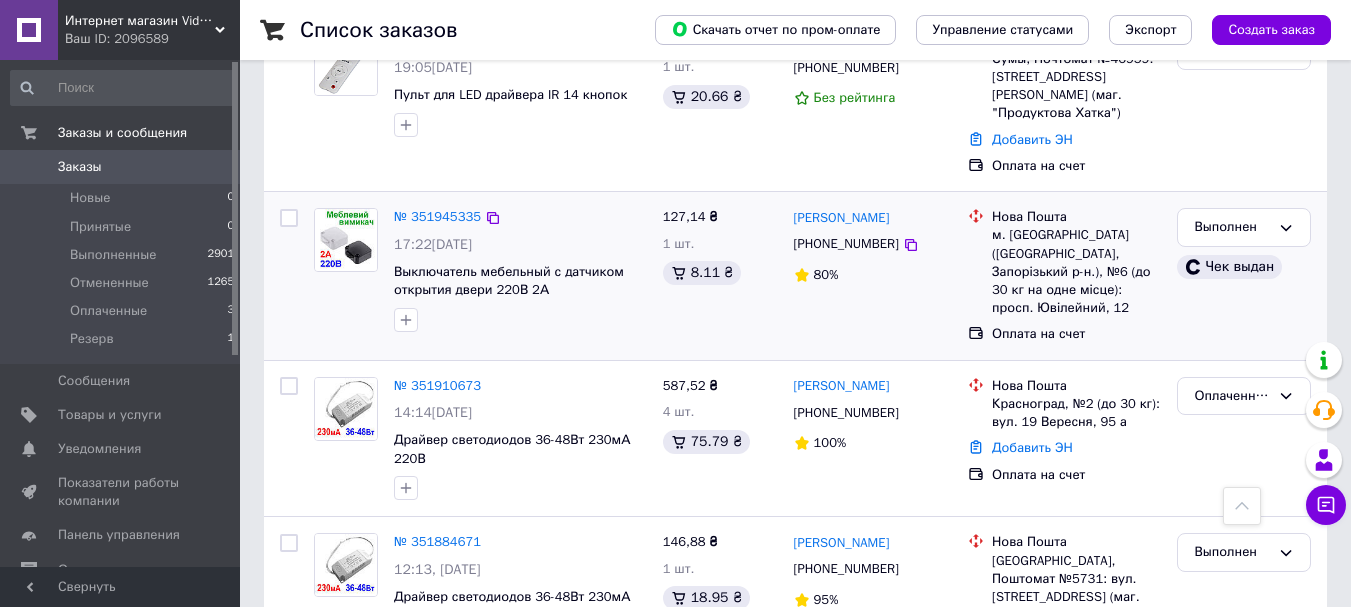 scroll, scrollTop: 0, scrollLeft: 0, axis: both 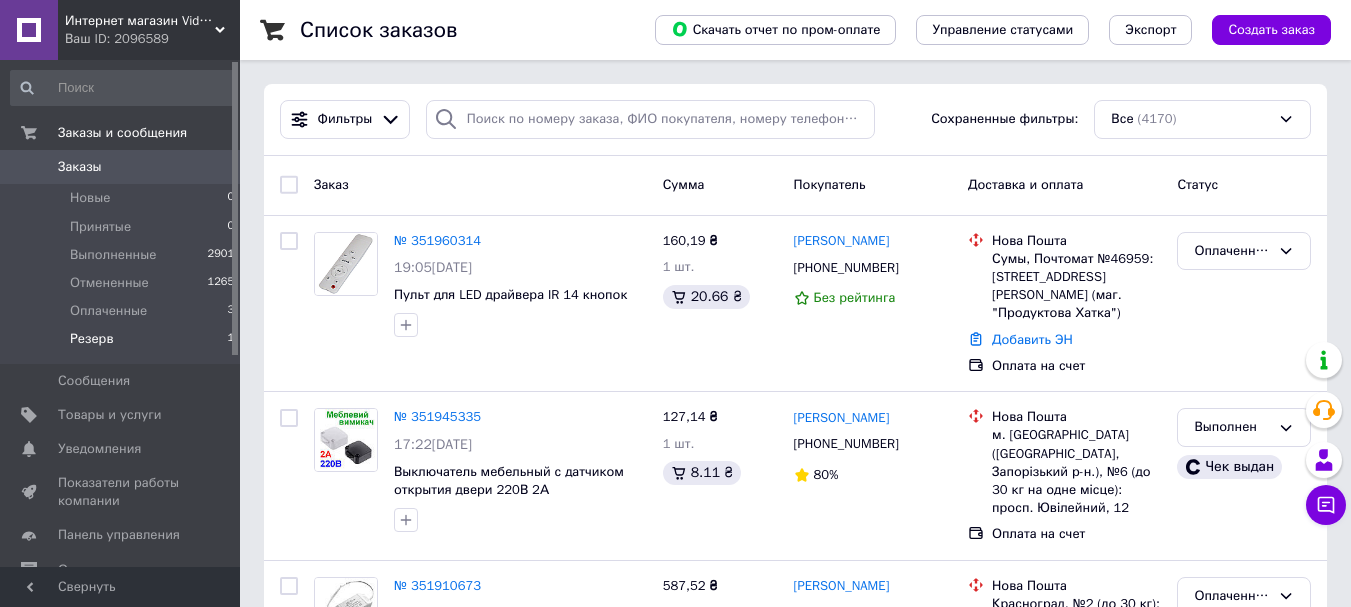 click on "Резерв" at bounding box center (91, 339) 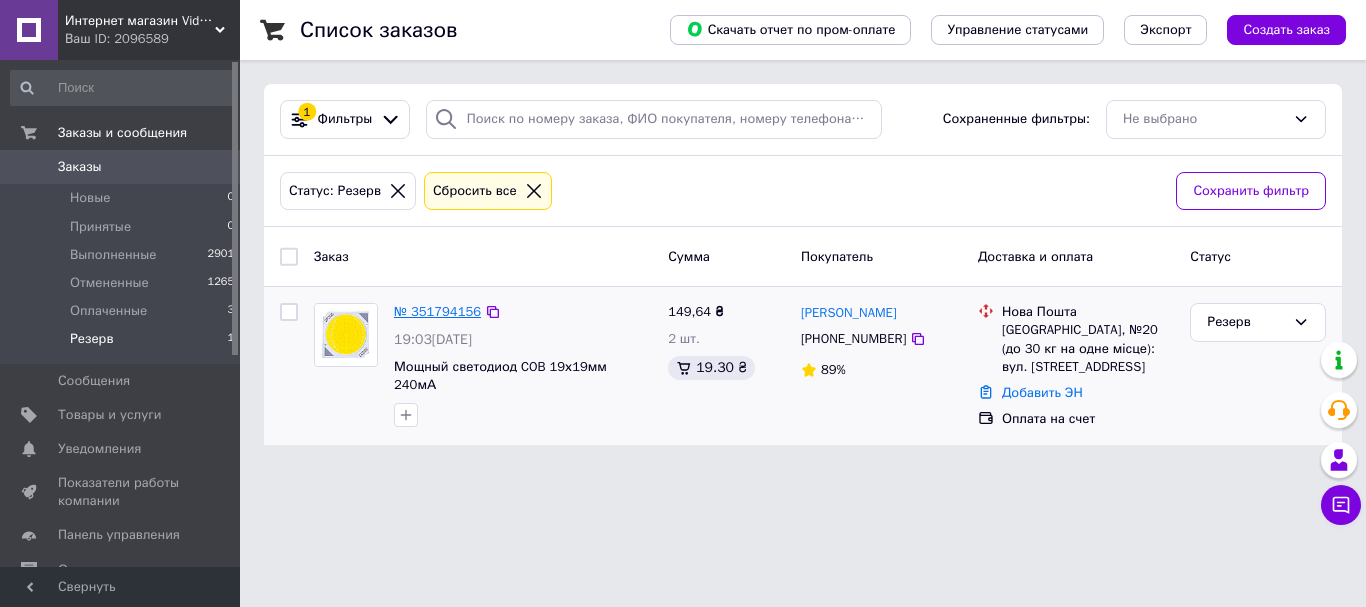 click on "№ 351794156" at bounding box center (437, 311) 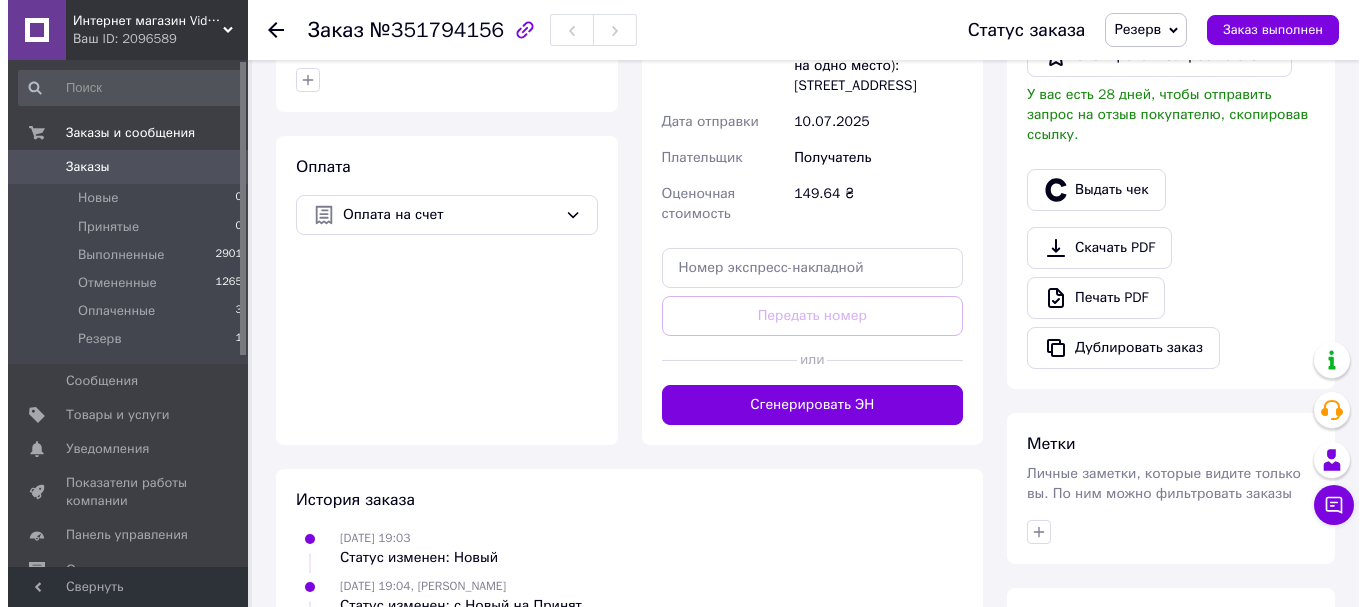 scroll, scrollTop: 186, scrollLeft: 0, axis: vertical 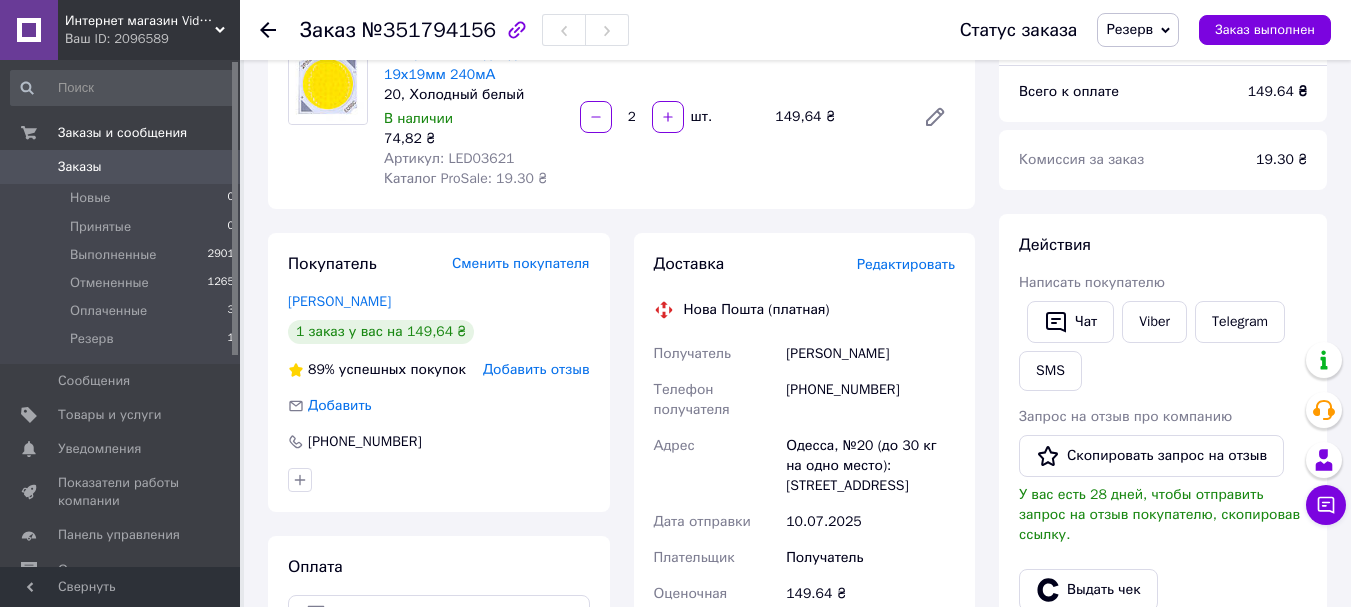 click on "Резерв" at bounding box center [1138, 30] 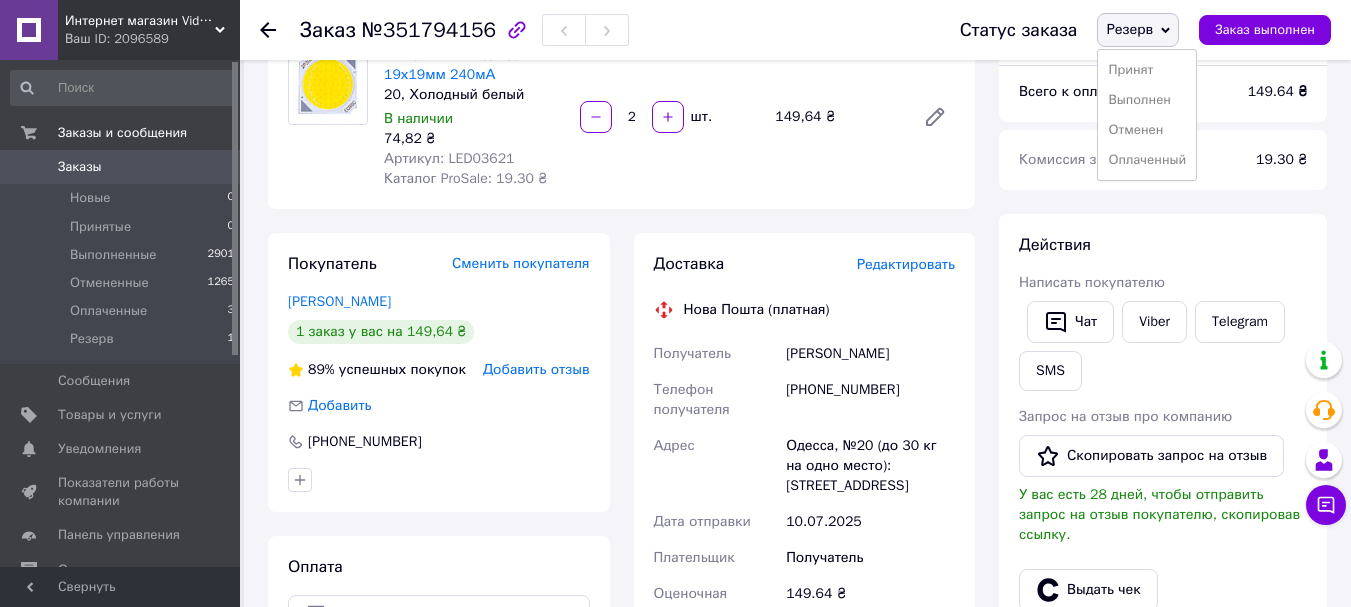click on "Отменен" at bounding box center (1147, 130) 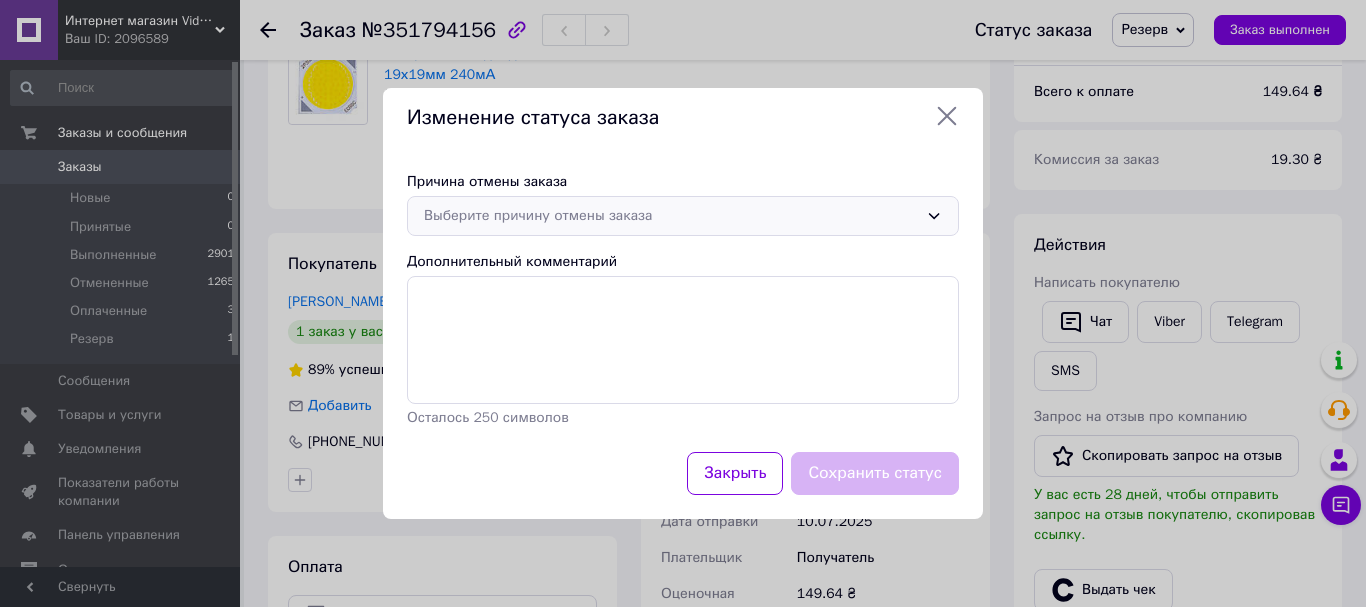 click on "Выберите причину отмены заказа" at bounding box center (683, 216) 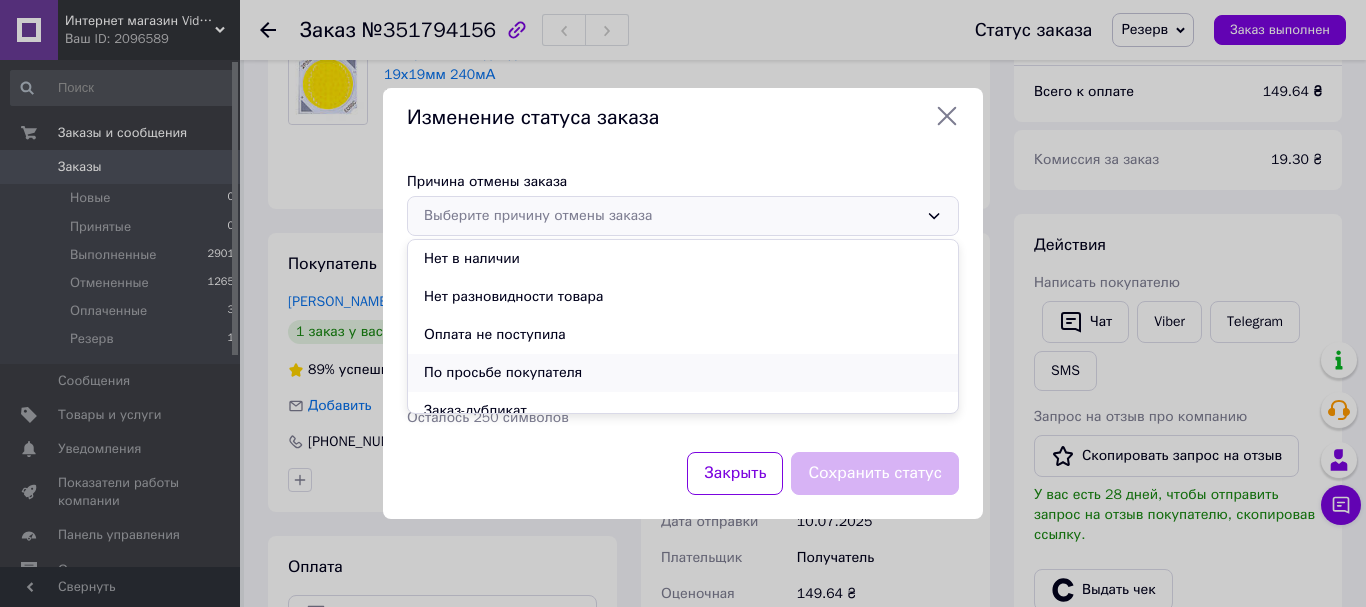 click on "По просьбе покупателя" at bounding box center [683, 373] 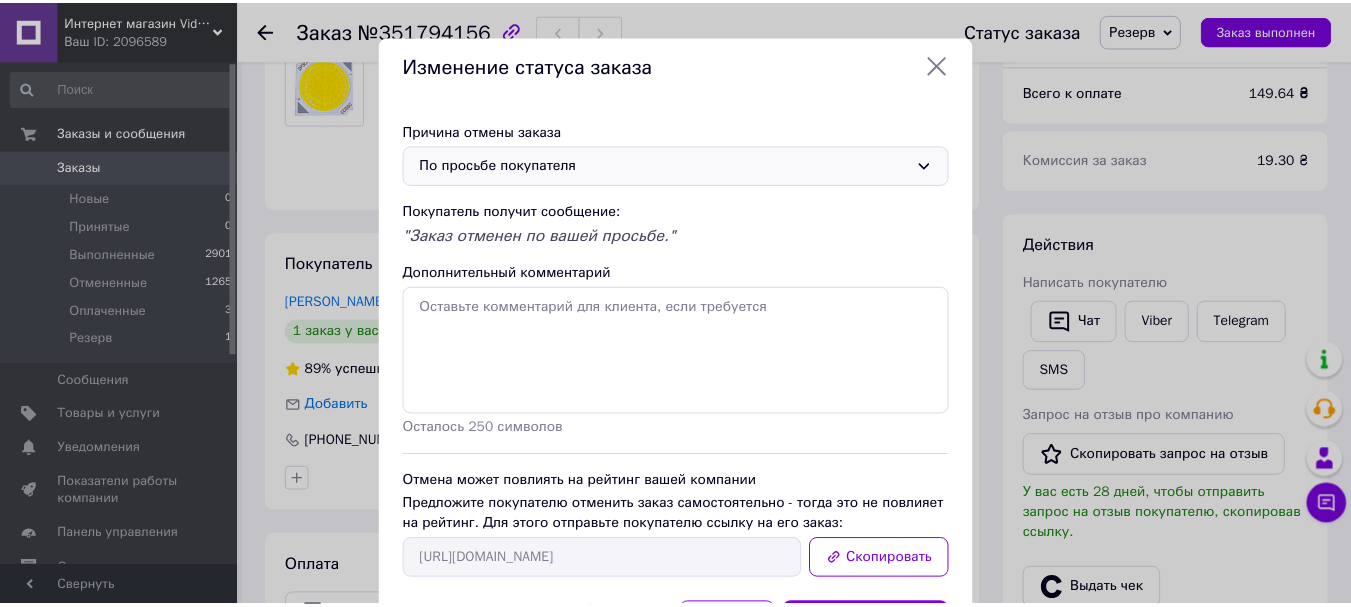 scroll, scrollTop: 100, scrollLeft: 0, axis: vertical 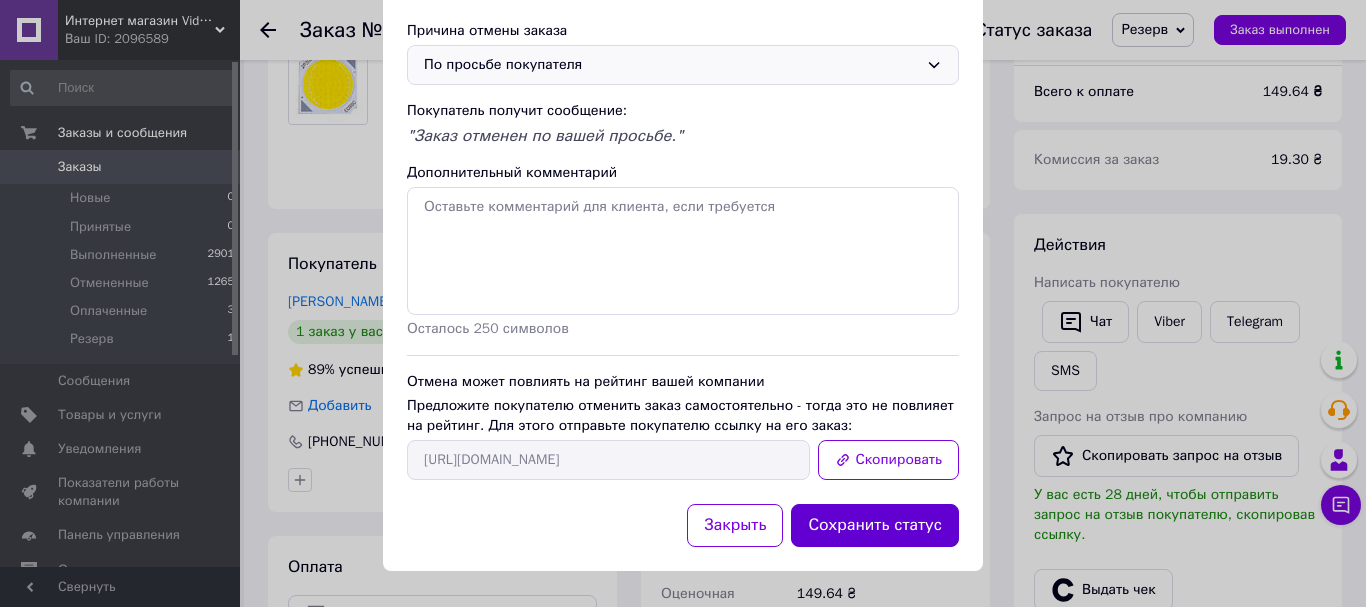 click on "Сохранить статус" at bounding box center (875, 525) 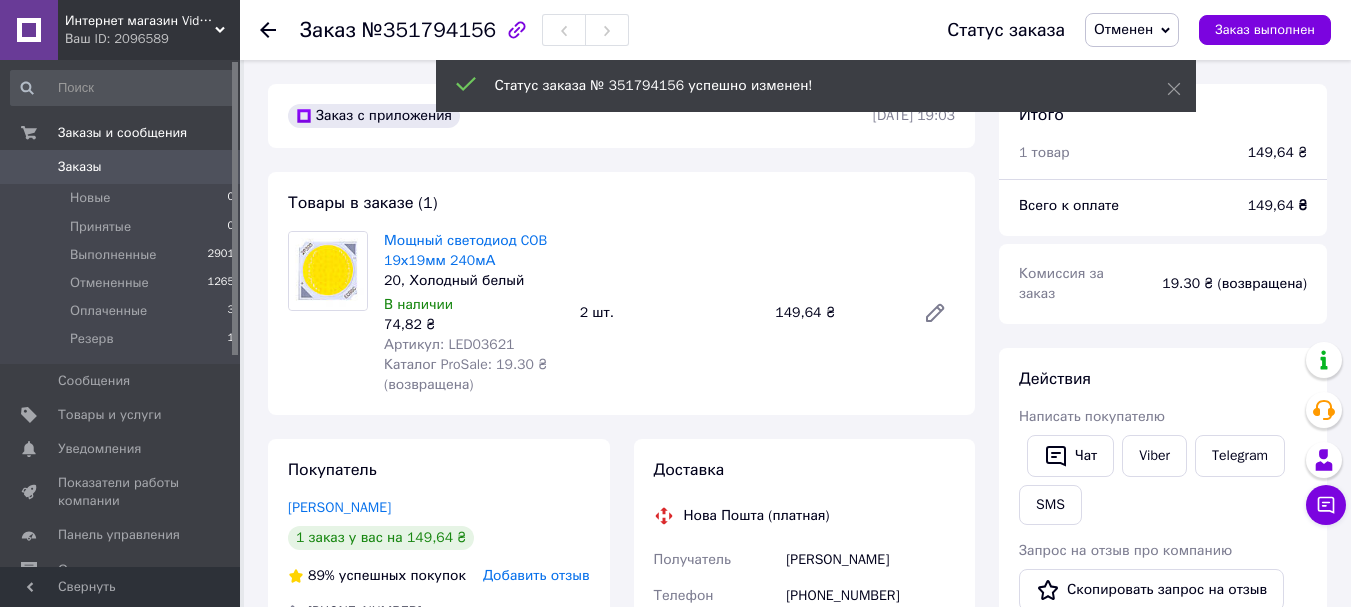 scroll, scrollTop: 200, scrollLeft: 0, axis: vertical 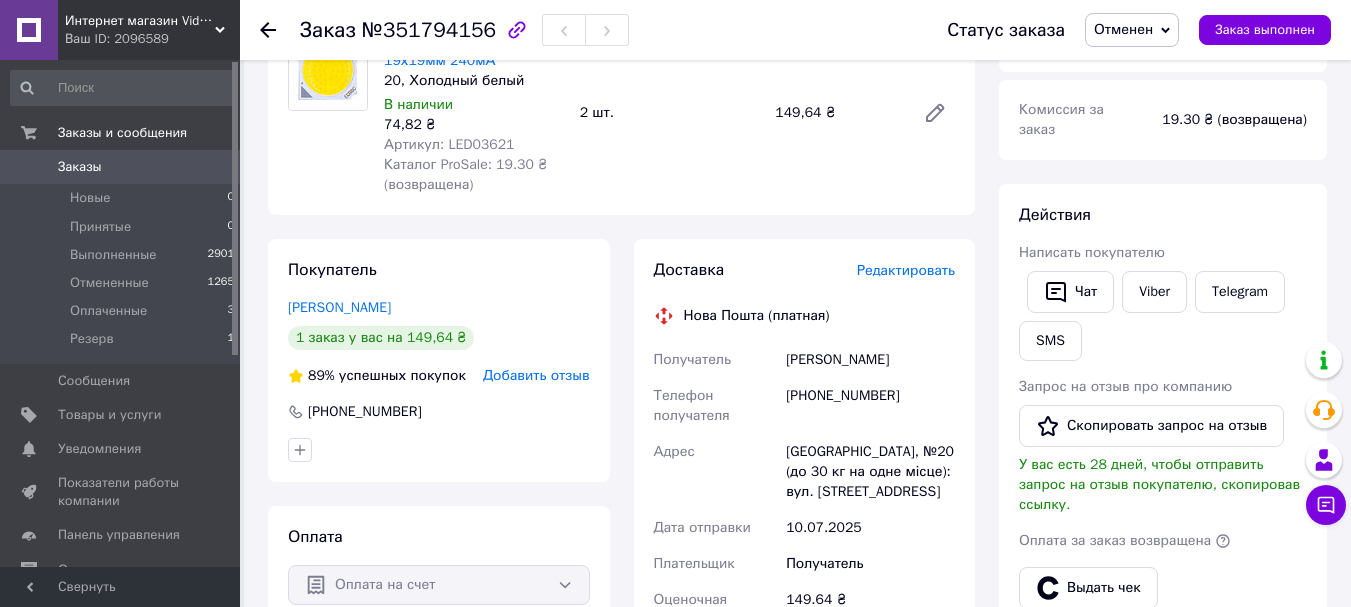 click on "[PERSON_NAME]" at bounding box center (339, 307) 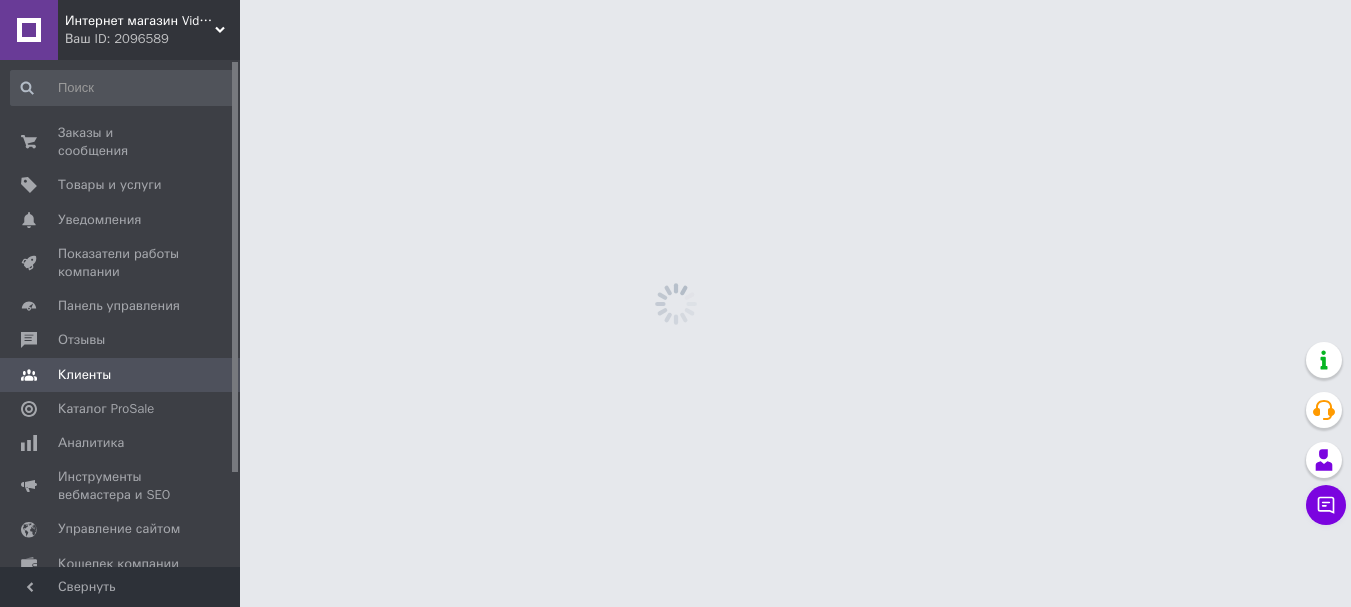 scroll, scrollTop: 0, scrollLeft: 0, axis: both 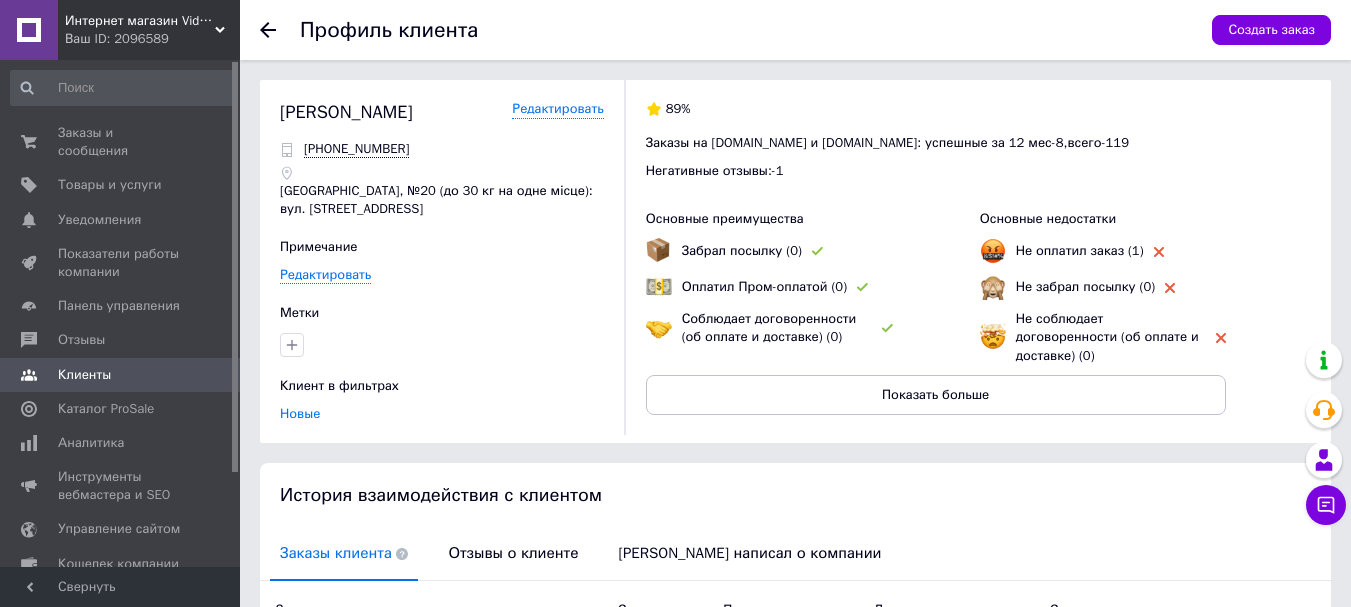 click on "Показать больше" at bounding box center (935, 395) 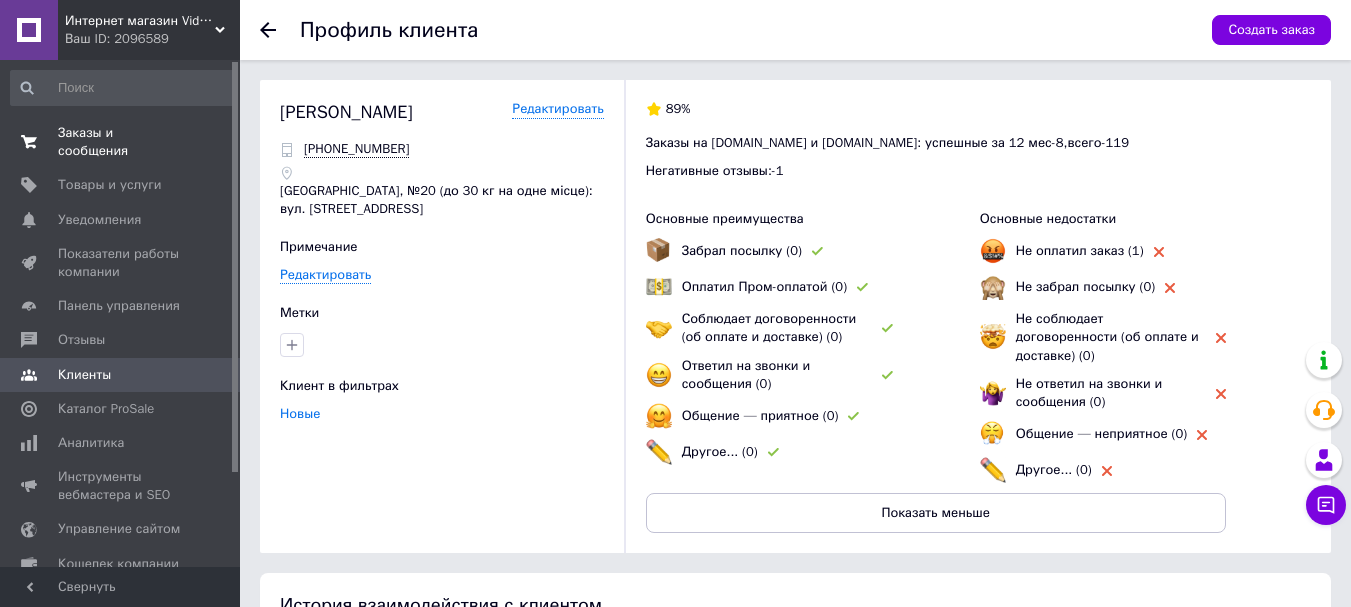 click on "Заказы и сообщения" at bounding box center [121, 142] 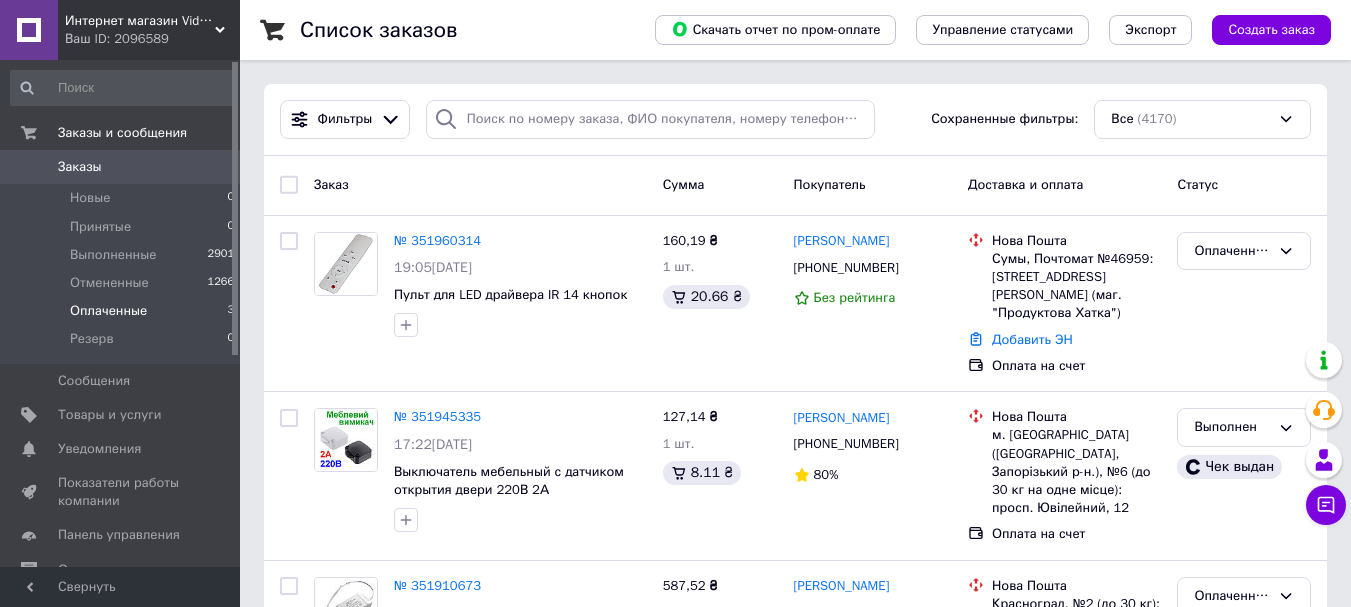 click on "Оплаченные" at bounding box center [108, 311] 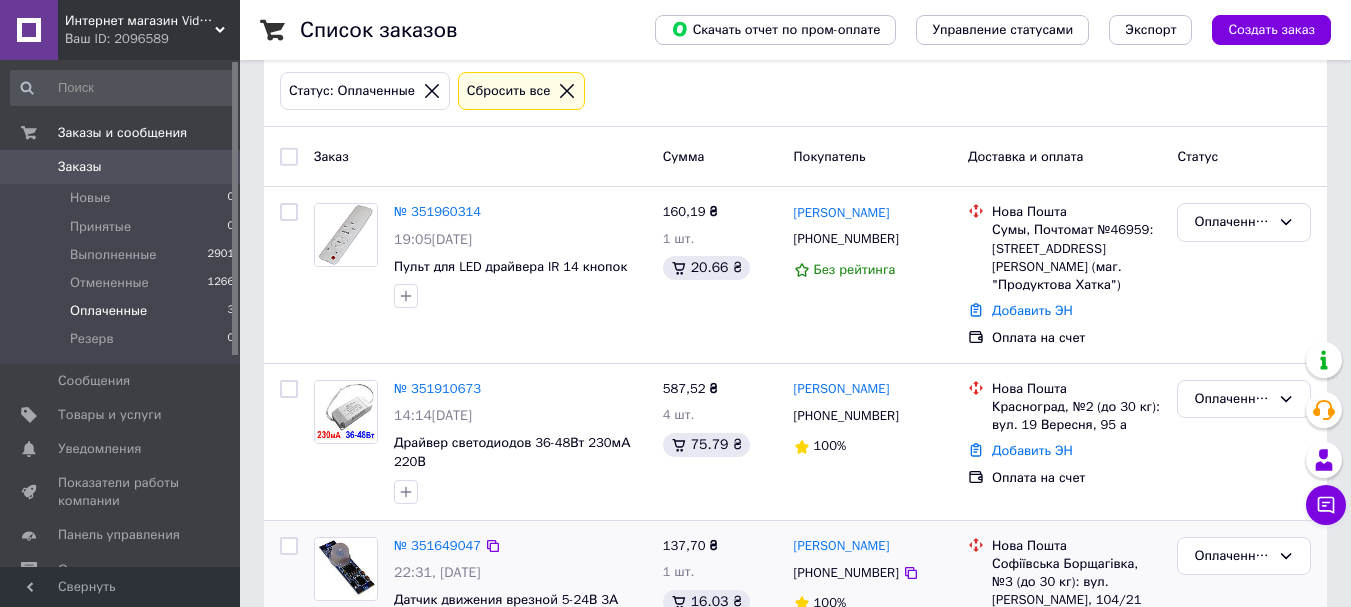 scroll, scrollTop: 195, scrollLeft: 0, axis: vertical 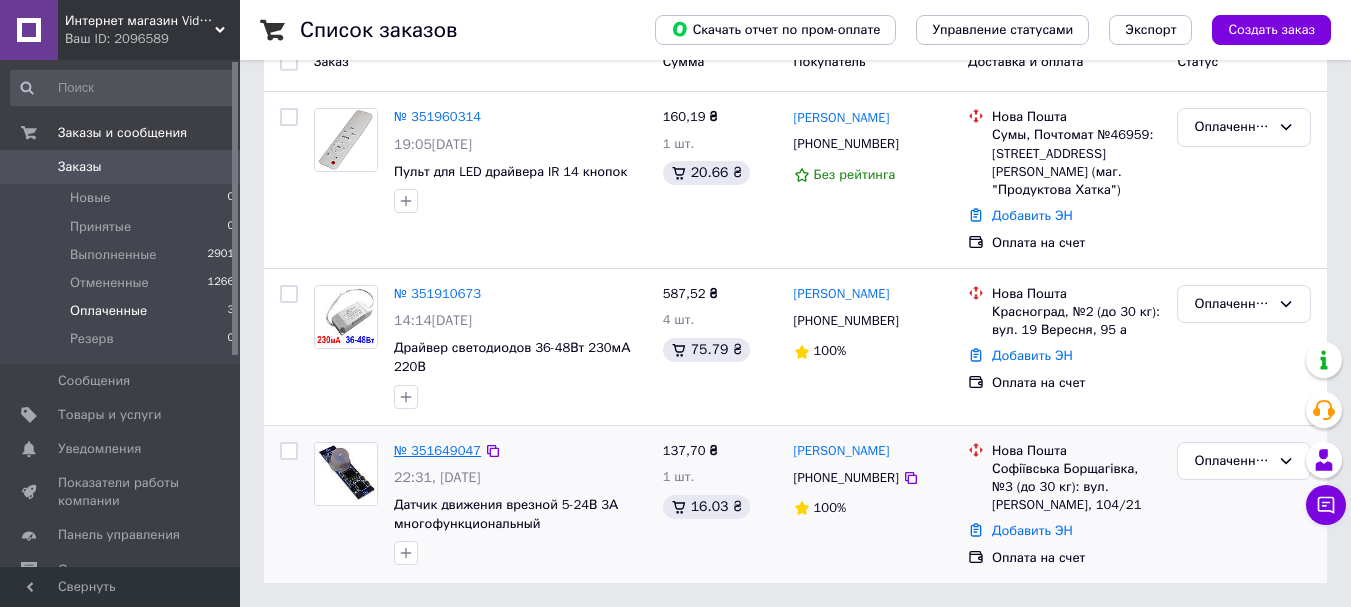 click on "№ 351649047" at bounding box center (437, 450) 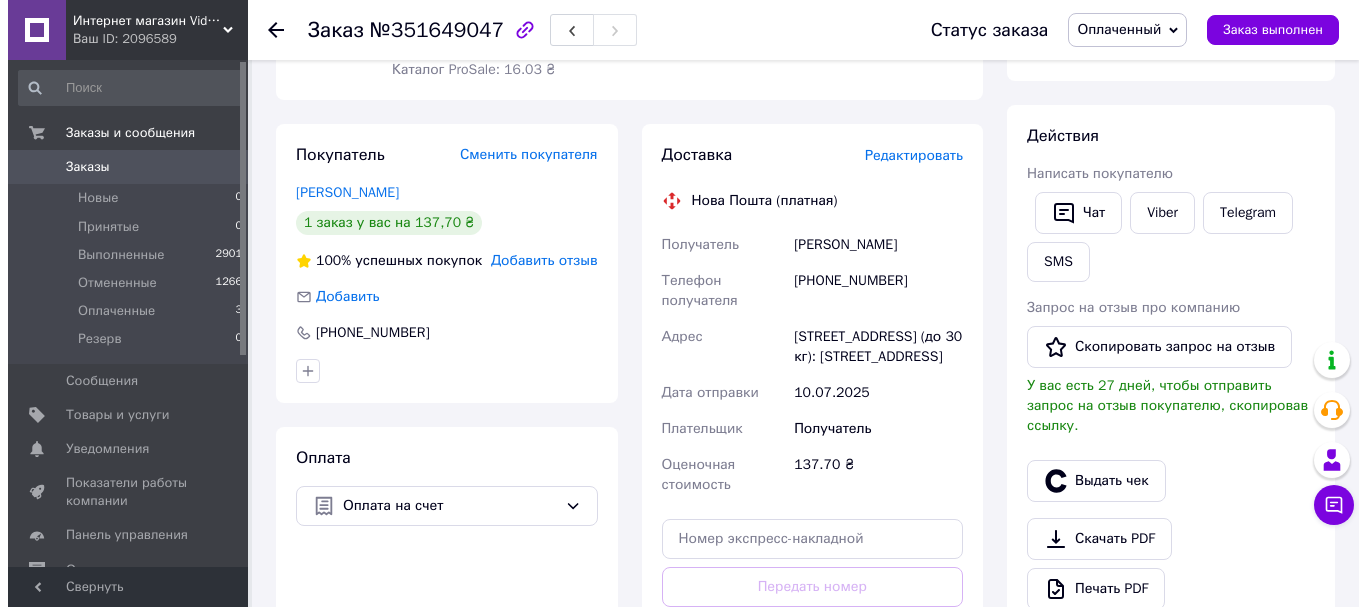 scroll, scrollTop: 495, scrollLeft: 0, axis: vertical 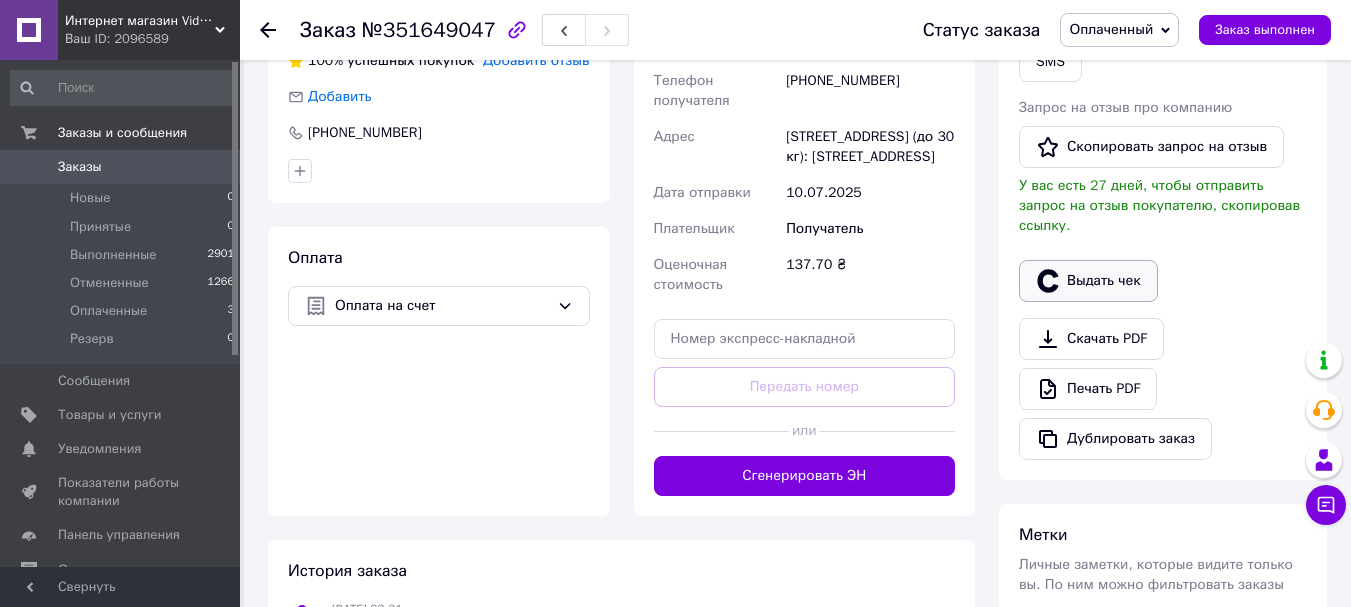 click on "Выдать чек" at bounding box center [1088, 281] 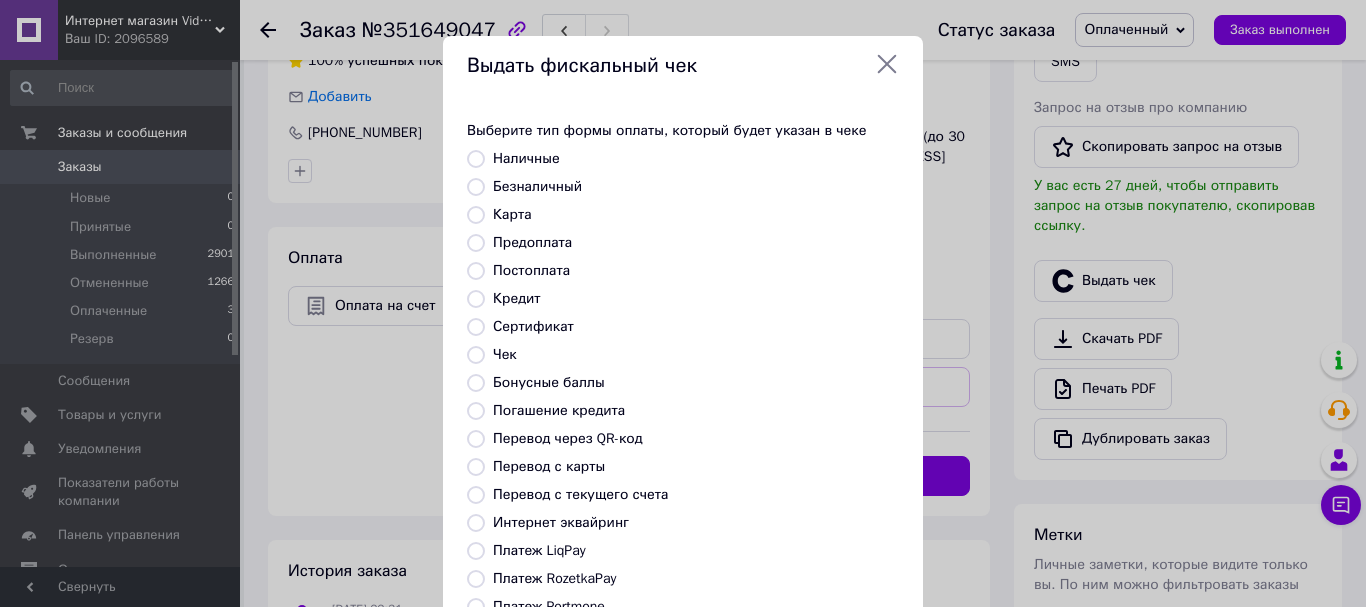 scroll, scrollTop: 200, scrollLeft: 0, axis: vertical 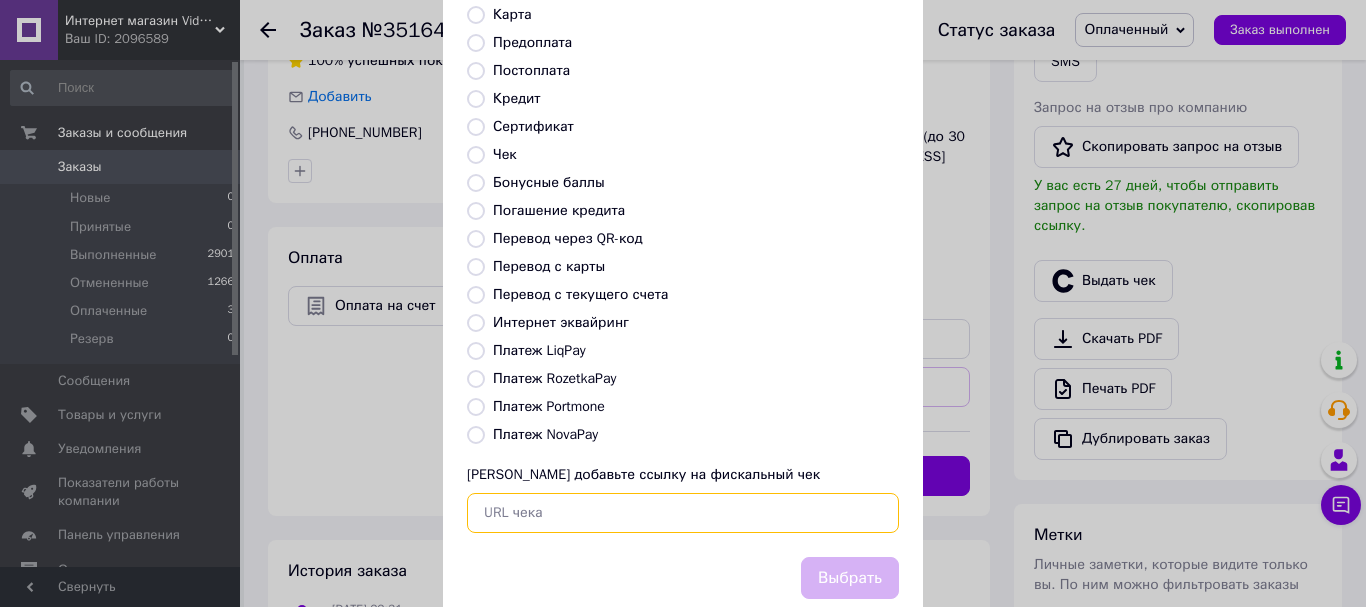 click at bounding box center (683, 513) 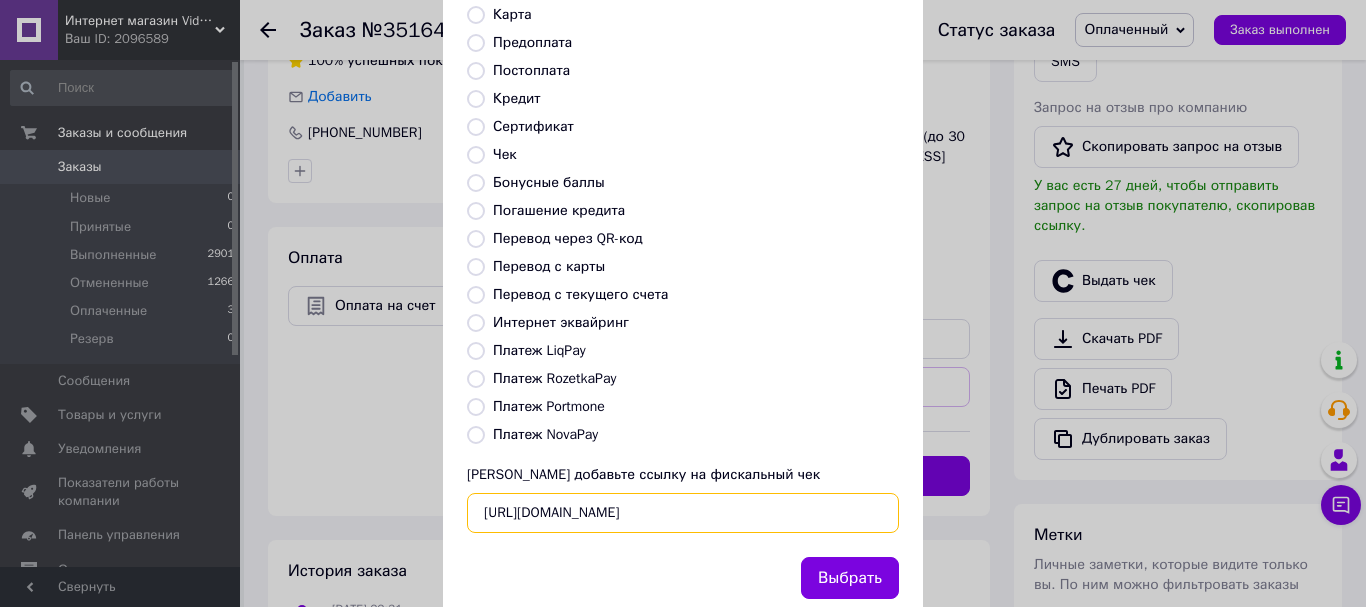 scroll, scrollTop: 0, scrollLeft: 23, axis: horizontal 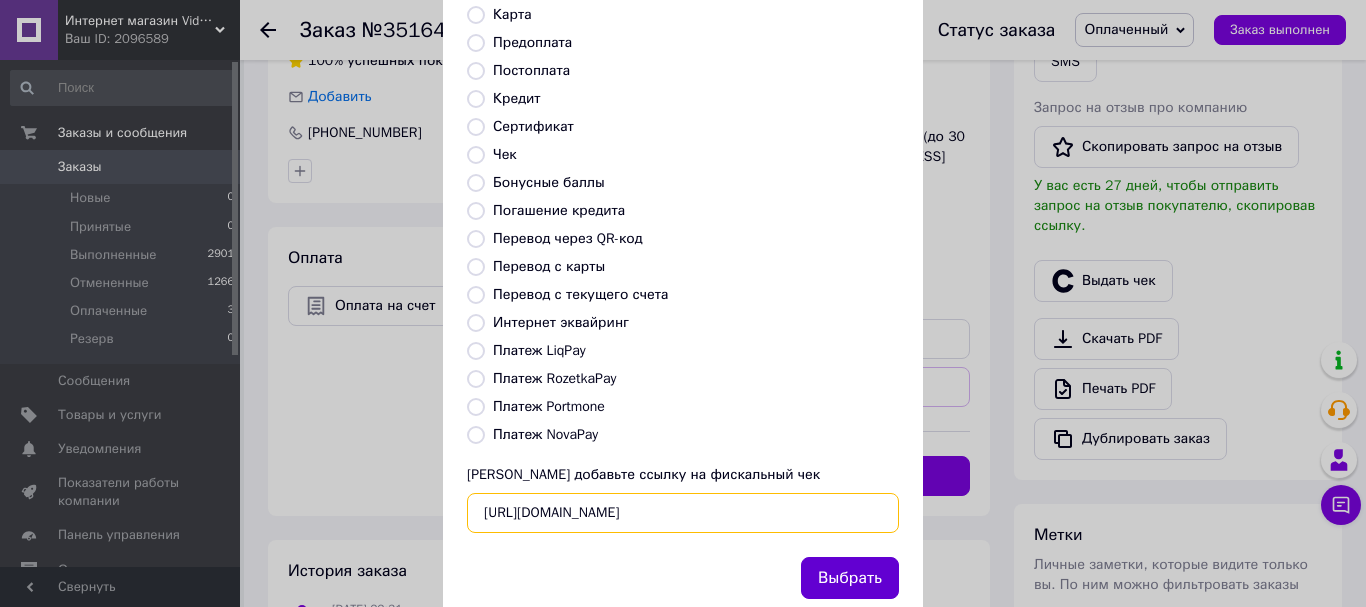 type on "[URL][DOMAIN_NAME]" 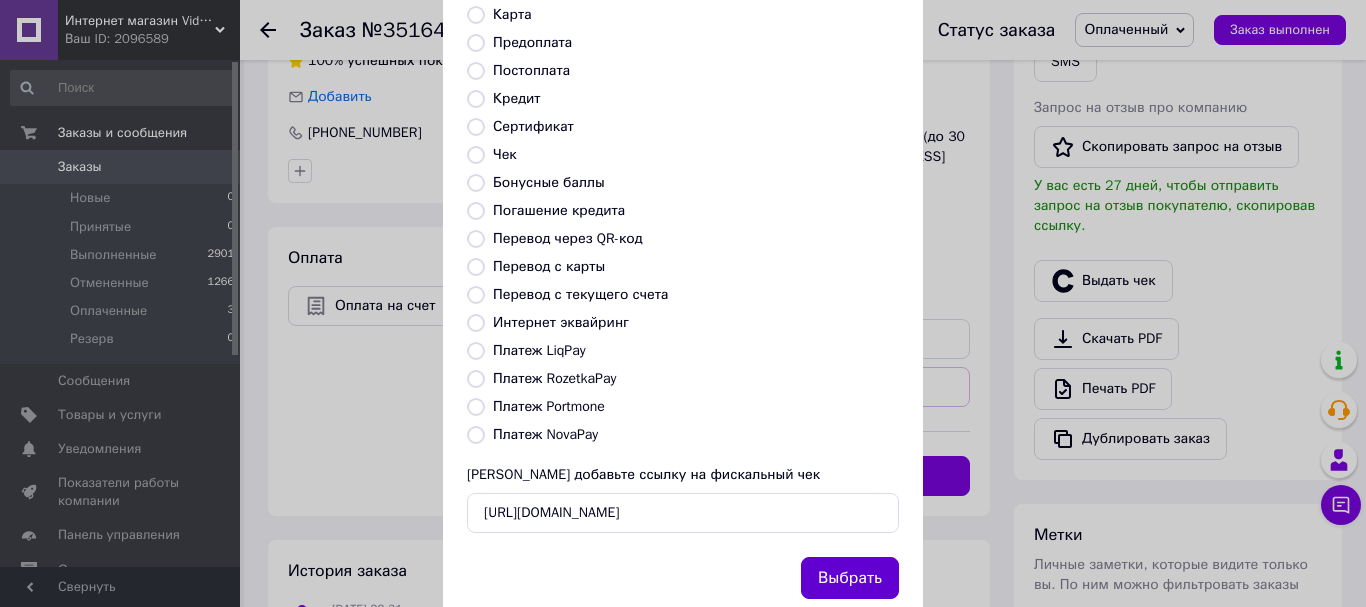 click on "Выбрать" at bounding box center [850, 578] 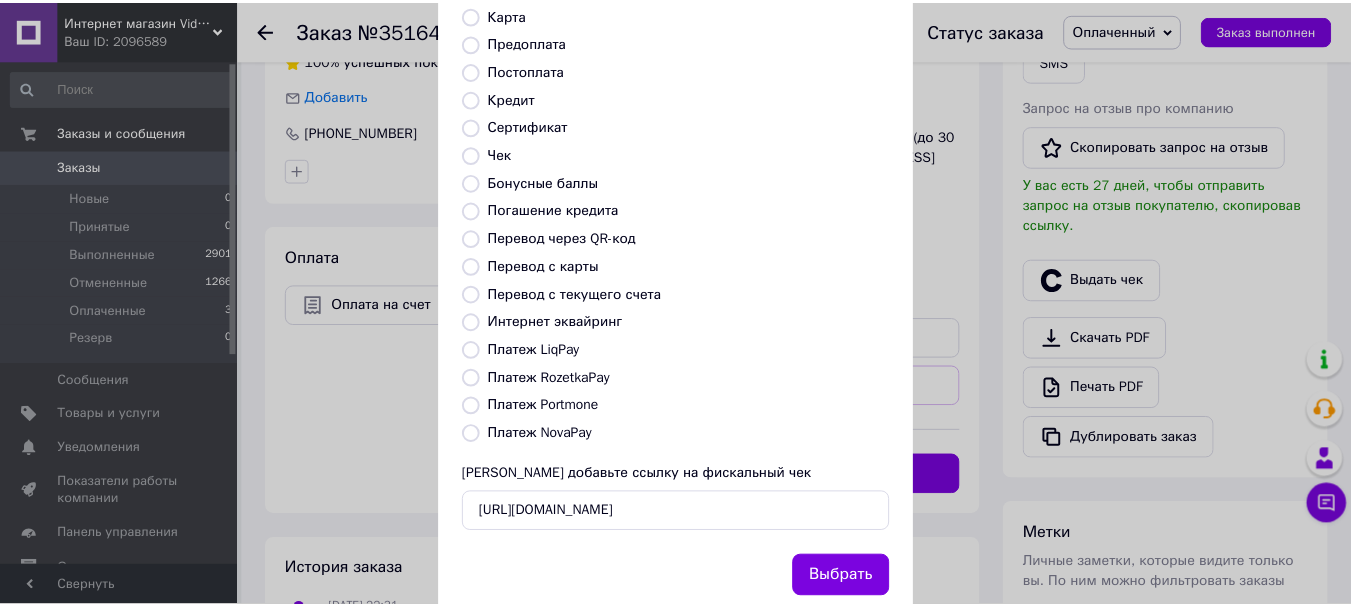 scroll, scrollTop: 0, scrollLeft: 0, axis: both 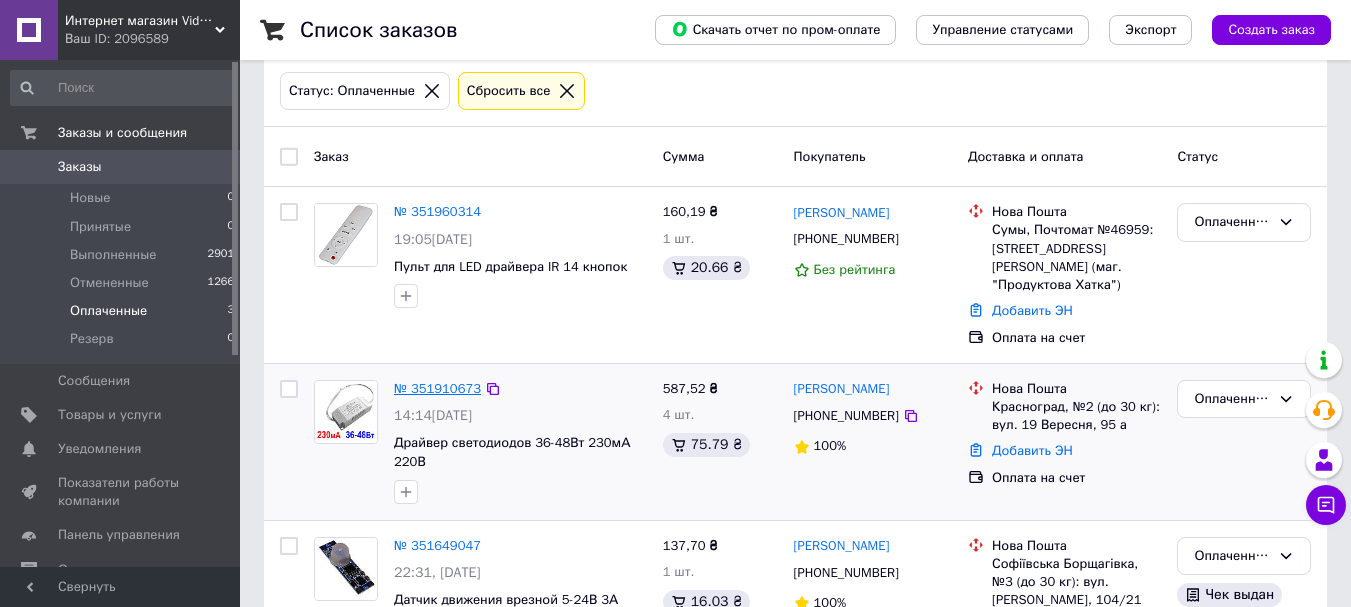 click on "№ 351910673" at bounding box center (437, 388) 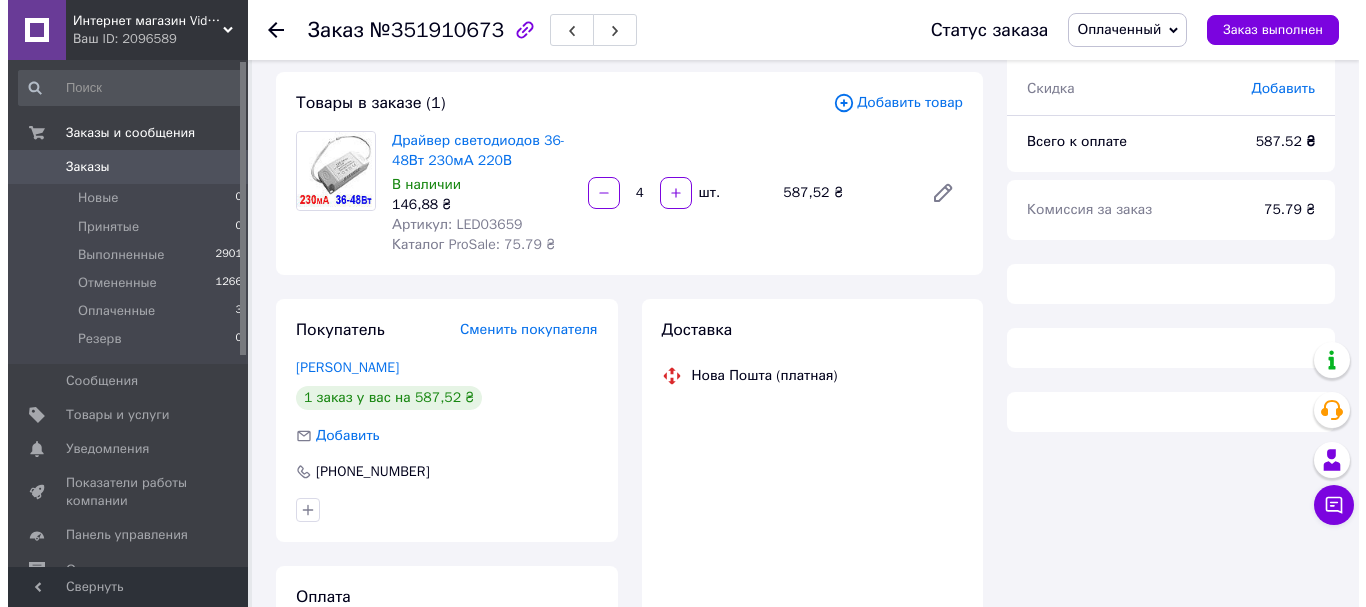 scroll, scrollTop: 266, scrollLeft: 0, axis: vertical 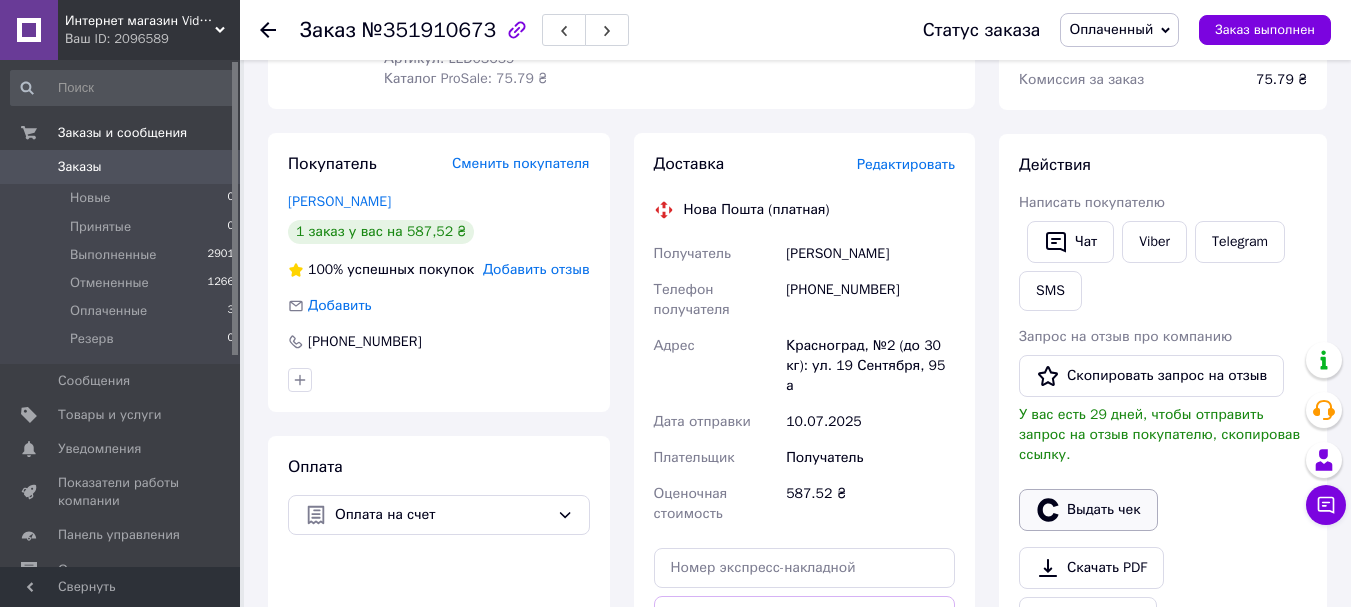 click on "Выдать чек" at bounding box center (1088, 510) 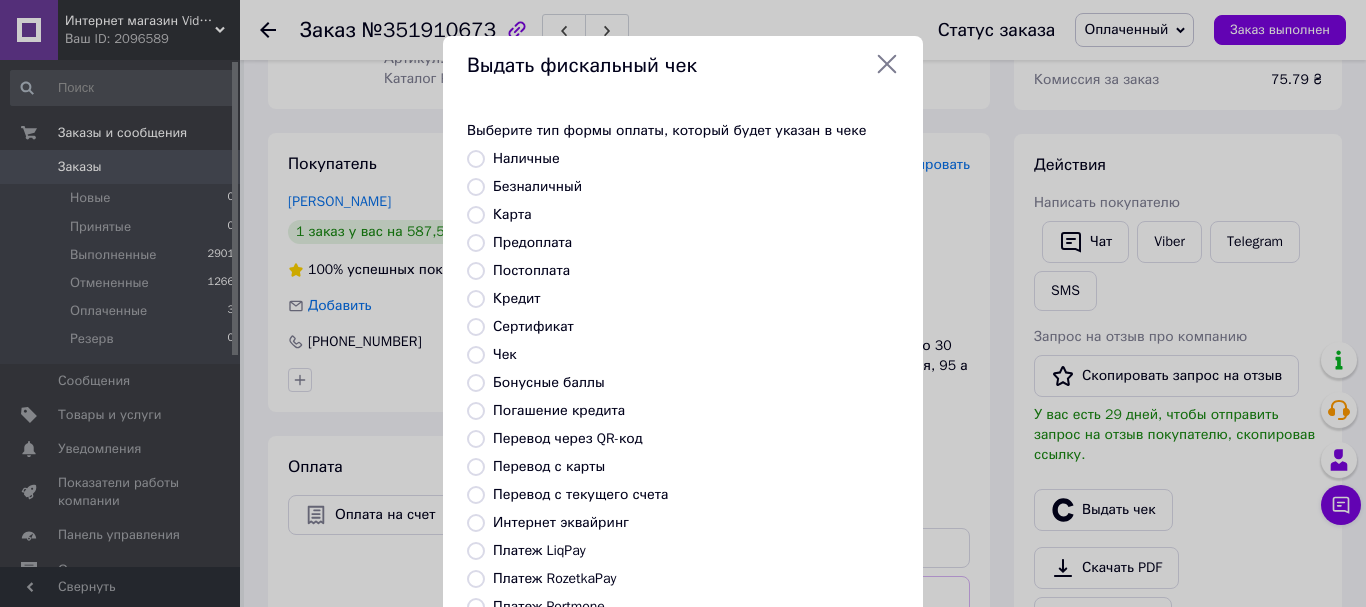 scroll, scrollTop: 252, scrollLeft: 0, axis: vertical 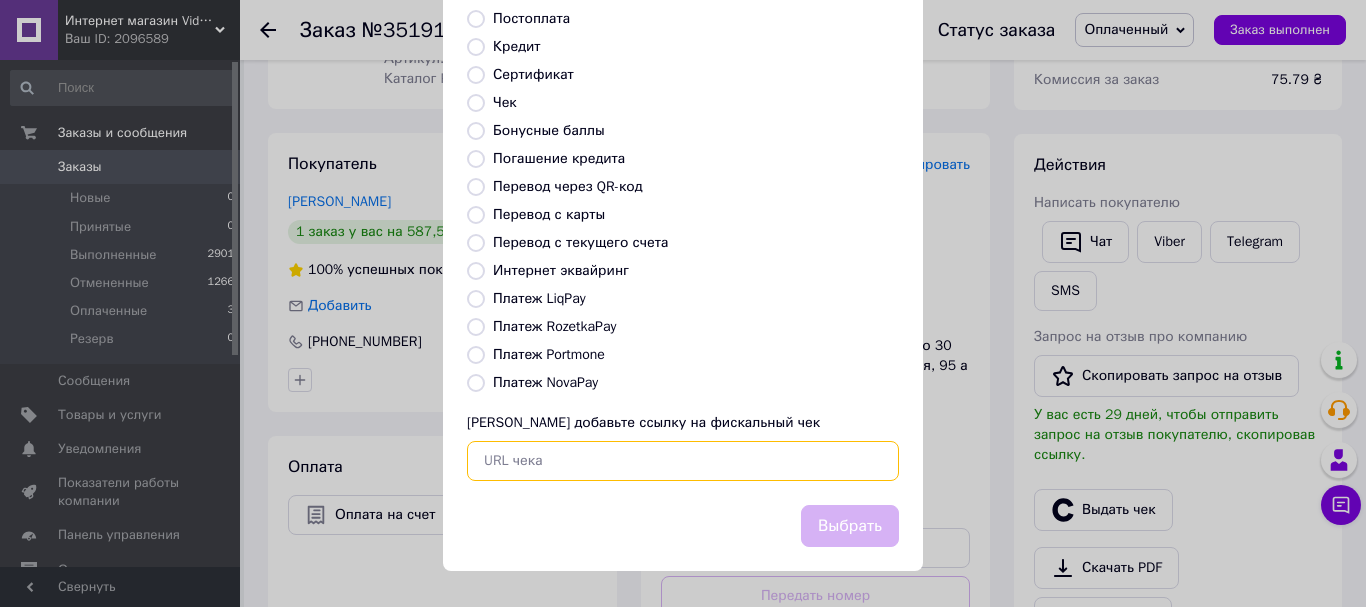 click at bounding box center (683, 461) 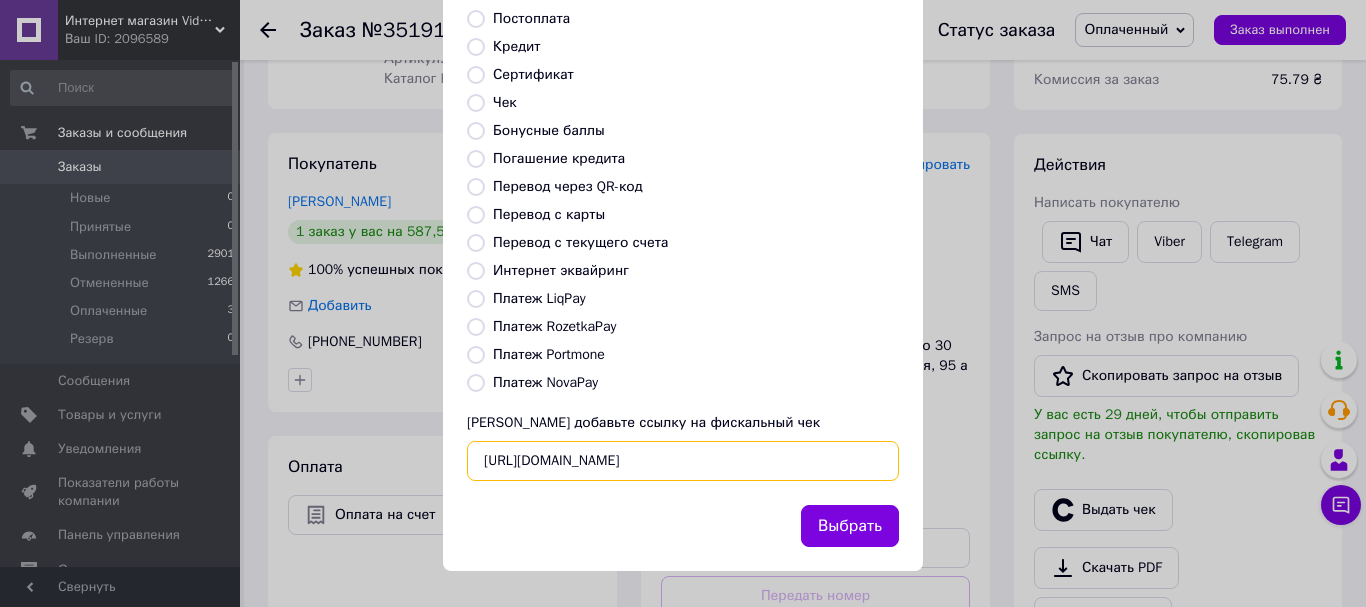 scroll, scrollTop: 0, scrollLeft: 19, axis: horizontal 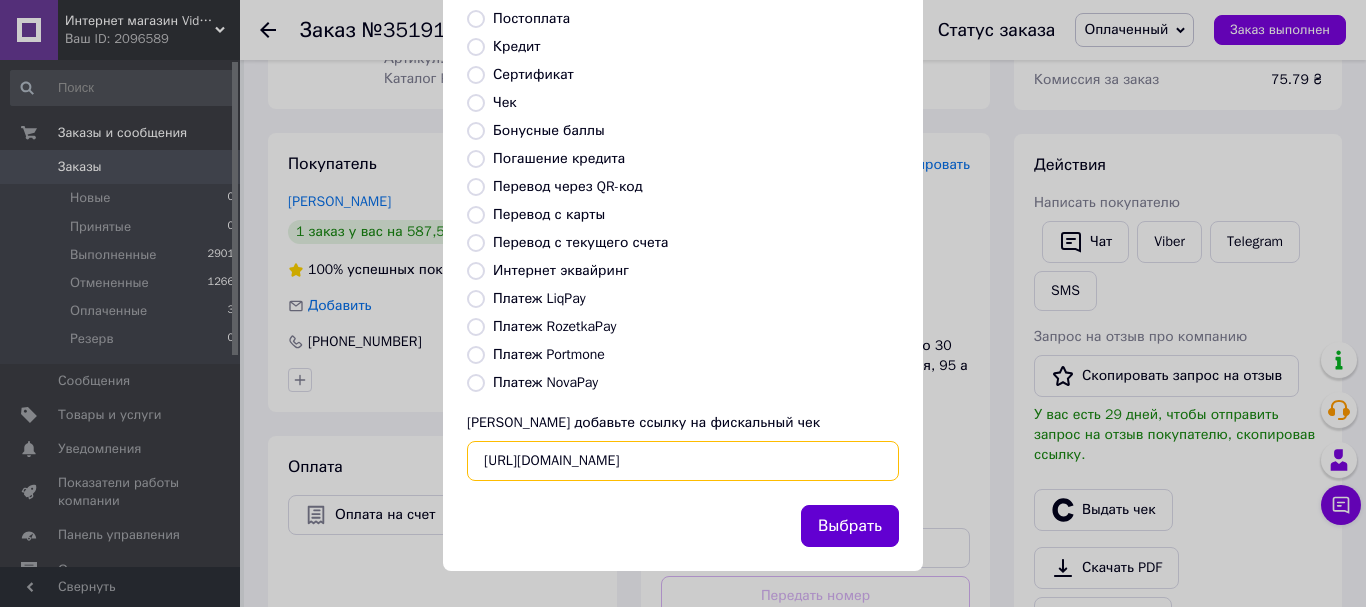 type on "[URL][DOMAIN_NAME]" 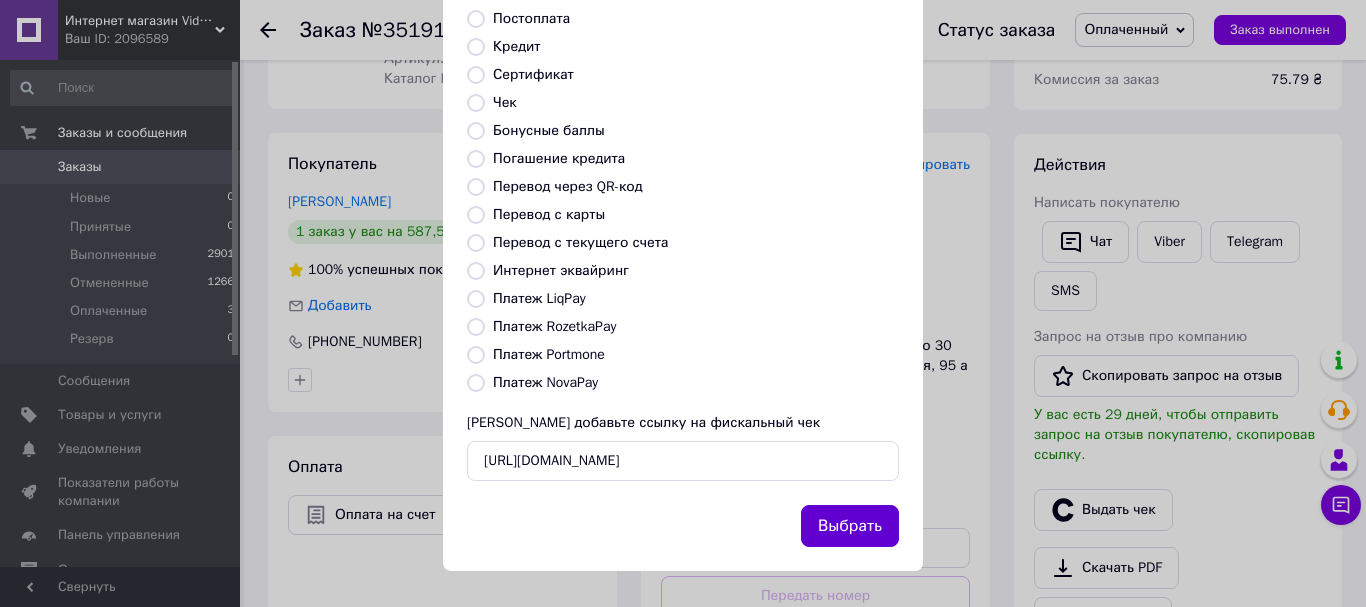 click on "Выбрать" at bounding box center (850, 526) 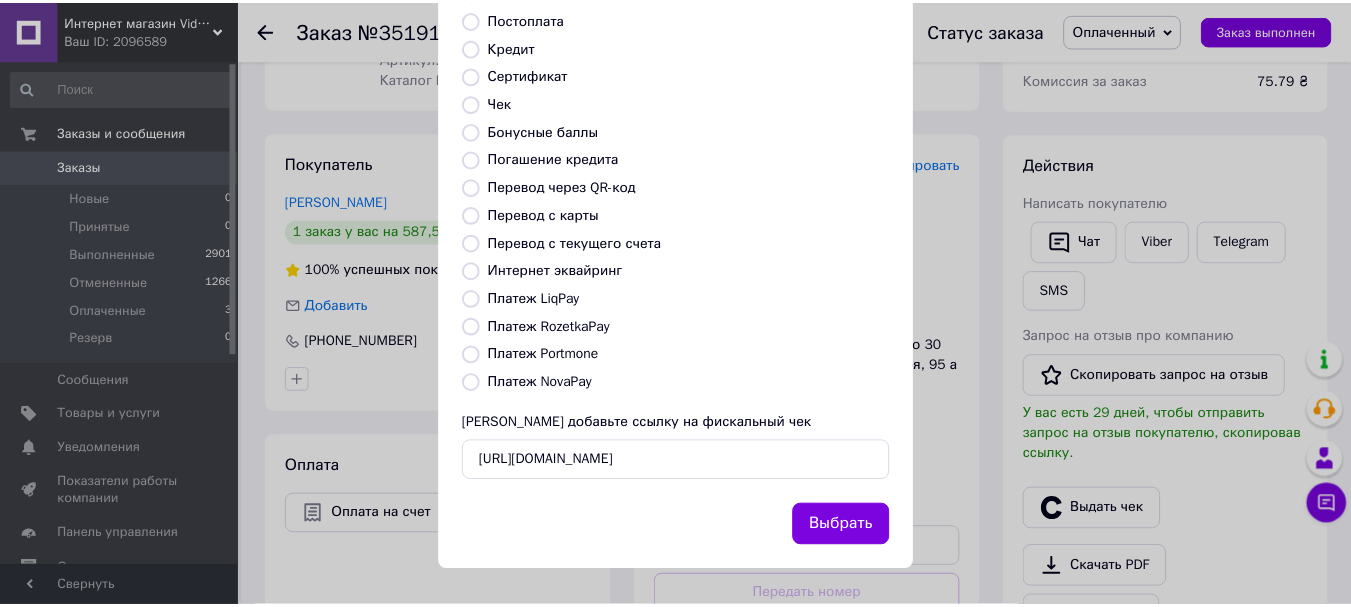scroll, scrollTop: 0, scrollLeft: 0, axis: both 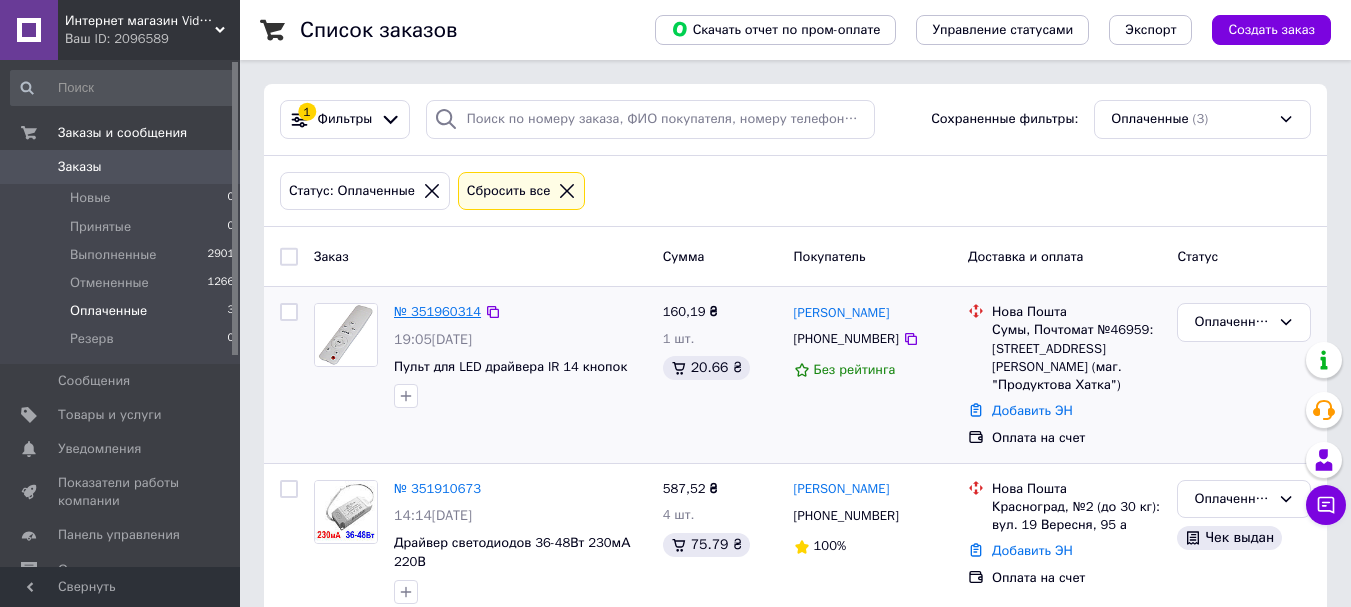 click on "№ 351960314" at bounding box center [437, 311] 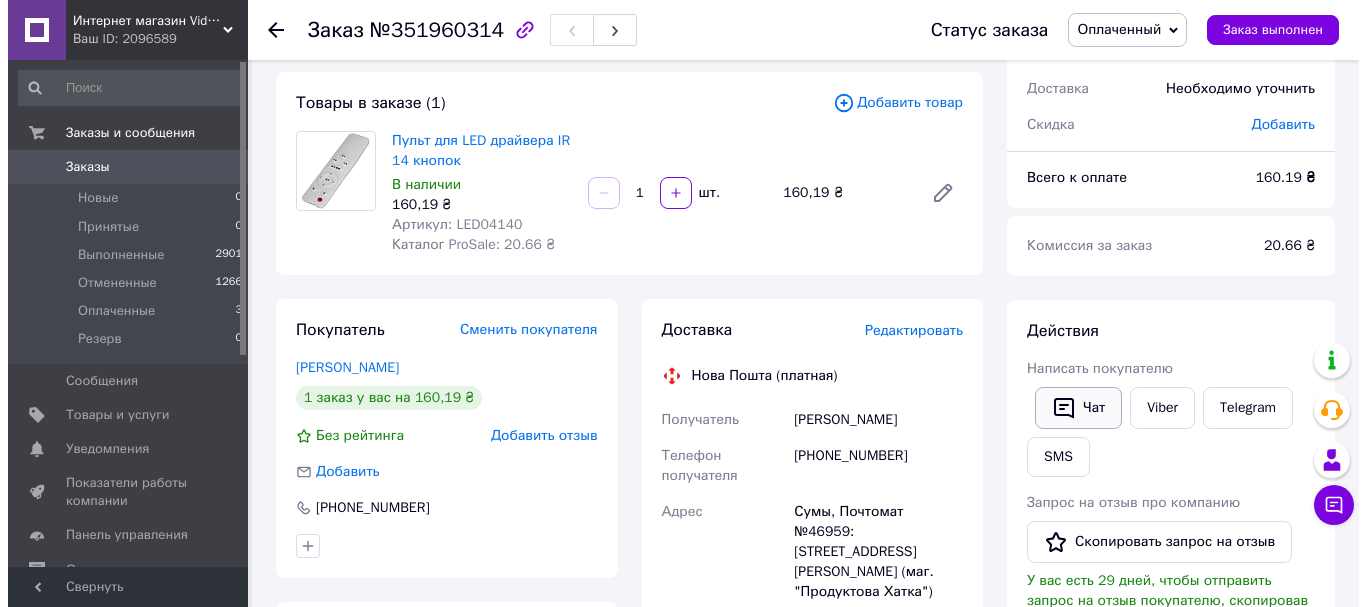 scroll, scrollTop: 300, scrollLeft: 0, axis: vertical 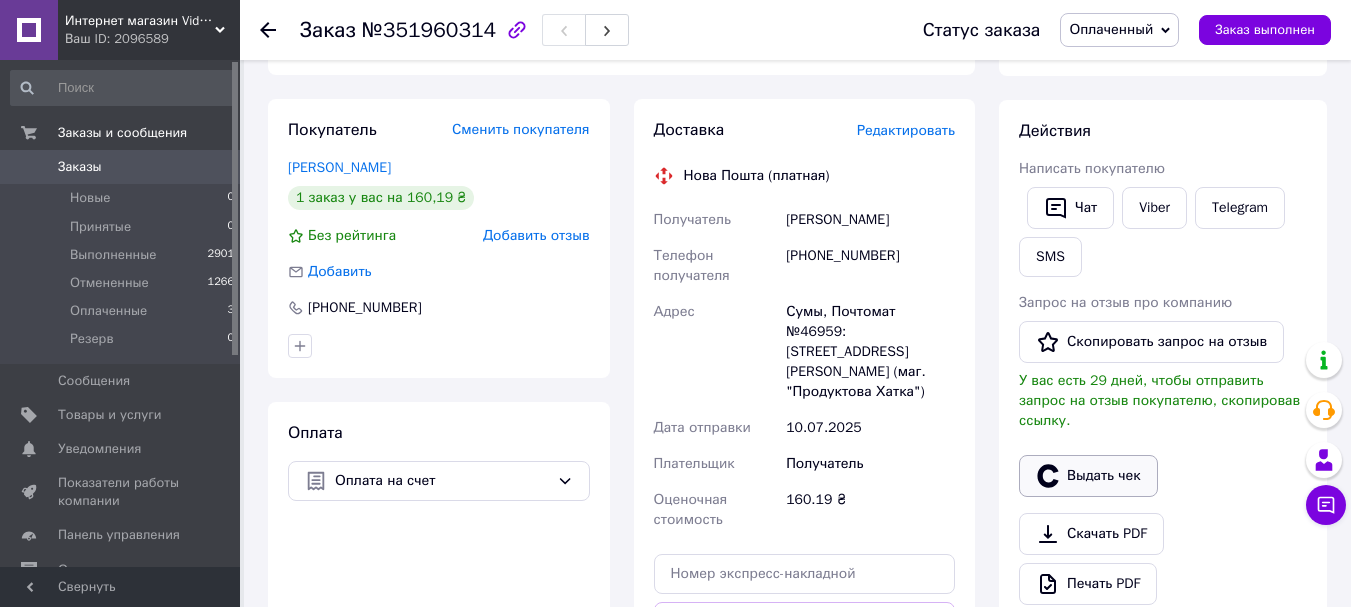 click on "Выдать чек" at bounding box center (1088, 476) 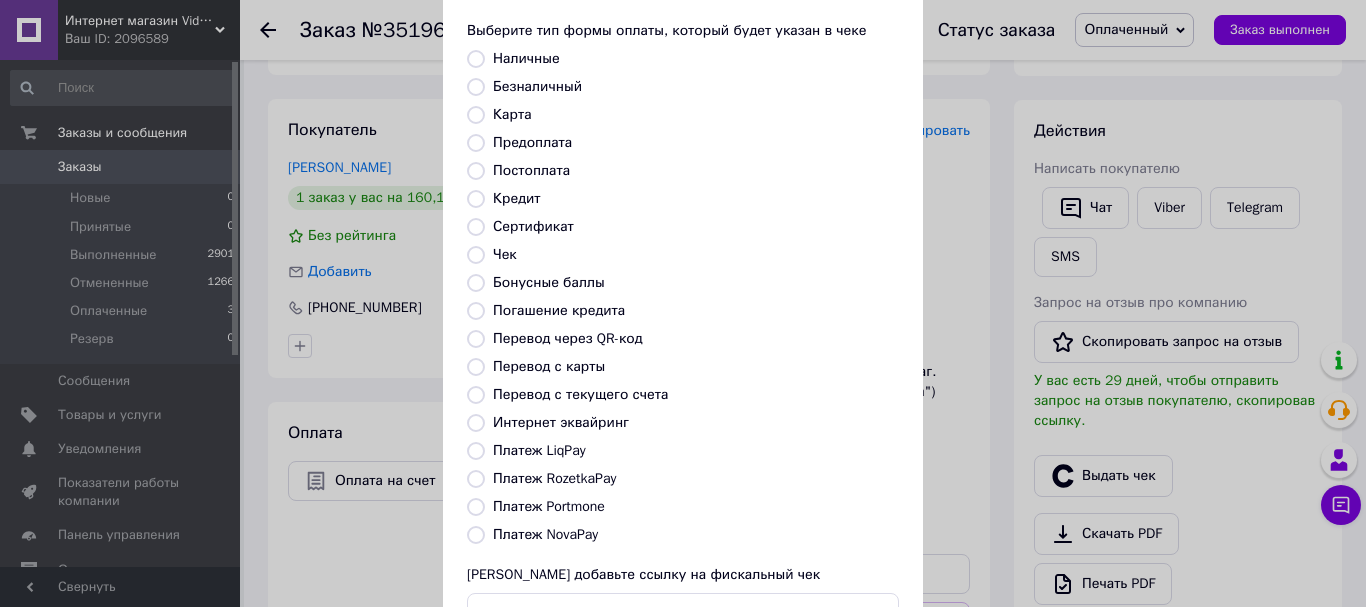 scroll, scrollTop: 252, scrollLeft: 0, axis: vertical 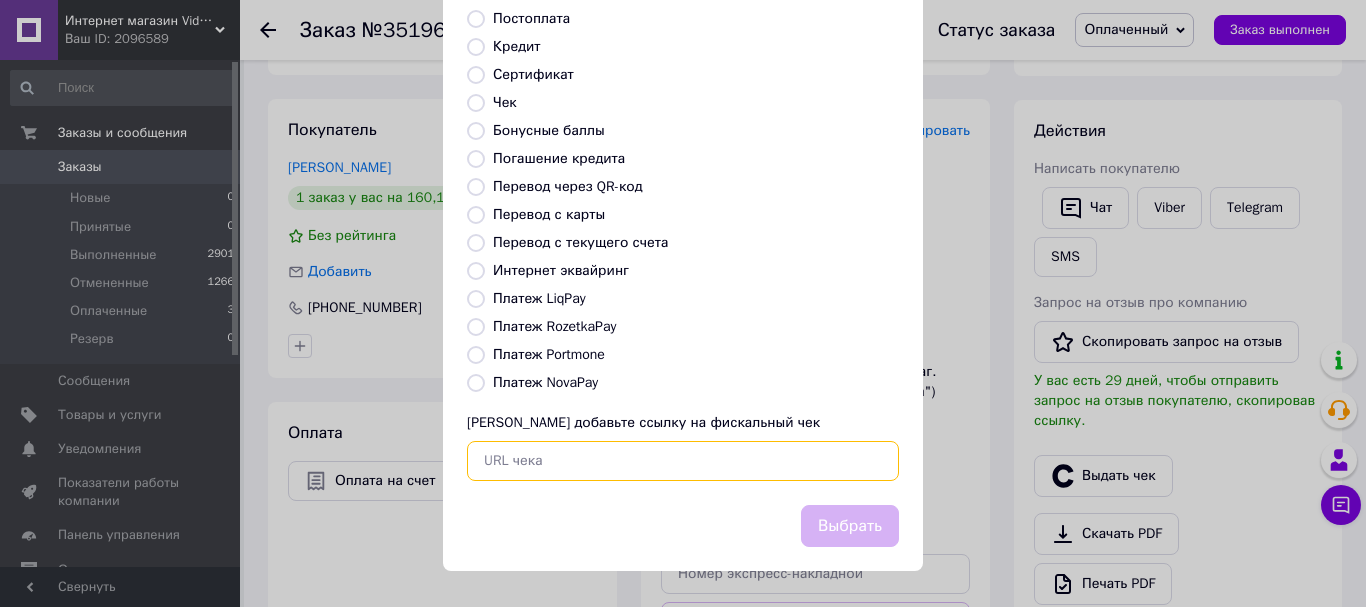 click at bounding box center (683, 461) 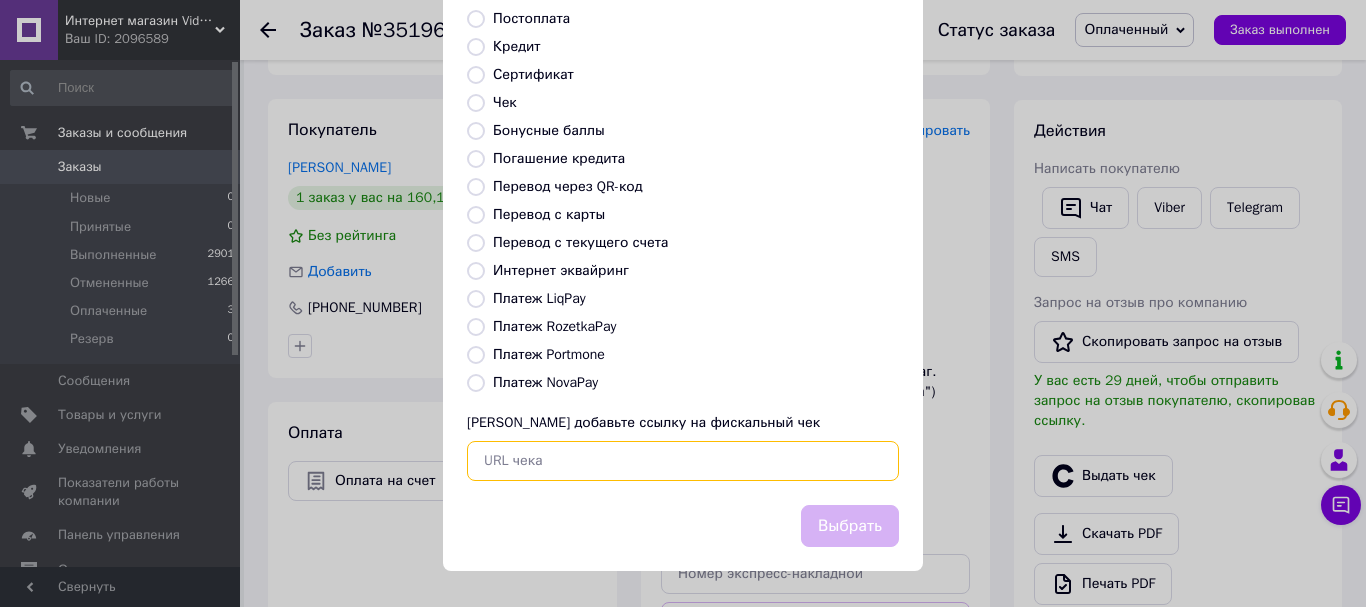paste on "[URL][DOMAIN_NAME]" 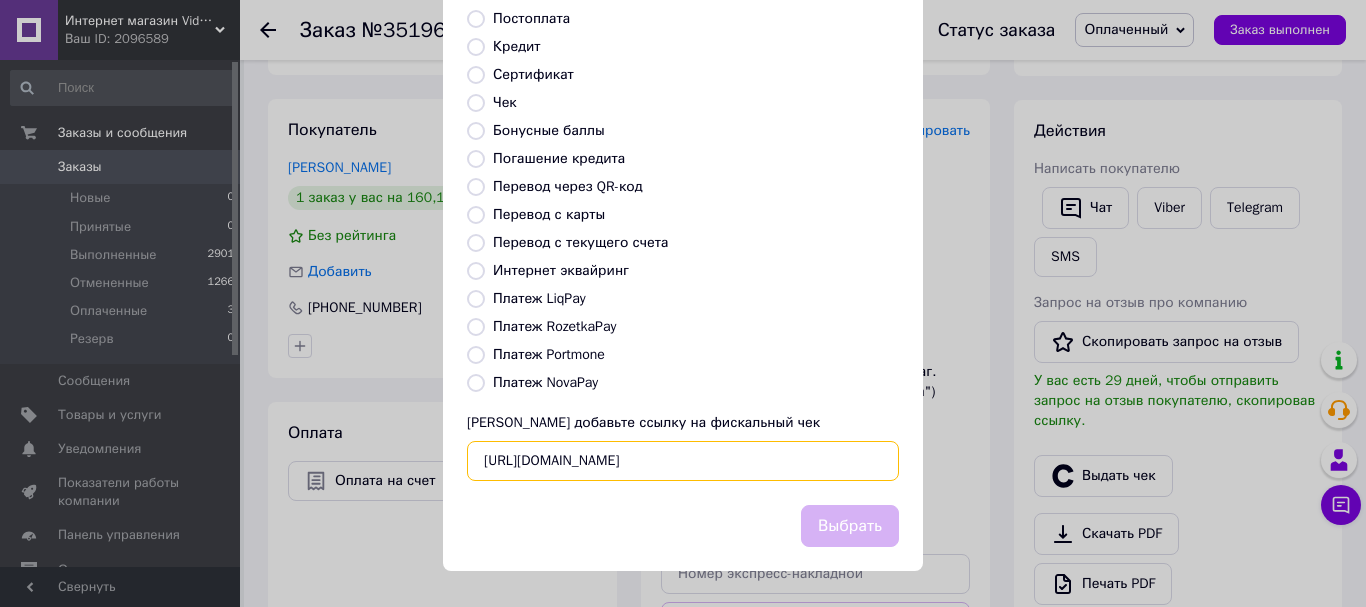 scroll, scrollTop: 0, scrollLeft: 26, axis: horizontal 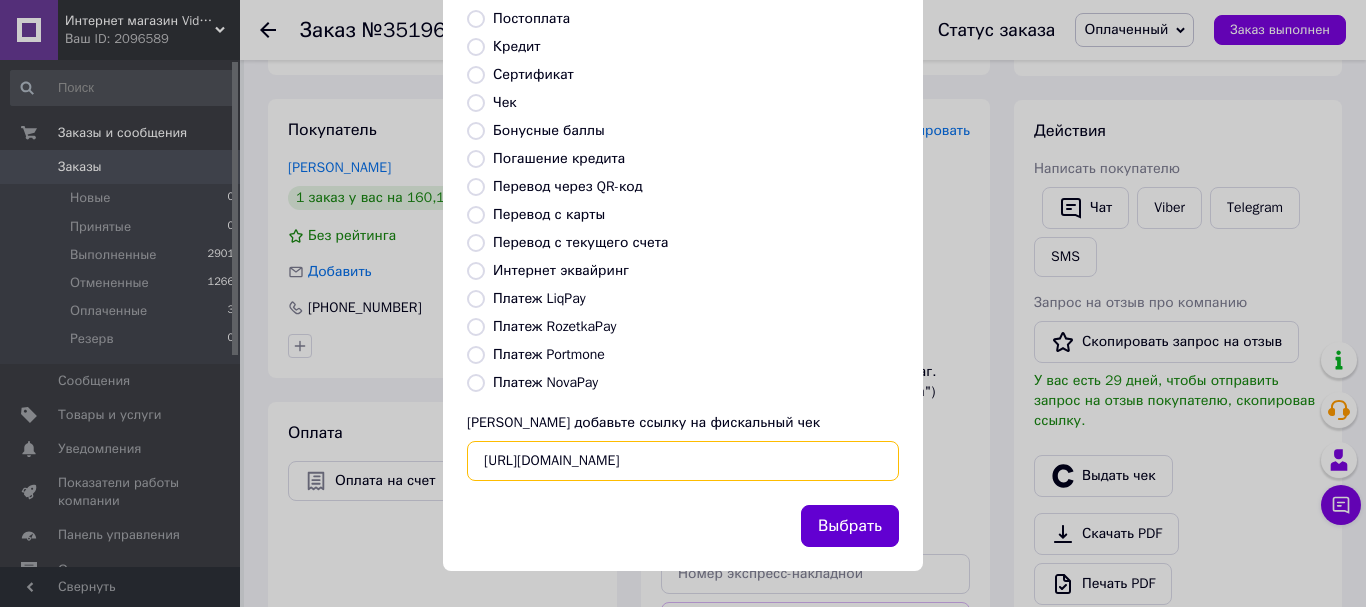 type on "[URL][DOMAIN_NAME]" 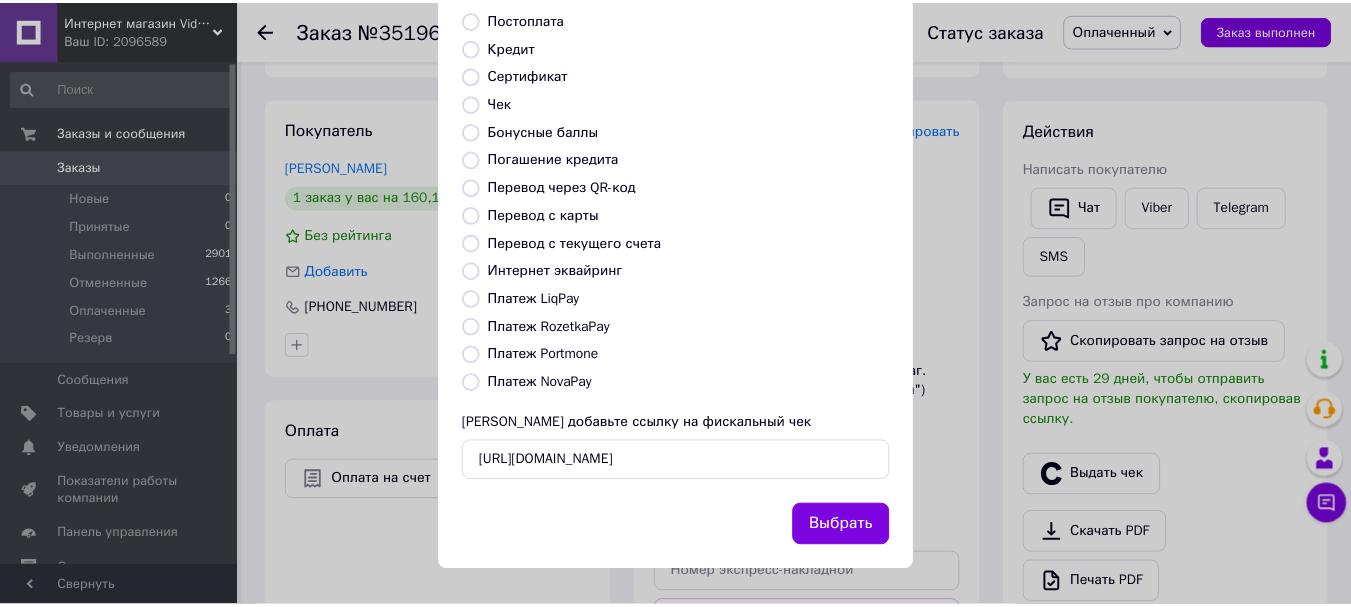 scroll, scrollTop: 0, scrollLeft: 0, axis: both 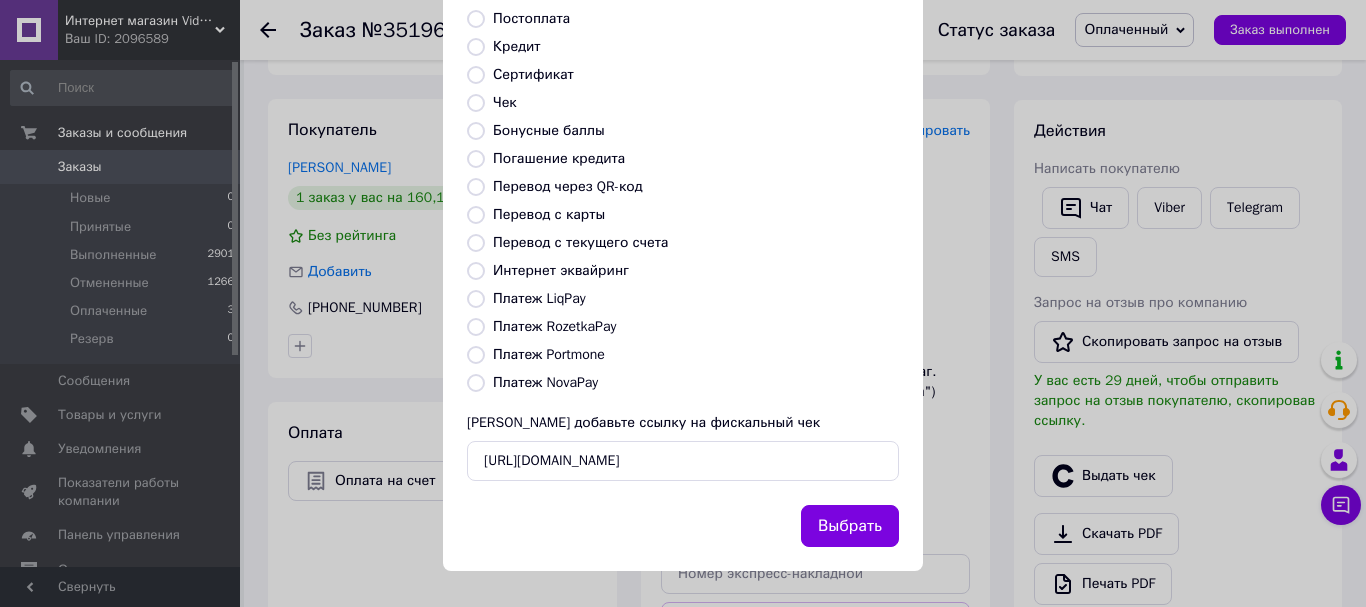 click on "Выбрать" at bounding box center [850, 526] 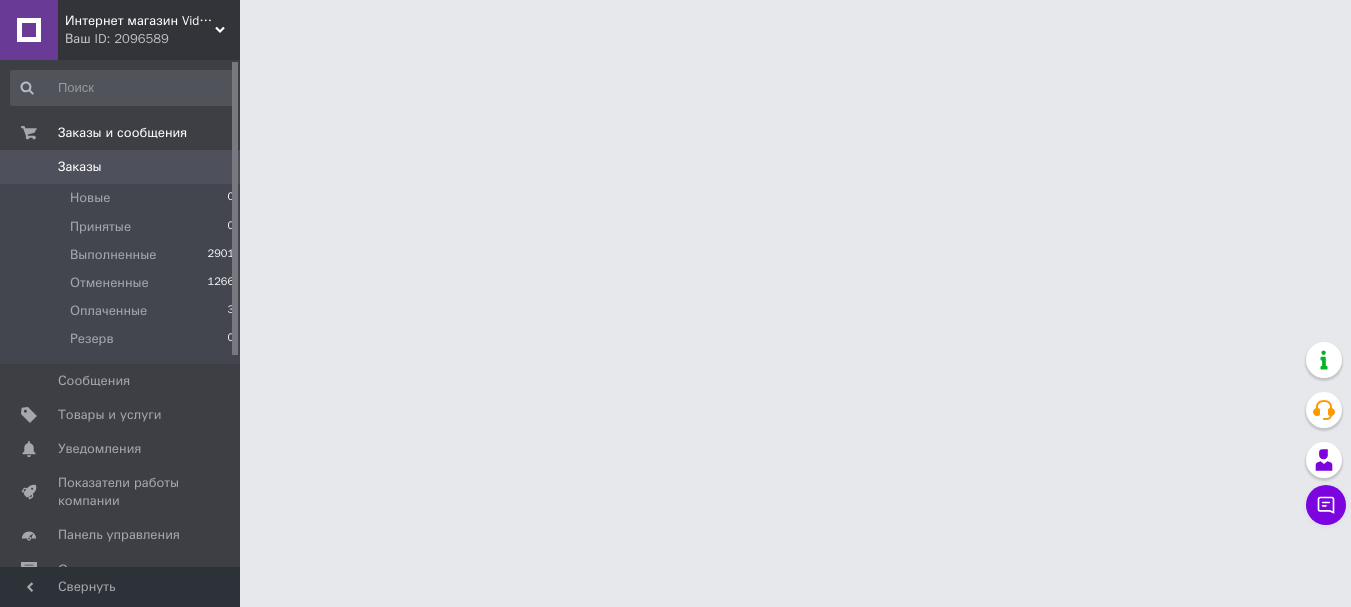 scroll, scrollTop: 0, scrollLeft: 0, axis: both 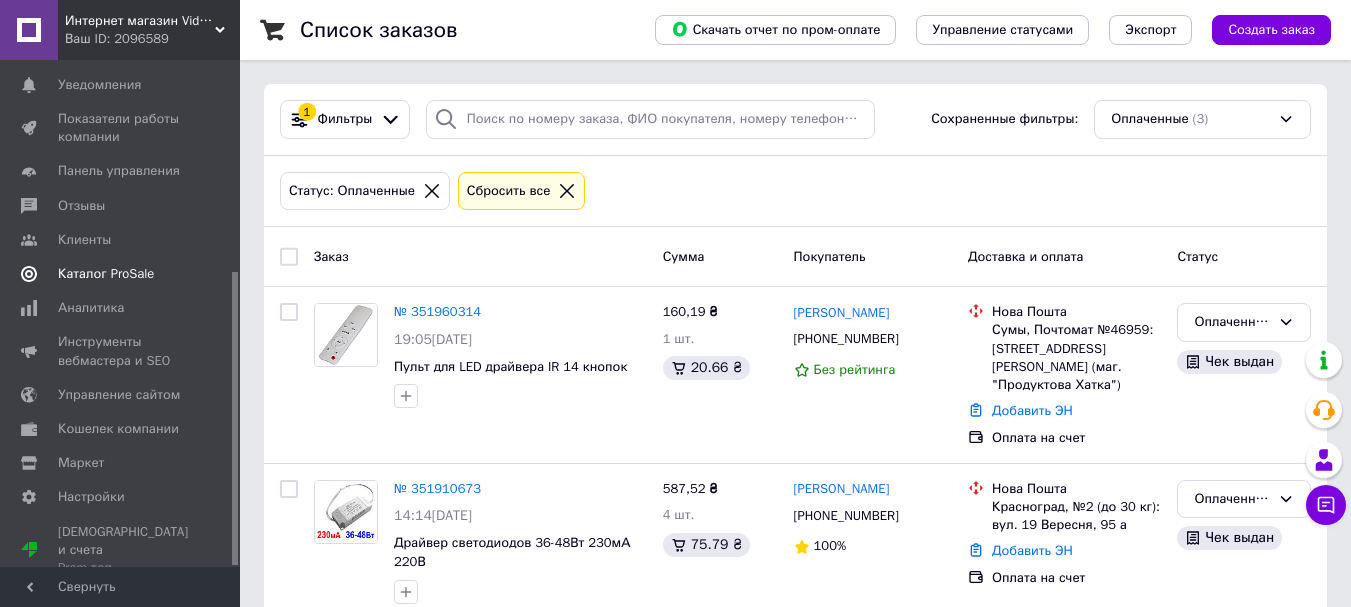 click on "Каталог ProSale" at bounding box center (123, 274) 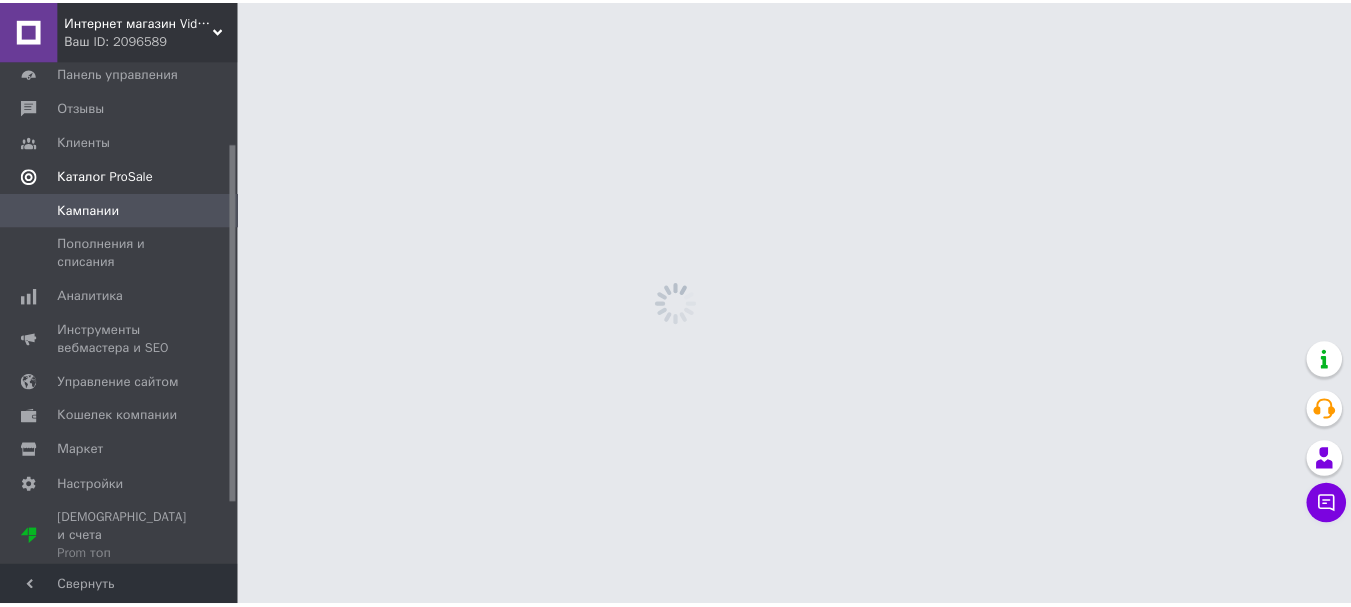scroll, scrollTop: 116, scrollLeft: 0, axis: vertical 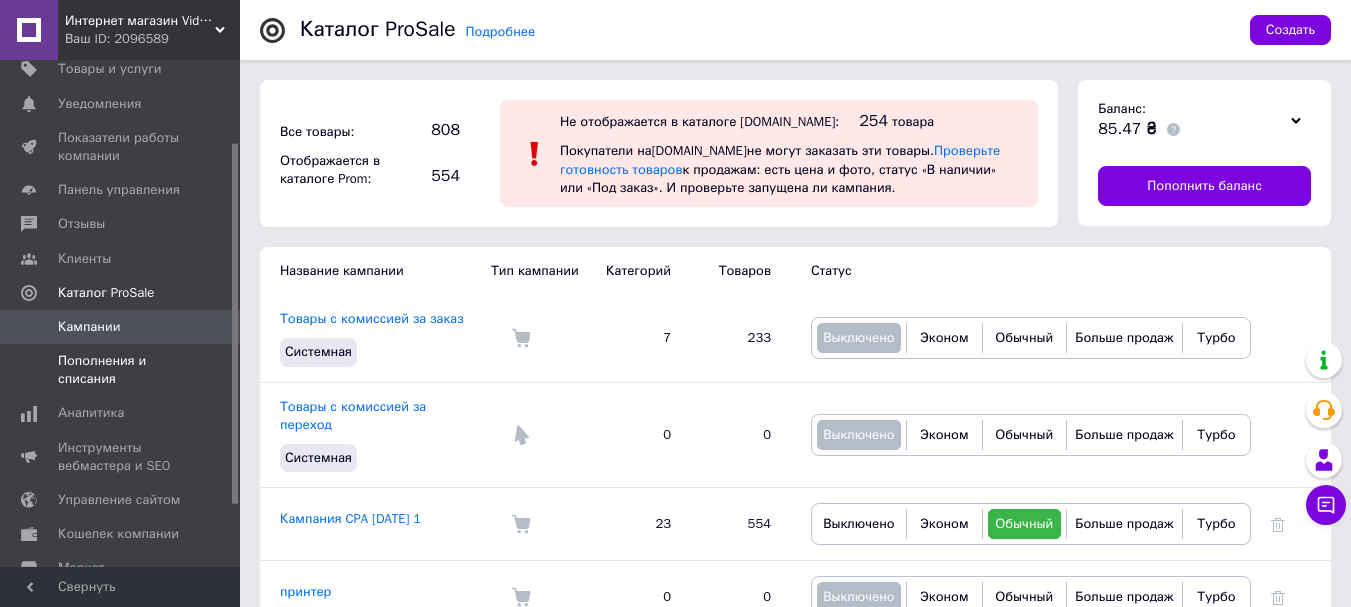 click on "Пополнения и списания" at bounding box center [121, 370] 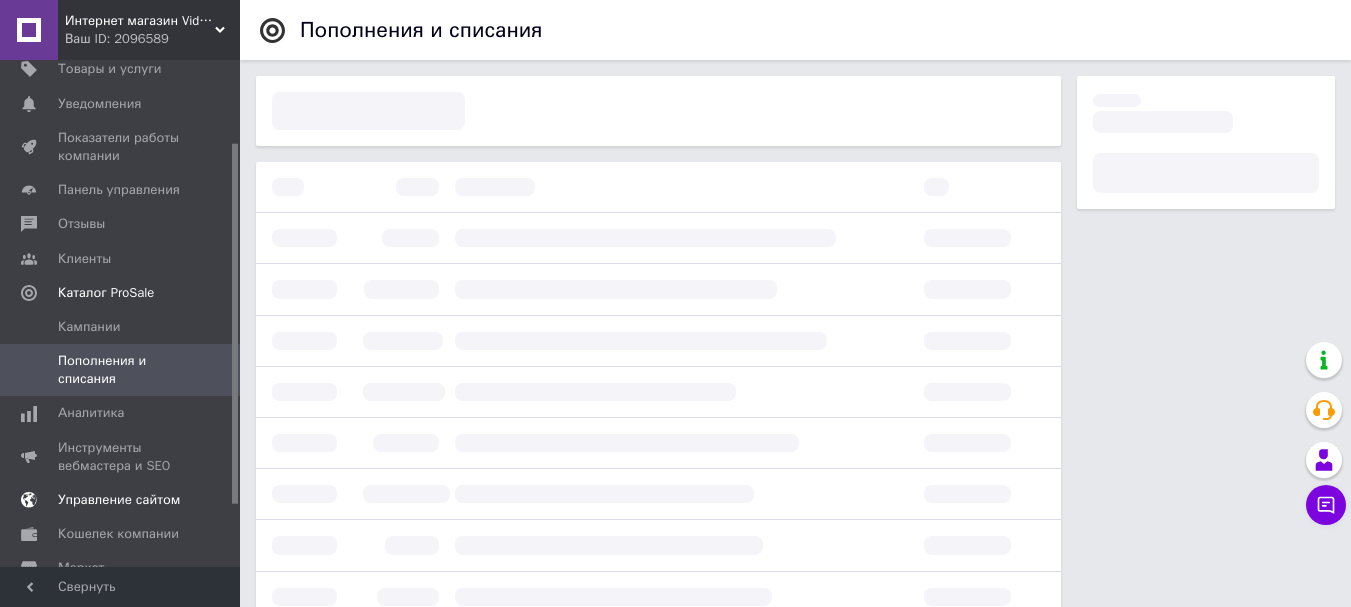 scroll, scrollTop: 203, scrollLeft: 0, axis: vertical 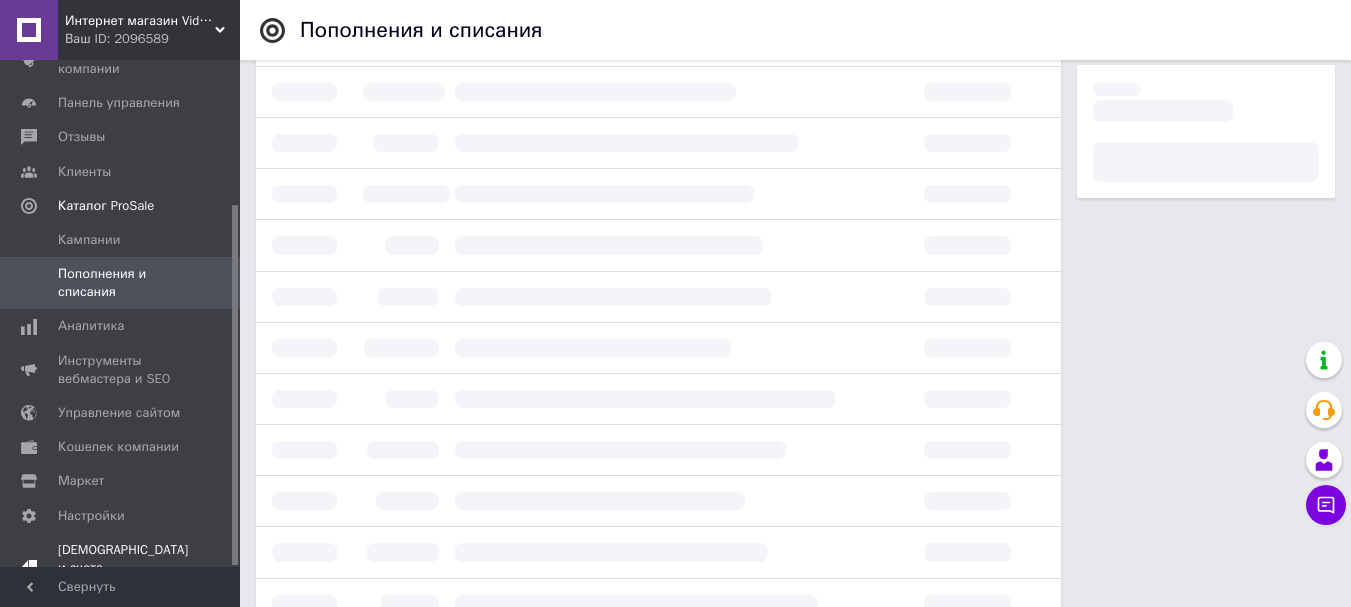 click on "Тарифы и счета Prom топ" at bounding box center [123, 568] 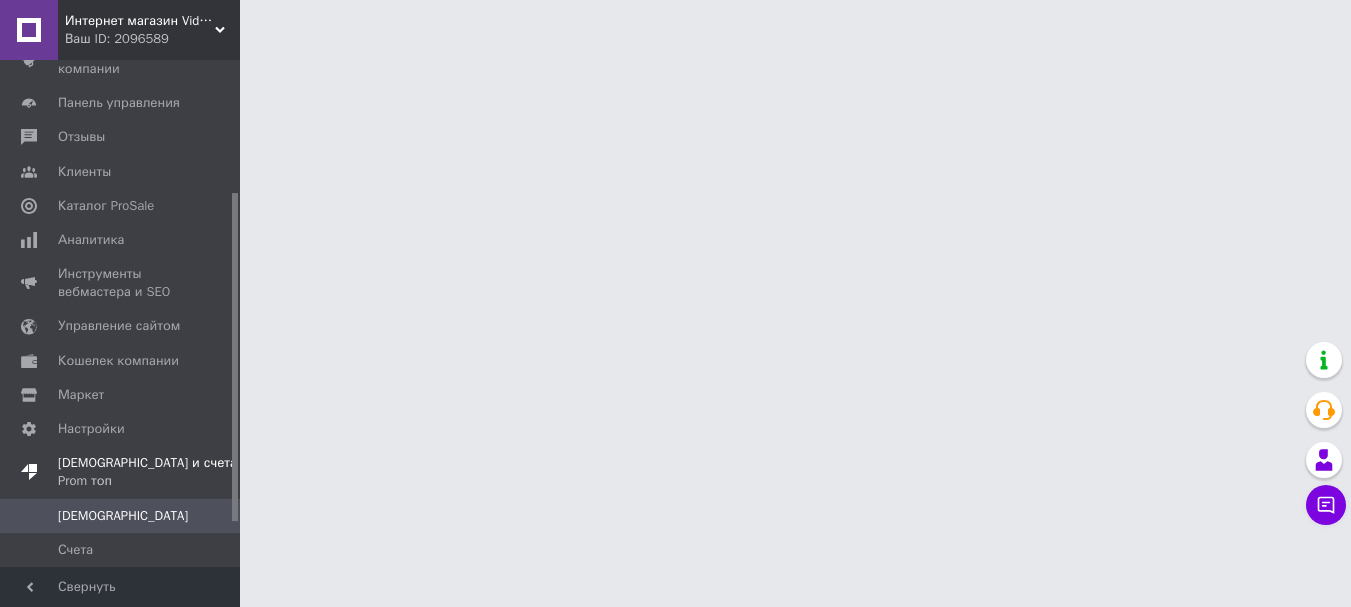 scroll, scrollTop: 0, scrollLeft: 0, axis: both 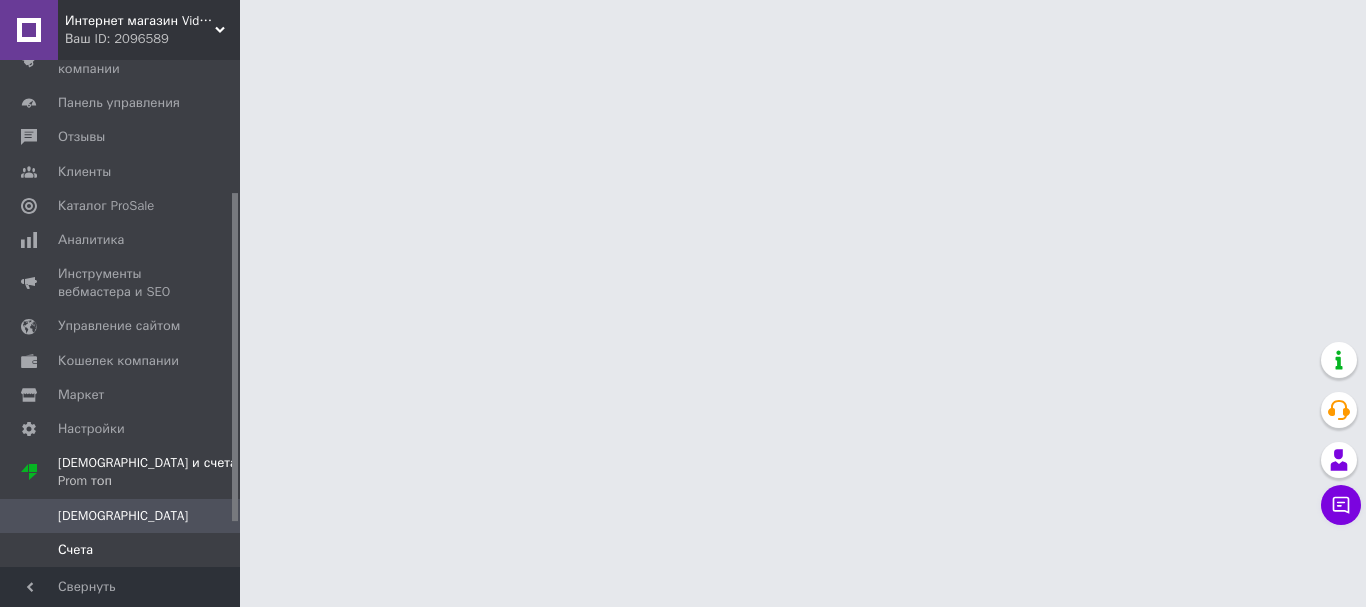 click on "Счета" at bounding box center [75, 550] 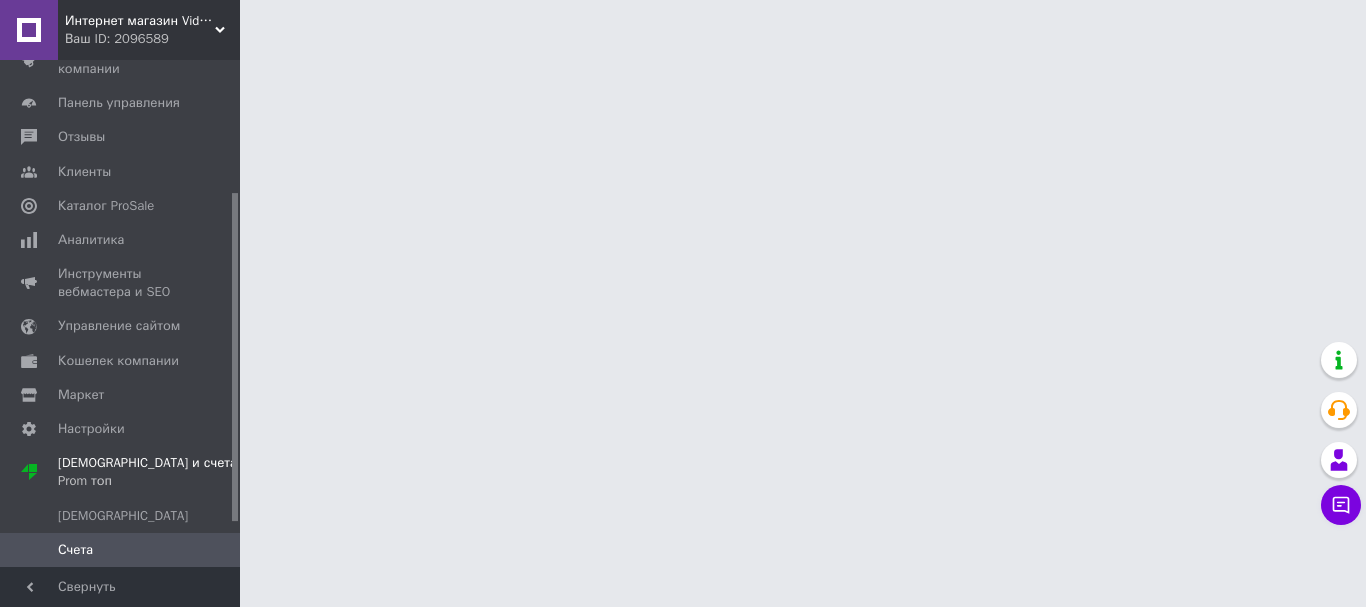 click on "Счета" at bounding box center [75, 550] 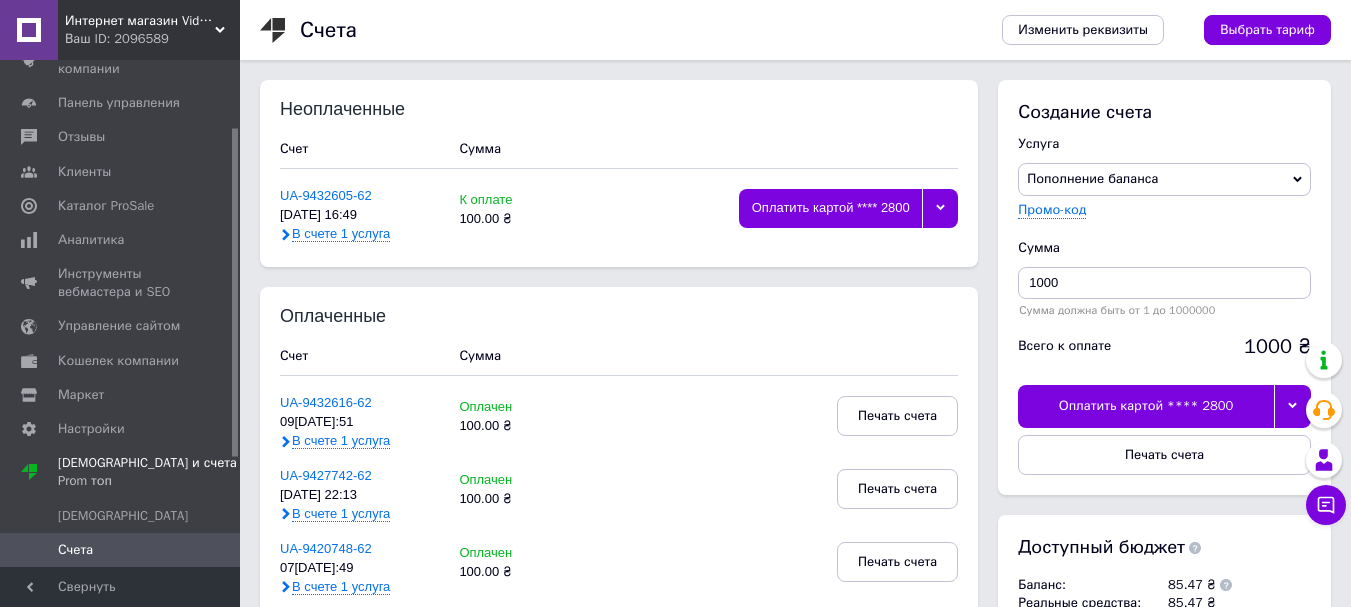 scroll, scrollTop: 0, scrollLeft: 0, axis: both 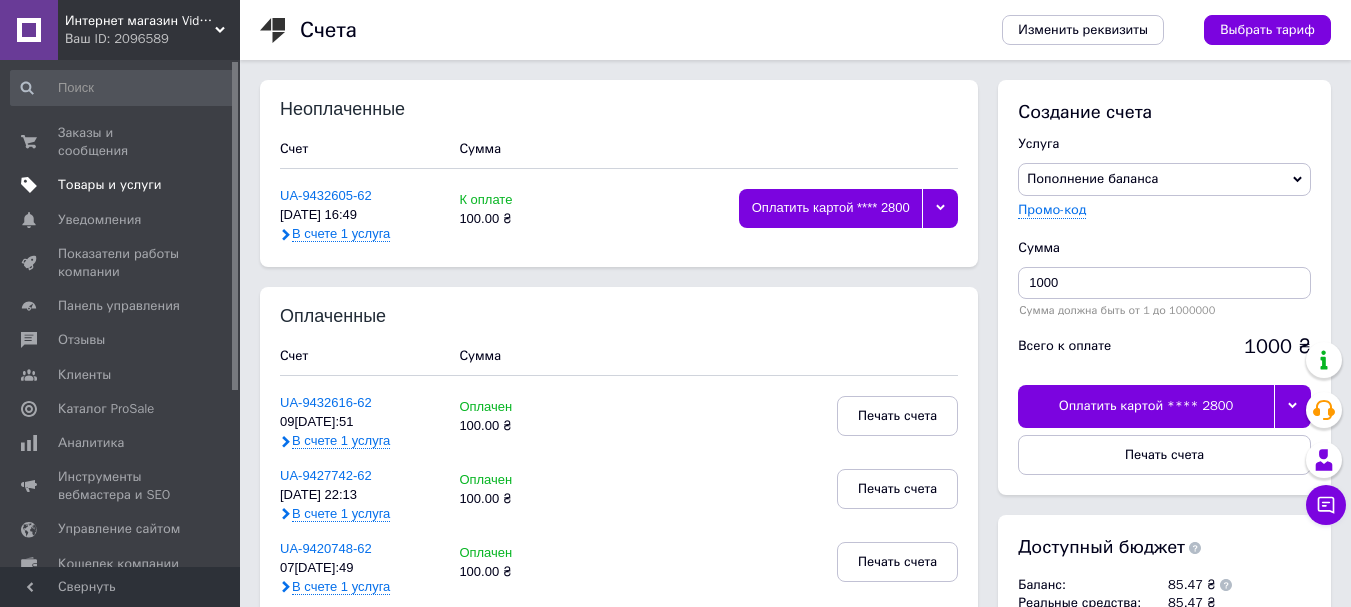 click on "Товары и услуги" at bounding box center (123, 185) 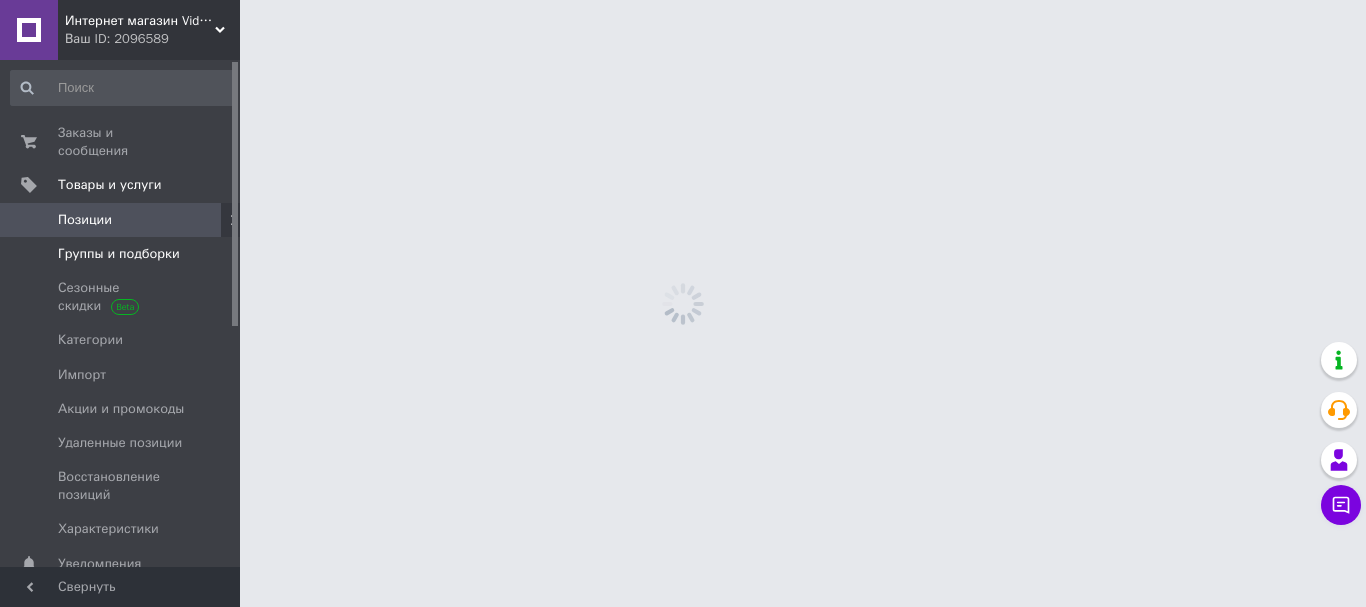 click on "Группы и подборки" at bounding box center [119, 254] 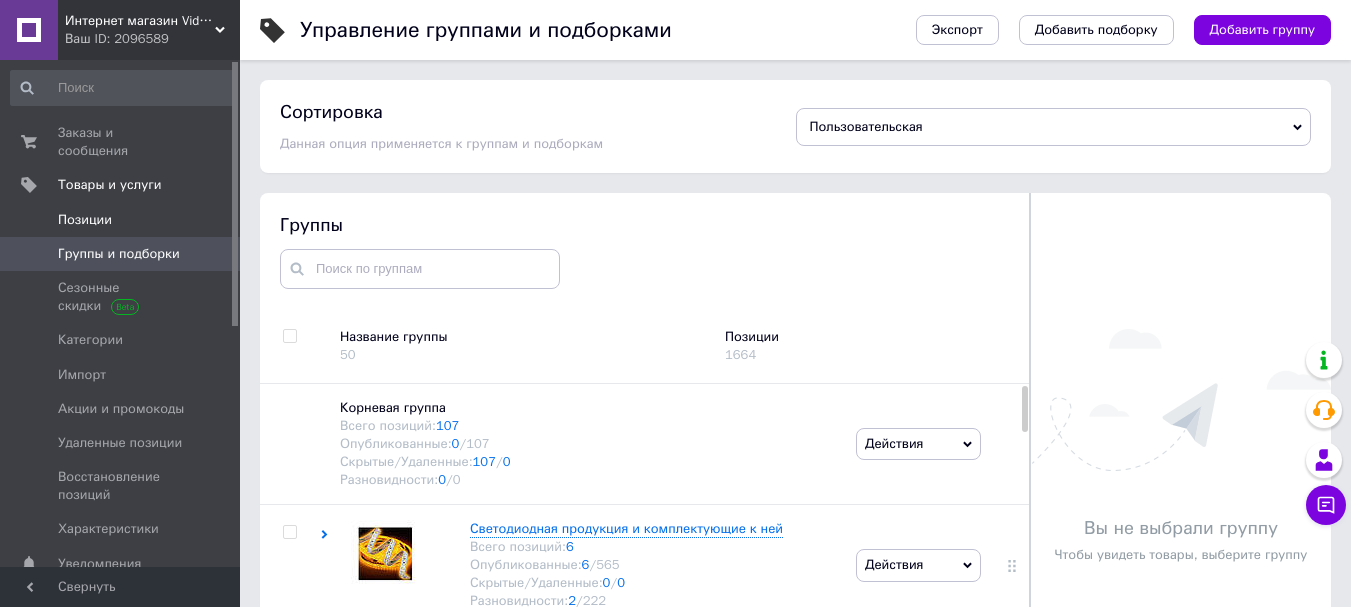click on "Позиции" at bounding box center (121, 220) 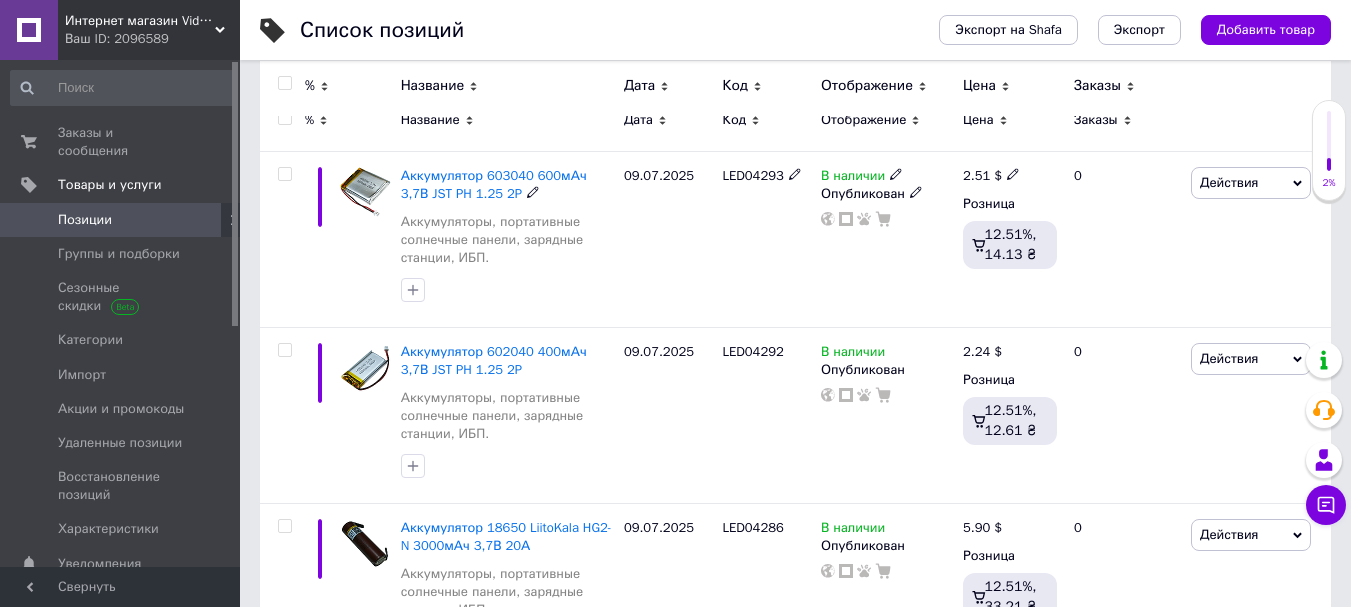 scroll, scrollTop: 0, scrollLeft: 0, axis: both 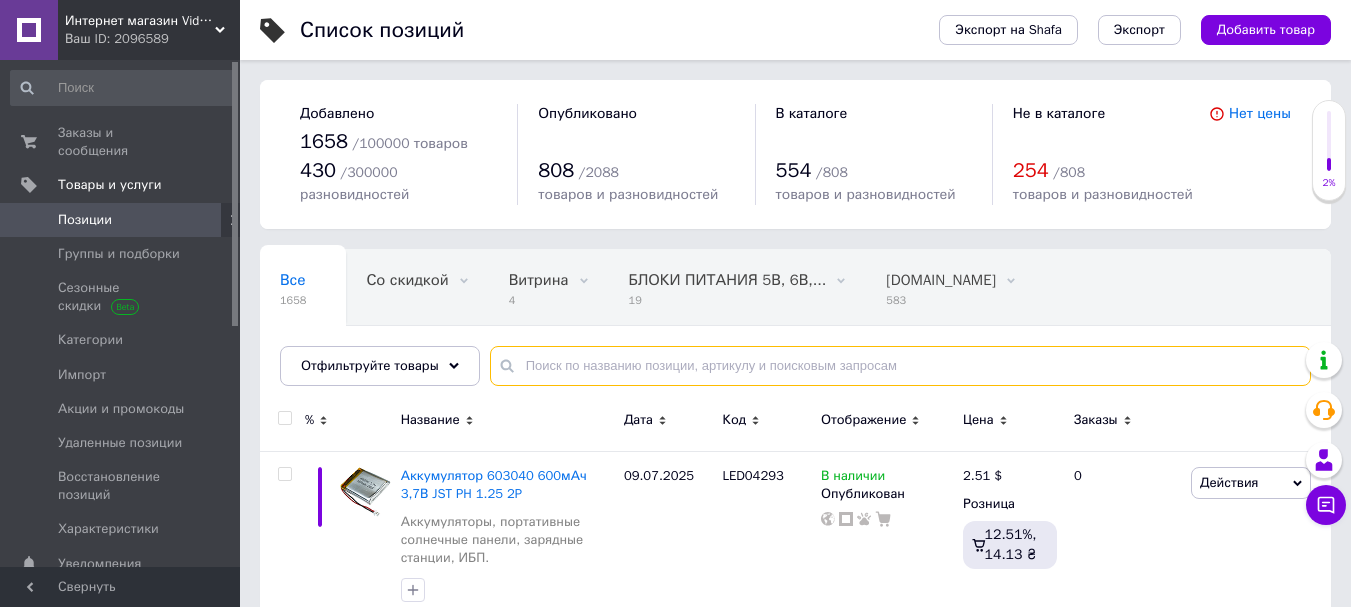 click at bounding box center (900, 366) 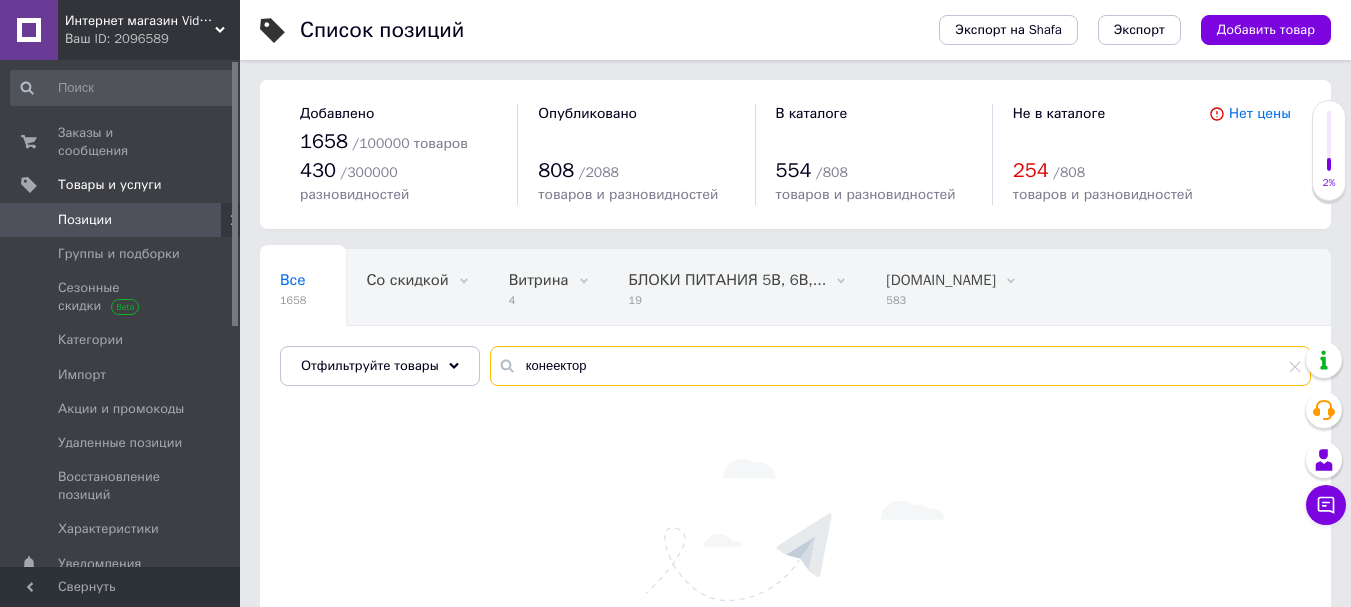 click on "конеектор" at bounding box center (900, 366) 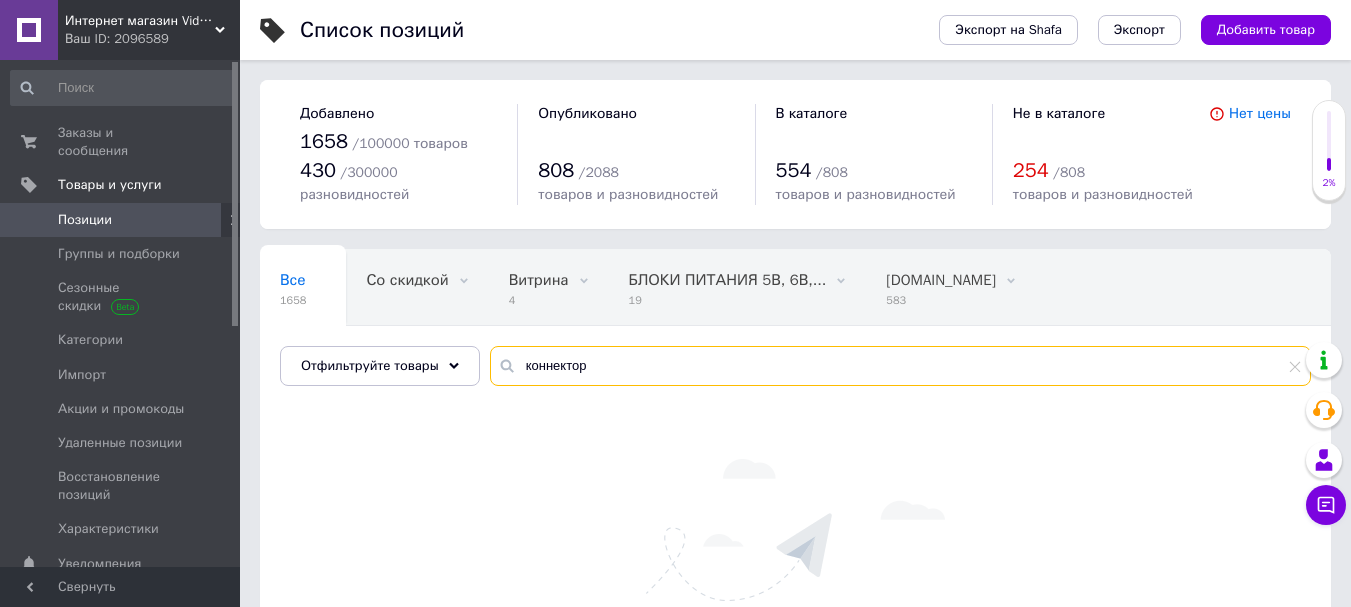 type on "коннектор" 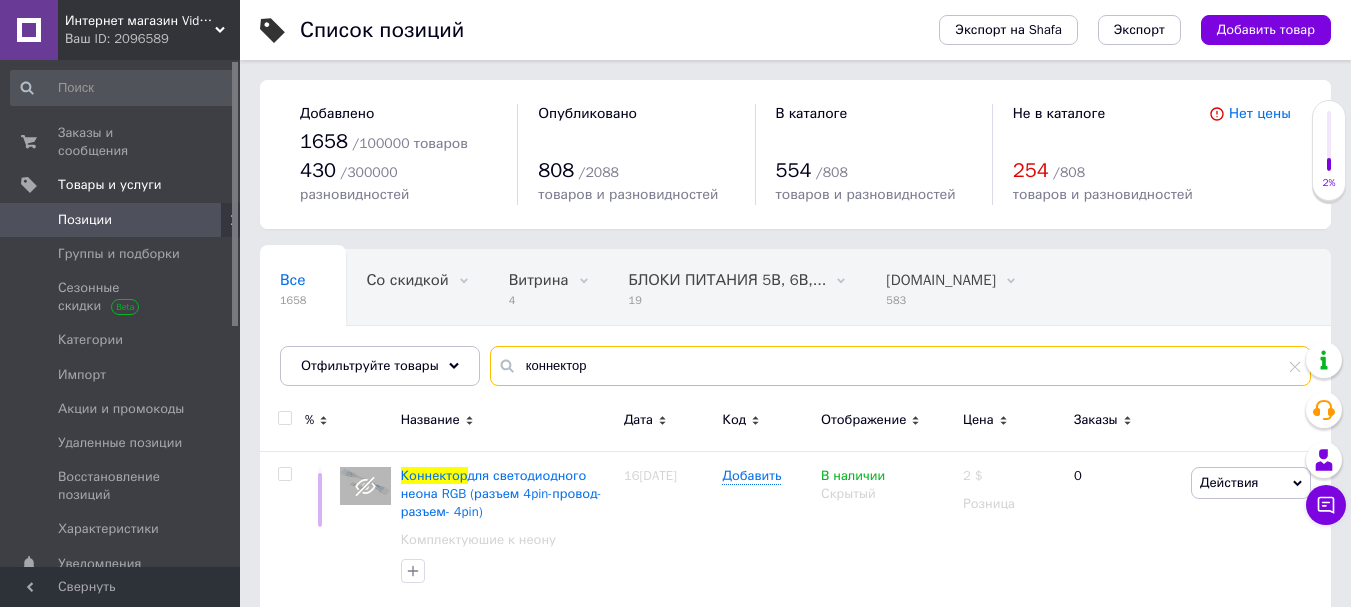 click on "коннектор" at bounding box center (900, 366) 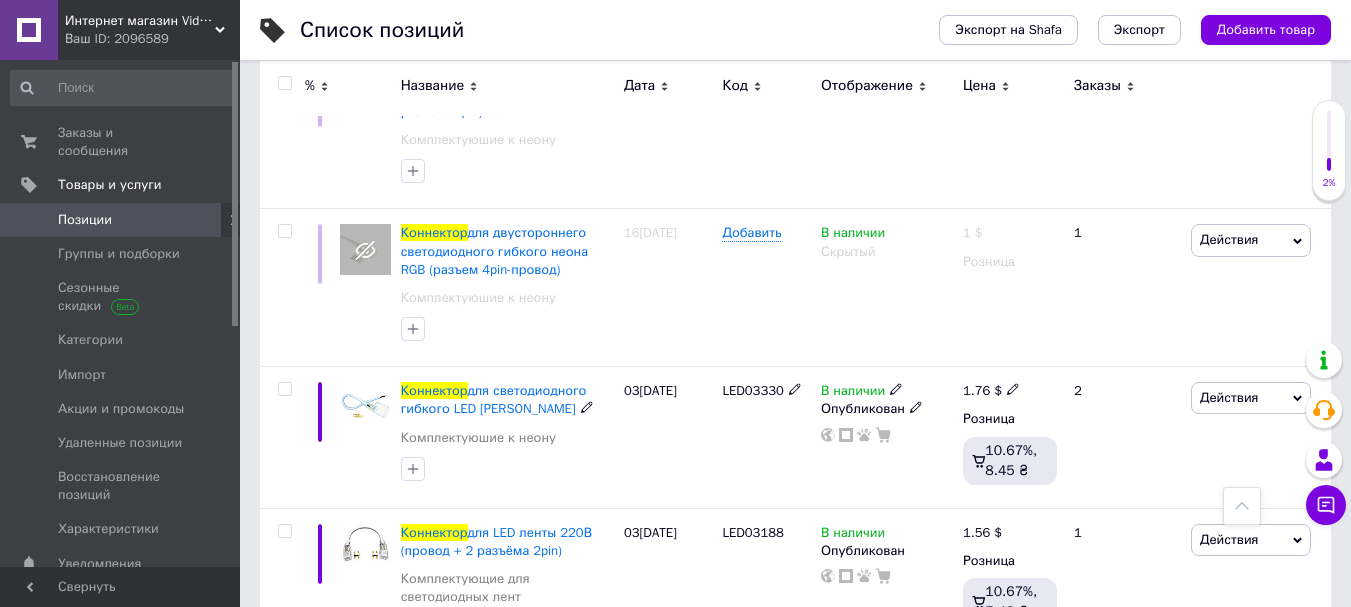 scroll, scrollTop: 700, scrollLeft: 0, axis: vertical 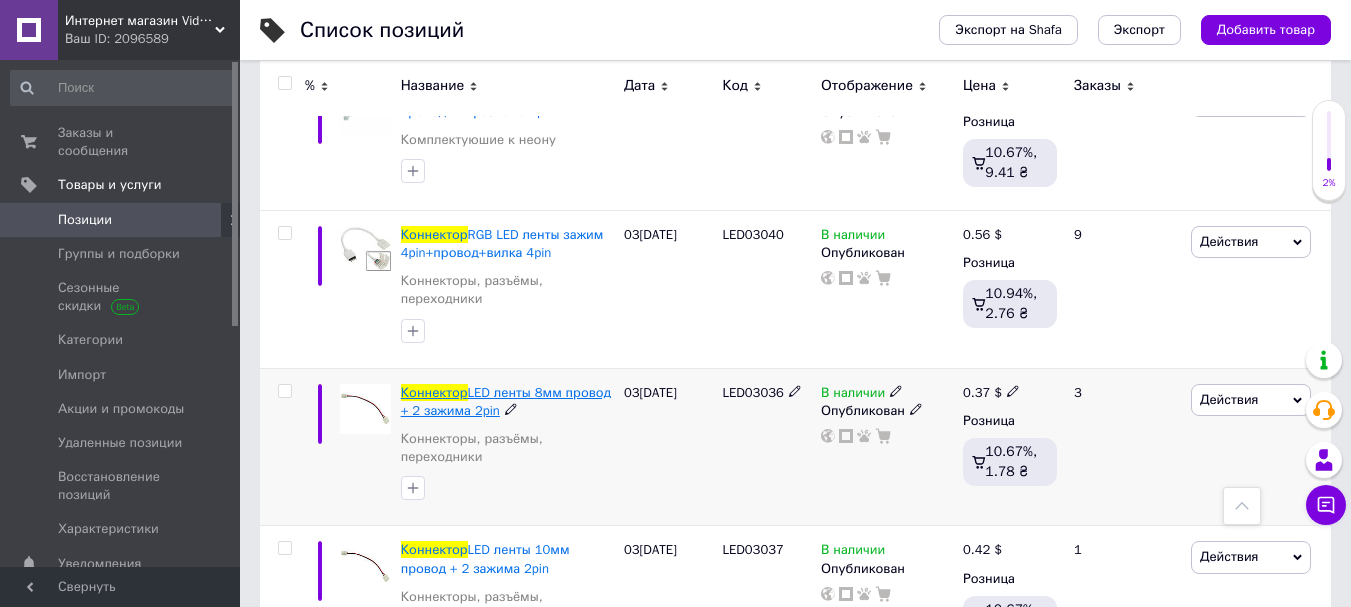click on "LED ленты 8мм провод + 2 зажима 2pin" at bounding box center [506, 401] 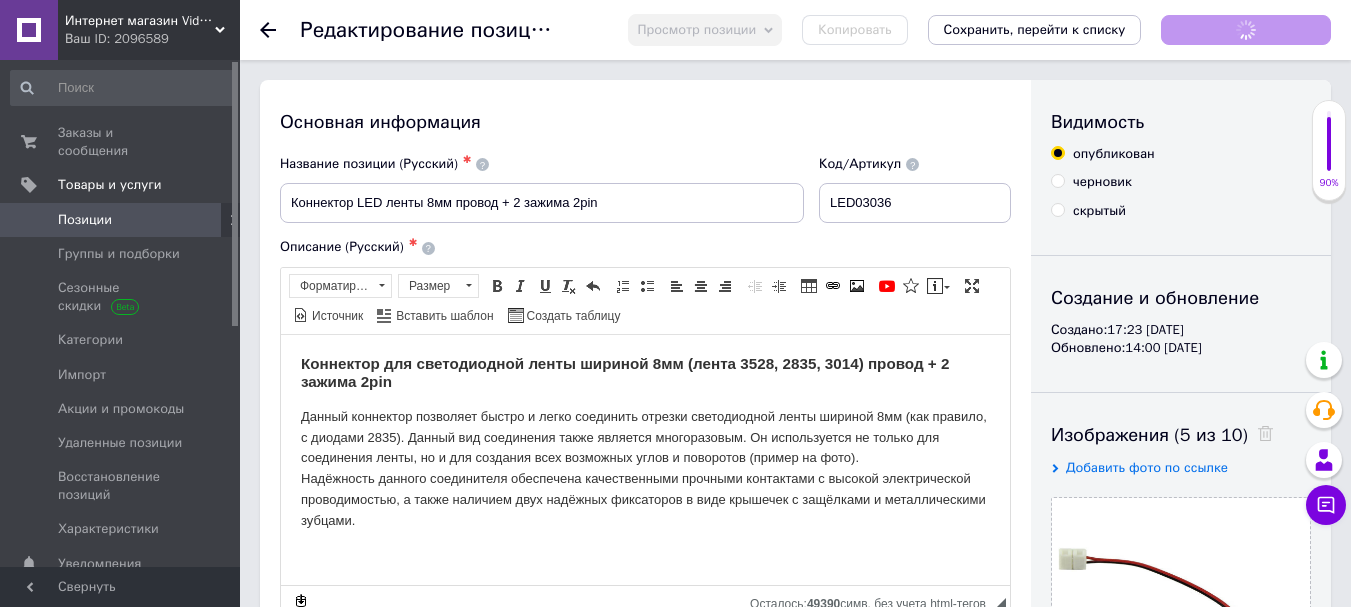 scroll, scrollTop: 0, scrollLeft: 0, axis: both 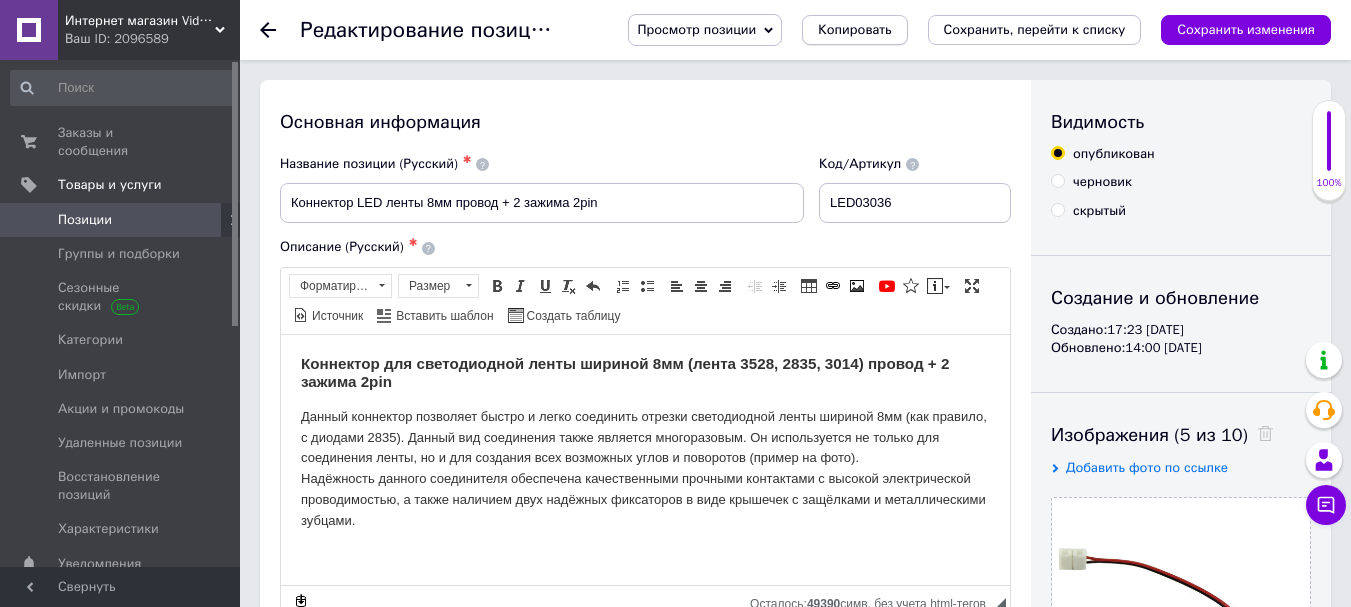 click on "Копировать" at bounding box center (854, 30) 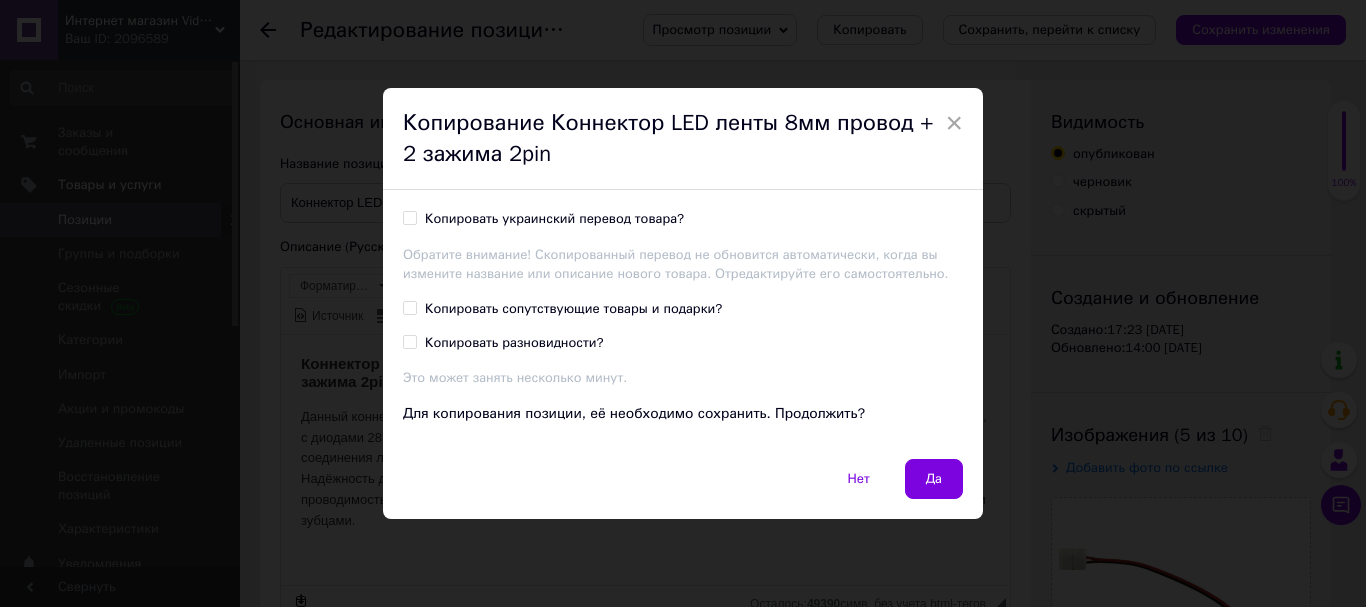 click on "Копировать украинский перевод товара?" at bounding box center (554, 219) 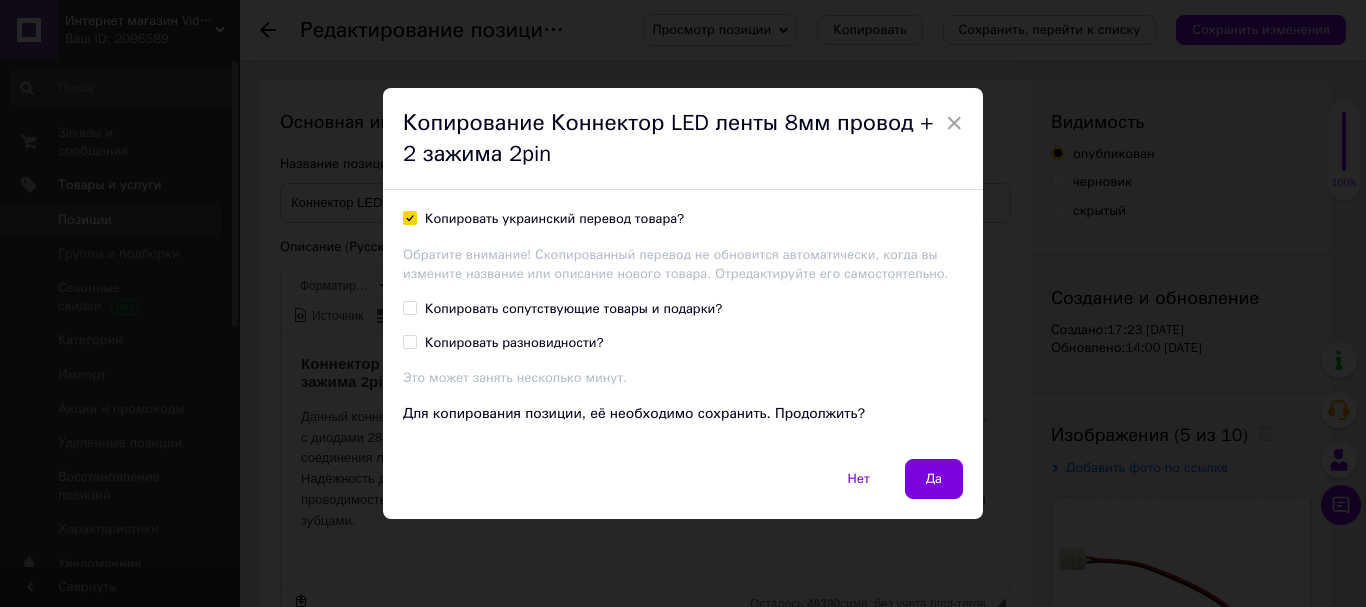 checkbox on "true" 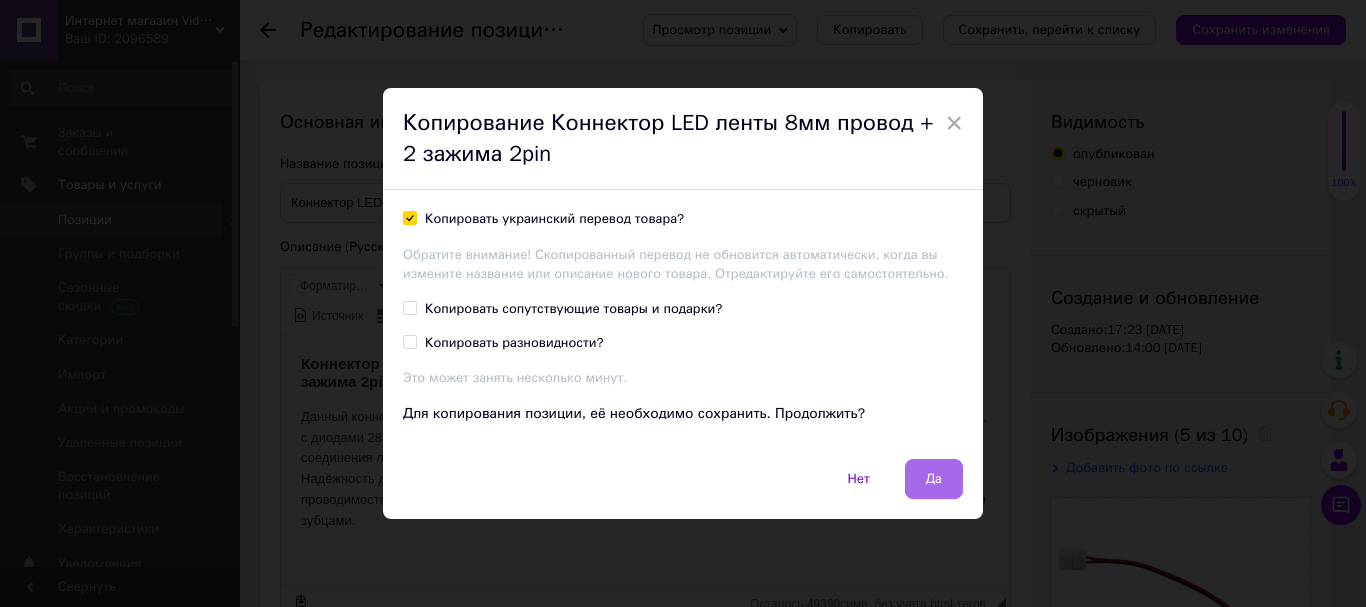 click on "Да" at bounding box center (934, 479) 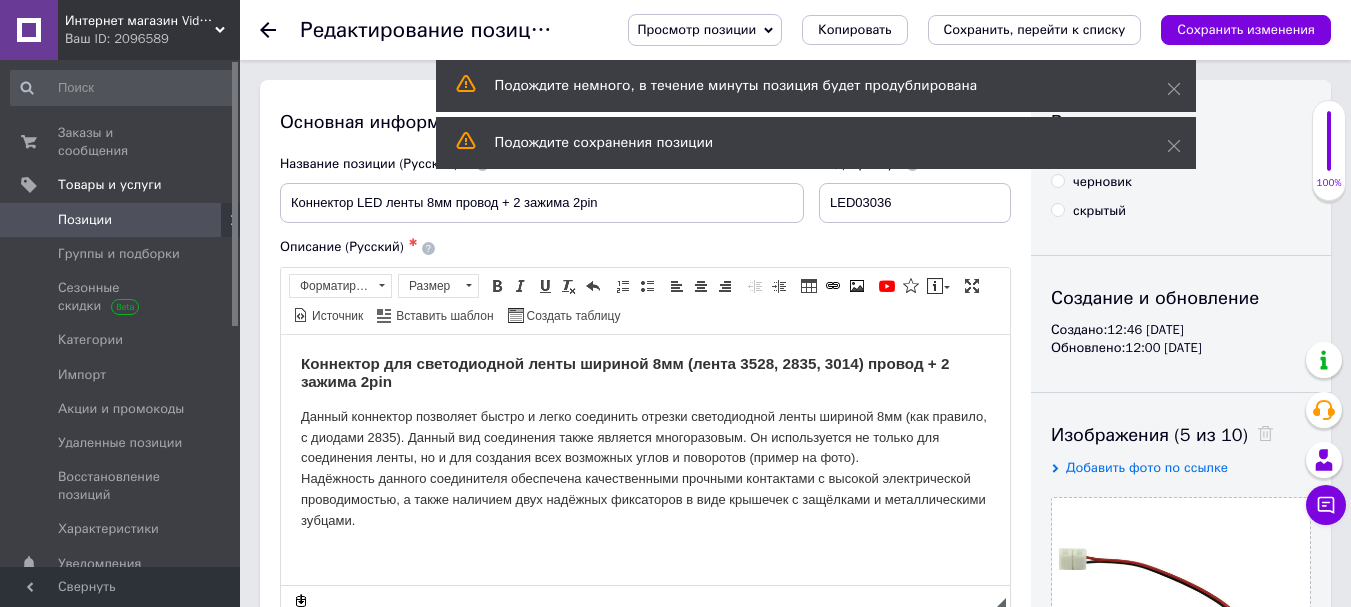 scroll, scrollTop: 0, scrollLeft: 0, axis: both 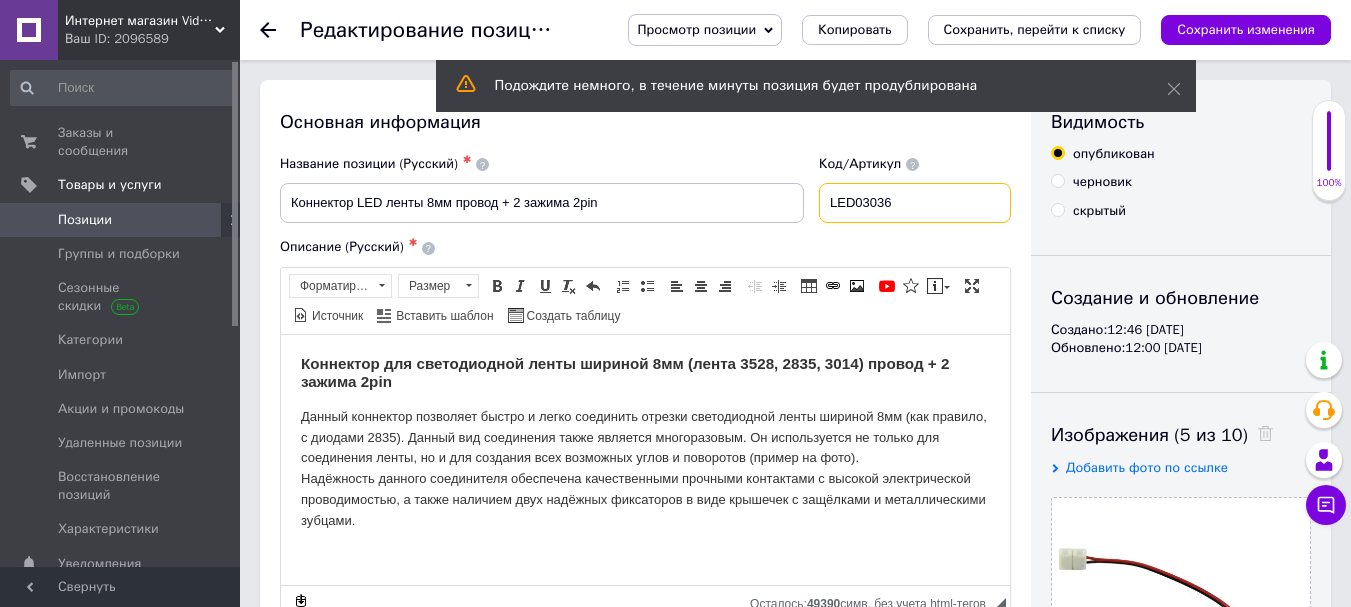 drag, startPoint x: 898, startPoint y: 186, endPoint x: 823, endPoint y: 211, distance: 79.05694 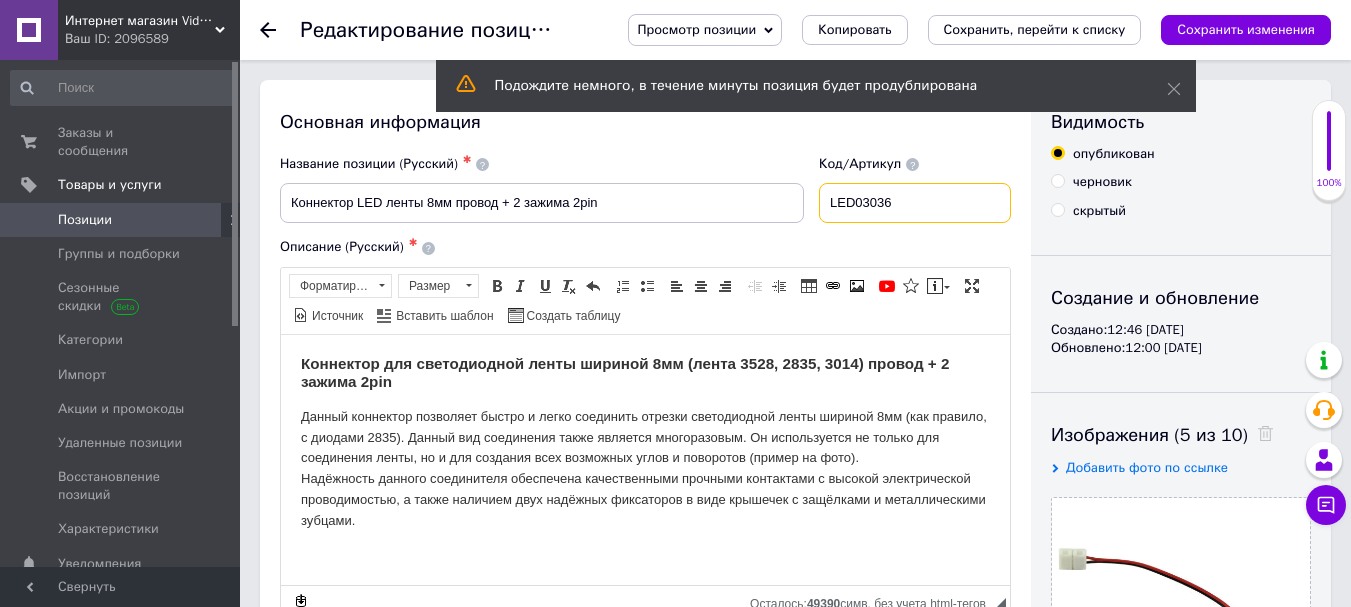 click on "Код/Артикул LED03036" at bounding box center (915, 189) 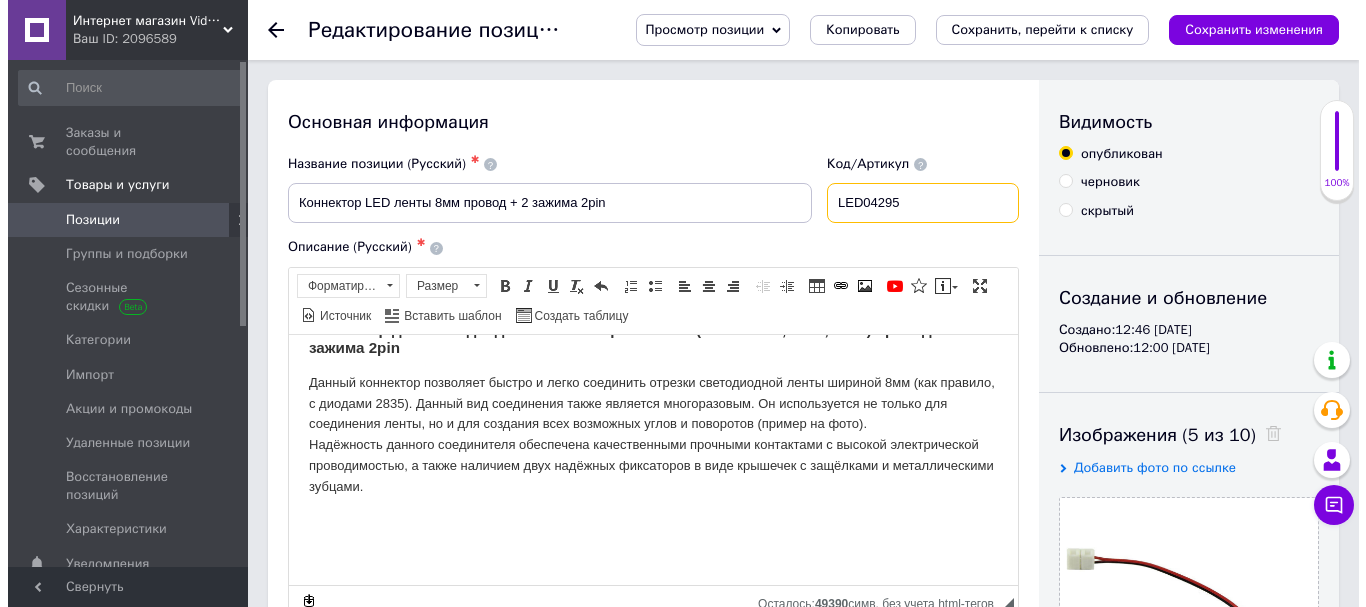 scroll, scrollTop: 200, scrollLeft: 0, axis: vertical 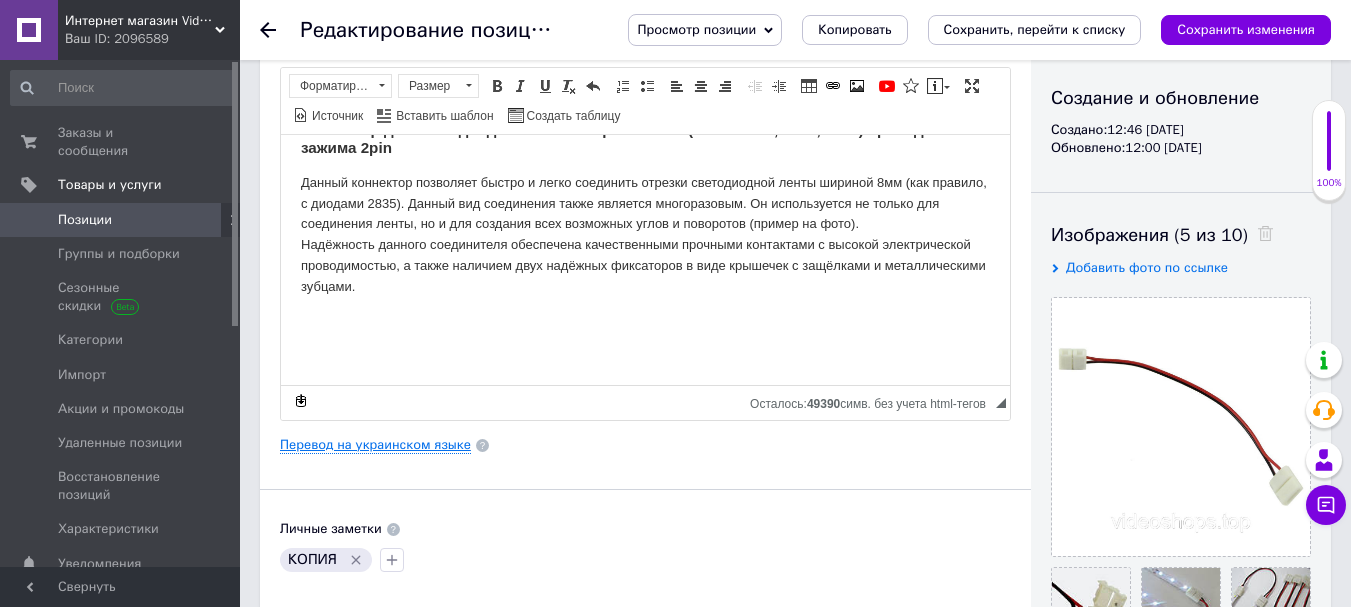 type on "LED04295" 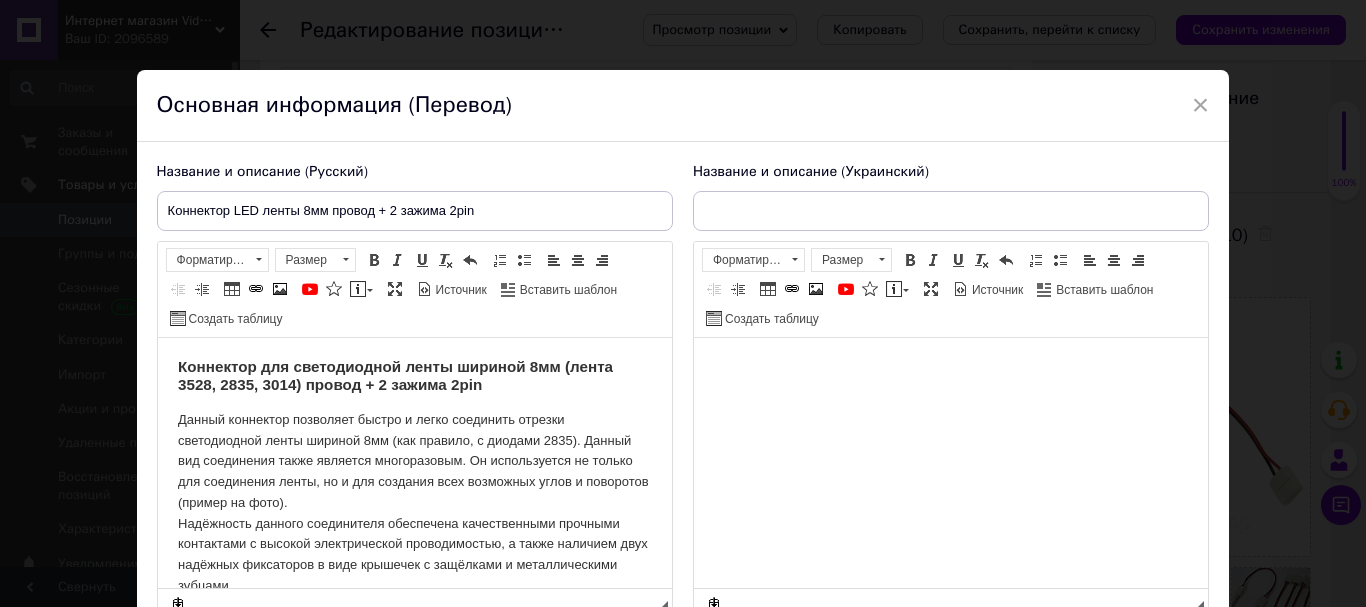 scroll, scrollTop: 0, scrollLeft: 0, axis: both 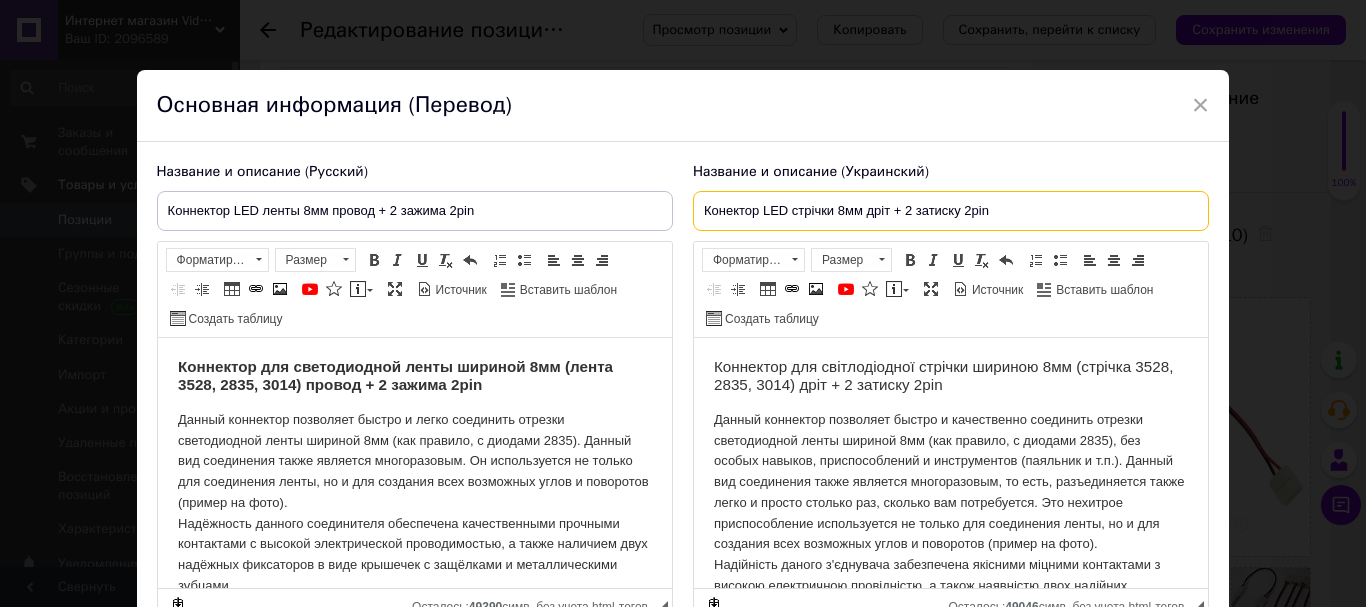 drag, startPoint x: 1002, startPoint y: 199, endPoint x: 655, endPoint y: 215, distance: 347.36868 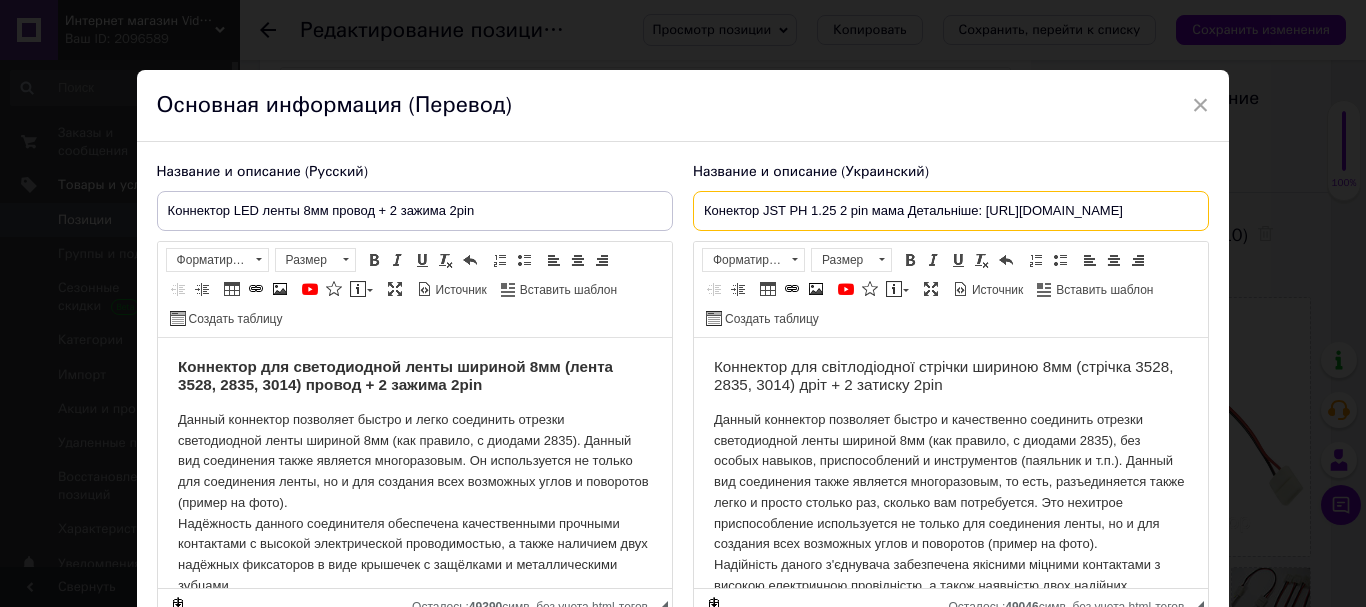 scroll, scrollTop: 0, scrollLeft: 212, axis: horizontal 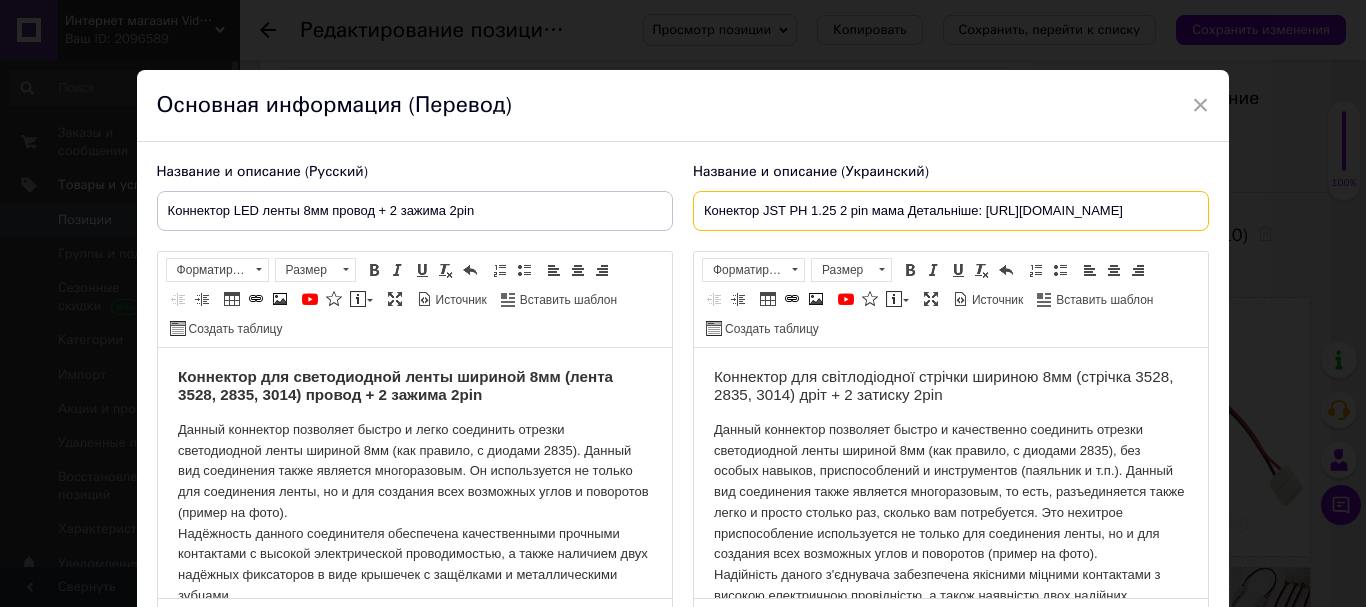 drag, startPoint x: 788, startPoint y: 212, endPoint x: 1318, endPoint y: 212, distance: 530 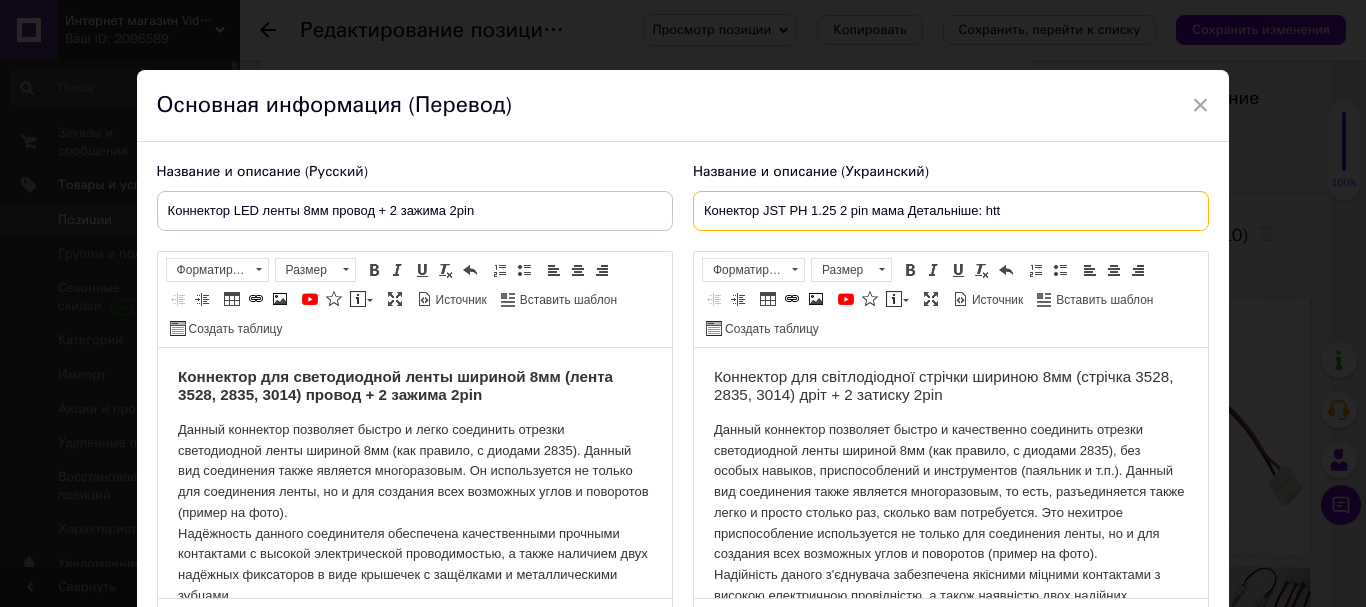 scroll, scrollTop: 0, scrollLeft: 0, axis: both 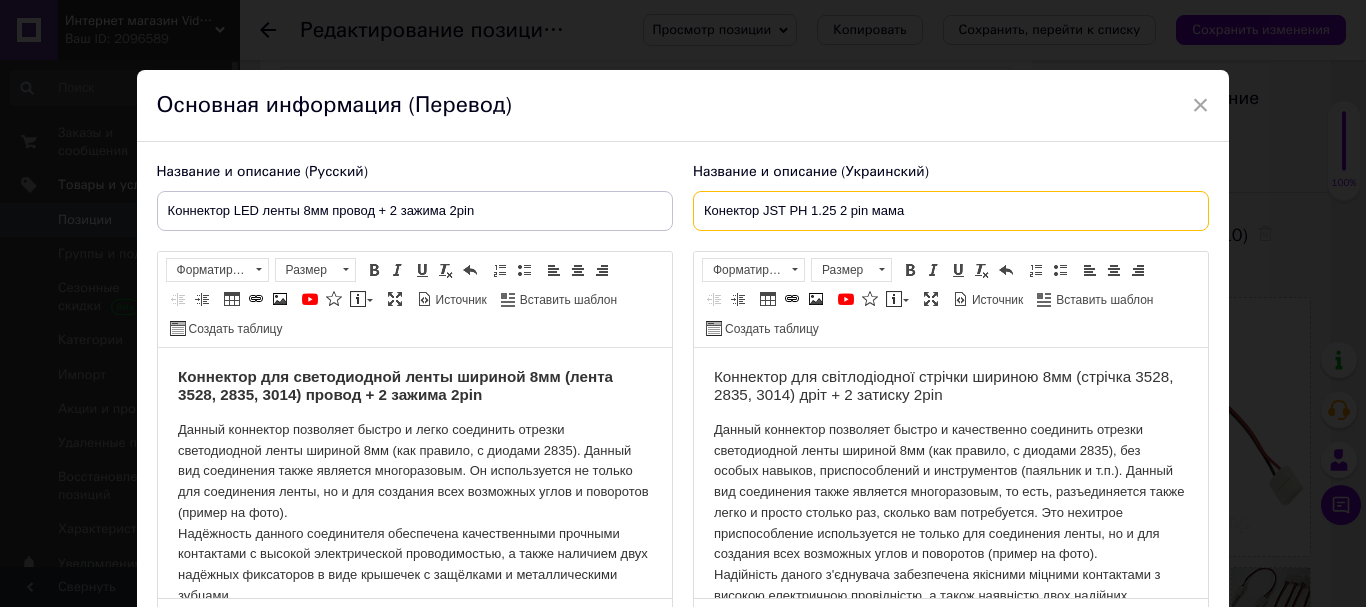 type on "Конектор JST PH 1.25 2 pin мама" 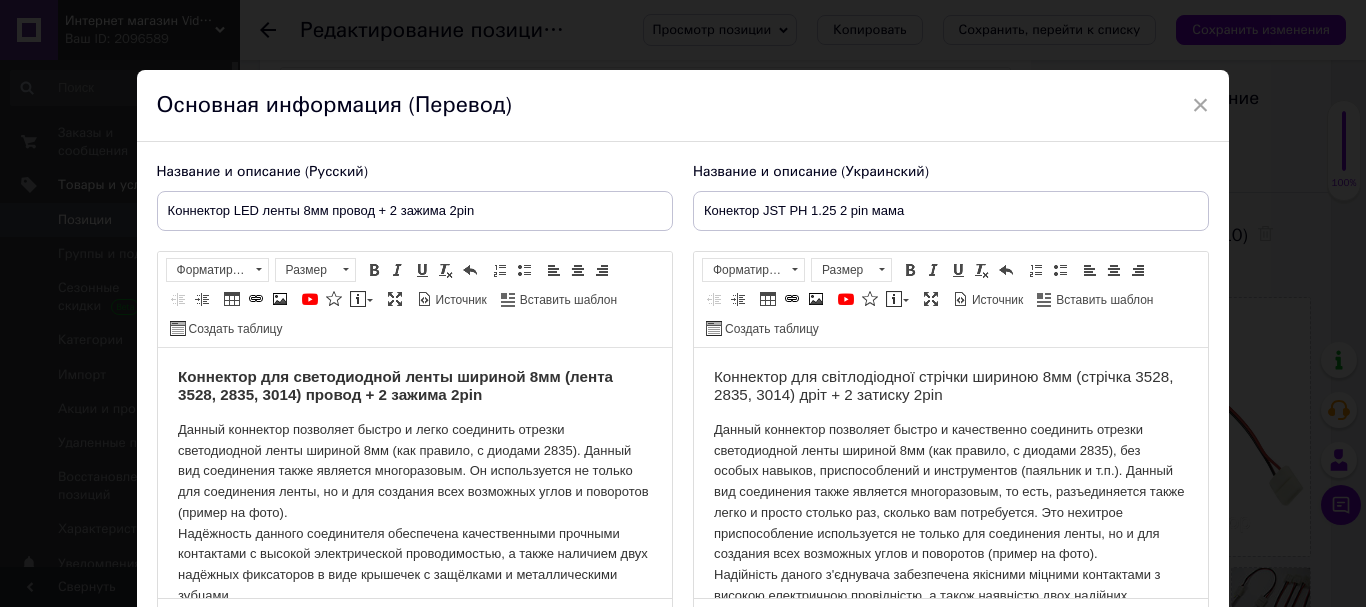 drag, startPoint x: 941, startPoint y: 367, endPoint x: 931, endPoint y: 368, distance: 10.049875 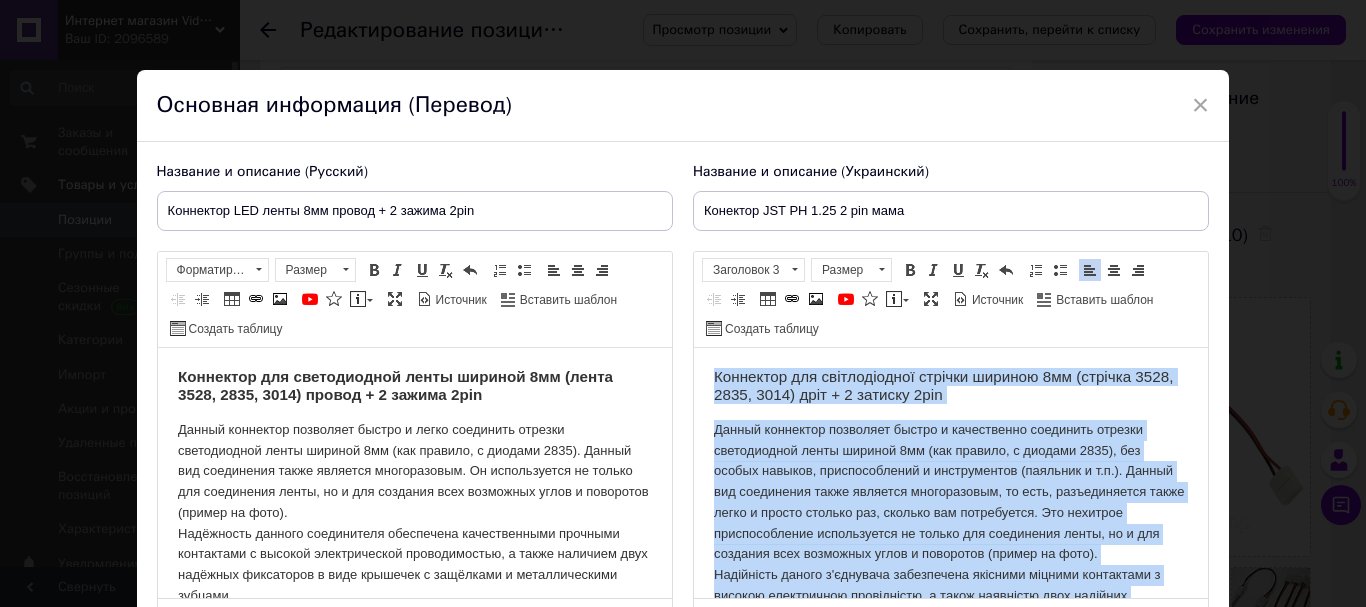 scroll, scrollTop: 221, scrollLeft: 0, axis: vertical 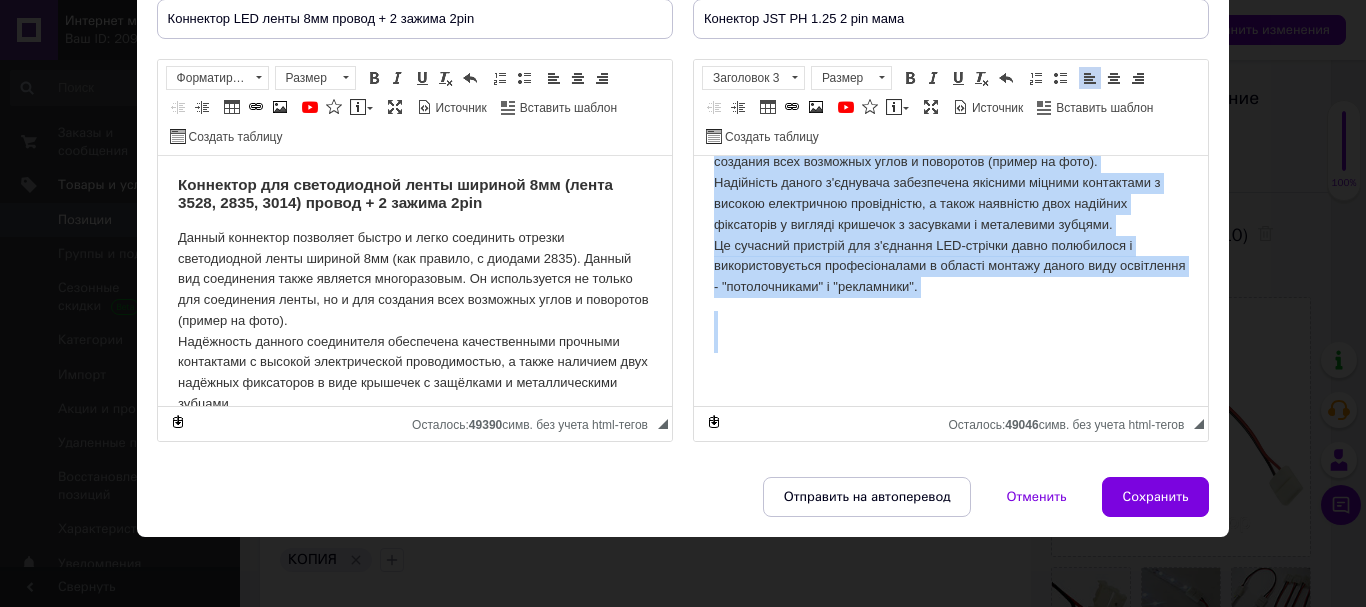 drag, startPoint x: 706, startPoint y: 183, endPoint x: 1149, endPoint y: 605, distance: 611.8276 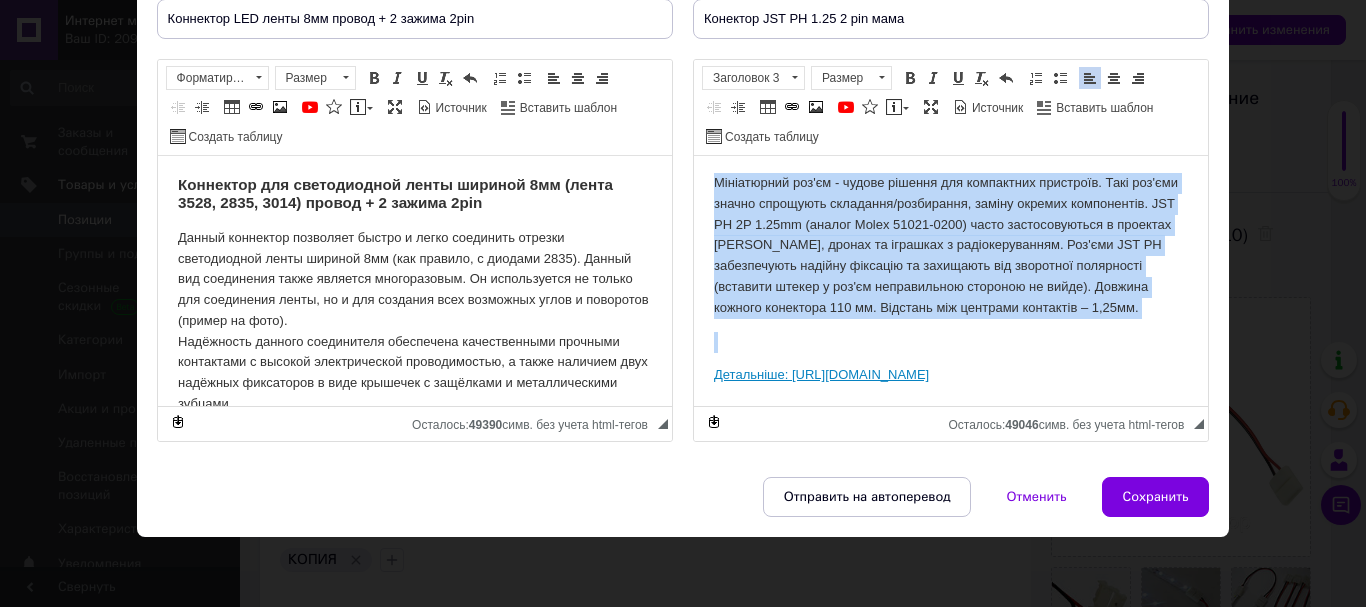 scroll, scrollTop: 108, scrollLeft: 0, axis: vertical 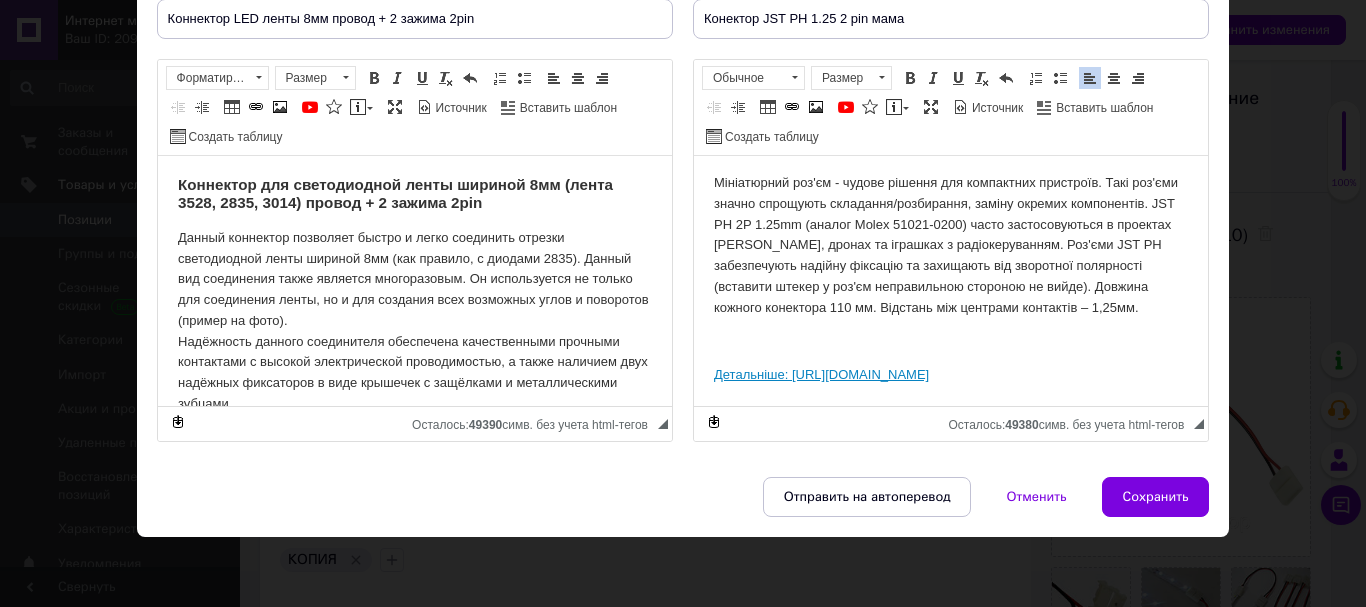 drag, startPoint x: 706, startPoint y: 353, endPoint x: 824, endPoint y: 381, distance: 121.27654 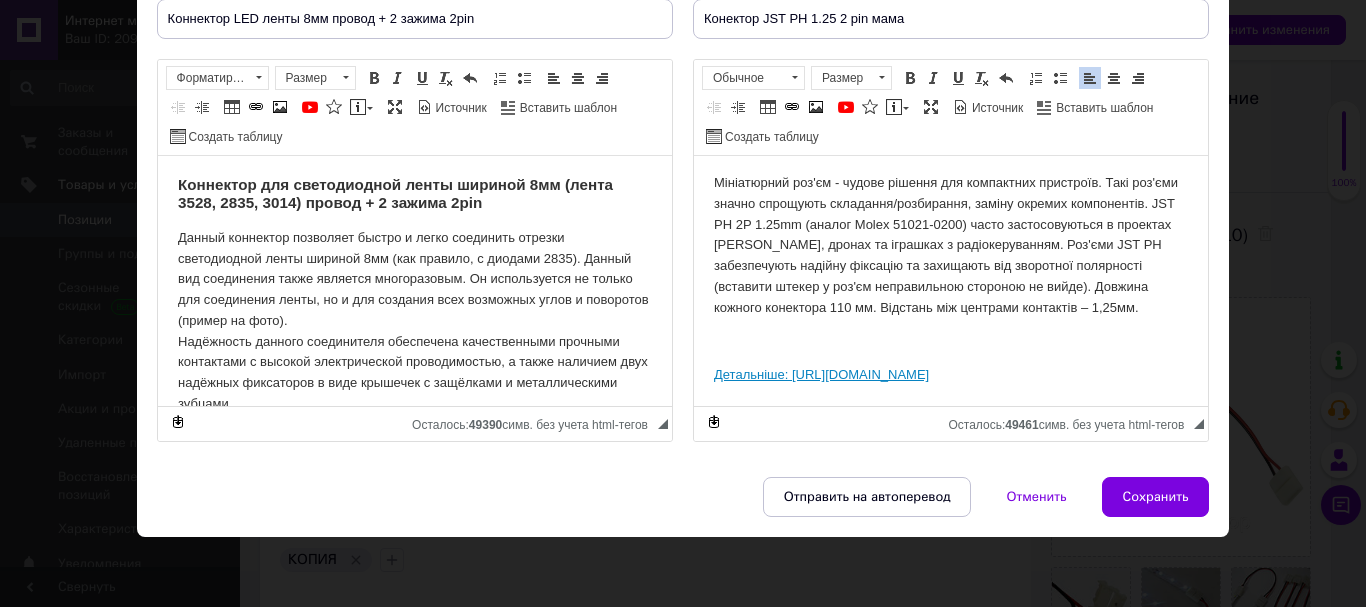 type 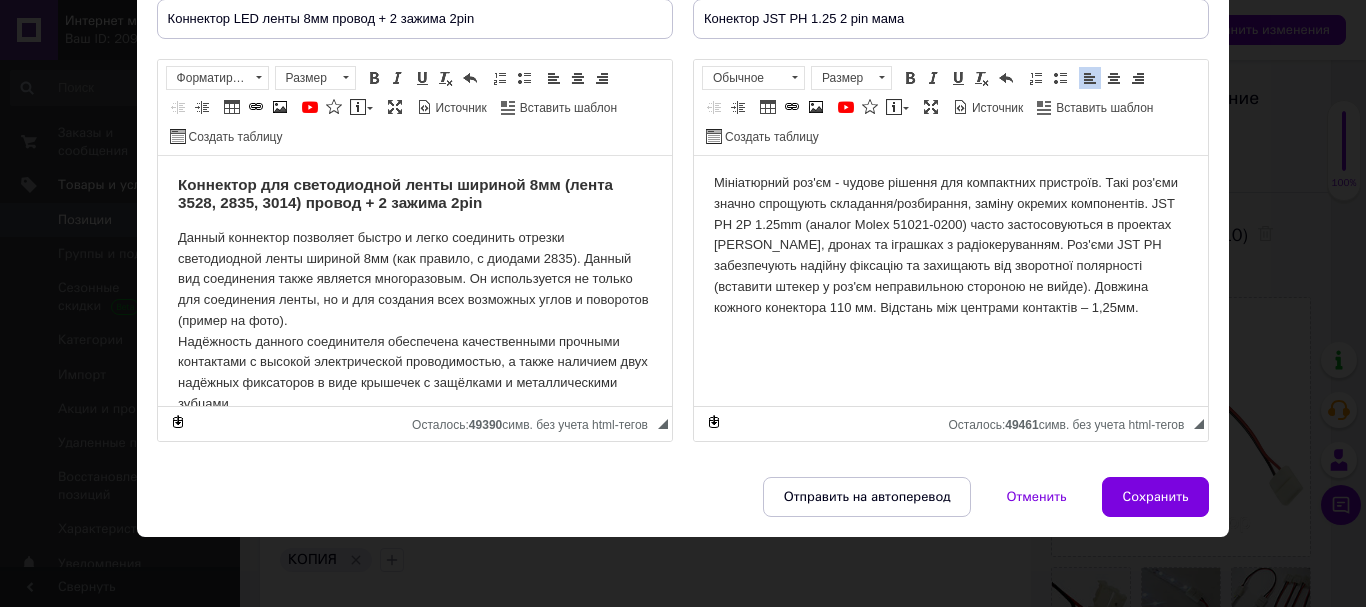 scroll, scrollTop: 0, scrollLeft: 0, axis: both 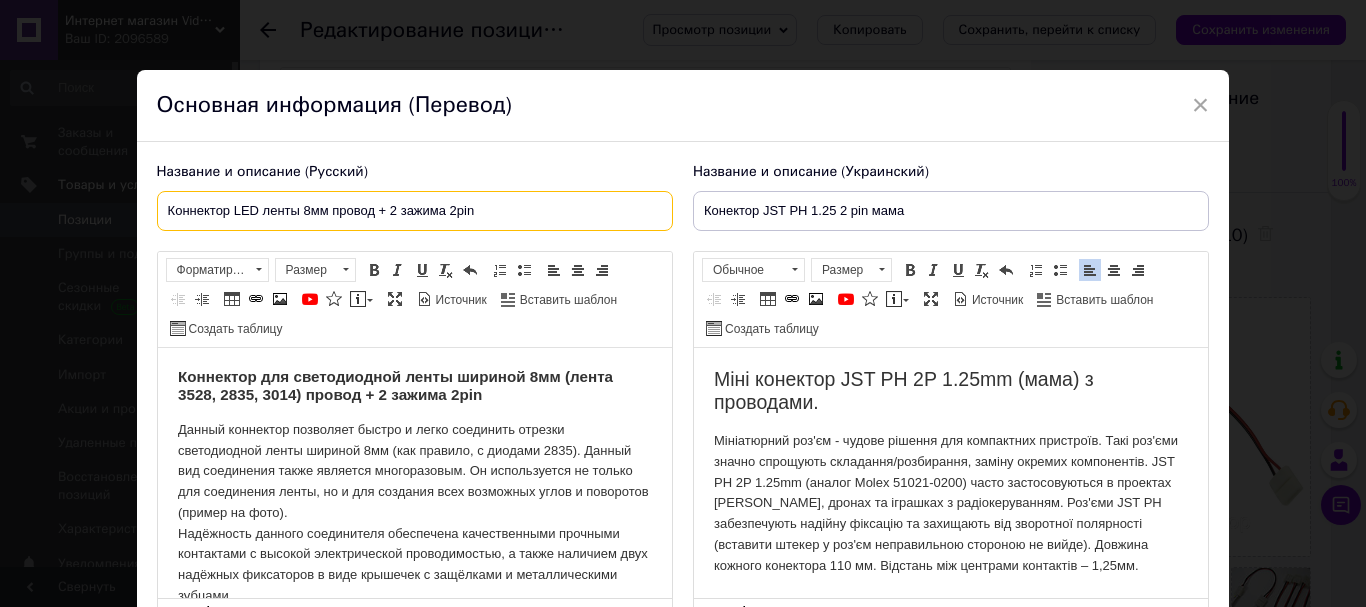 drag, startPoint x: 486, startPoint y: 218, endPoint x: 176, endPoint y: 211, distance: 310.079 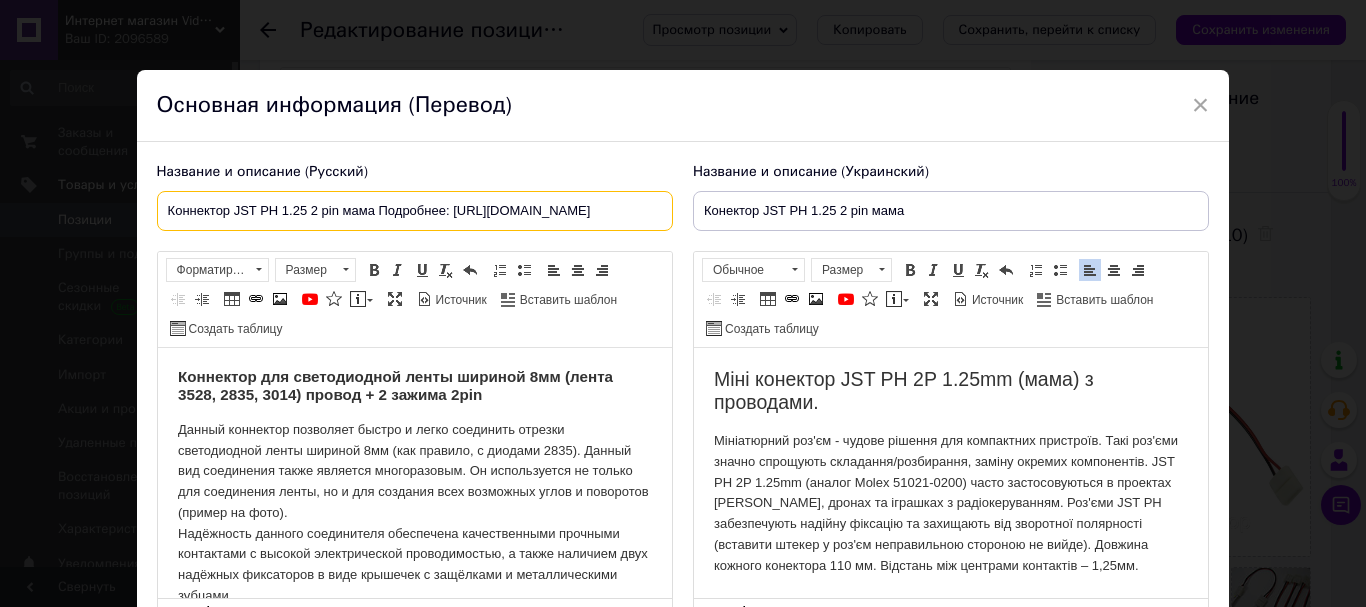 scroll, scrollTop: 0, scrollLeft: 198, axis: horizontal 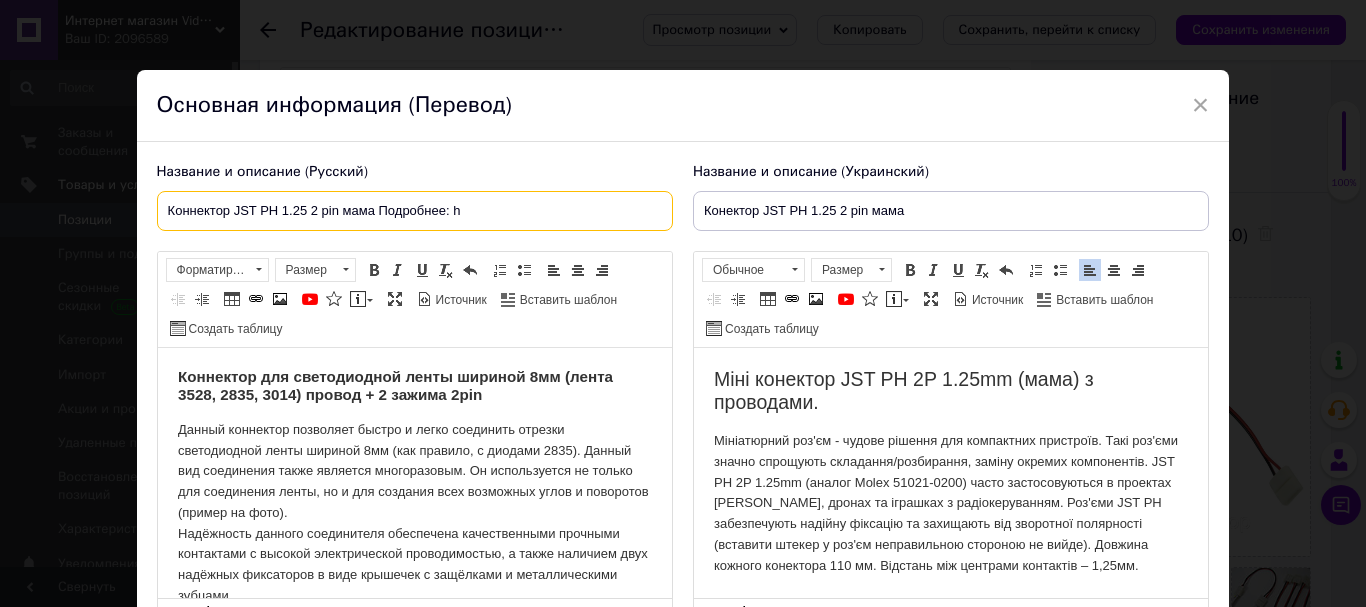 drag, startPoint x: 374, startPoint y: 211, endPoint x: 510, endPoint y: 217, distance: 136.1323 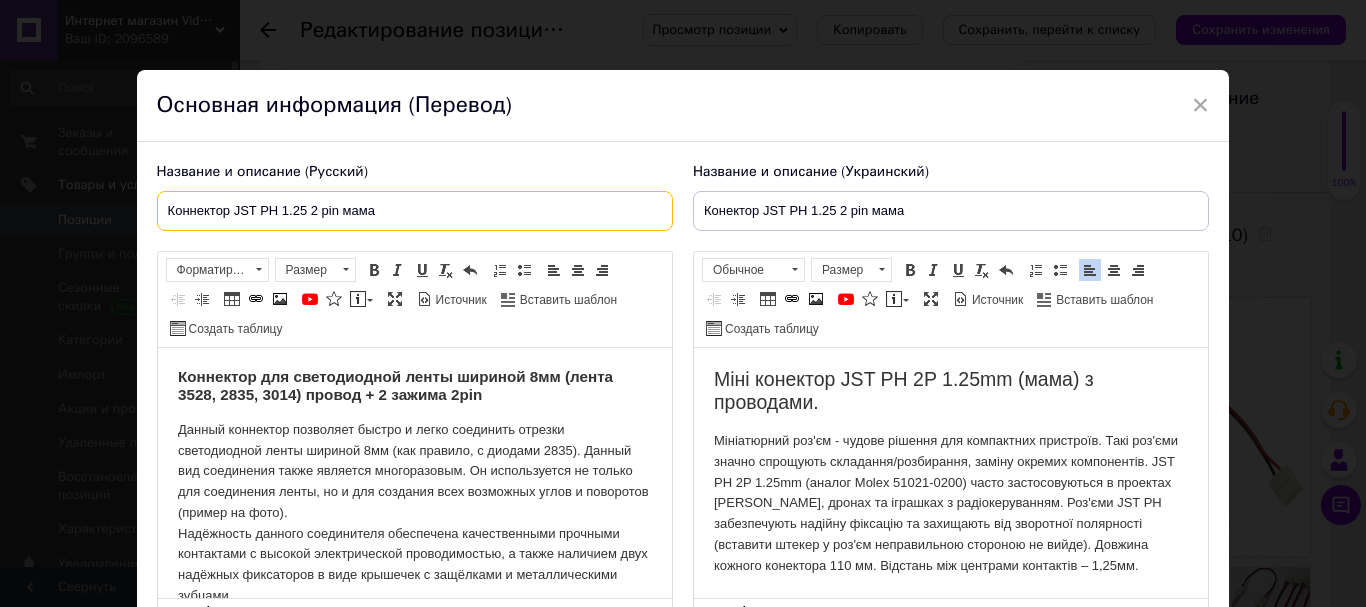 type on "Коннектор JST PH 1.25 2 pin мама" 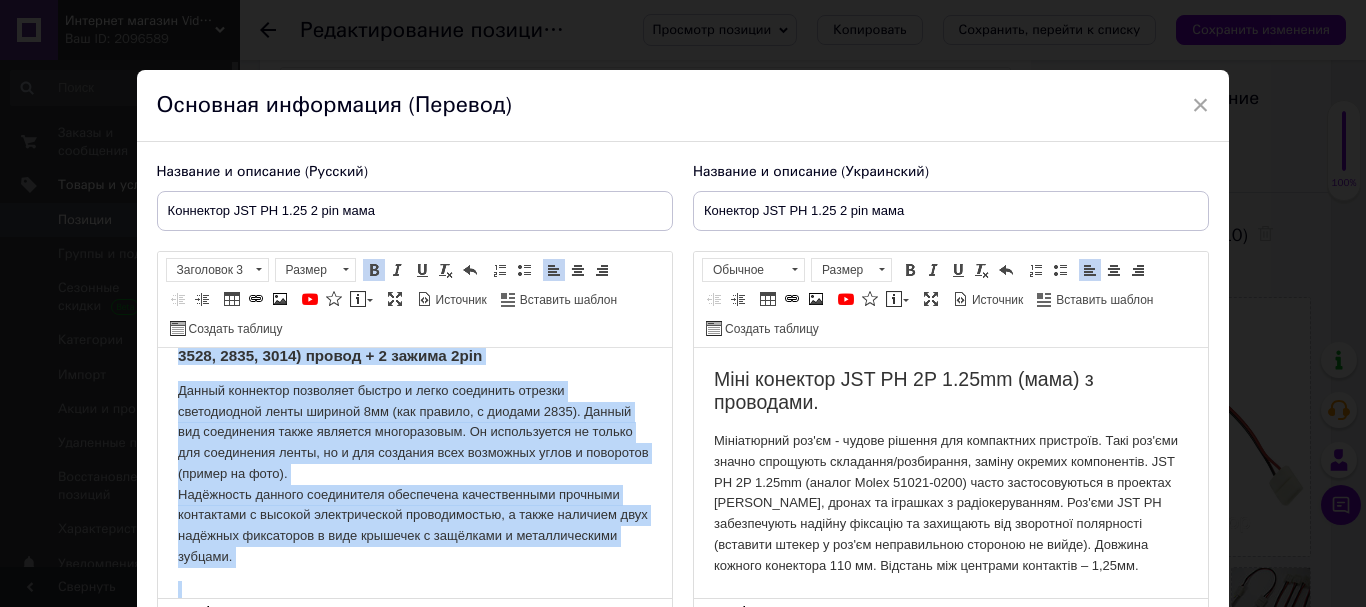 scroll, scrollTop: 96, scrollLeft: 0, axis: vertical 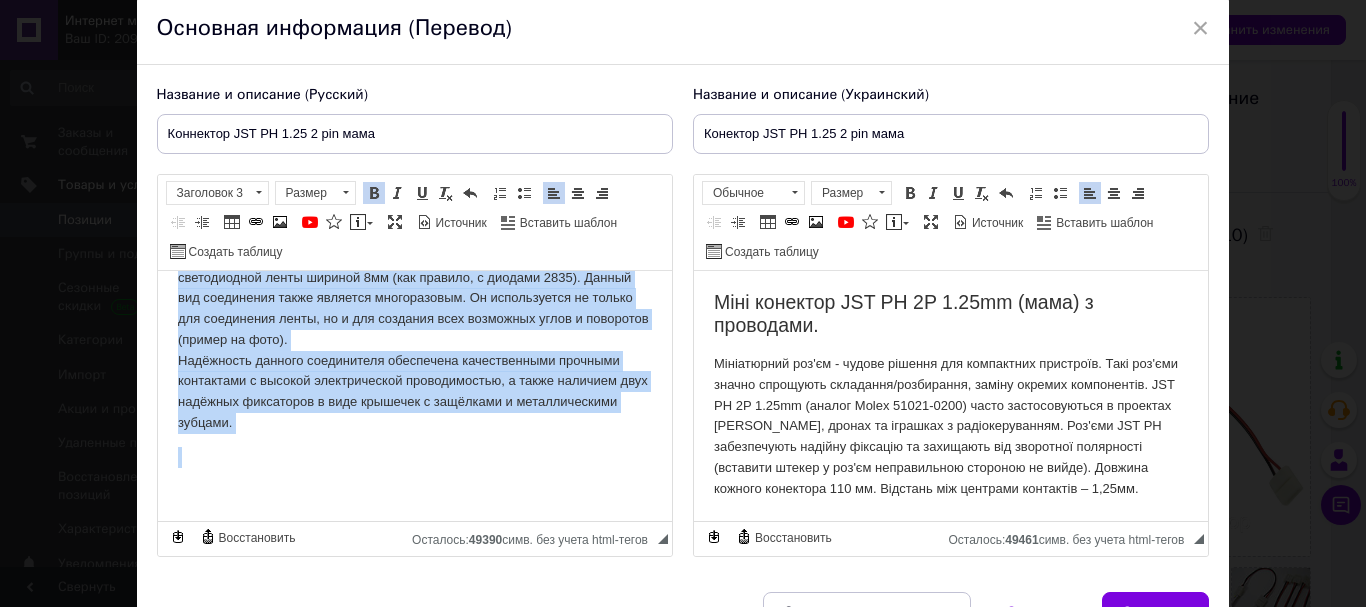 drag, startPoint x: 168, startPoint y: 300, endPoint x: 486, endPoint y: 544, distance: 400.82416 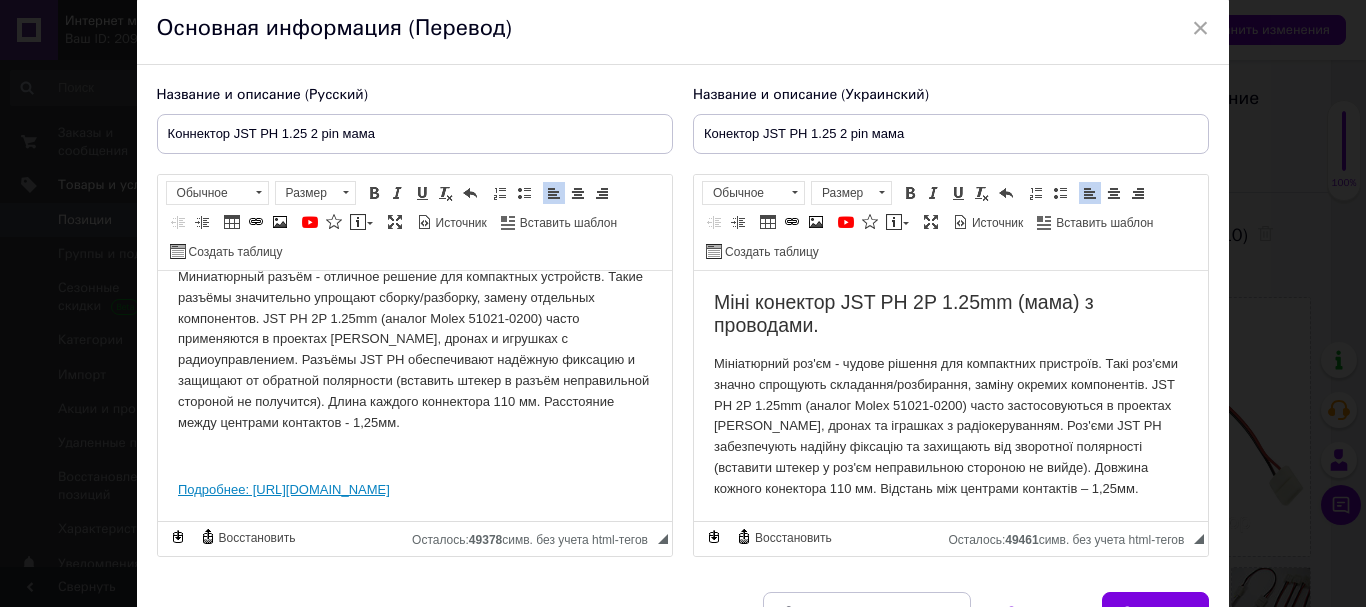 drag, startPoint x: 175, startPoint y: 480, endPoint x: 264, endPoint y: 508, distance: 93.30059 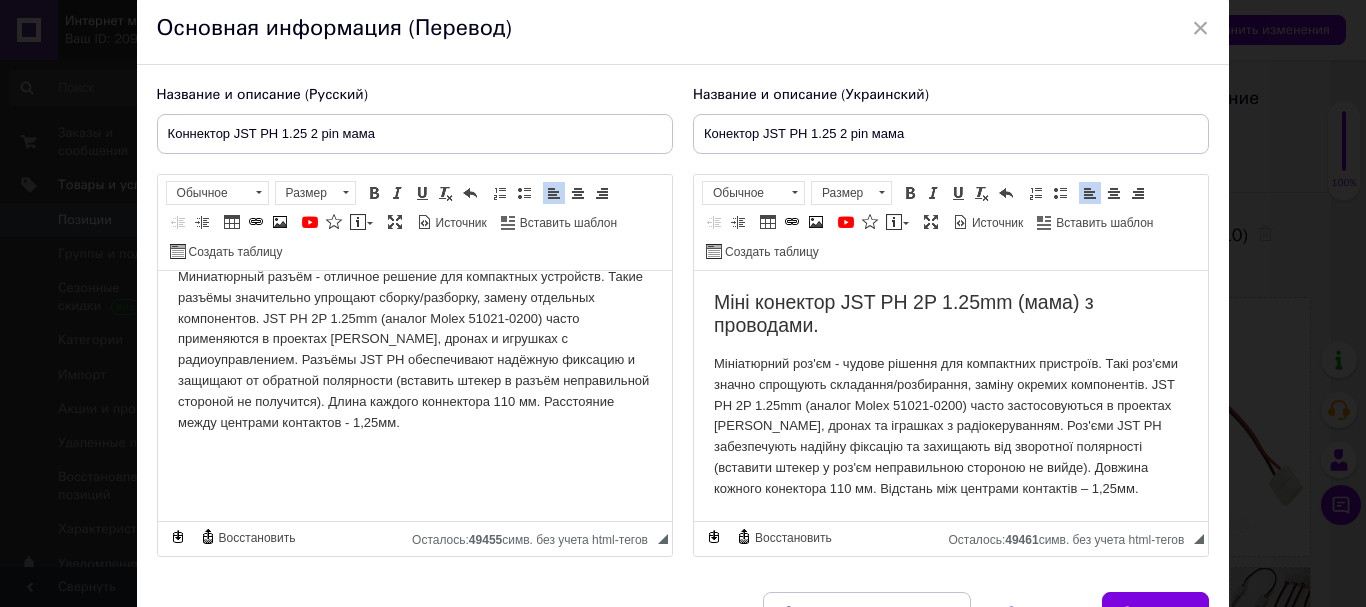 scroll, scrollTop: 0, scrollLeft: 0, axis: both 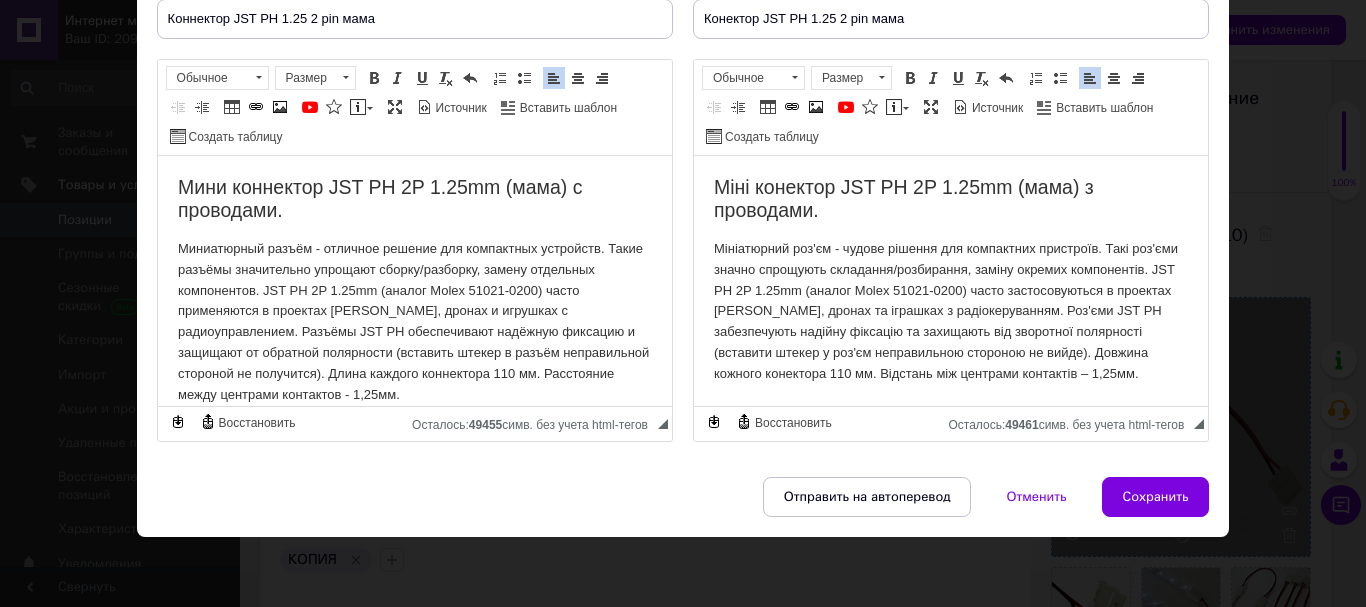 click on "Сохранить" at bounding box center (1156, 497) 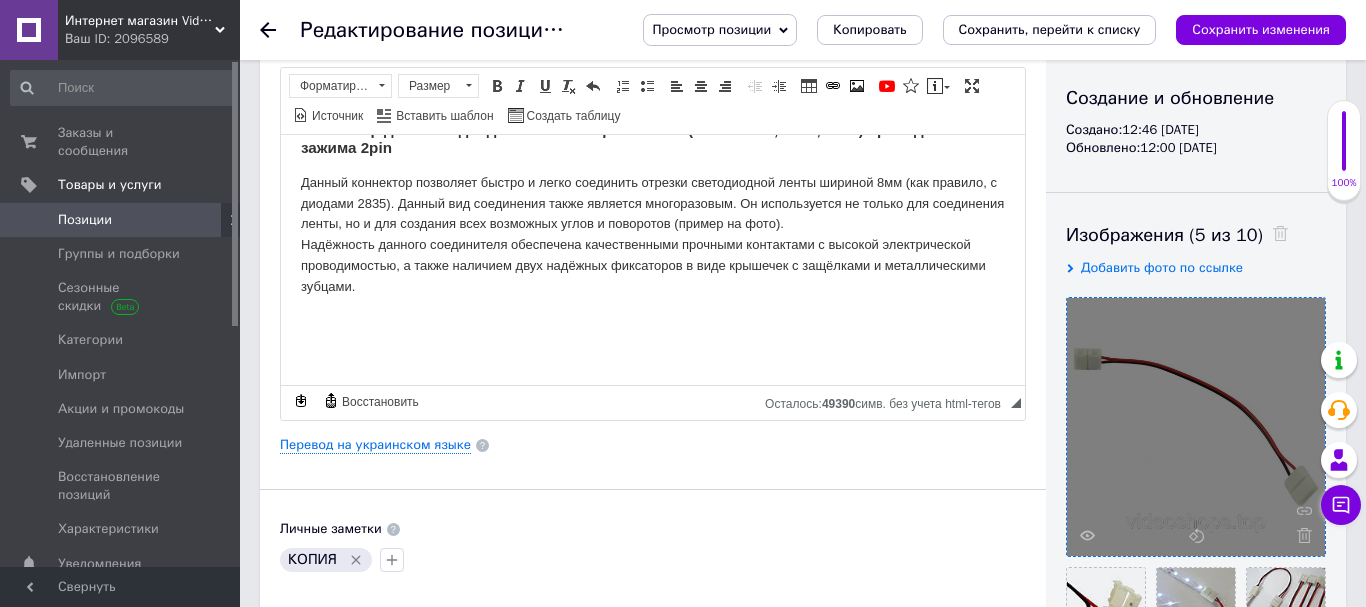 type on "Коннектор JST PH 1.25 2 pin мама" 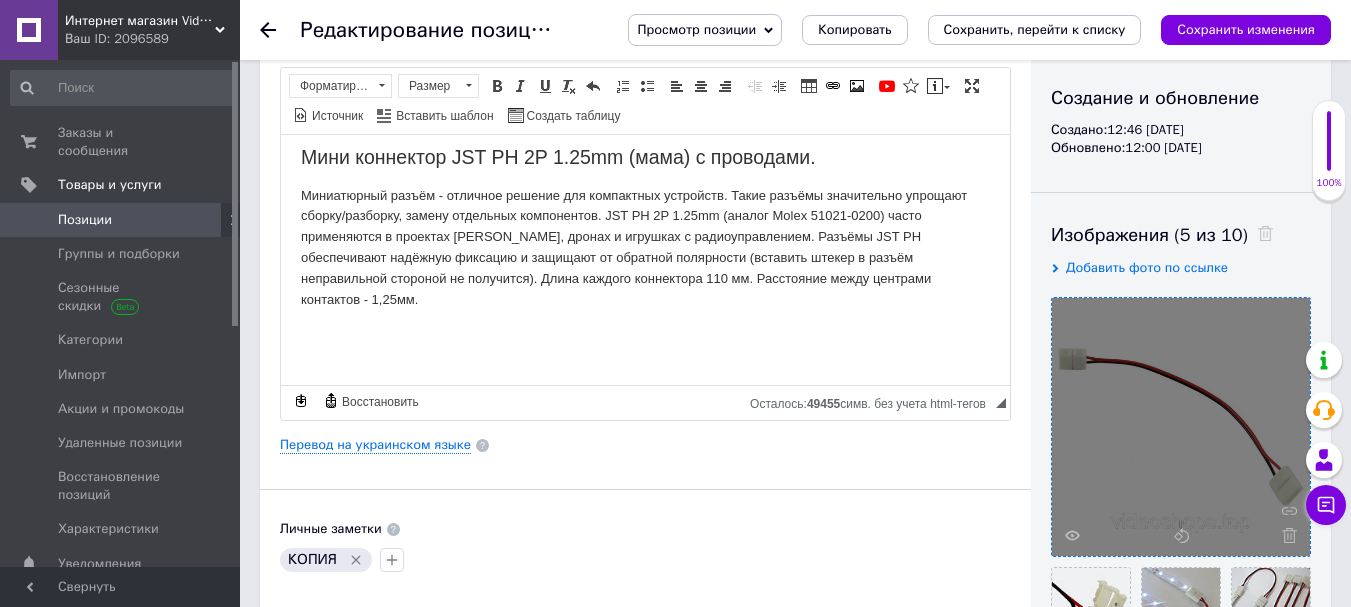 scroll, scrollTop: 0, scrollLeft: 0, axis: both 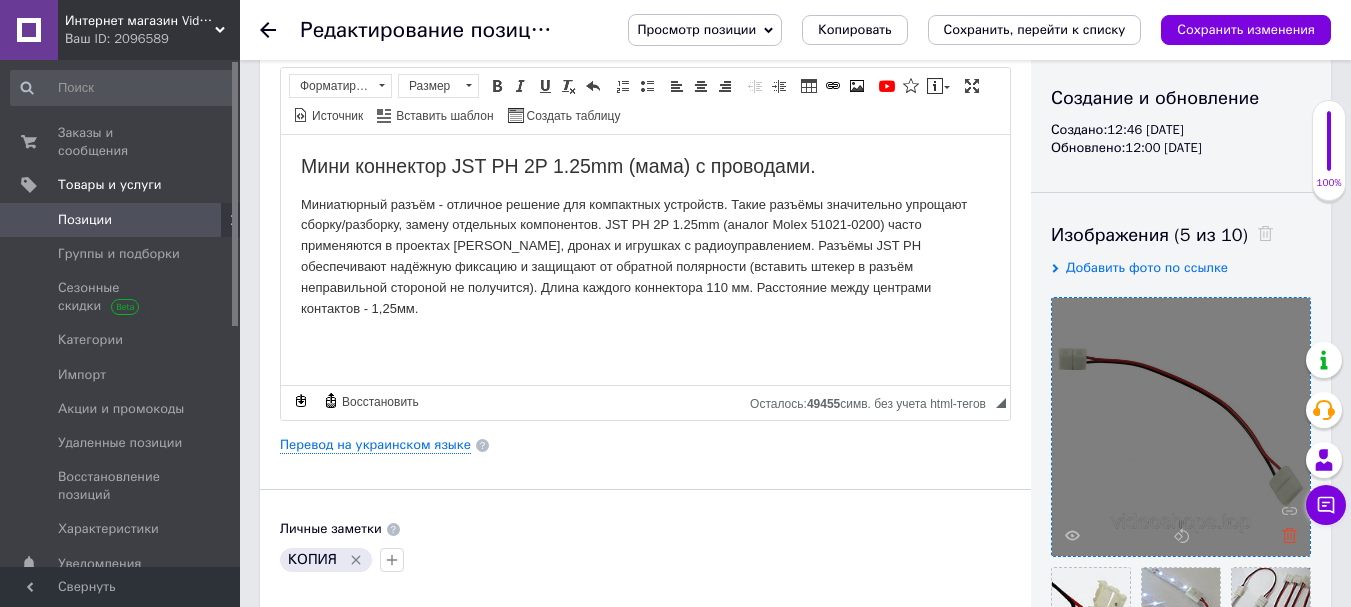 click 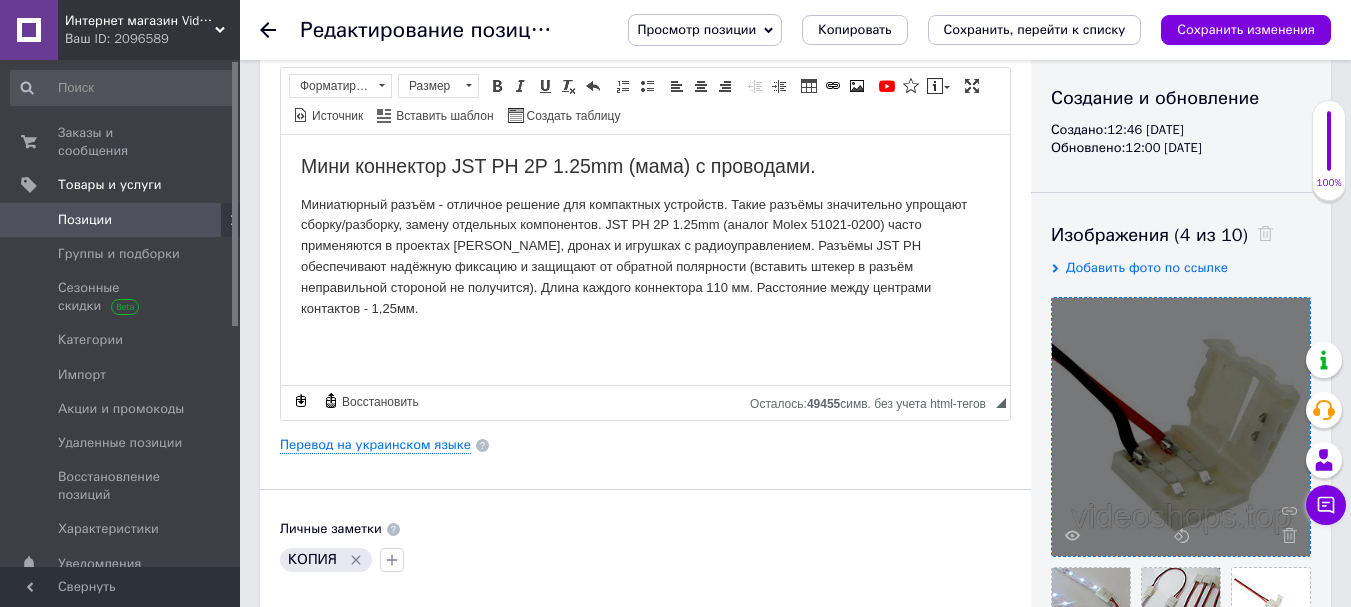click 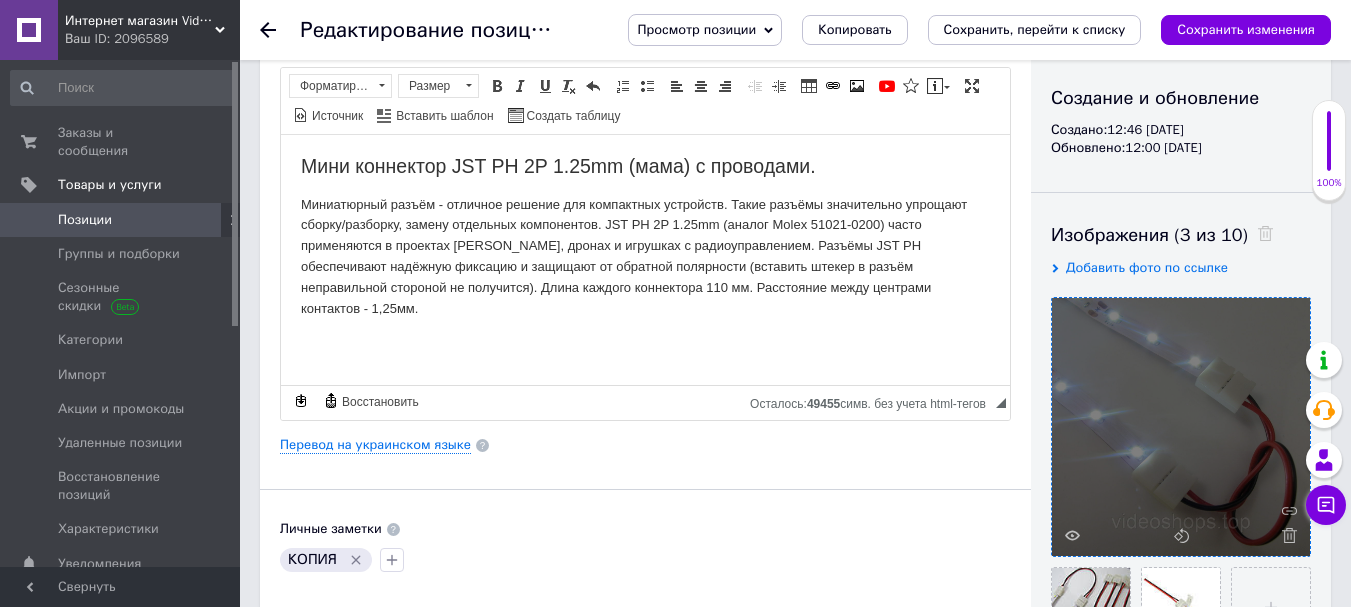 click 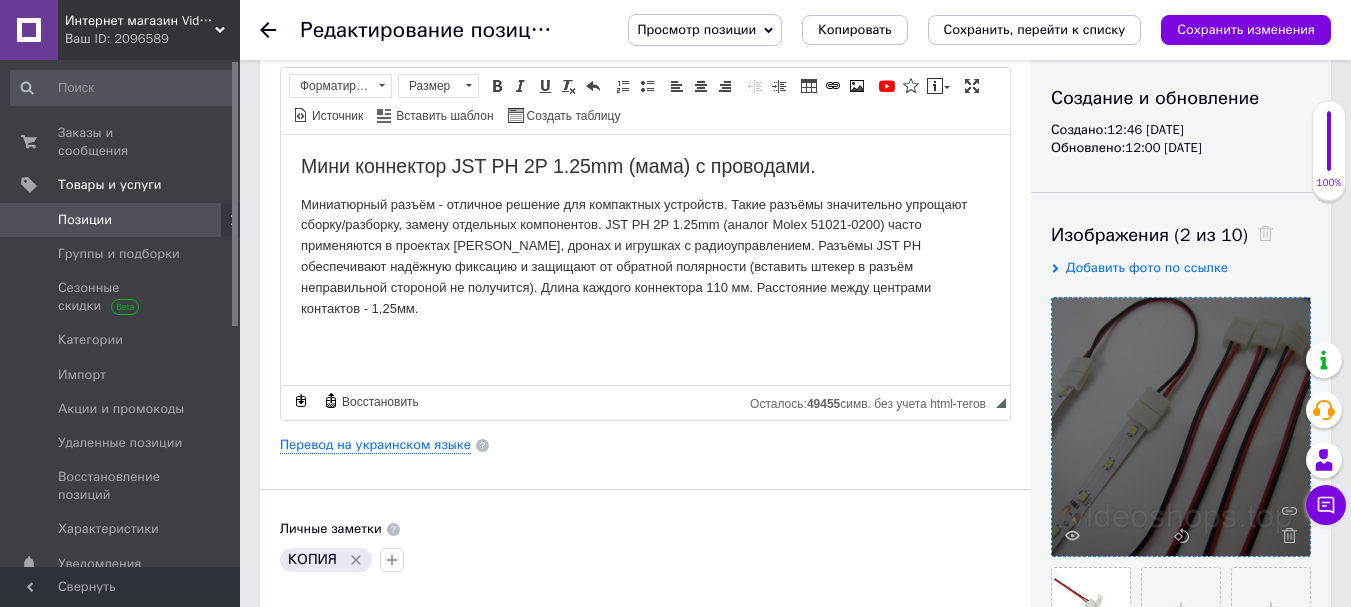 click at bounding box center (1181, 427) 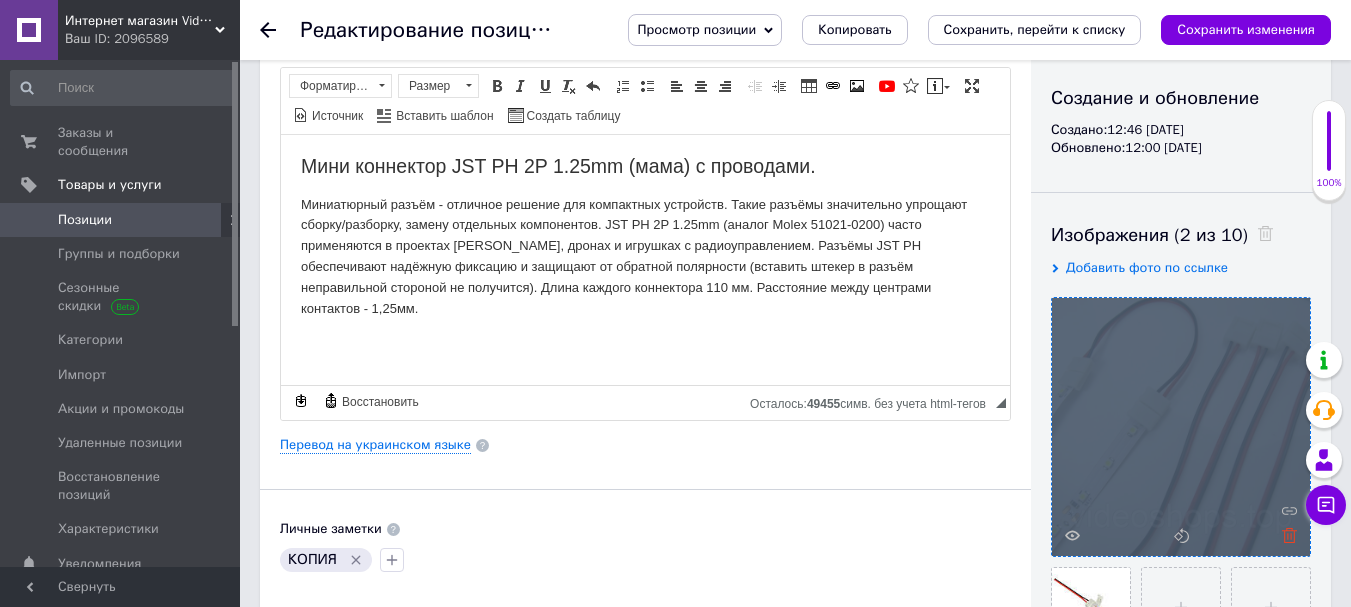 click 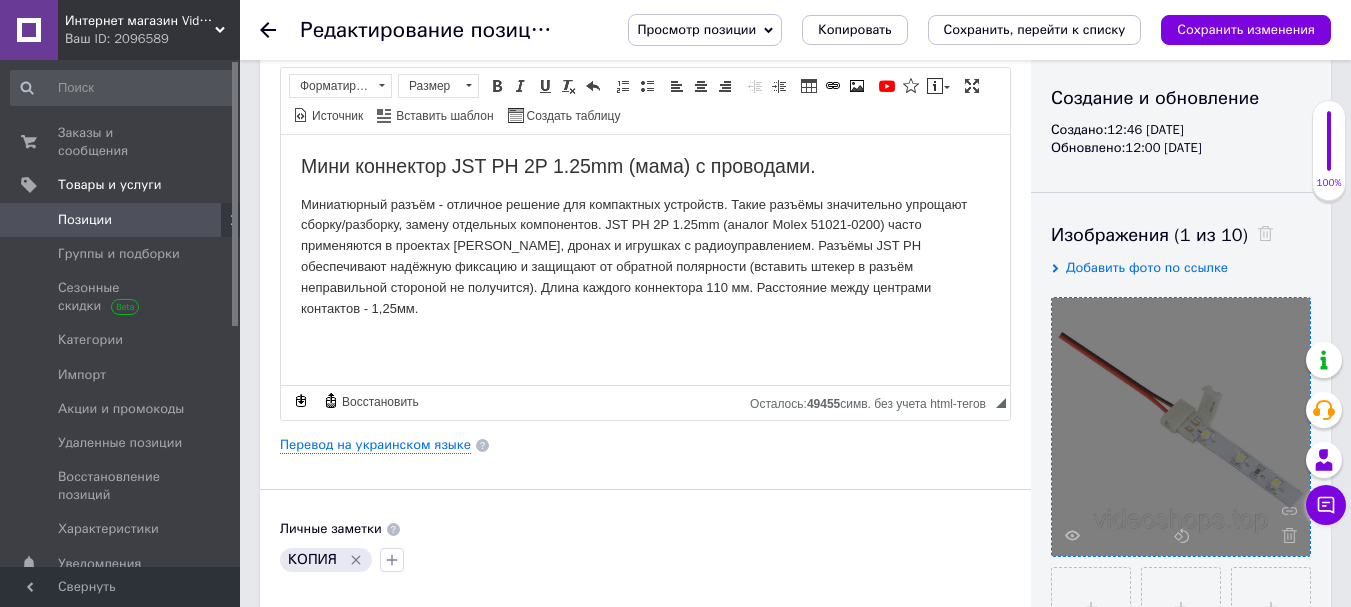 click 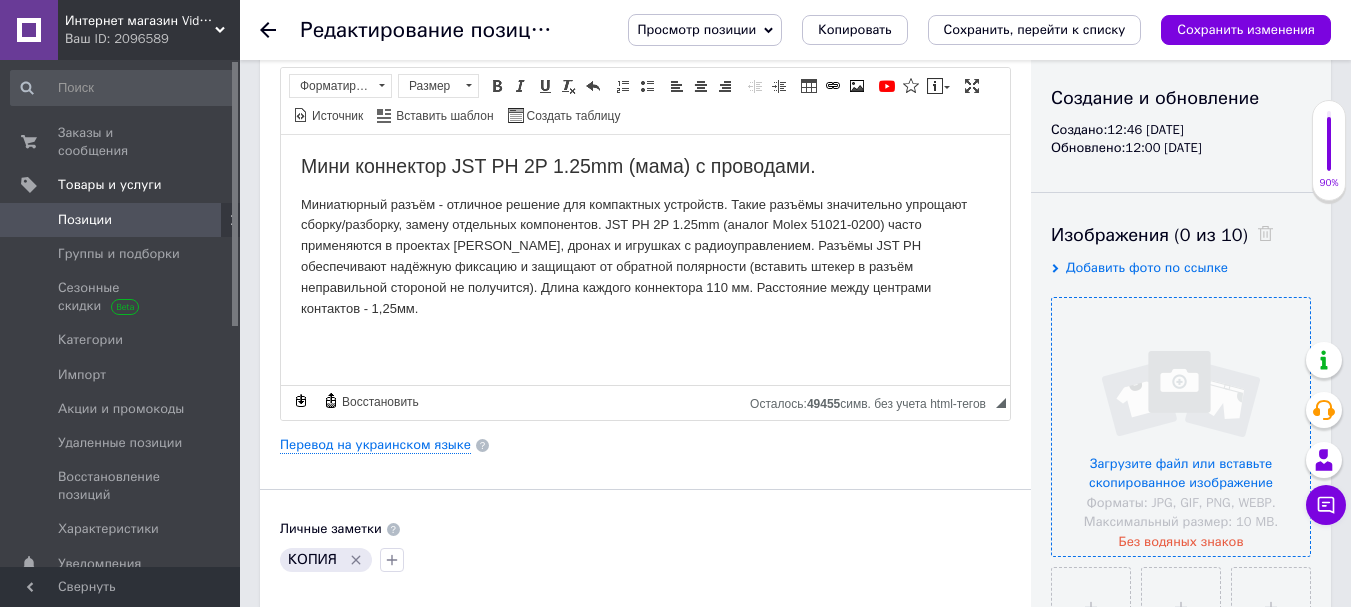 scroll, scrollTop: 400, scrollLeft: 0, axis: vertical 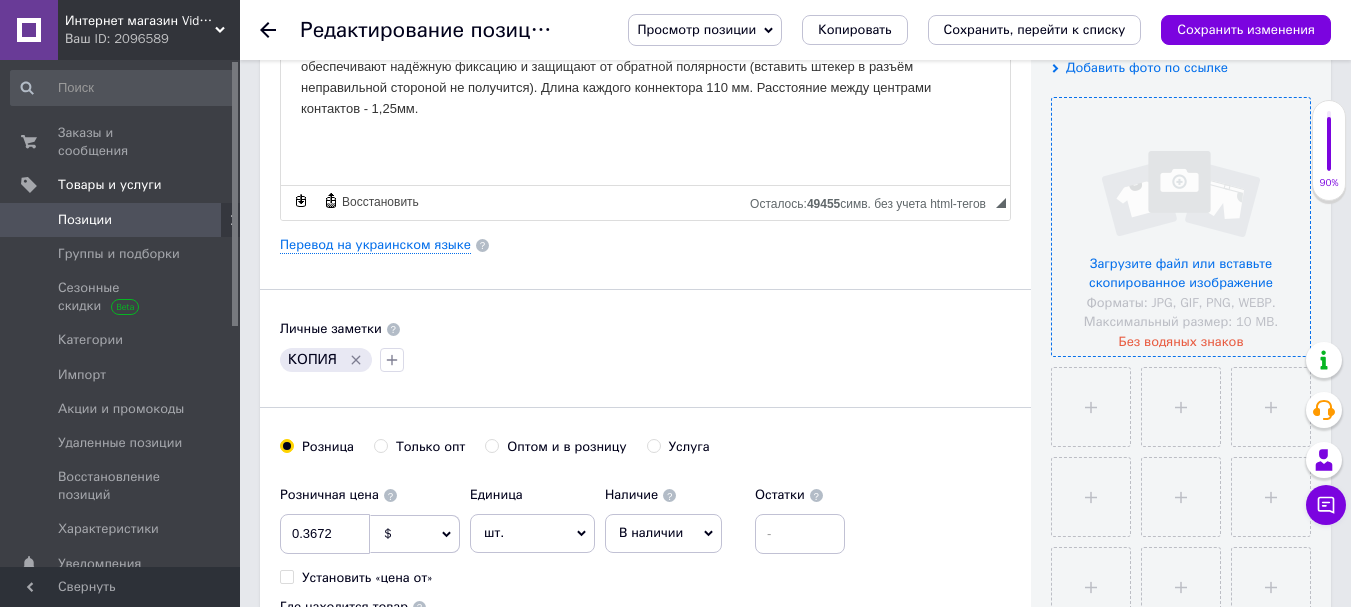 click 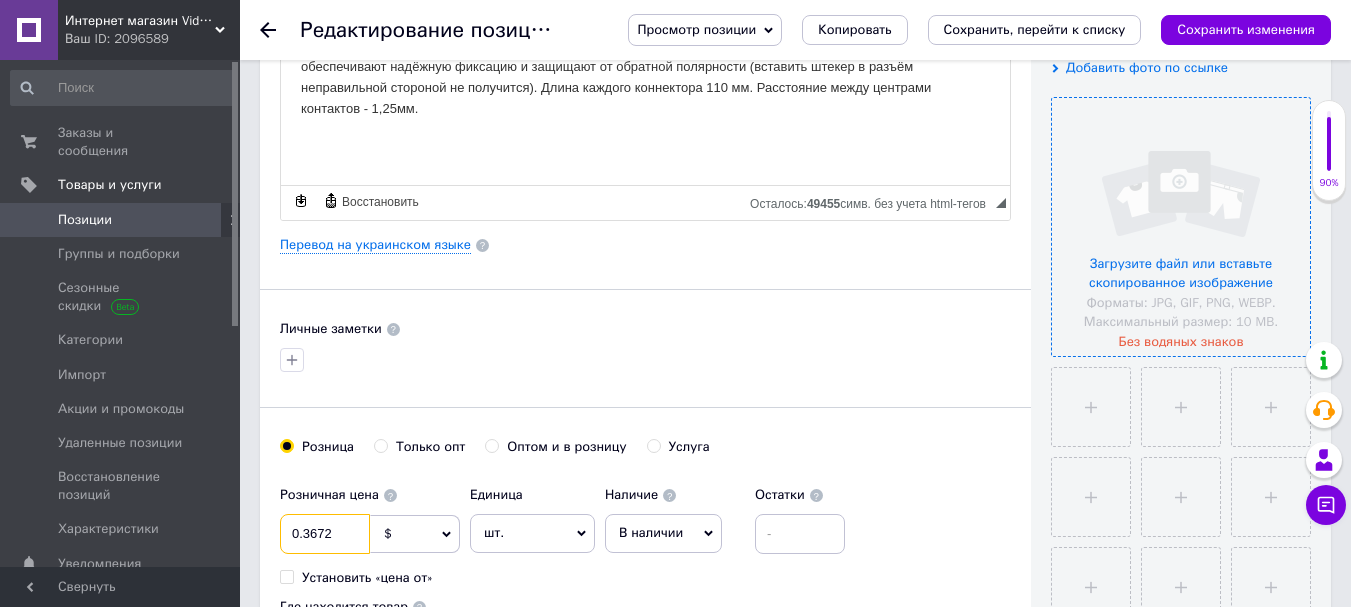 drag, startPoint x: 339, startPoint y: 523, endPoint x: 336, endPoint y: 504, distance: 19.235384 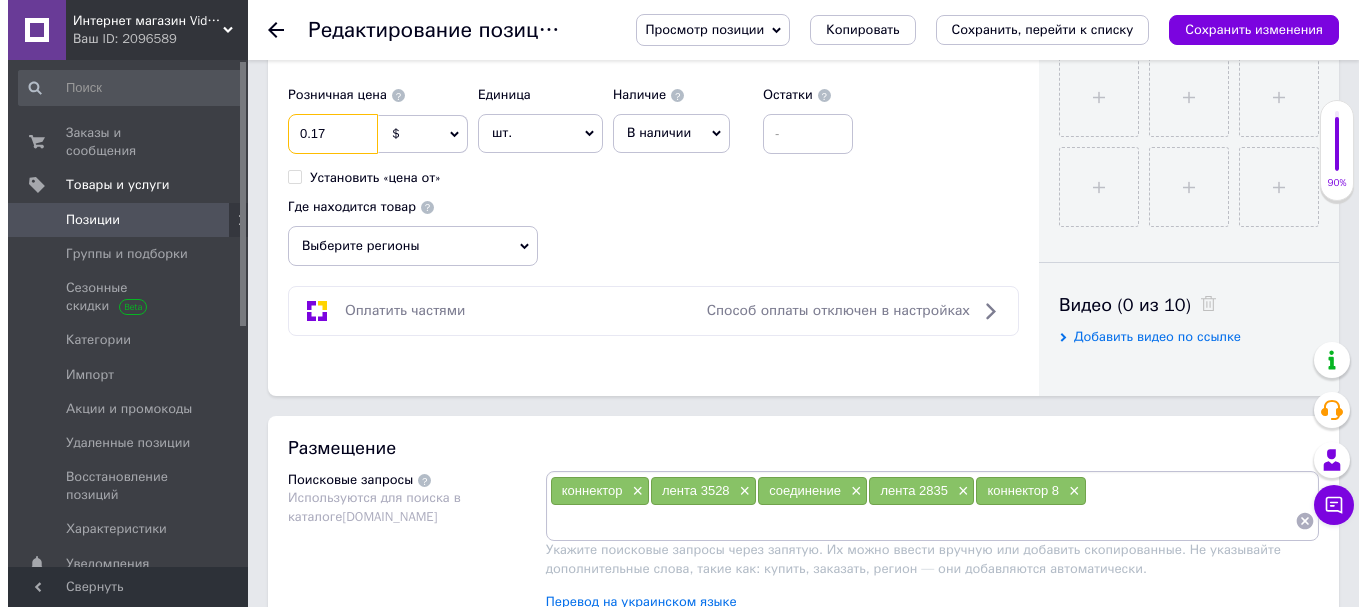 scroll, scrollTop: 900, scrollLeft: 0, axis: vertical 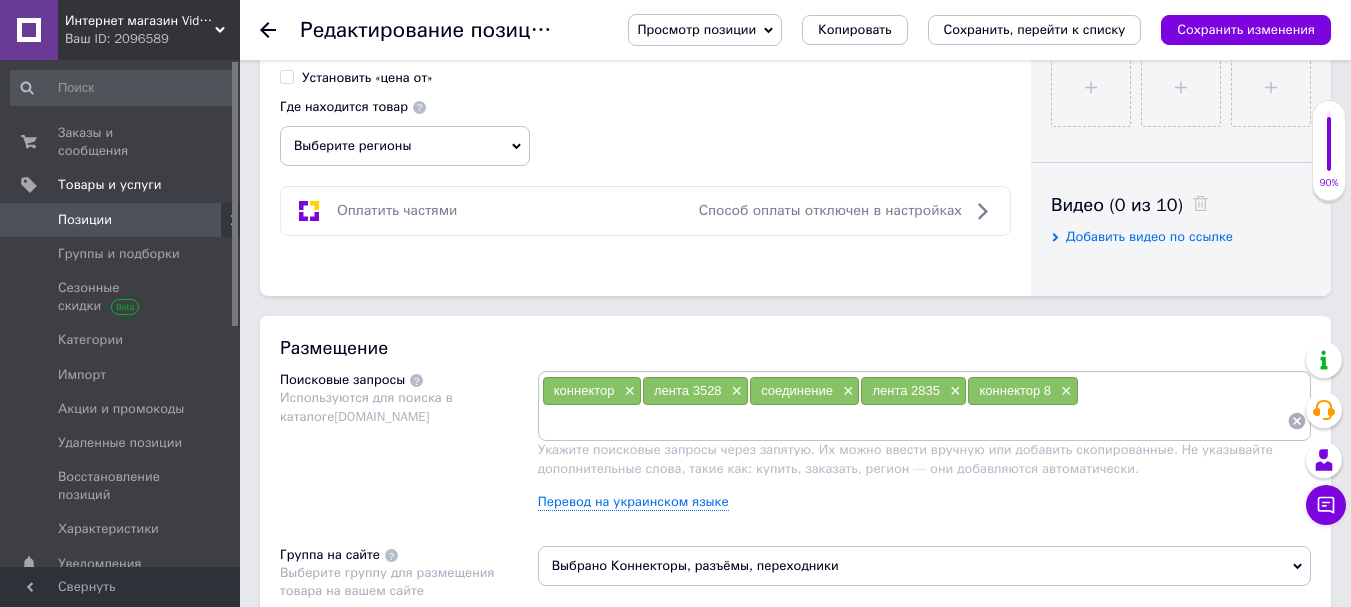 type on "0.17" 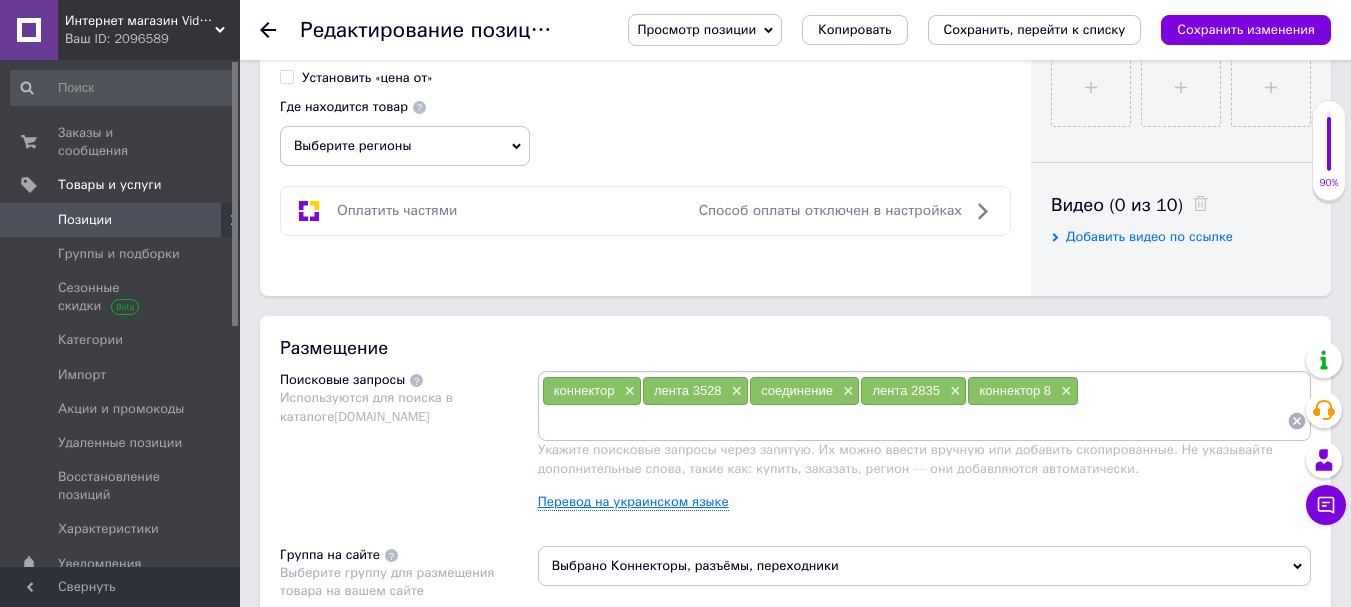 click on "Перевод на украинском языке" at bounding box center (633, 502) 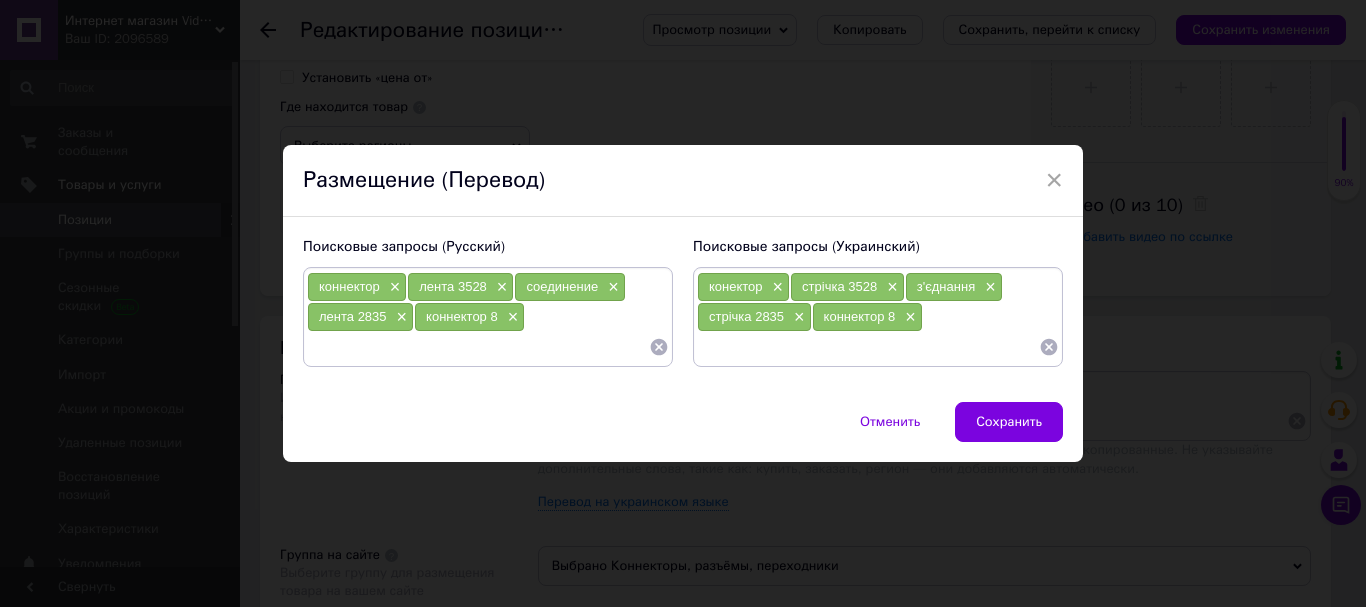 click at bounding box center (478, 347) 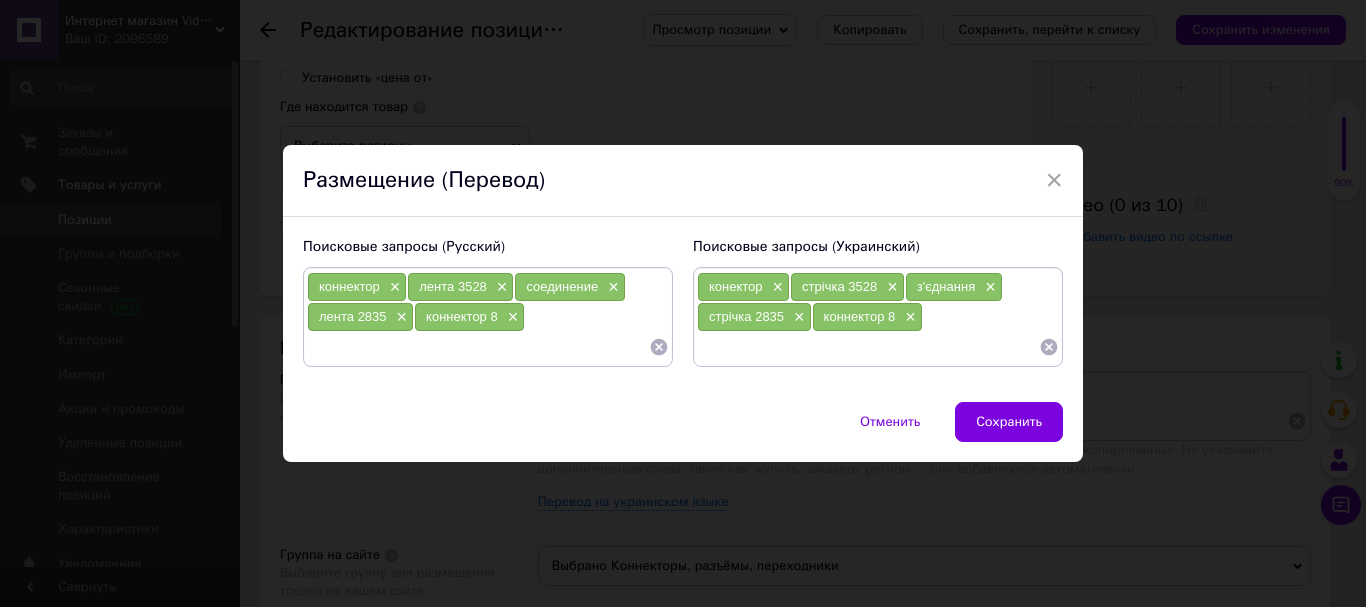 paste on "коннектор JST PH 2P 1.25mm Подробнее: [URL][DOMAIN_NAME]" 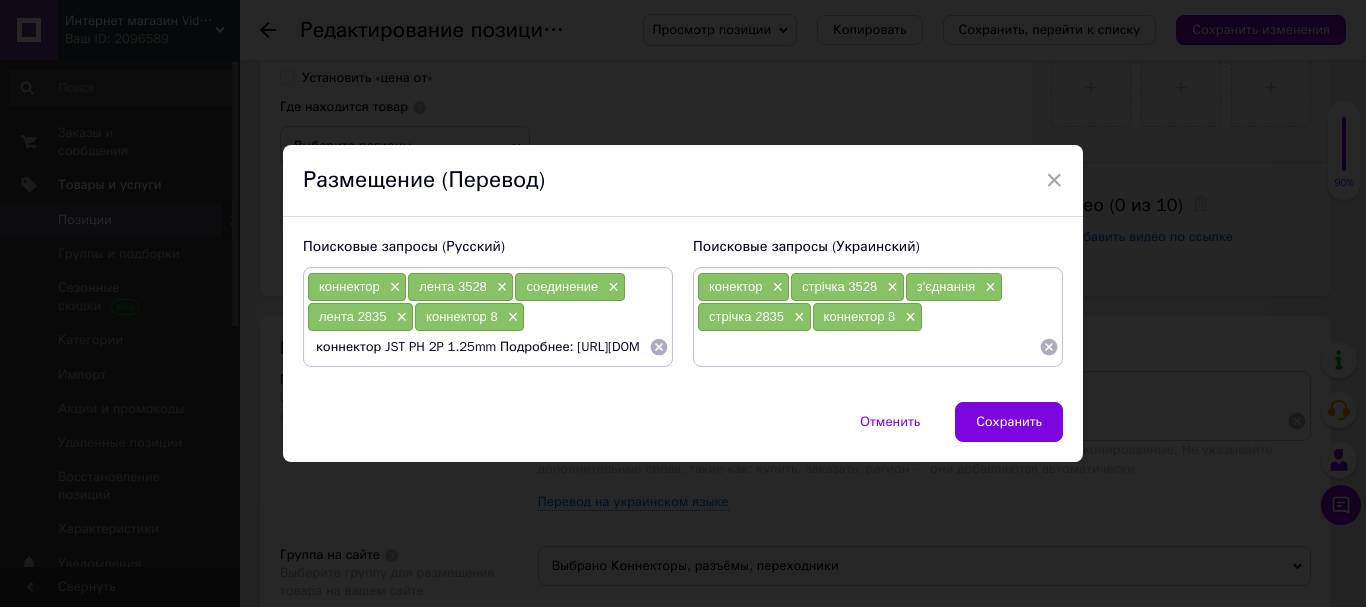 scroll, scrollTop: 0, scrollLeft: 337, axis: horizontal 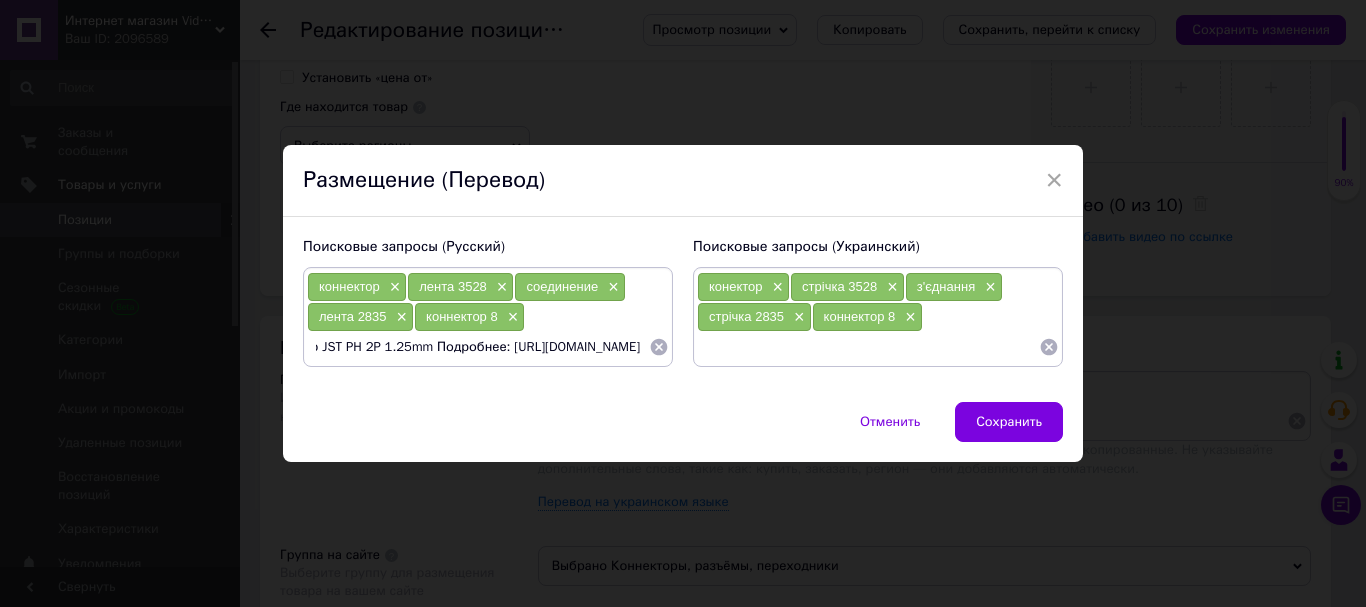 drag, startPoint x: 638, startPoint y: 347, endPoint x: 371, endPoint y: 352, distance: 267.0468 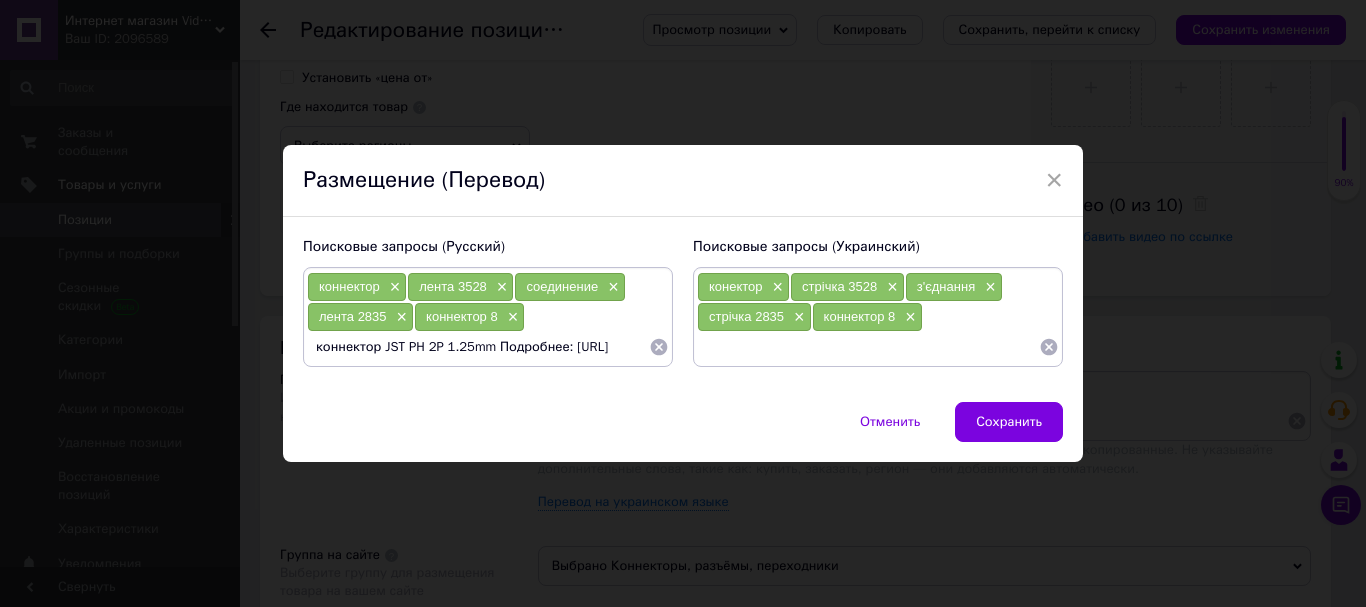scroll, scrollTop: 0, scrollLeft: 73, axis: horizontal 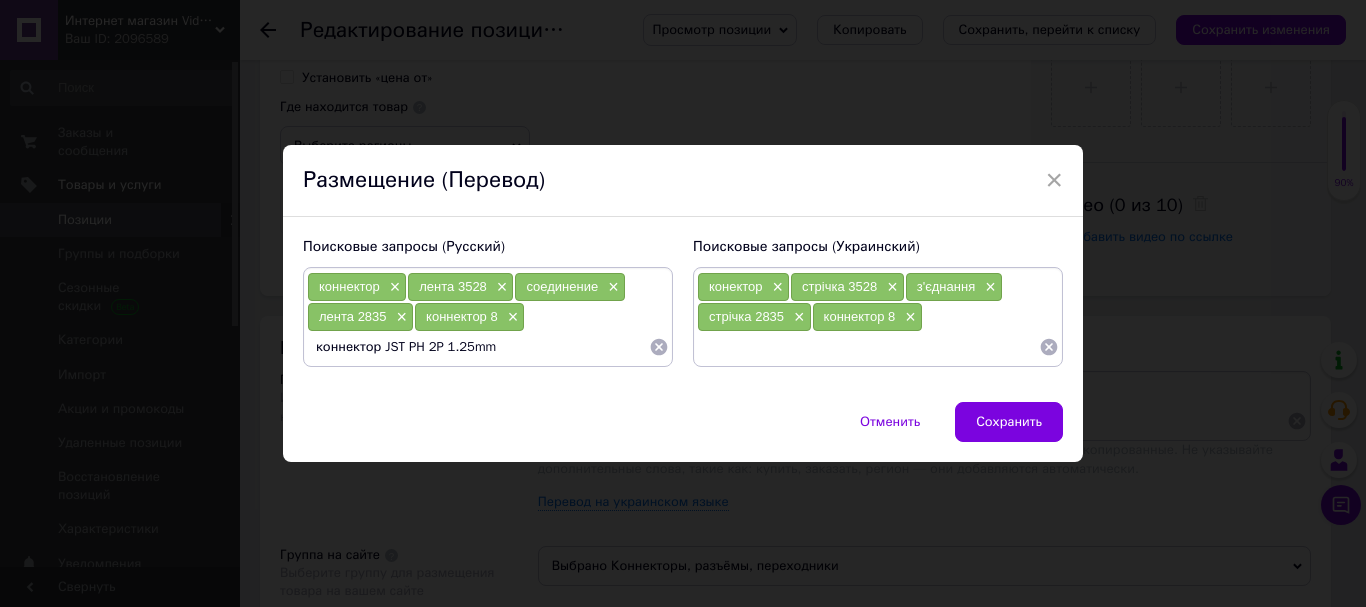 type on "коннектор JST PH 2P 1.25mm" 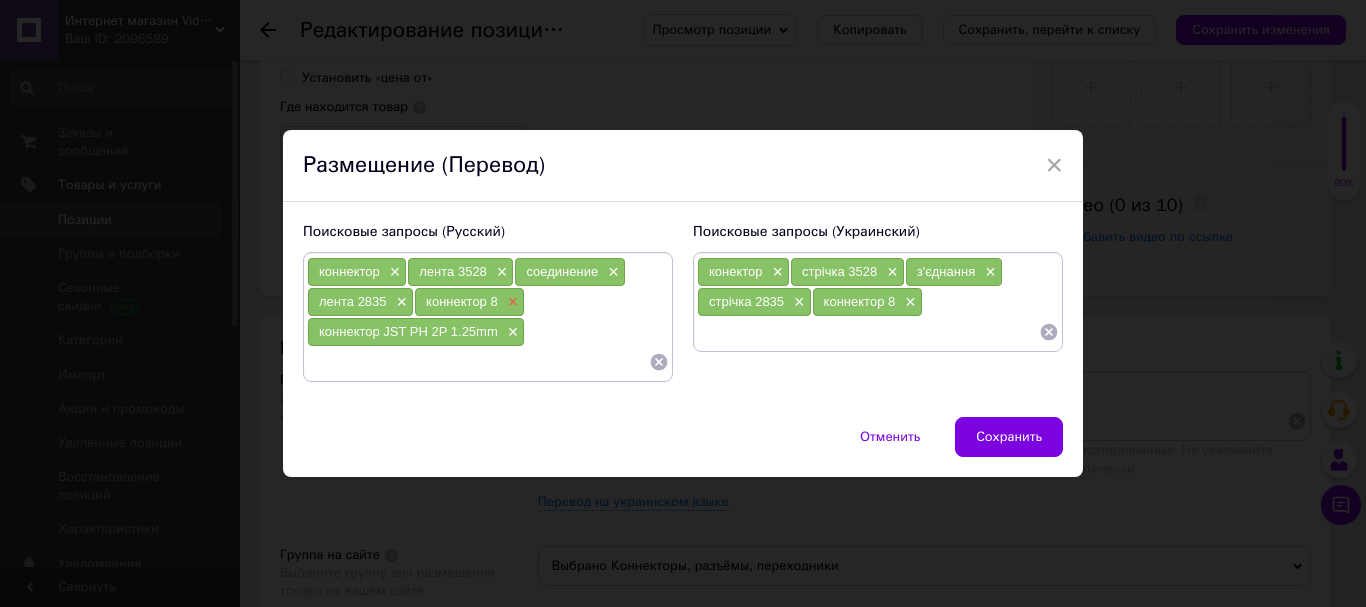 click on "×" at bounding box center (511, 302) 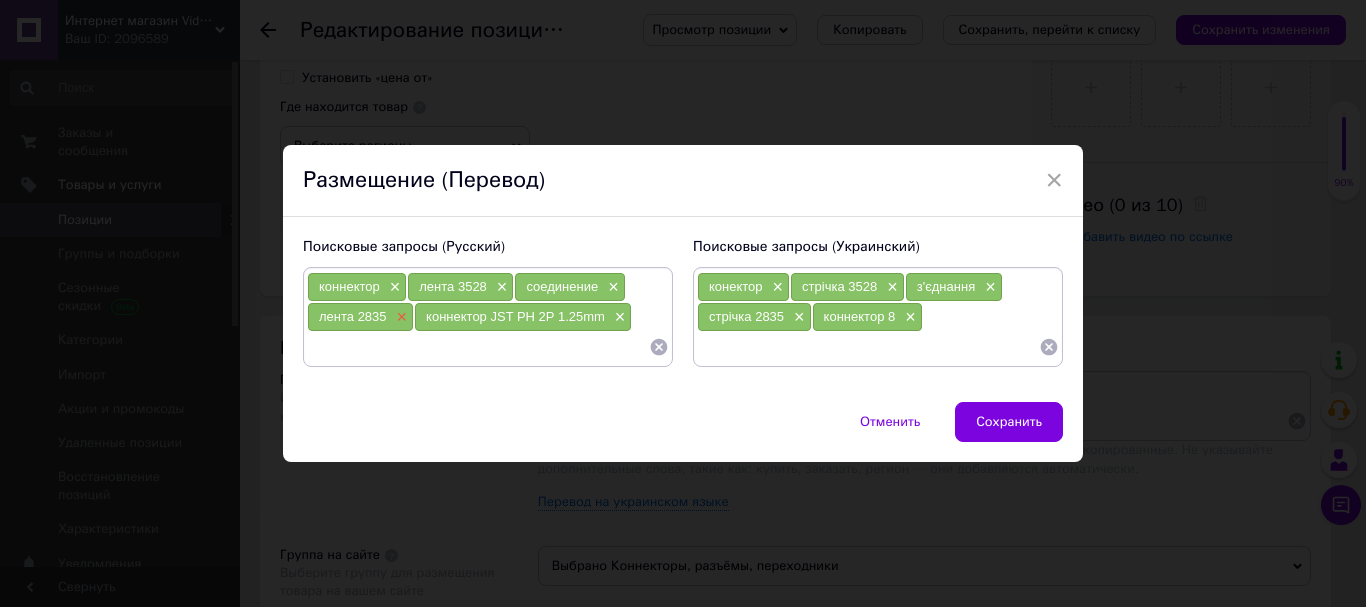 click on "×" at bounding box center [400, 317] 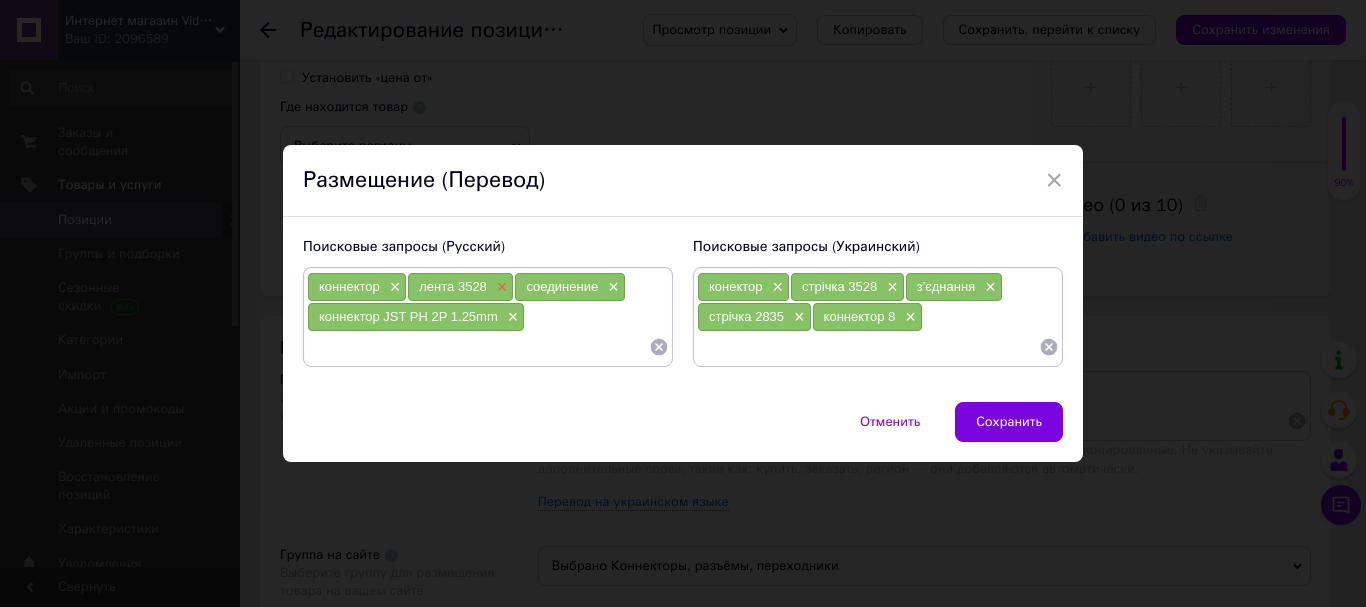 click on "×" at bounding box center [500, 287] 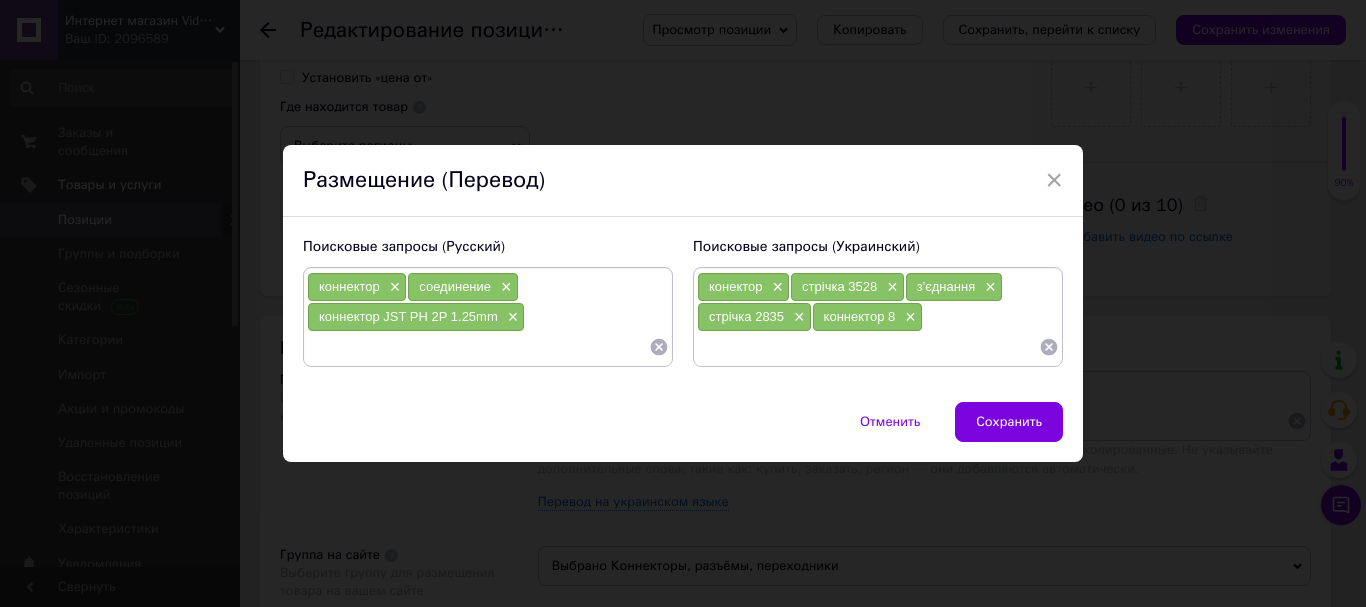 click at bounding box center (478, 347) 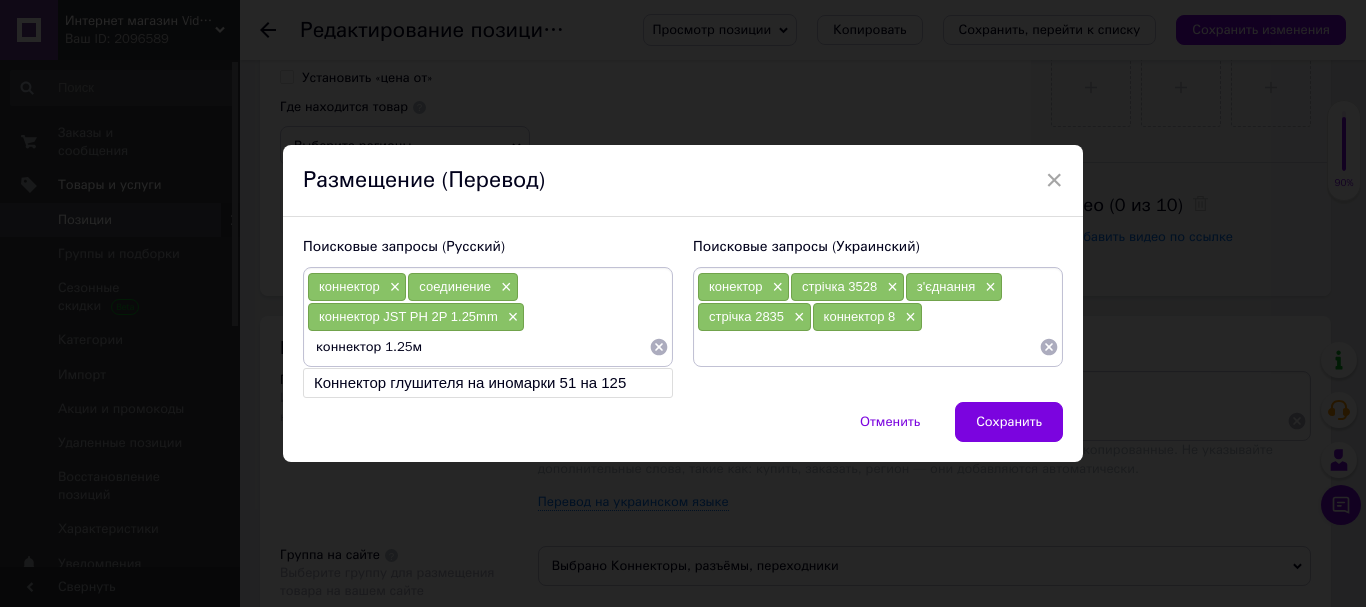type on "коннектор 1.25мм" 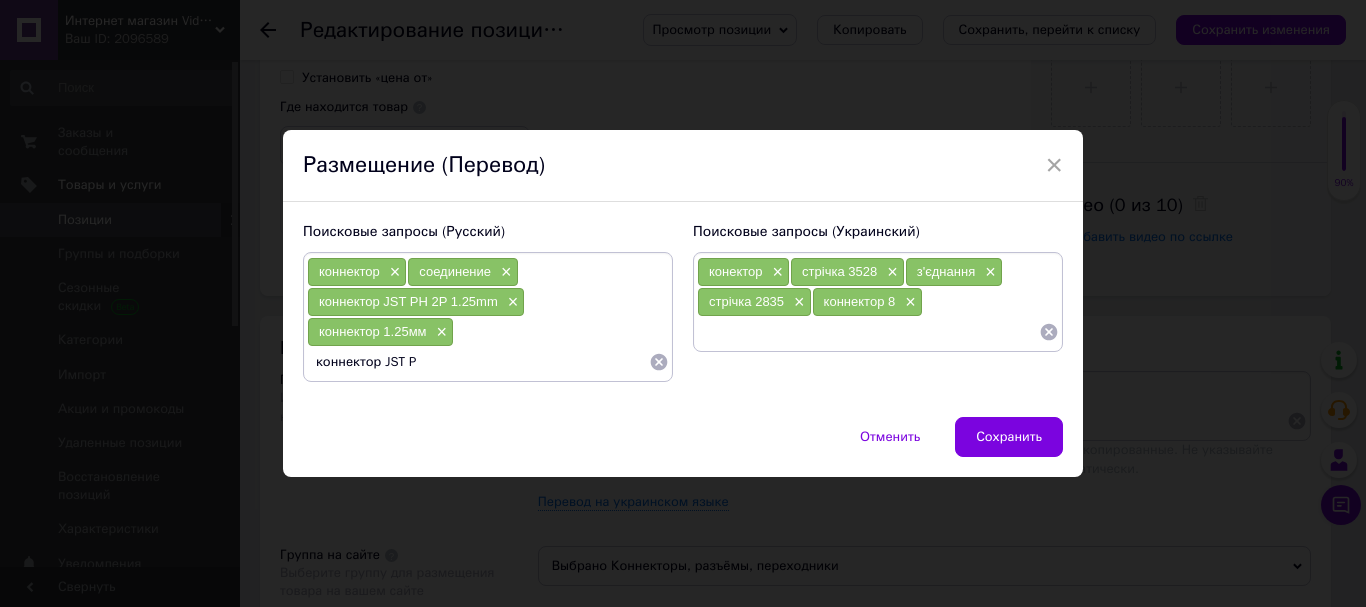 type on "коннектор JST PH" 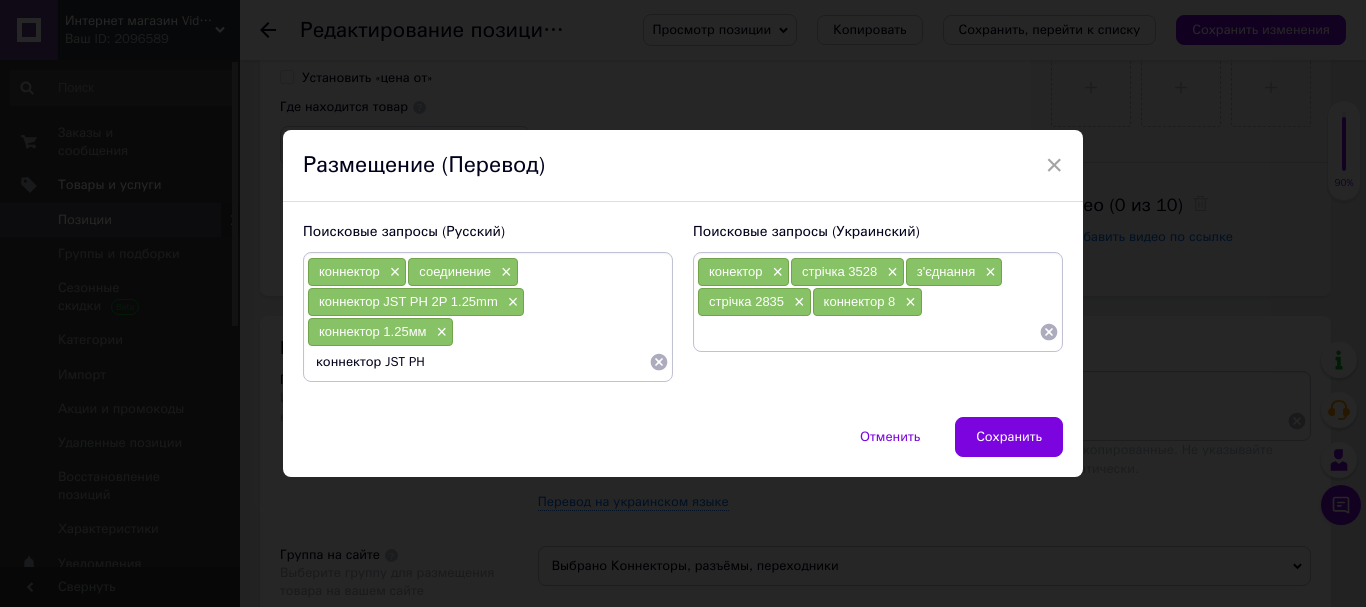 type 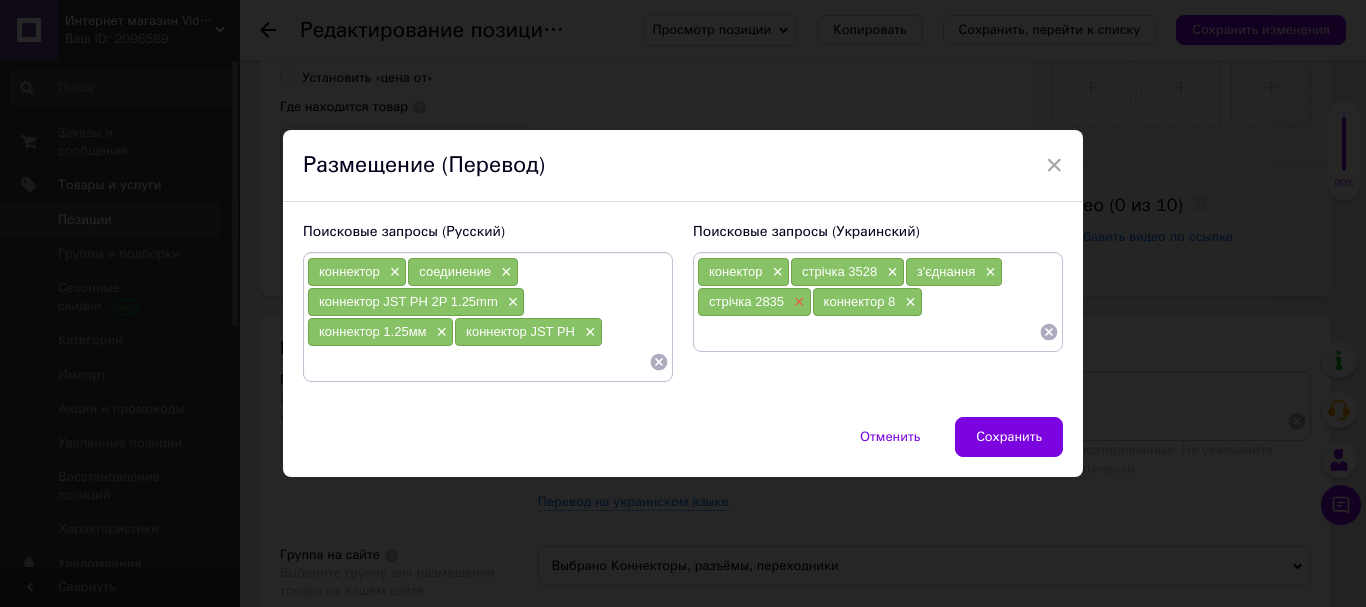 click on "×" at bounding box center [797, 302] 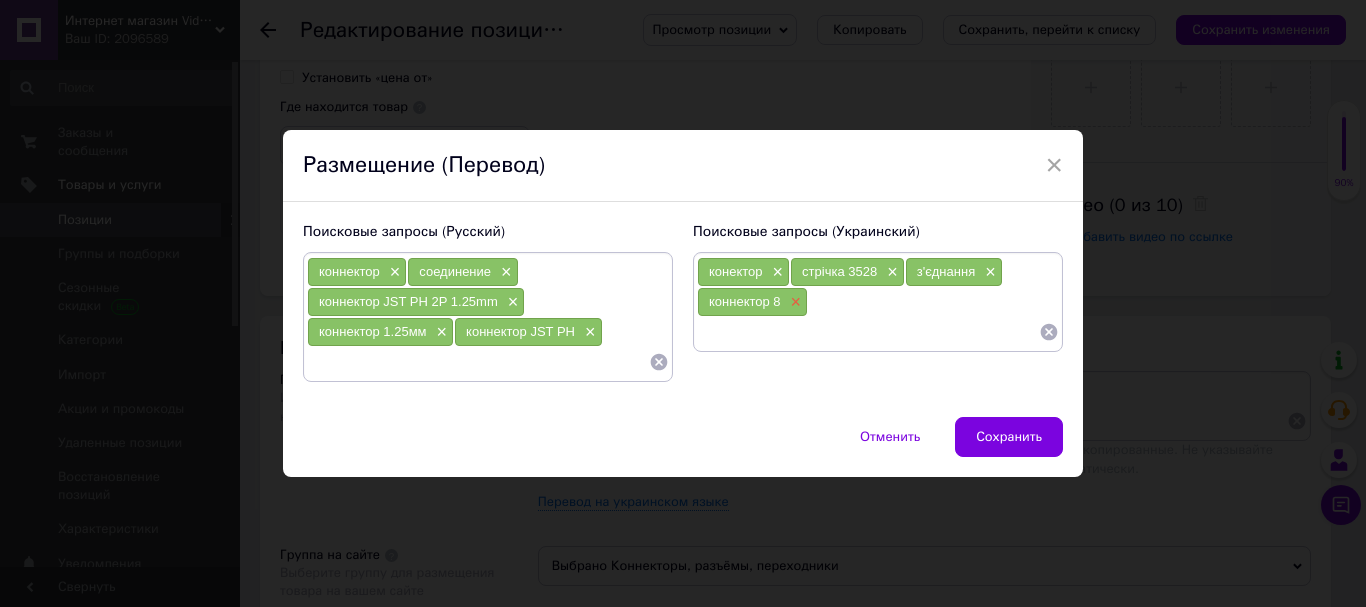 click on "×" at bounding box center [794, 302] 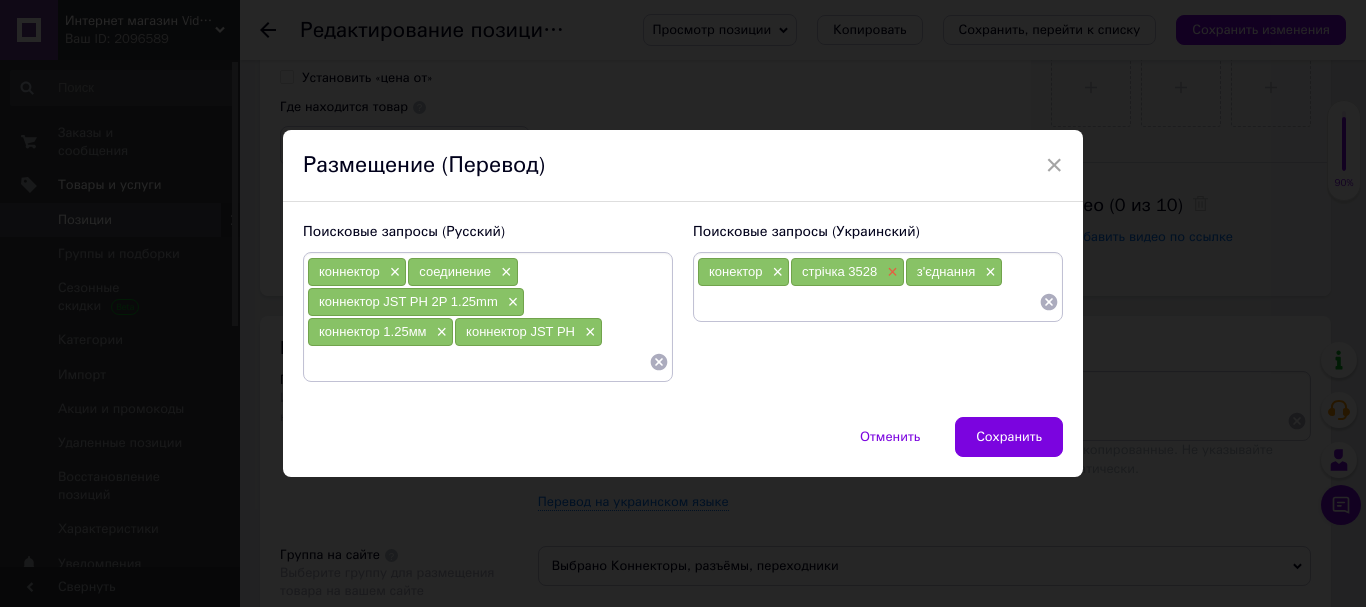 click on "×" at bounding box center (890, 272) 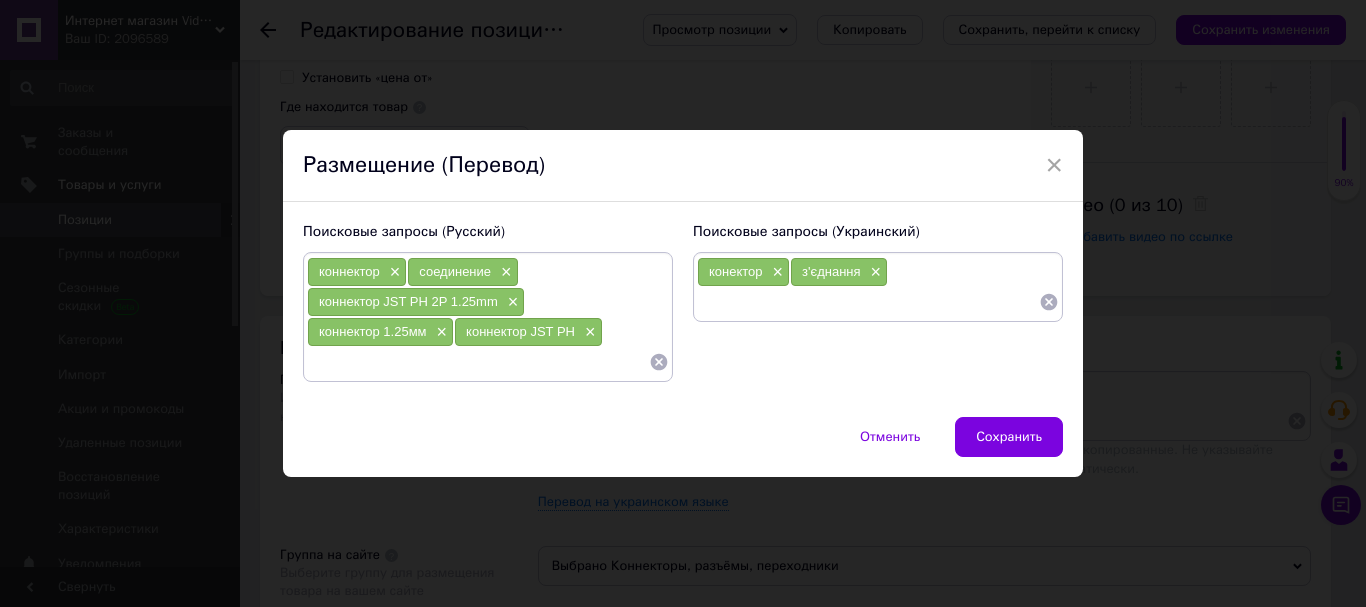 click at bounding box center [868, 302] 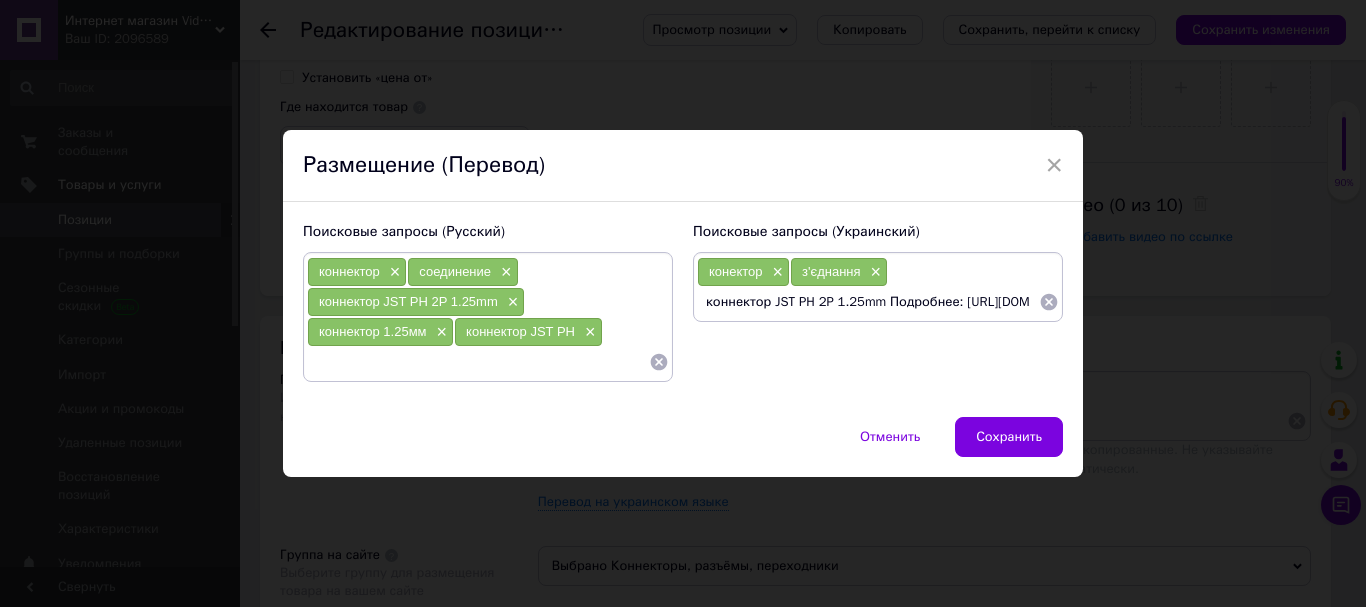 scroll, scrollTop: 0, scrollLeft: 337, axis: horizontal 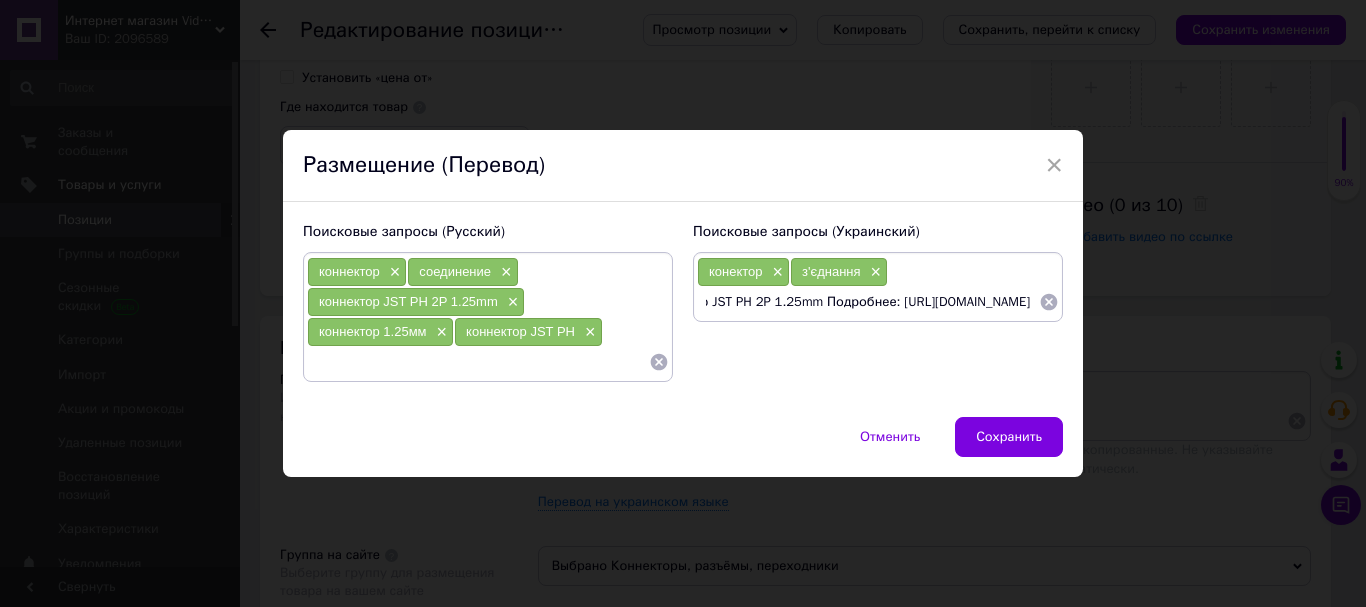 drag, startPoint x: 767, startPoint y: 306, endPoint x: 1027, endPoint y: 312, distance: 260.0692 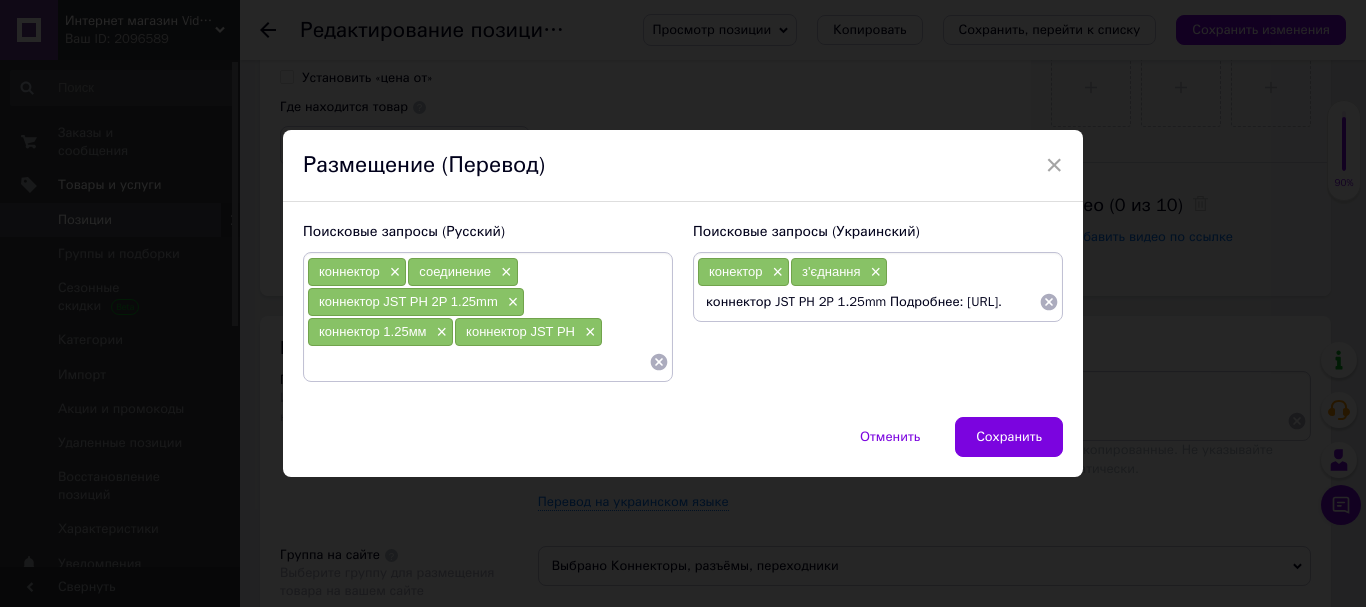 scroll, scrollTop: 0, scrollLeft: 76, axis: horizontal 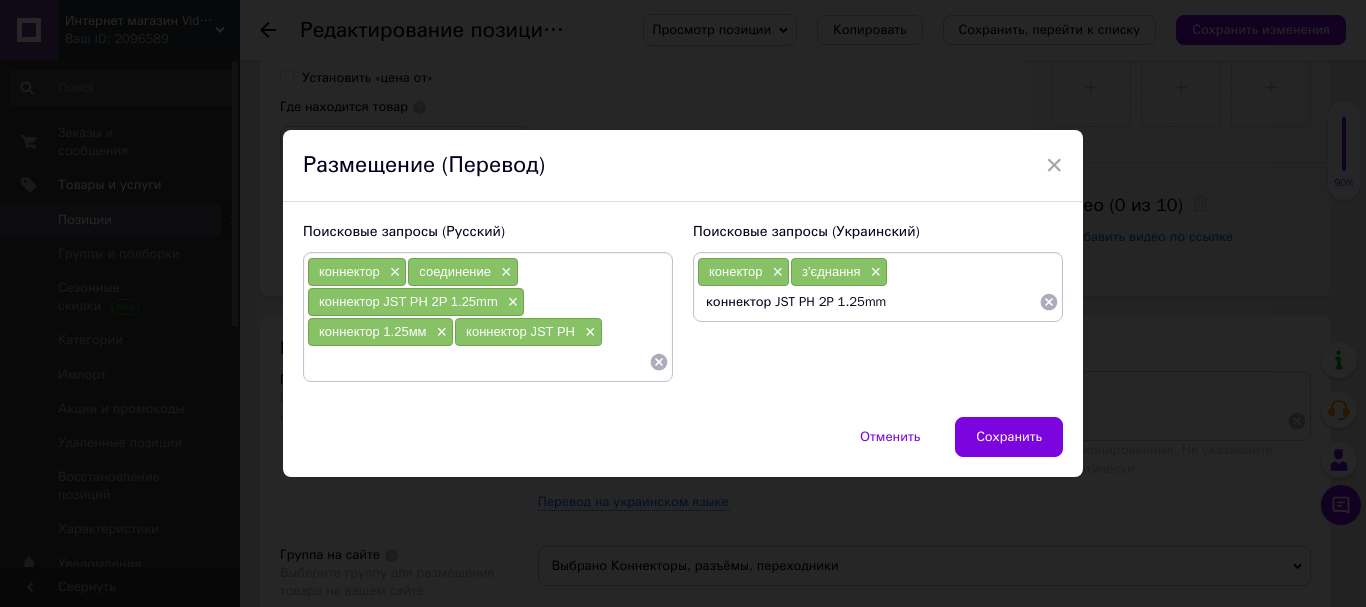 click on "коннектор JST PH 2P 1.25mm" at bounding box center (868, 302) 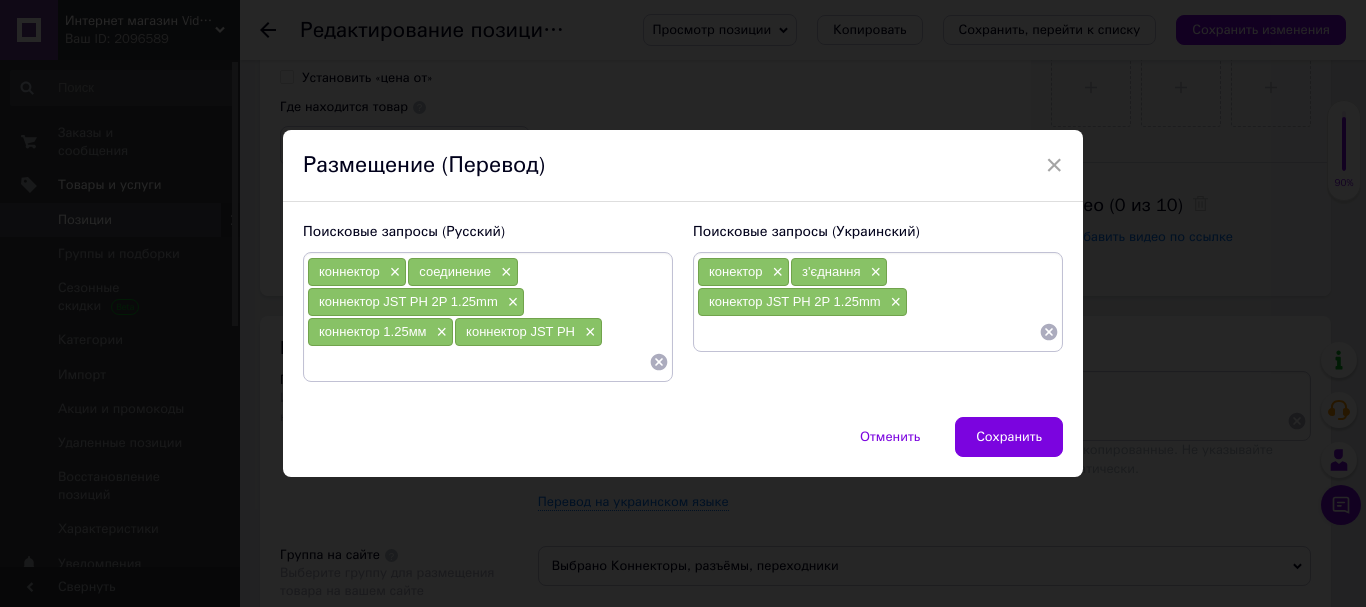 click at bounding box center [868, 332] 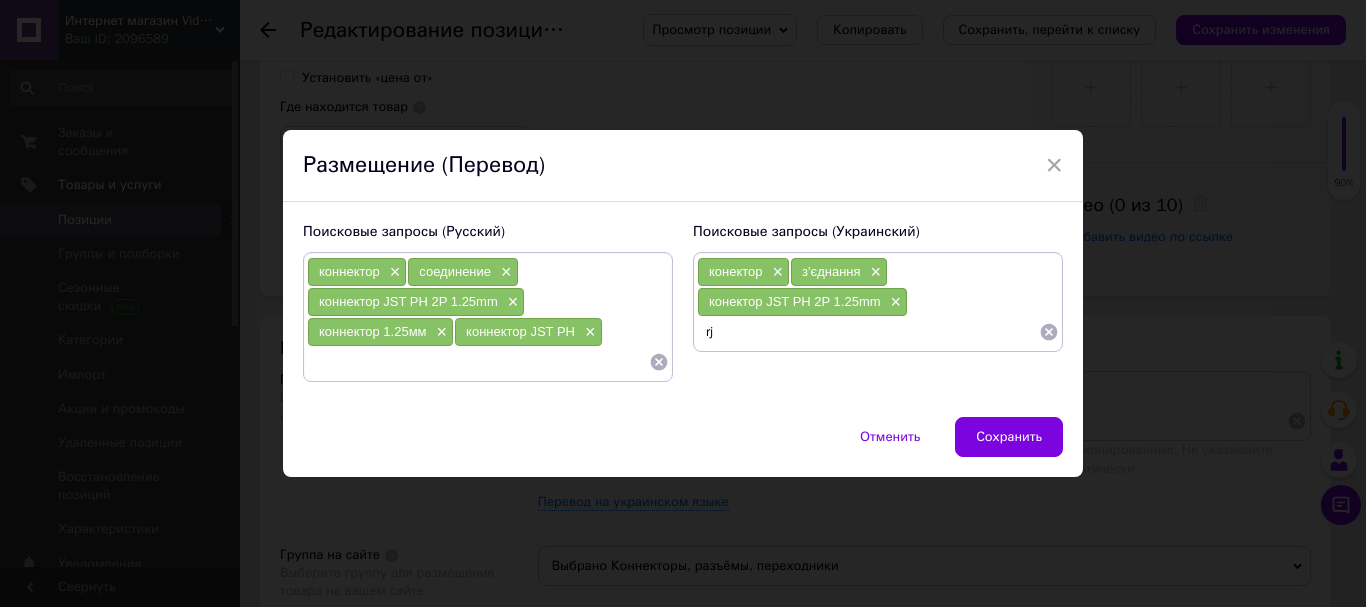 type on "r" 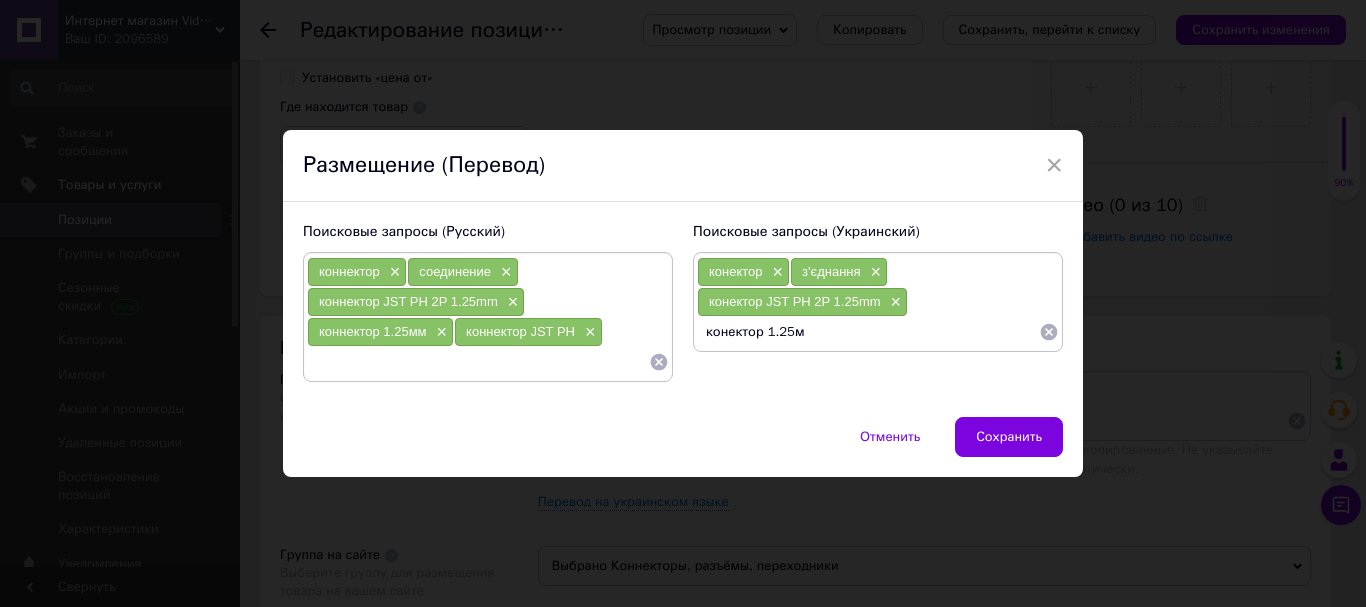 type on "конектор 1.25мм" 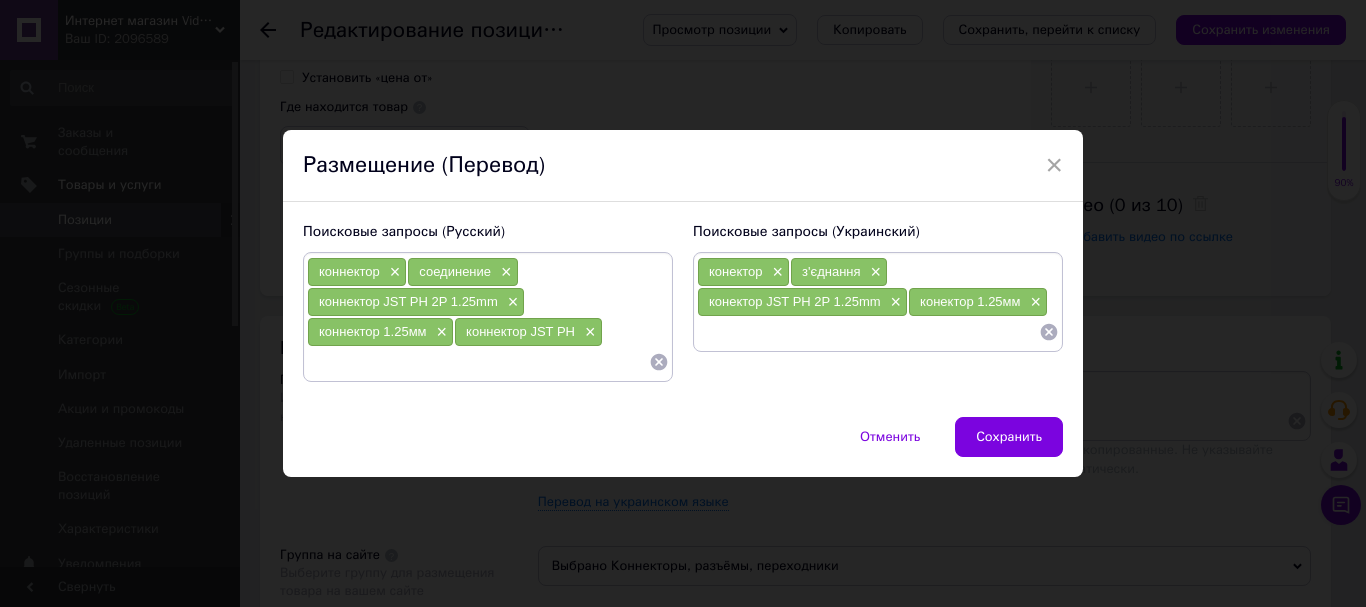 click at bounding box center [868, 332] 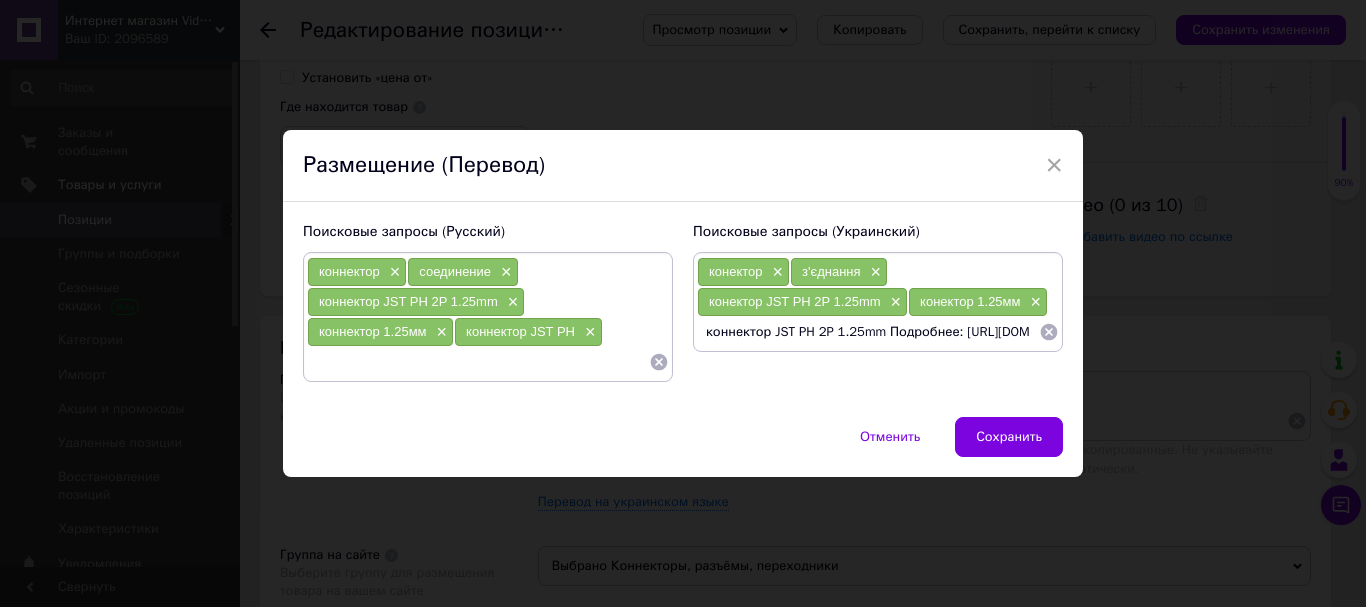 scroll, scrollTop: 0, scrollLeft: 337, axis: horizontal 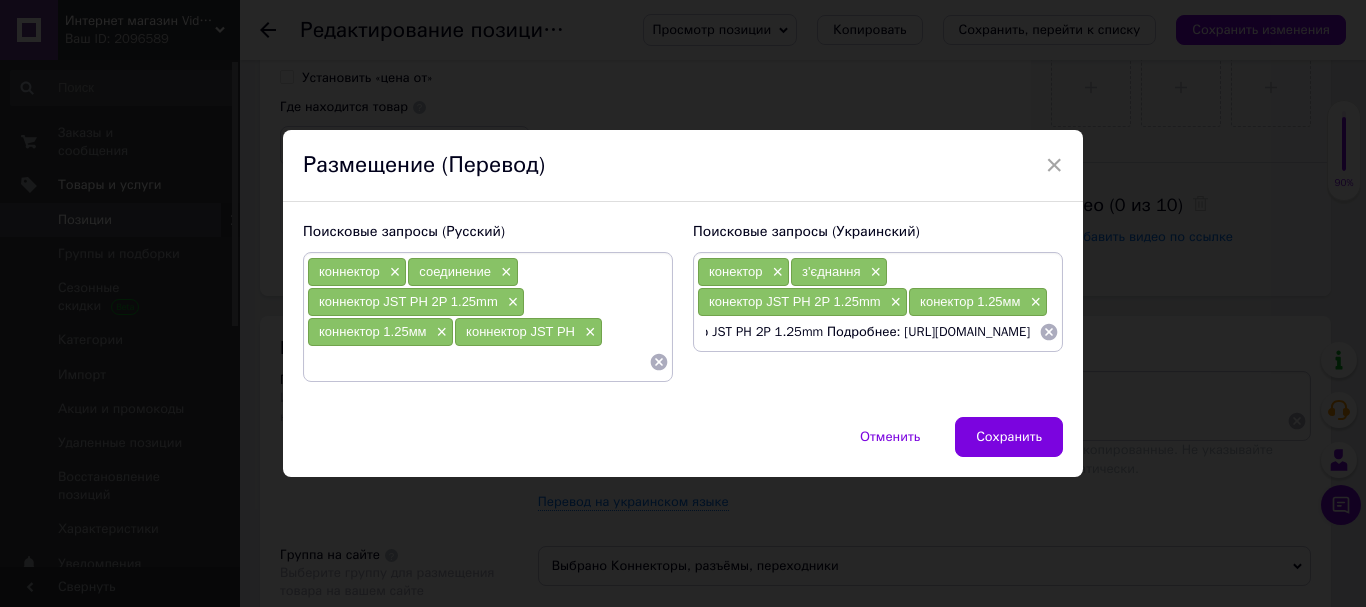 drag, startPoint x: 756, startPoint y: 330, endPoint x: 1036, endPoint y: 352, distance: 280.86295 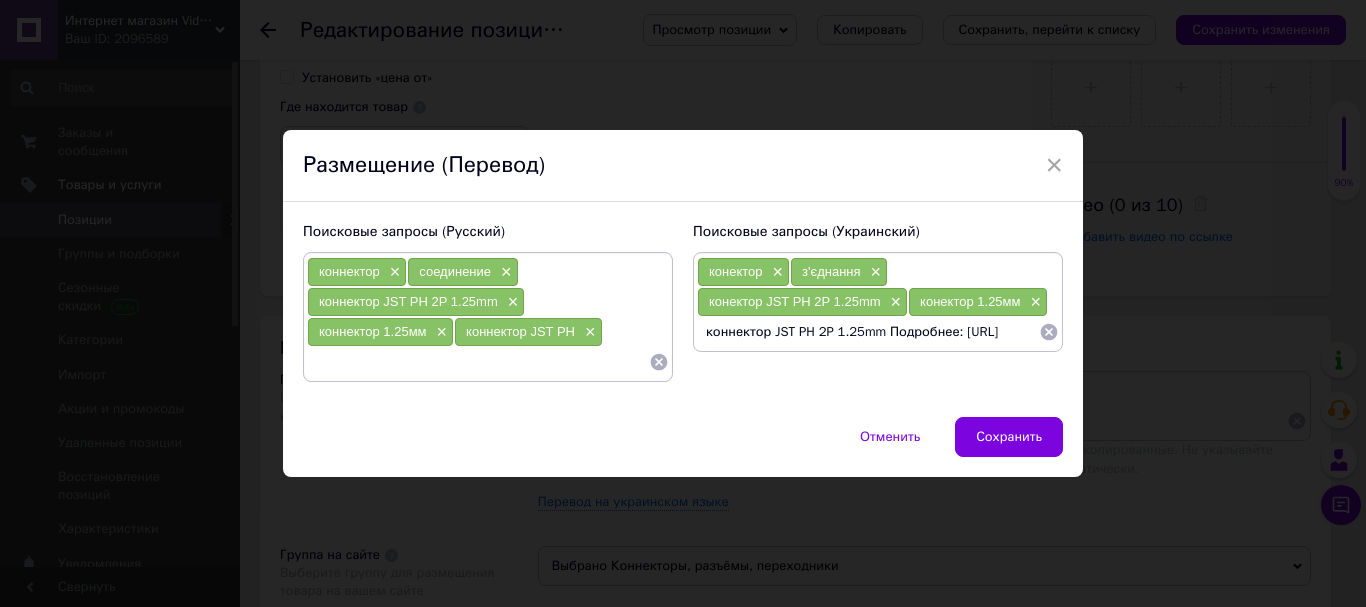 scroll, scrollTop: 0, scrollLeft: 65, axis: horizontal 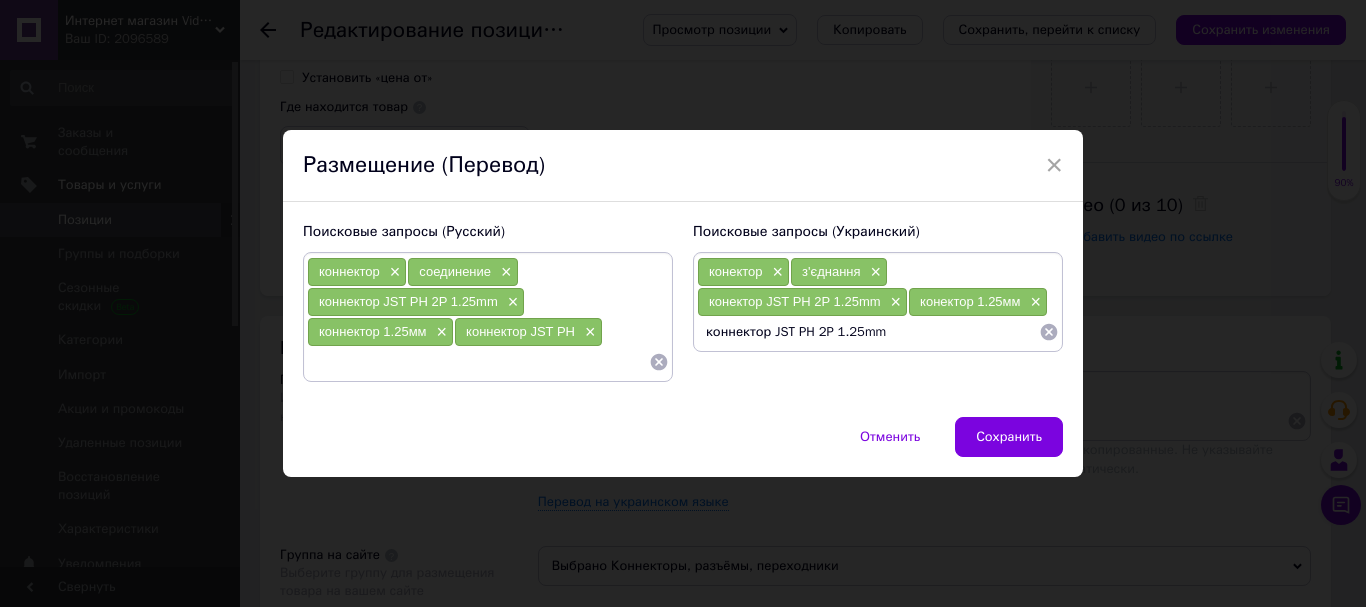 drag, startPoint x: 806, startPoint y: 333, endPoint x: 885, endPoint y: 335, distance: 79.025314 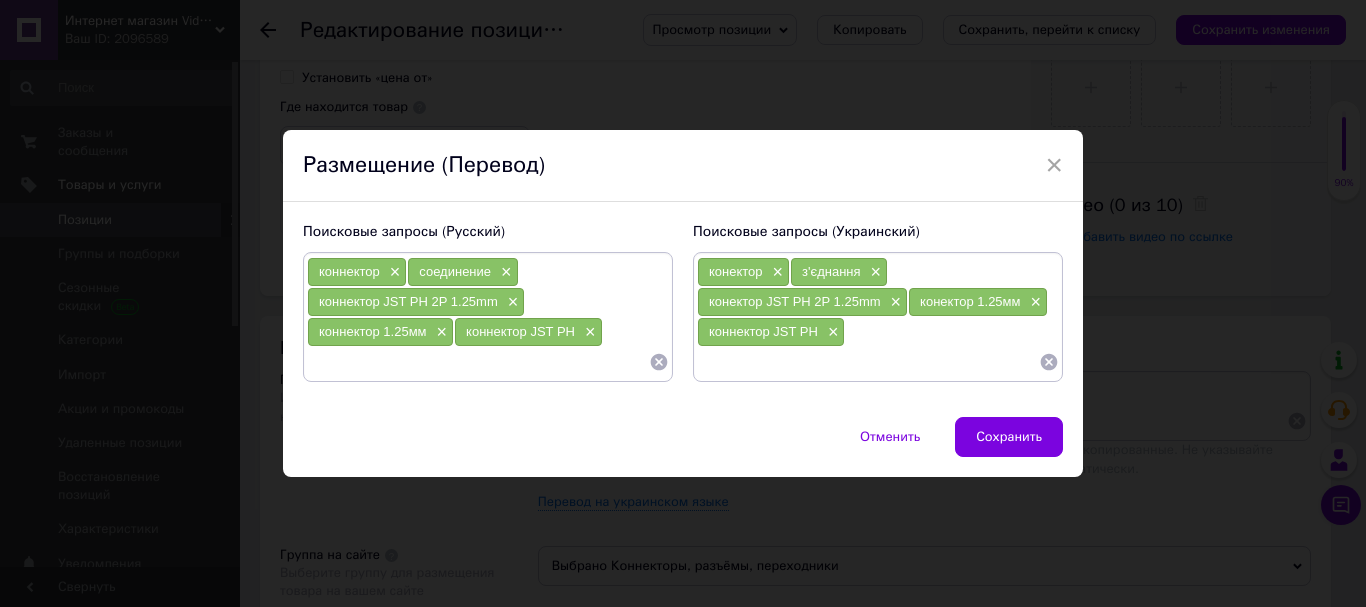 click at bounding box center [868, 362] 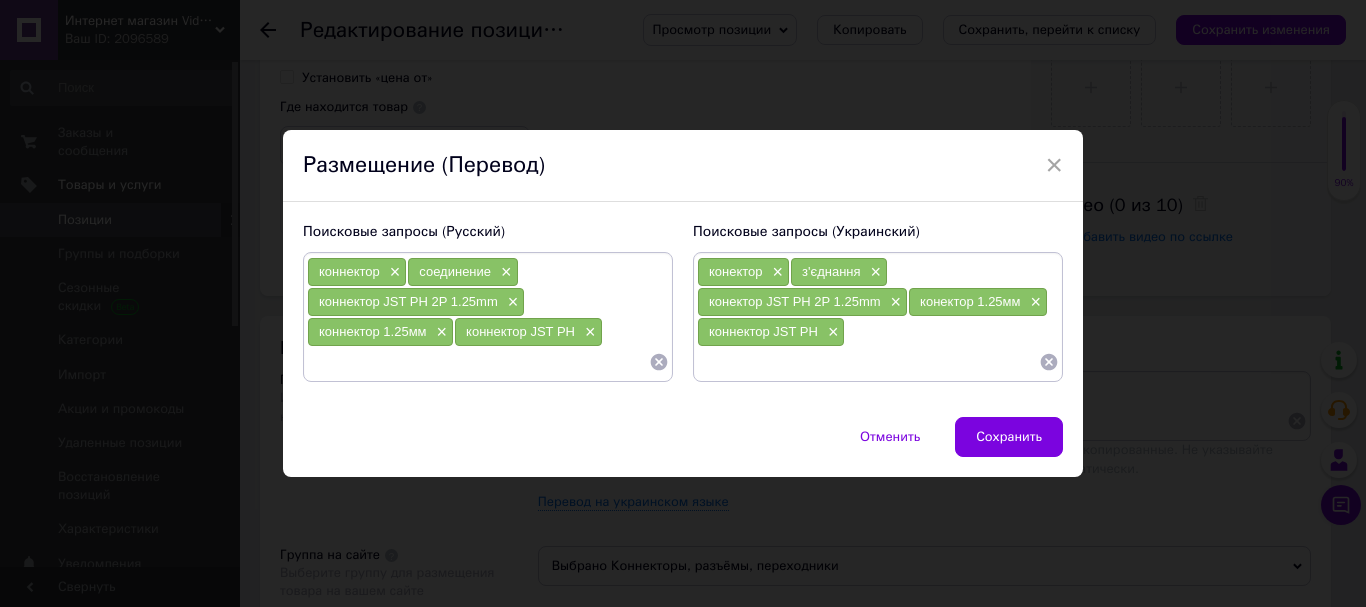 paste on "коннектор JST PH 2P 1.25mm Подробнее: [URL][DOMAIN_NAME]" 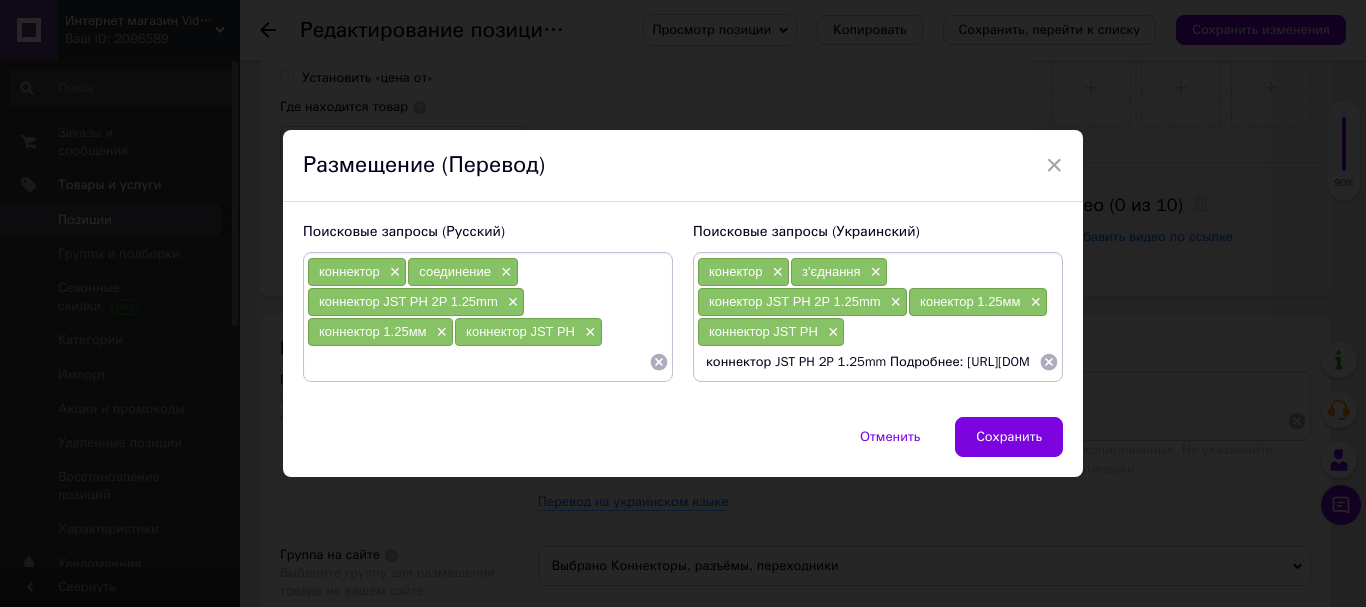 scroll, scrollTop: 0, scrollLeft: 337, axis: horizontal 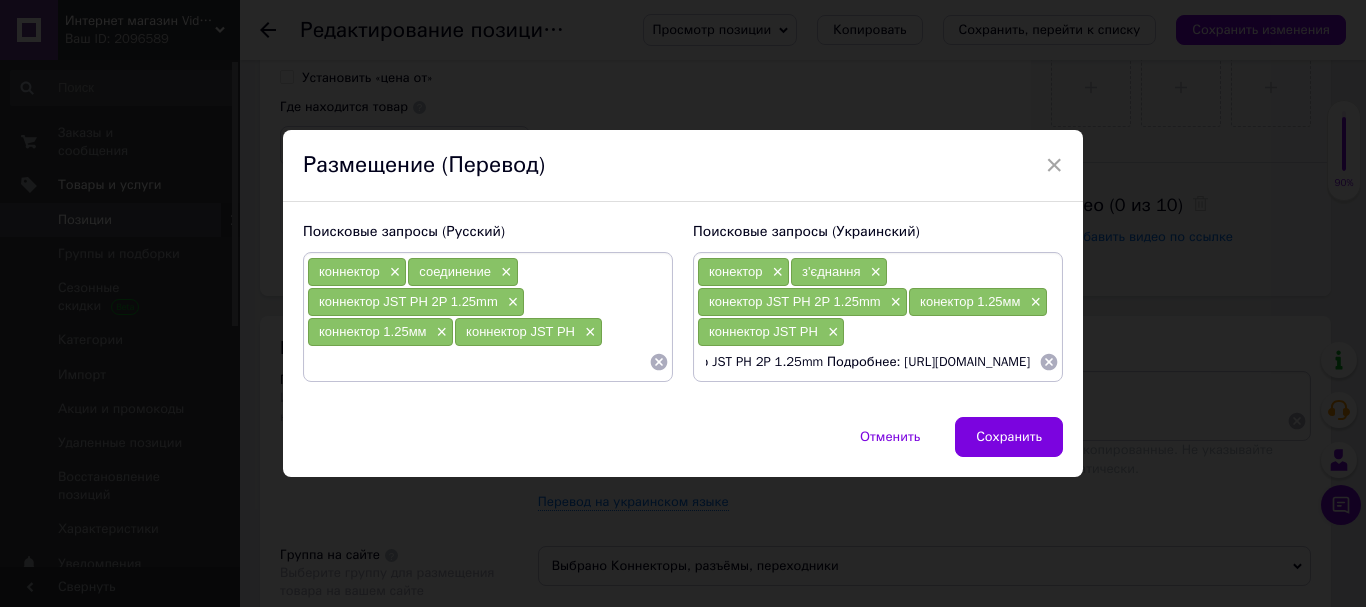 drag, startPoint x: 823, startPoint y: 358, endPoint x: 1036, endPoint y: 358, distance: 213 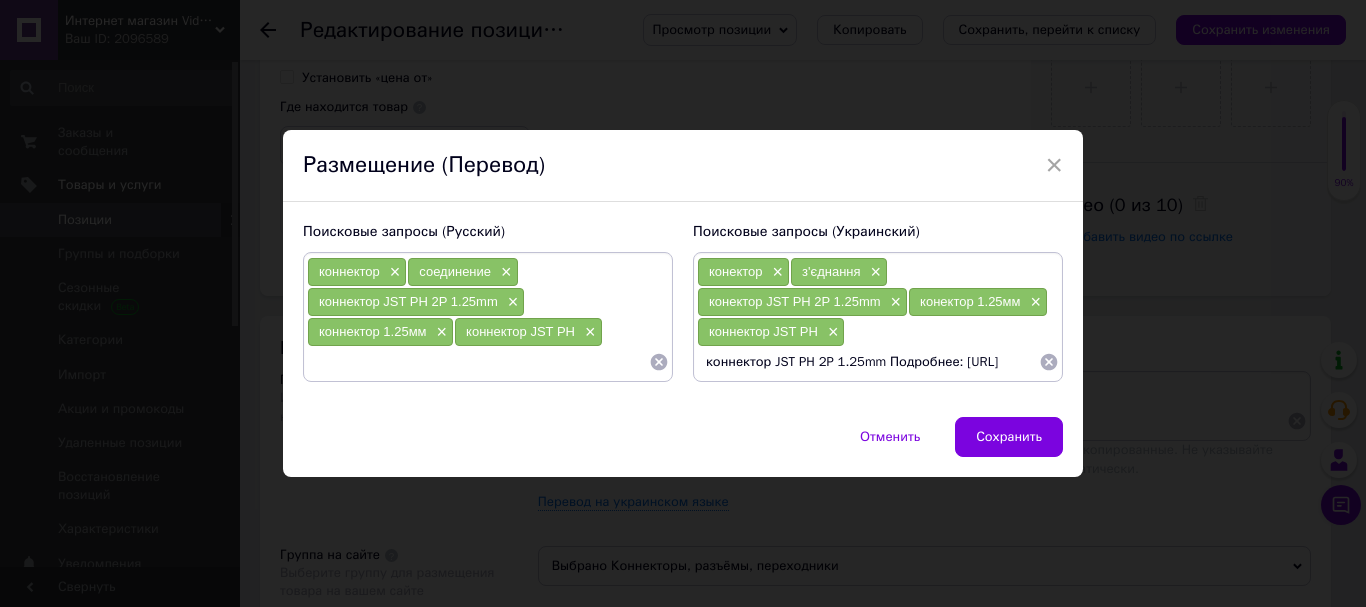 scroll, scrollTop: 0, scrollLeft: 111, axis: horizontal 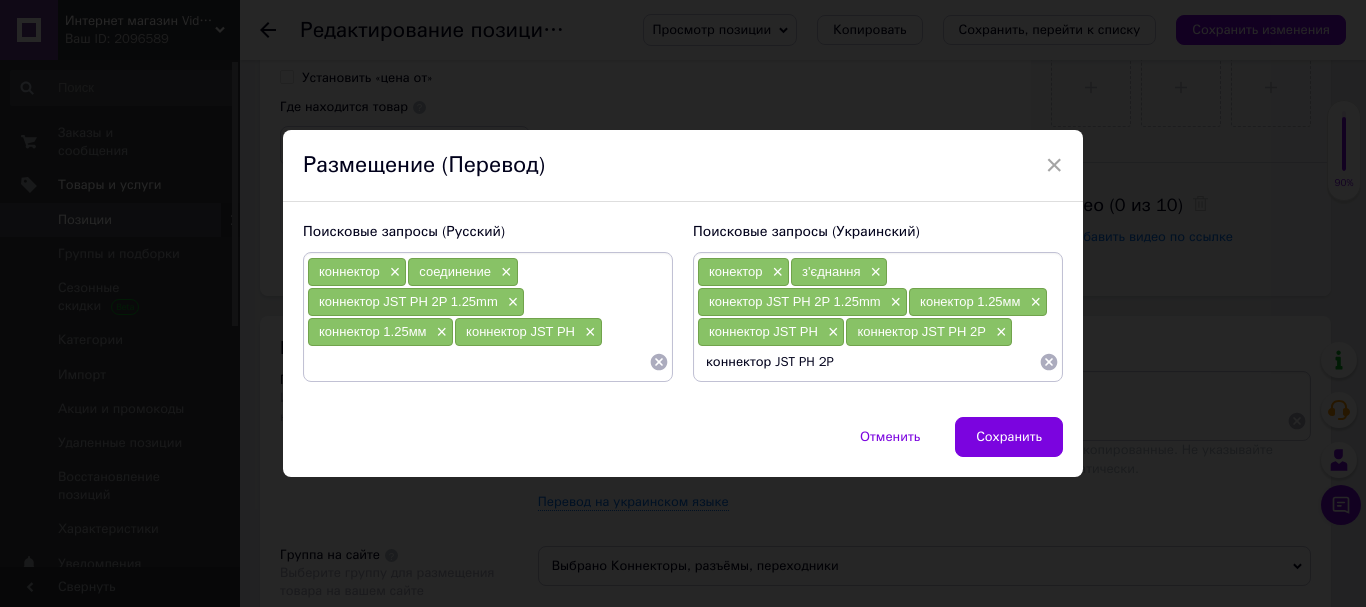 type 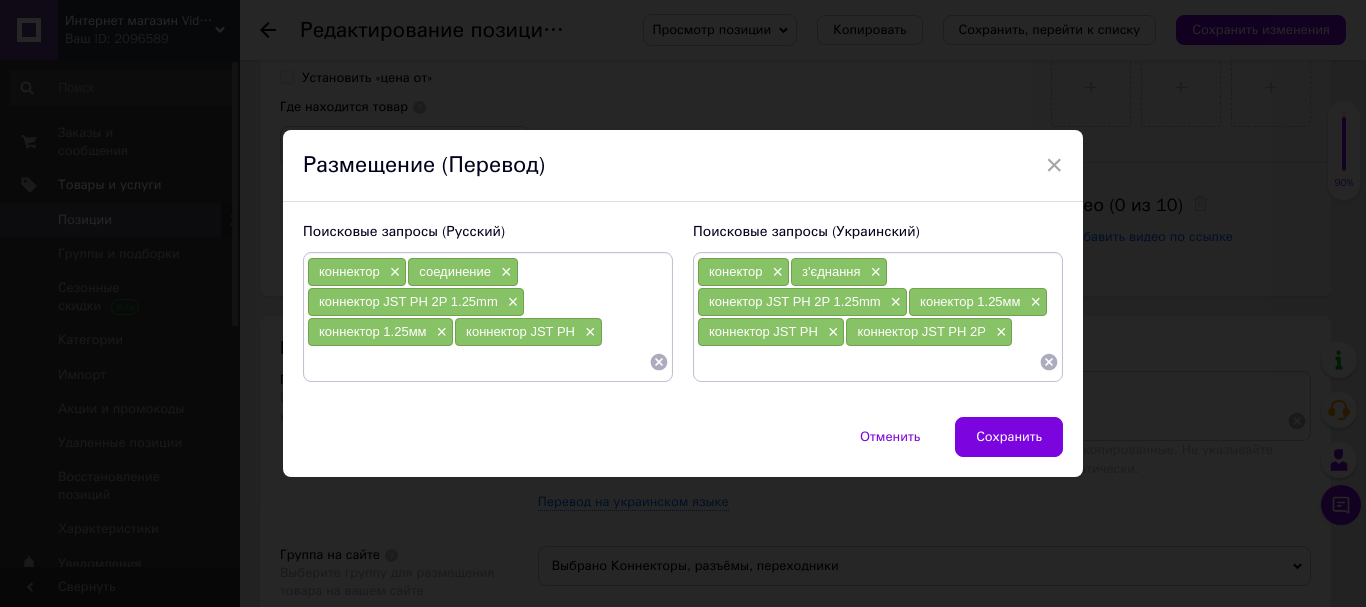 click at bounding box center [478, 362] 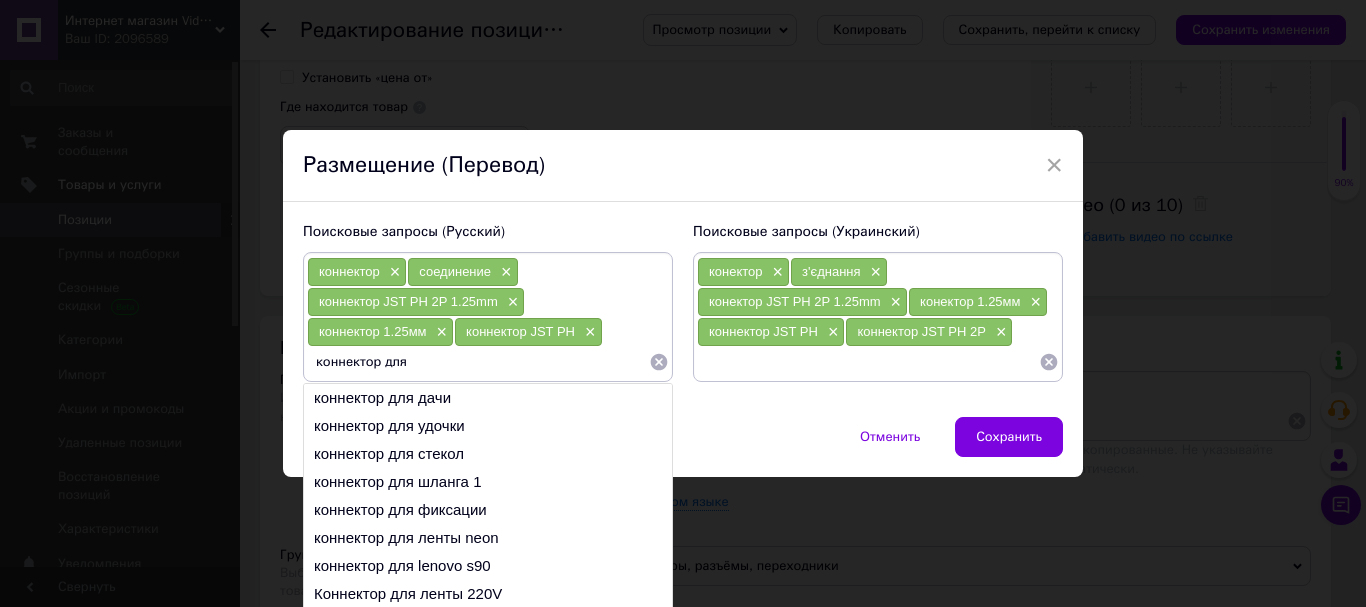 paste on "Arduino" 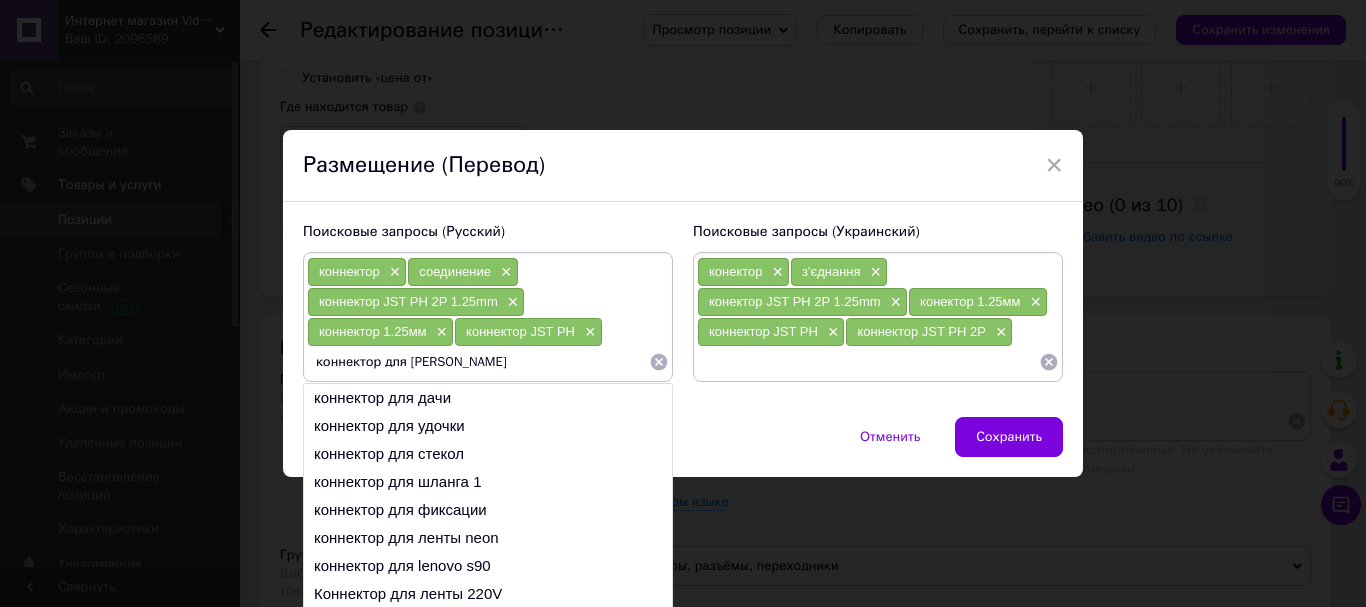 type 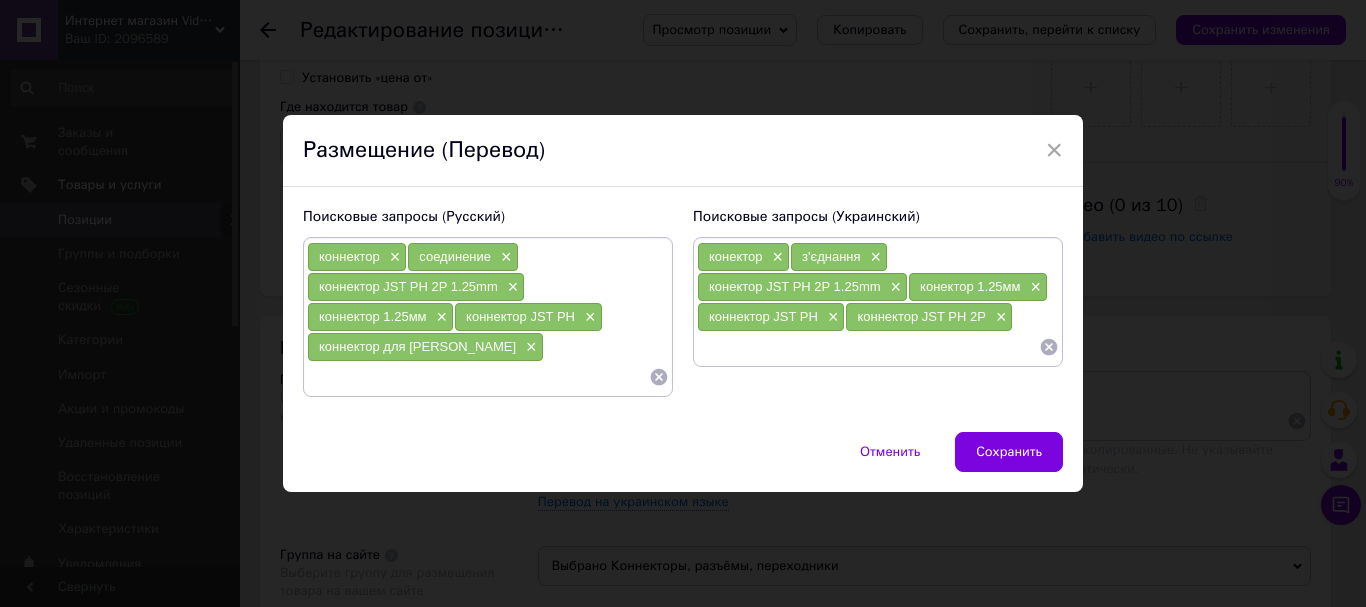 click at bounding box center [868, 347] 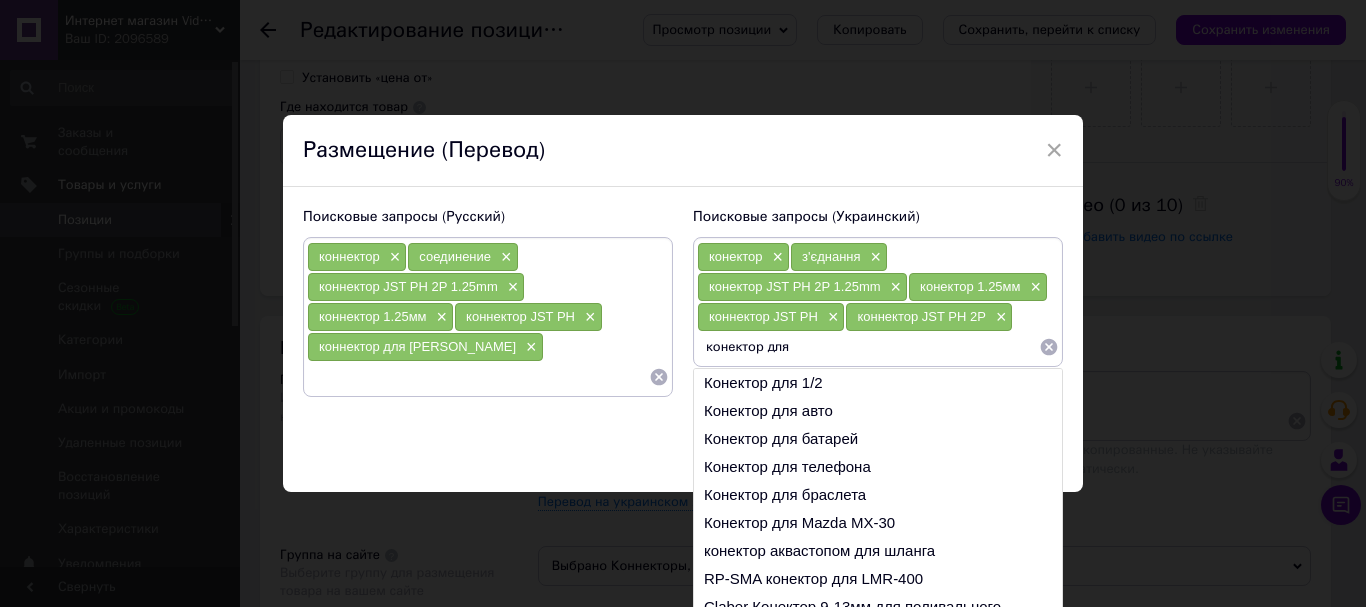 paste on "Arduino" 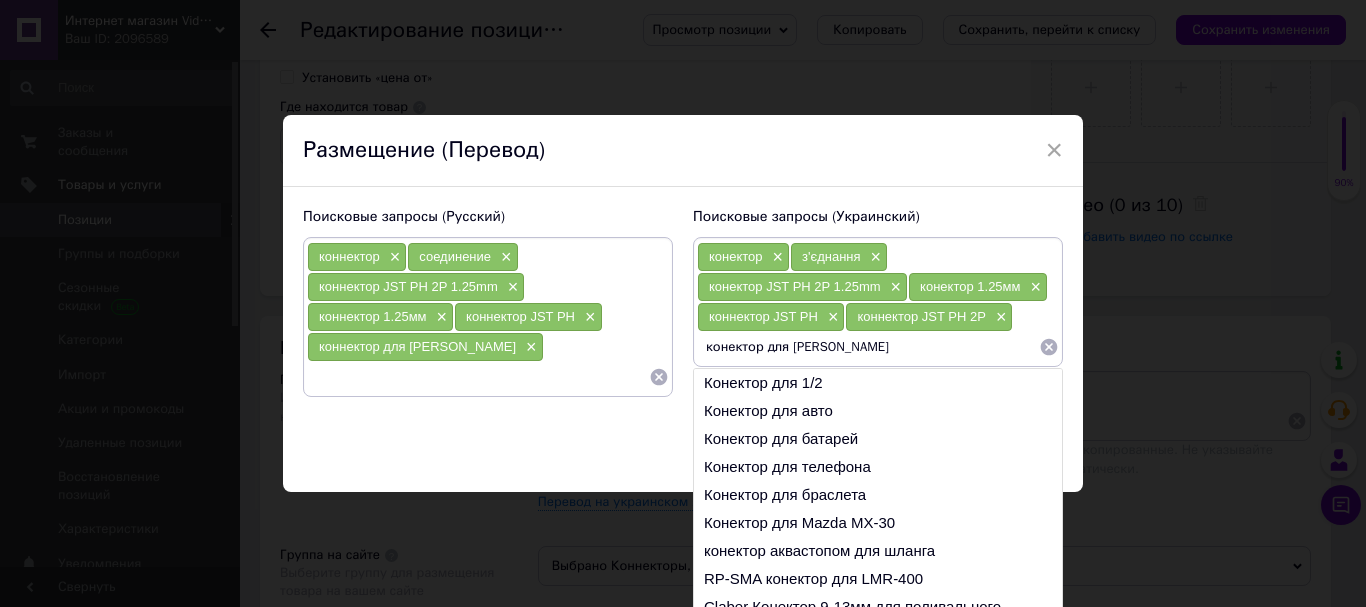 type 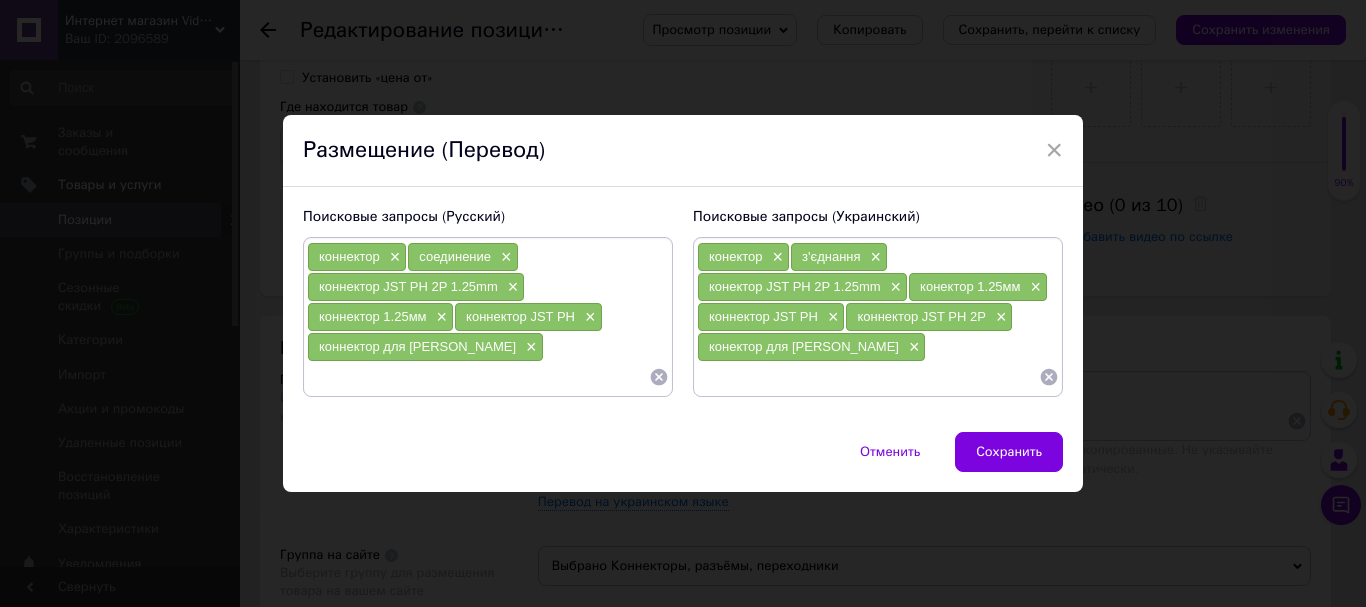 drag, startPoint x: 335, startPoint y: 379, endPoint x: 334, endPoint y: 362, distance: 17.029387 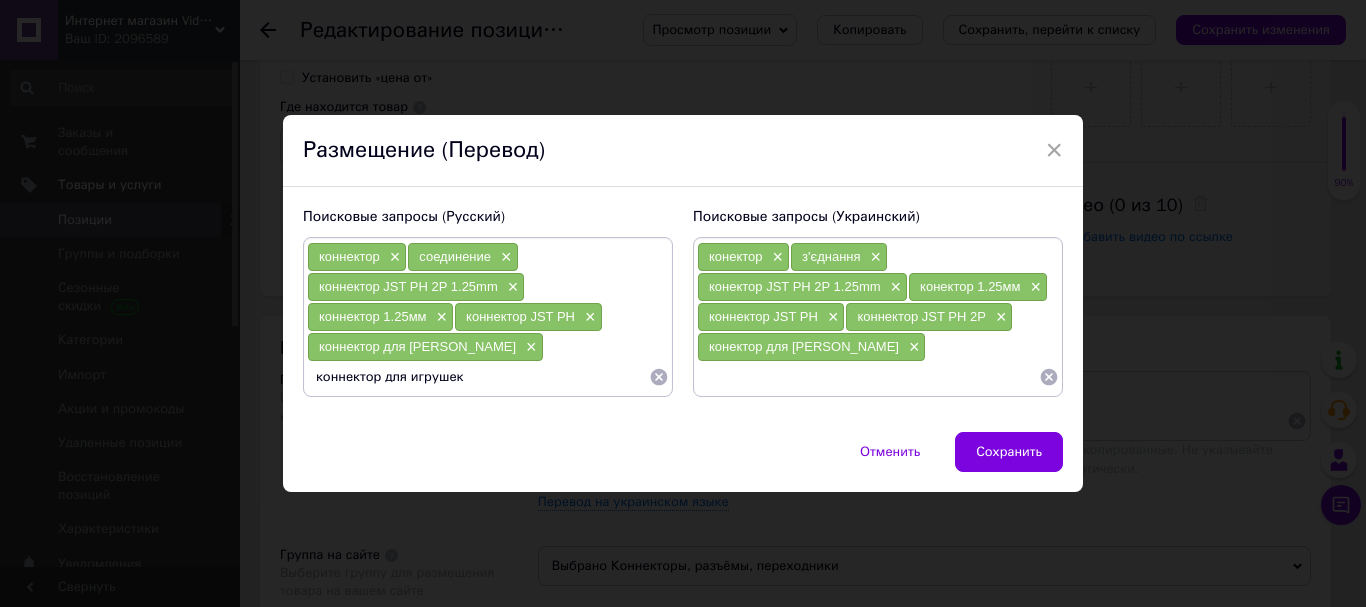 drag, startPoint x: 459, startPoint y: 376, endPoint x: 402, endPoint y: 379, distance: 57.07889 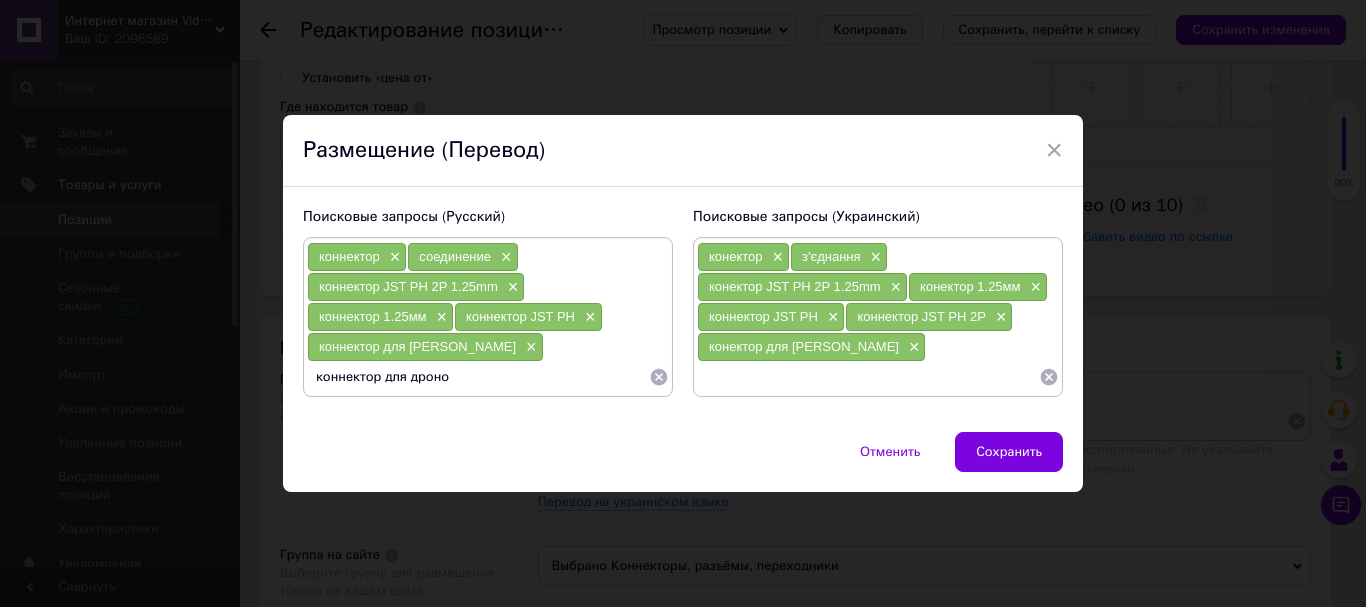 type on "коннектор для [PERSON_NAME]" 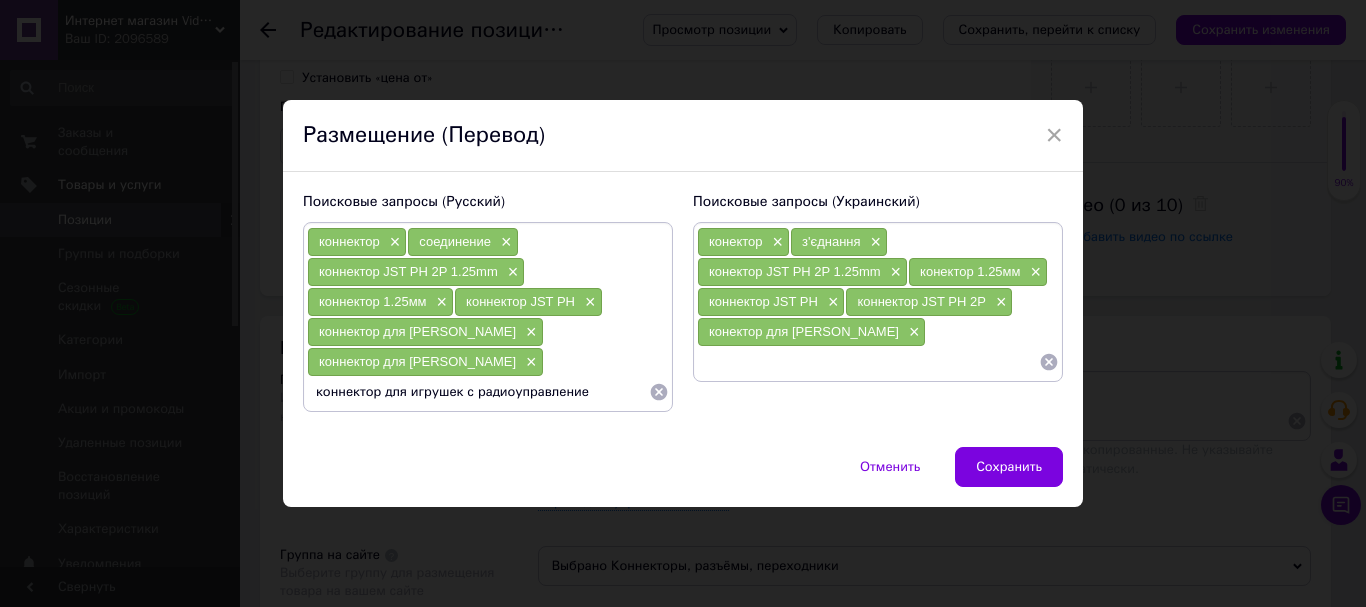 type on "коннектор для игрушек с радиоуправлением" 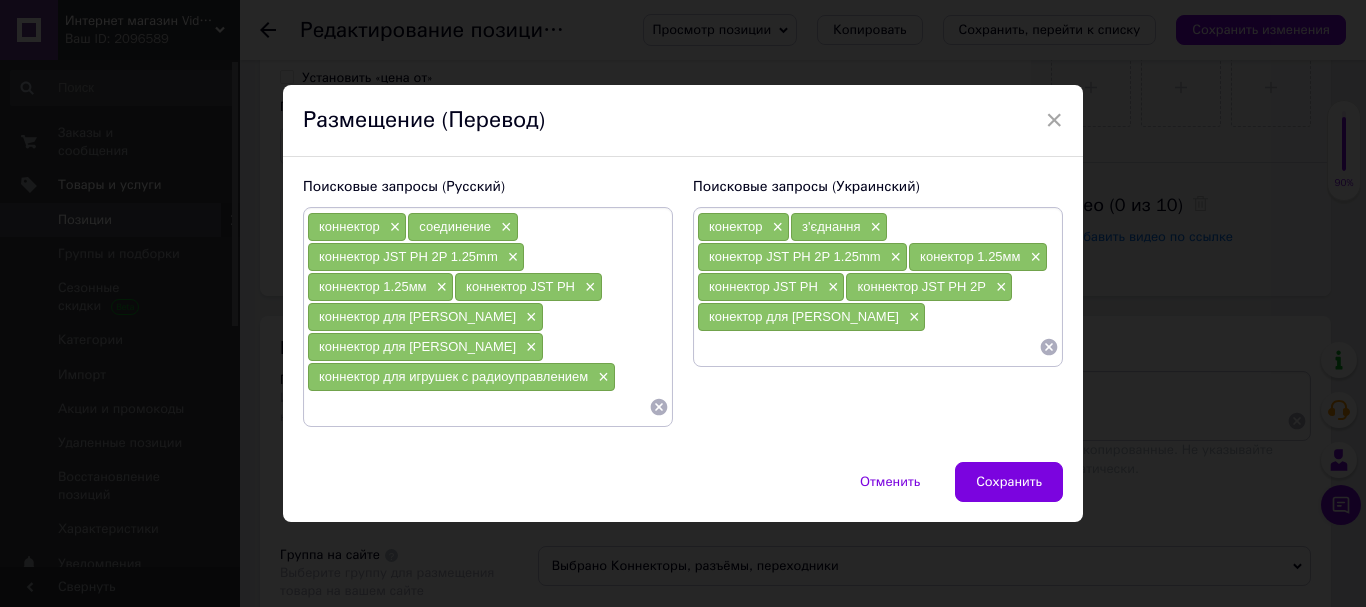 type 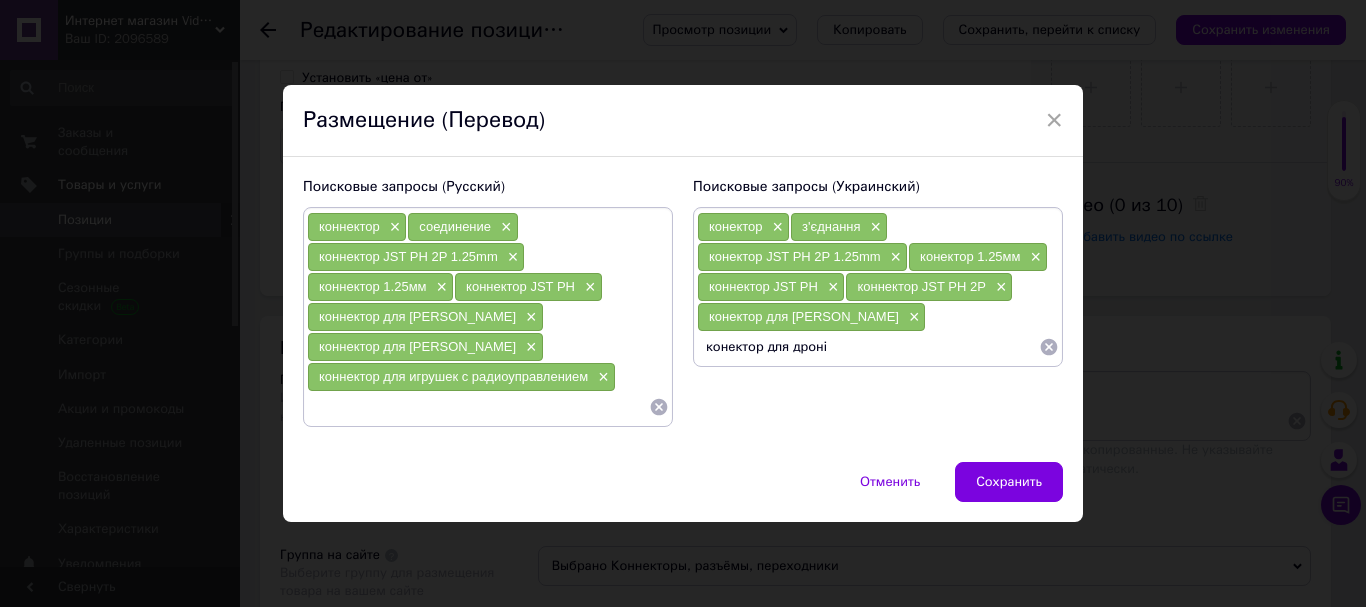type on "конектор для дронів" 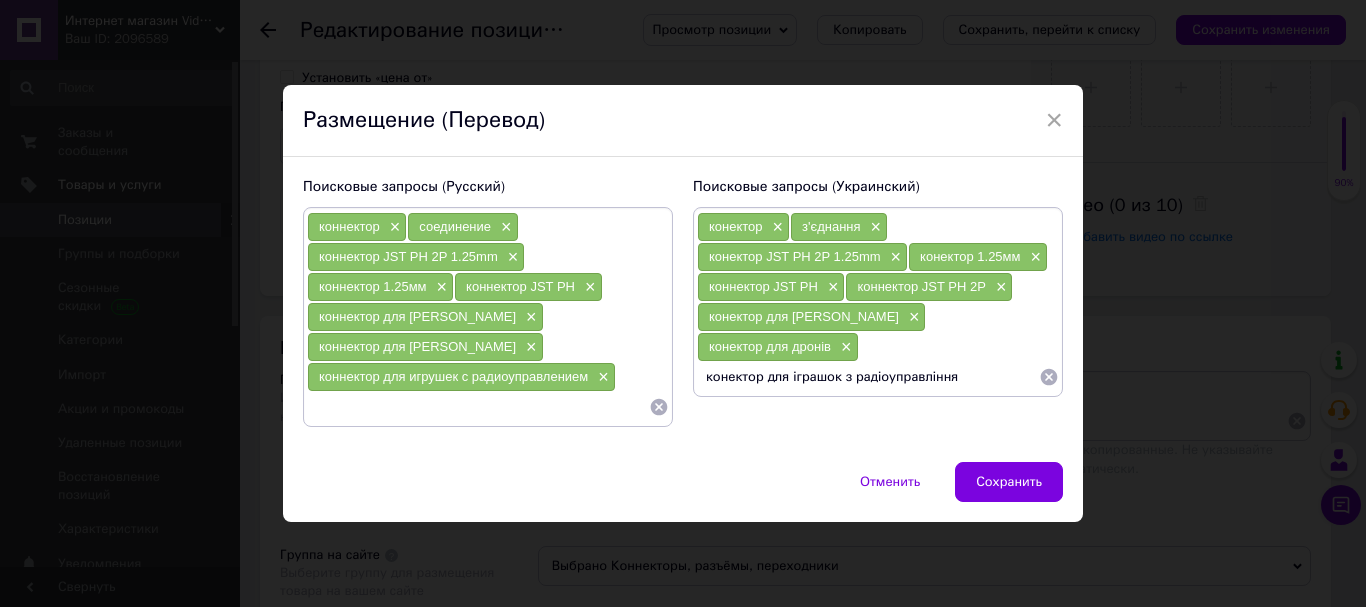 type on "конектор для іграшок з радіоуправлінням" 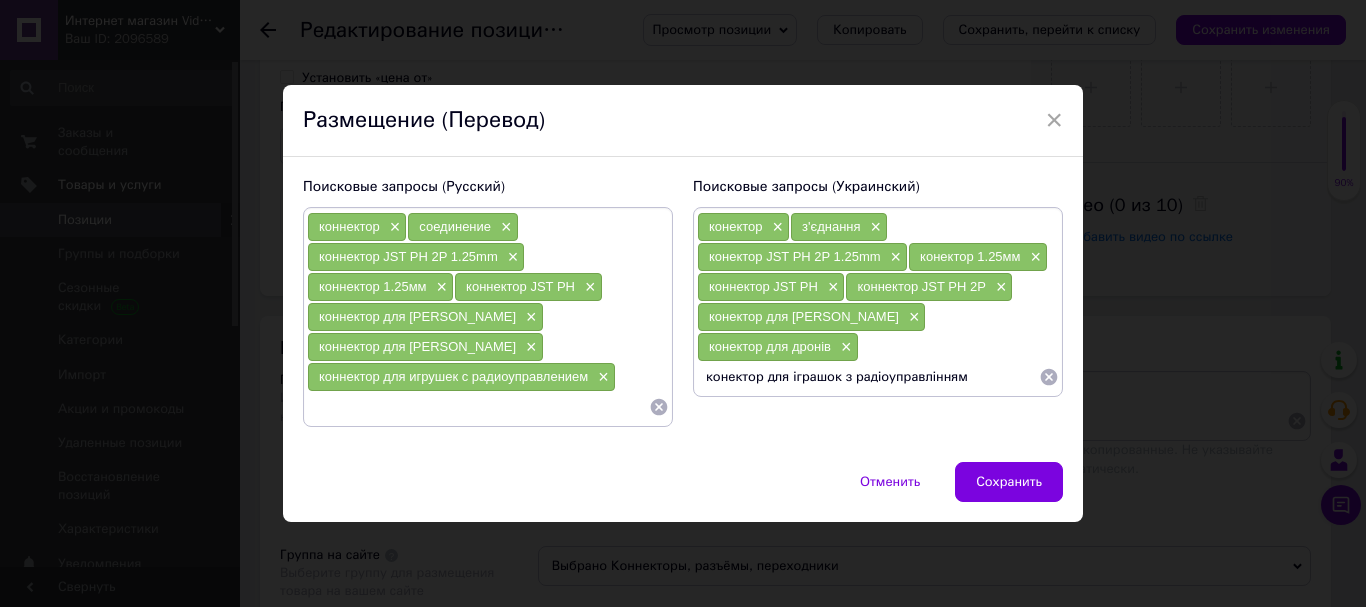 type 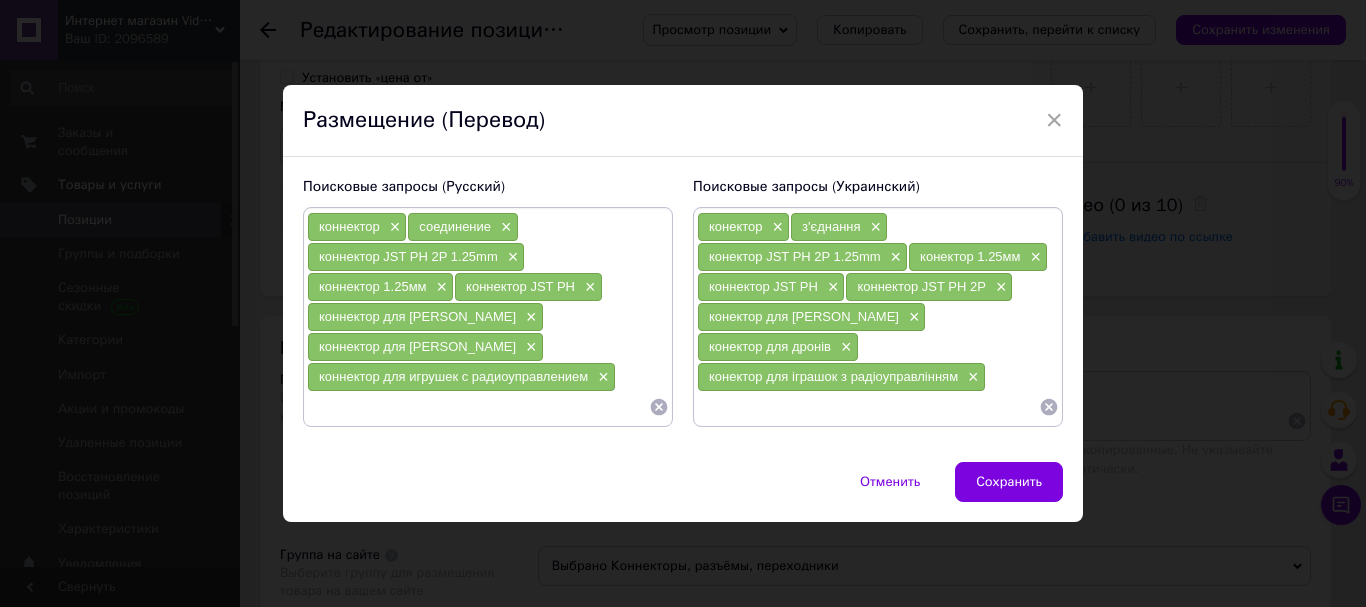 click at bounding box center [478, 407] 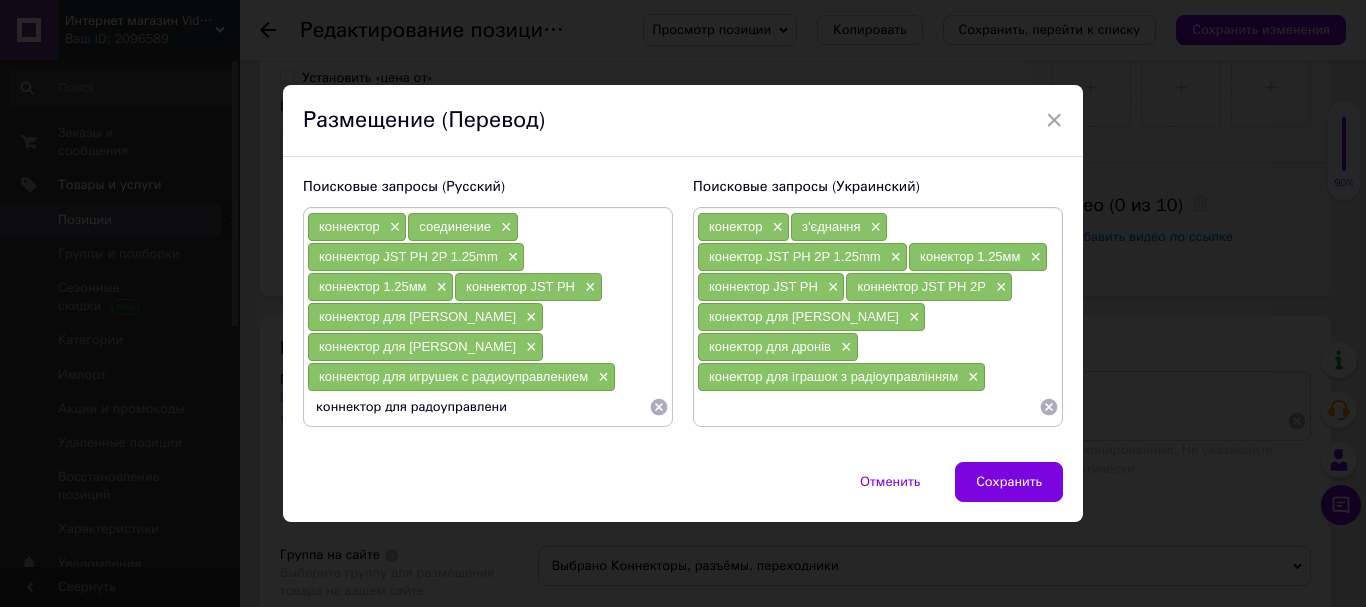 type on "коннектор для радоуправления" 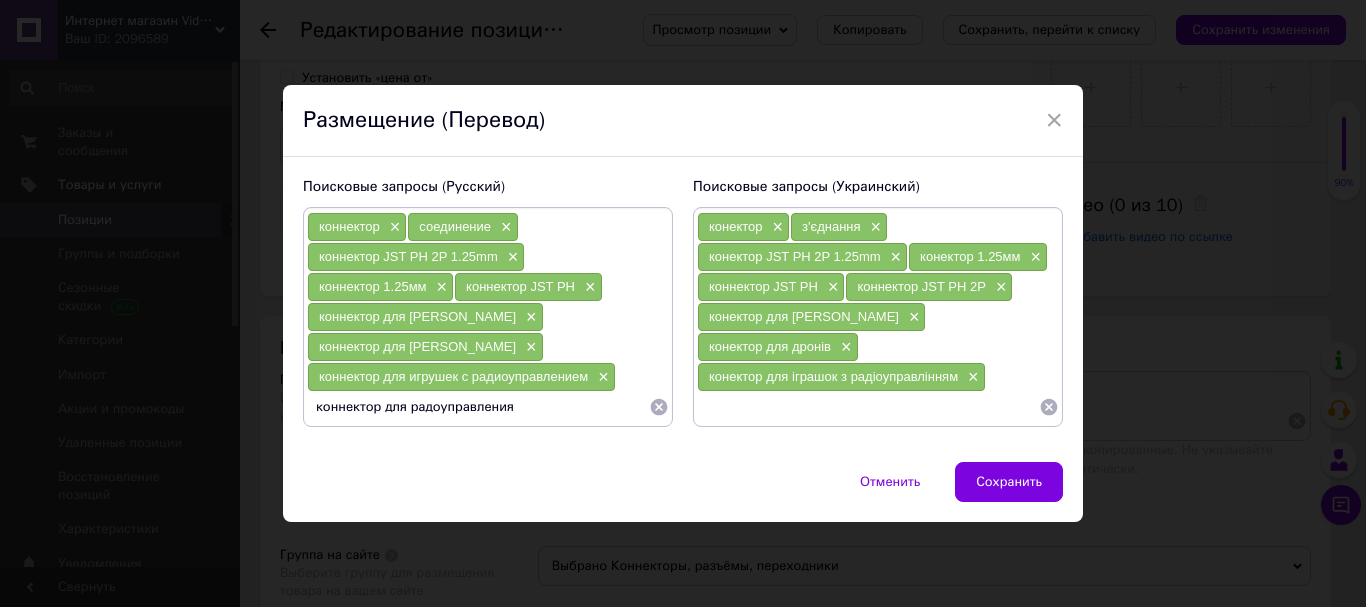 type 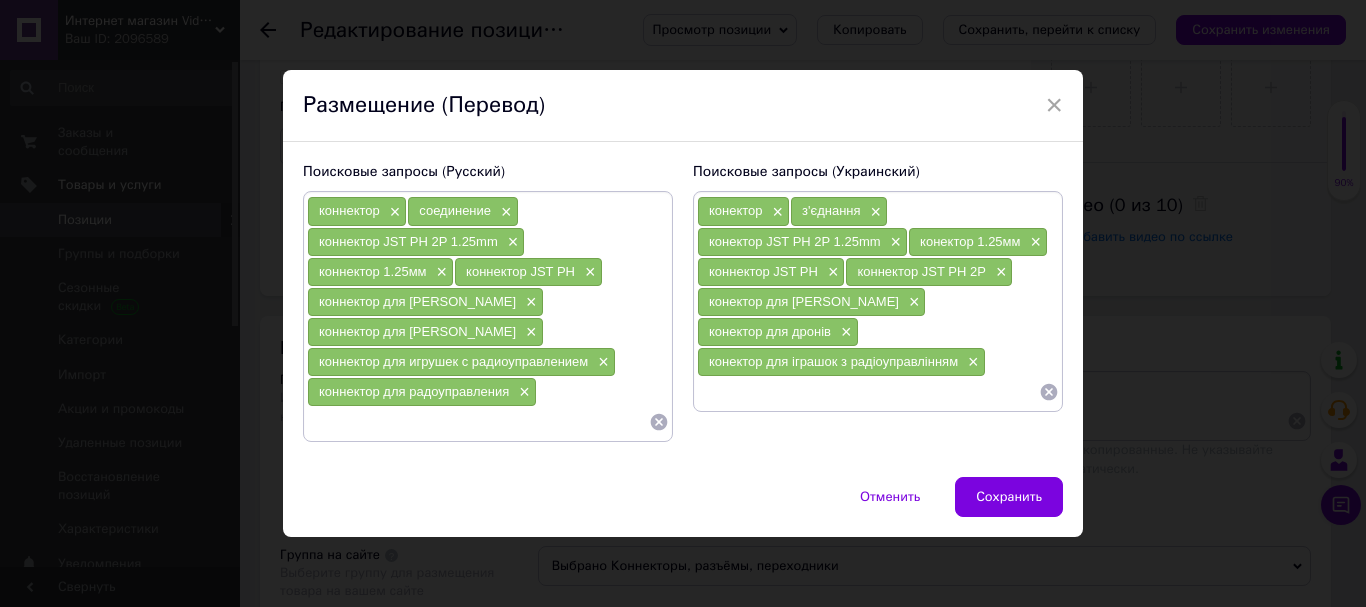 click at bounding box center [868, 392] 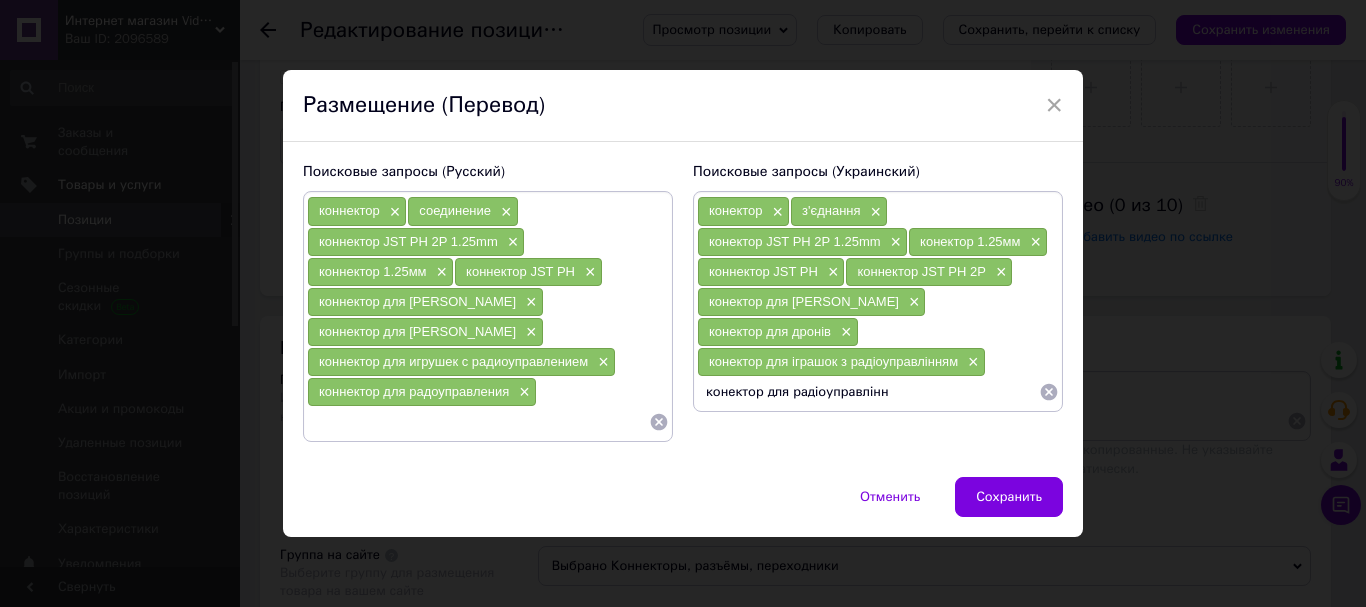 type on "конектор для радіоуправління" 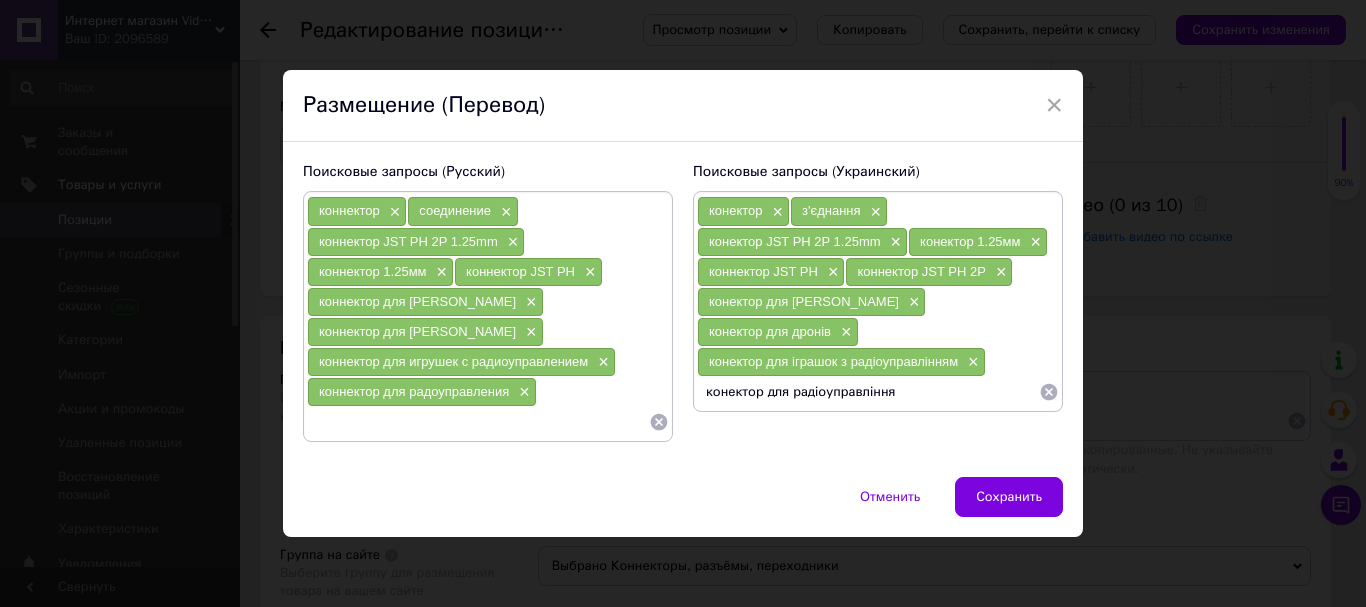 type 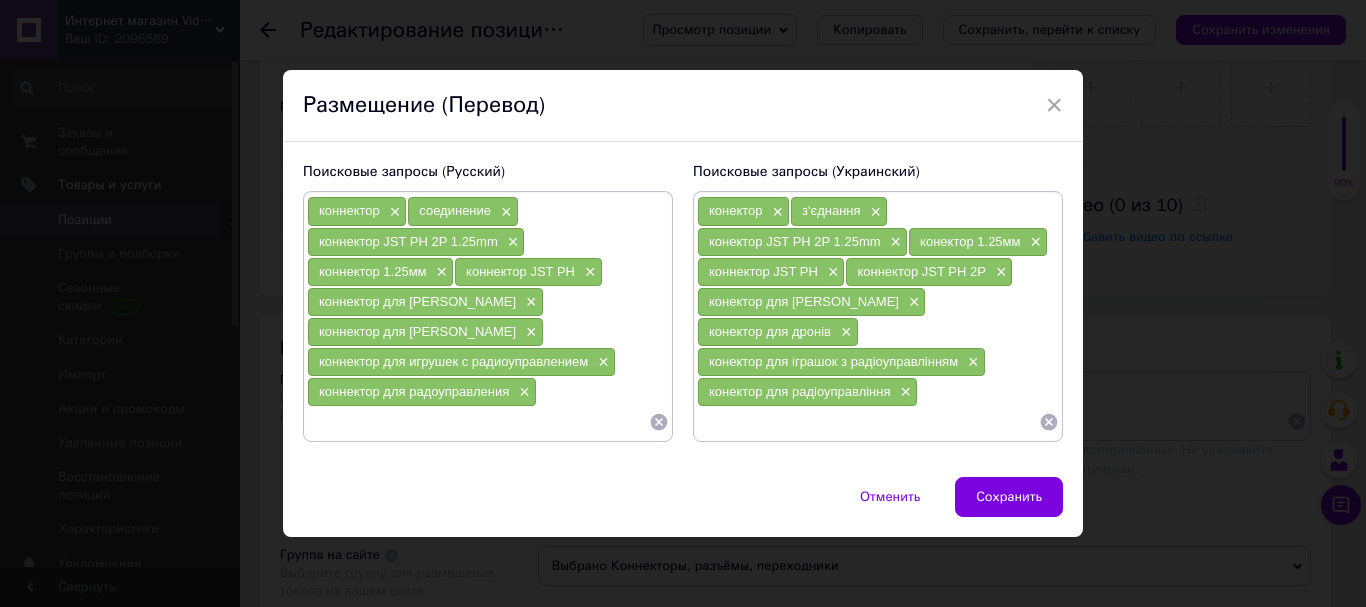 drag, startPoint x: 989, startPoint y: 490, endPoint x: 979, endPoint y: 483, distance: 12.206555 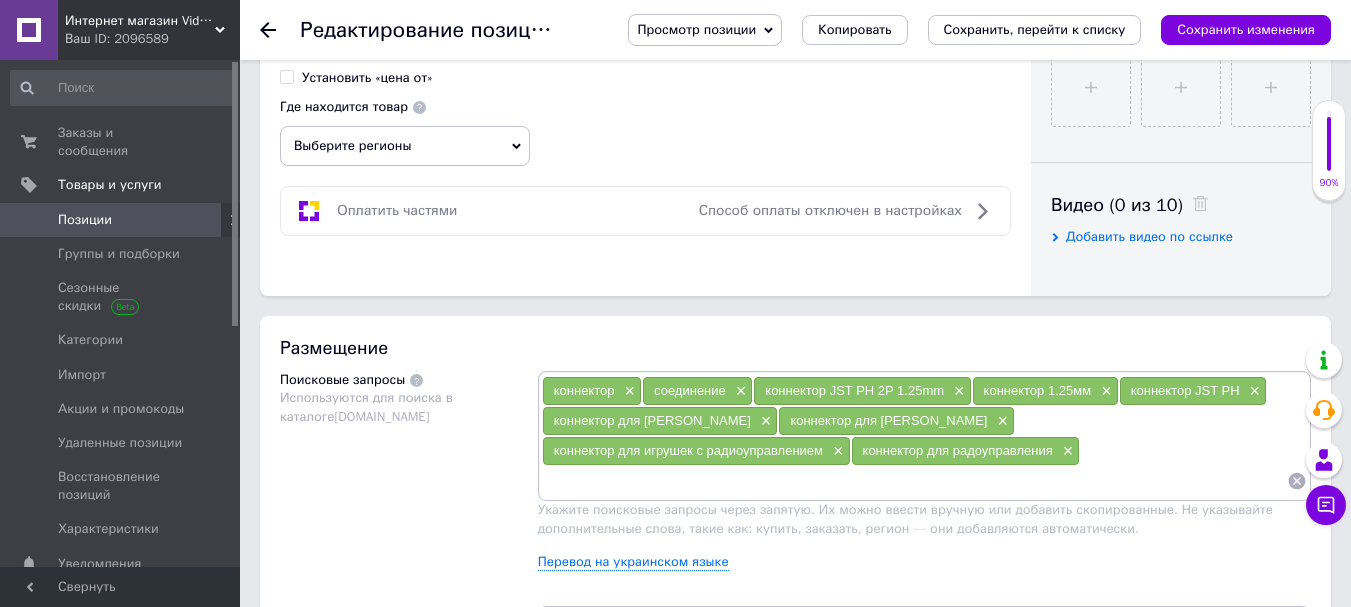 scroll, scrollTop: 1200, scrollLeft: 0, axis: vertical 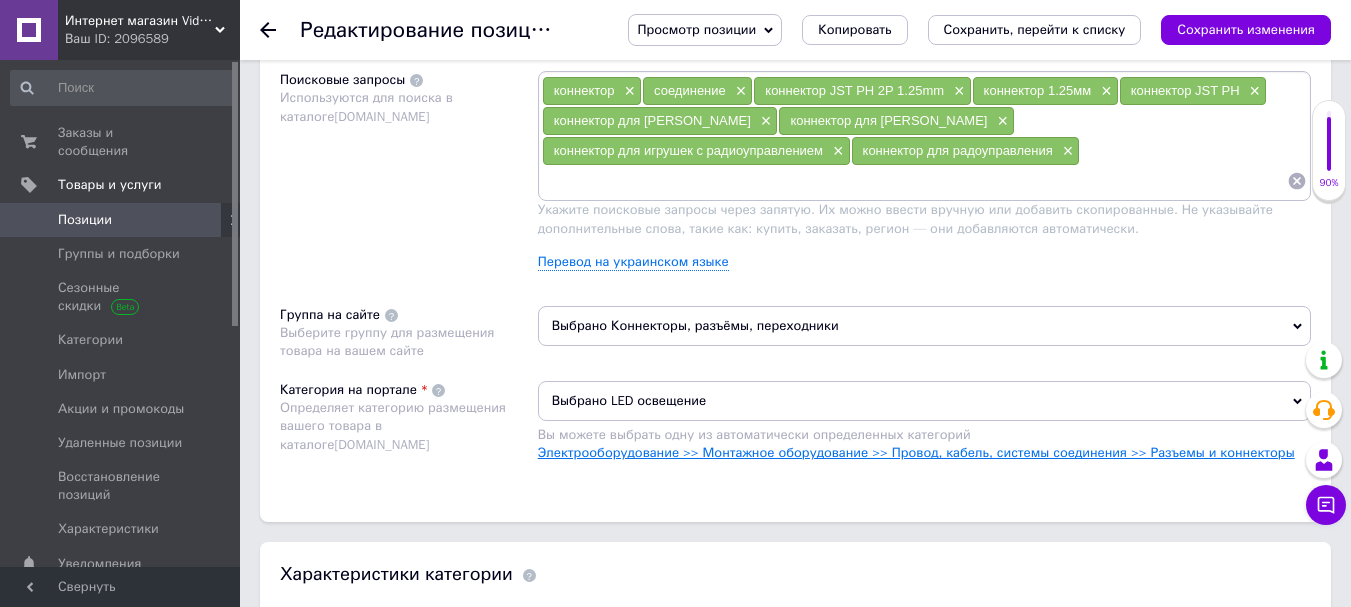 click on "Электрооборудование >> Монтажное оборудование >> Провод, кабель, системы соединения >> Разъемы и коннекторы" at bounding box center (916, 452) 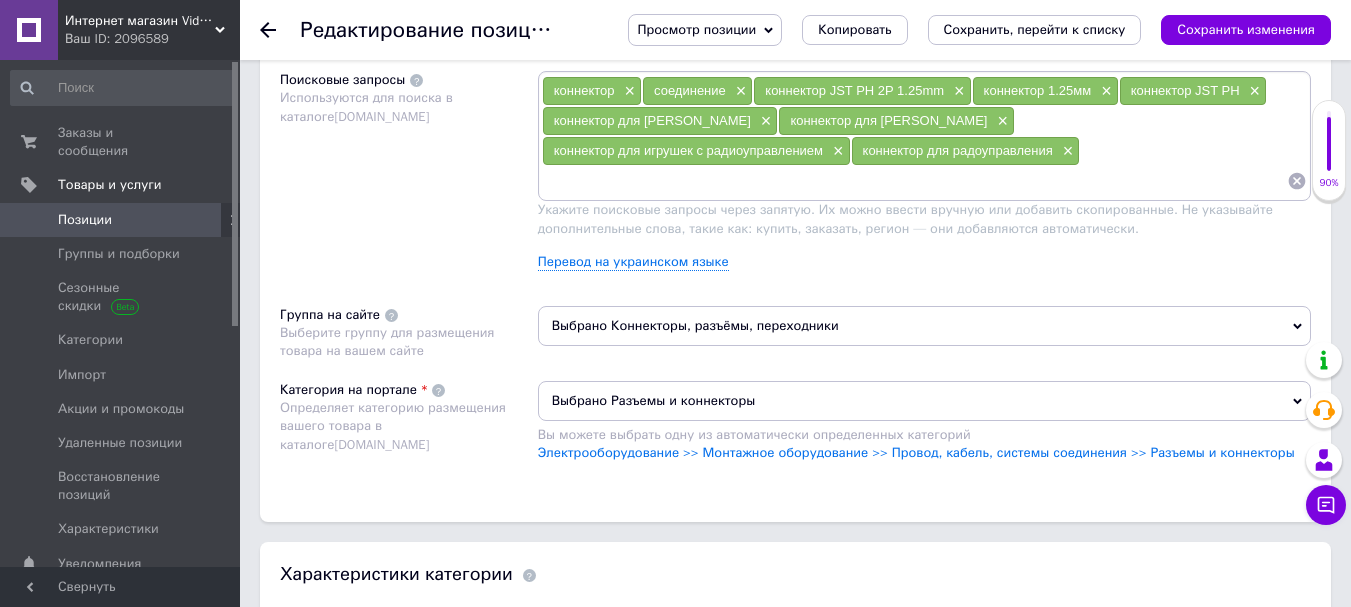 scroll, scrollTop: 1400, scrollLeft: 0, axis: vertical 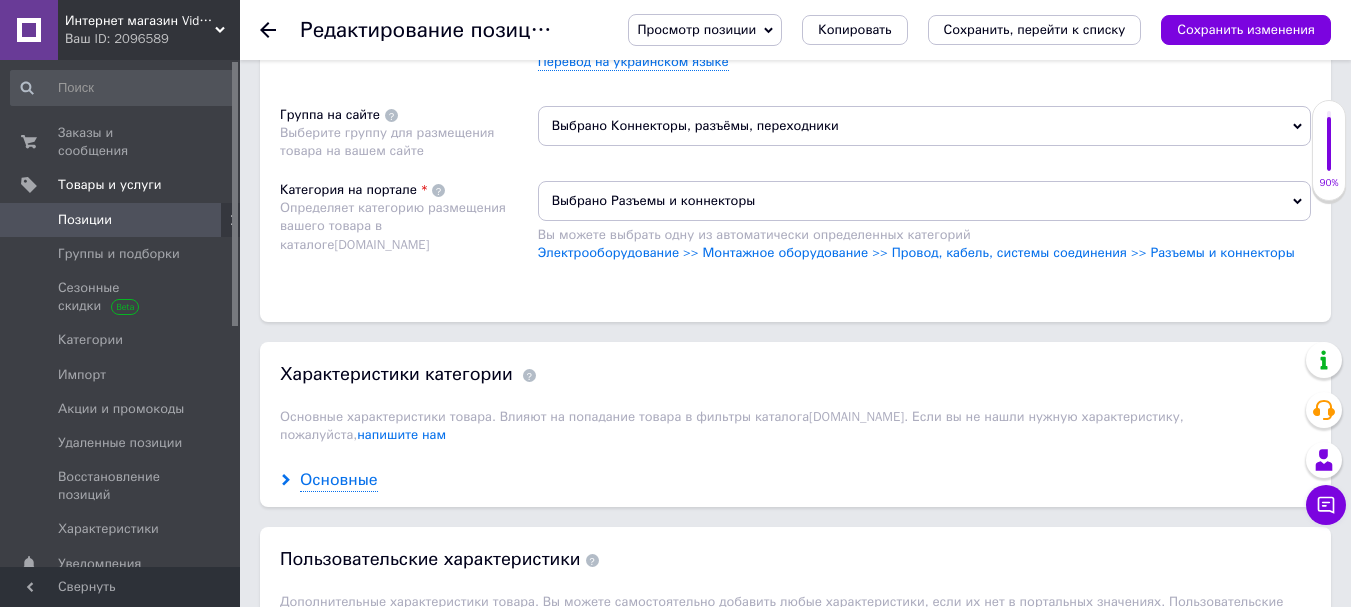 click on "Основные" at bounding box center (339, 480) 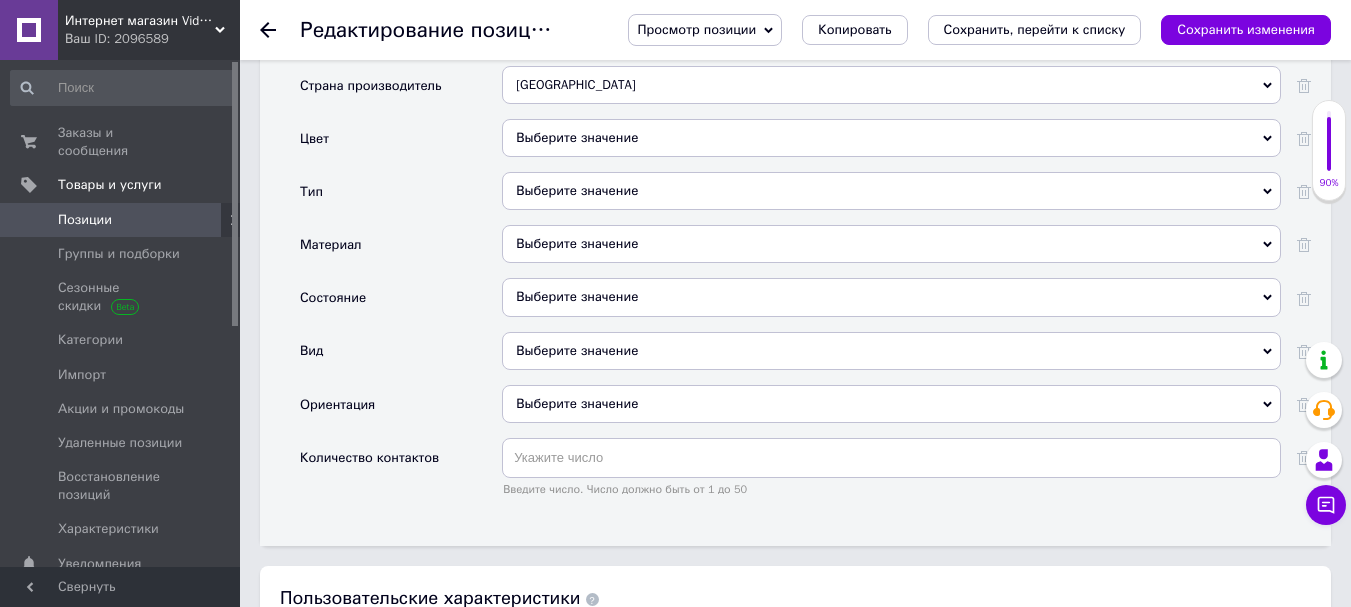 scroll, scrollTop: 2100, scrollLeft: 0, axis: vertical 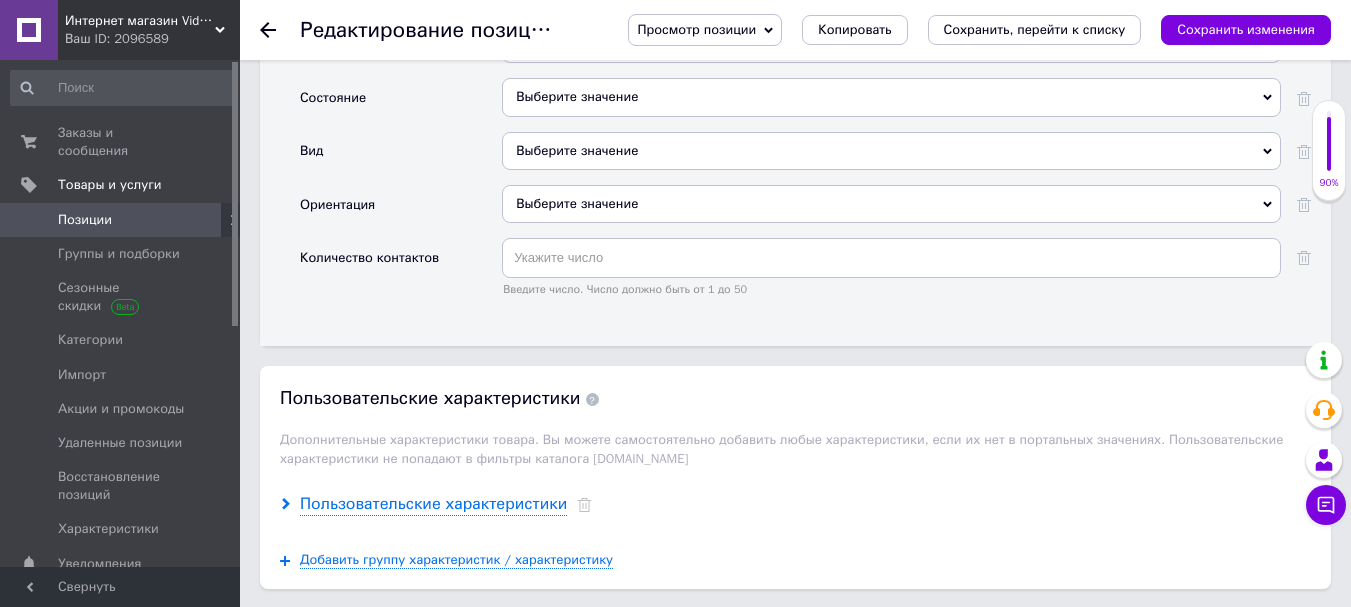 click on "Пользовательские характеристики" at bounding box center (433, 504) 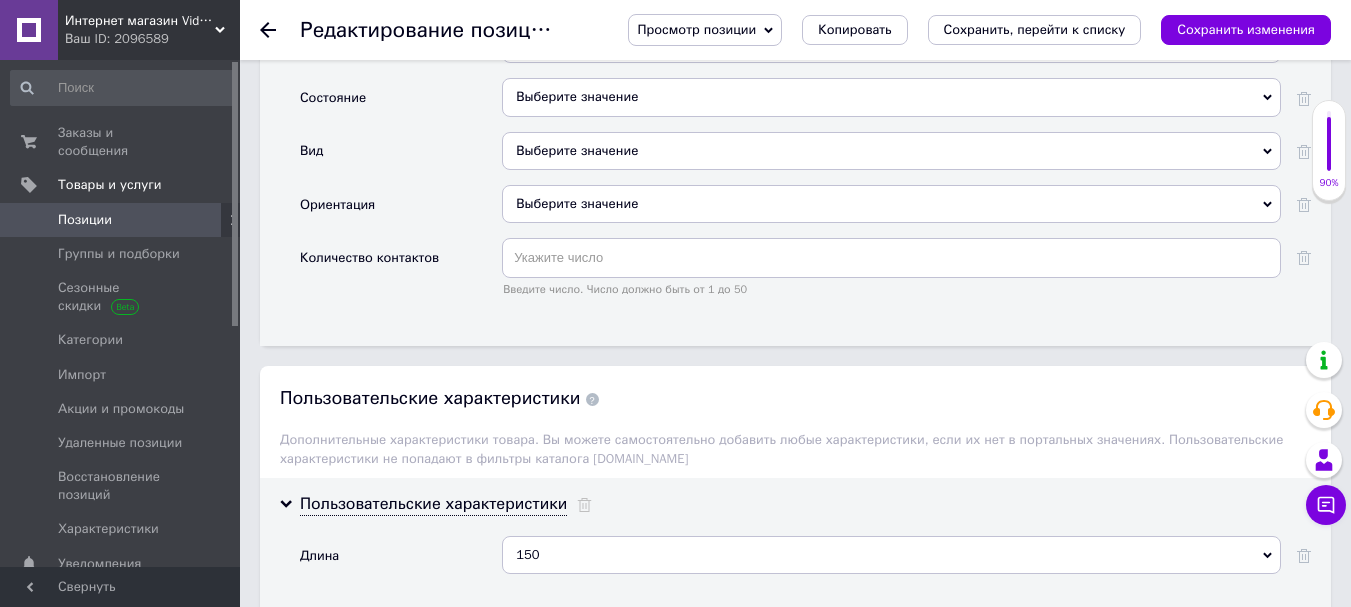 scroll, scrollTop: 2300, scrollLeft: 0, axis: vertical 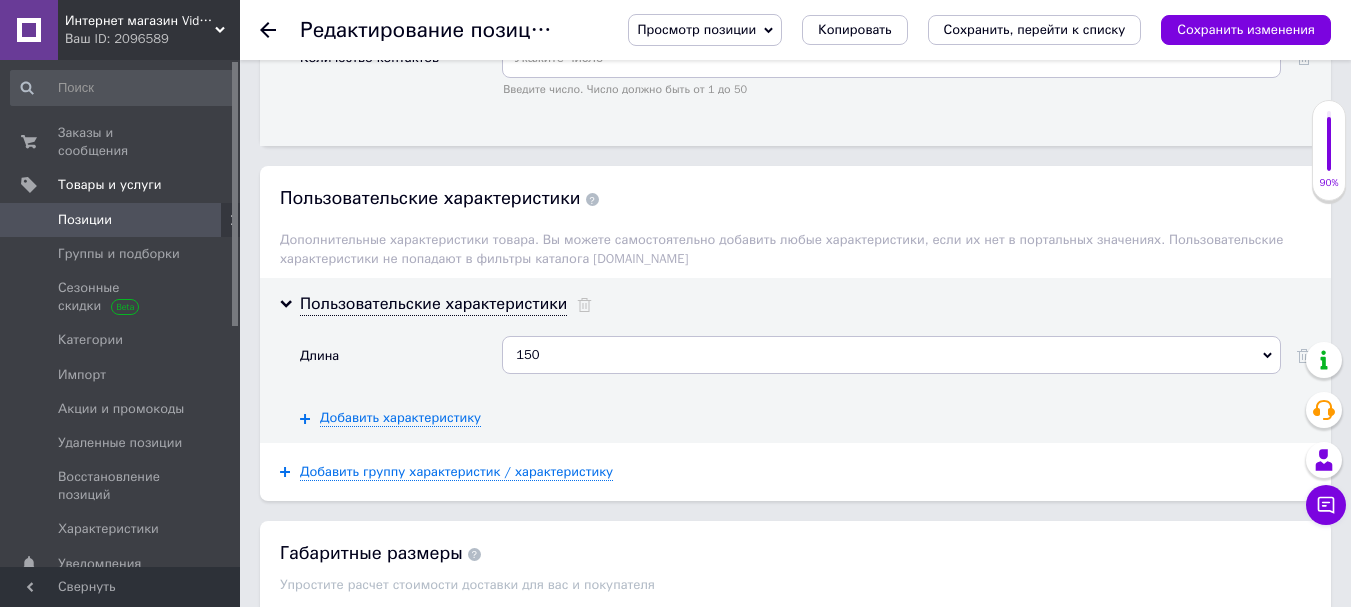 click on "150" at bounding box center (891, 355) 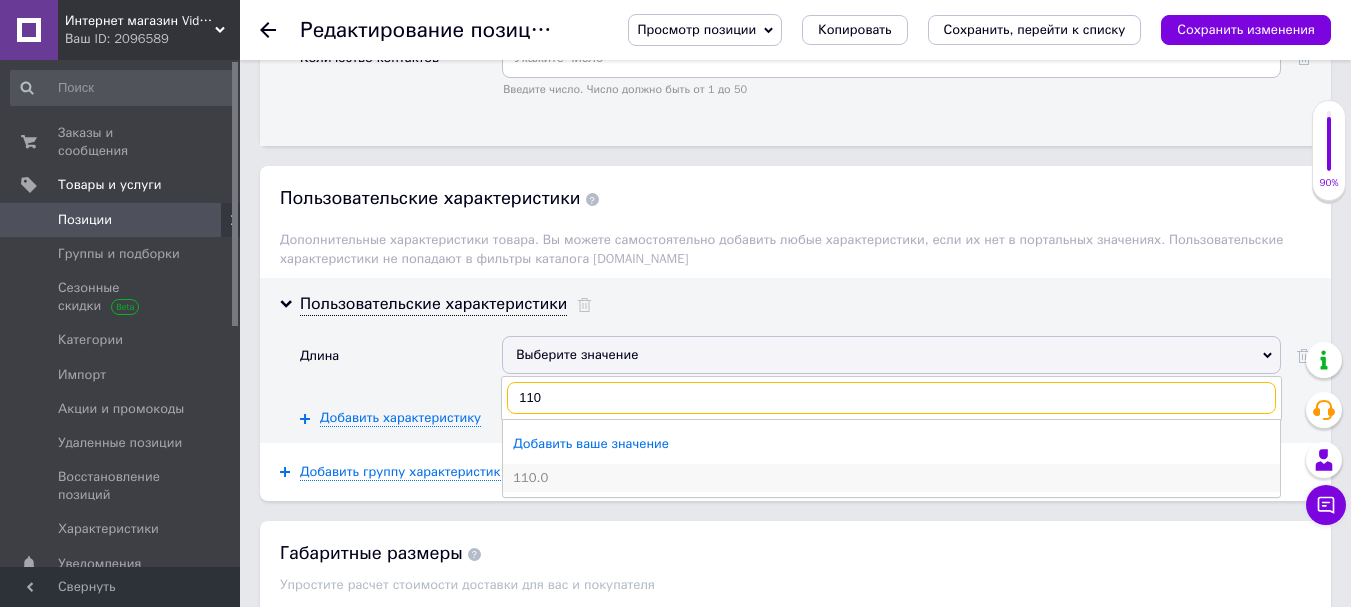 type on "110" 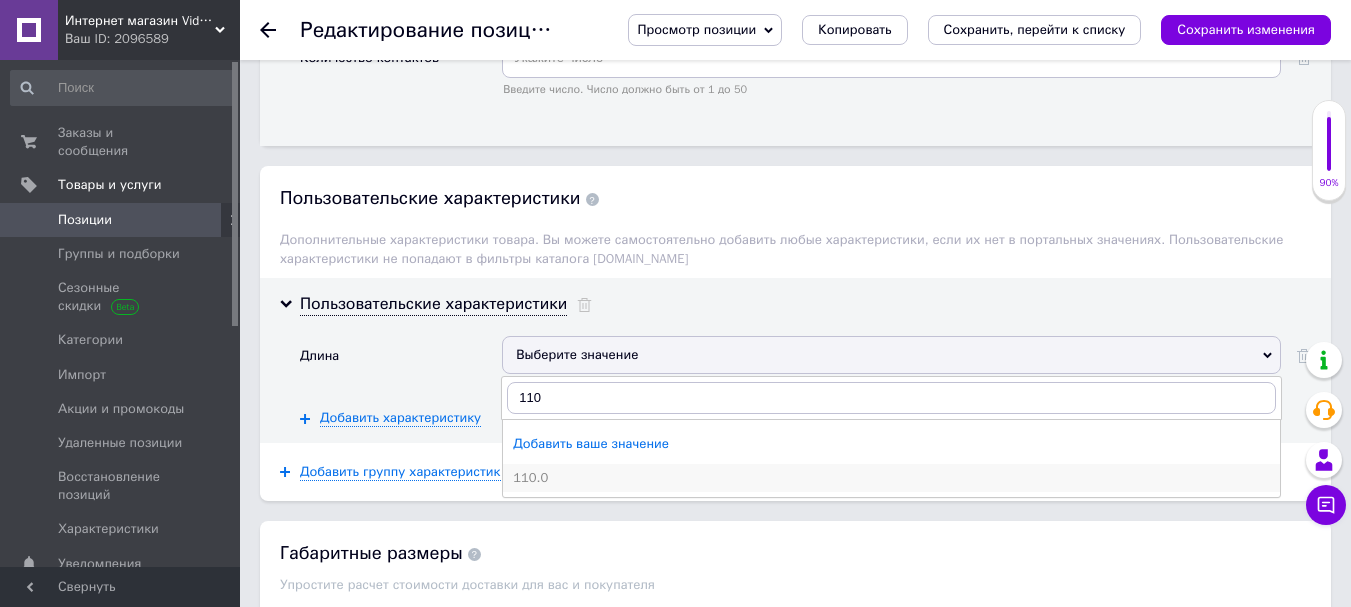 click on "110.0" at bounding box center (891, 478) 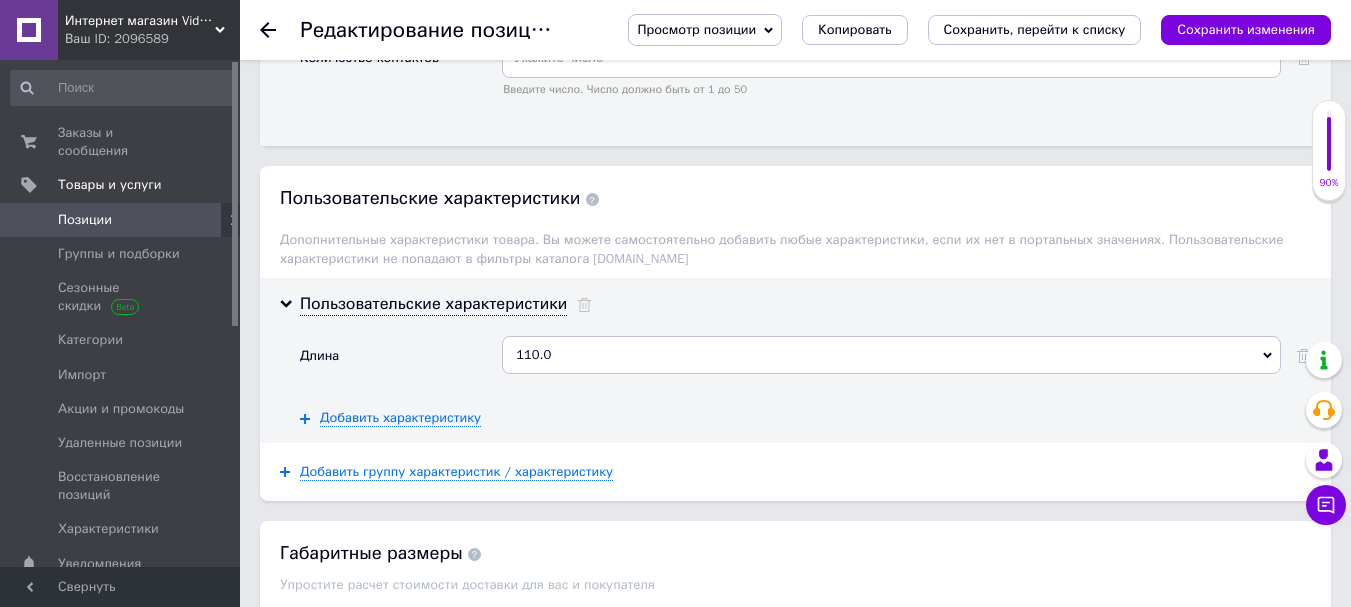 click on "110.0" at bounding box center [891, 355] 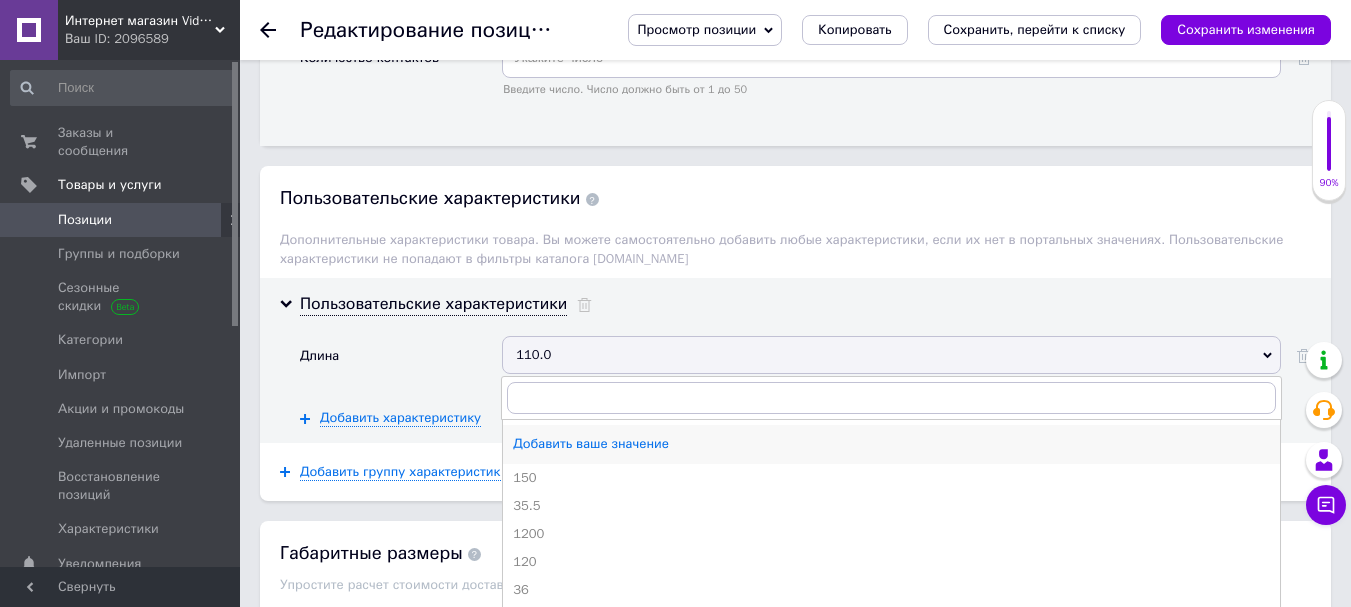 click on "Добавить ваше значение" at bounding box center (891, 444) 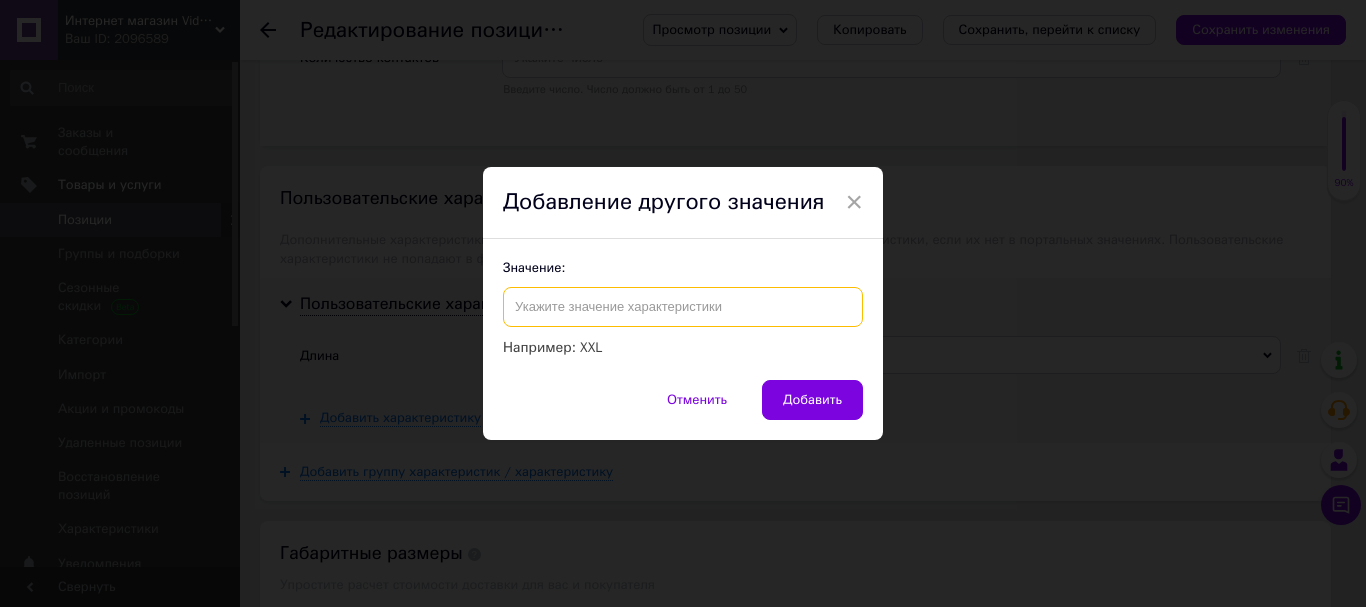 click at bounding box center [683, 307] 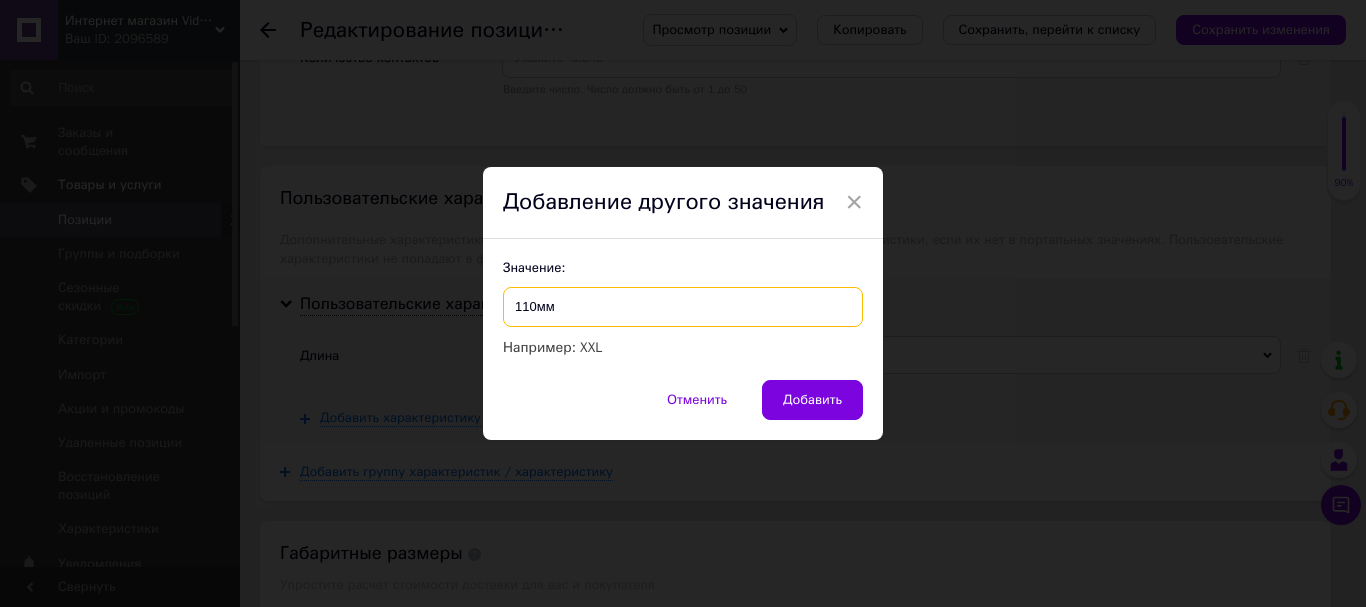 type on "110мм" 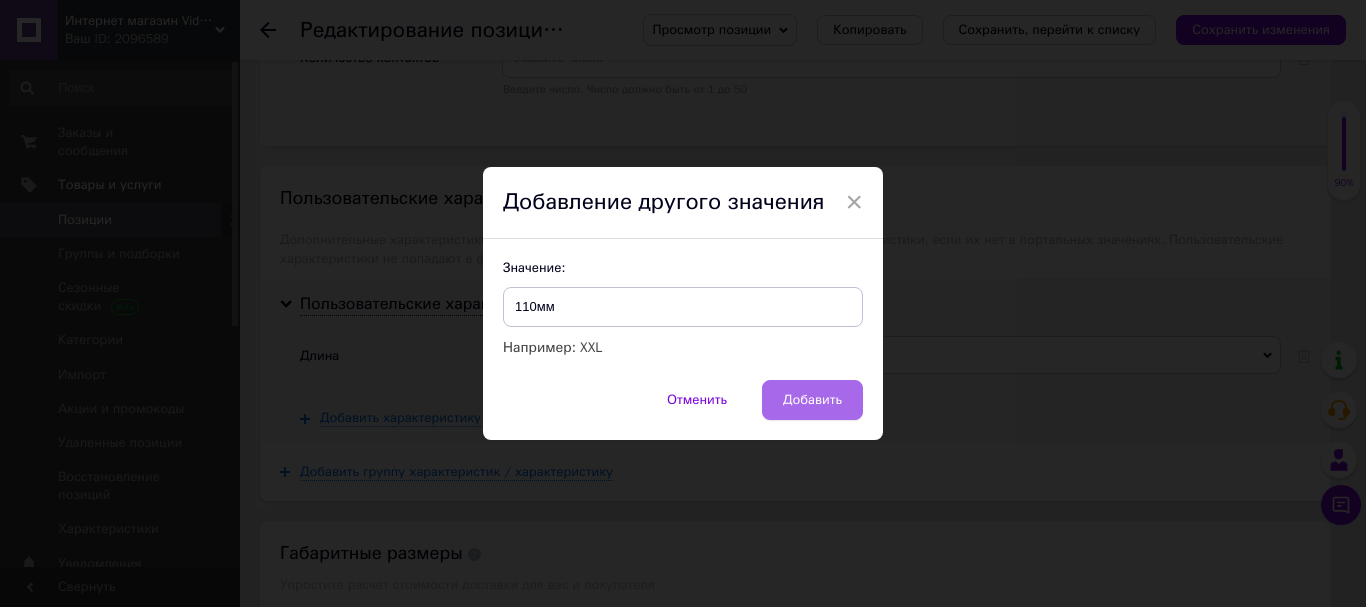 click on "Добавить" at bounding box center (812, 400) 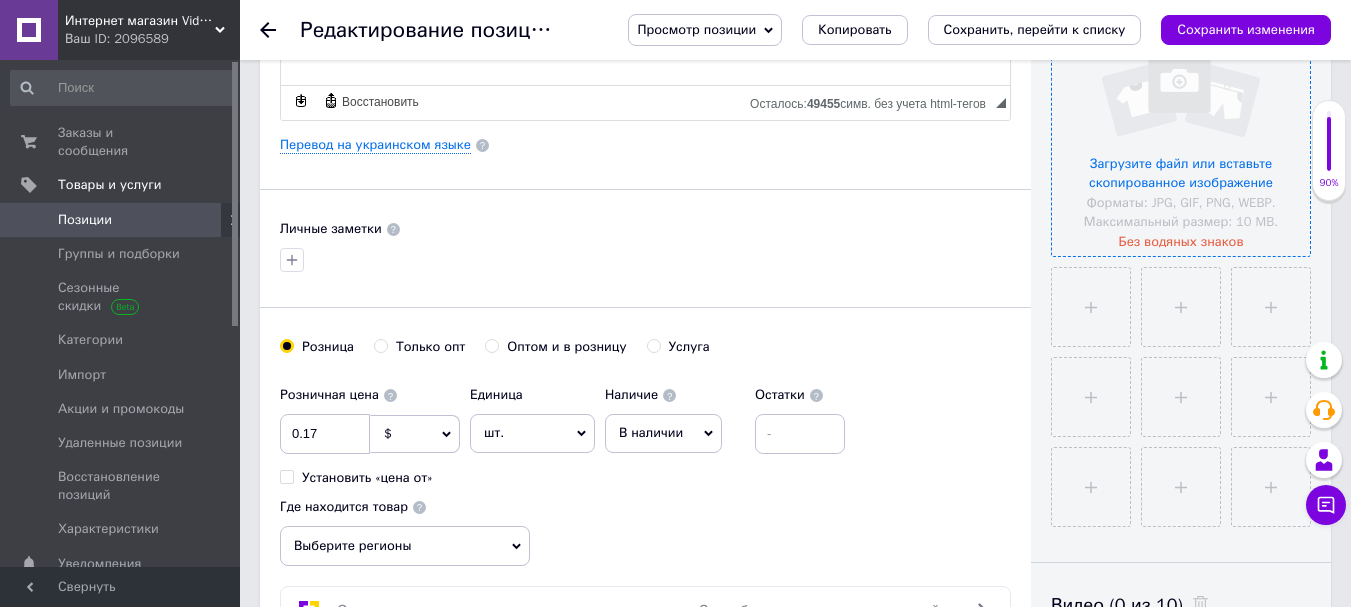 scroll, scrollTop: 100, scrollLeft: 0, axis: vertical 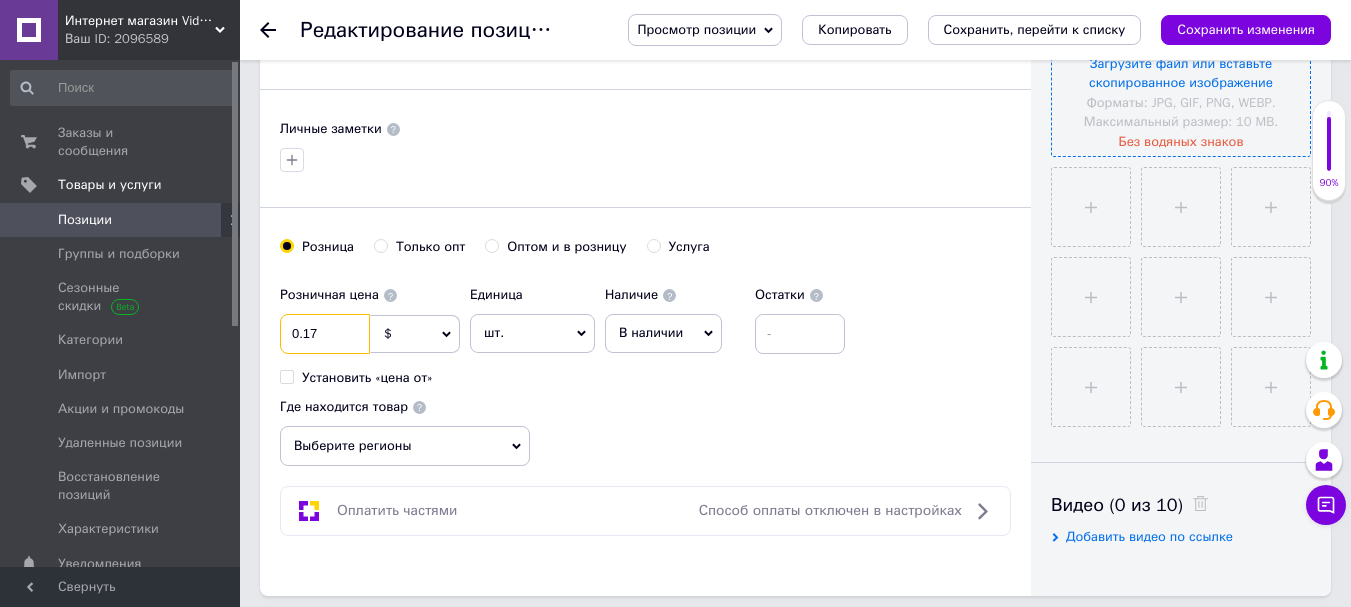 click on "0.17" at bounding box center (325, 334) 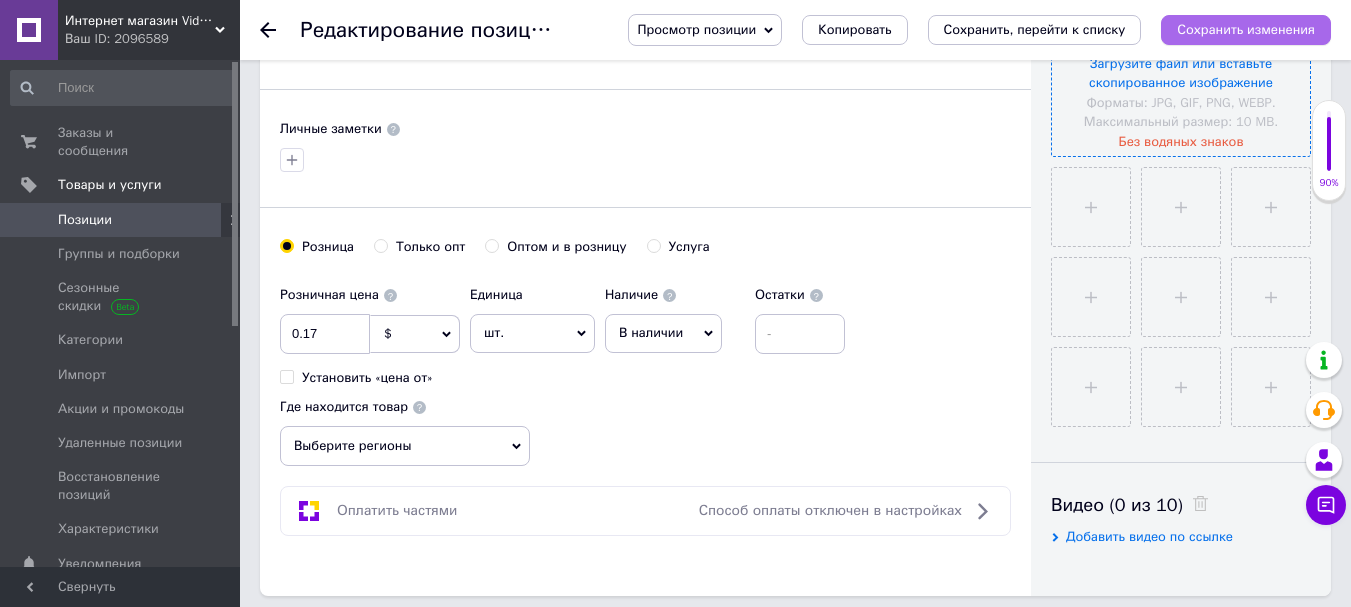 click on "Сохранить изменения" at bounding box center (1246, 29) 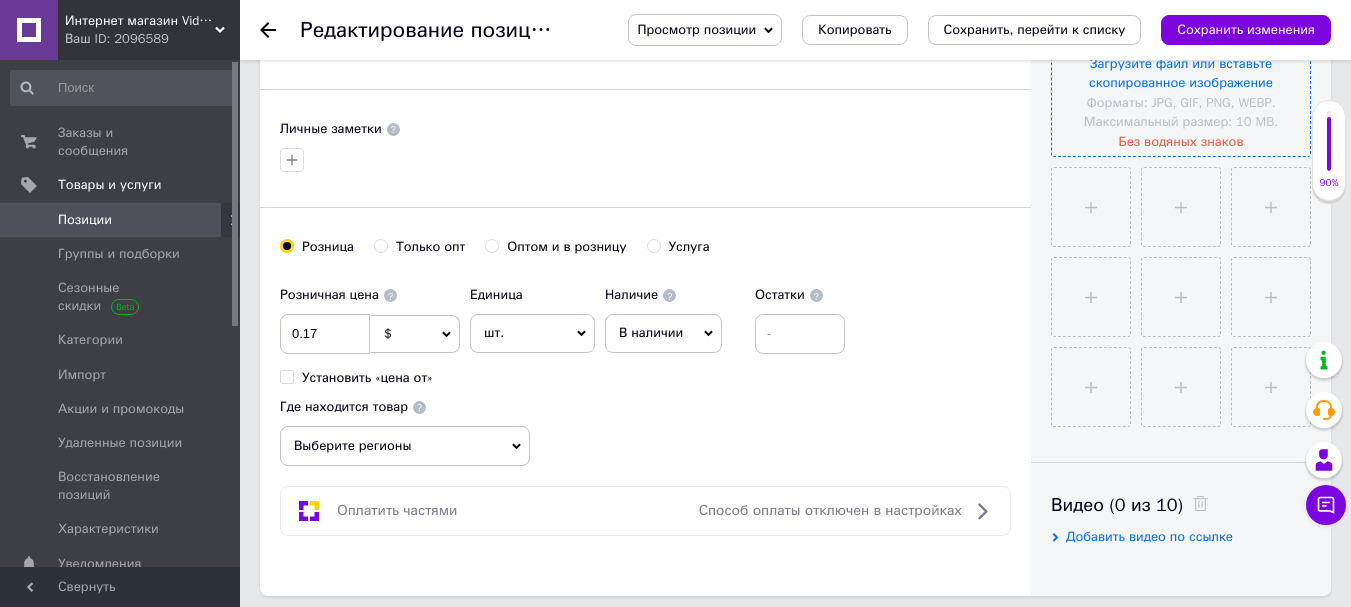 click at bounding box center (1181, 27) 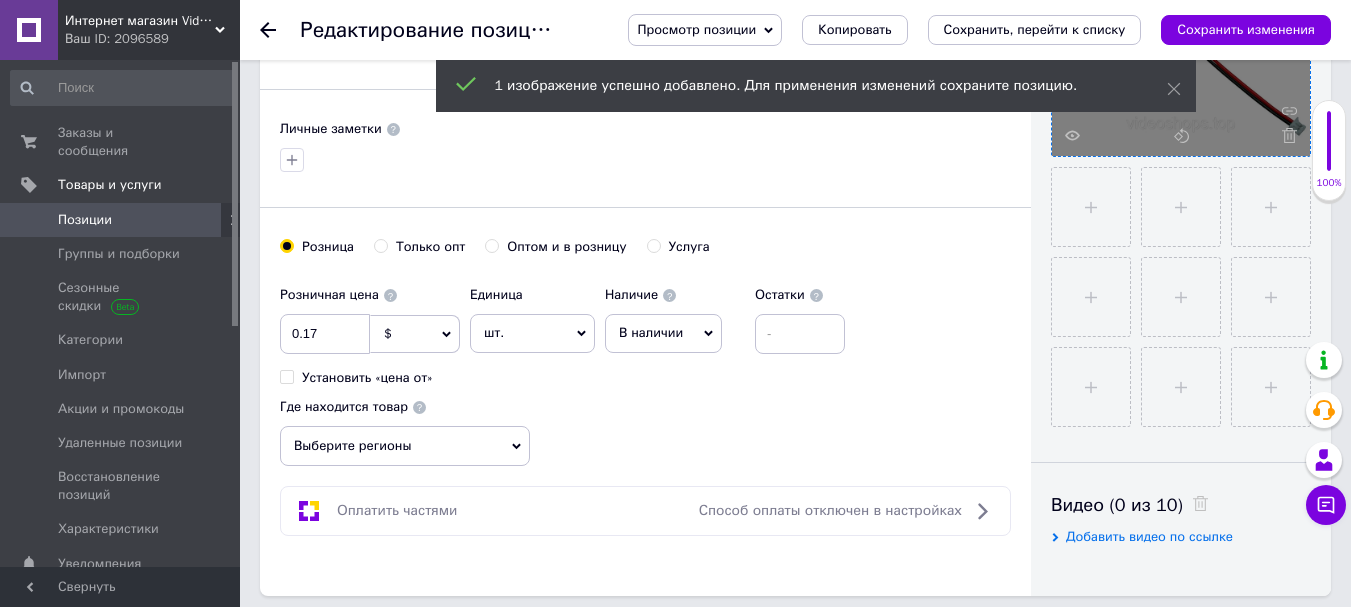 scroll, scrollTop: 400, scrollLeft: 0, axis: vertical 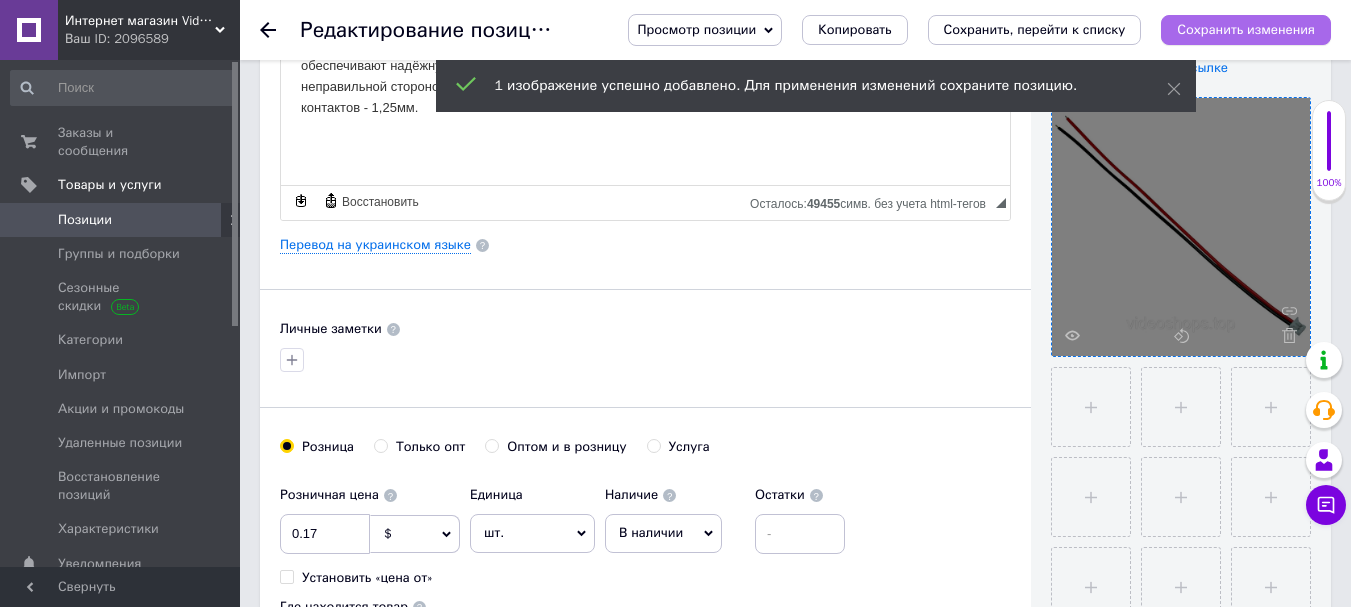 click on "Сохранить изменения" at bounding box center [1246, 29] 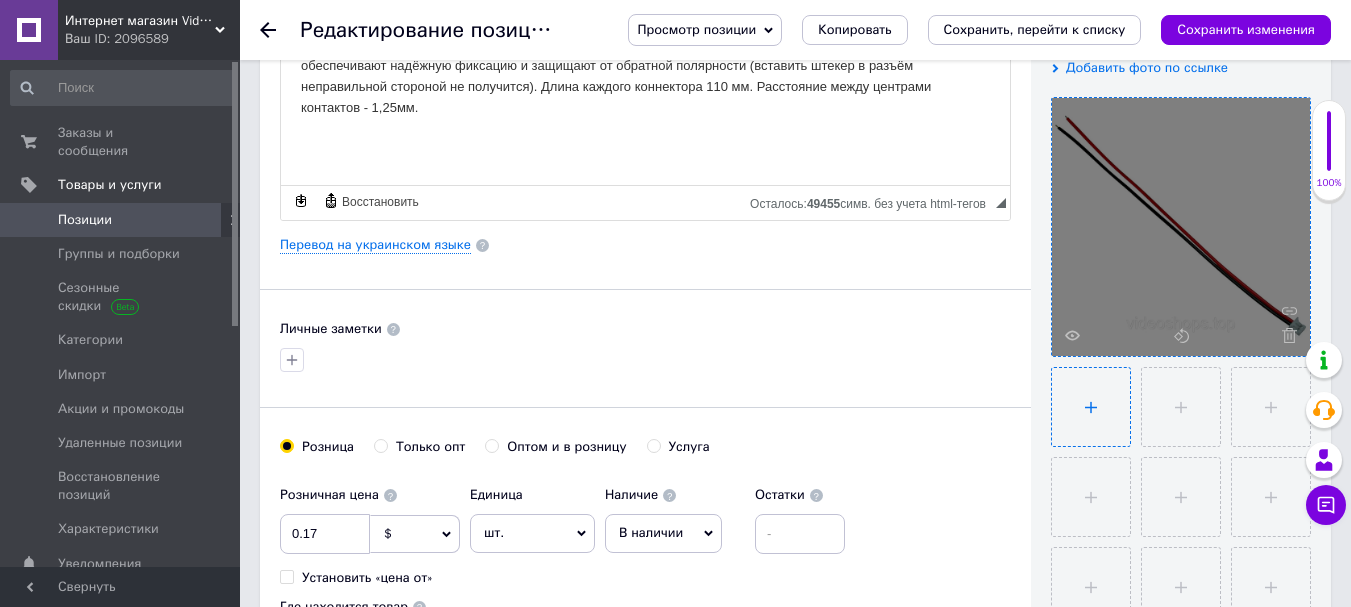 click at bounding box center [1091, 407] 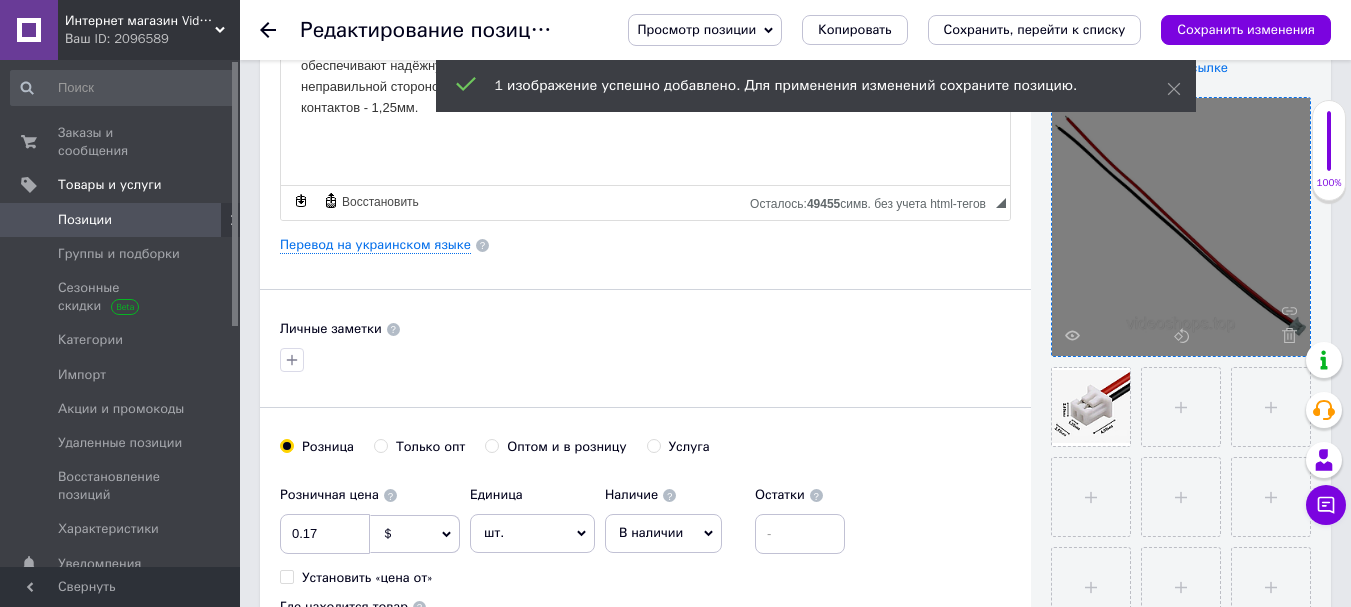 click on "Сохранить изменения" at bounding box center [1246, 29] 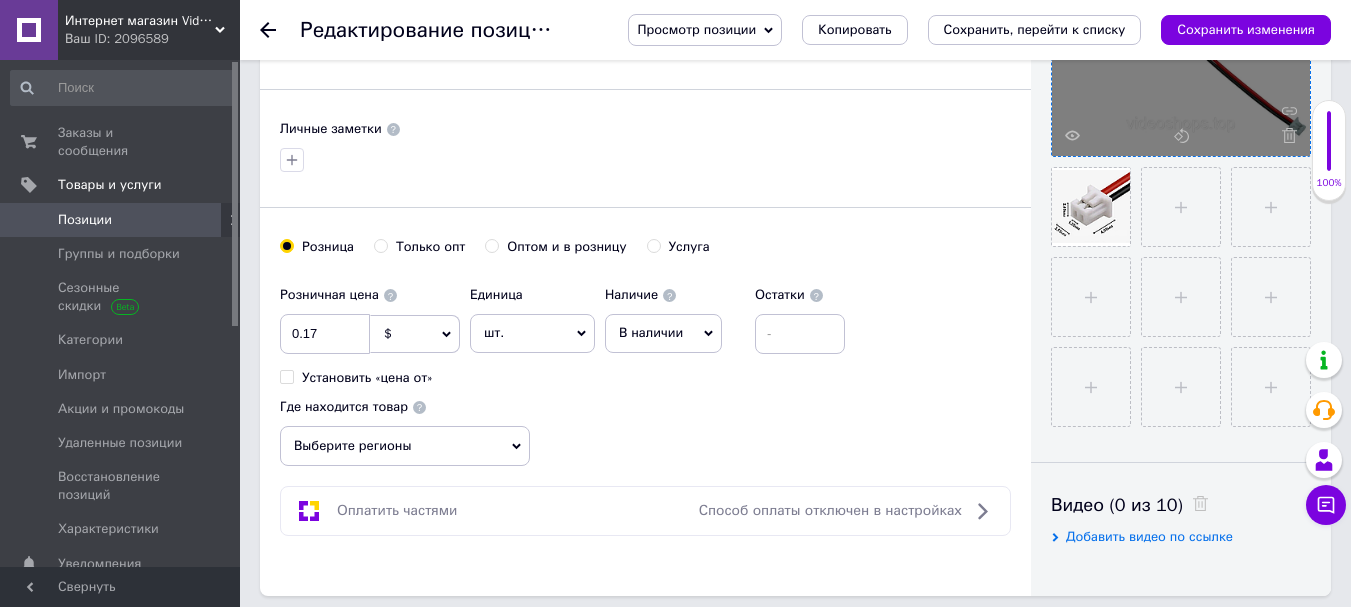 scroll, scrollTop: 200, scrollLeft: 0, axis: vertical 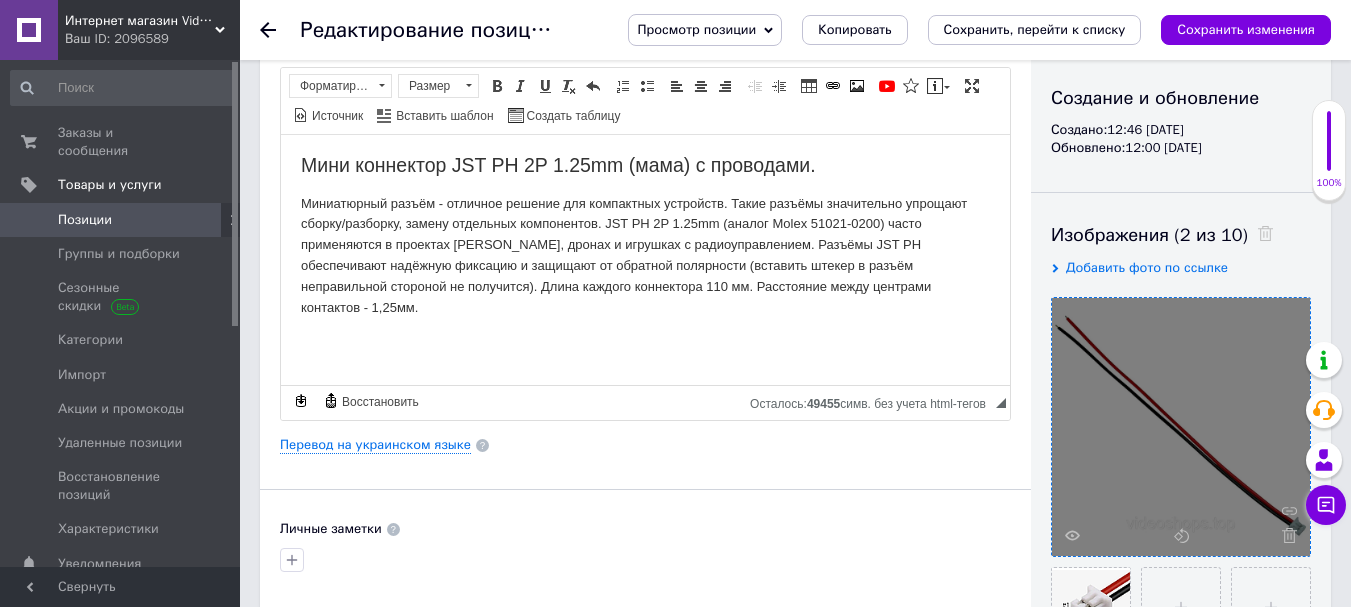 click on "Просмотр позиции" at bounding box center (705, 30) 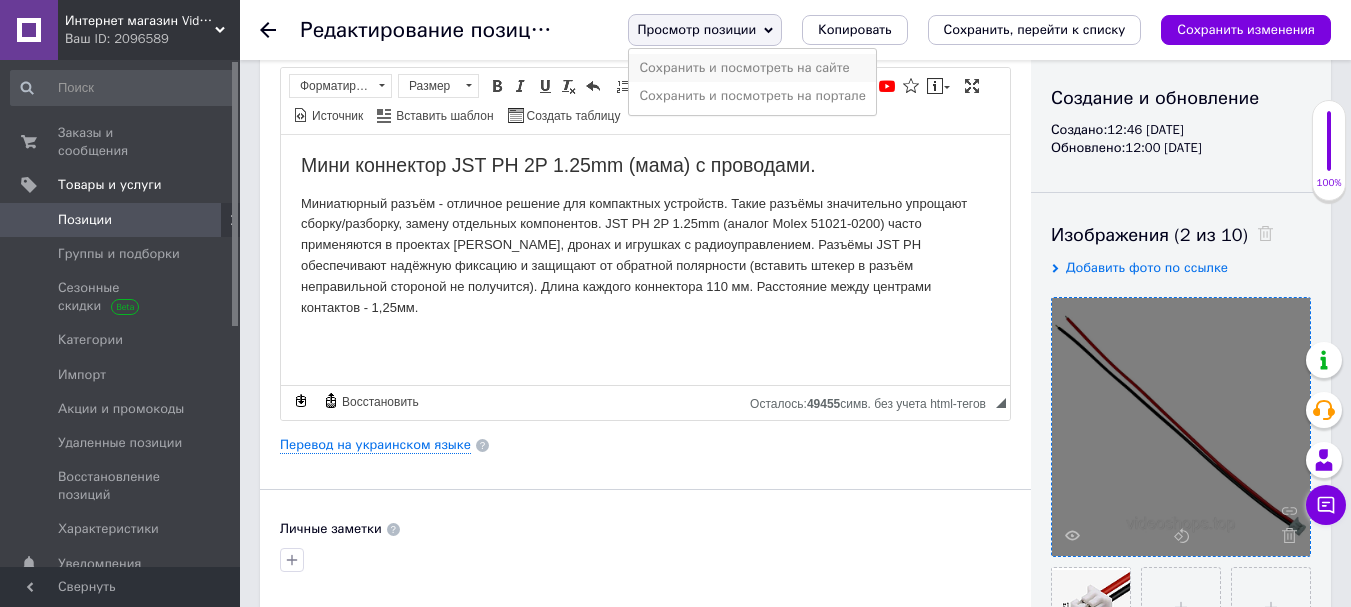 click on "Сохранить и посмотреть на сайте" at bounding box center (752, 68) 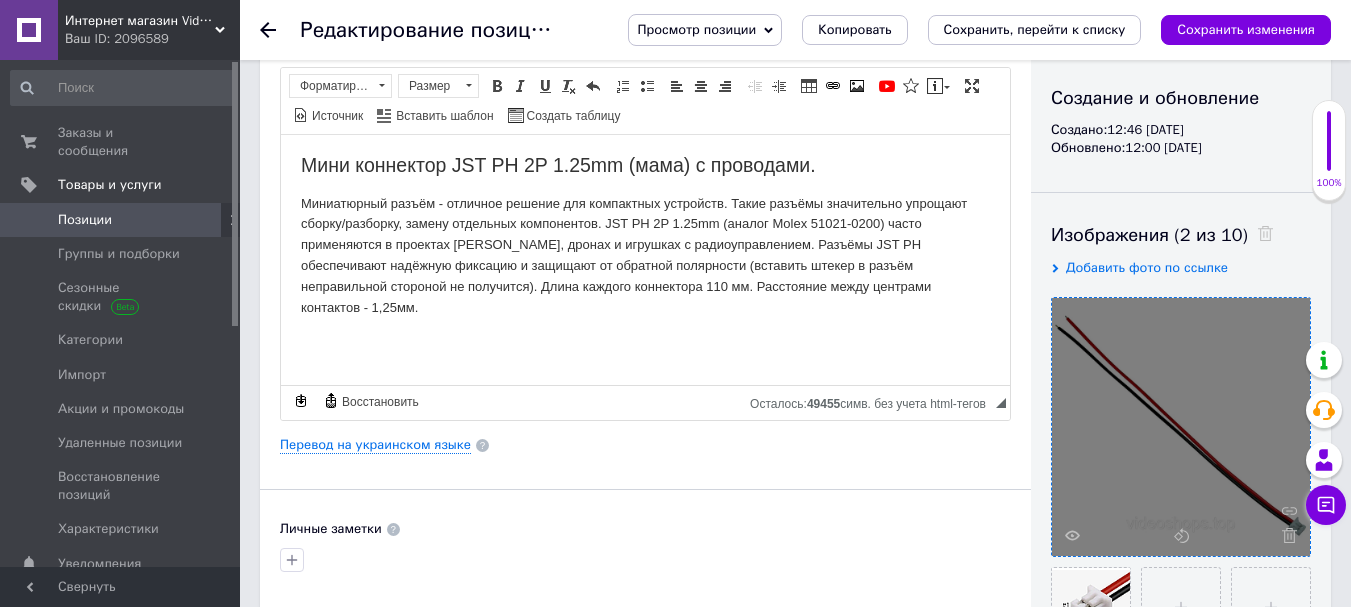 click on "Позиции" at bounding box center (85, 220) 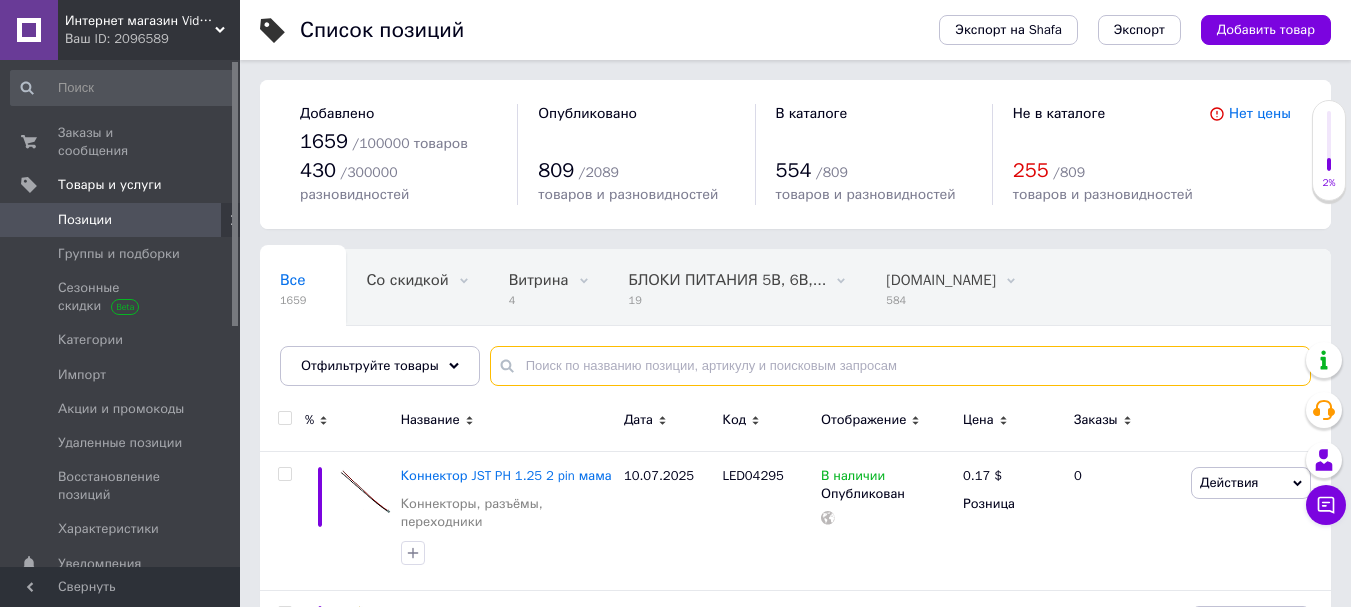 click at bounding box center [900, 366] 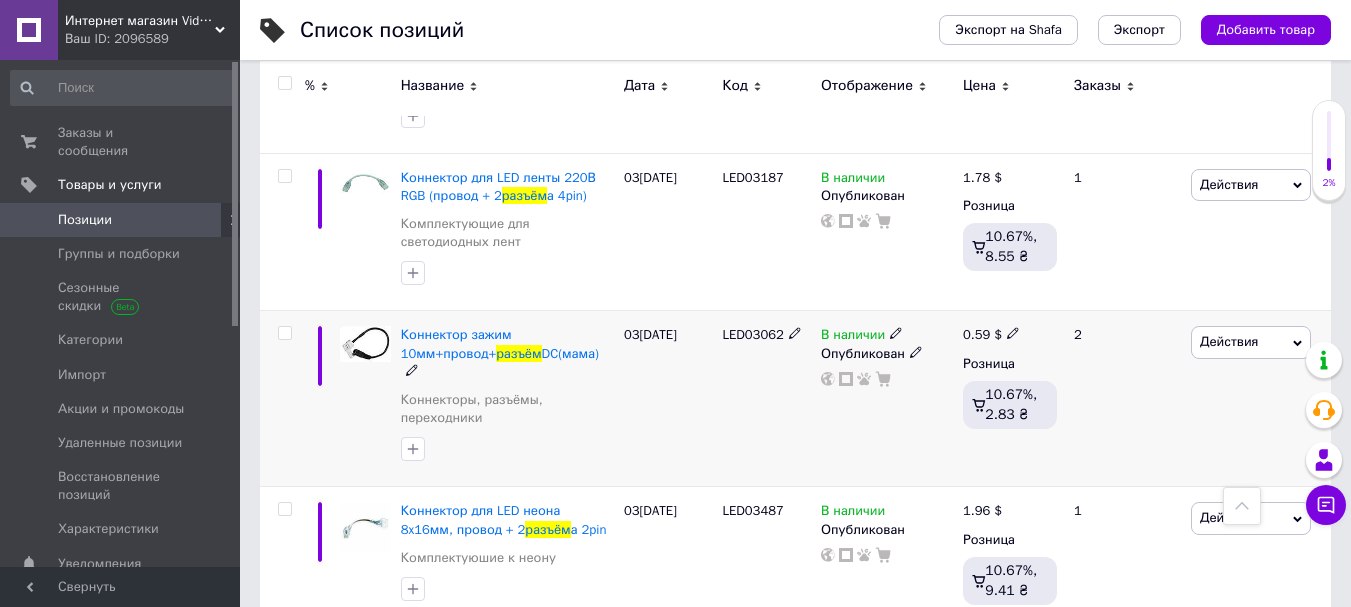 scroll, scrollTop: 1400, scrollLeft: 0, axis: vertical 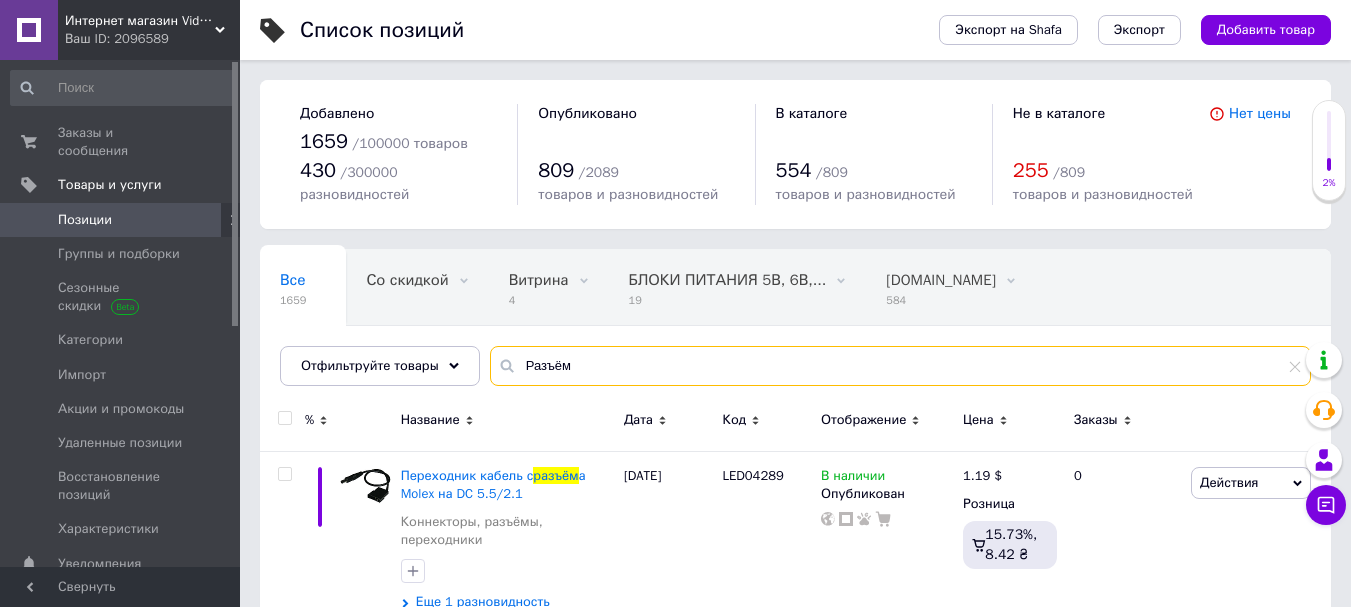 drag, startPoint x: 571, startPoint y: 355, endPoint x: 505, endPoint y: 357, distance: 66.0303 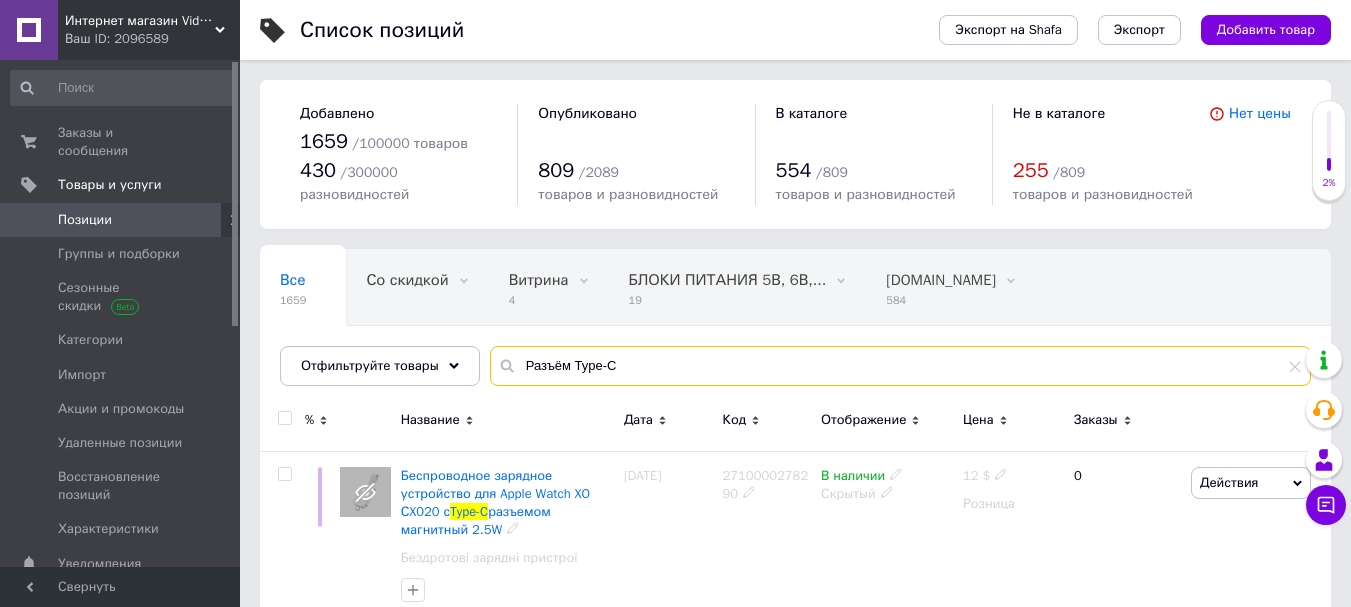 scroll, scrollTop: 177, scrollLeft: 0, axis: vertical 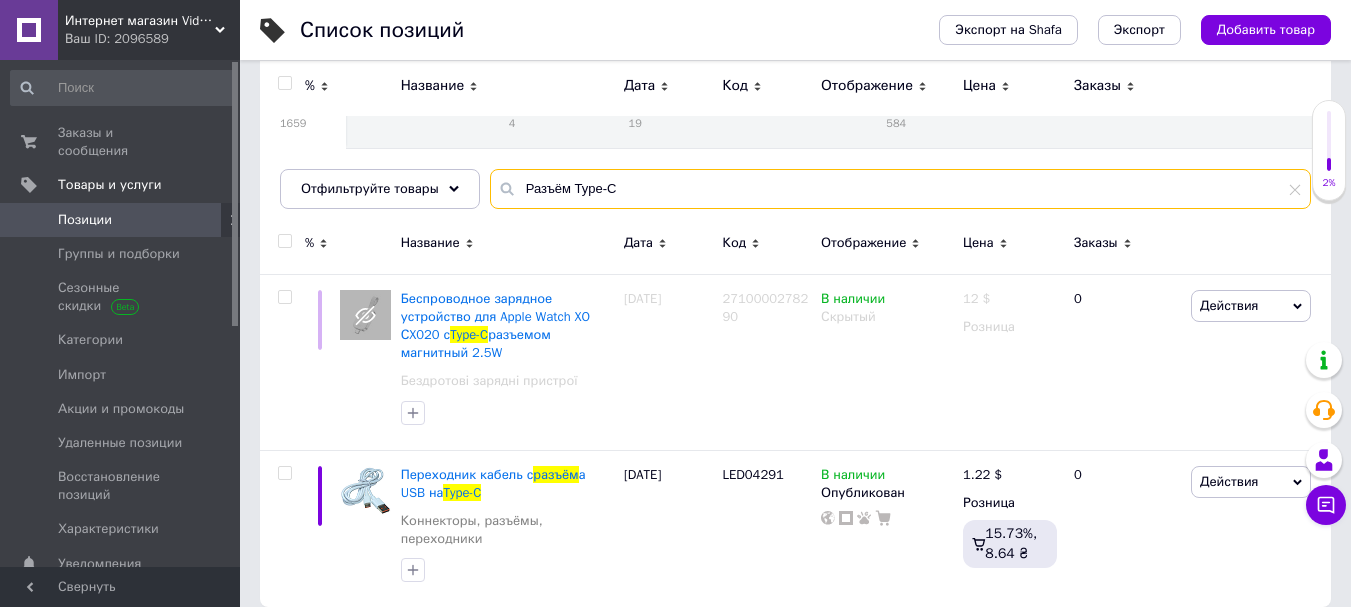 type on "Разъём" 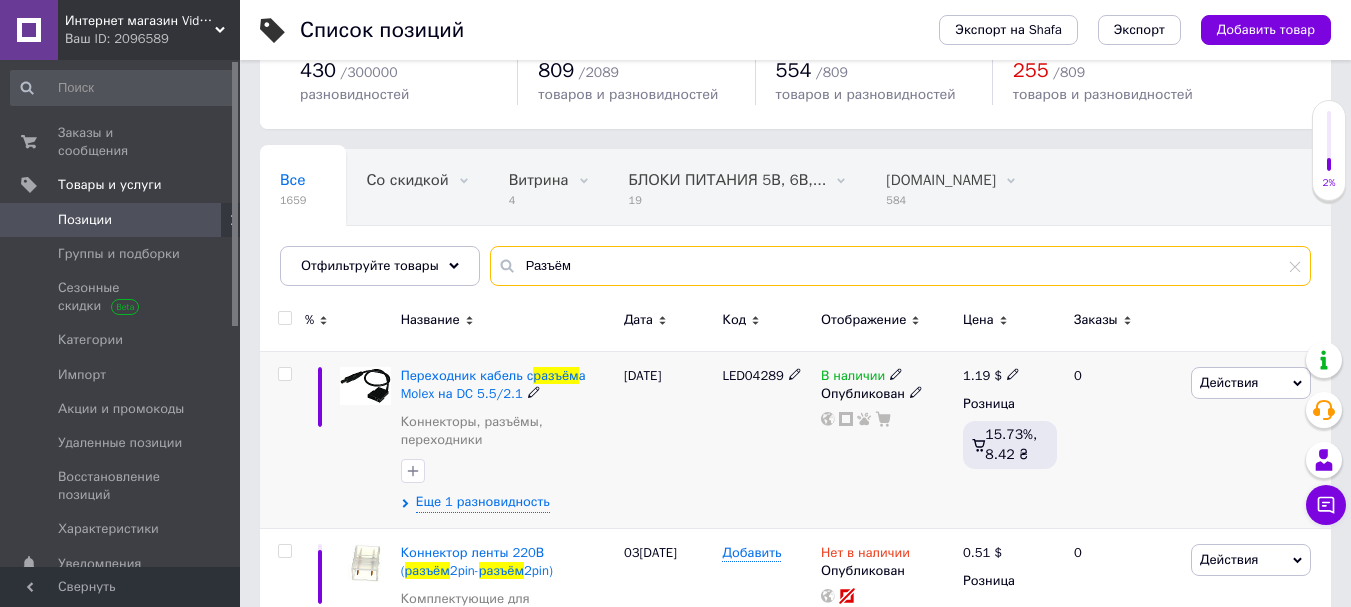 scroll, scrollTop: 200, scrollLeft: 0, axis: vertical 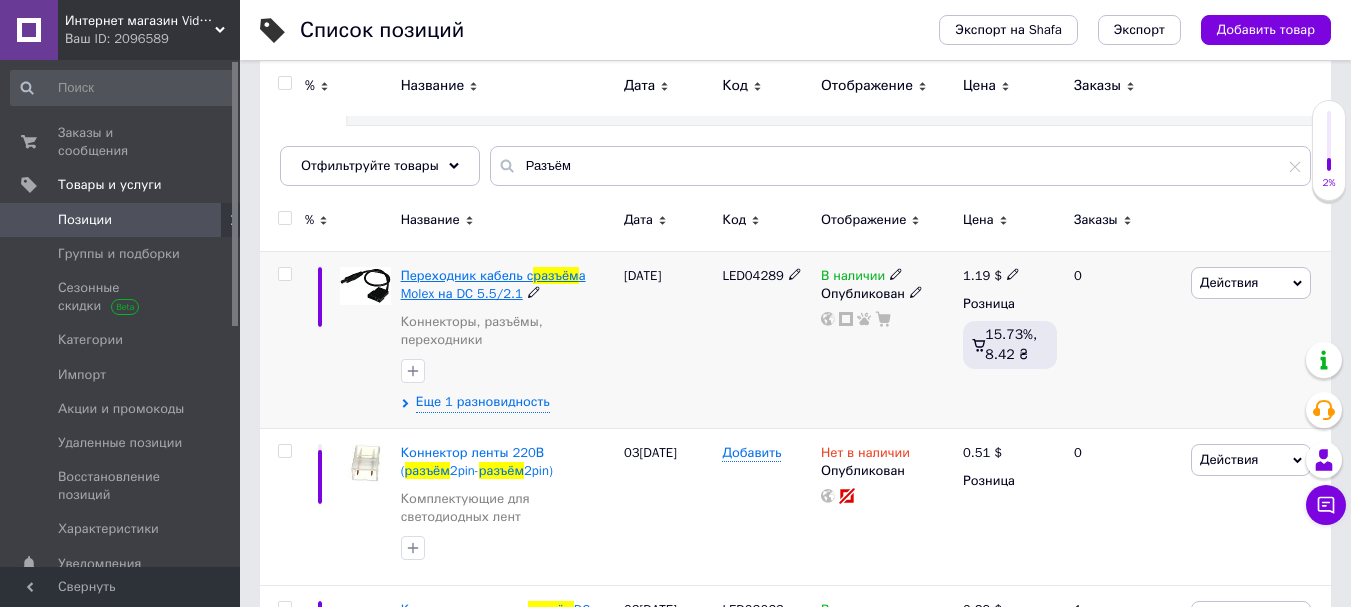 click on "Переходник кабель с" at bounding box center [467, 275] 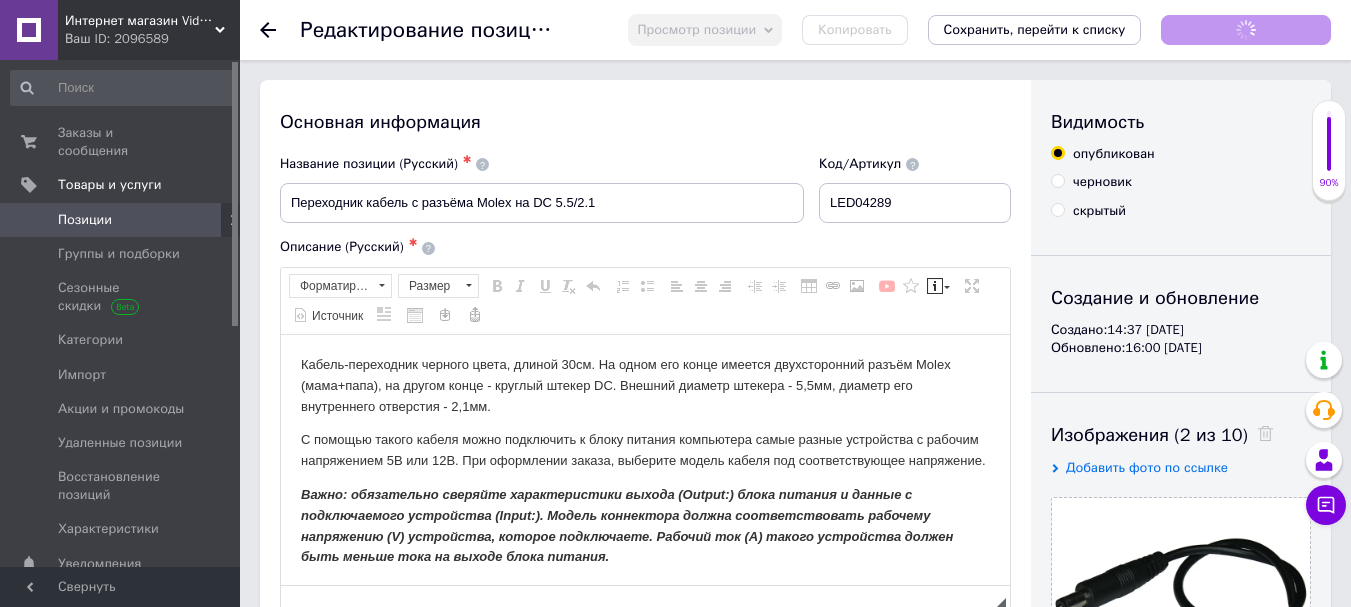 scroll, scrollTop: 0, scrollLeft: 0, axis: both 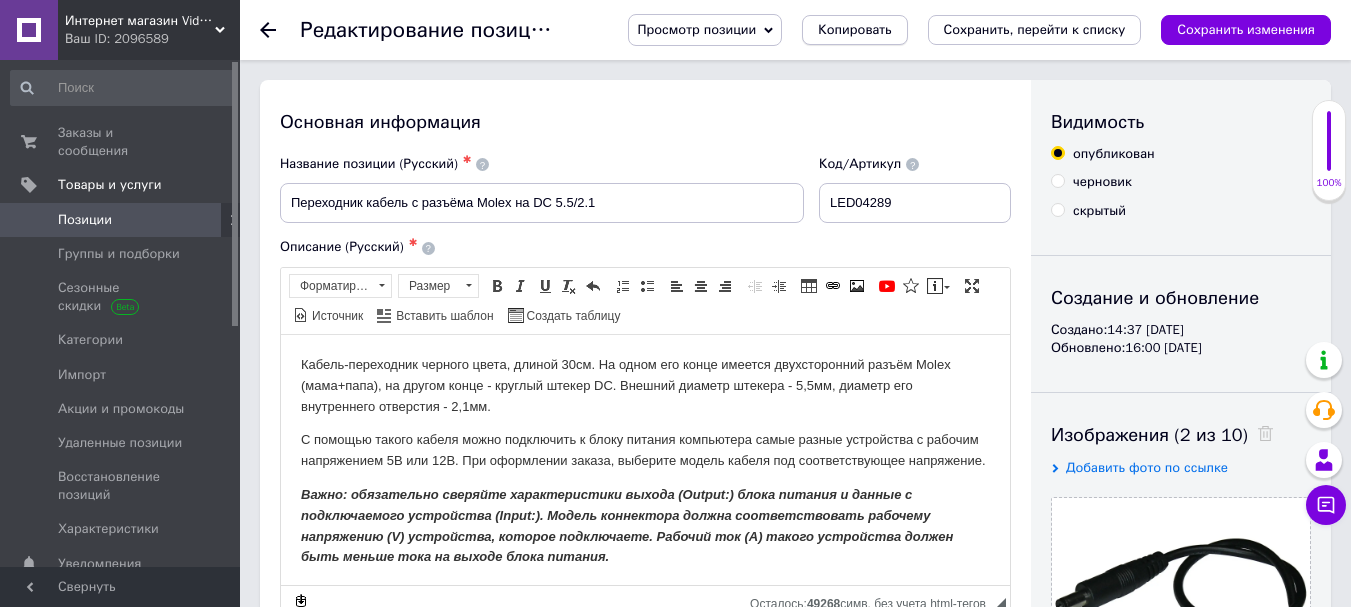click on "Копировать" at bounding box center (854, 30) 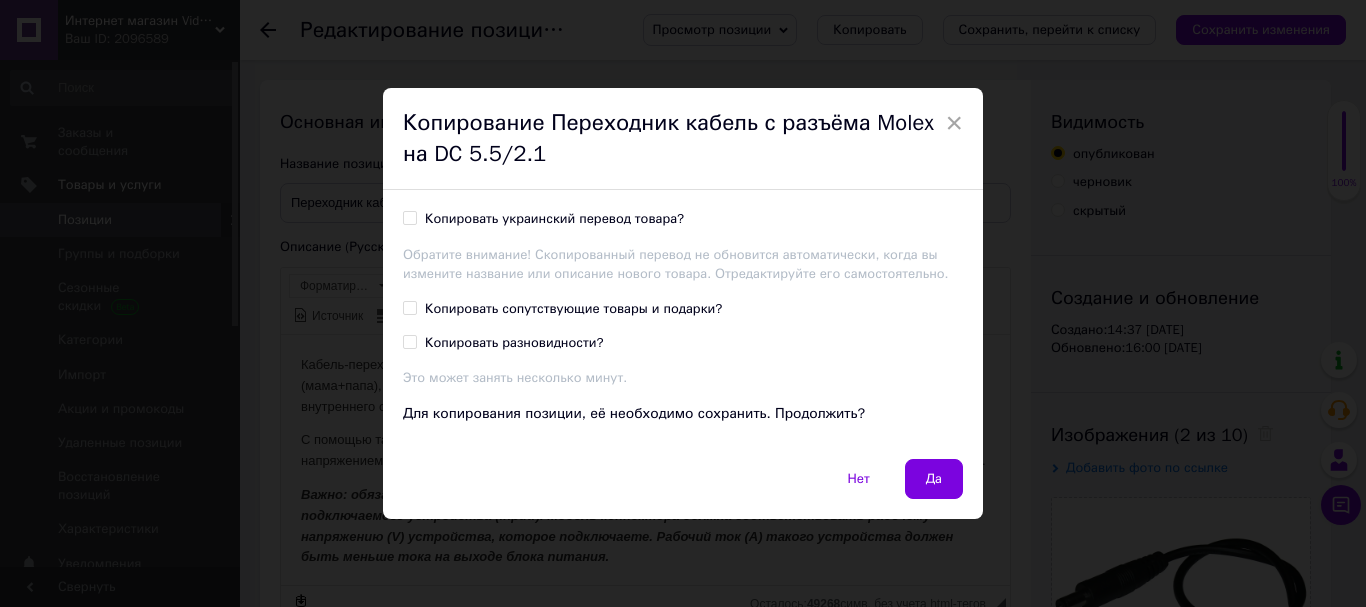 drag, startPoint x: 586, startPoint y: 211, endPoint x: 641, endPoint y: 255, distance: 70.434364 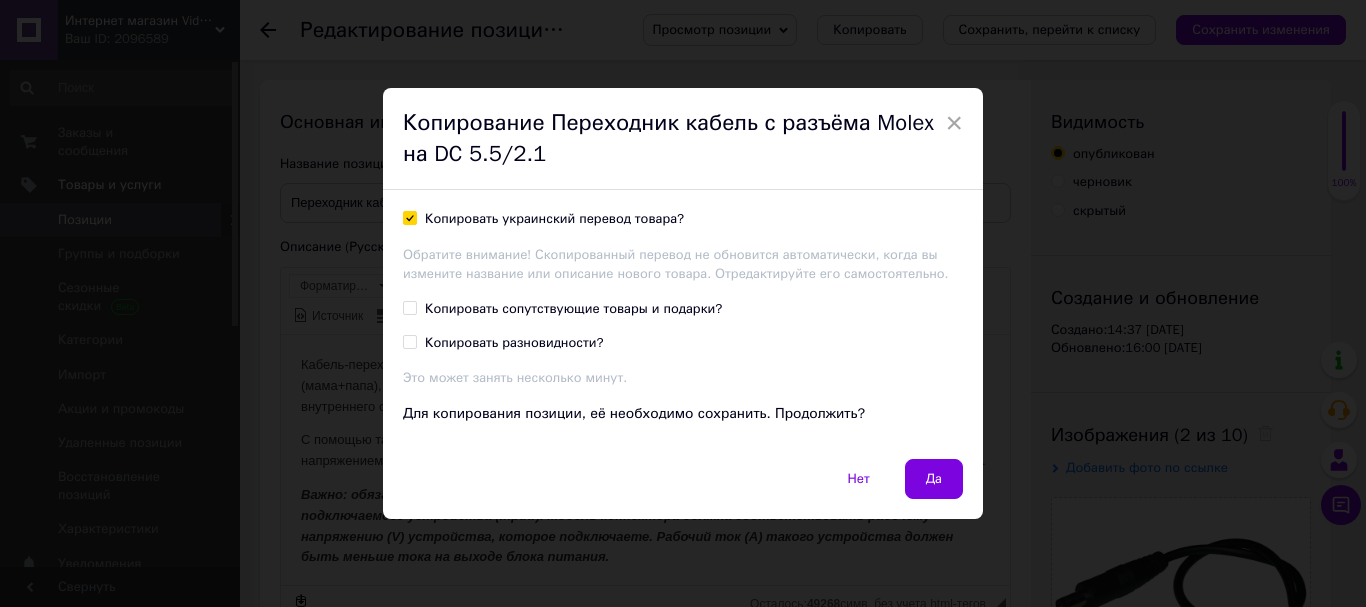checkbox on "true" 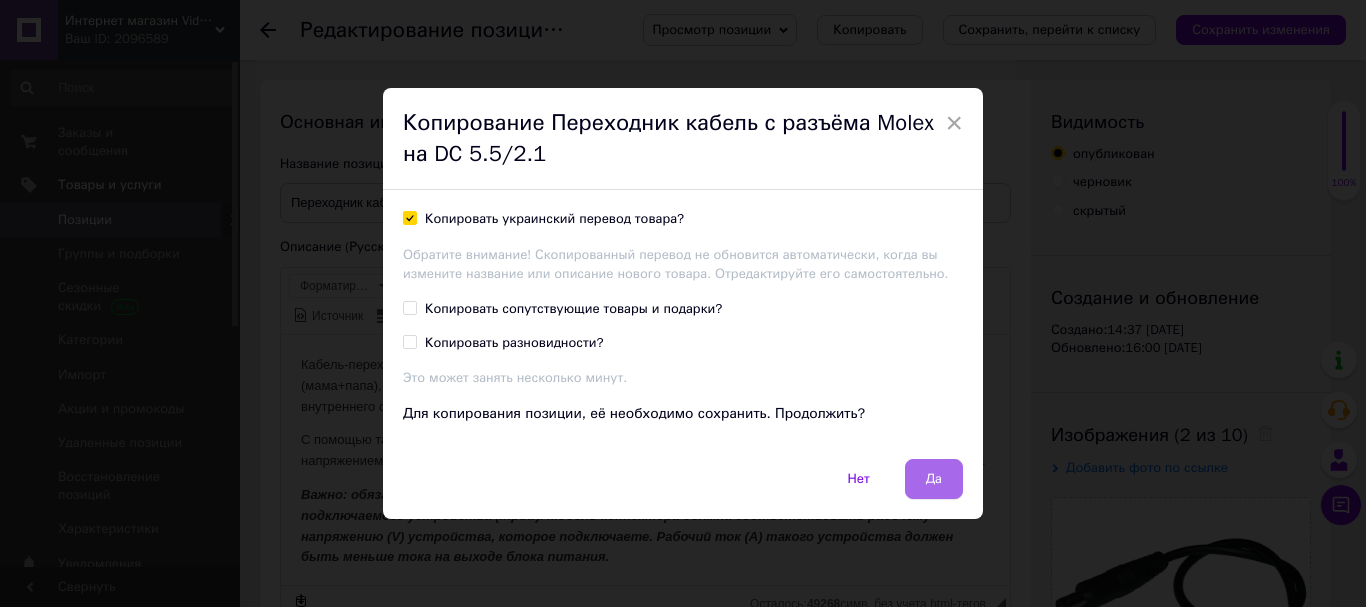 click on "Да" at bounding box center (934, 479) 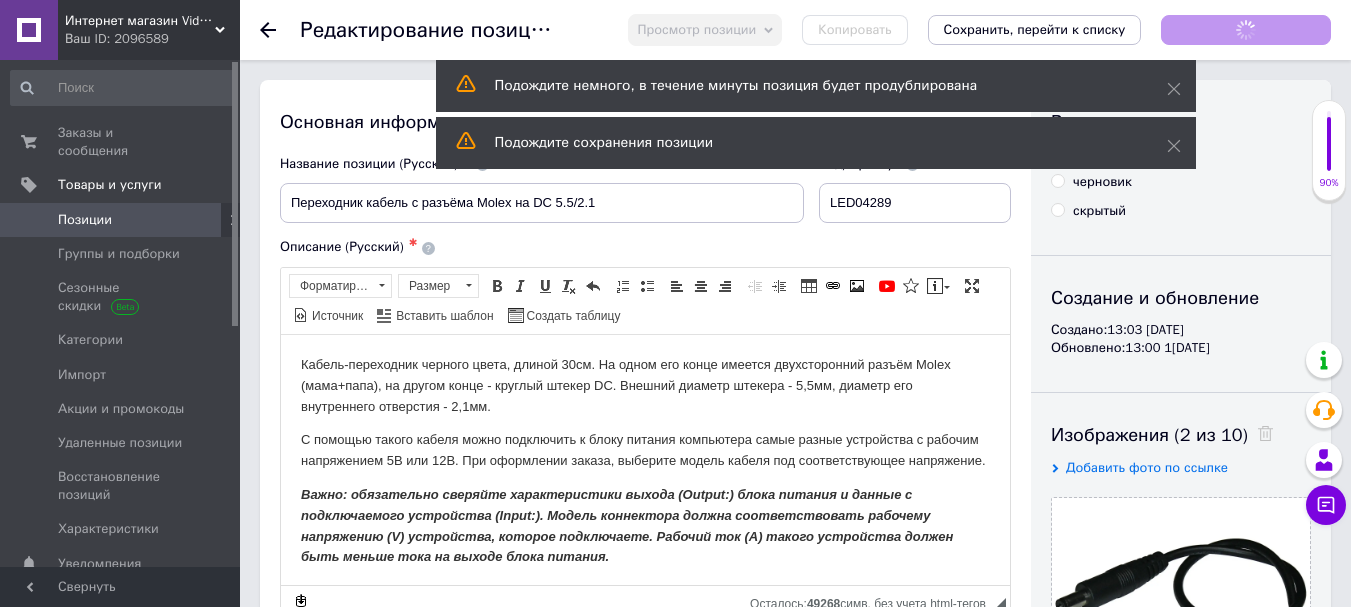 scroll, scrollTop: 0, scrollLeft: 0, axis: both 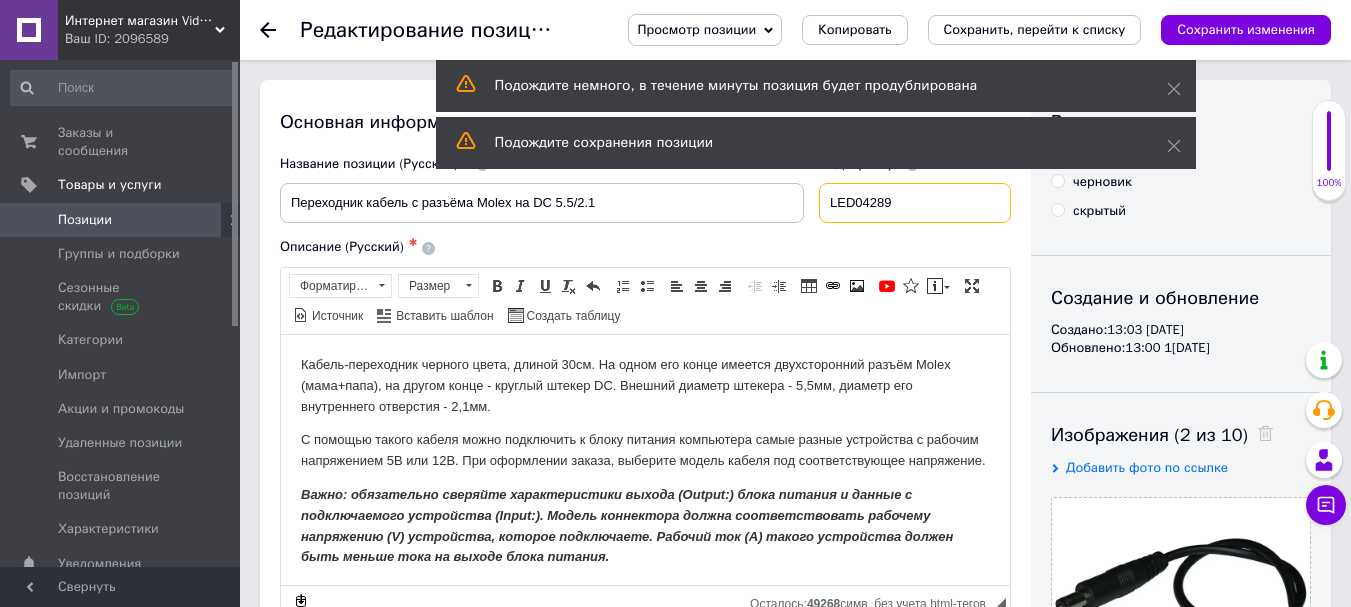 drag, startPoint x: 907, startPoint y: 195, endPoint x: 857, endPoint y: 208, distance: 51.662365 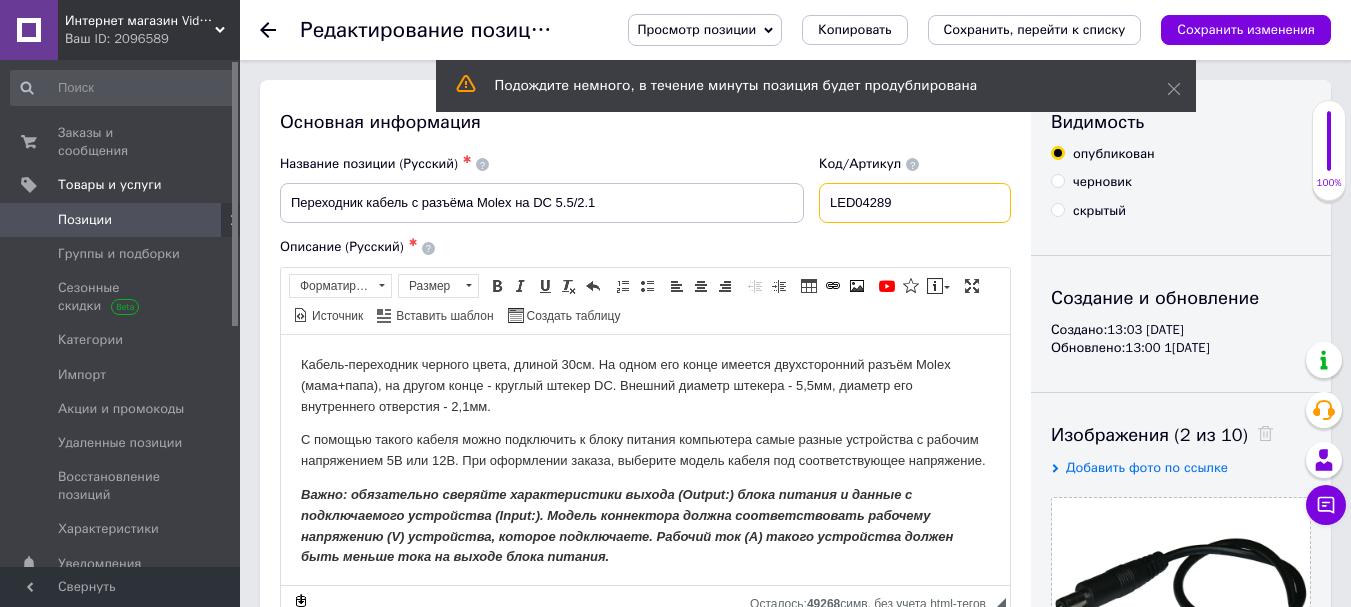 paste on "LED04296" 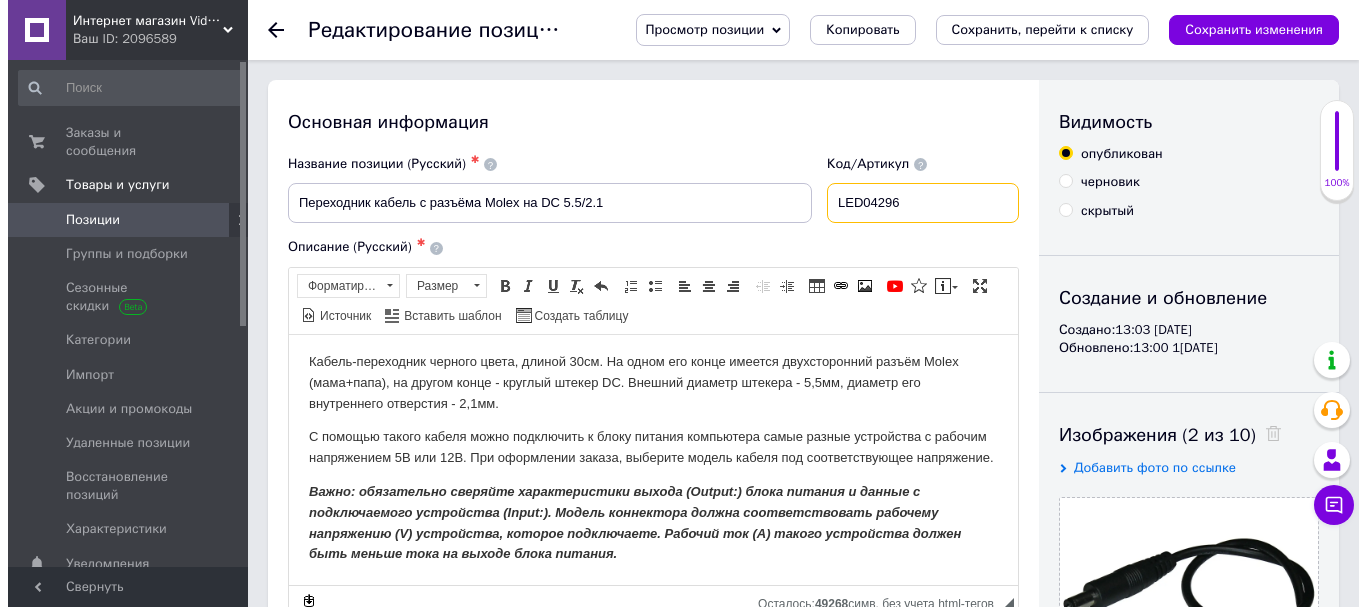 scroll, scrollTop: 300, scrollLeft: 0, axis: vertical 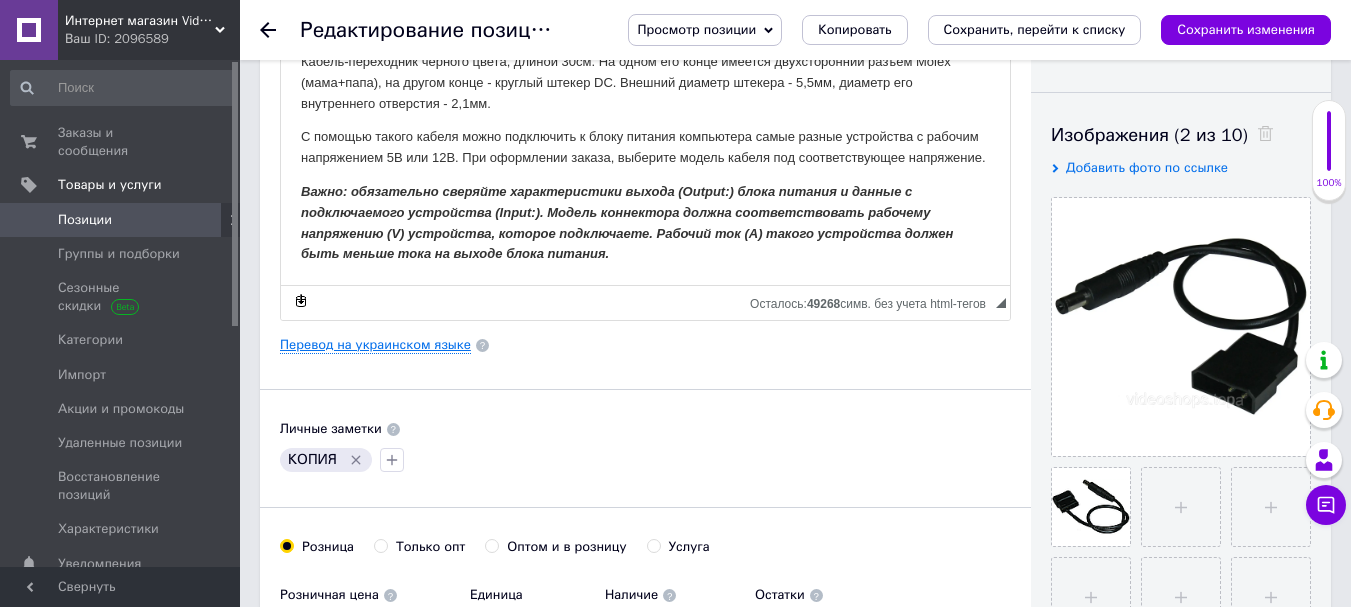 type on "LED04296" 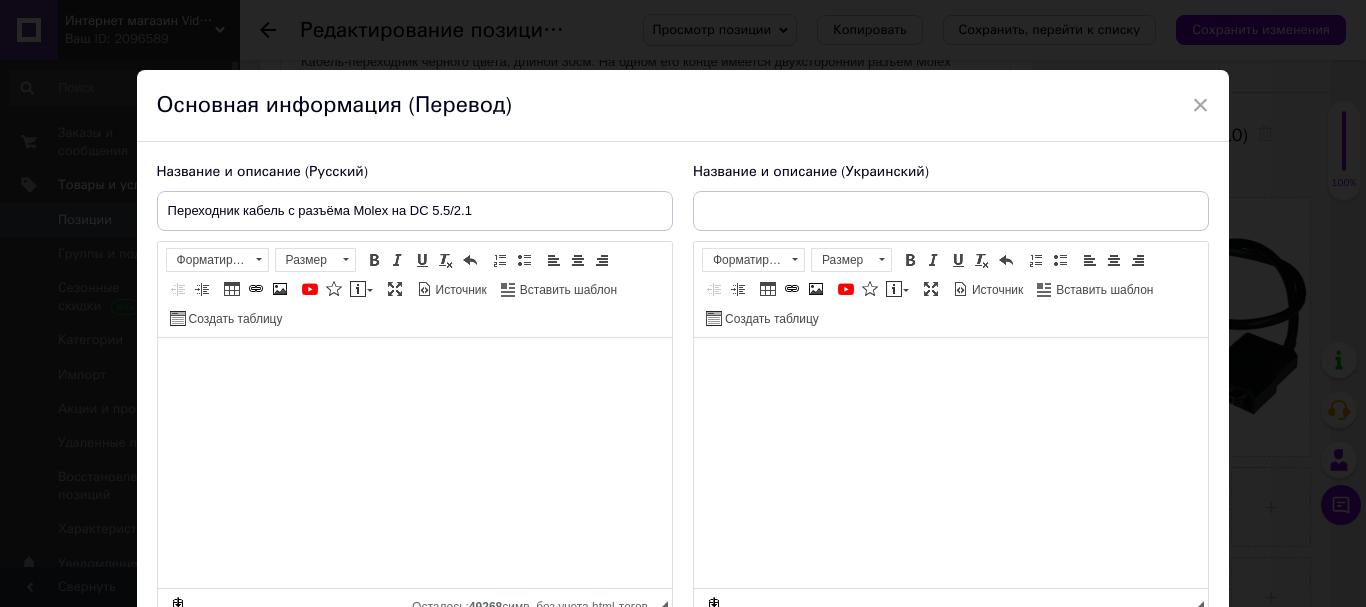 type on "Перехідник кабель із роз'єма Molex на DC 5.5/2.1" 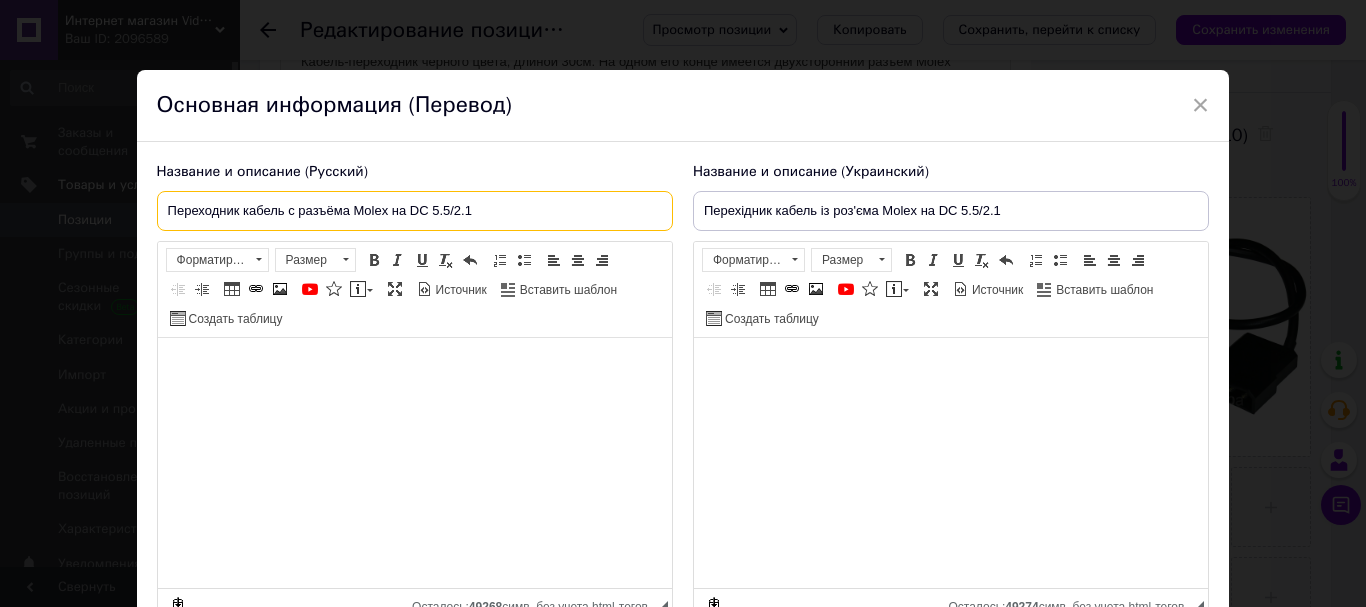 drag, startPoint x: 488, startPoint y: 212, endPoint x: 183, endPoint y: 210, distance: 305.00656 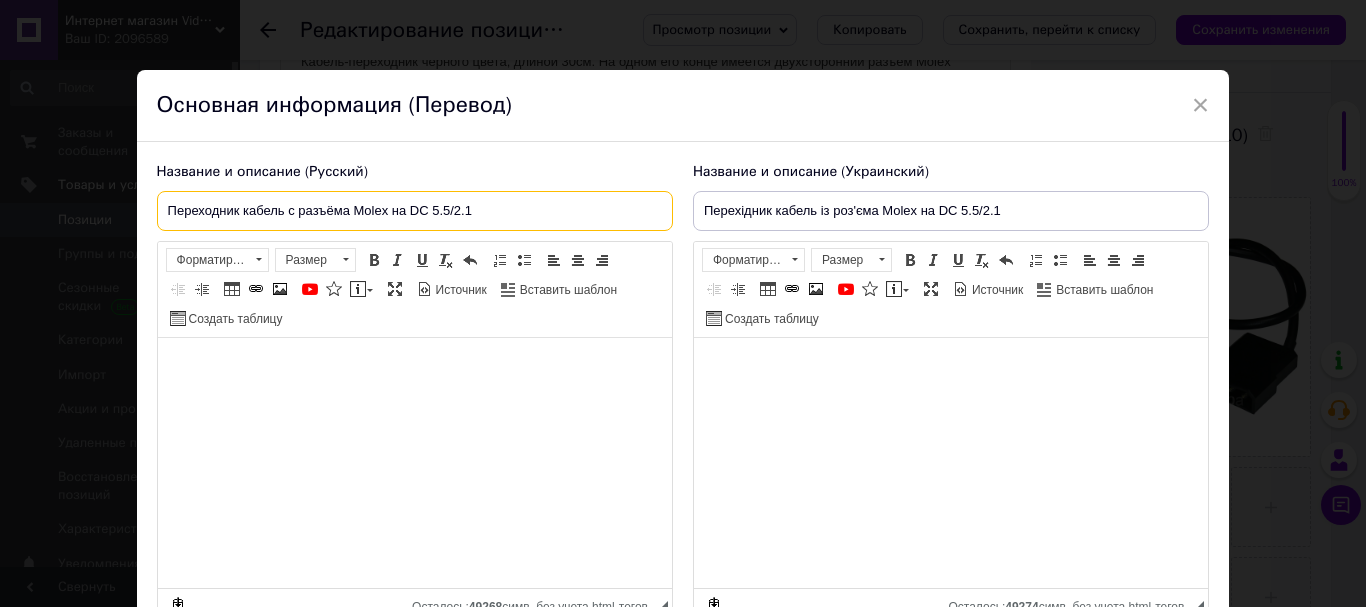 click on "Название и описание (Русский) Переходник кабель с разъёма Molex на DC 5.5/2.1 Кабель-переходник черного цвета, длиной 30см. На одном его конце имеется двухсторонний разъём Molex (мама+папа), на другом конце - круглый штекер DC. Внешний диаметр штекера - 5,5мм, диаметр его внутреннего отверстия - 2,1мм.
С помощью такого кабеля можно подключить к блоку питания компьютера самые разные устройства с рабочим напряжением 5В или 12В. При оформлении заказа, выберите модель кабеля под соответствующее напряжение.
Rich Text Editor, FDC3BAB6-731A-47E7-B804-D9BAA5CF26D3 Панели инструментов редактора" at bounding box center [683, 401] 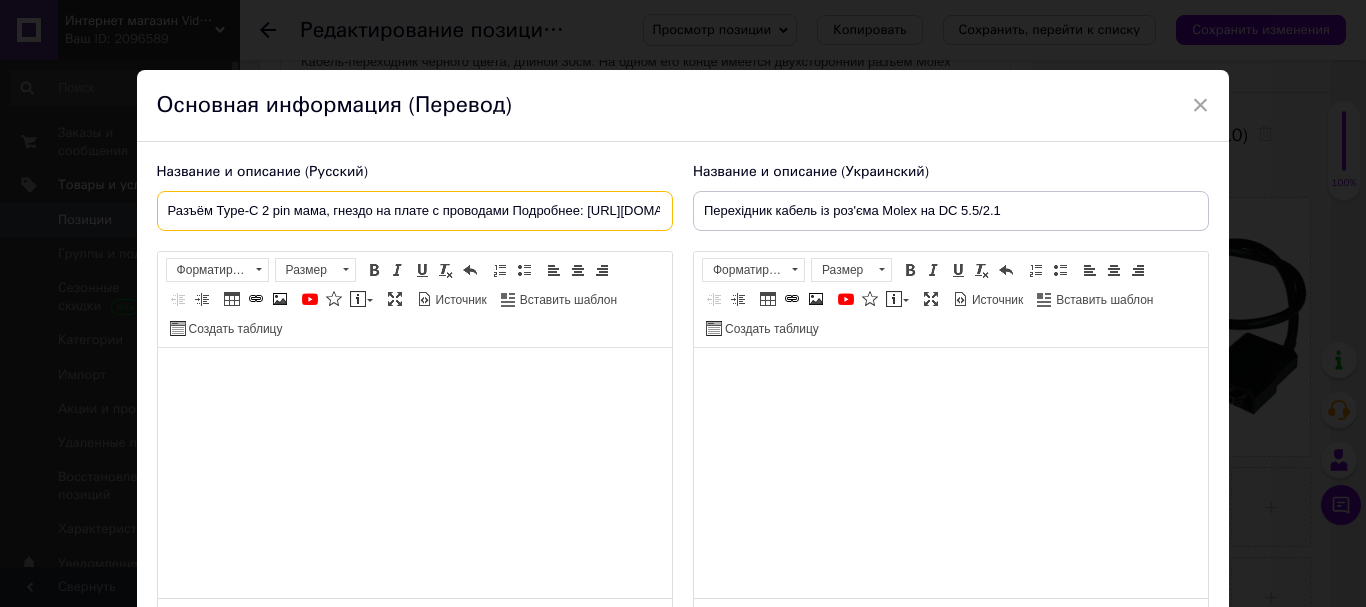 scroll, scrollTop: 0, scrollLeft: 207, axis: horizontal 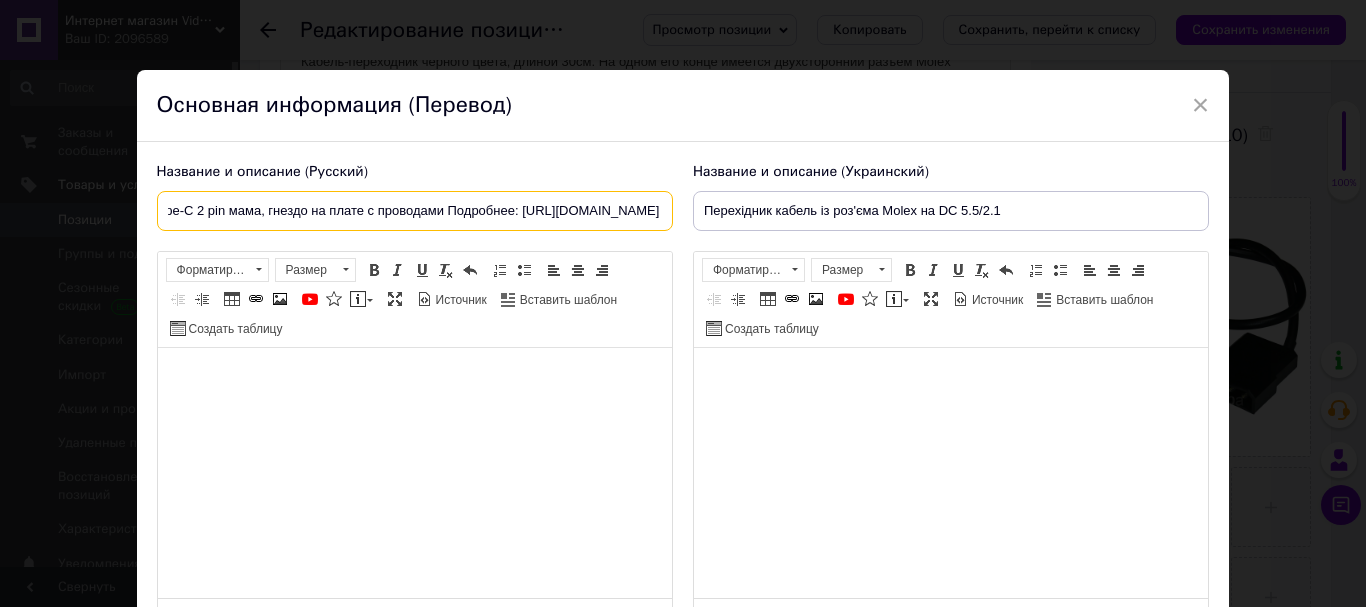 drag, startPoint x: 303, startPoint y: 210, endPoint x: 671, endPoint y: 210, distance: 368 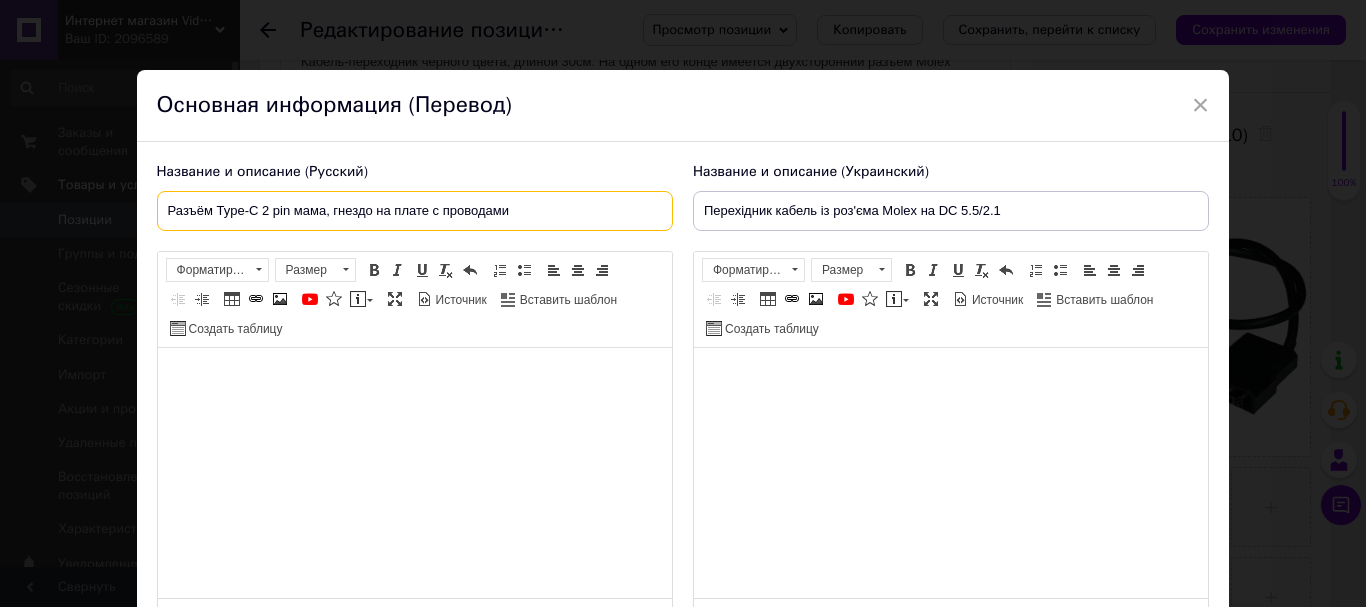 scroll, scrollTop: 0, scrollLeft: 0, axis: both 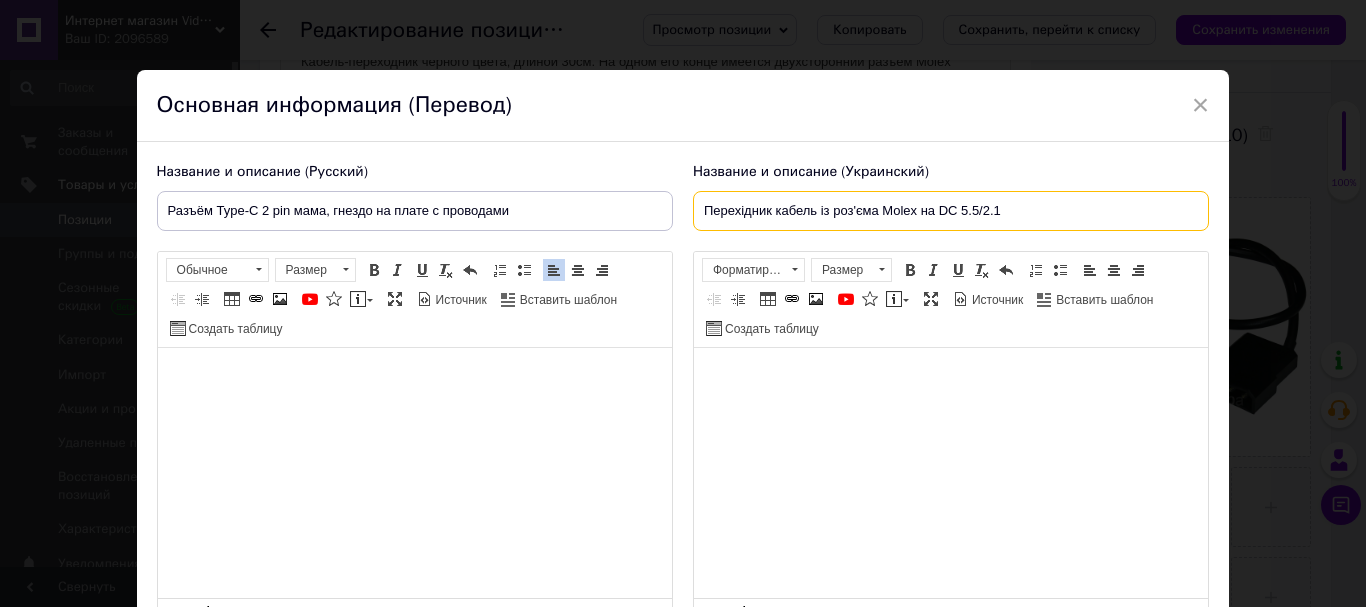 drag, startPoint x: 983, startPoint y: 208, endPoint x: 721, endPoint y: 205, distance: 262.01718 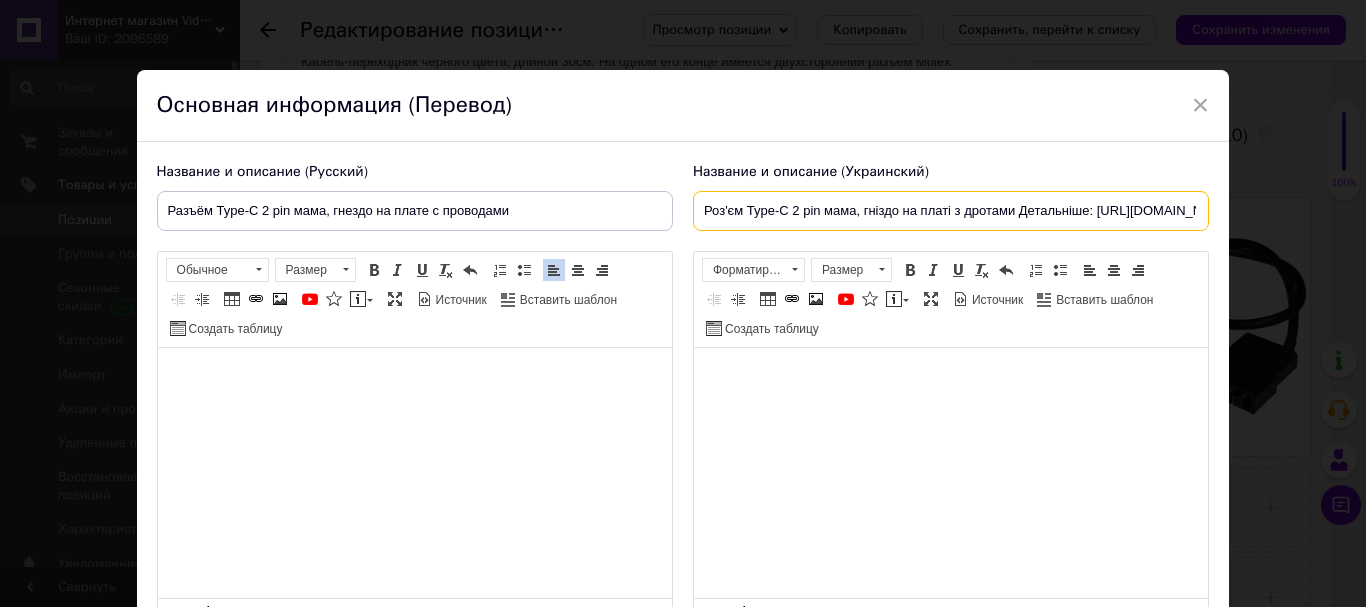 scroll, scrollTop: 0, scrollLeft: 313, axis: horizontal 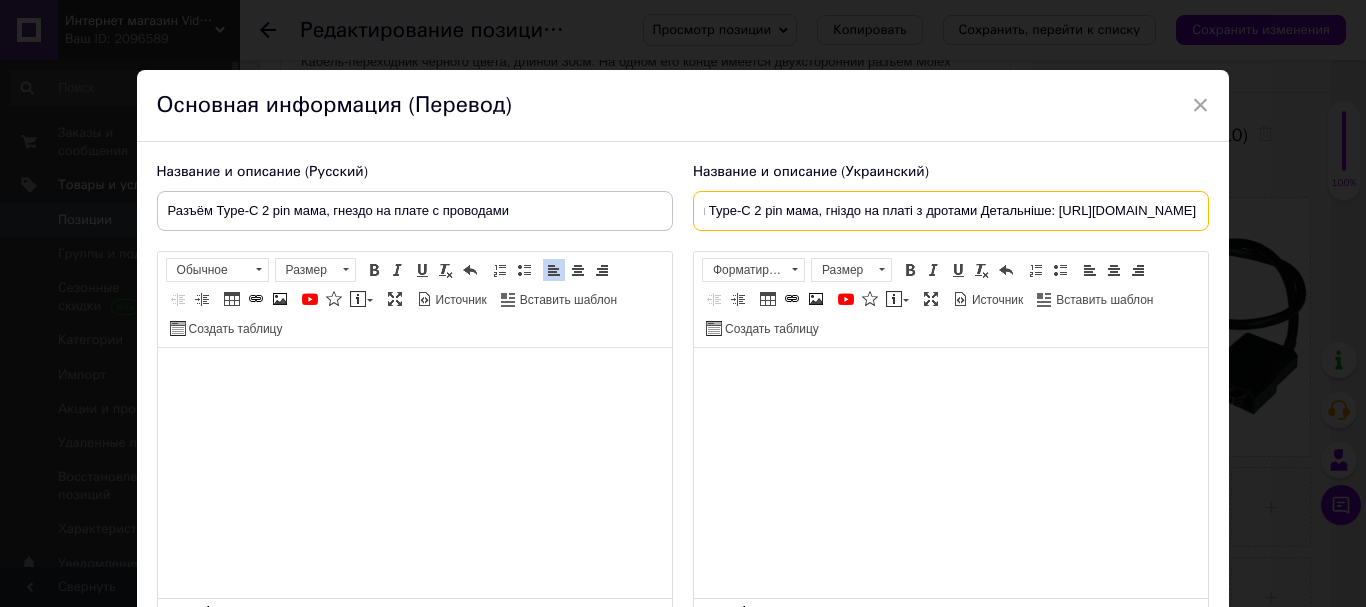 drag, startPoint x: 704, startPoint y: 209, endPoint x: 1200, endPoint y: 212, distance: 496.00906 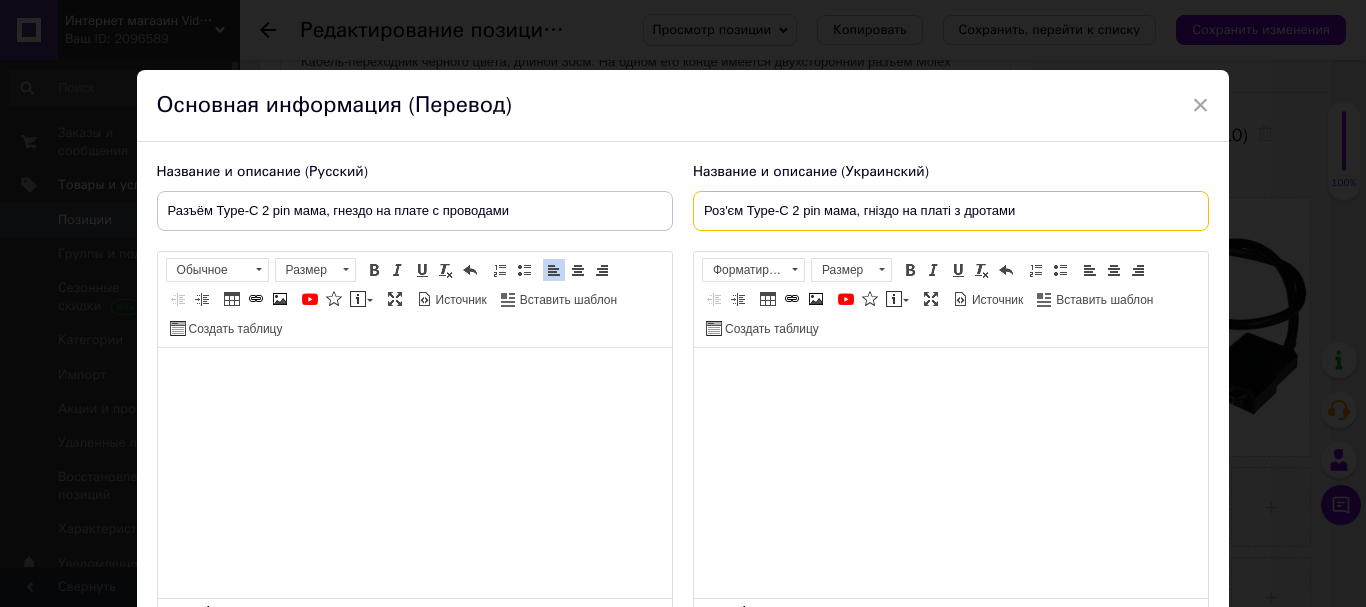 scroll, scrollTop: 0, scrollLeft: 0, axis: both 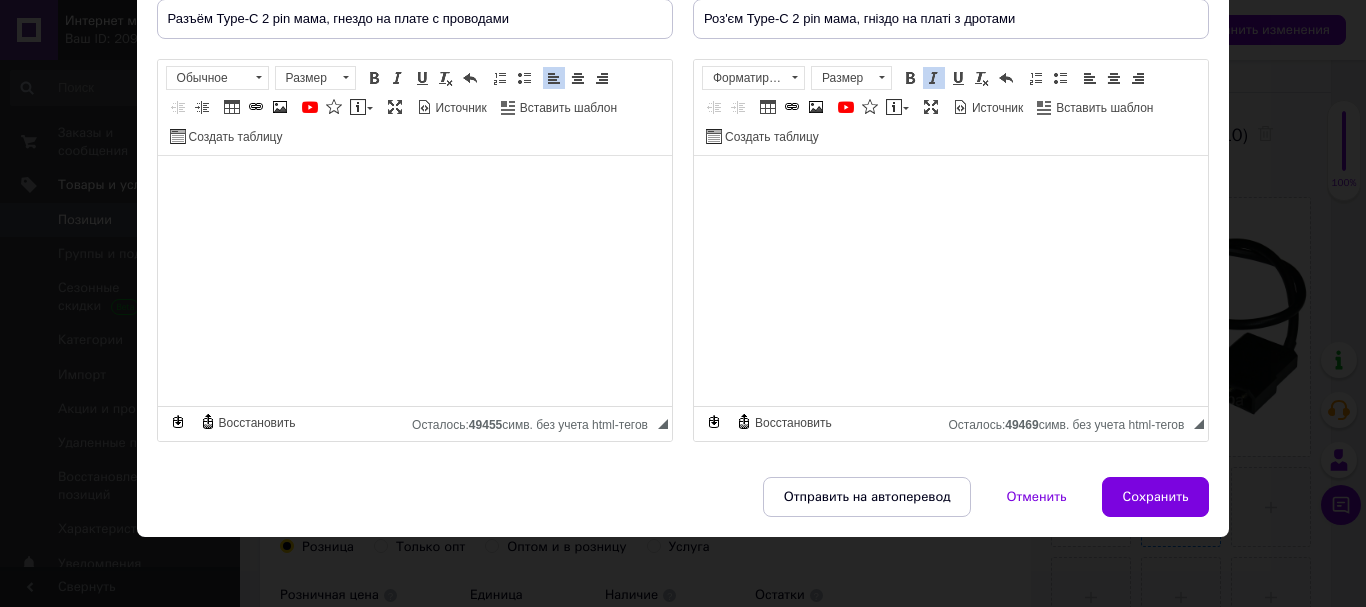 click on "Сохранить" at bounding box center [1156, 497] 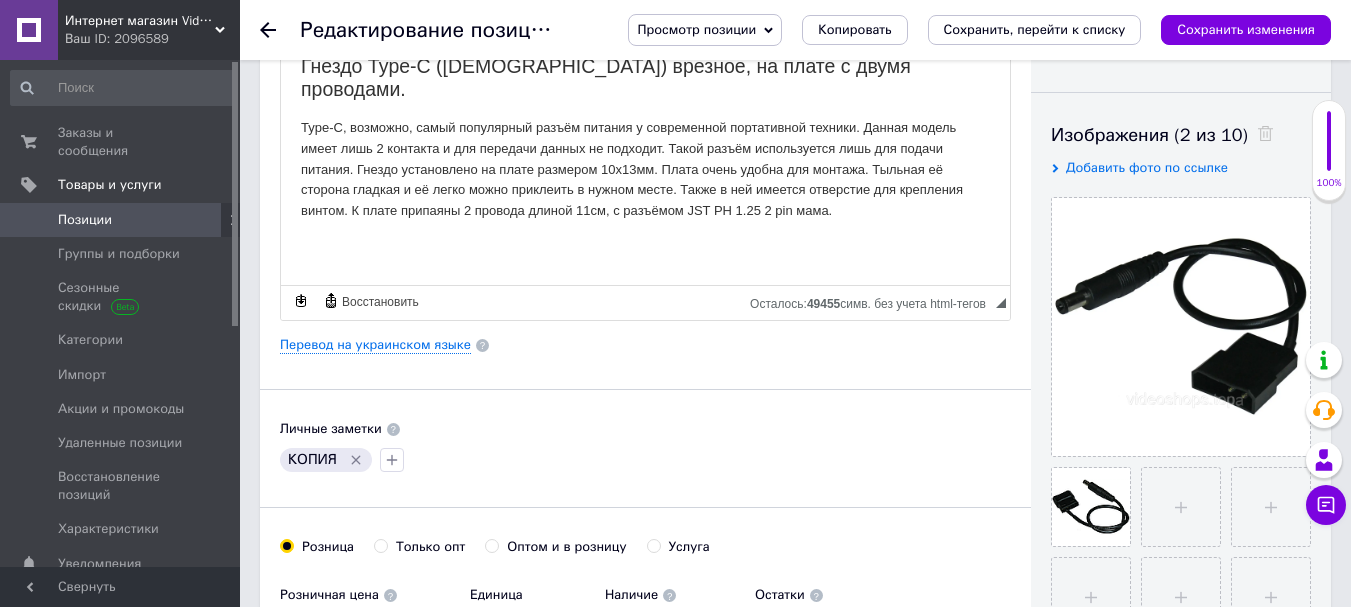 scroll, scrollTop: 0, scrollLeft: 0, axis: both 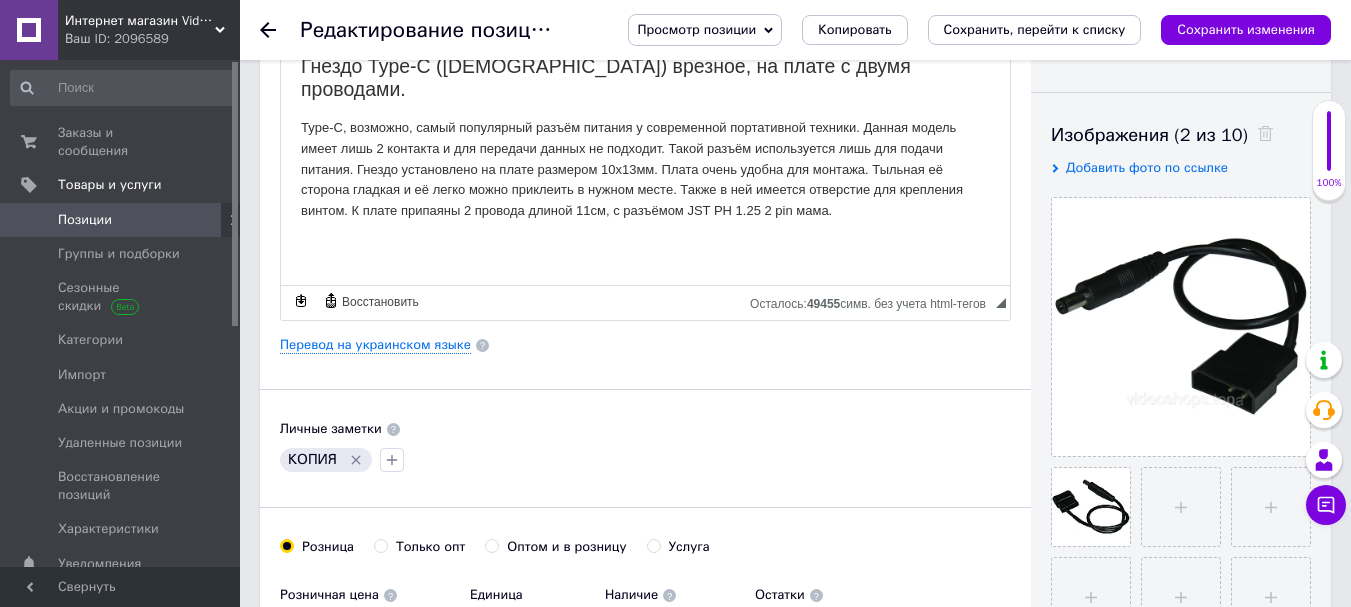 click 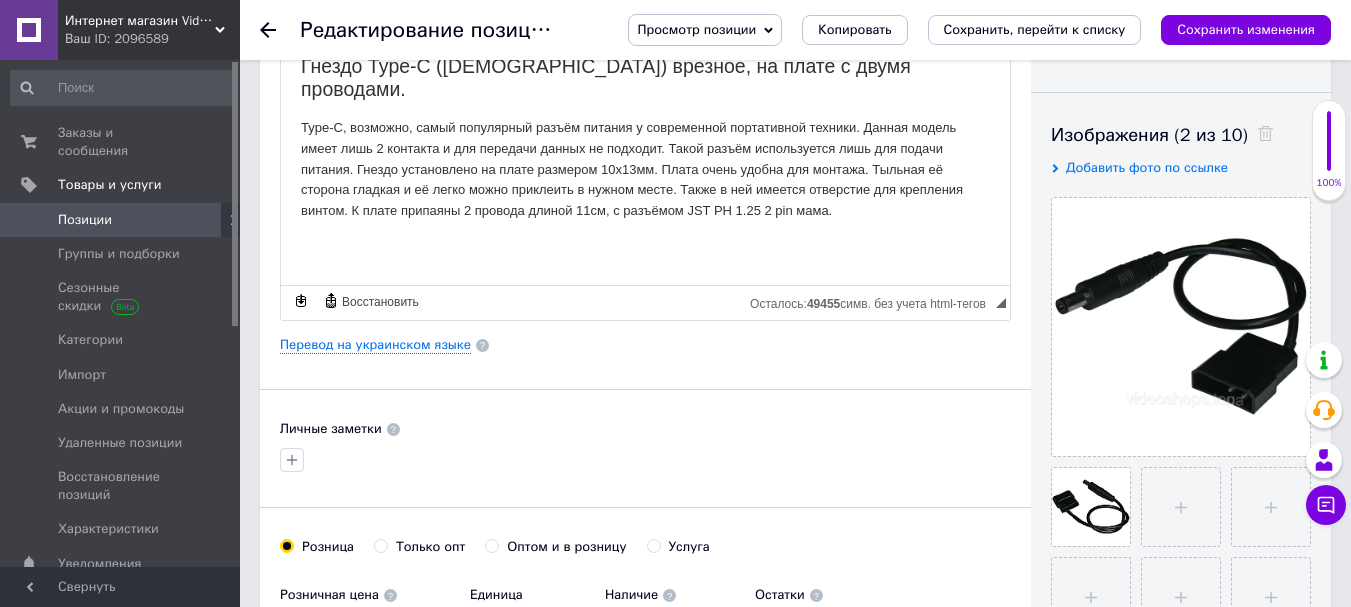 scroll, scrollTop: 500, scrollLeft: 0, axis: vertical 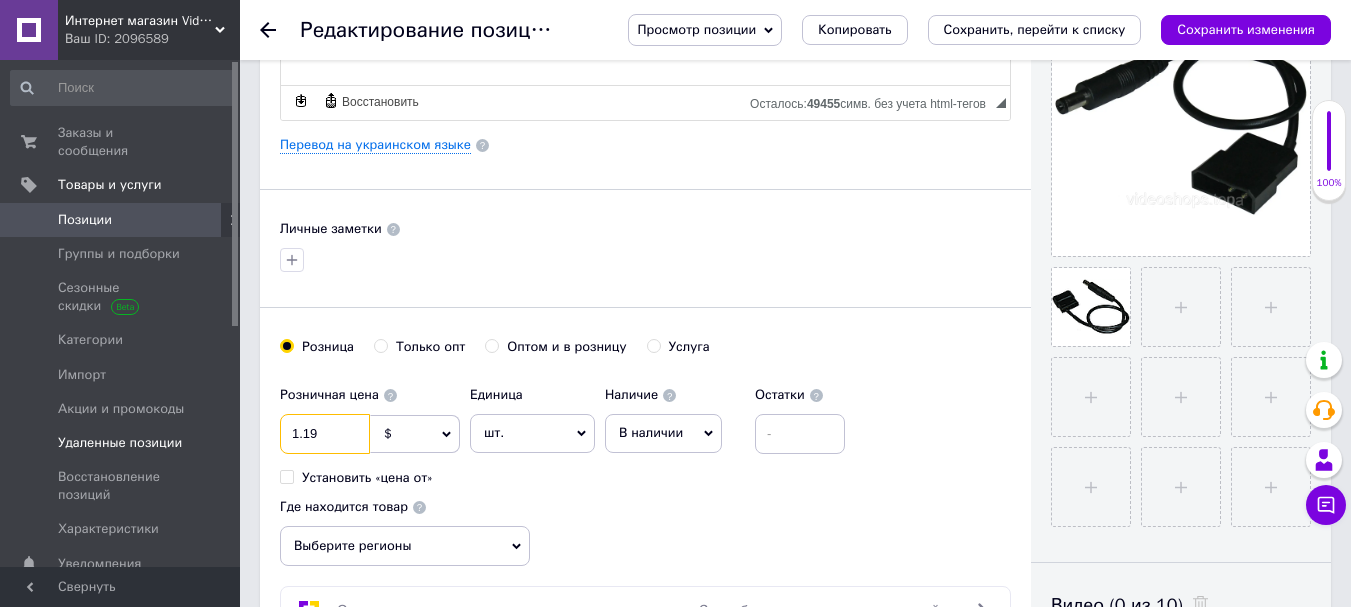 drag, startPoint x: 265, startPoint y: 437, endPoint x: 213, endPoint y: 420, distance: 54.708317 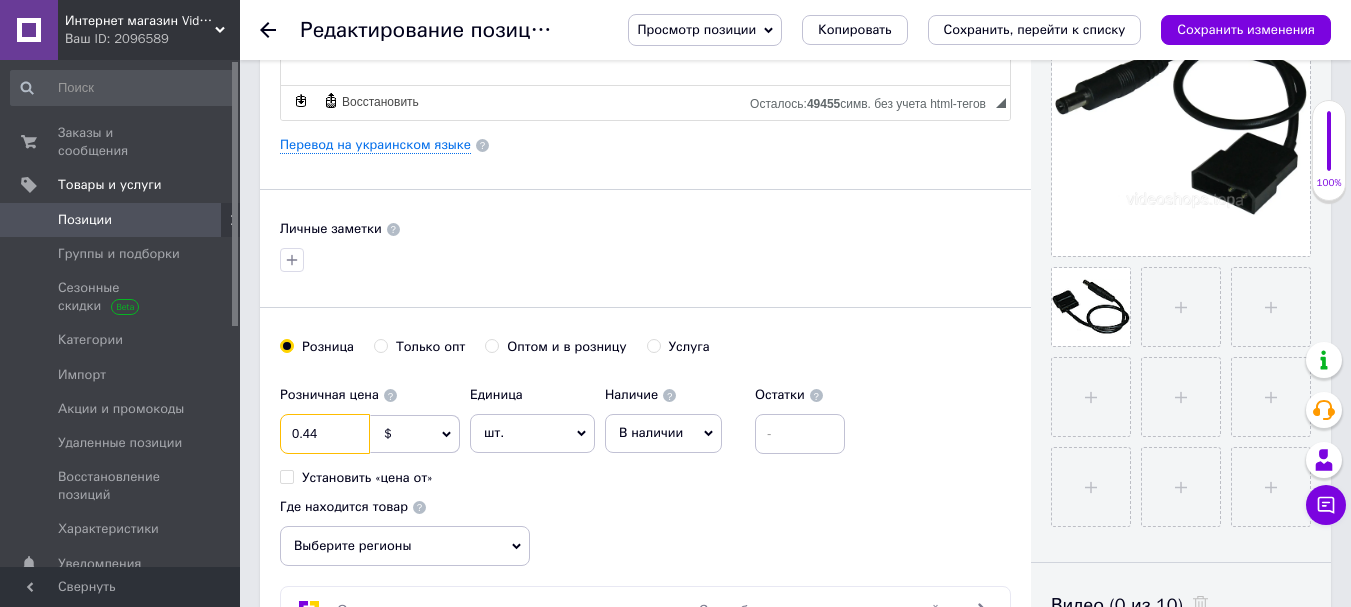 type on "0.44" 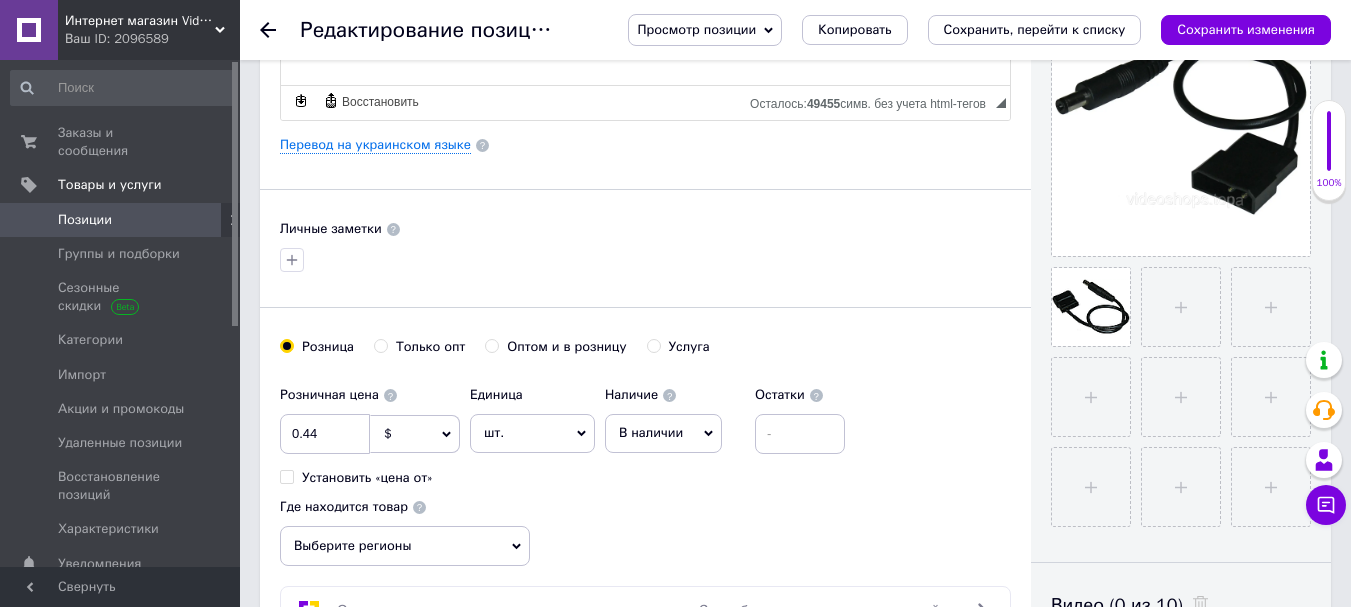 click at bounding box center [645, 260] 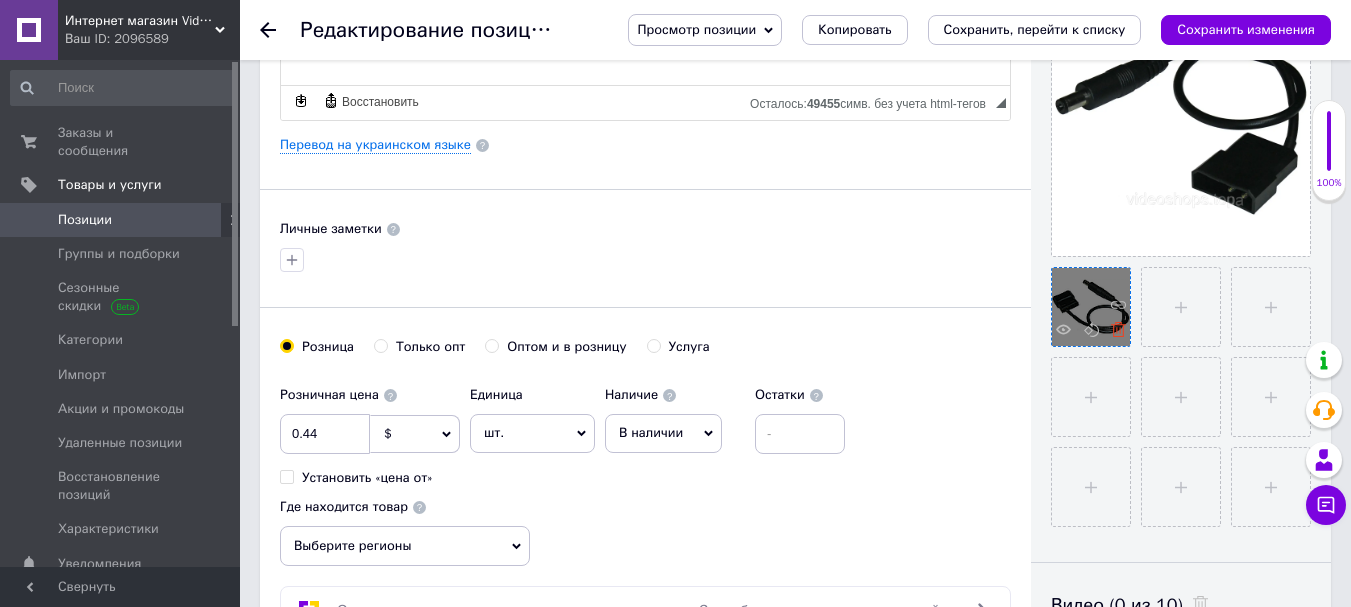 click 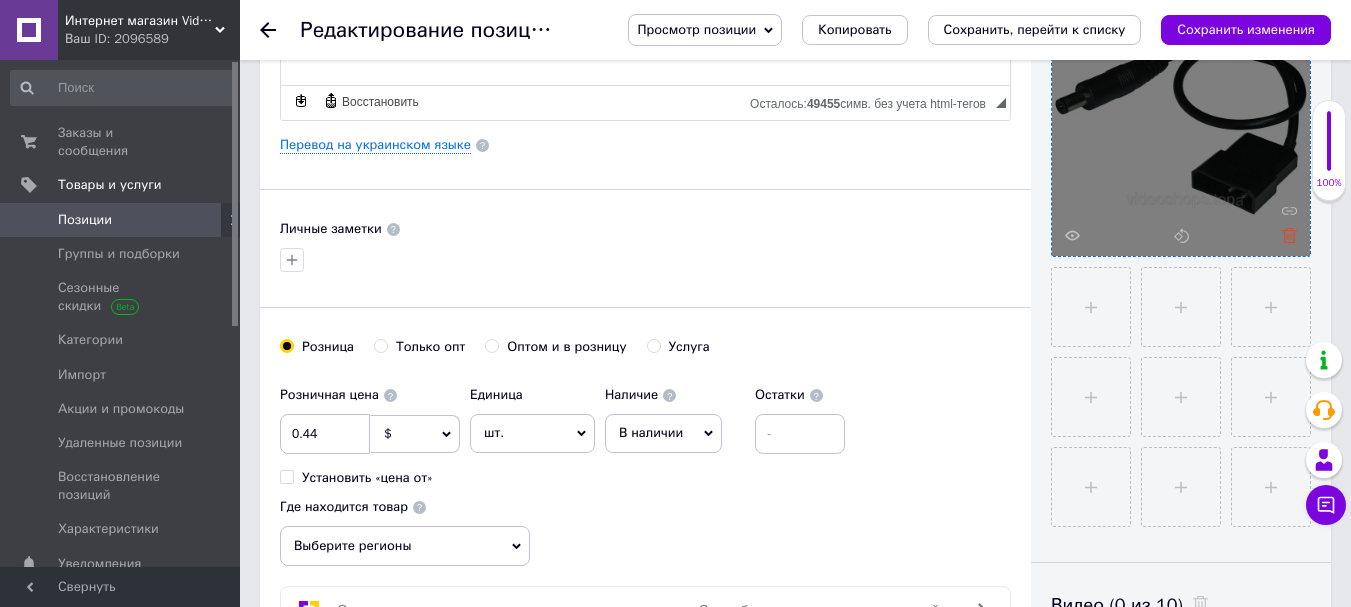 click 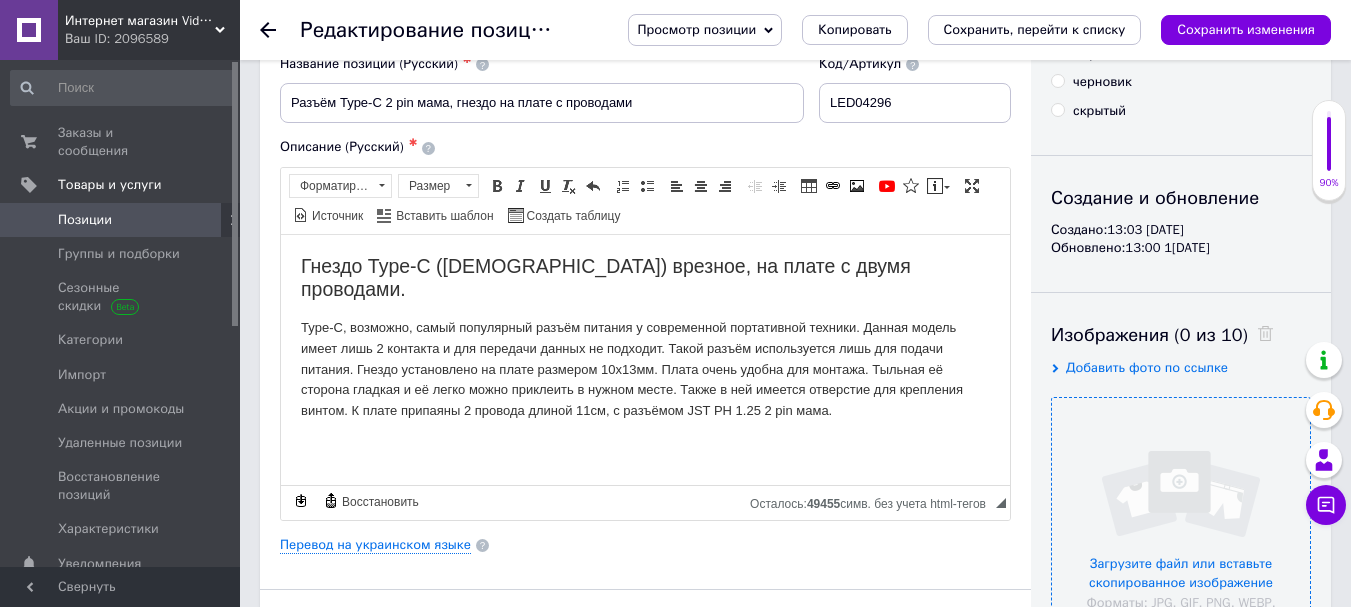 scroll, scrollTop: 0, scrollLeft: 0, axis: both 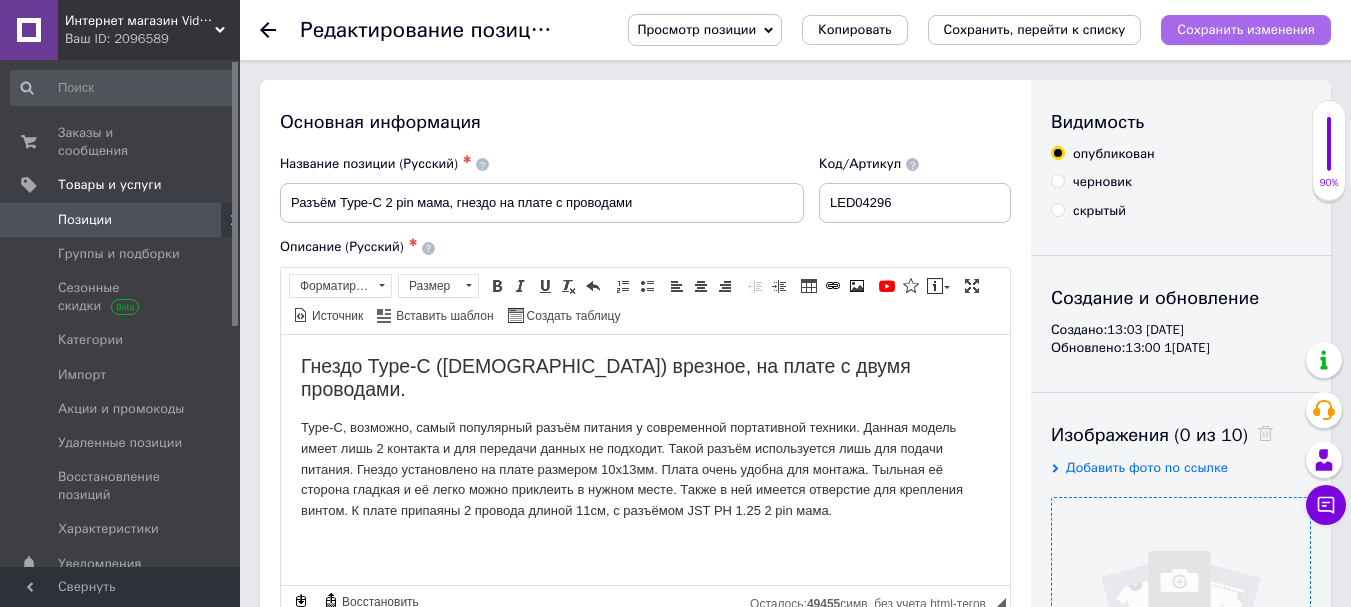 click on "Сохранить изменения" at bounding box center [1246, 29] 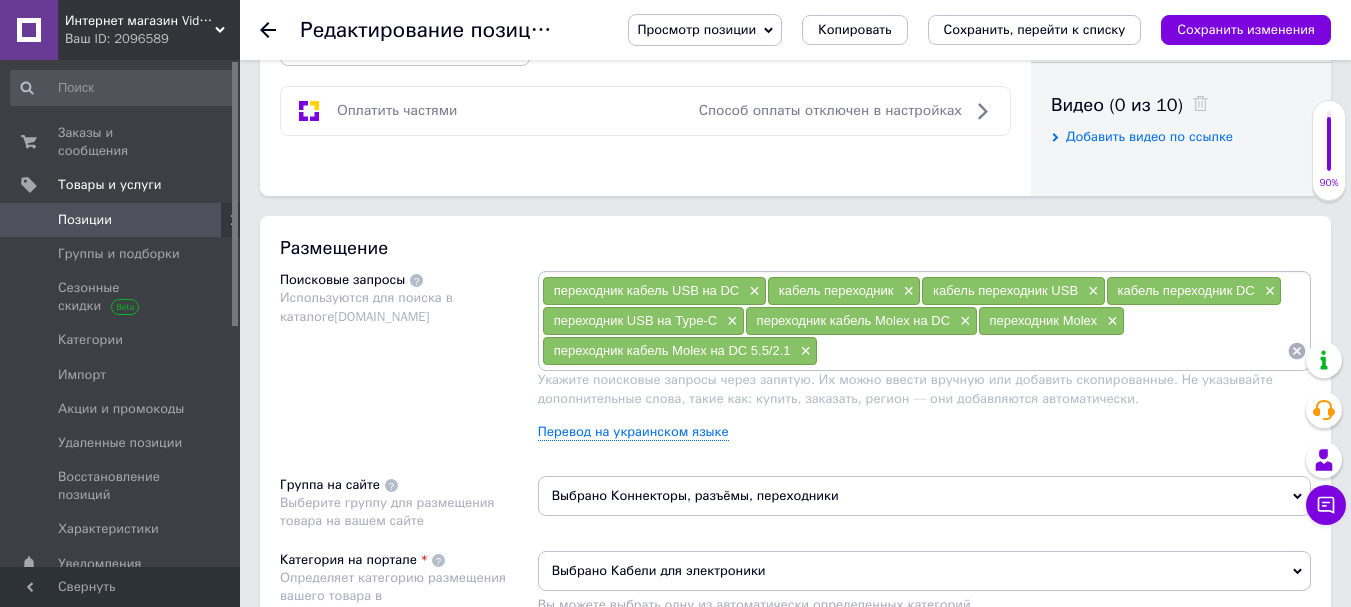 scroll, scrollTop: 1200, scrollLeft: 0, axis: vertical 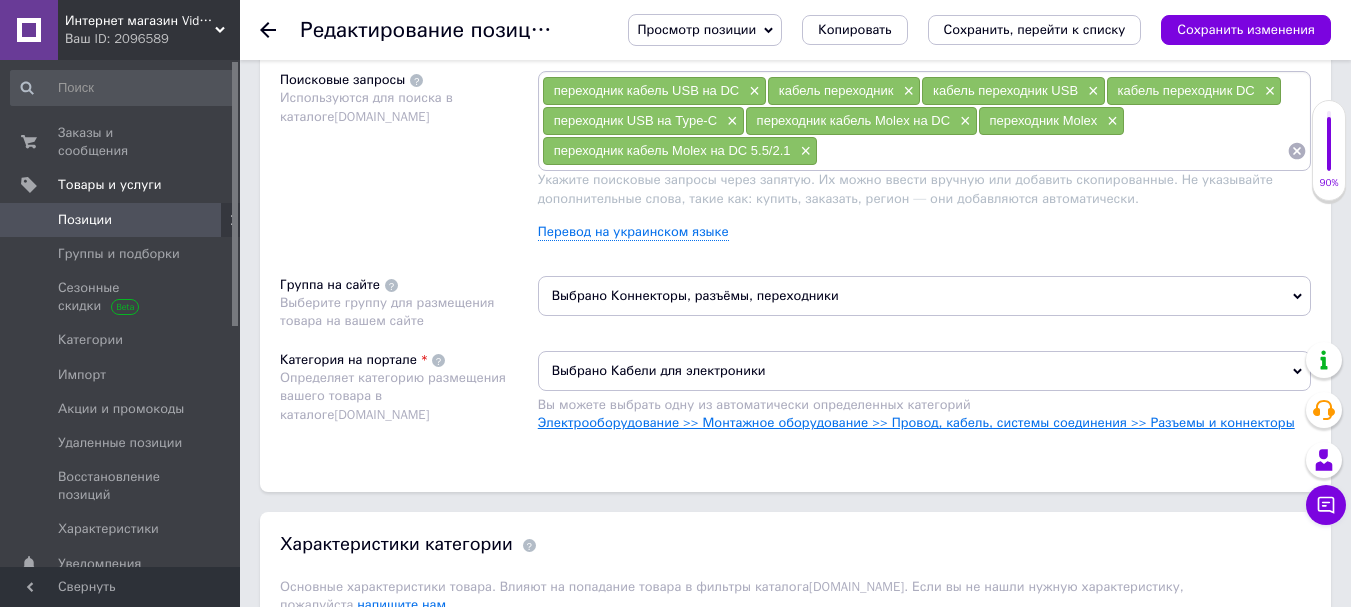 click on "Электрооборудование >> Монтажное оборудование >> Провод, кабель, системы соединения >> Разъемы и коннекторы" at bounding box center [916, 422] 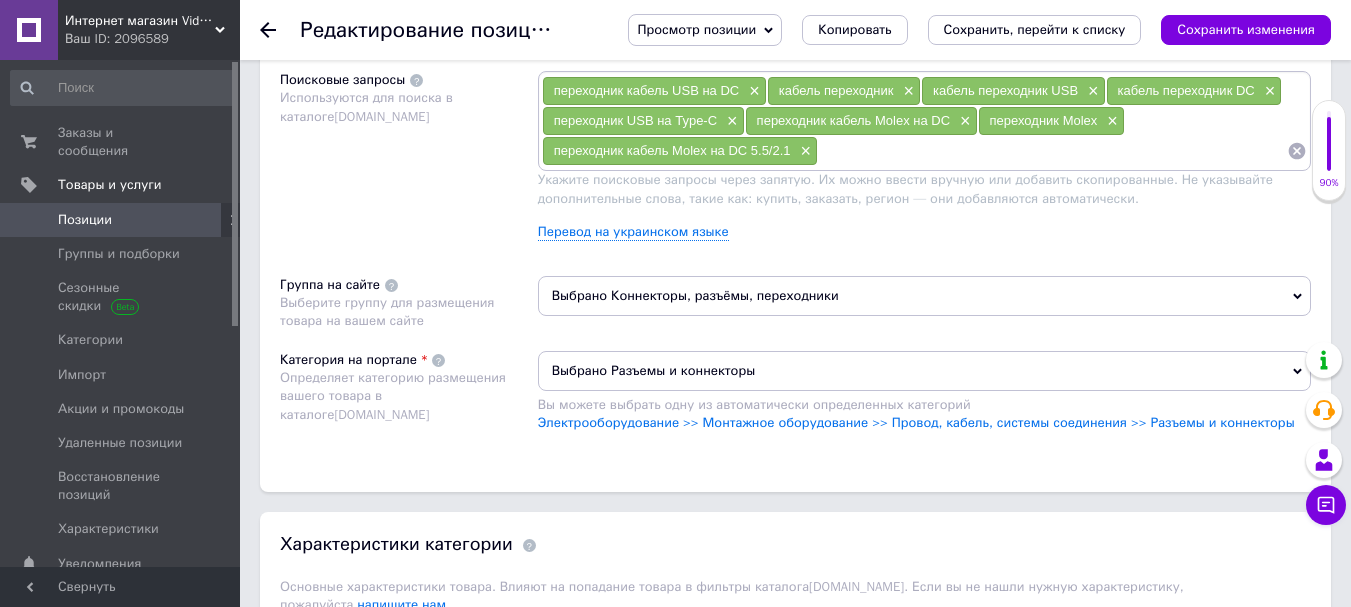 scroll, scrollTop: 1000, scrollLeft: 0, axis: vertical 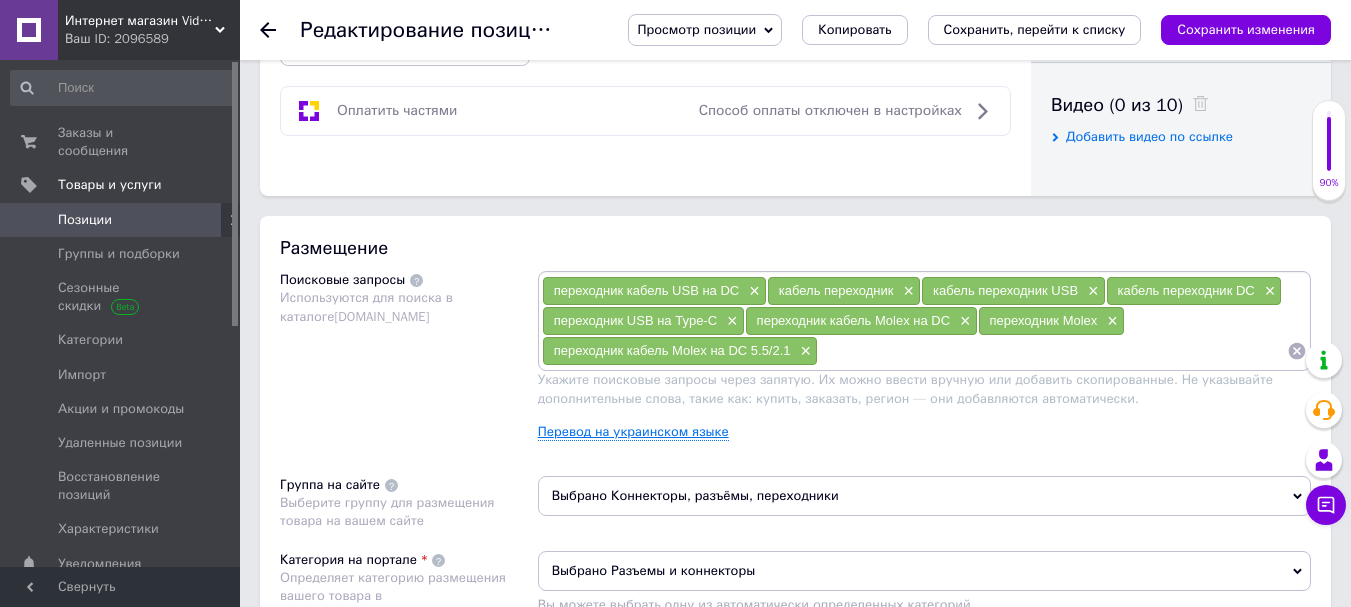 click on "Перевод на украинском языке" at bounding box center (633, 432) 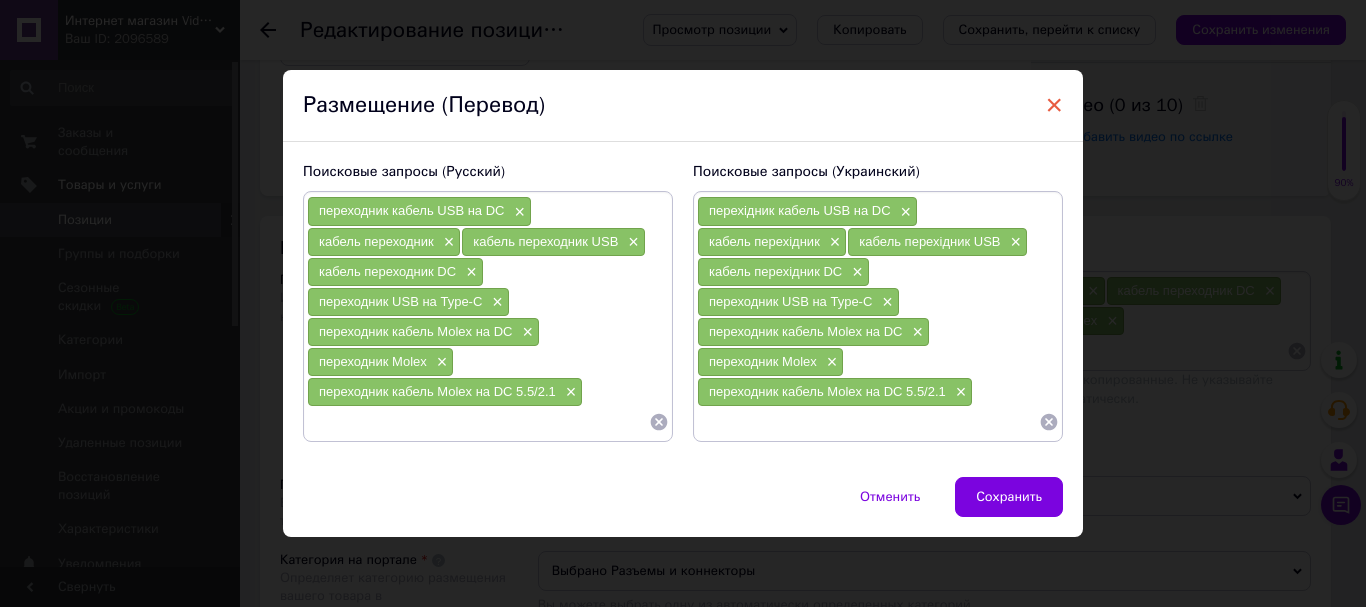 click on "×" at bounding box center [1054, 105] 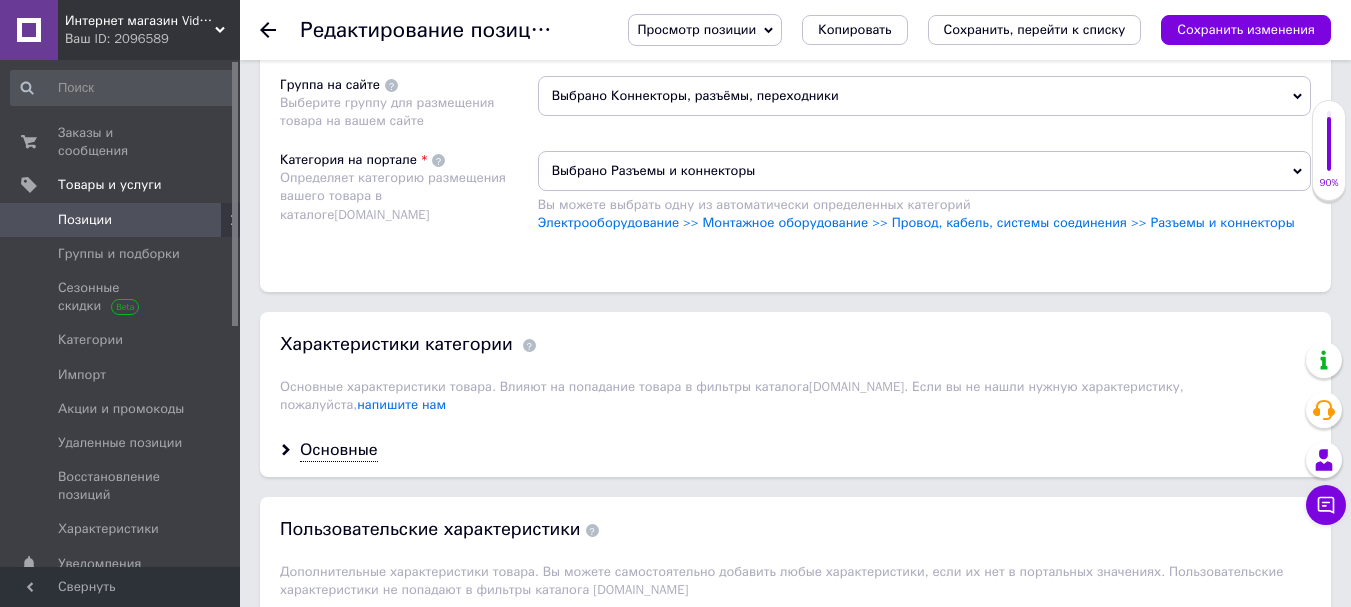scroll, scrollTop: 1500, scrollLeft: 0, axis: vertical 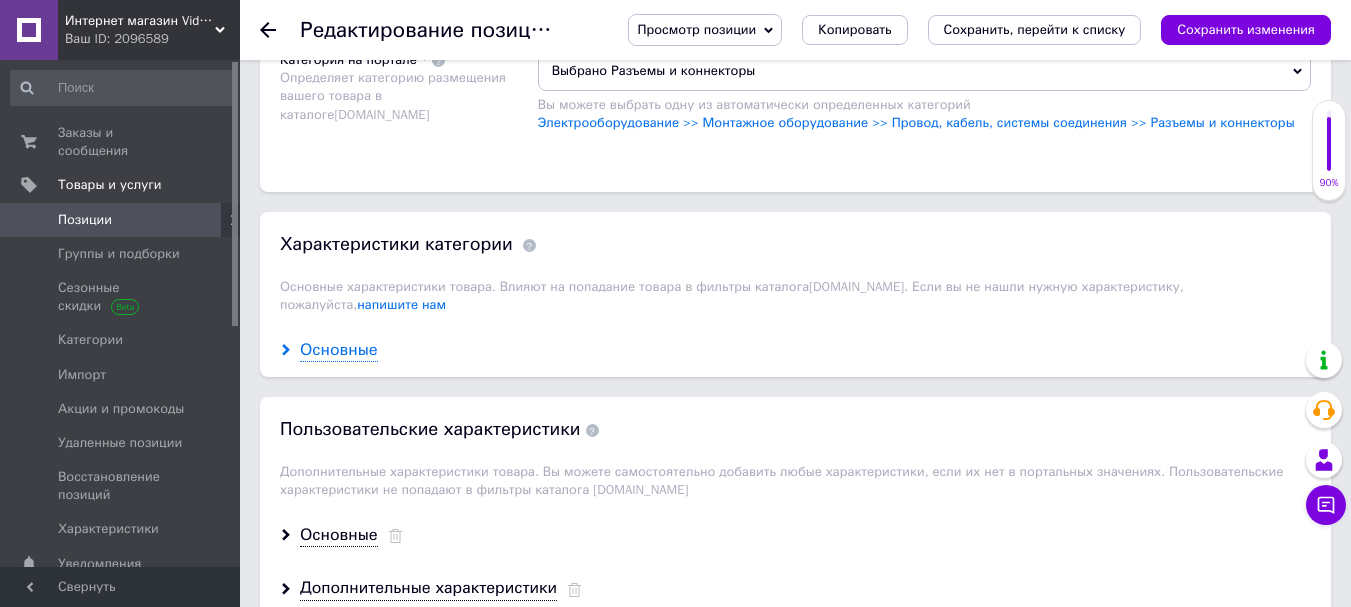 click on "Основные" at bounding box center (339, 350) 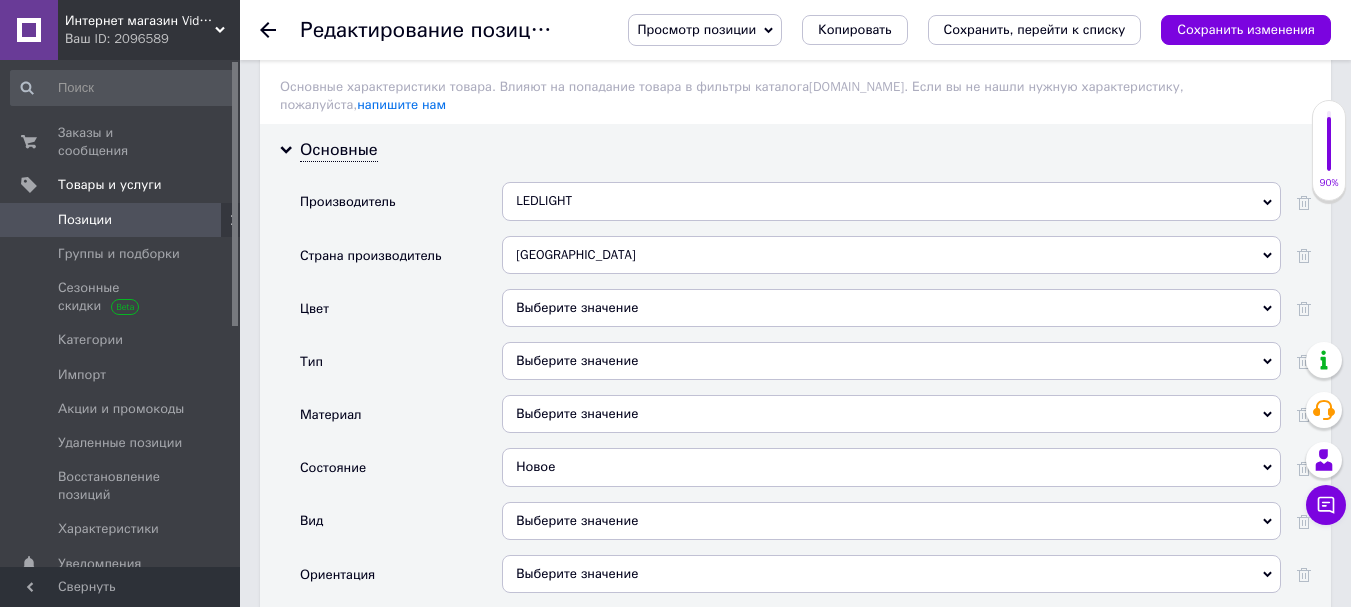 scroll, scrollTop: 1800, scrollLeft: 0, axis: vertical 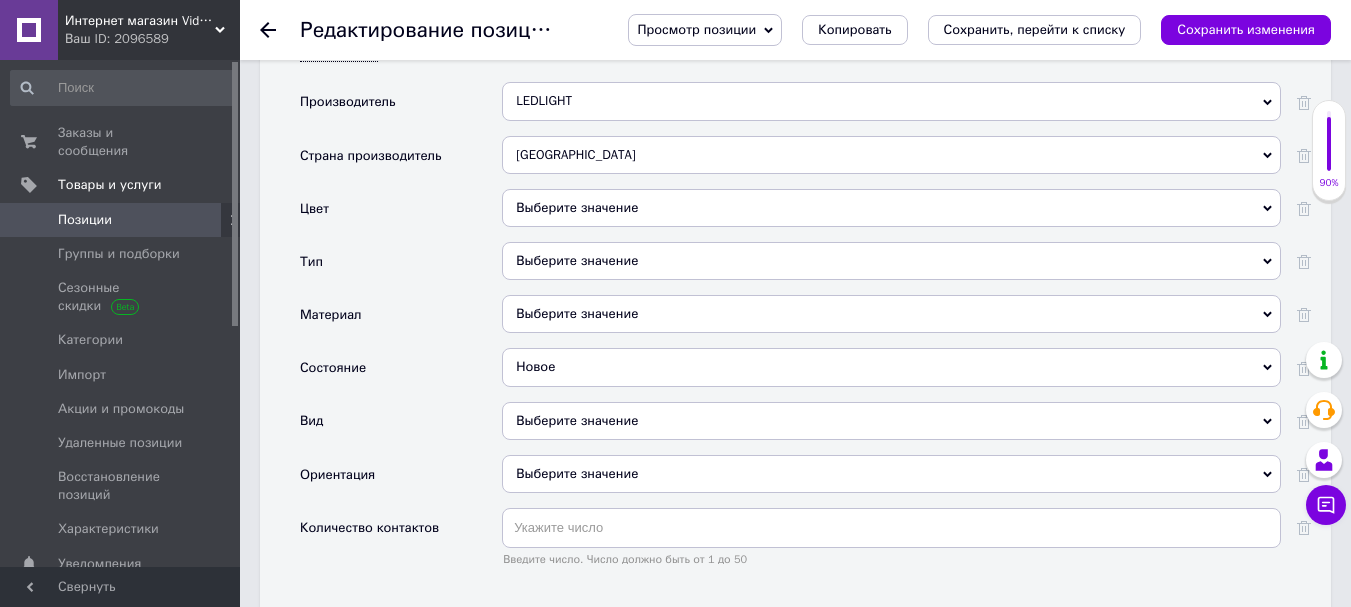 click on "Выберите значение" at bounding box center [891, 421] 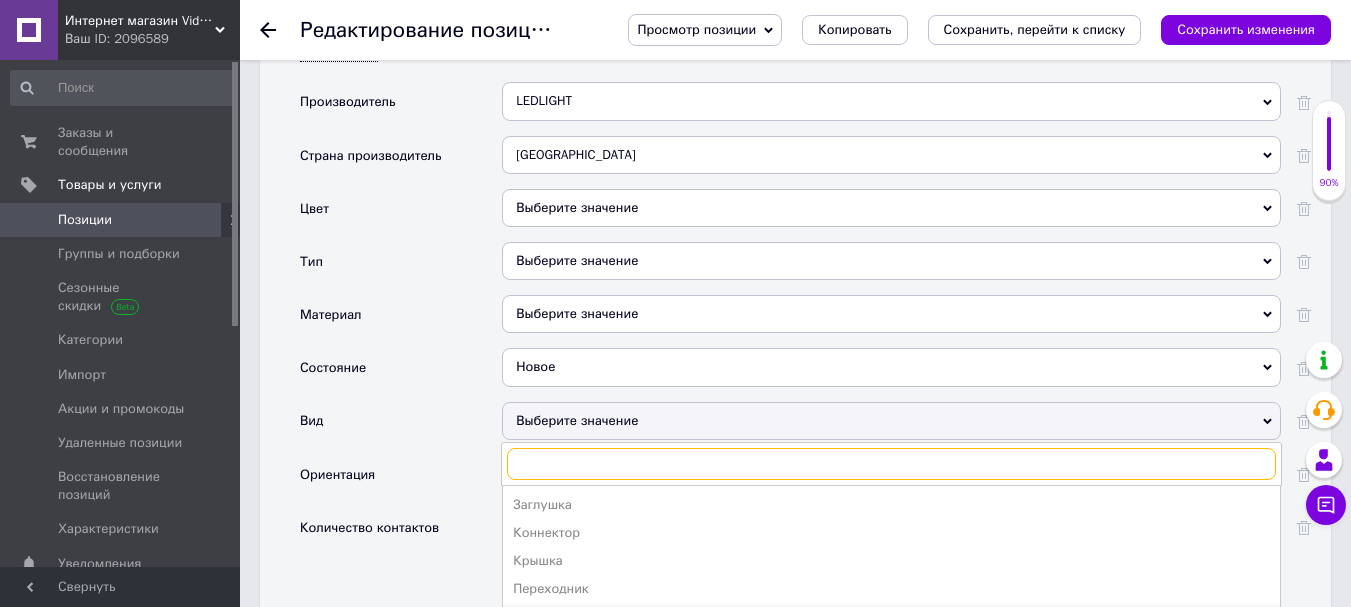 scroll, scrollTop: 1900, scrollLeft: 0, axis: vertical 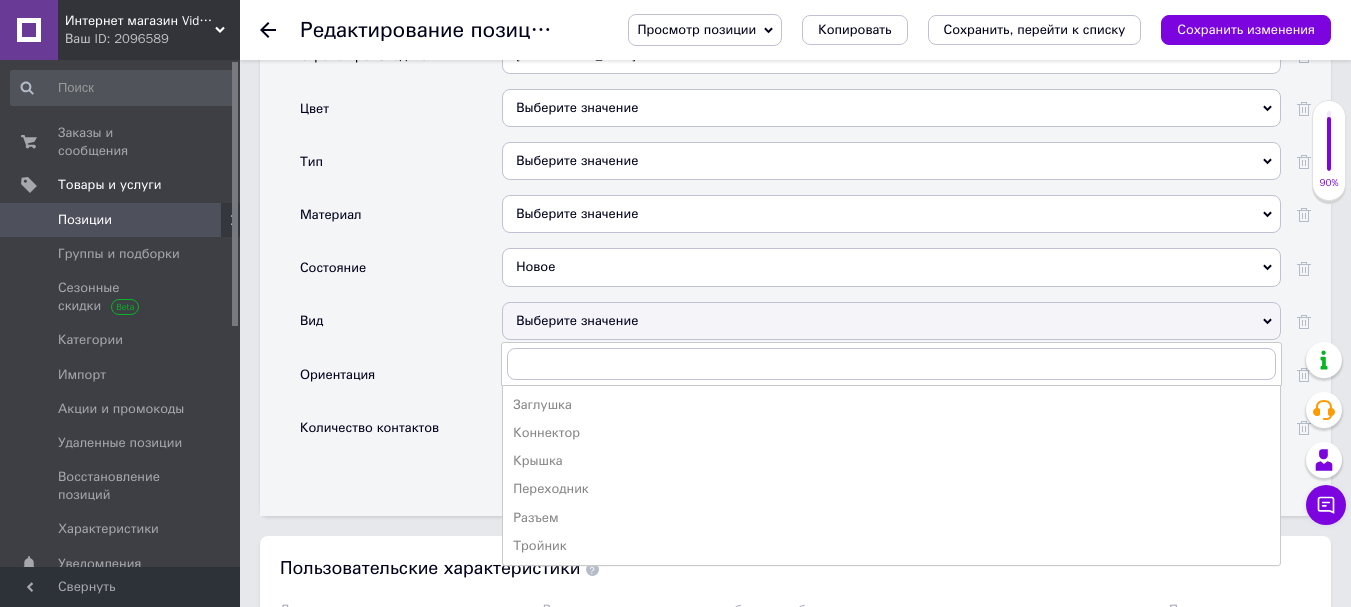 click on "Разъем" at bounding box center [891, 518] 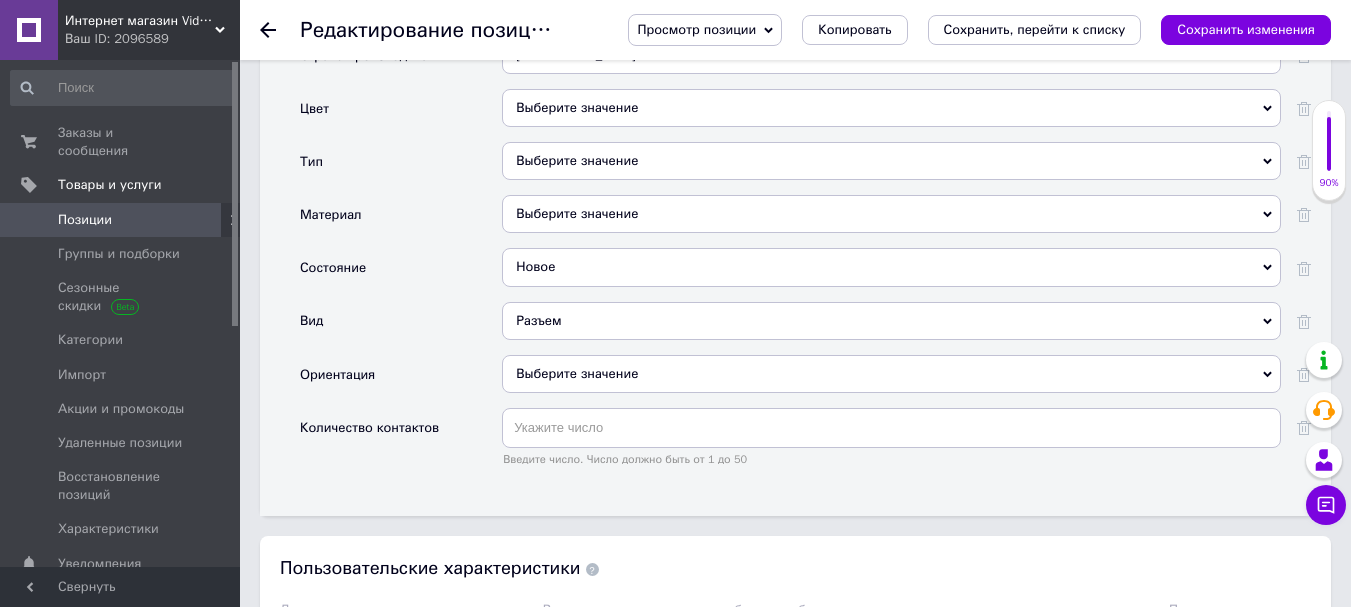 click on "Выберите значение" at bounding box center [891, 374] 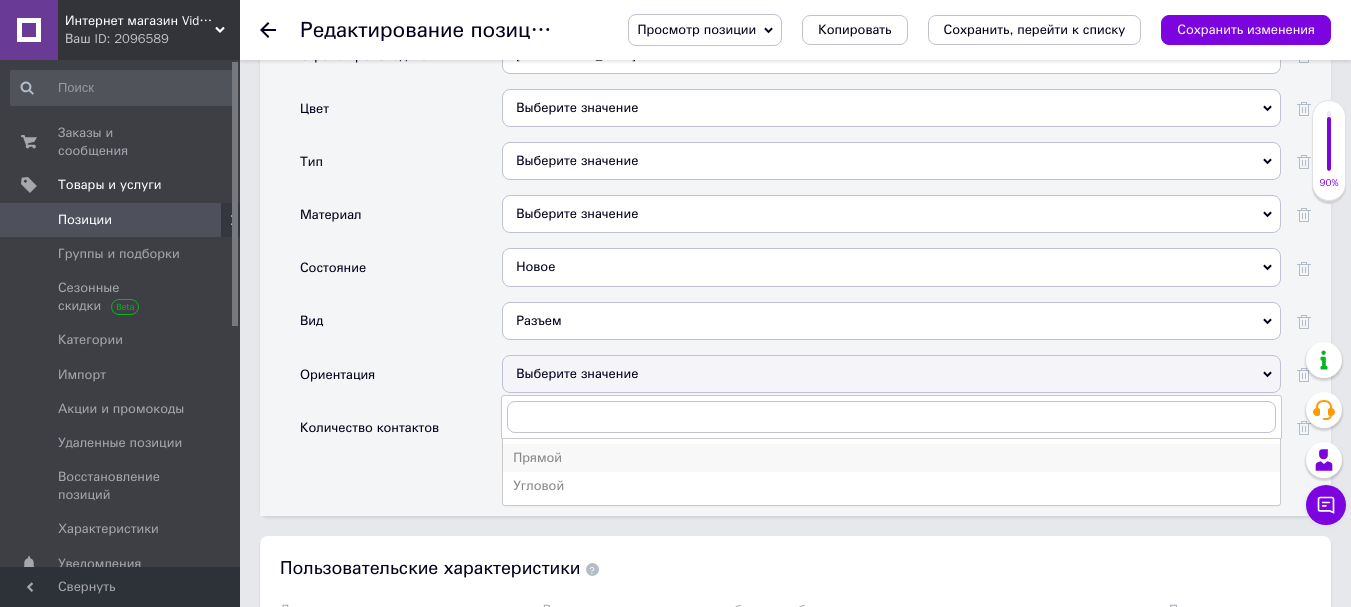 click on "Прямой" at bounding box center [891, 458] 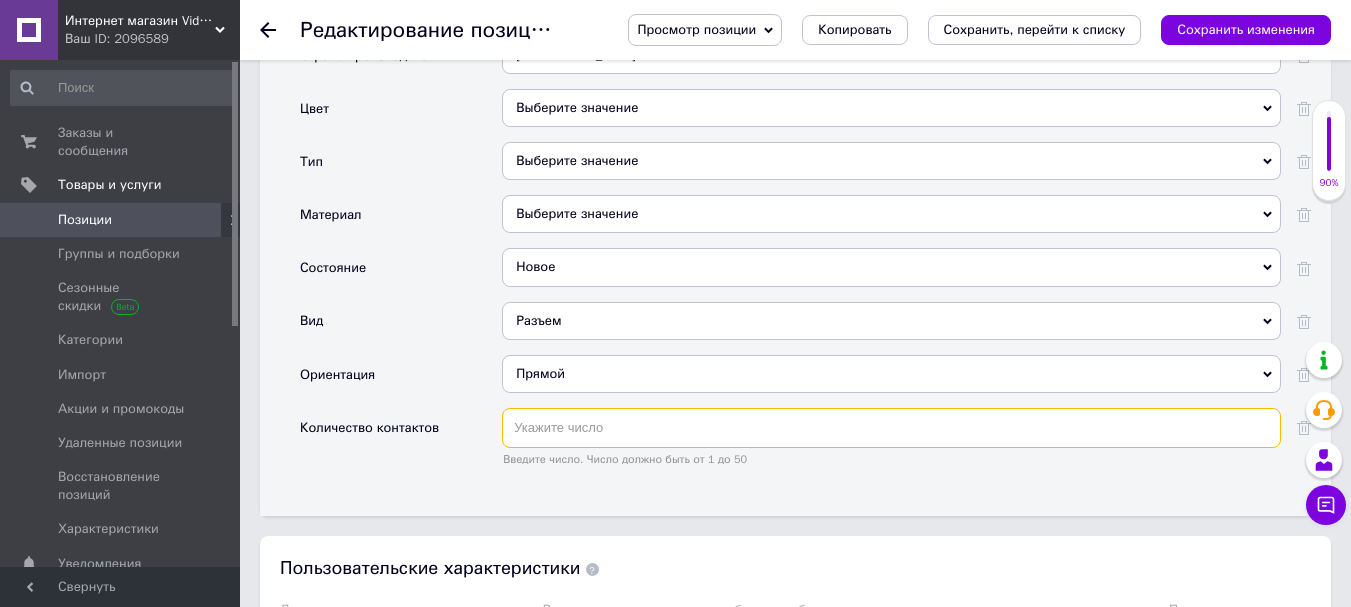 click at bounding box center (891, 428) 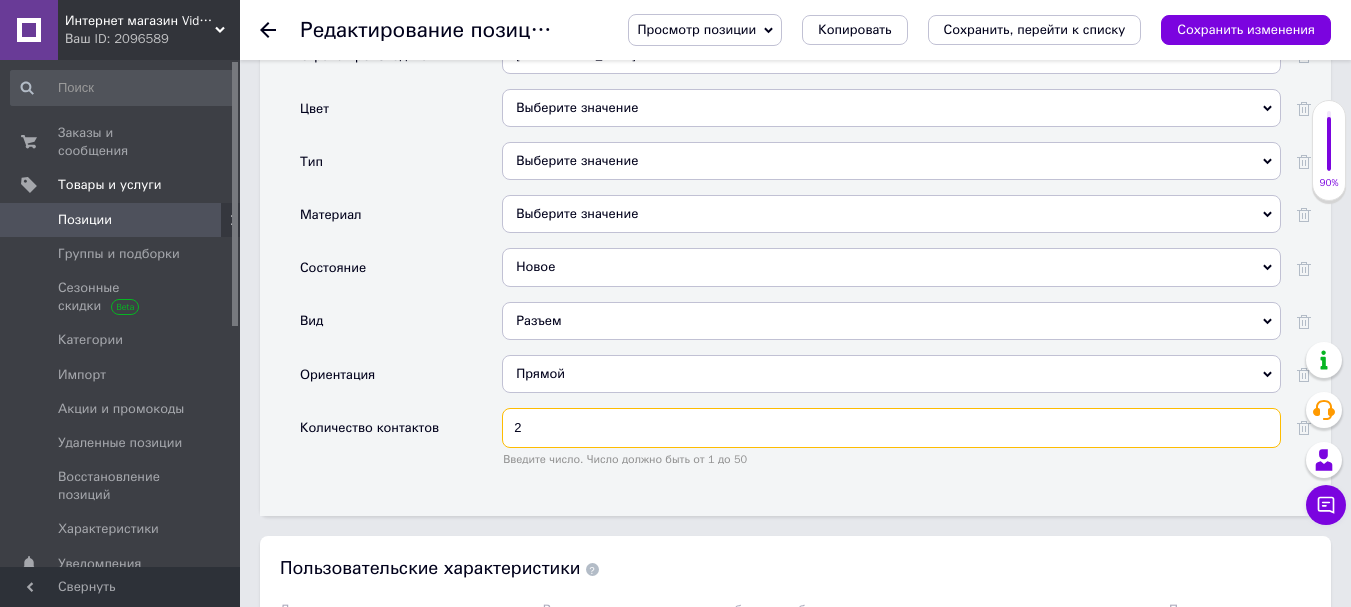 type on "2" 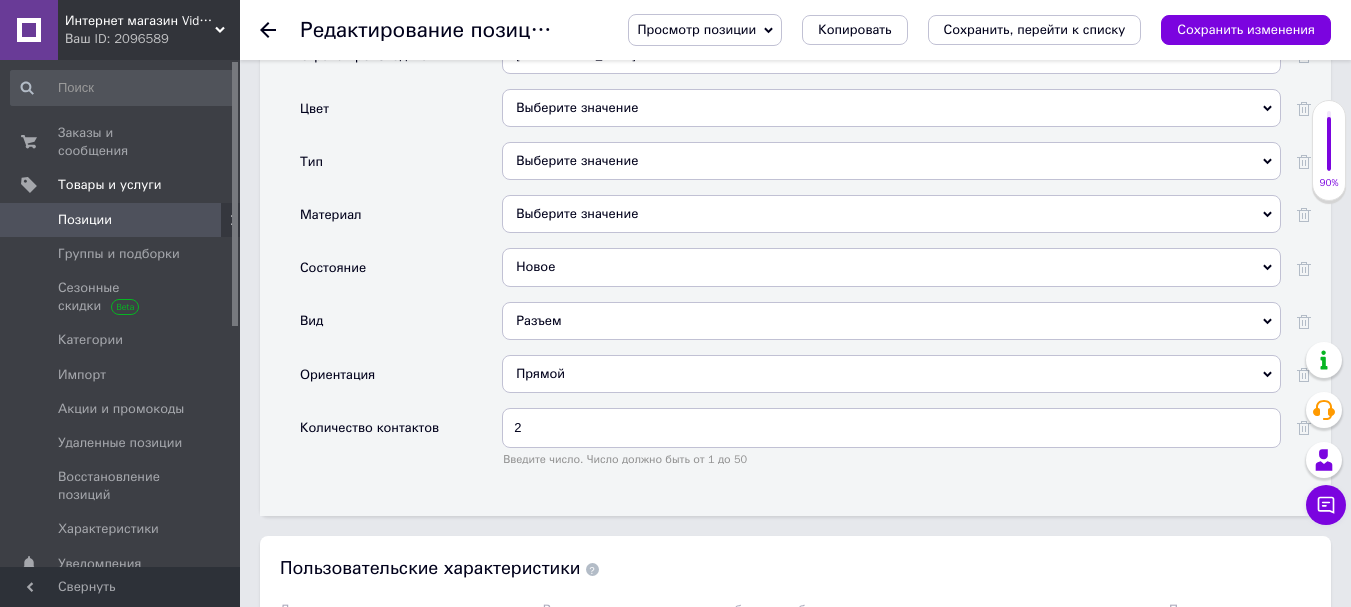 click on "Количество контактов" at bounding box center (369, 428) 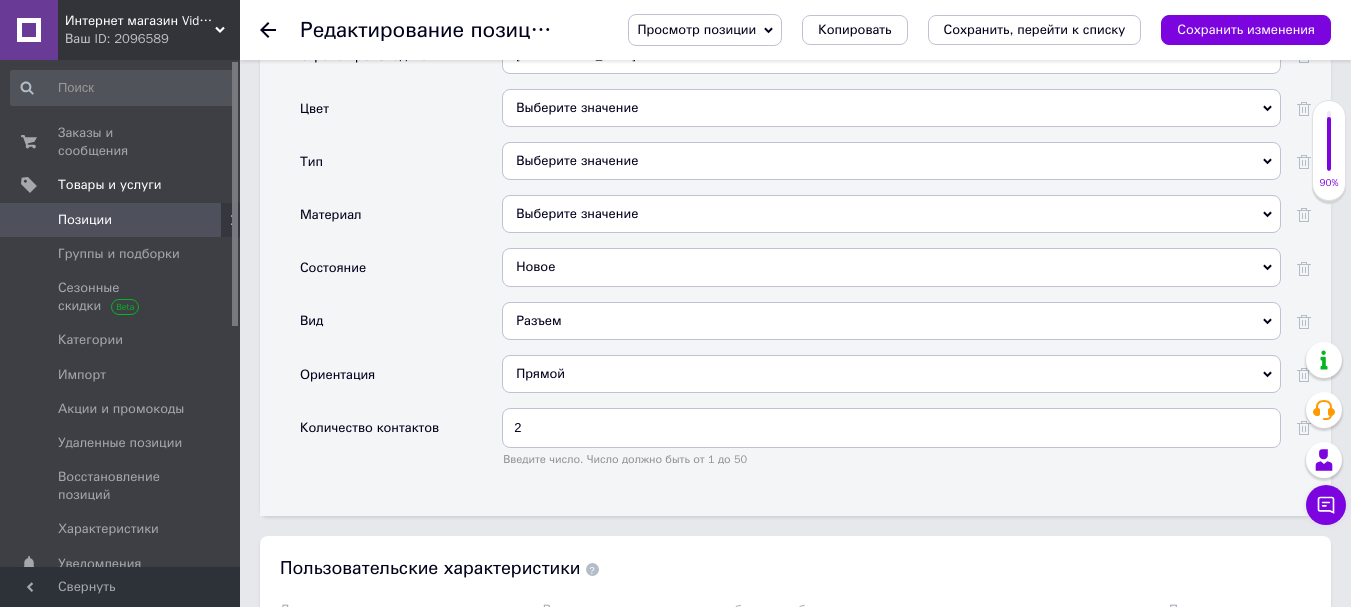 click on "Выберите значение" at bounding box center [891, 161] 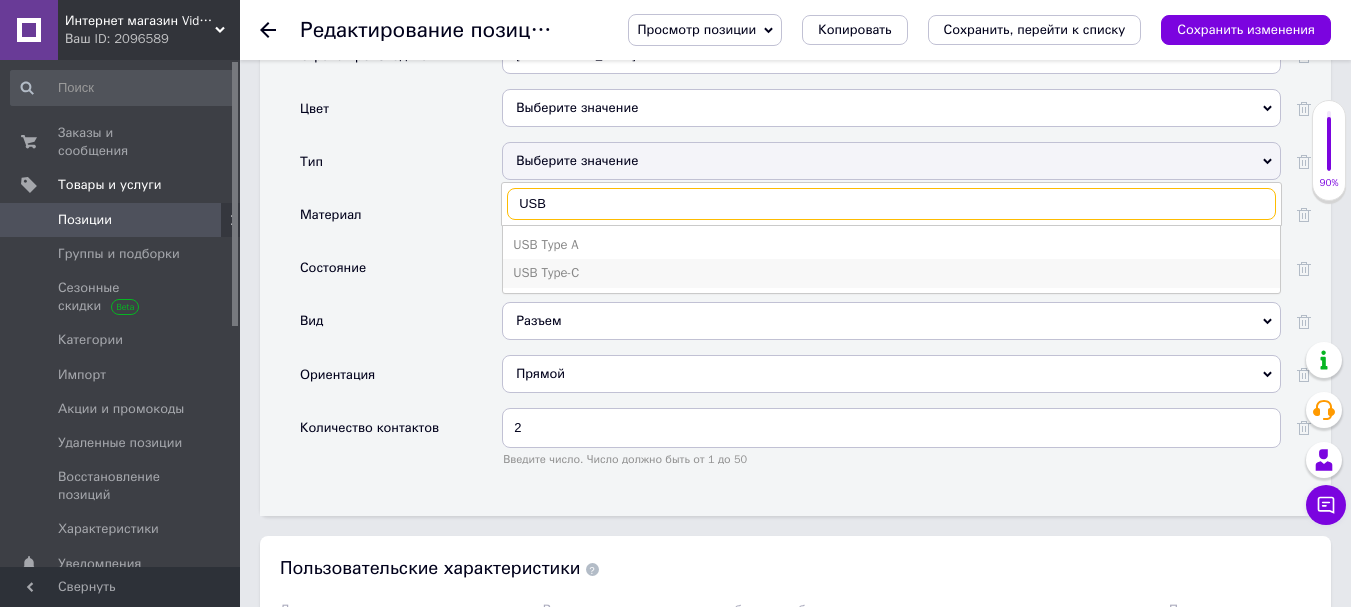 type on "USB" 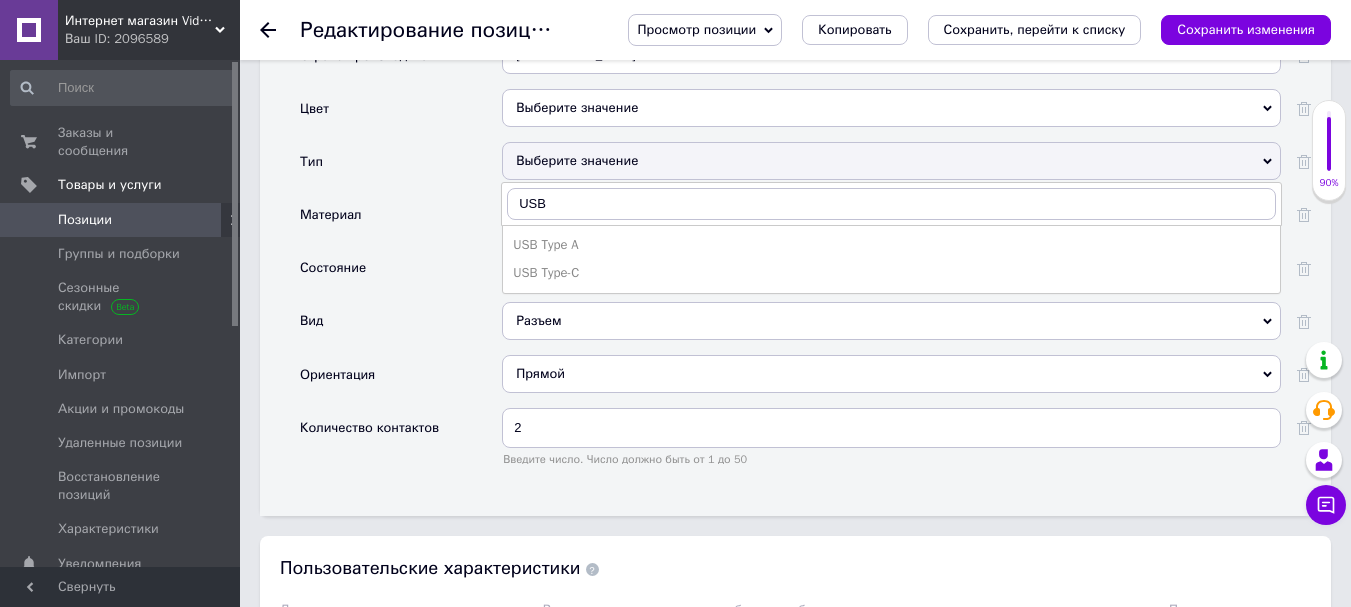 click on "USB Type-C" at bounding box center (891, 273) 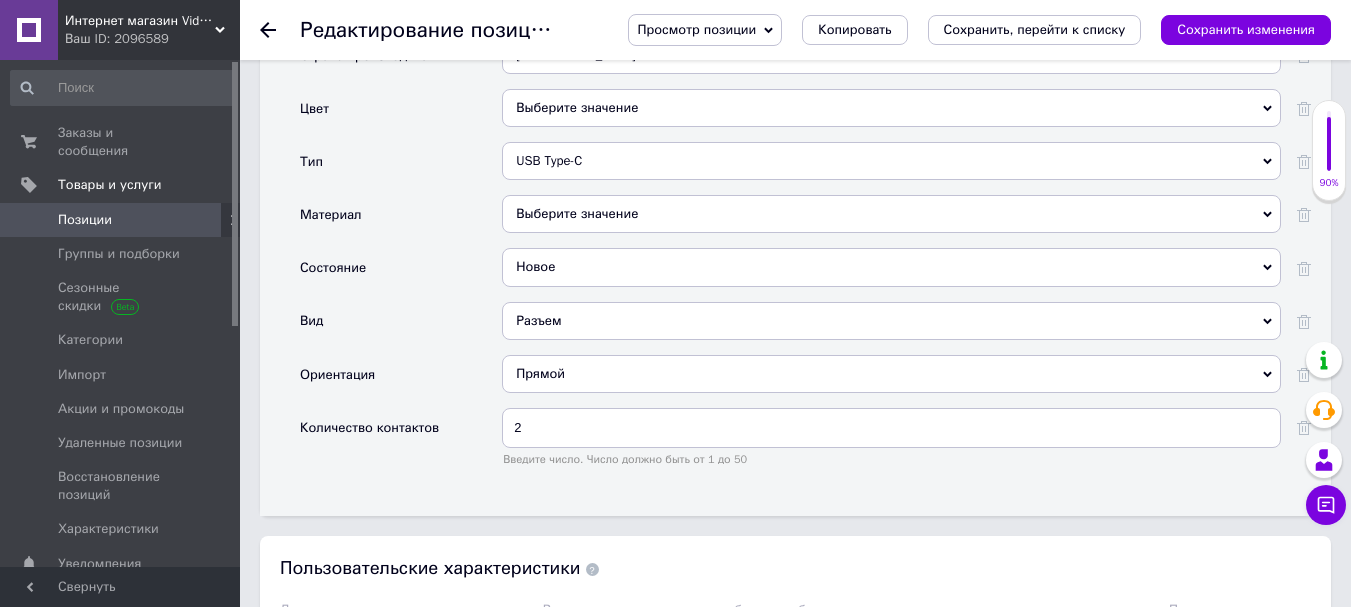 scroll, scrollTop: 2200, scrollLeft: 0, axis: vertical 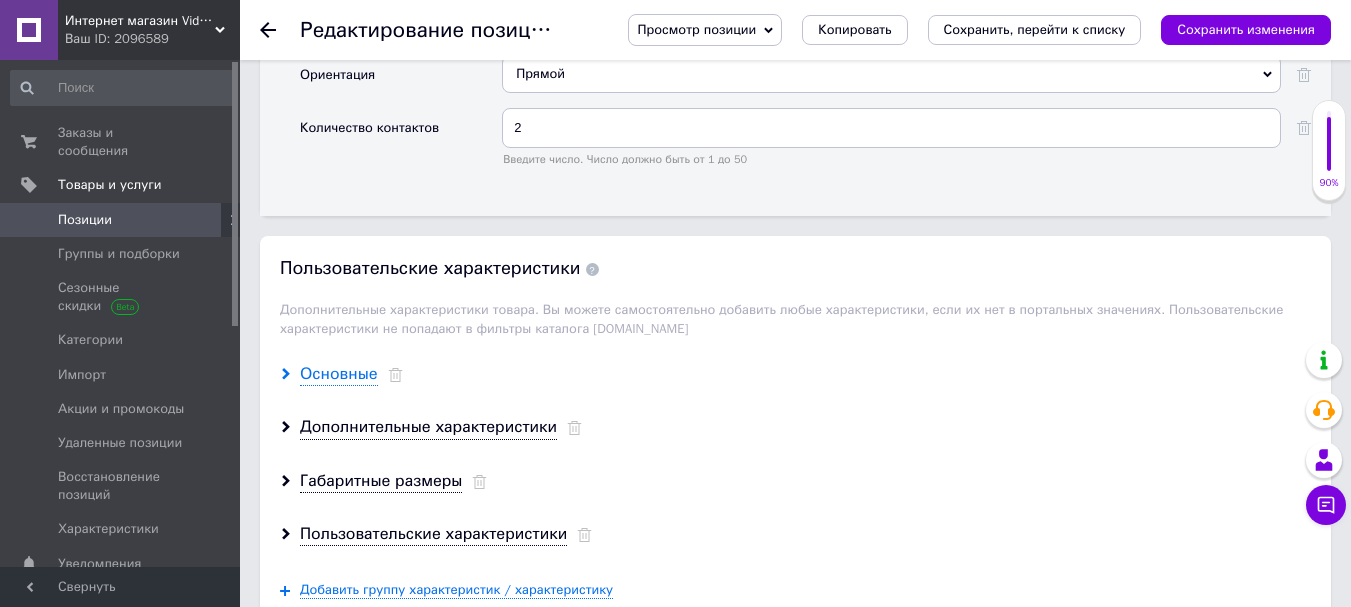 click on "Основные" at bounding box center (339, 374) 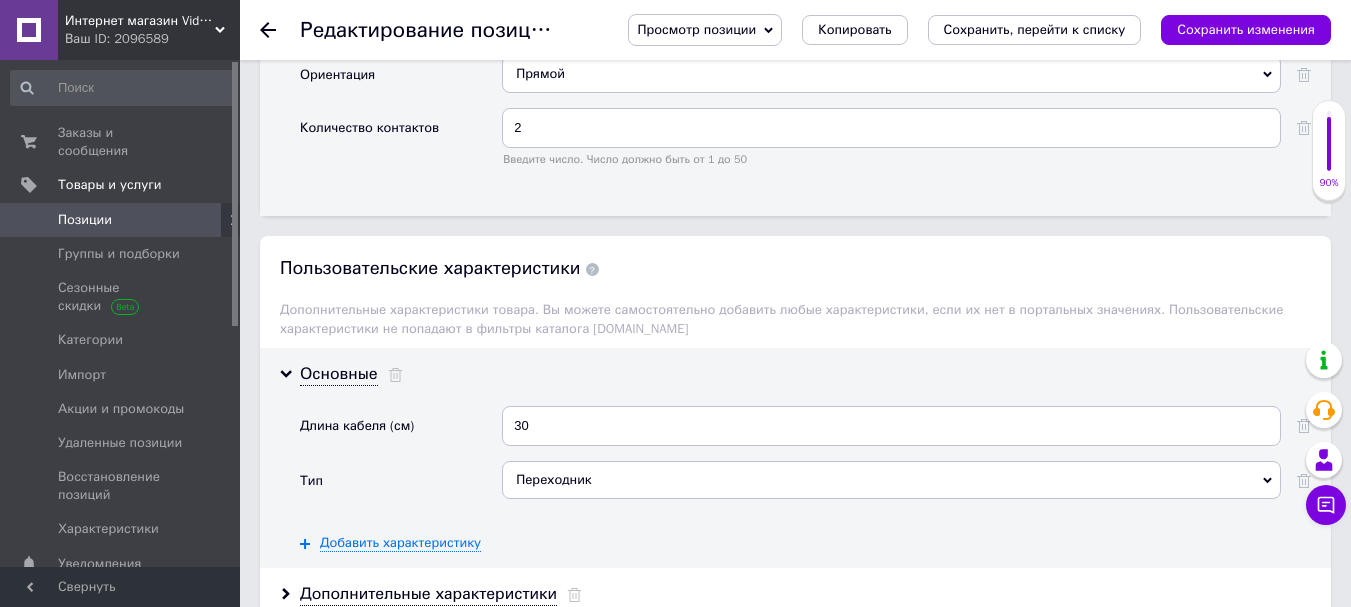 scroll, scrollTop: 2300, scrollLeft: 0, axis: vertical 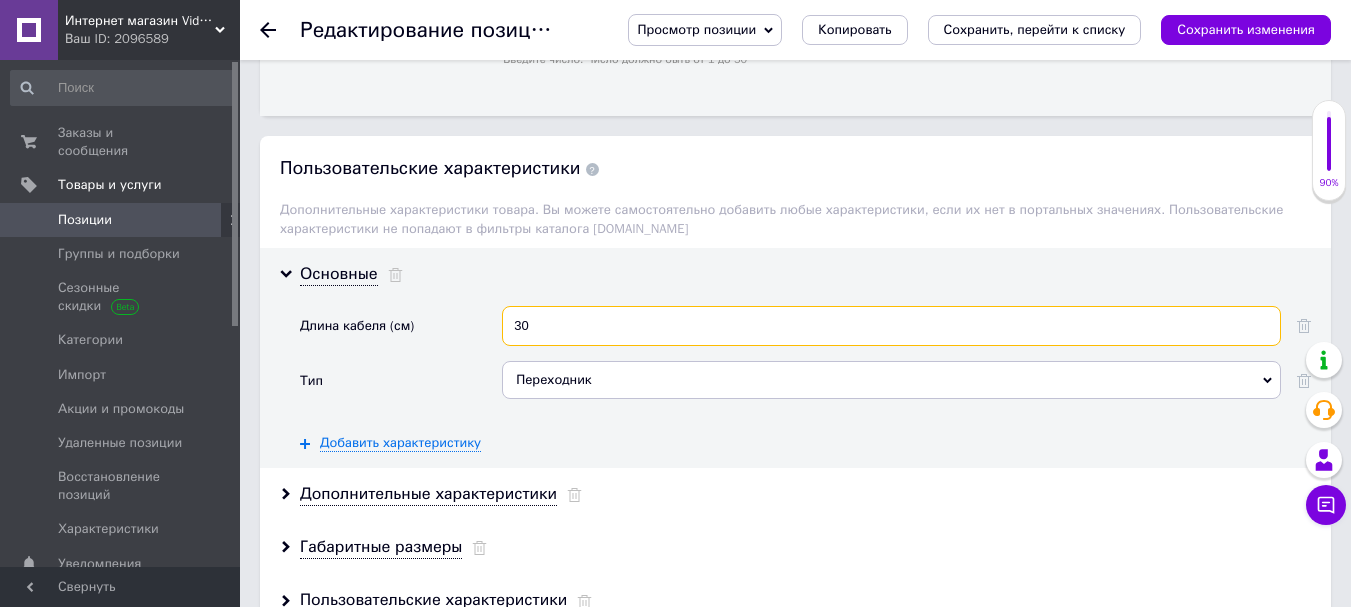 click on "30" at bounding box center [891, 326] 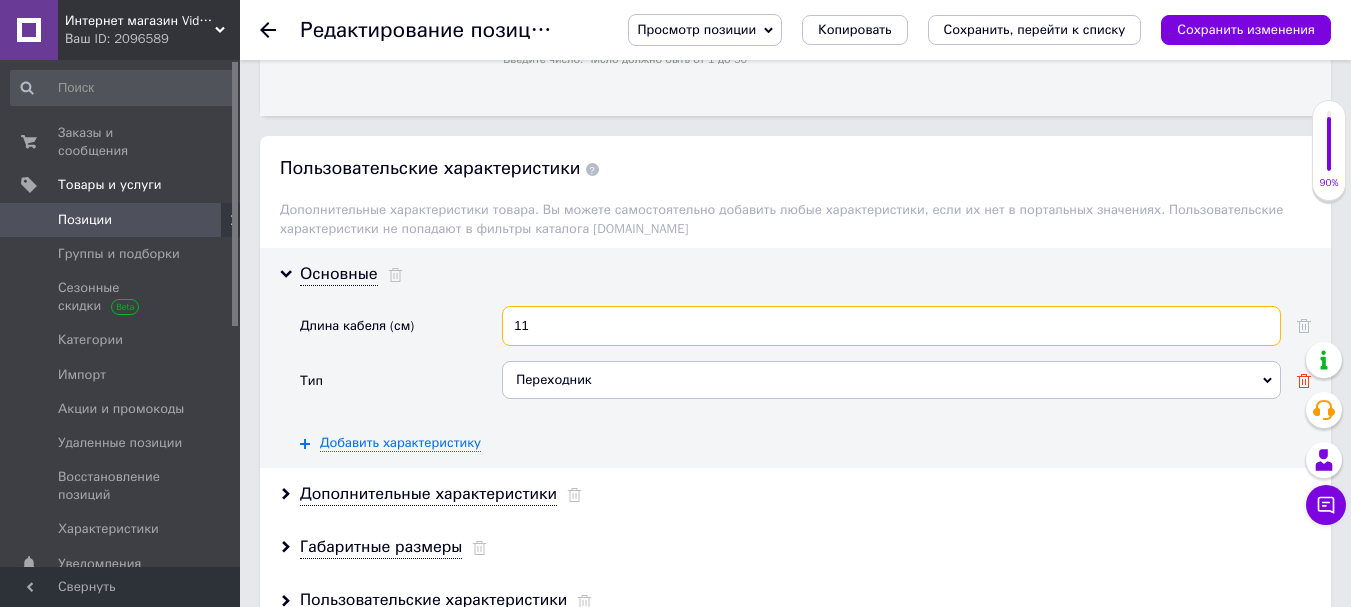 type on "11" 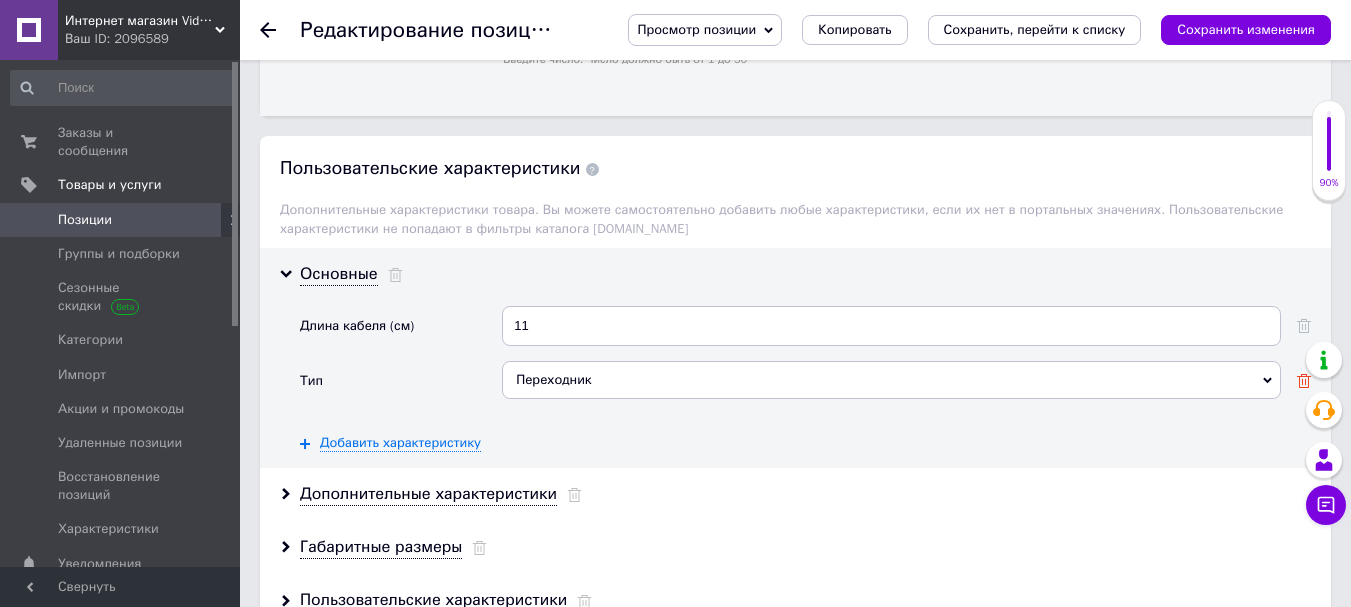click 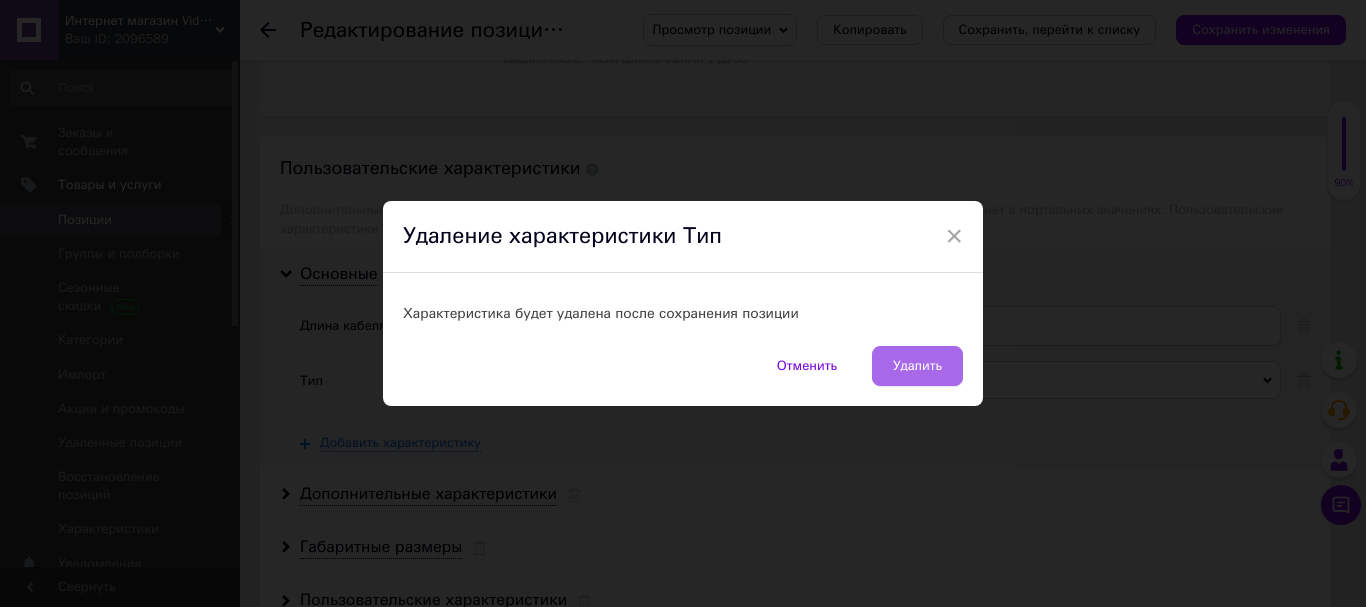click on "Удалить" at bounding box center (917, 366) 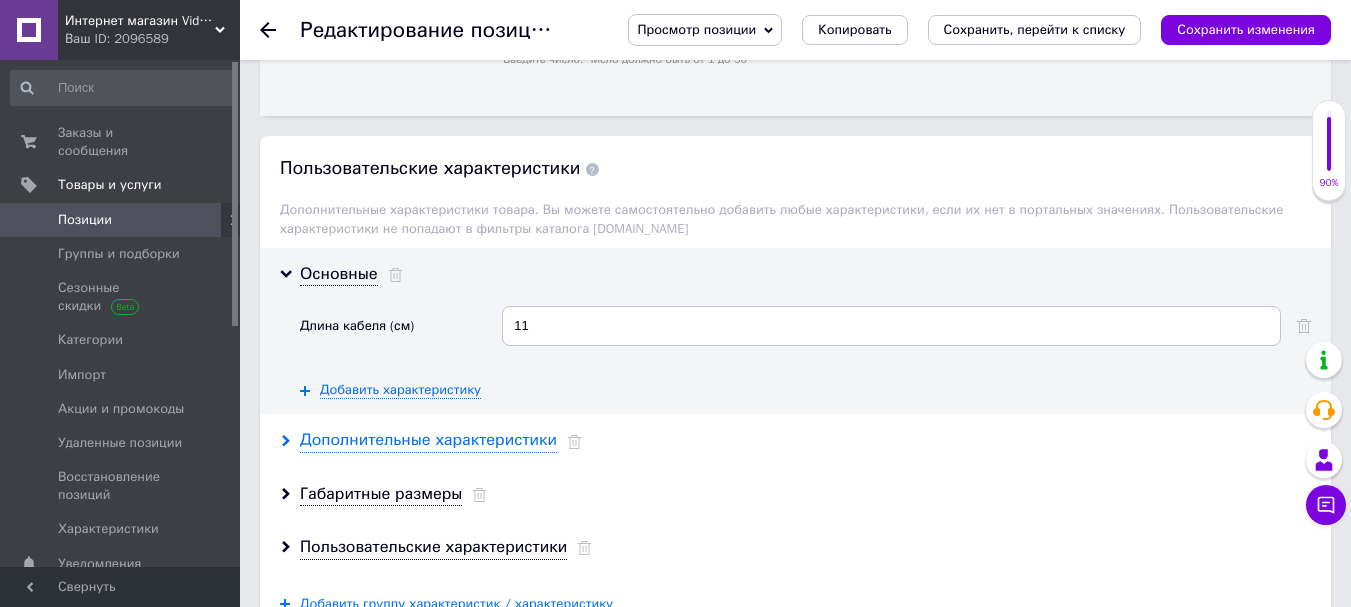 click on "Дополнительные характеристики" at bounding box center (428, 440) 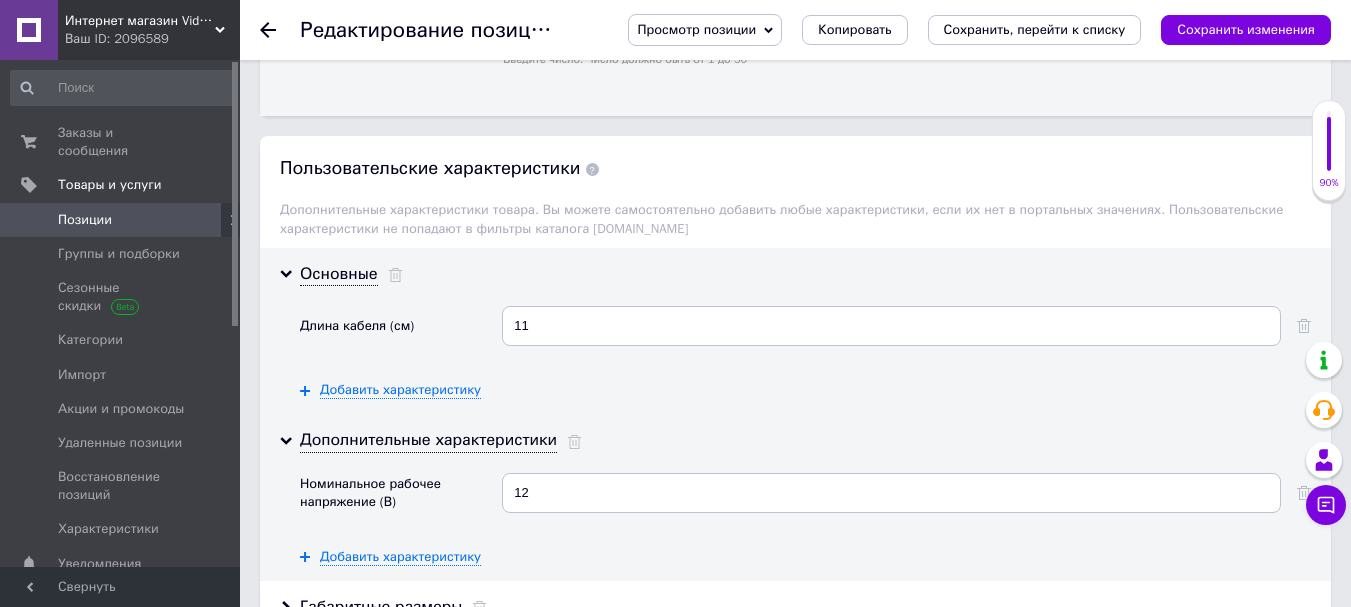 scroll, scrollTop: 2400, scrollLeft: 0, axis: vertical 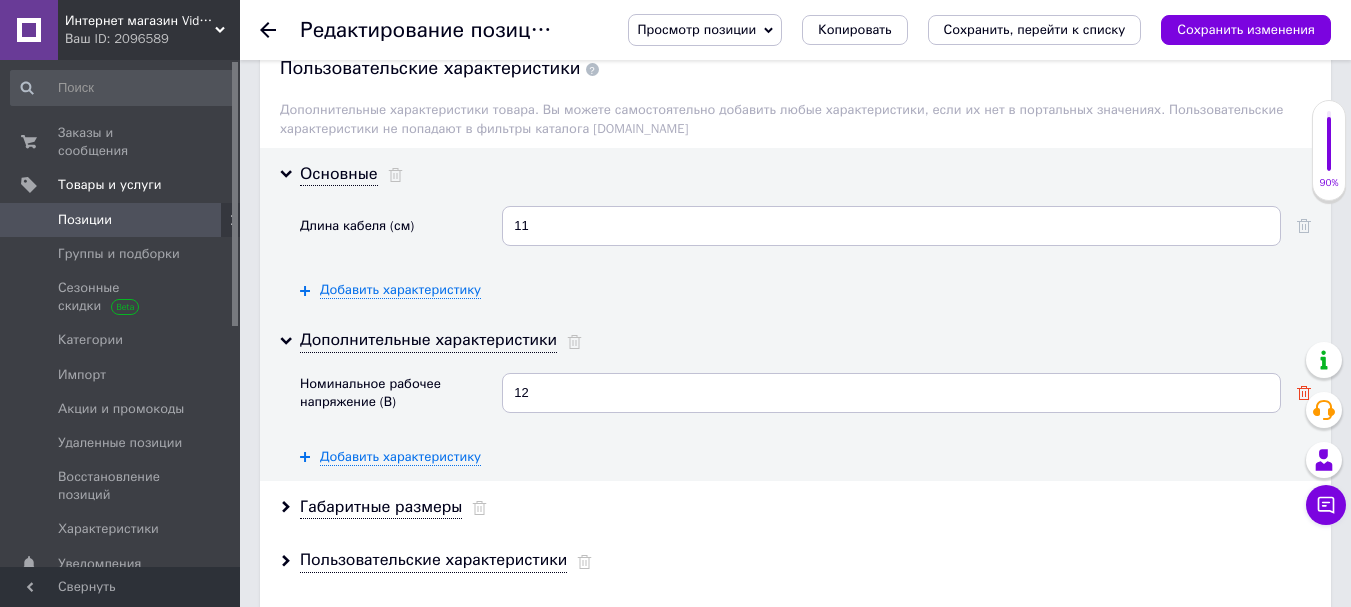 click 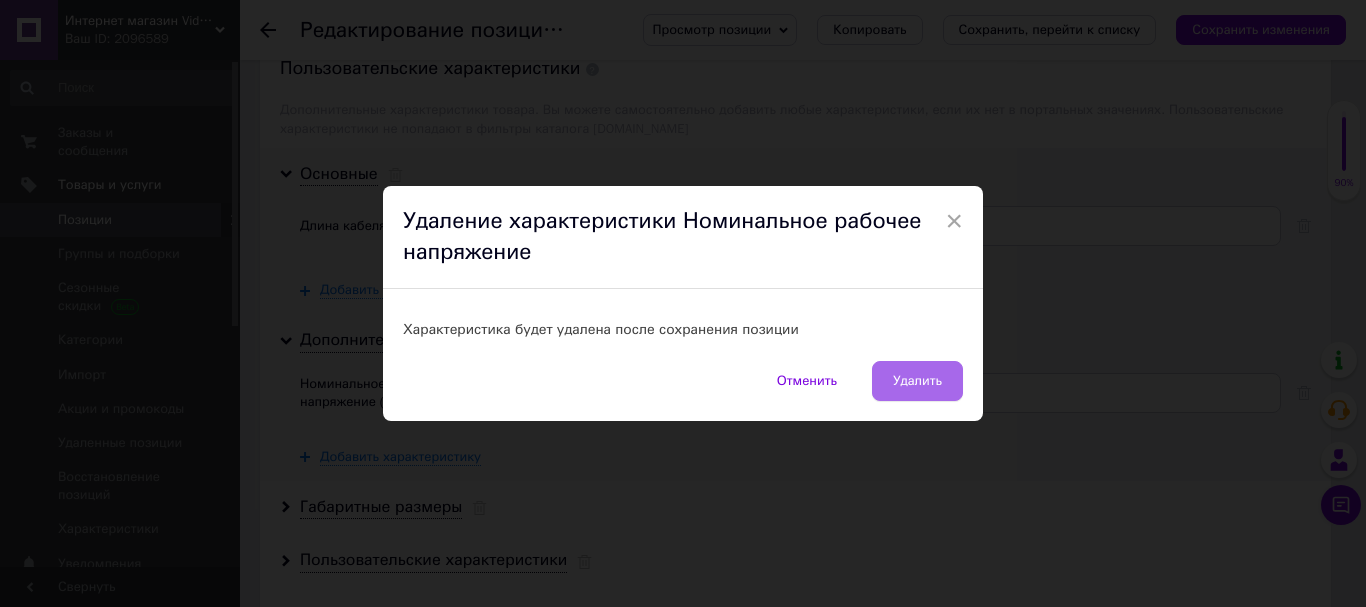 click on "Удалить" at bounding box center [917, 381] 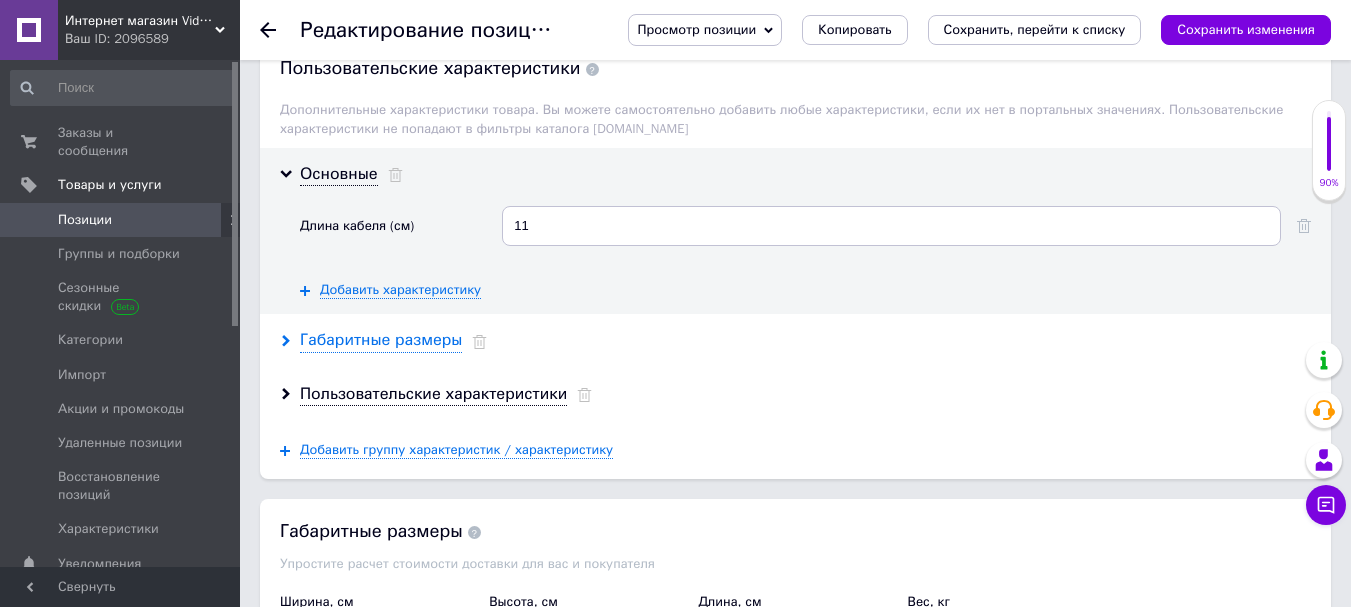 click on "Габаритные размеры" at bounding box center (381, 340) 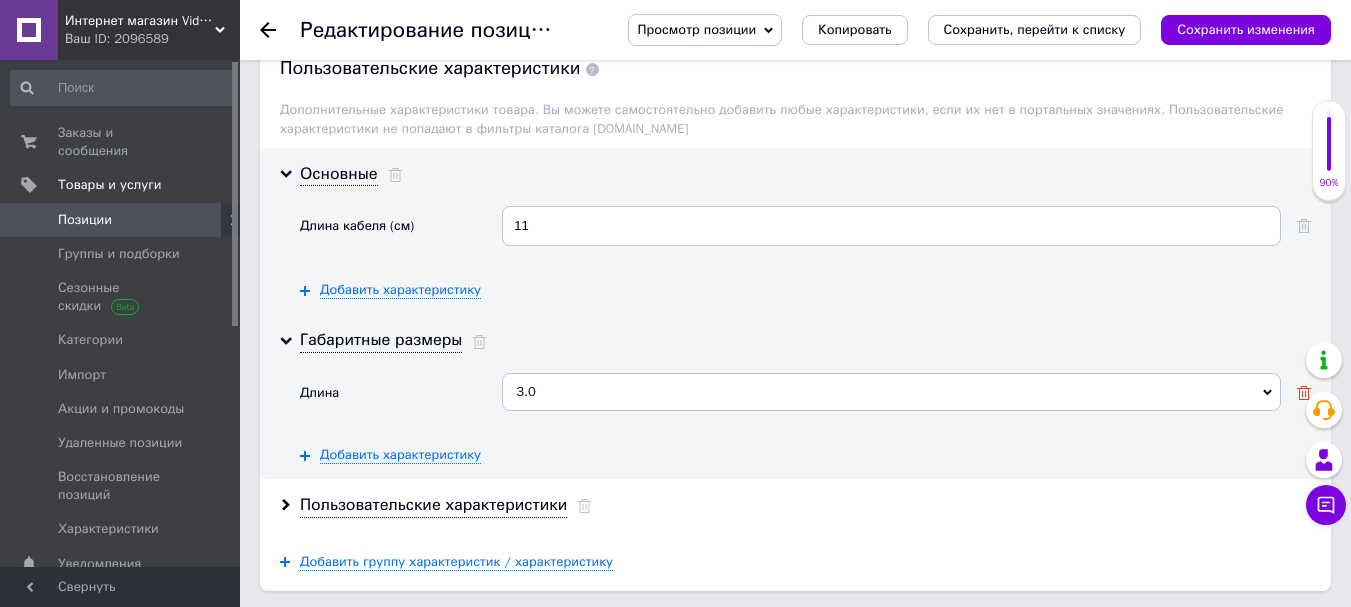 click 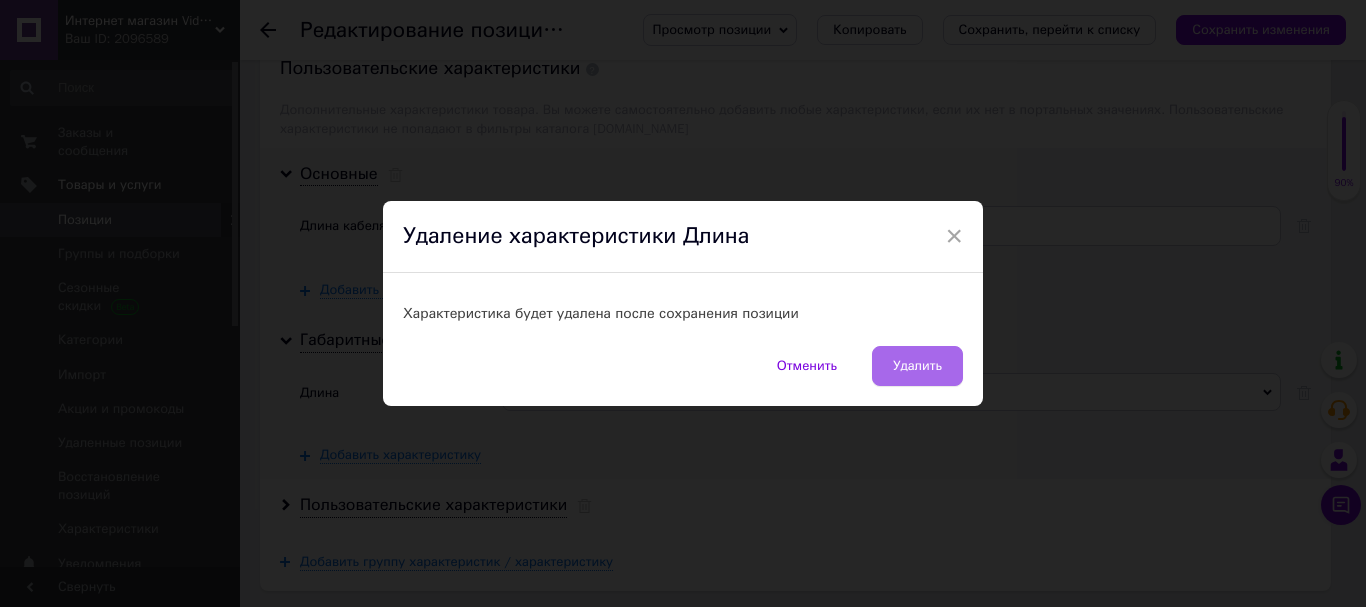 click on "Удалить" at bounding box center [917, 366] 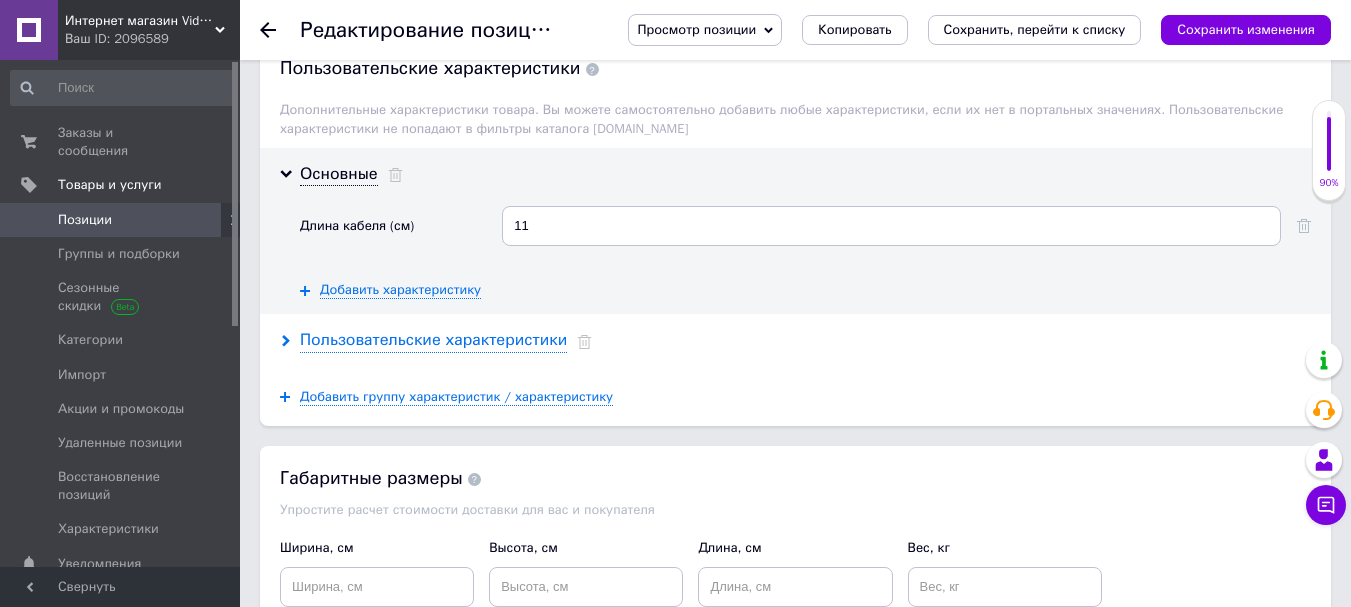 click on "Пользовательские характеристики" at bounding box center (433, 340) 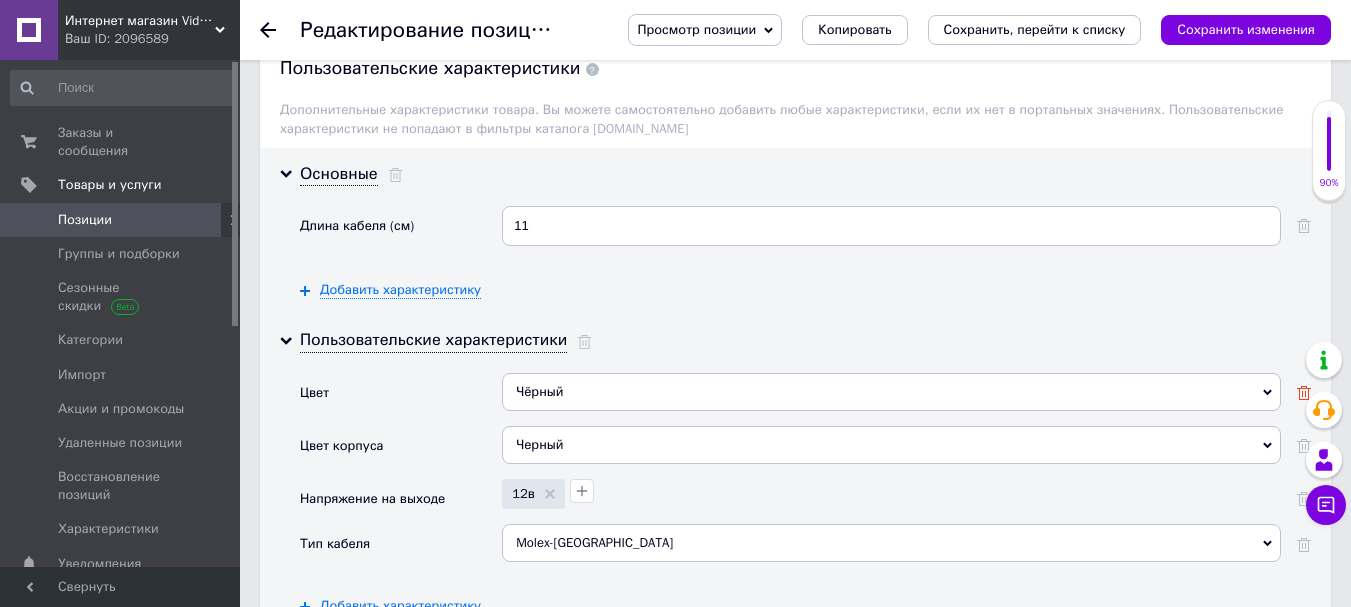 click 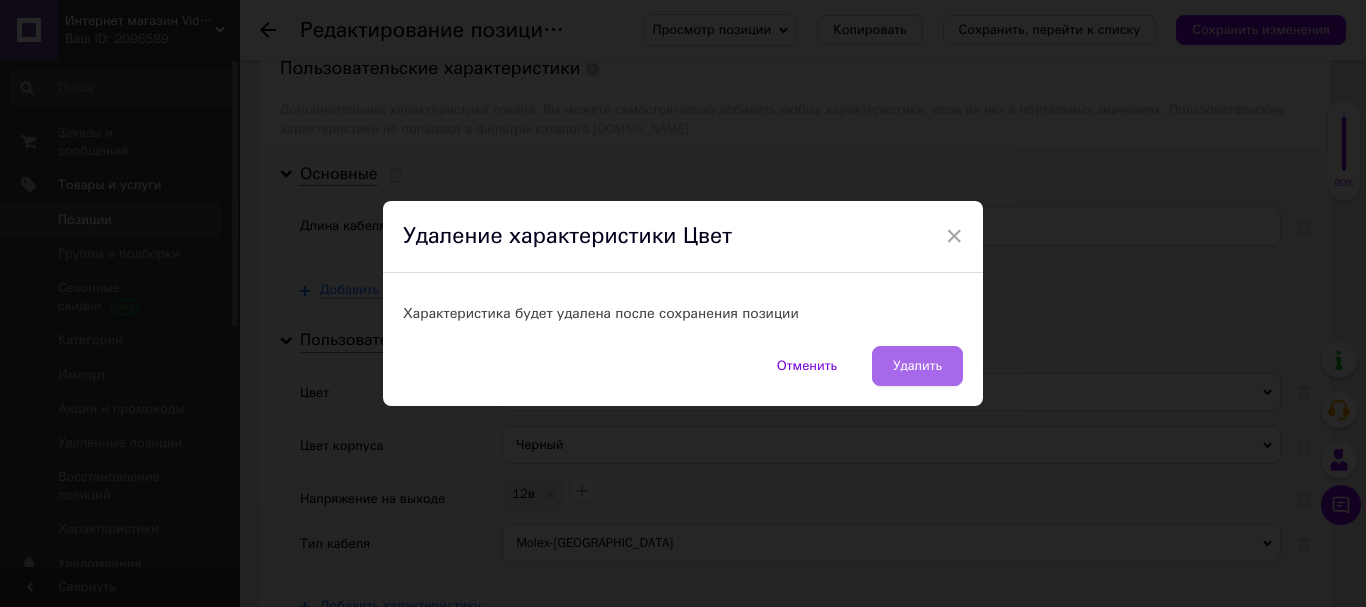 click on "Удалить" at bounding box center (917, 366) 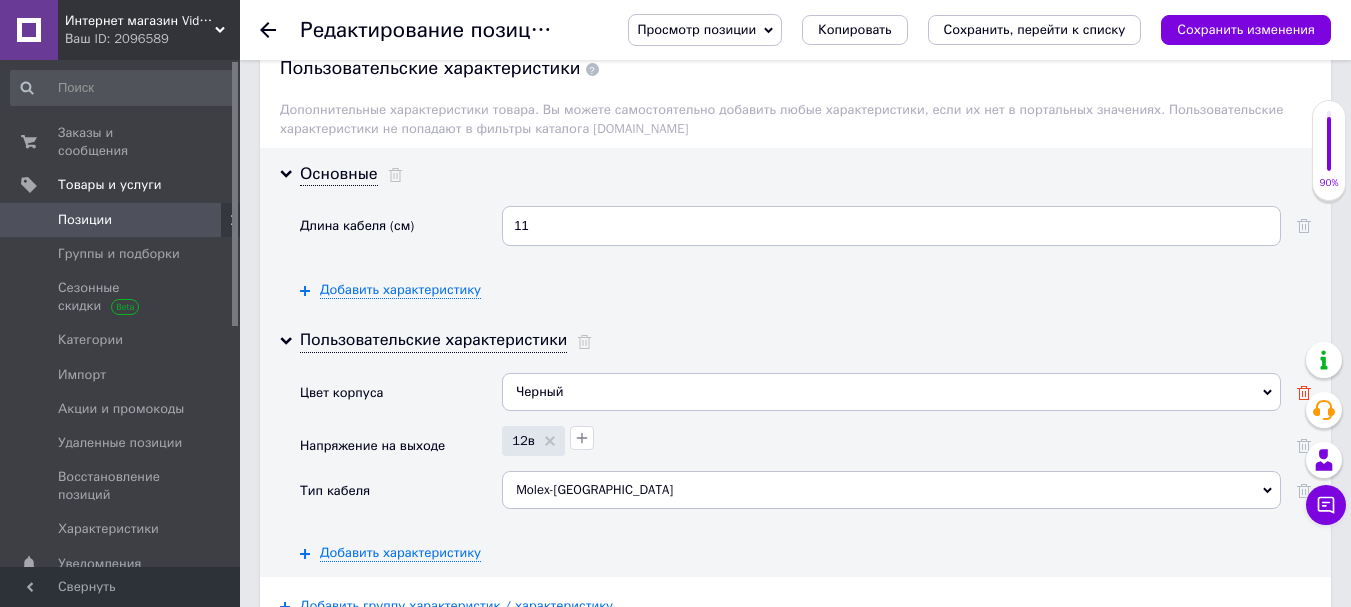 click 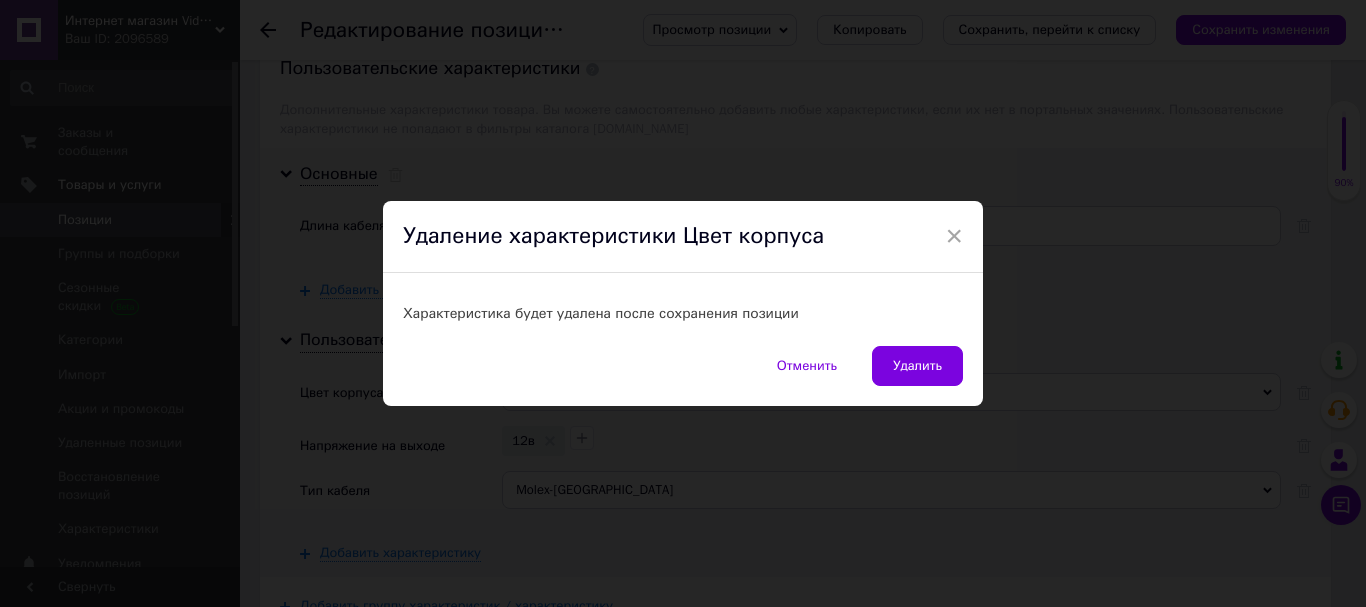 drag, startPoint x: 888, startPoint y: 363, endPoint x: 907, endPoint y: 369, distance: 19.924858 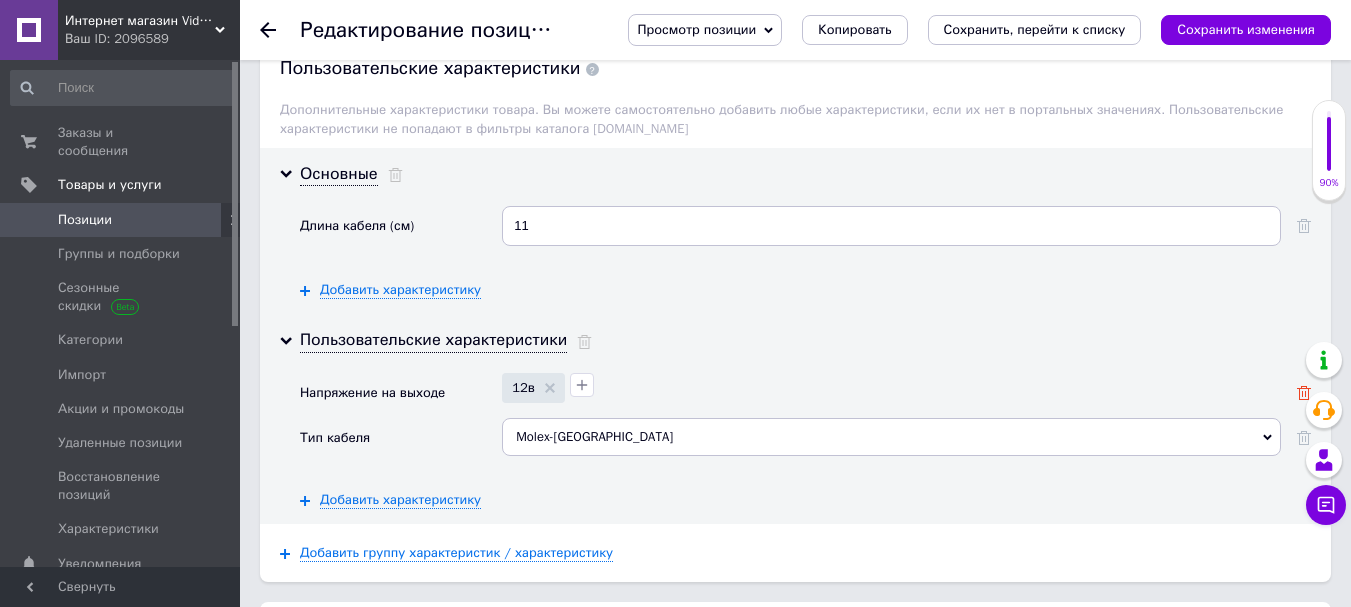 click 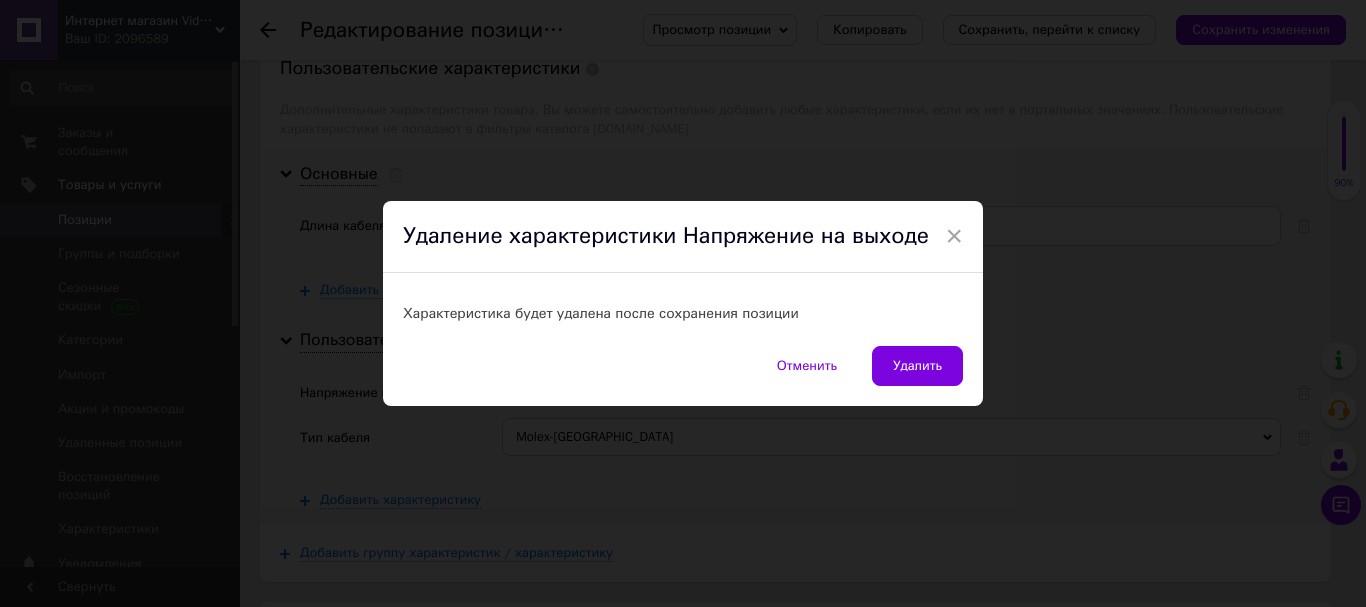 drag, startPoint x: 922, startPoint y: 352, endPoint x: 958, endPoint y: 356, distance: 36.221542 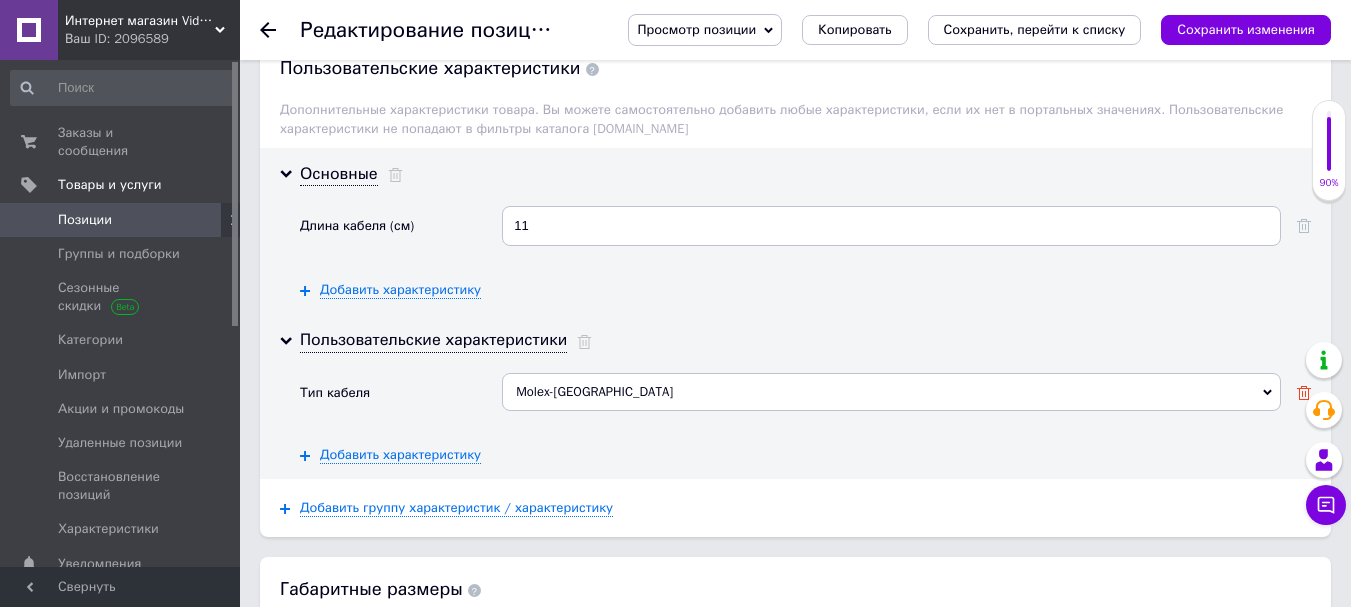 click 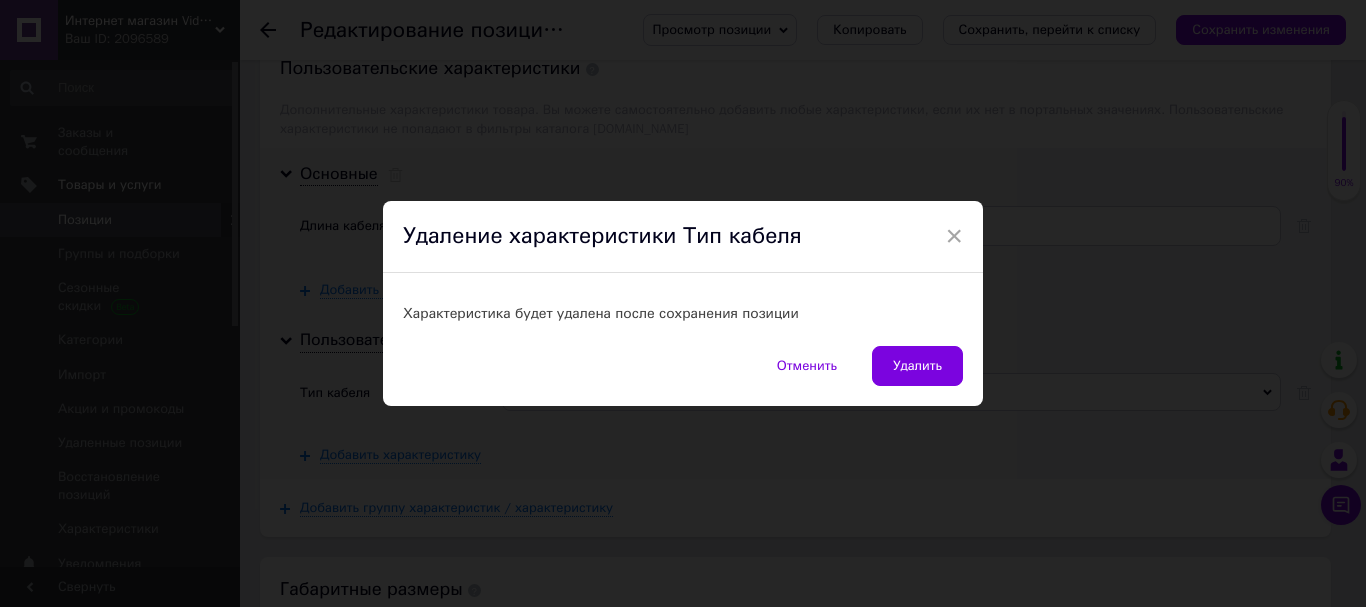 click on "Удалить" at bounding box center (917, 366) 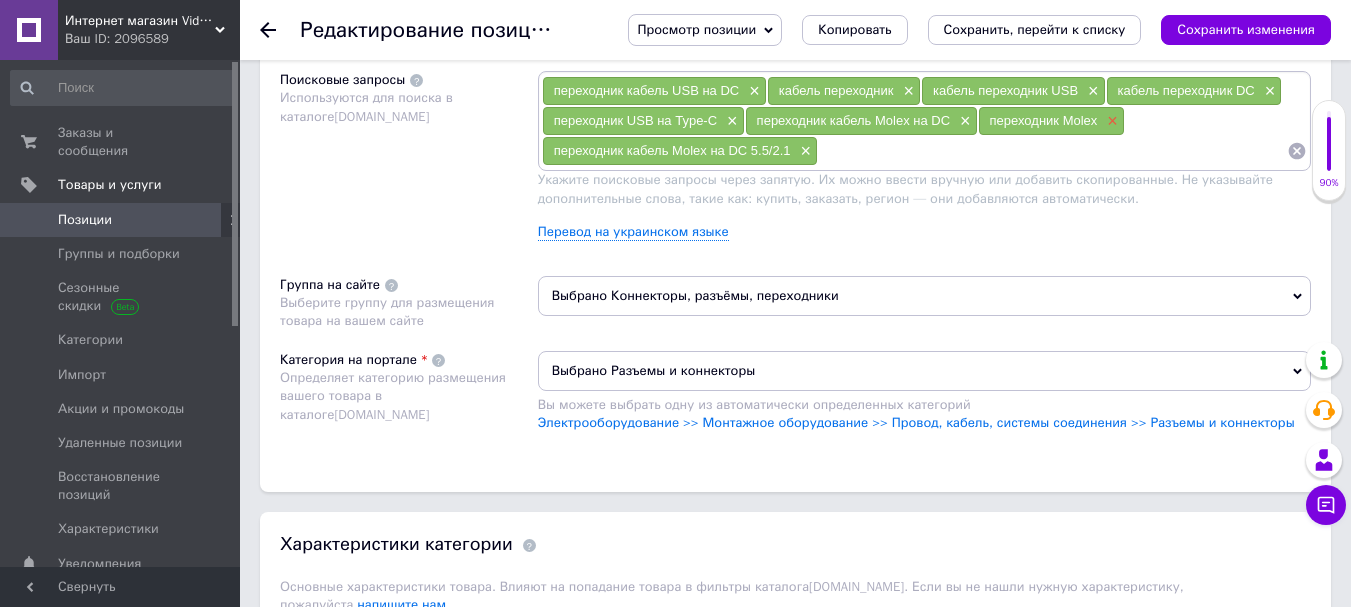 scroll, scrollTop: 900, scrollLeft: 0, axis: vertical 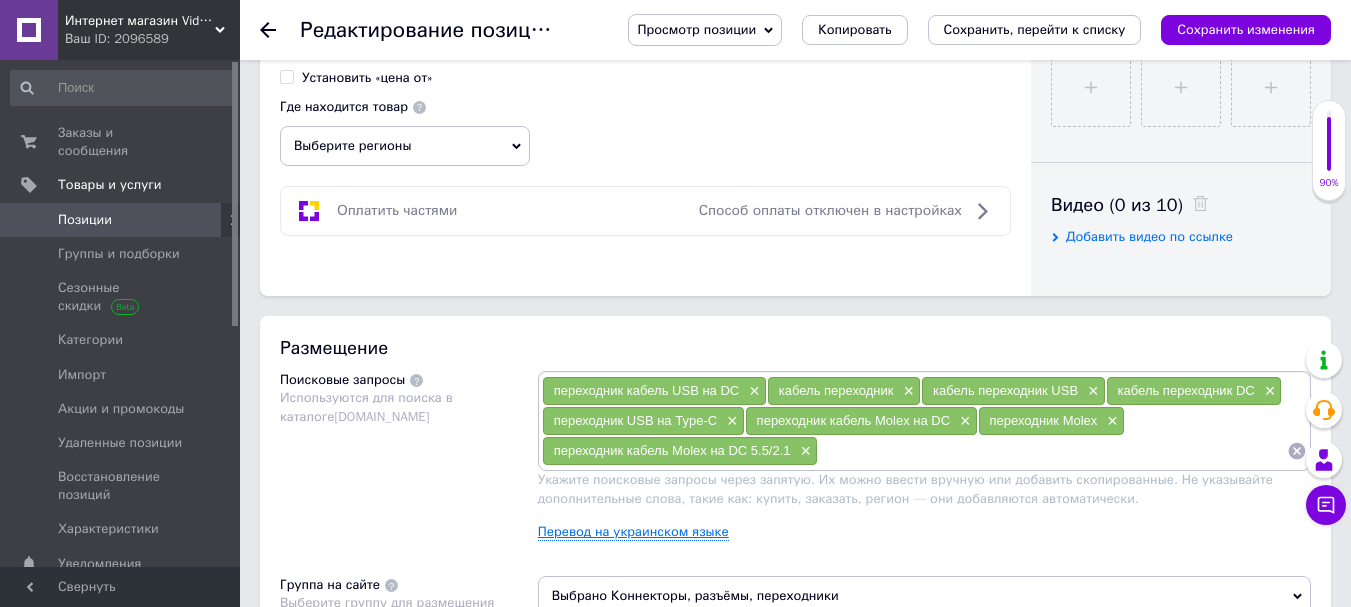 click on "Перевод на украинском языке" at bounding box center (633, 532) 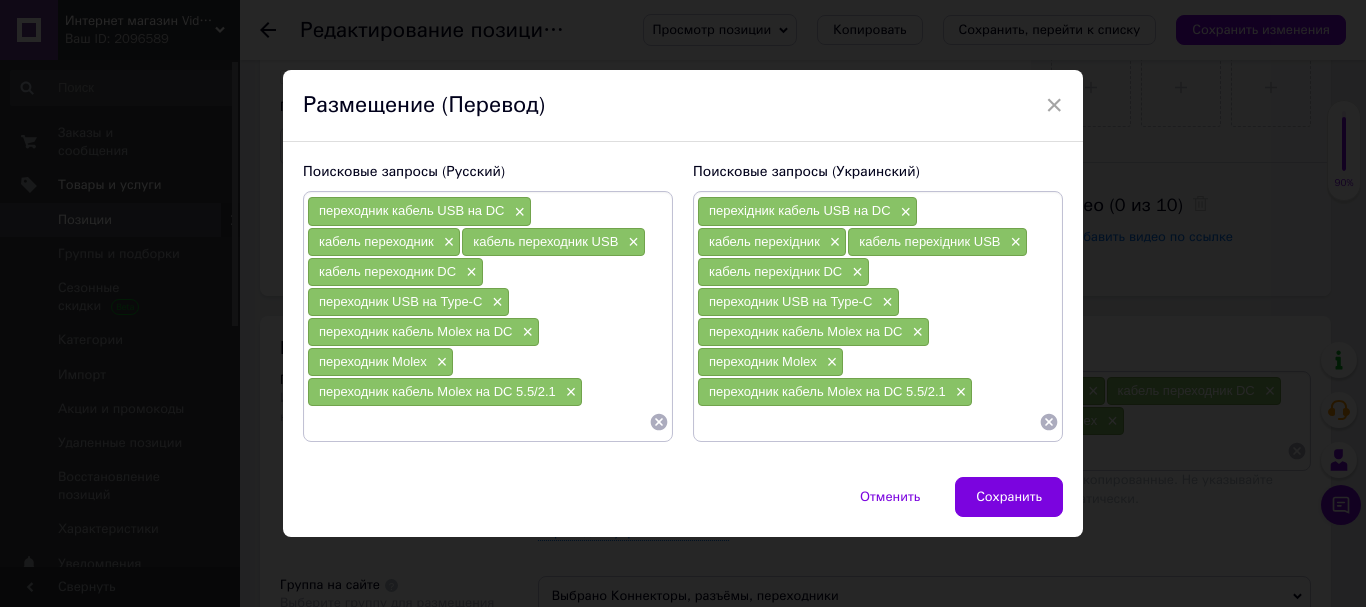 click at bounding box center (478, 422) 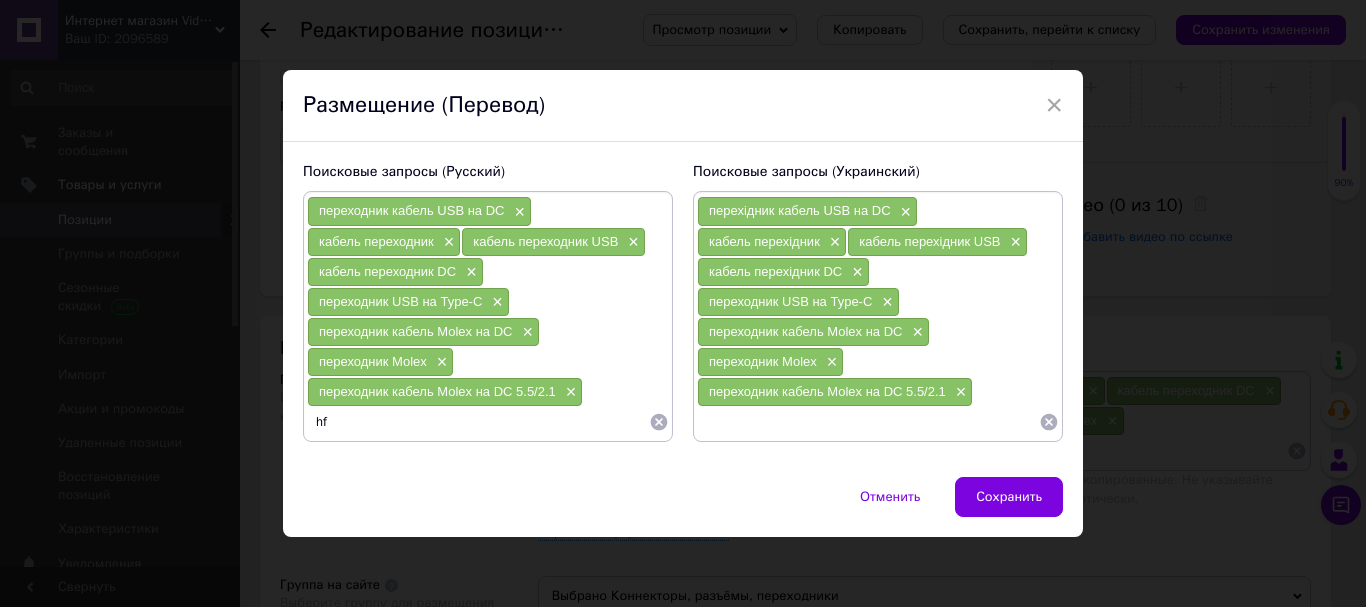 type on "h" 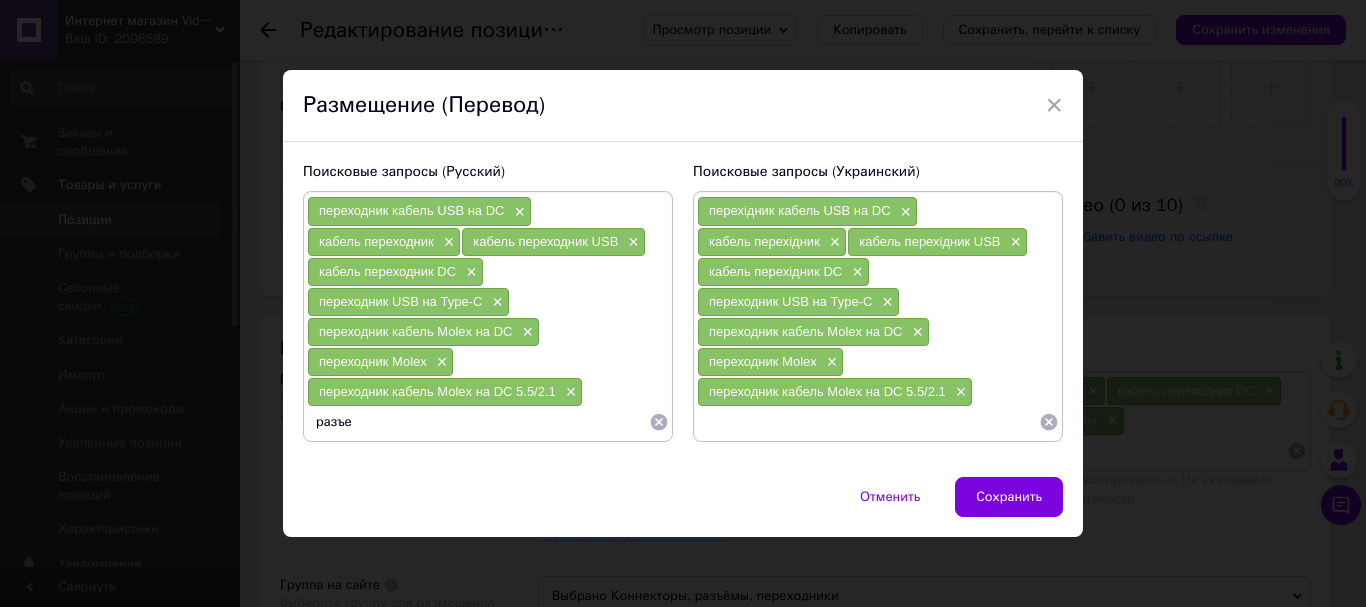 type on "разъем" 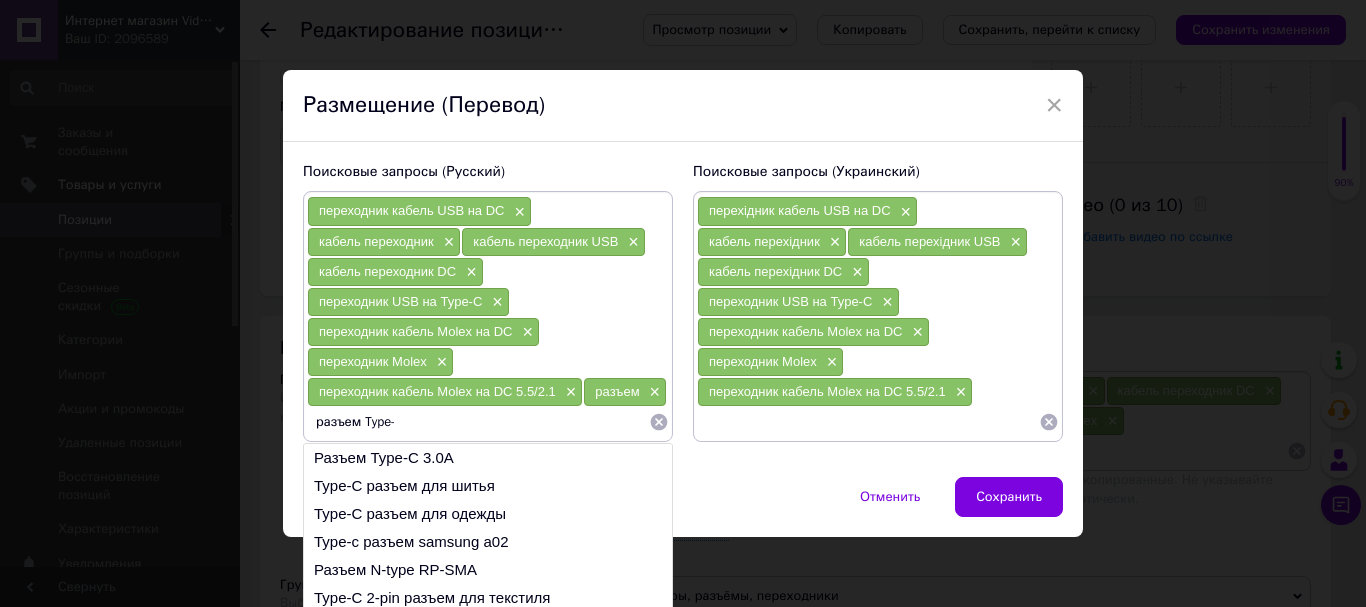 type on "разъем Type-C" 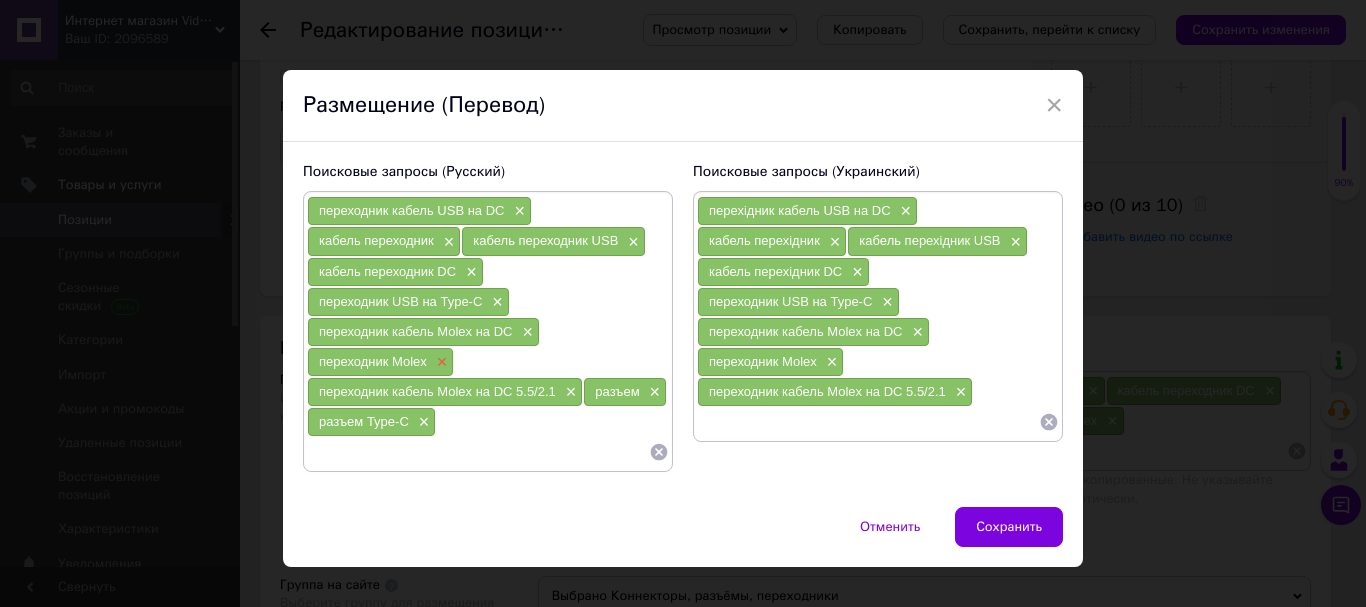 click on "×" at bounding box center [440, 362] 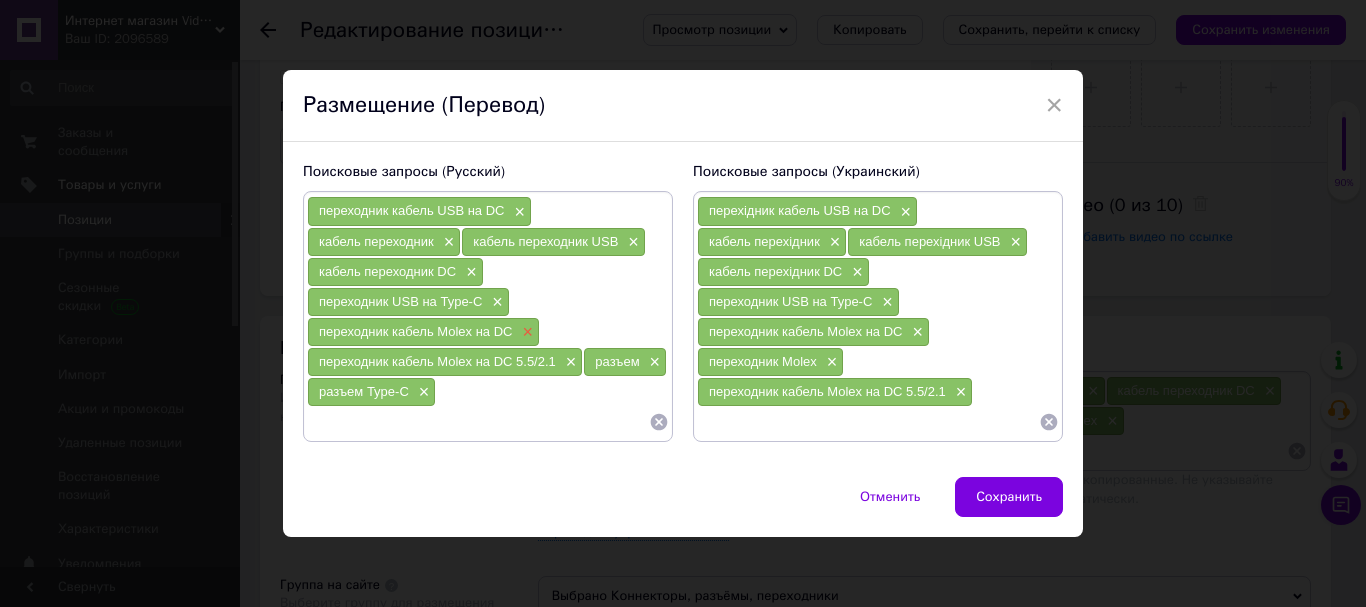 click on "×" at bounding box center (525, 332) 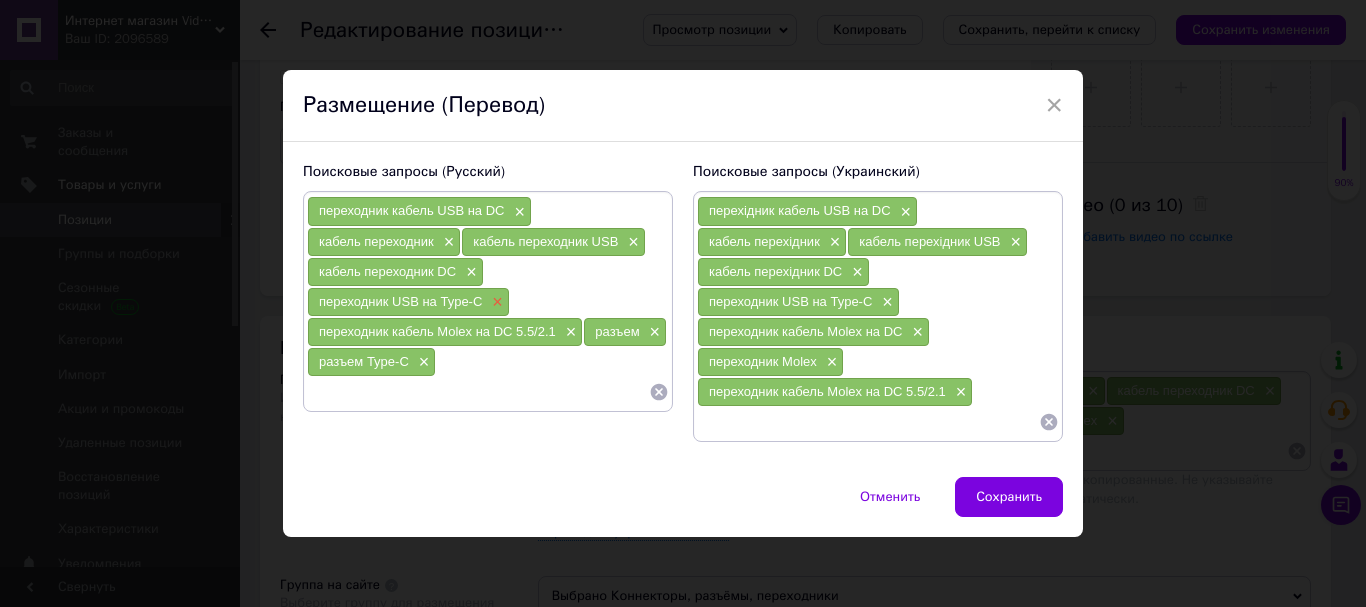 click on "×" at bounding box center (495, 302) 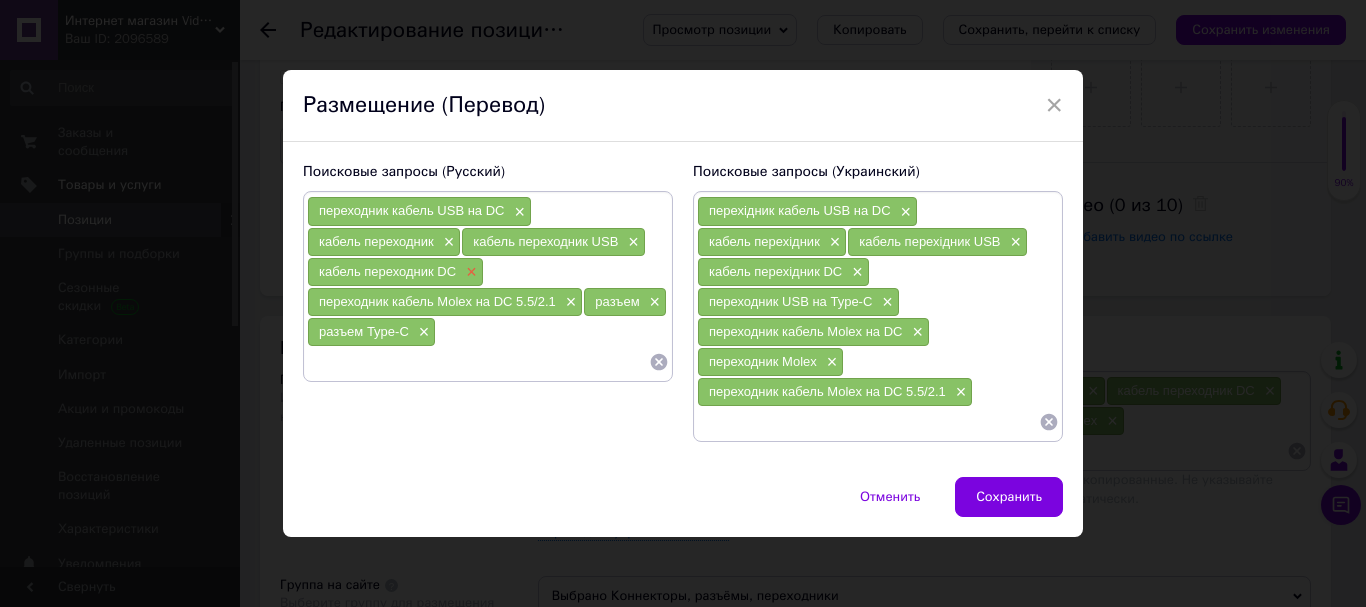 click on "×" at bounding box center [469, 272] 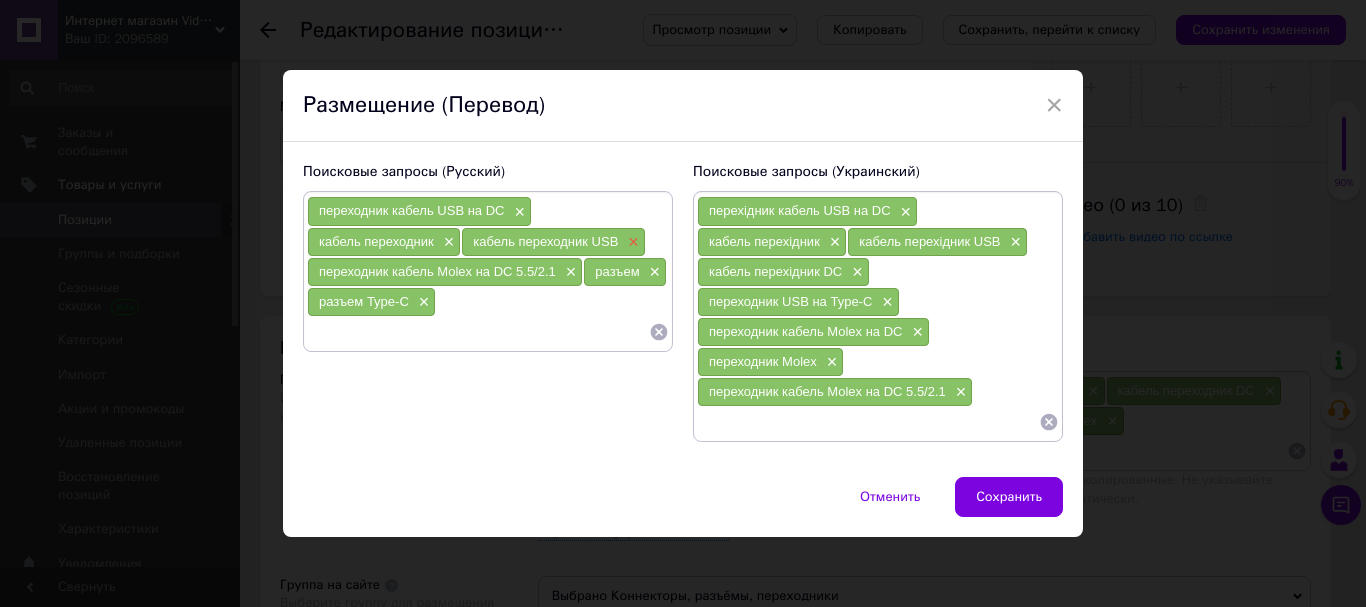 drag, startPoint x: 632, startPoint y: 238, endPoint x: 537, endPoint y: 218, distance: 97.082436 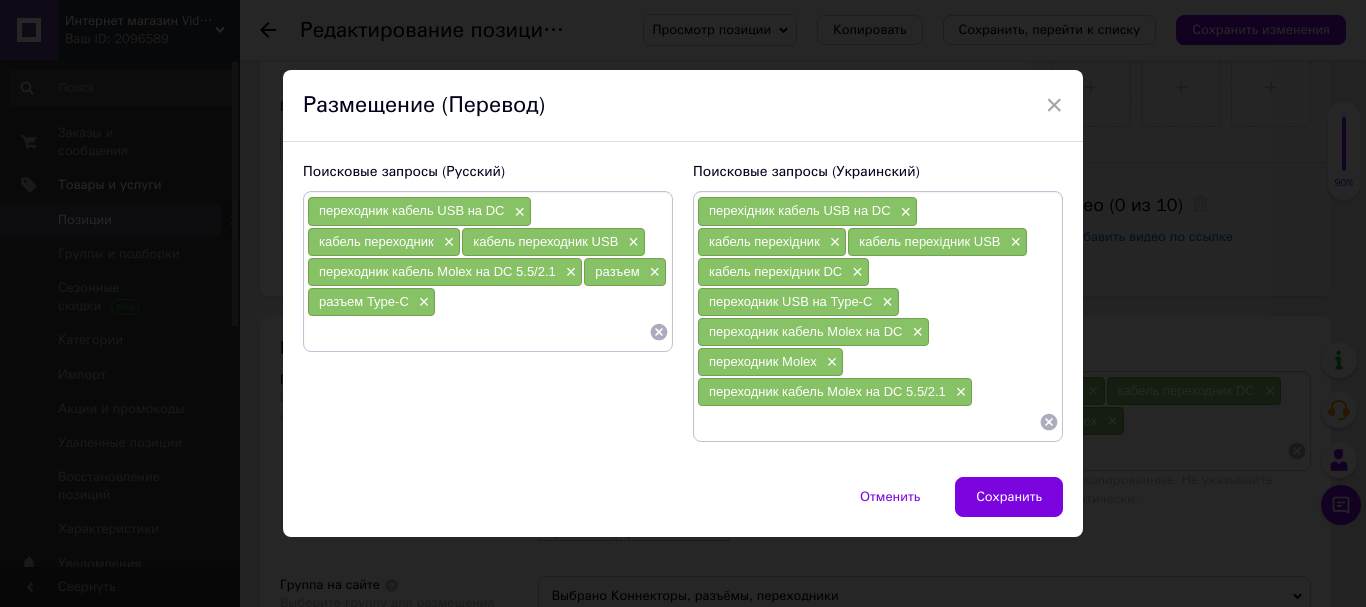 click on "×" at bounding box center [631, 242] 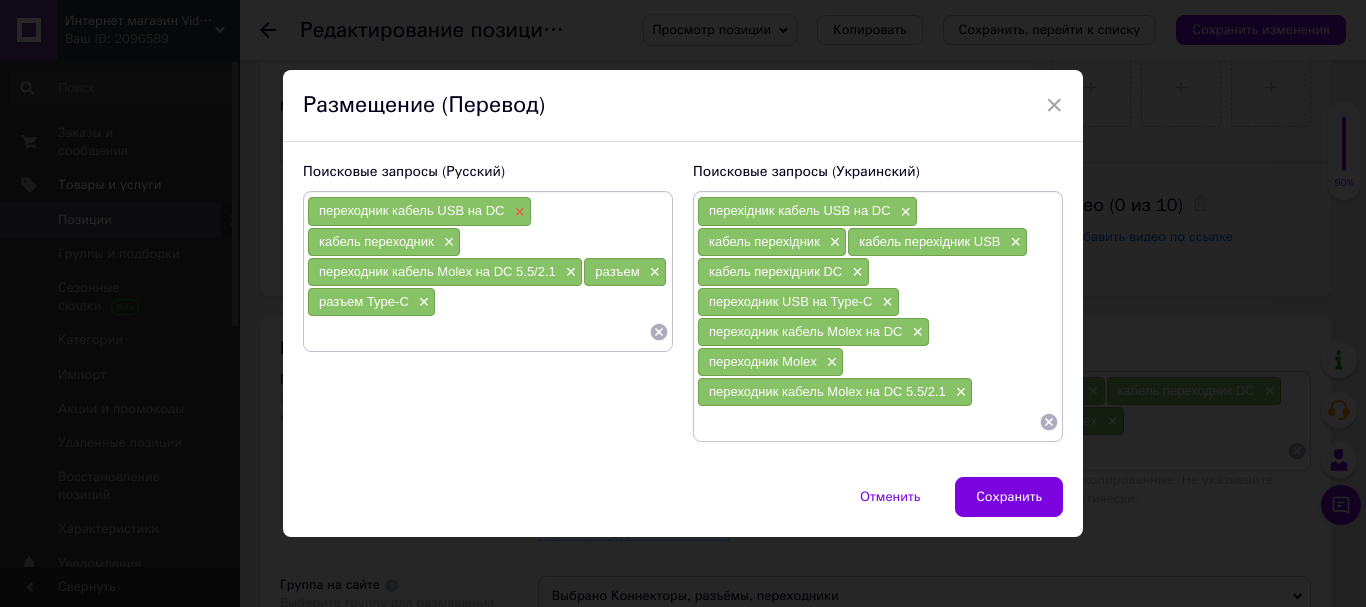 click on "×" at bounding box center (517, 212) 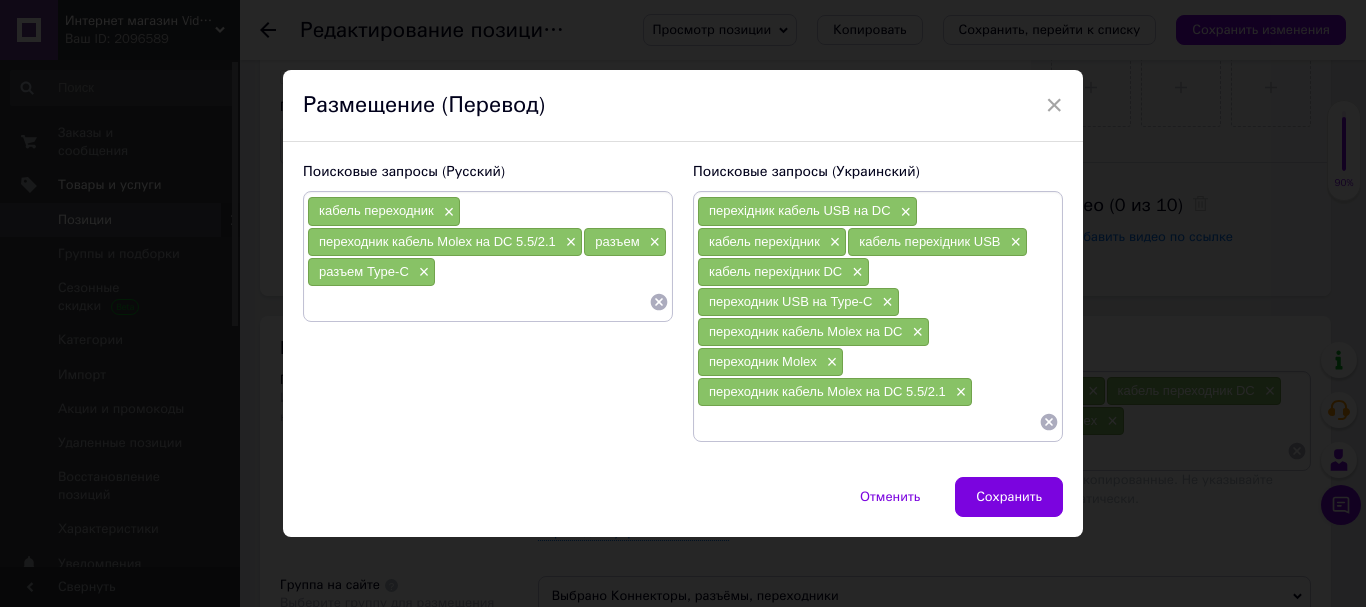 click at bounding box center [478, 302] 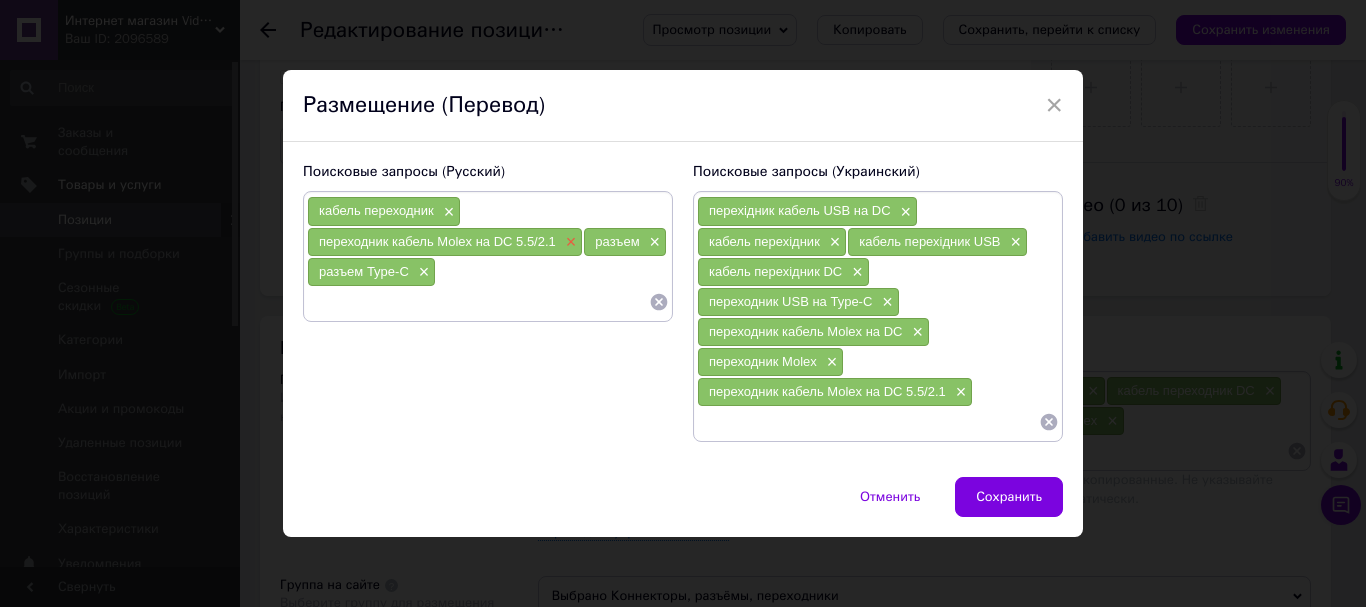 click on "×" at bounding box center [569, 242] 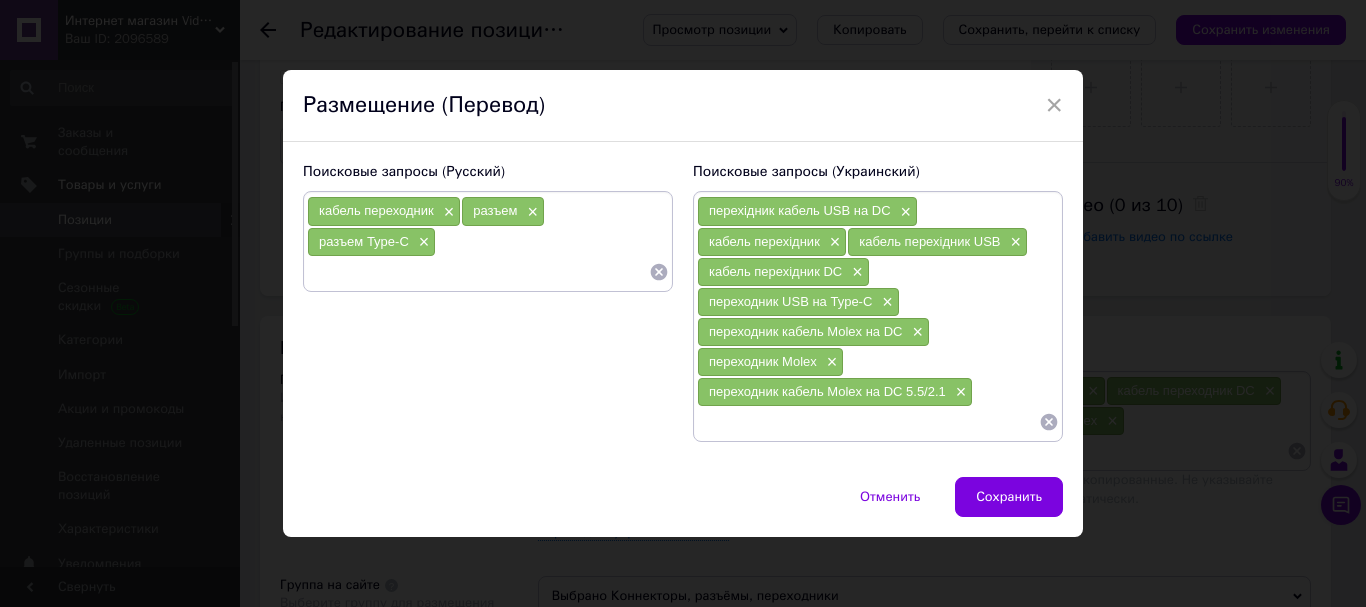click on "кабель переходник × разъем × разъем Type-C ×" at bounding box center (488, 241) 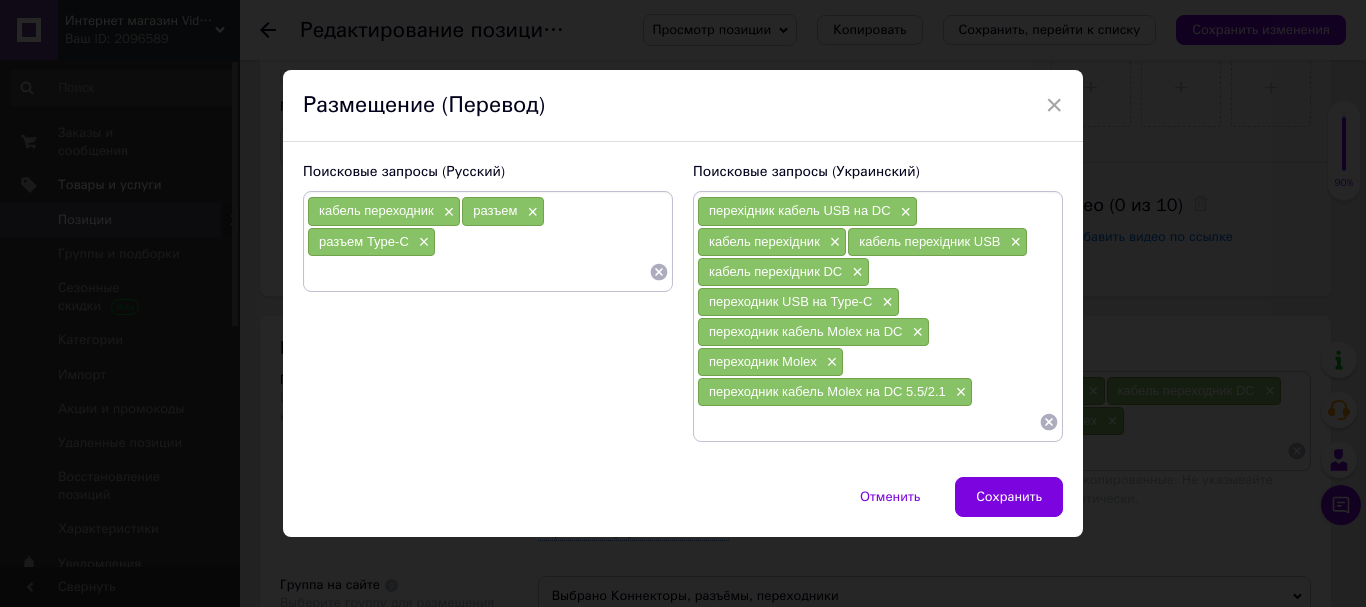 click at bounding box center (478, 272) 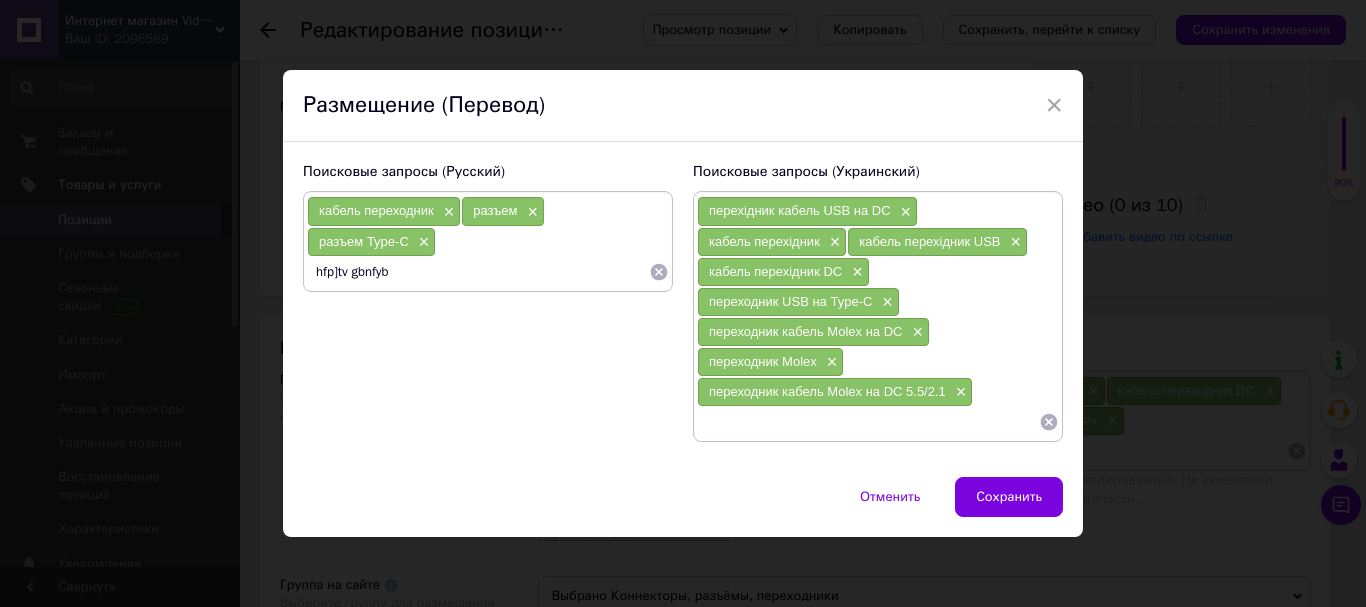 type on "hfp]tv gbnfybz" 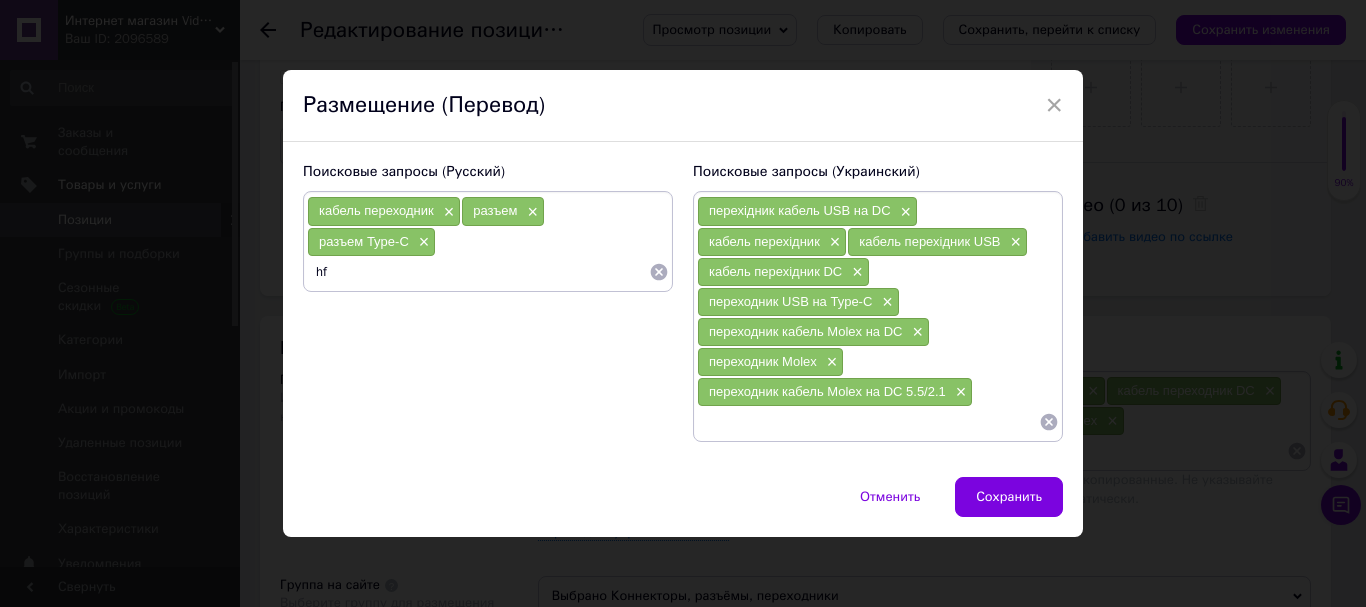 type on "h" 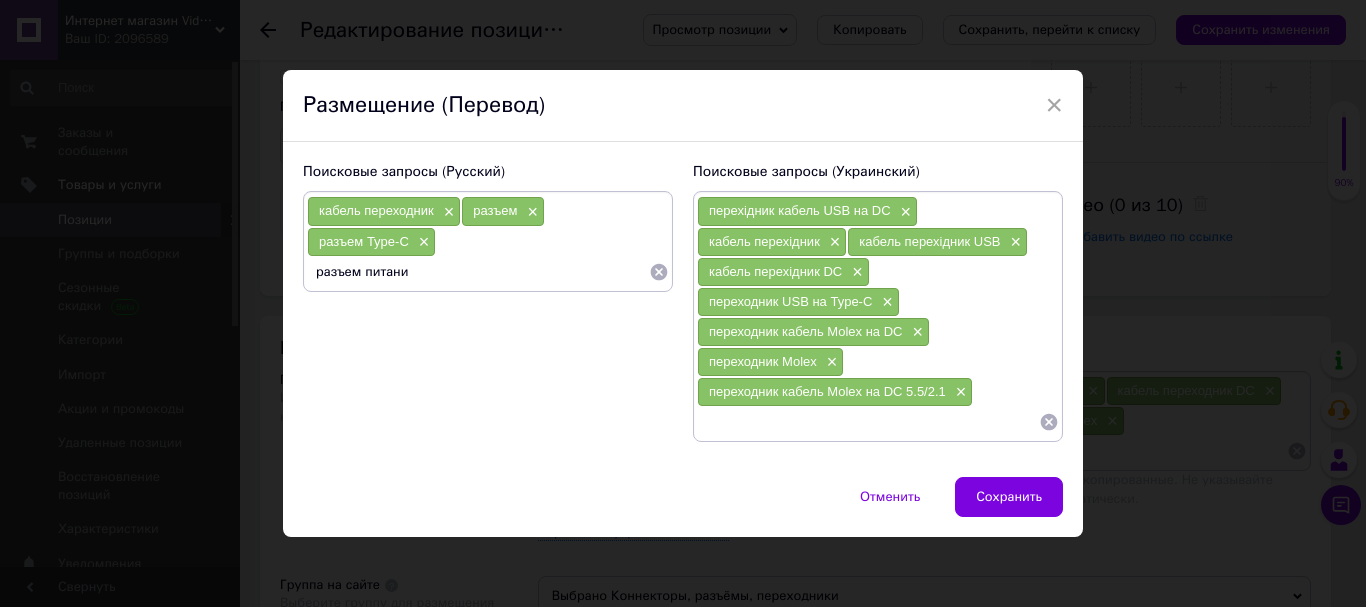 type on "разъем питания" 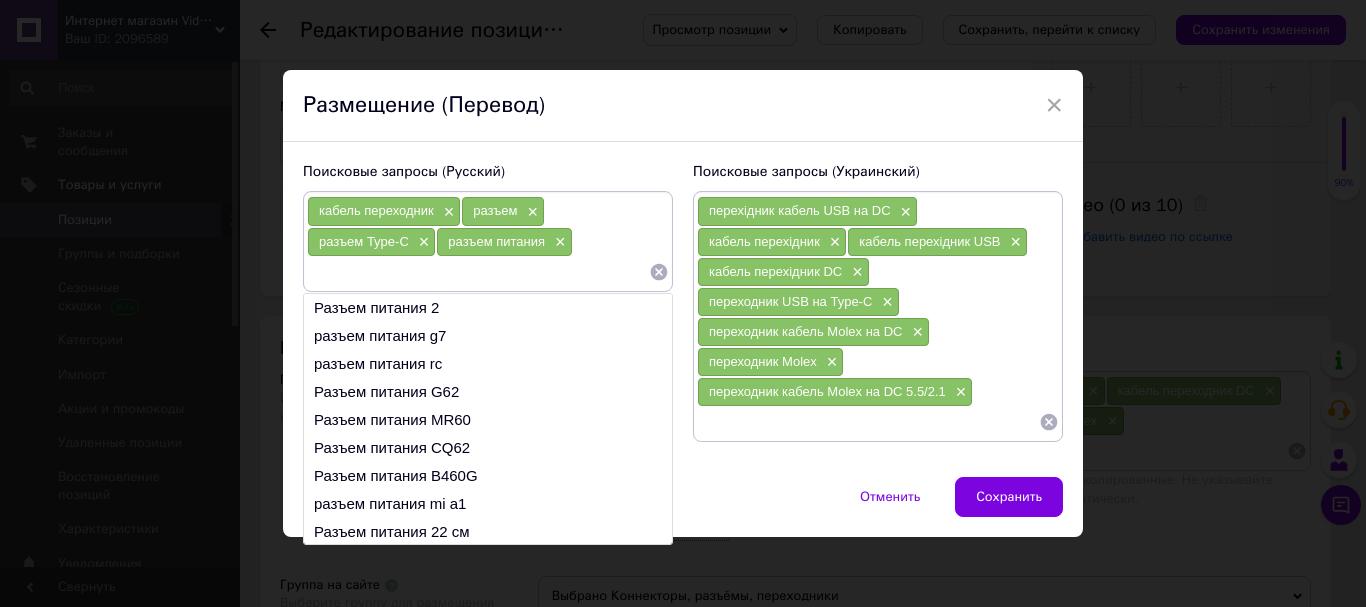 click on "Разъем питания 2" at bounding box center [488, 308] 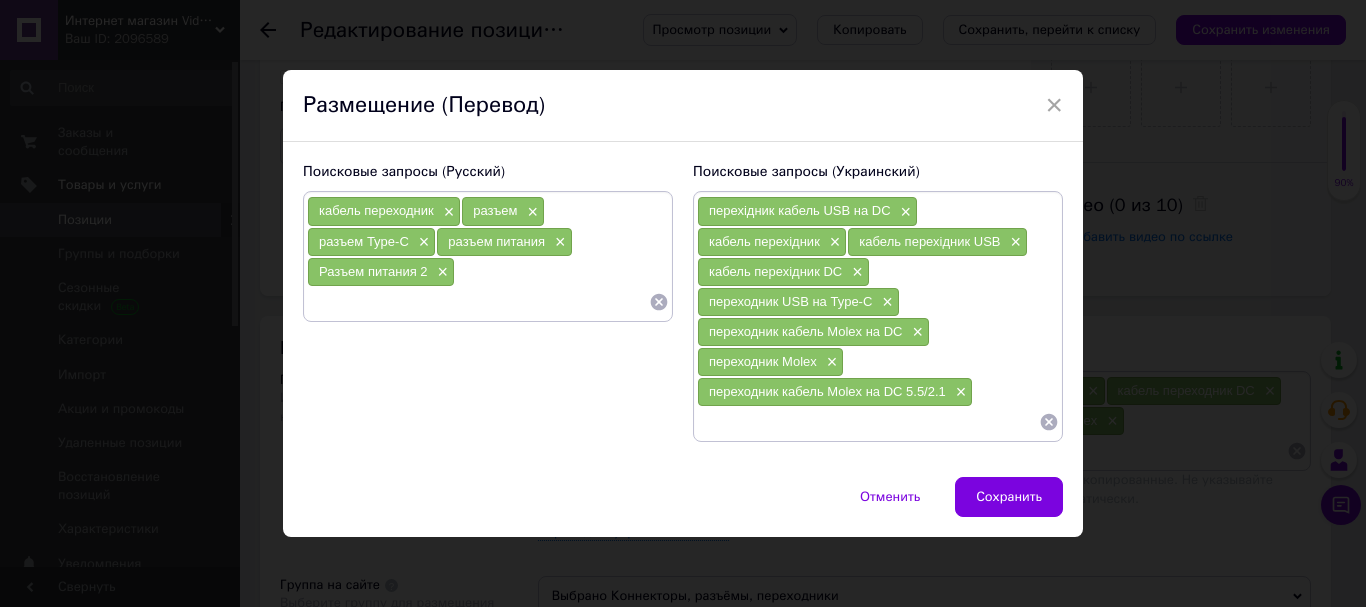 click at bounding box center (478, 302) 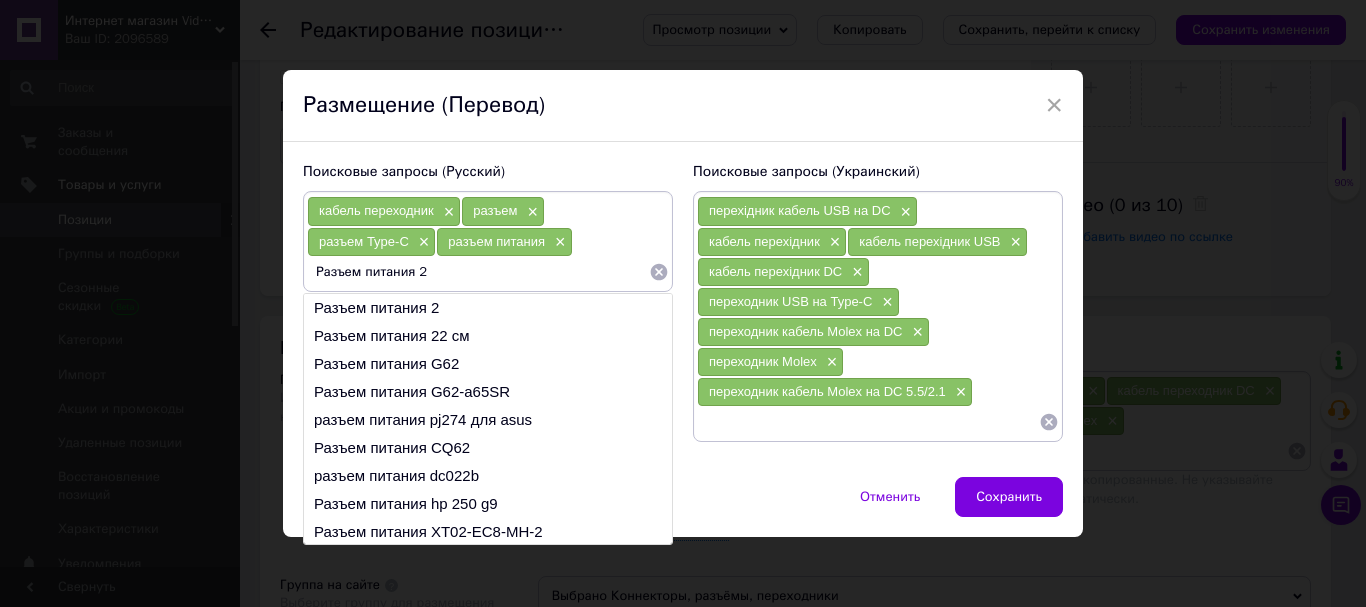 click on "Разъем питания 2" at bounding box center [478, 272] 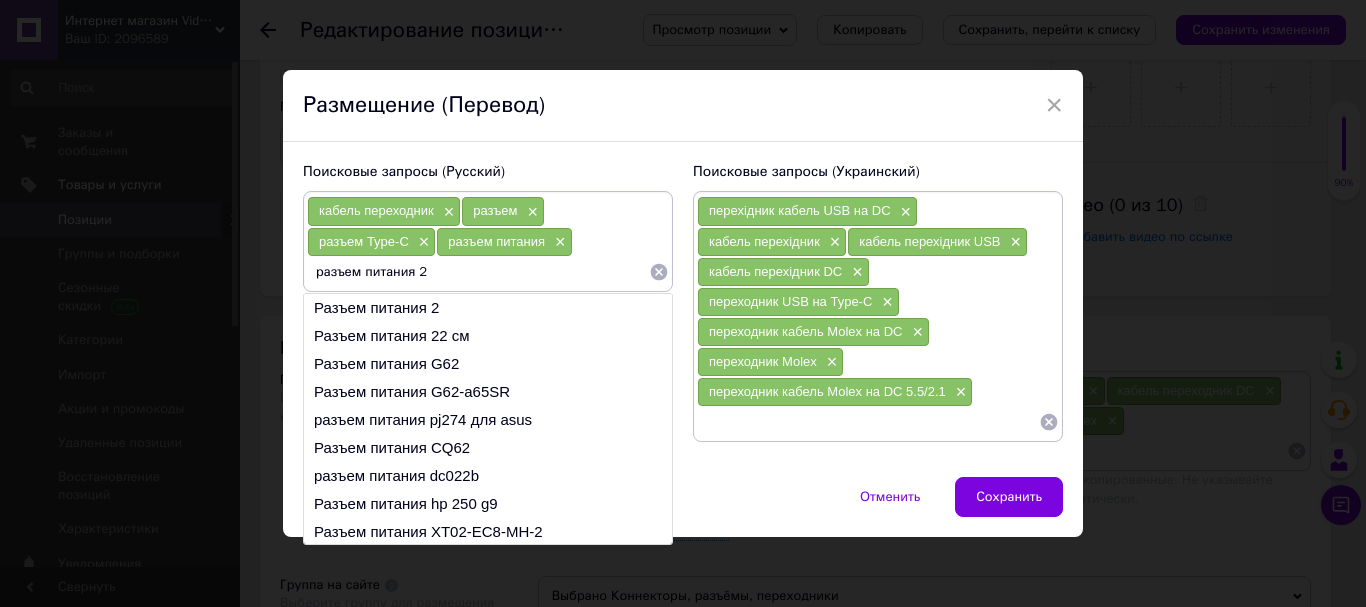 click on "разъем питания 2" at bounding box center [478, 272] 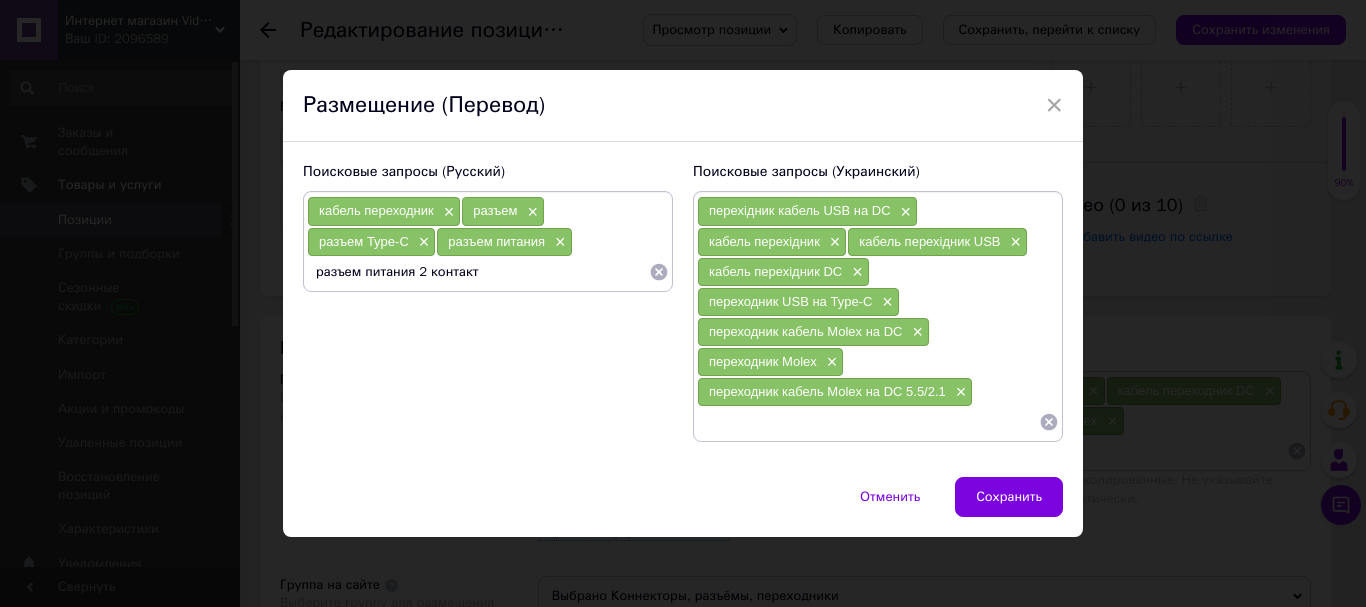 type on "разъем питания 2 контакта" 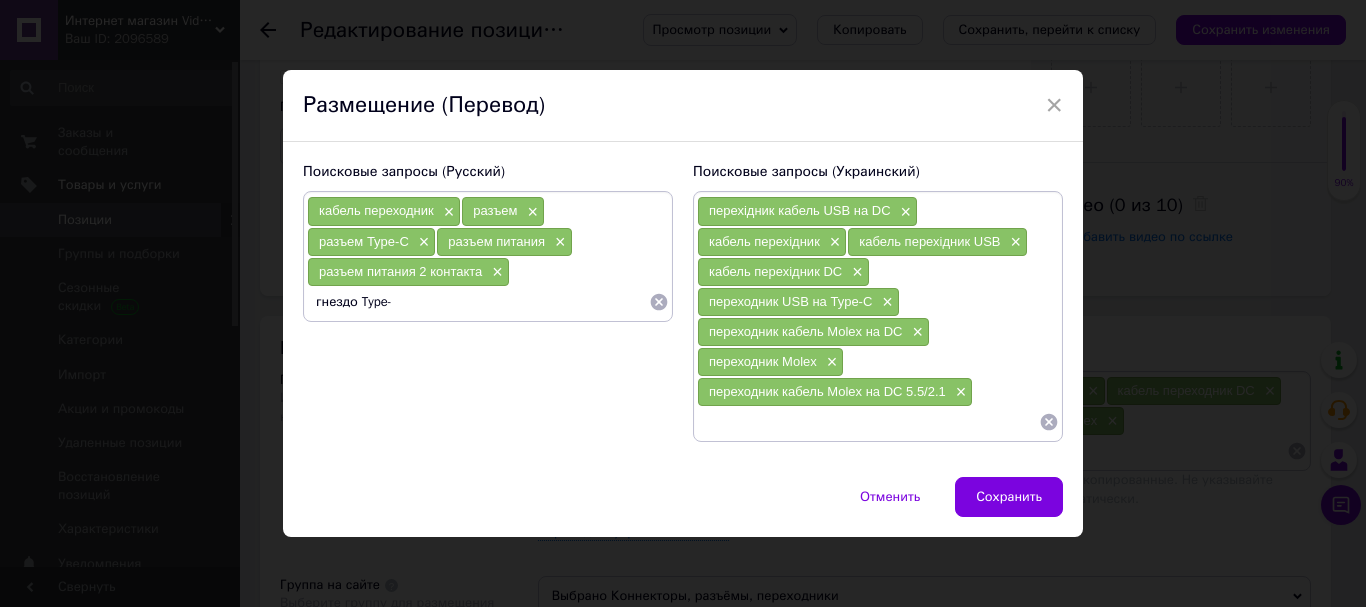 type on "гнездо Type-C" 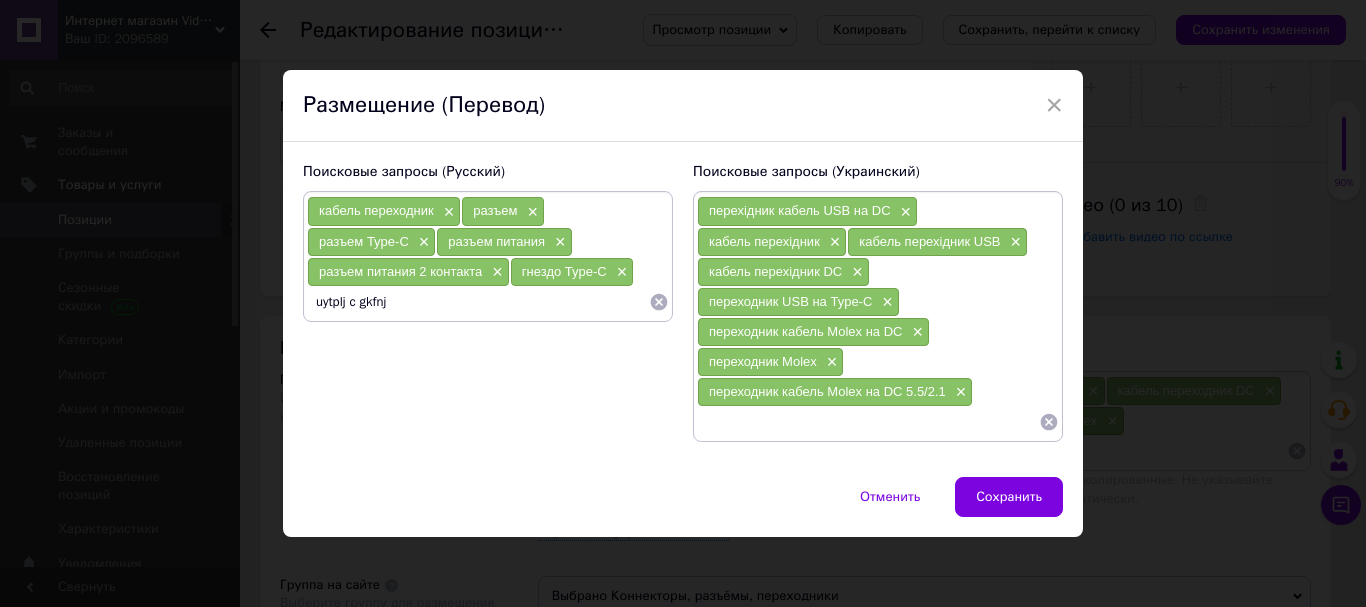type on "uytplj c gkfnjq" 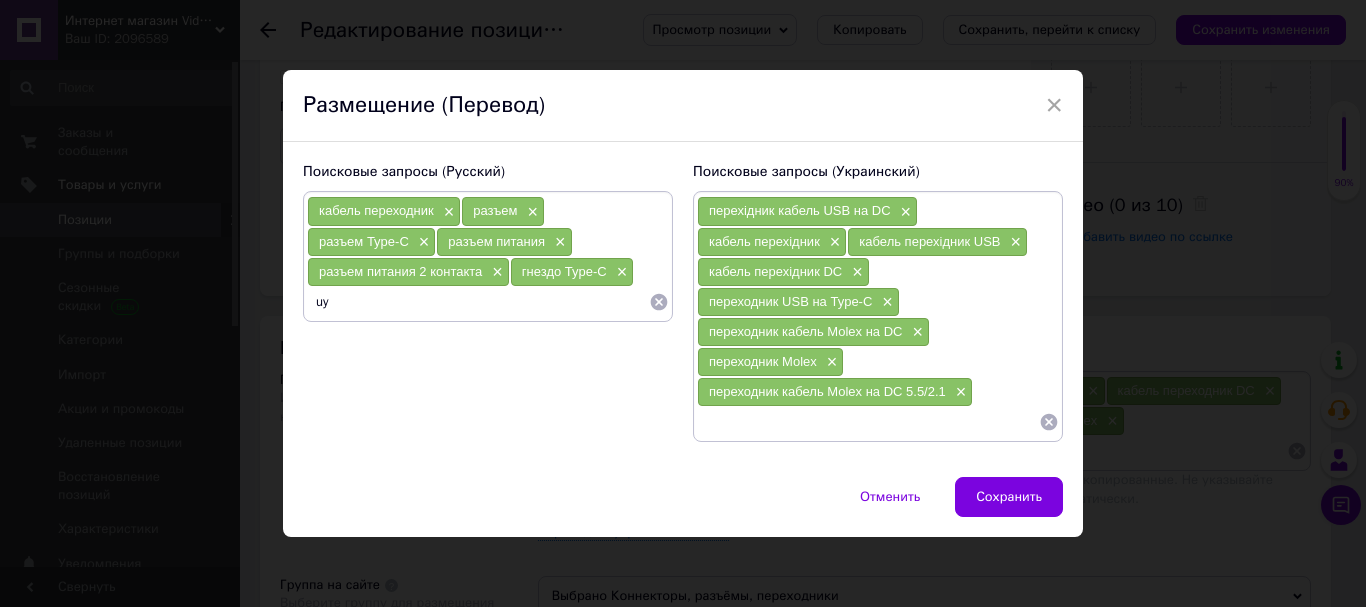 type on "u" 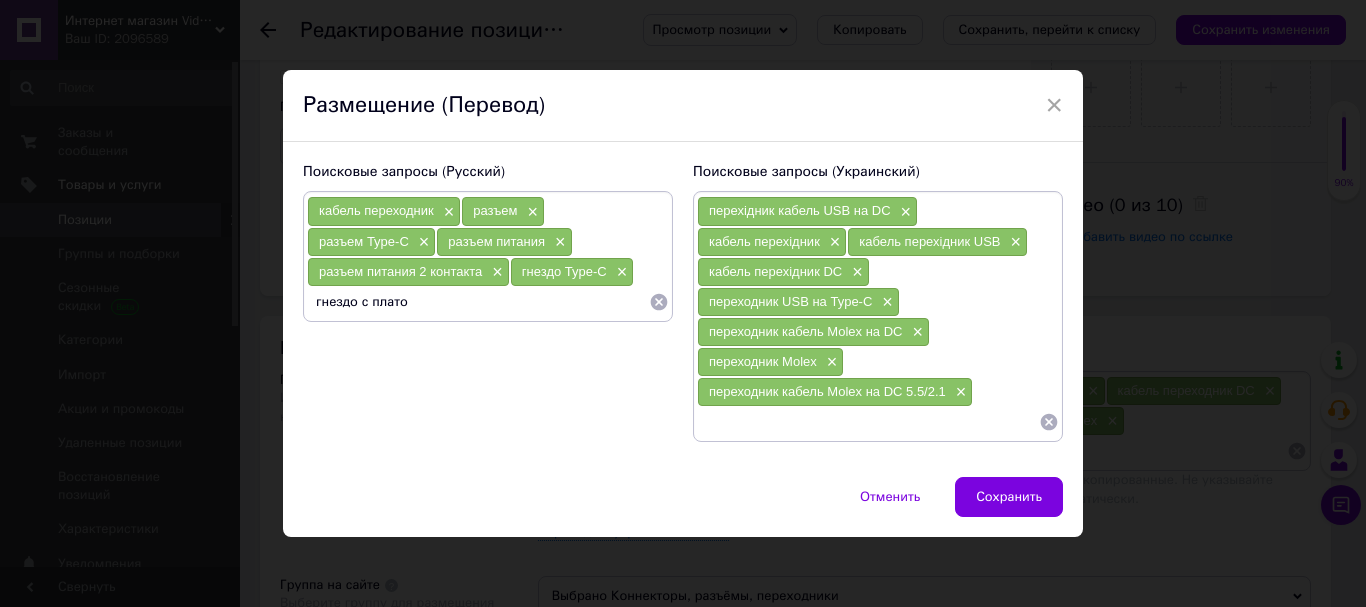 type on "гнездо с [PERSON_NAME]" 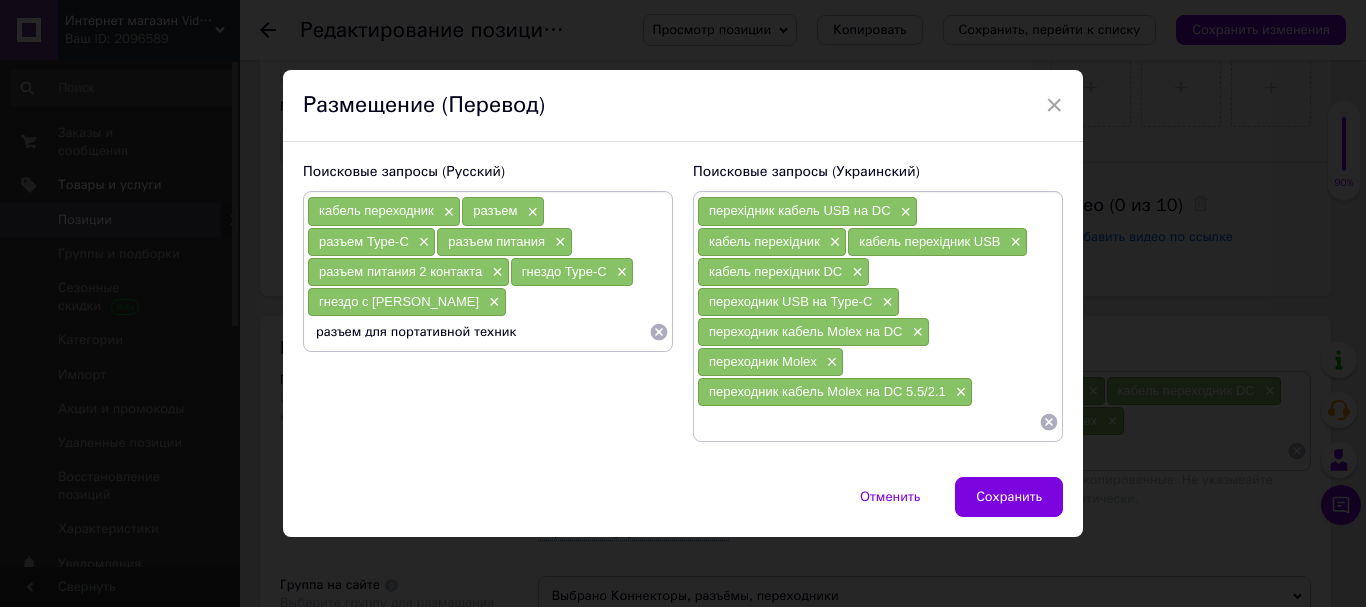 type on "разъем для портативной техники" 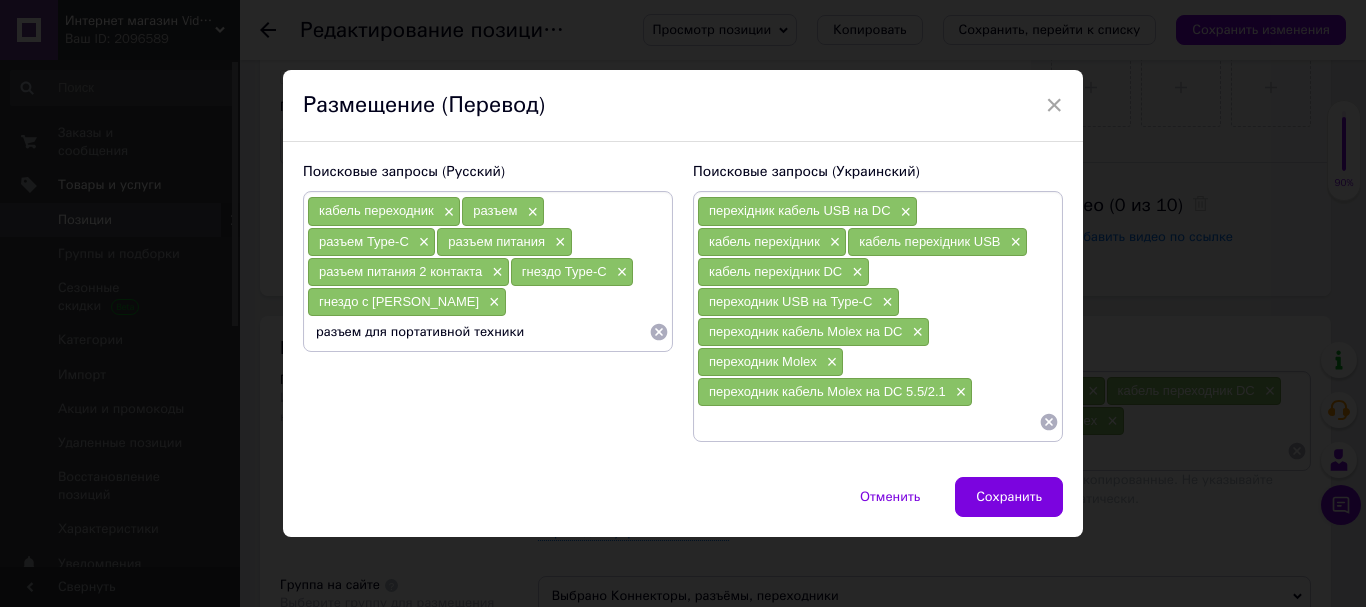 type 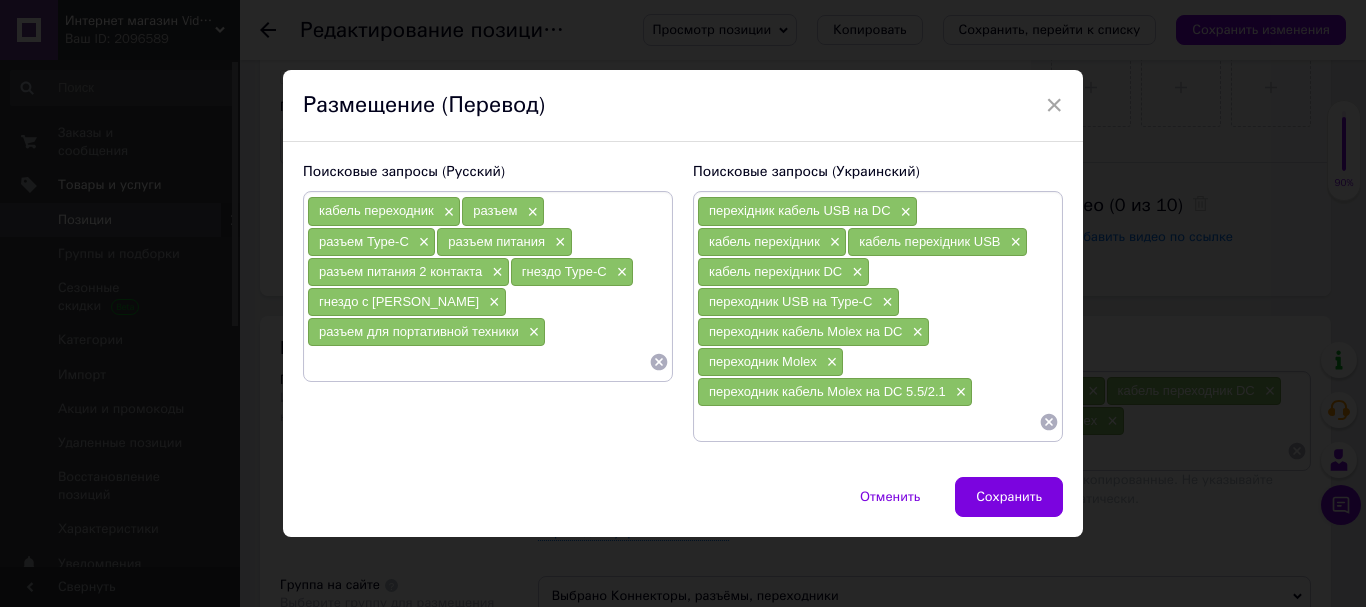 drag, startPoint x: 555, startPoint y: 349, endPoint x: 276, endPoint y: 252, distance: 295.3811 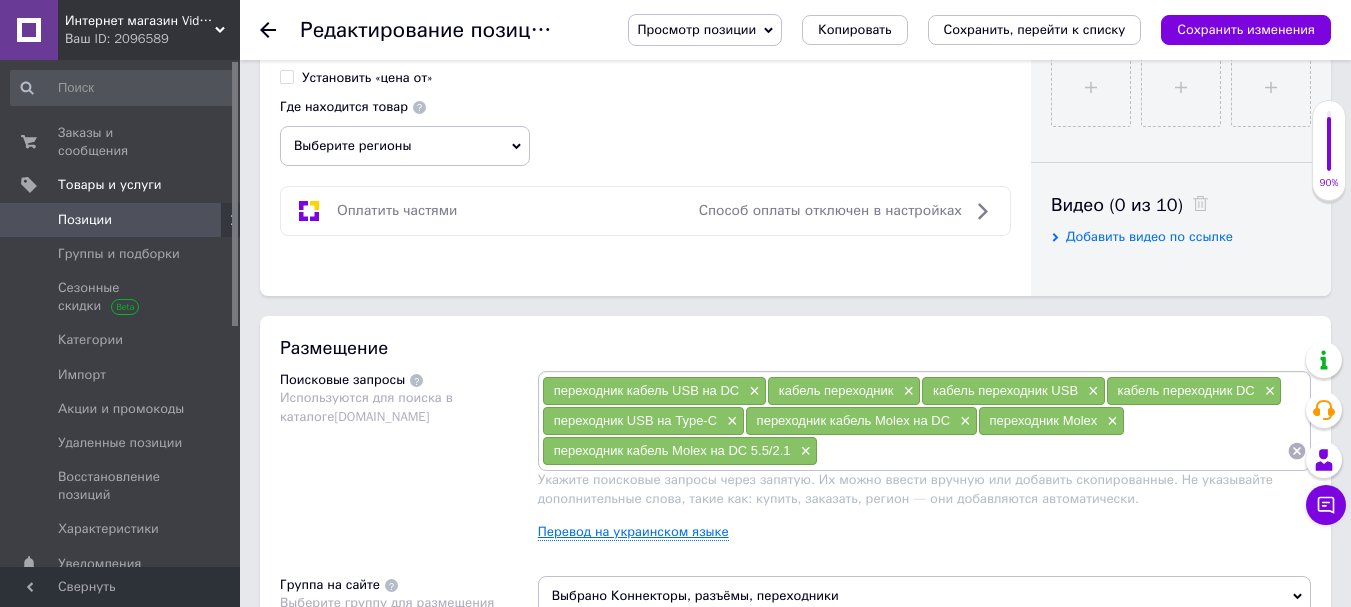 click on "Перевод на украинском языке" at bounding box center (633, 532) 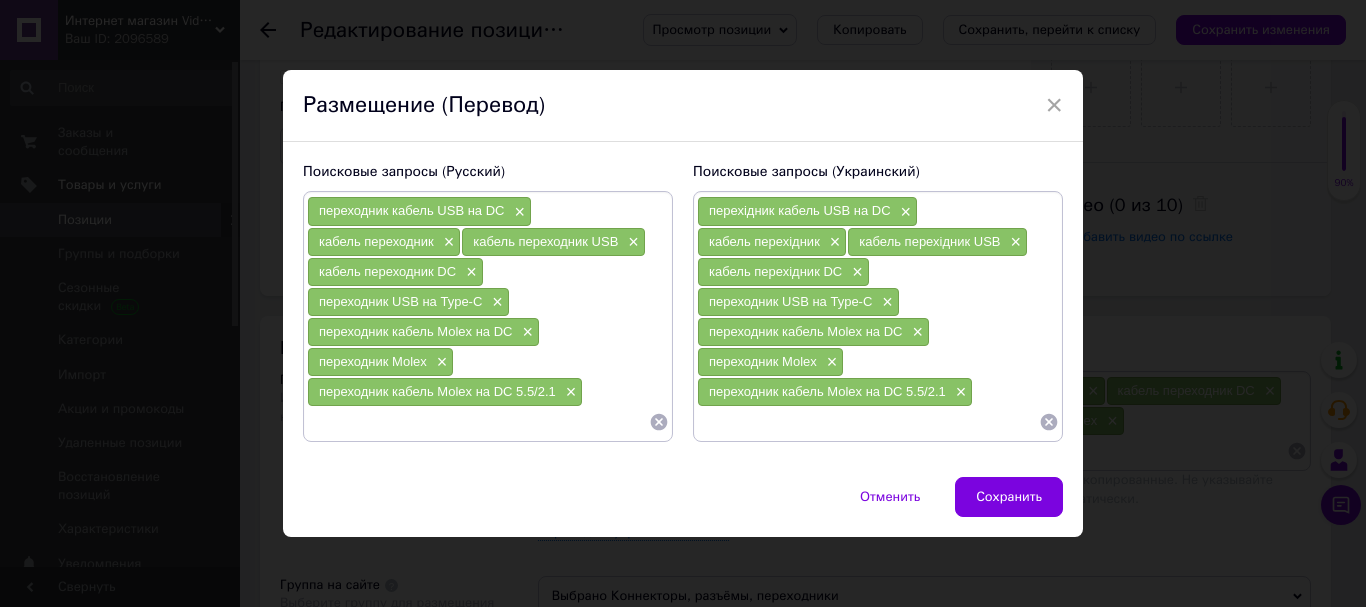 drag, startPoint x: 660, startPoint y: 422, endPoint x: 635, endPoint y: 421, distance: 25.019993 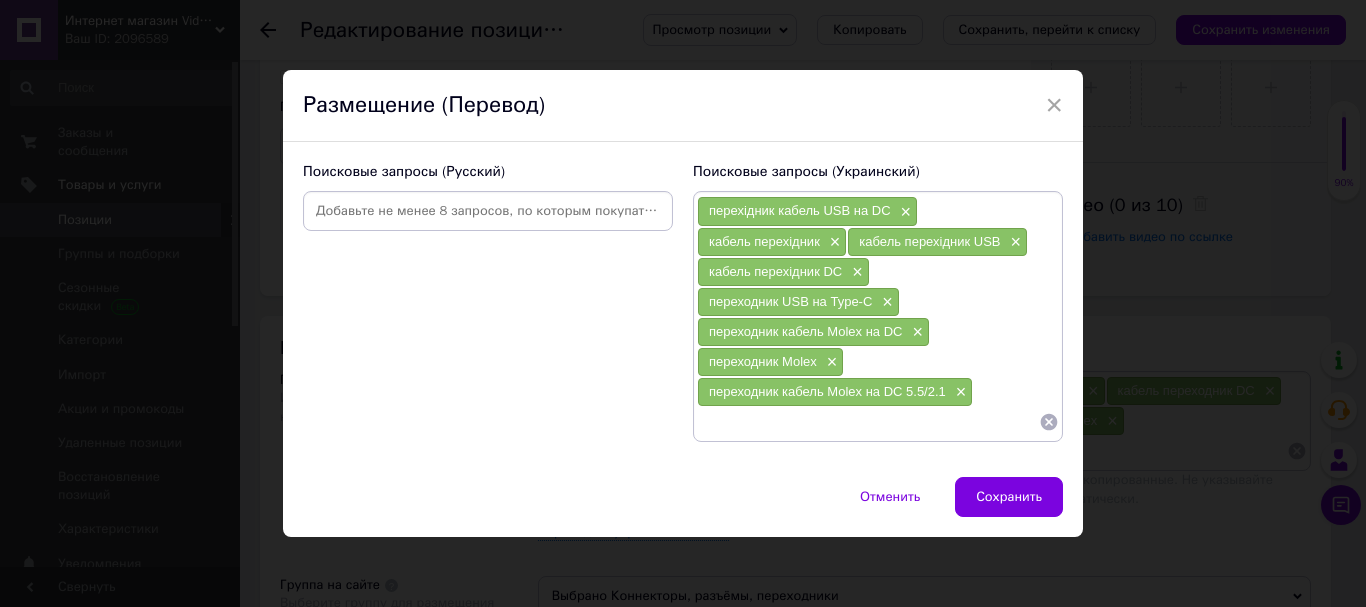 click at bounding box center (488, 211) 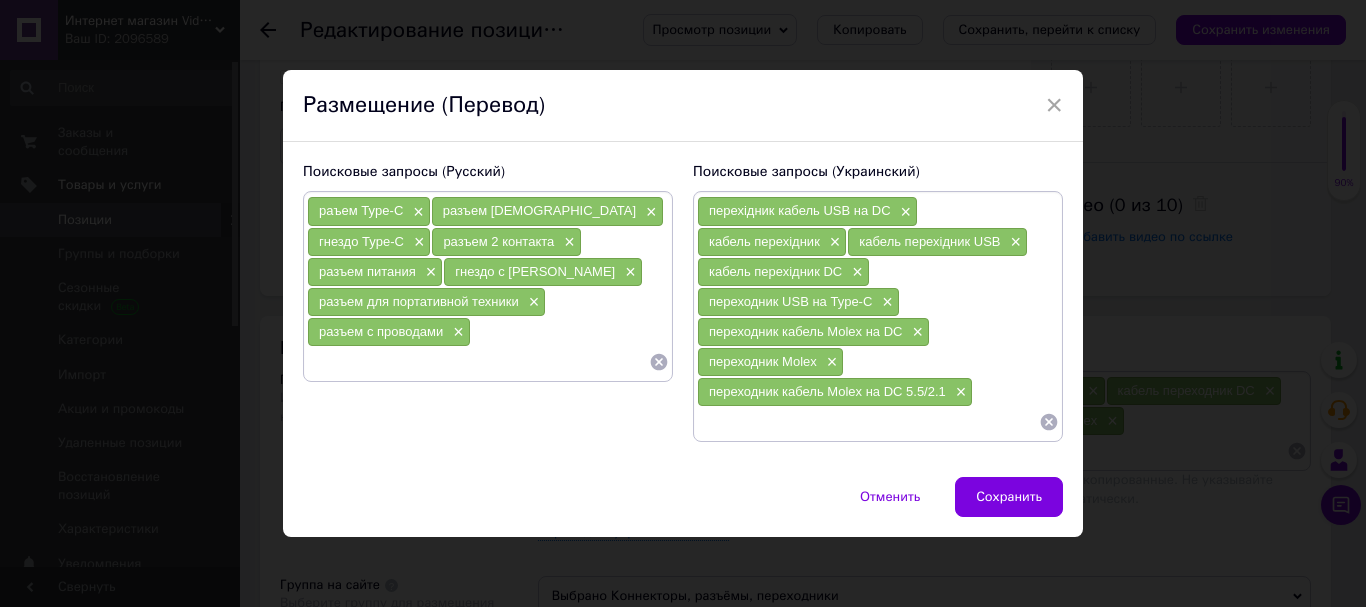 click 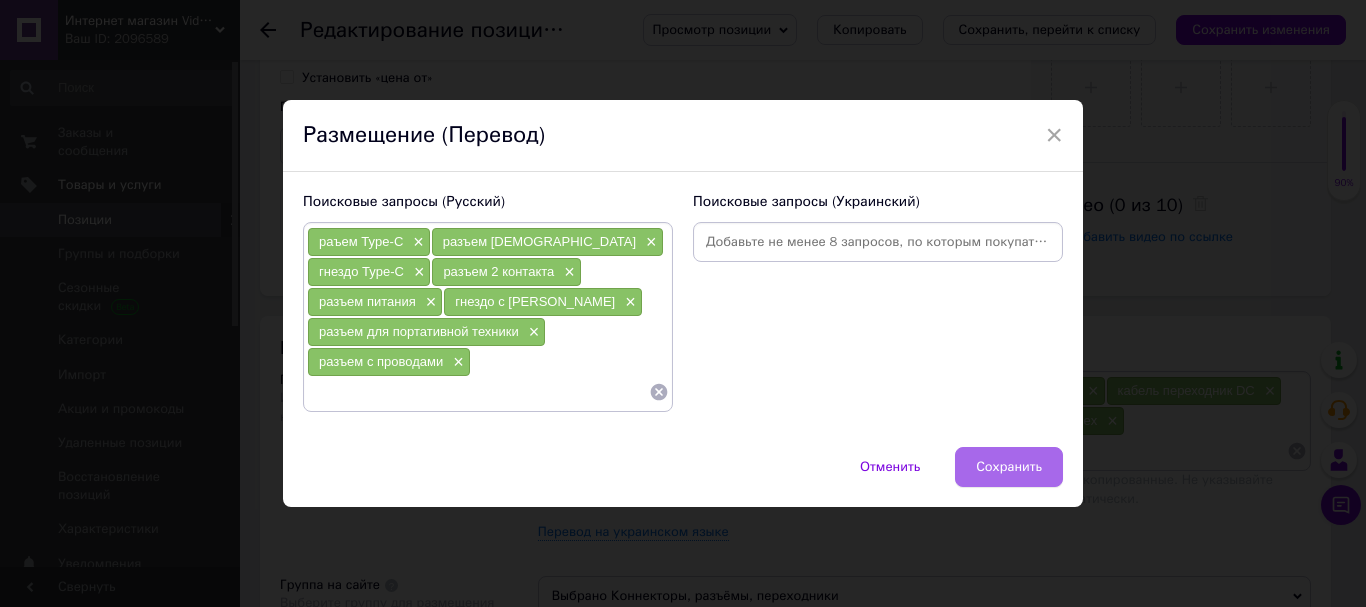 click on "Сохранить" at bounding box center (1009, 467) 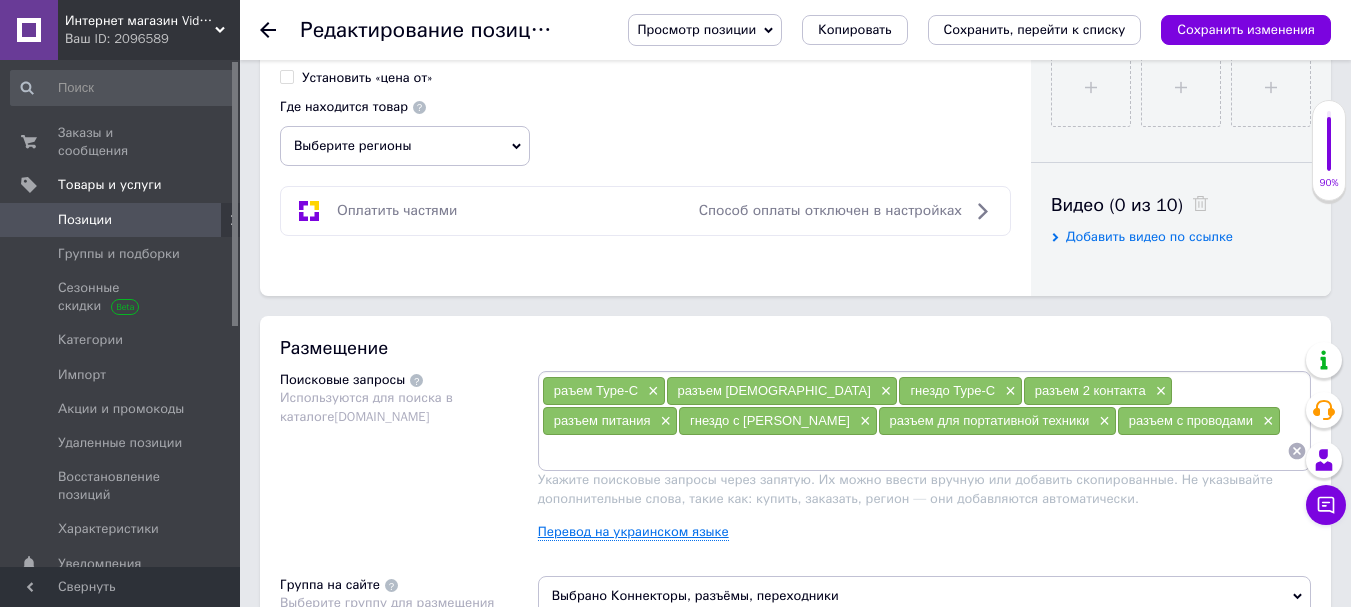 click on "Перевод на украинском языке" at bounding box center (633, 532) 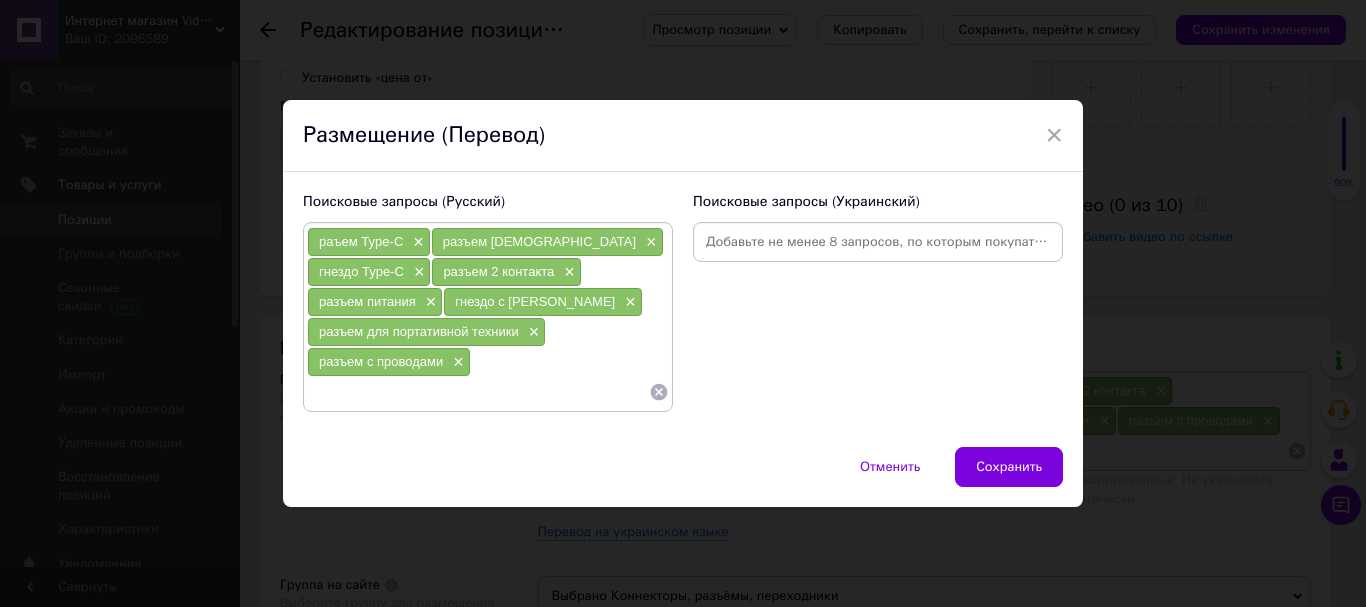 click at bounding box center (878, 242) 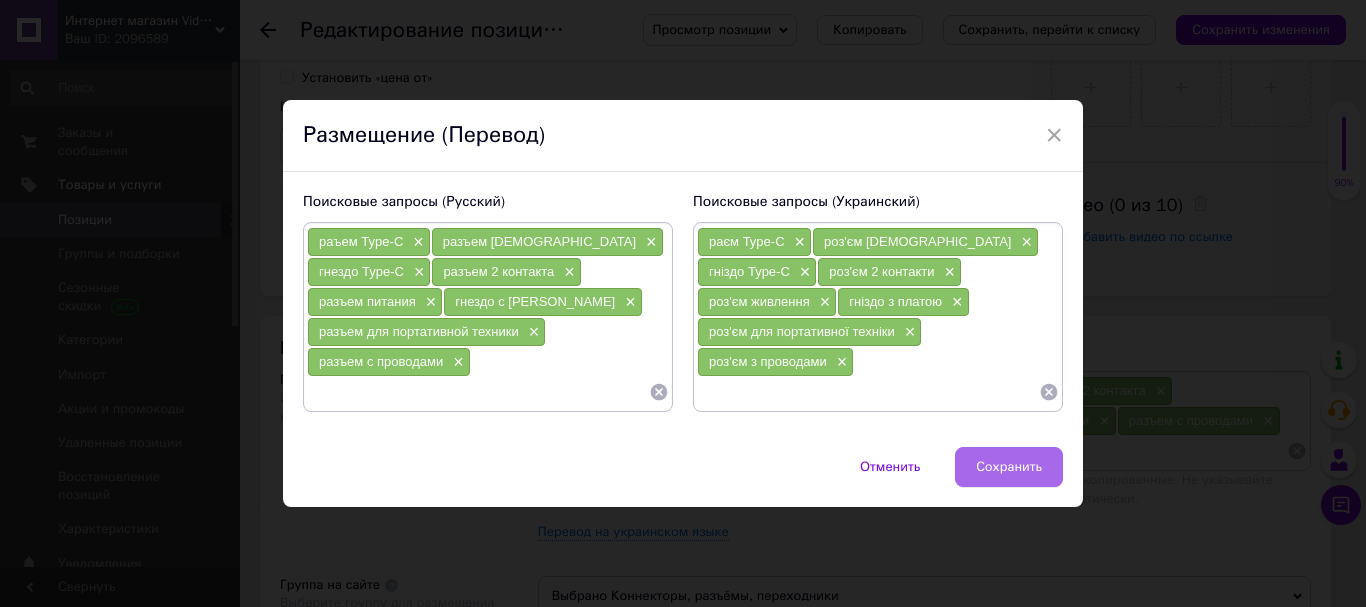 click on "Сохранить" at bounding box center (1009, 467) 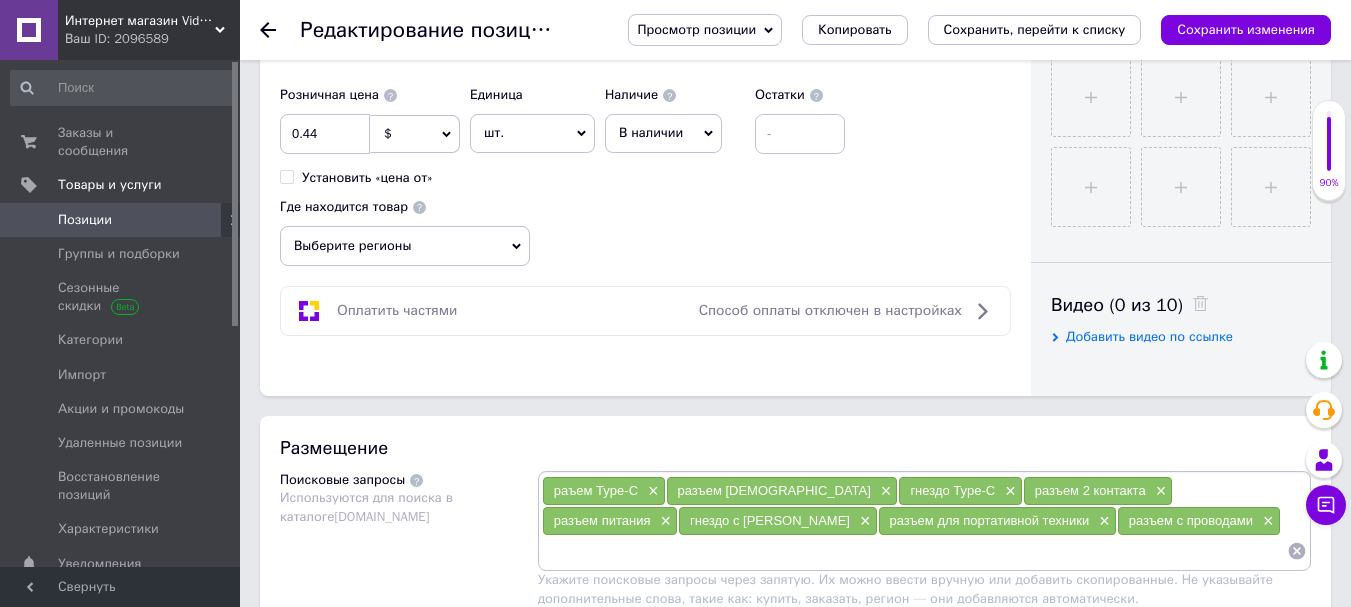 scroll, scrollTop: 1100, scrollLeft: 0, axis: vertical 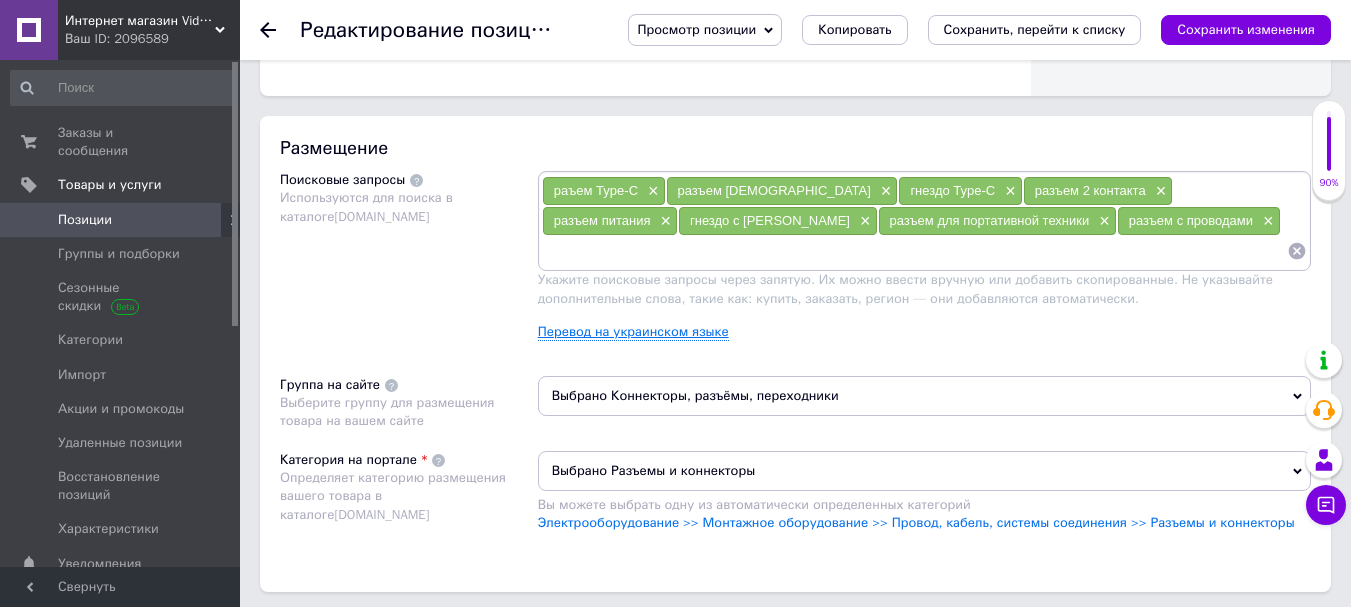 click on "Перевод на украинском языке" at bounding box center (633, 332) 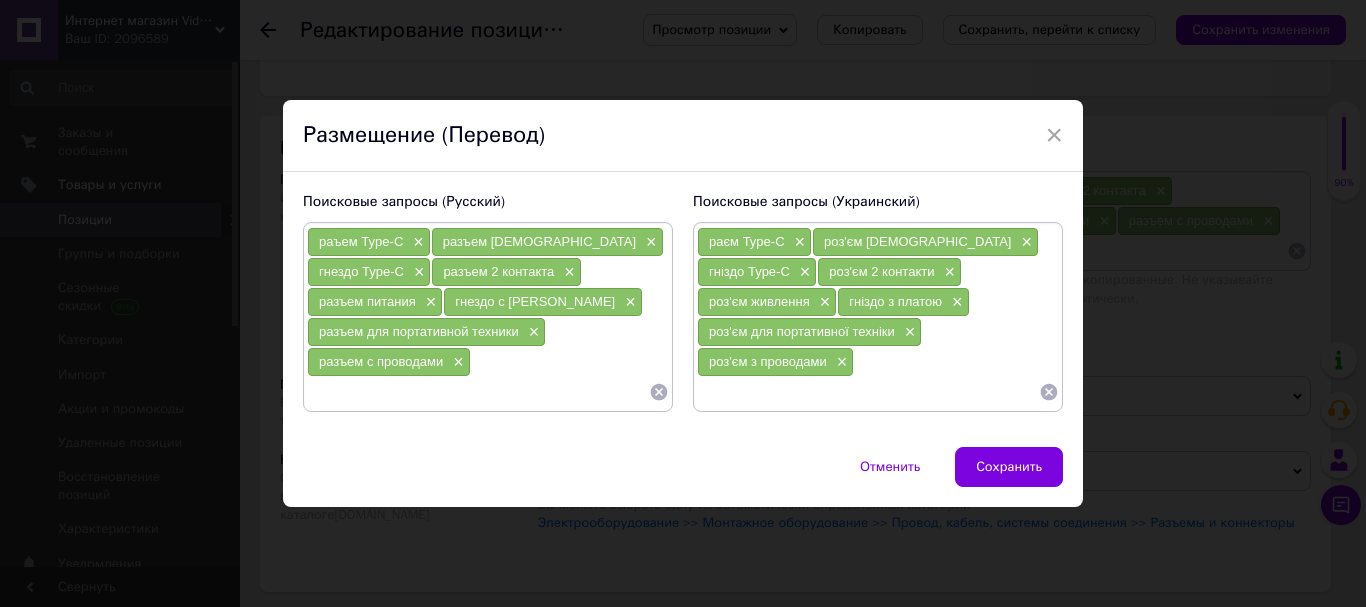 click at bounding box center [478, 392] 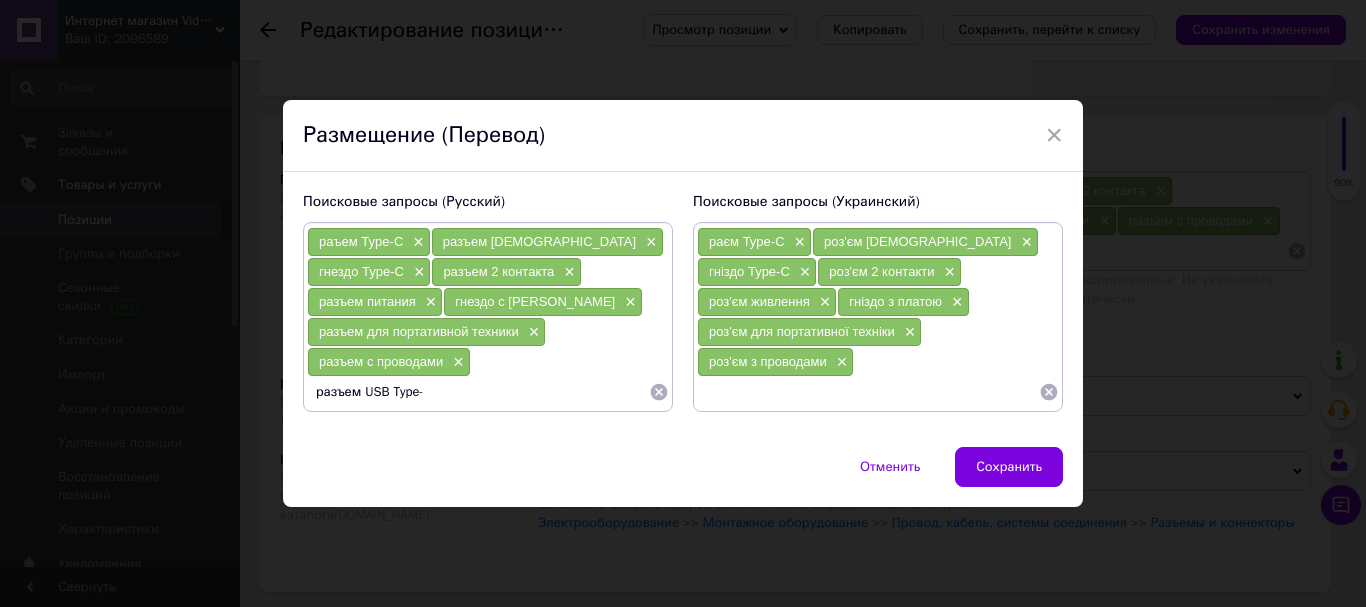 type on "разъем USB Type-C" 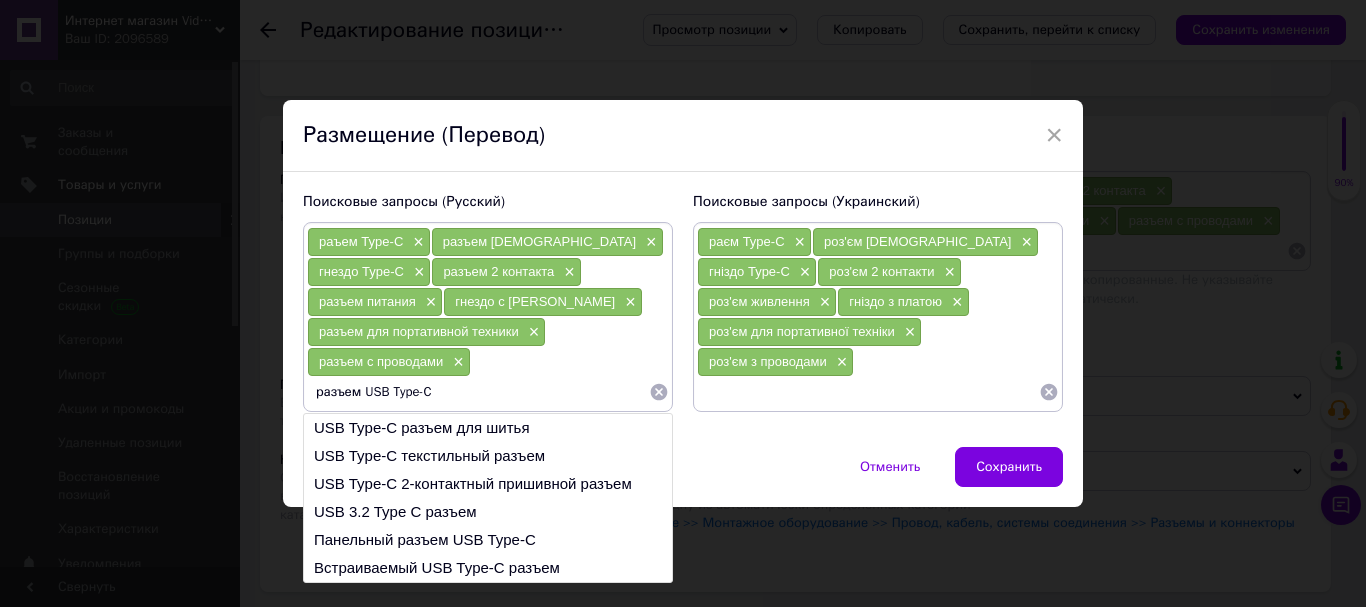 type 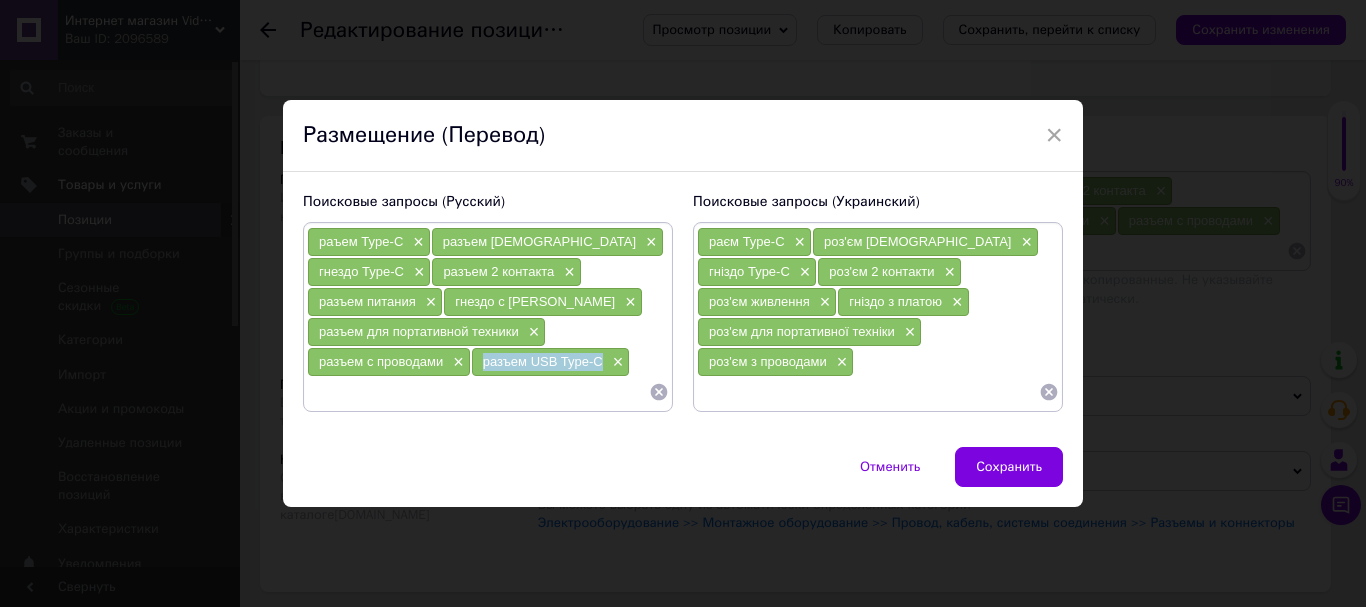 drag, startPoint x: 601, startPoint y: 365, endPoint x: 477, endPoint y: 369, distance: 124.0645 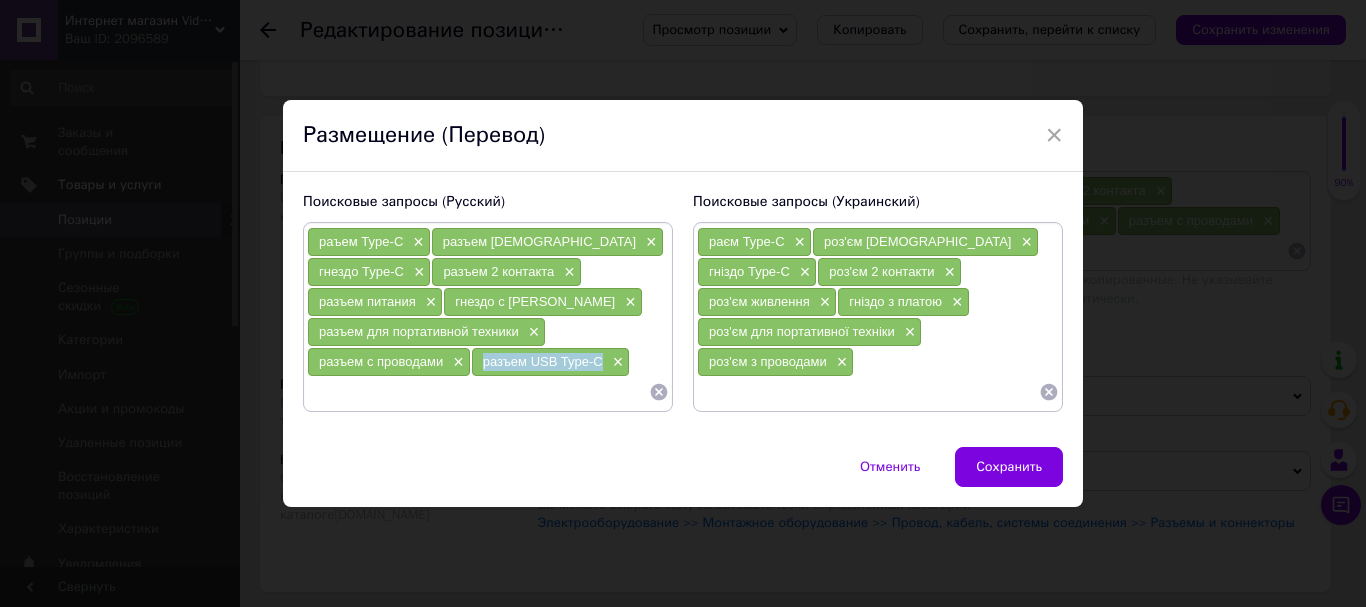 copy on "разъем USB Type-C" 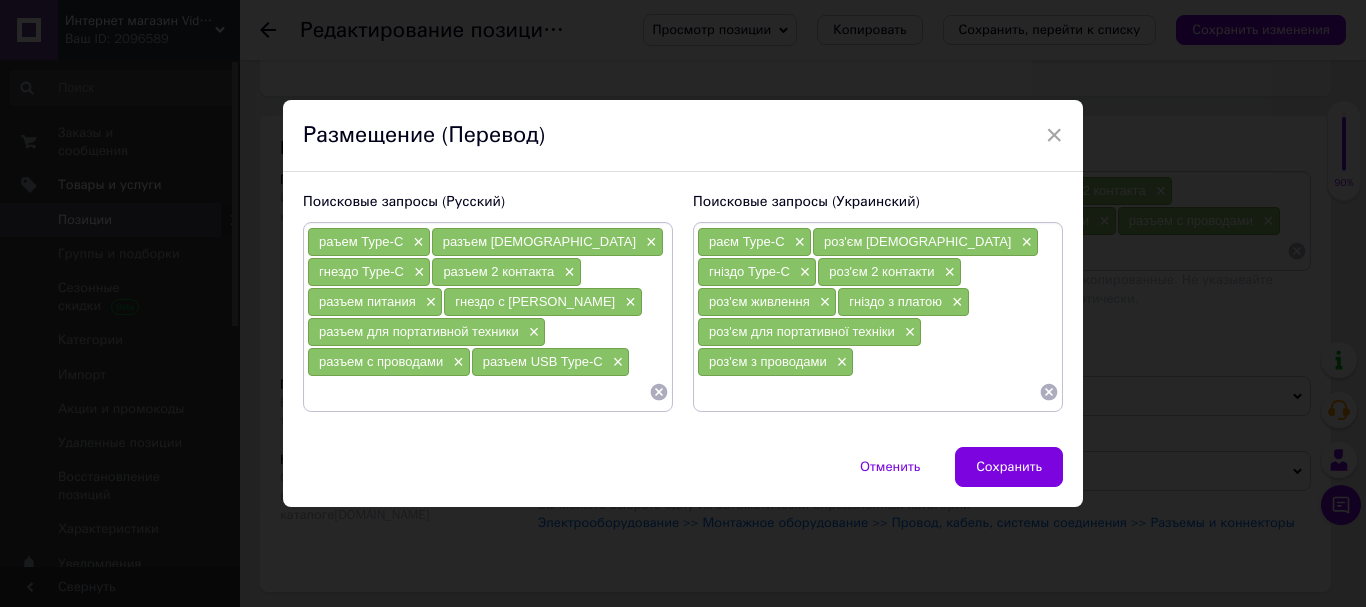 click at bounding box center (868, 392) 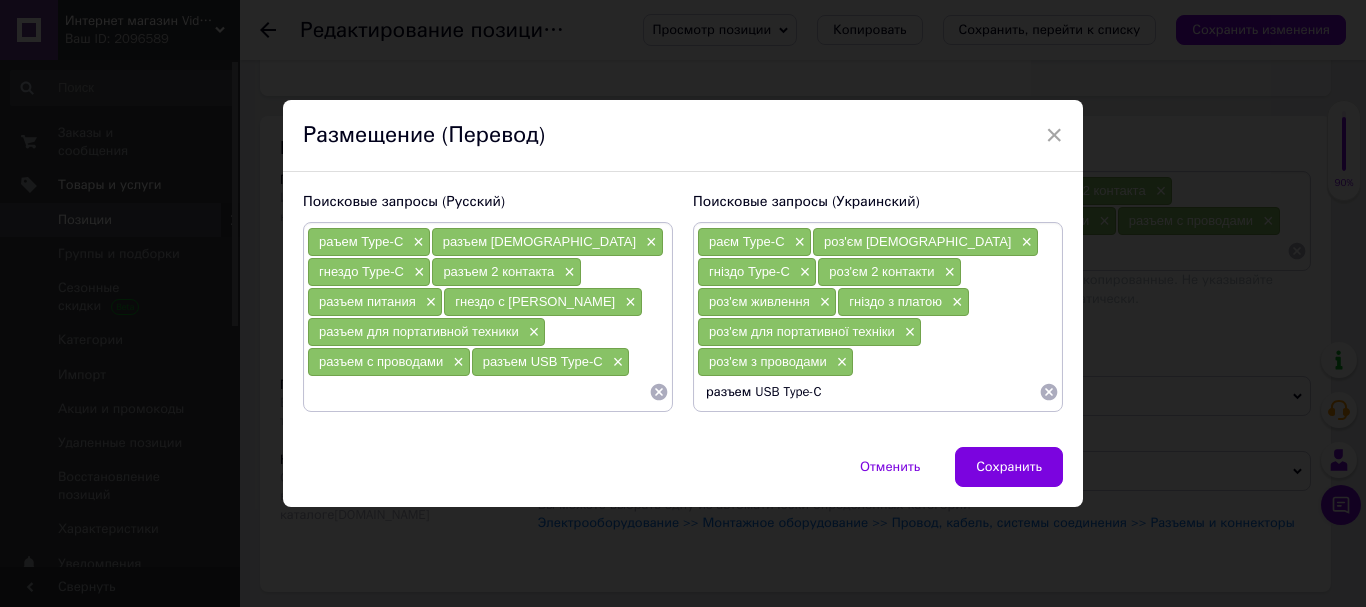 click on "разъем USB Type-C" at bounding box center [868, 392] 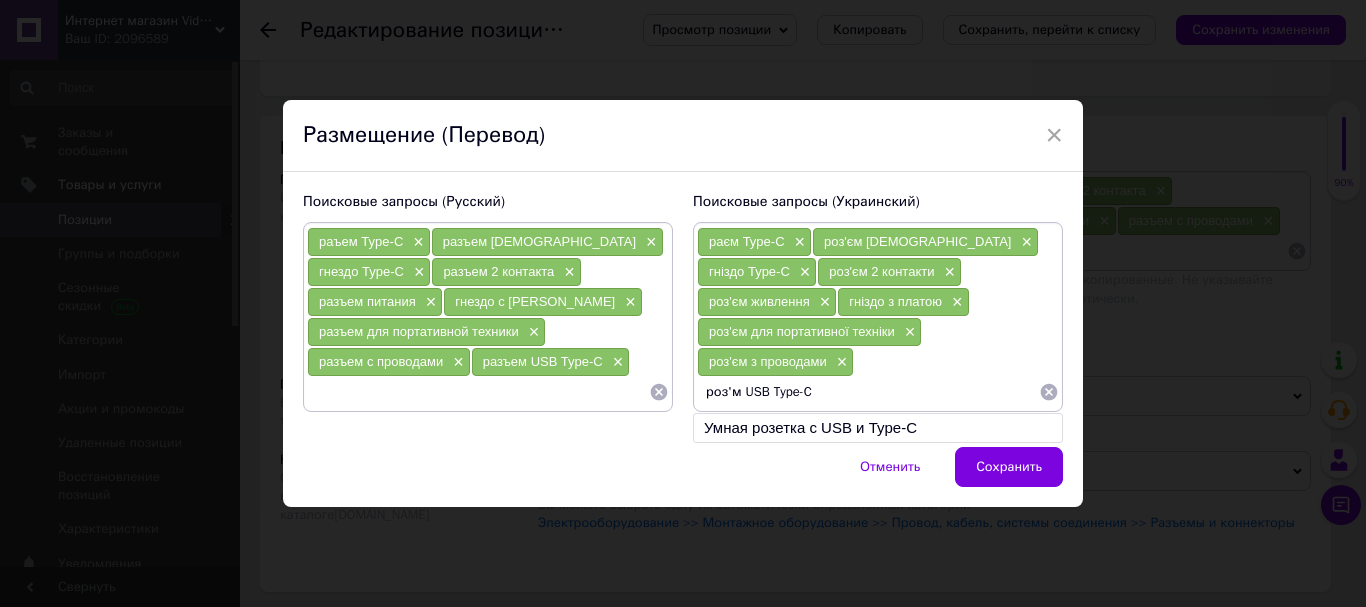 type on "роз'єм USB Type-C" 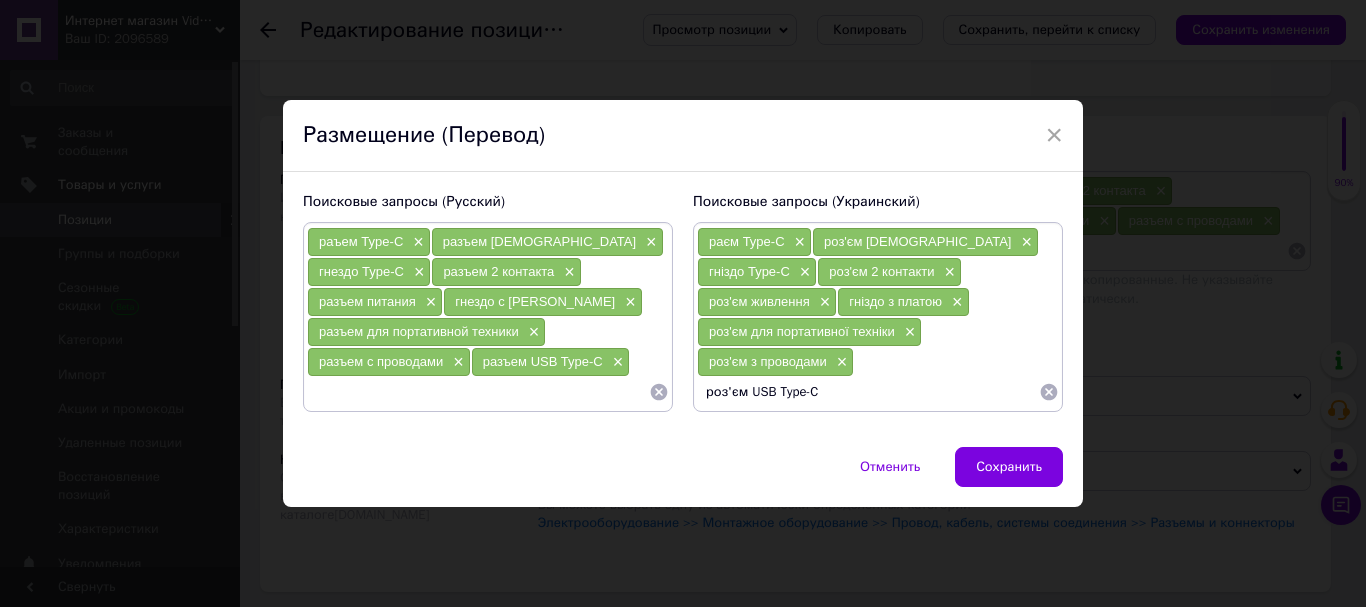 click on "роз'єм USB Type-C" at bounding box center [868, 392] 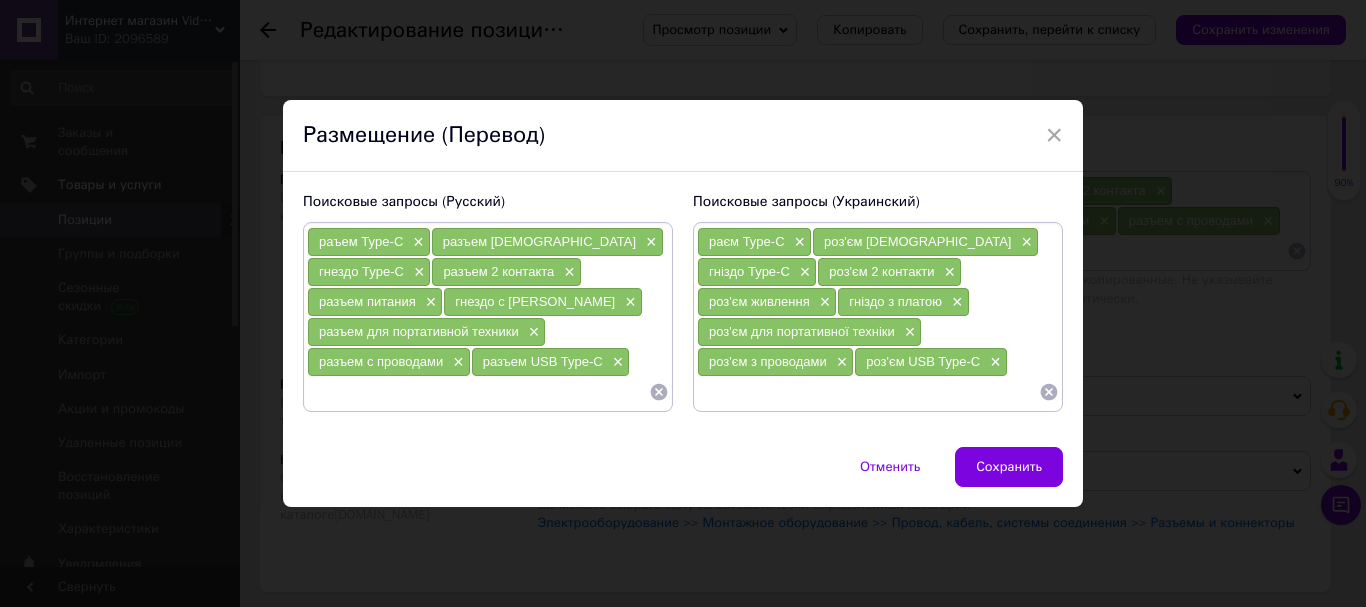 click at bounding box center [478, 392] 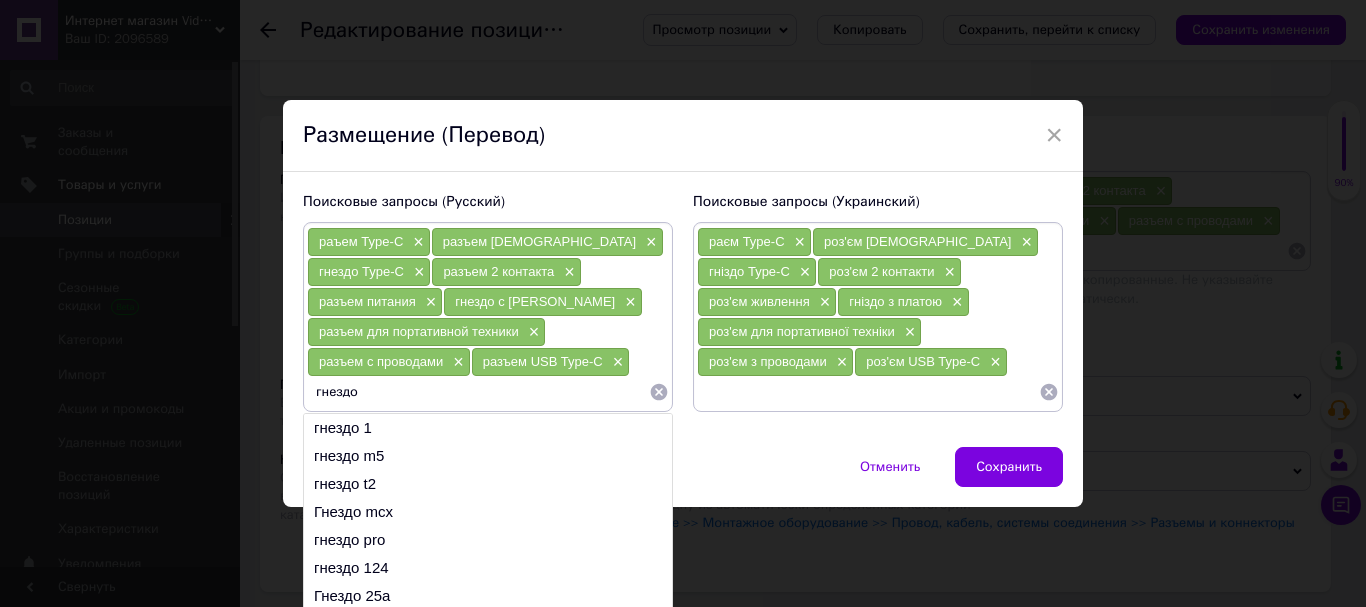 paste on "разъем USB Type-C" 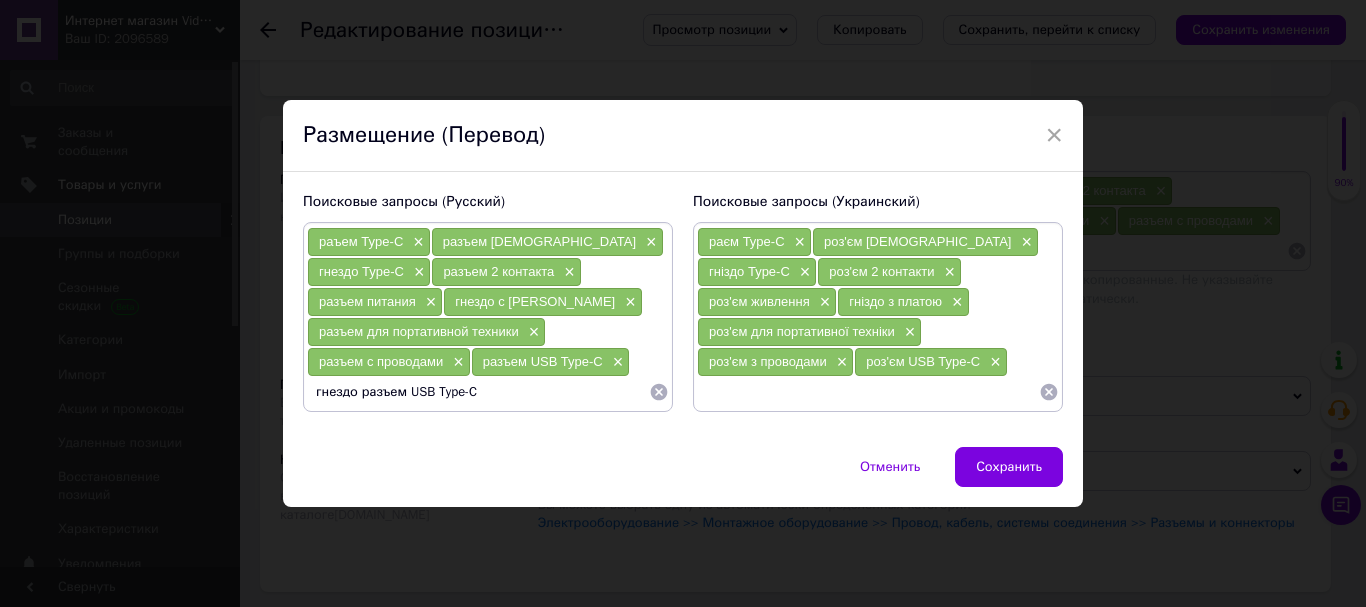 drag, startPoint x: 399, startPoint y: 394, endPoint x: 358, endPoint y: 394, distance: 41 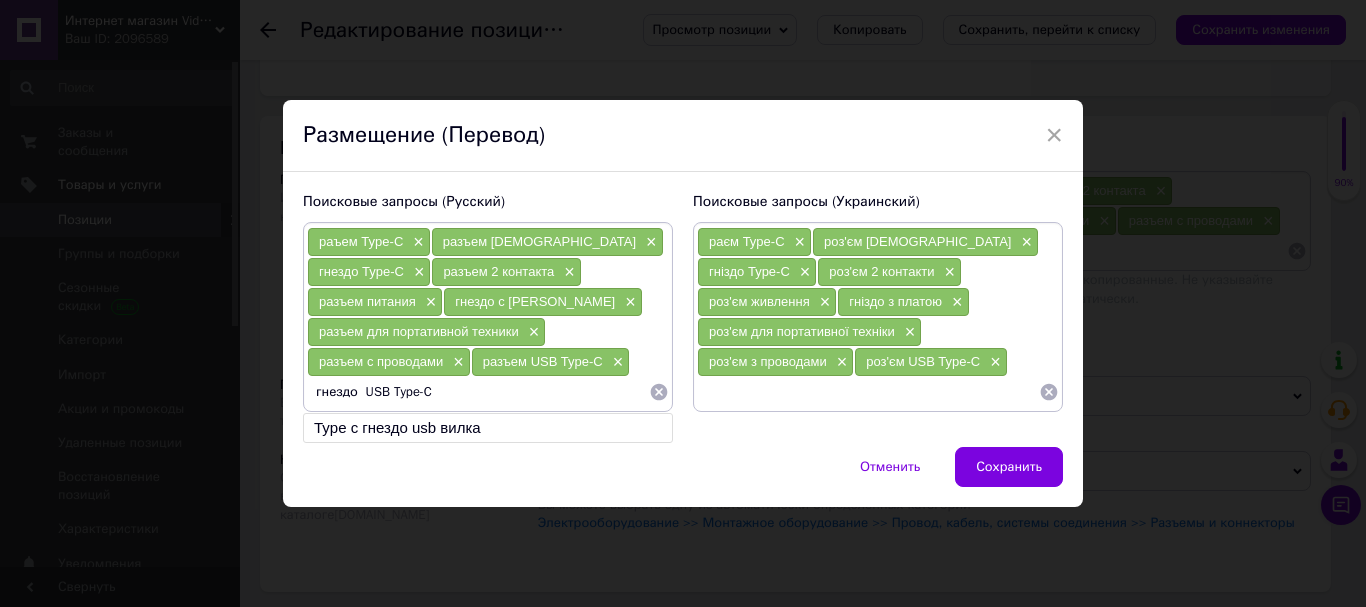 click on "гнездо  USB Type-C" at bounding box center (478, 392) 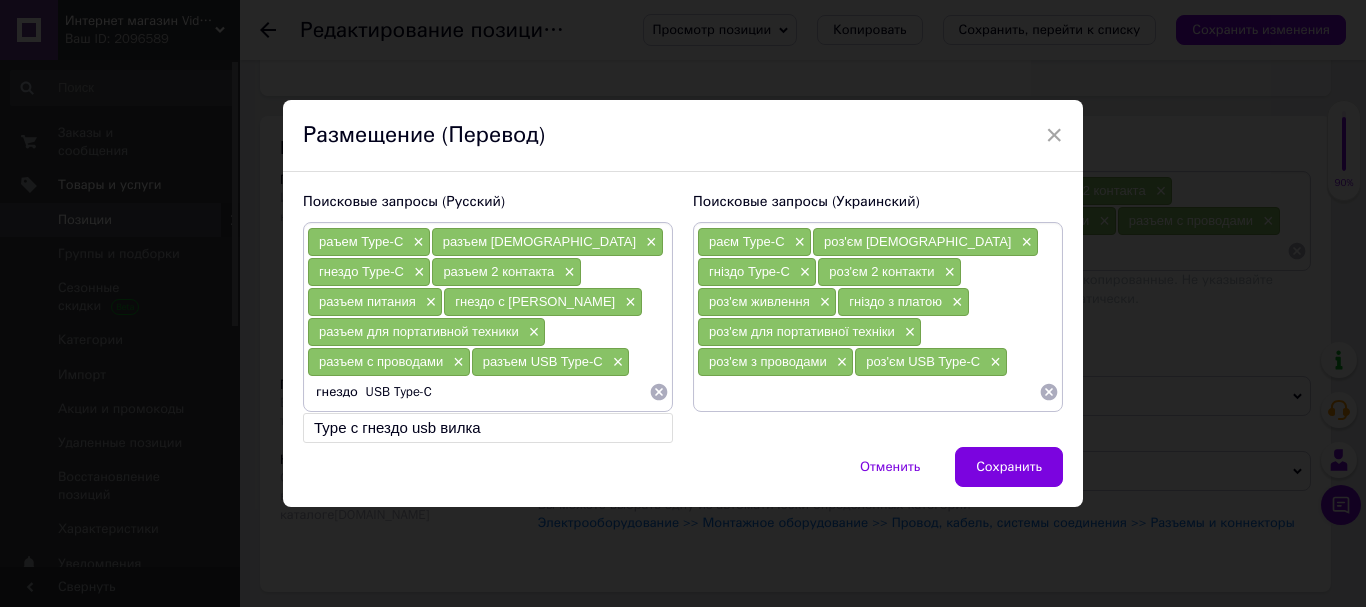 click on "гнездо  USB Type-C" at bounding box center [478, 392] 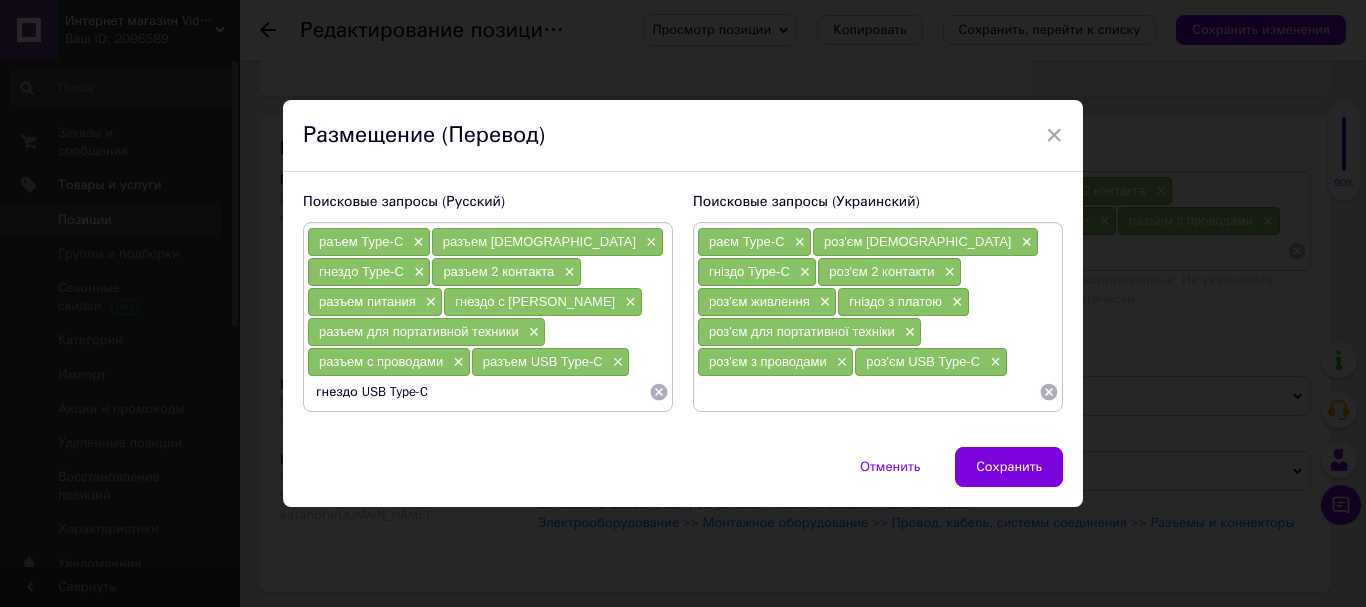 click on "гнездо USB Type-C" at bounding box center (478, 392) 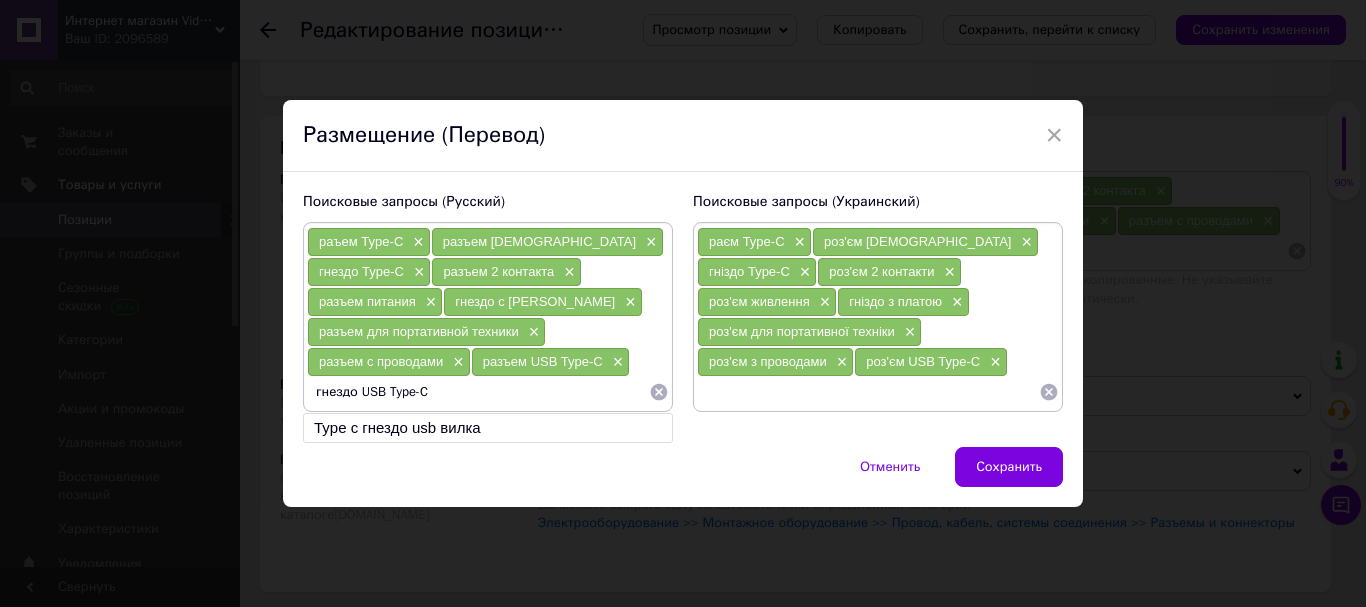 type 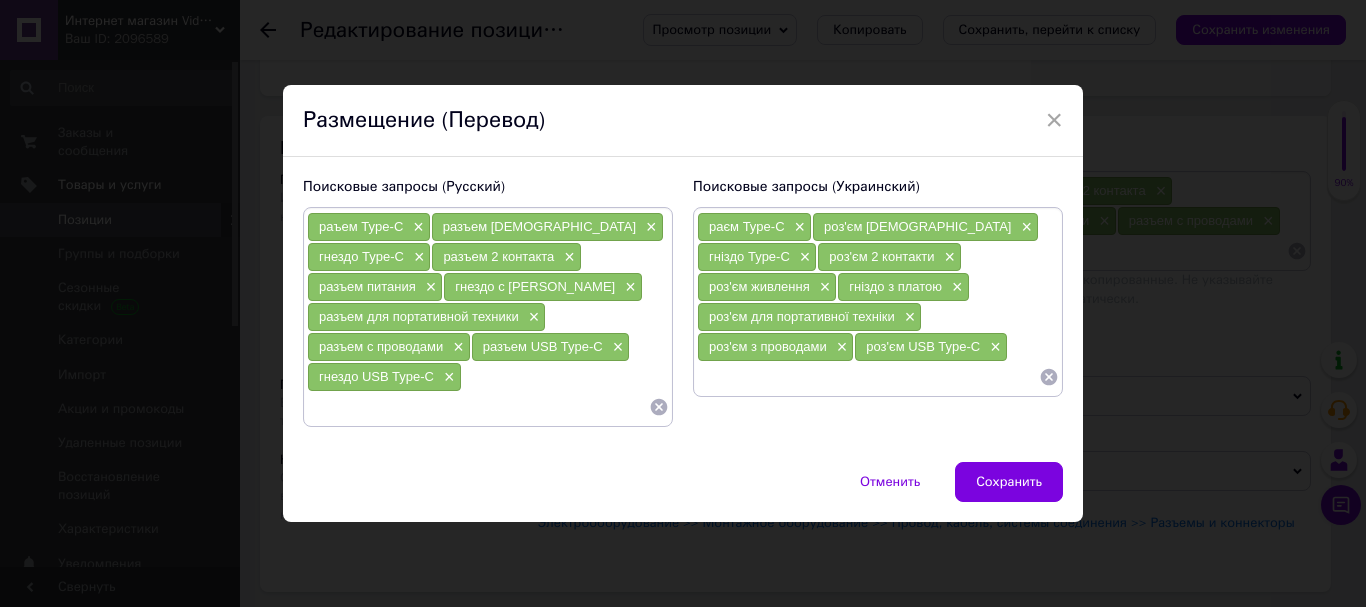 click at bounding box center (868, 377) 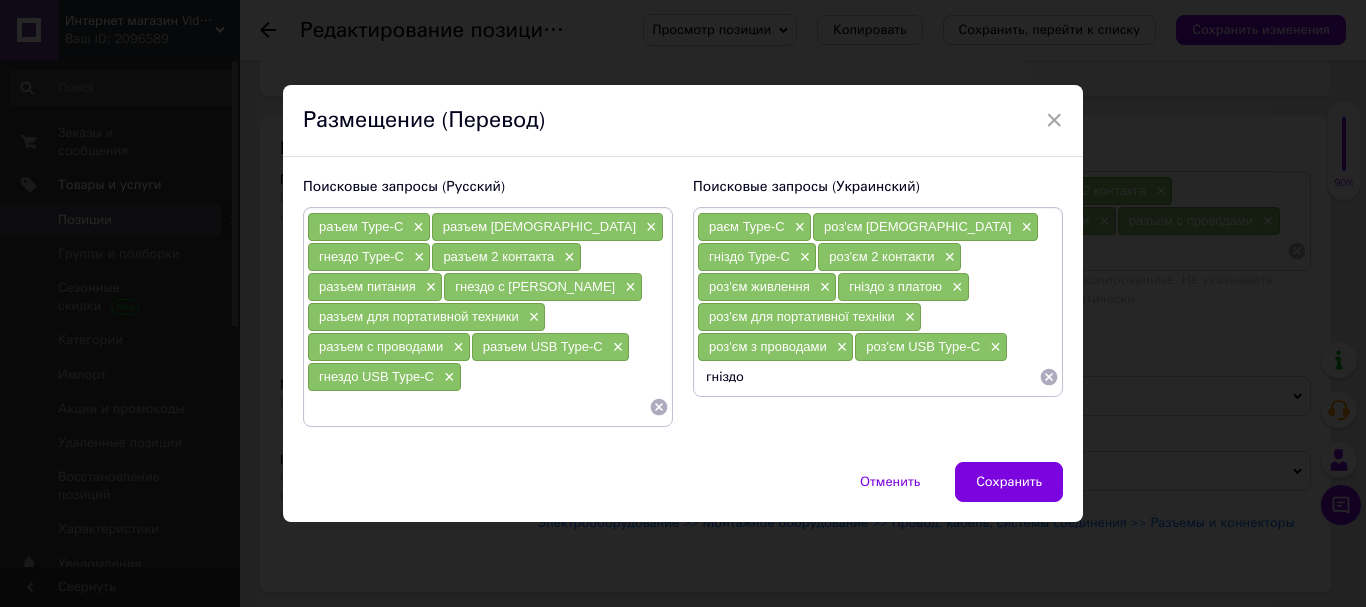 paste on "разъем USB Type-C" 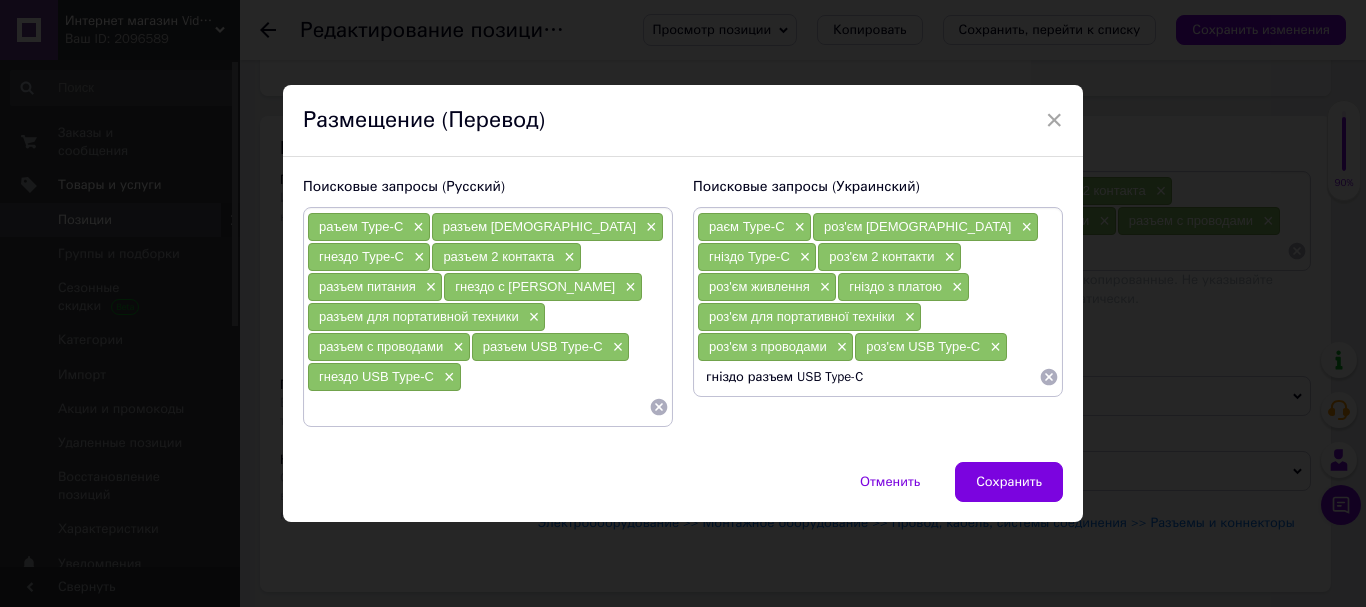 drag, startPoint x: 788, startPoint y: 352, endPoint x: 743, endPoint y: 355, distance: 45.099888 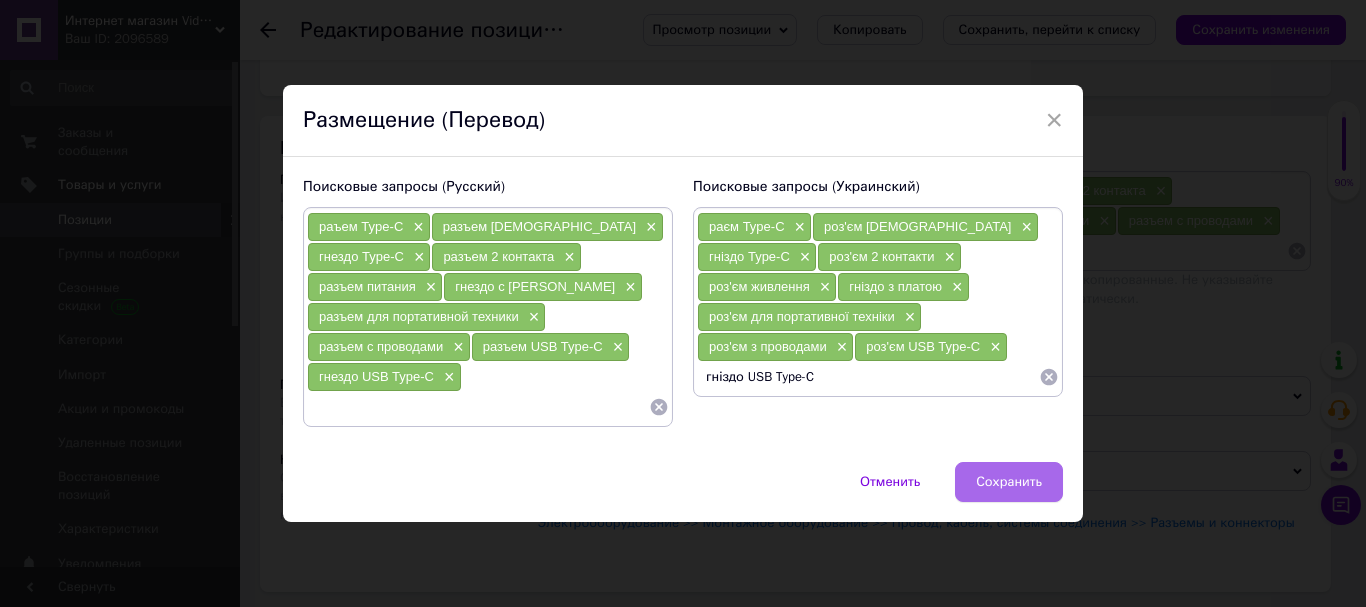type on "гніздо USB Type-C" 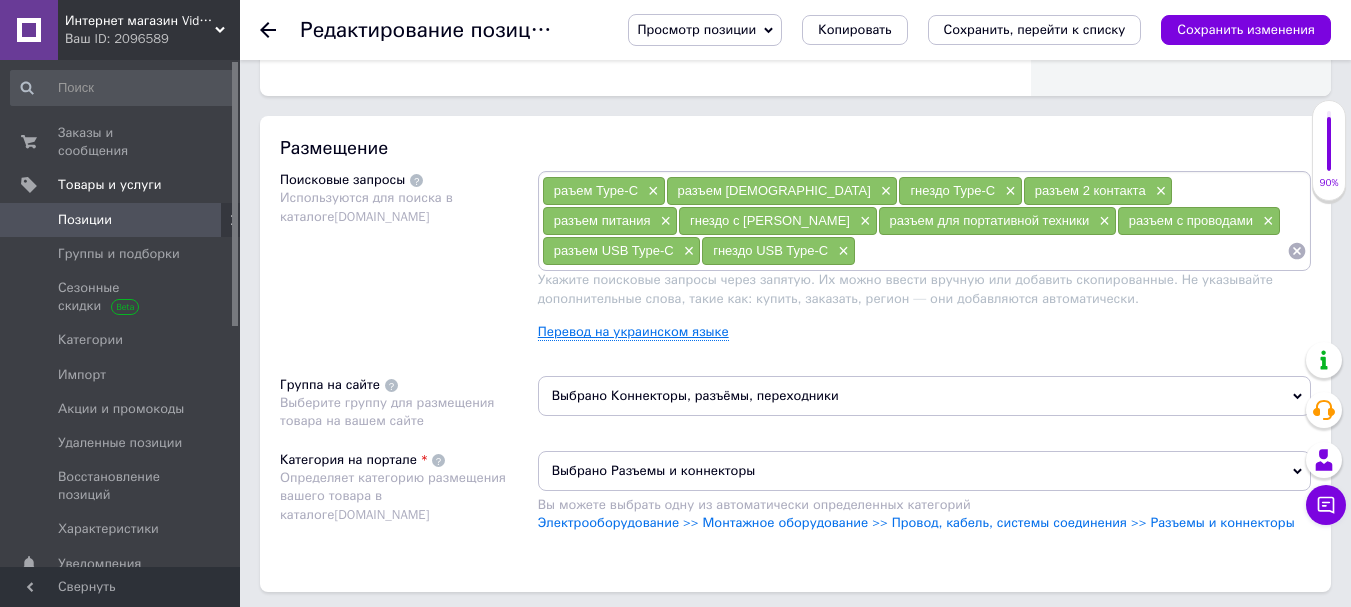 click on "Перевод на украинском языке" at bounding box center (633, 332) 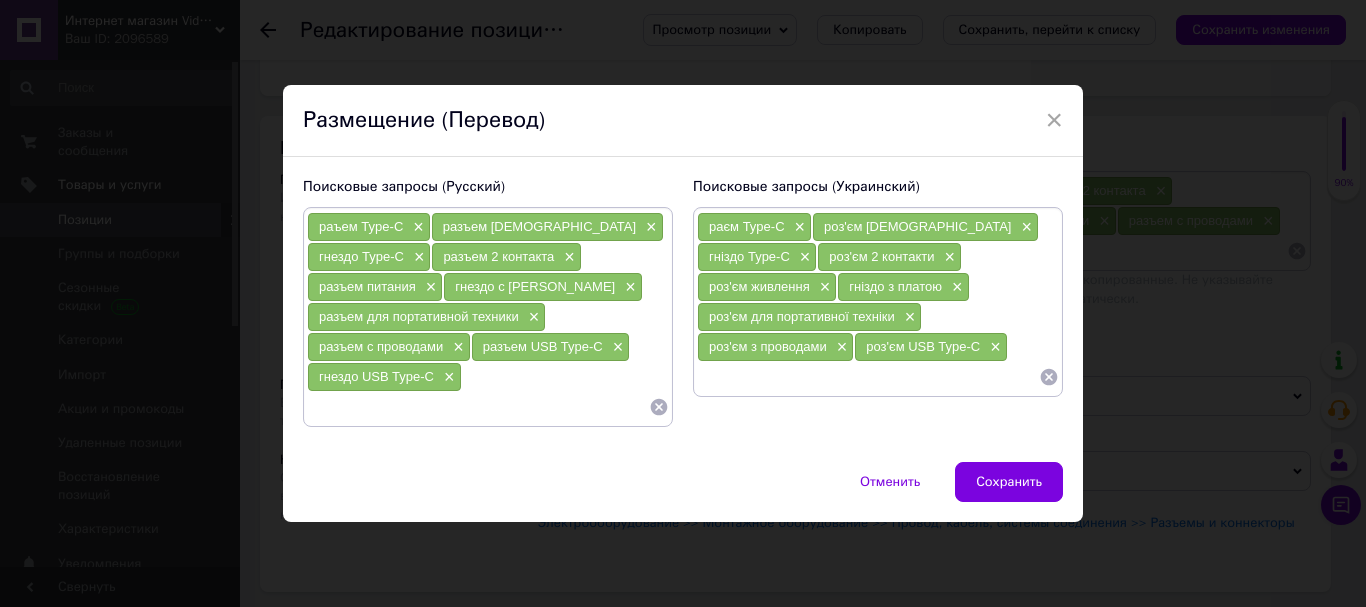 click at bounding box center [868, 377] 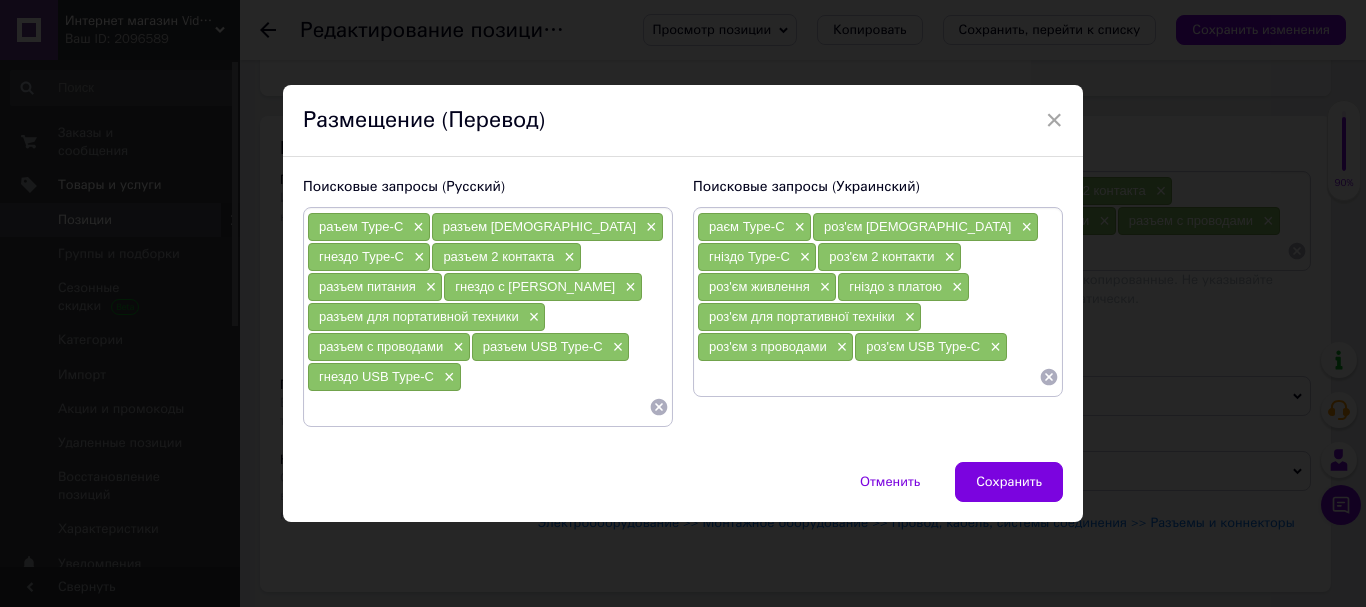 paste on "разъем USB Type-C" 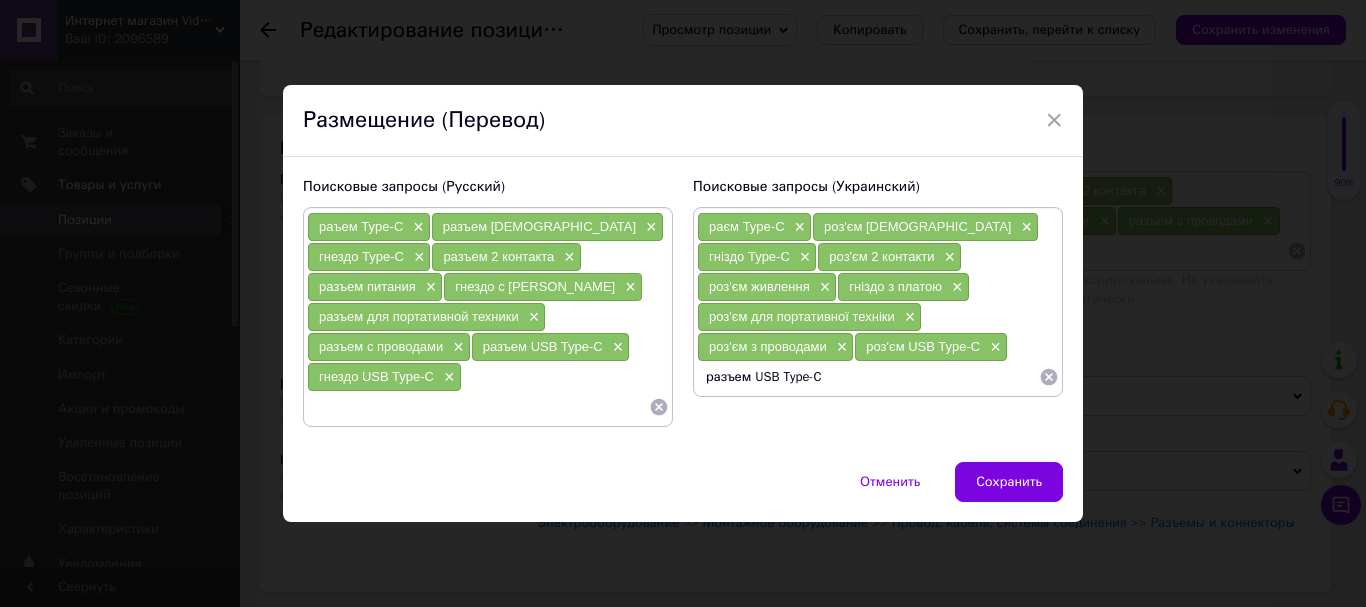 drag, startPoint x: 746, startPoint y: 353, endPoint x: 705, endPoint y: 358, distance: 41.303753 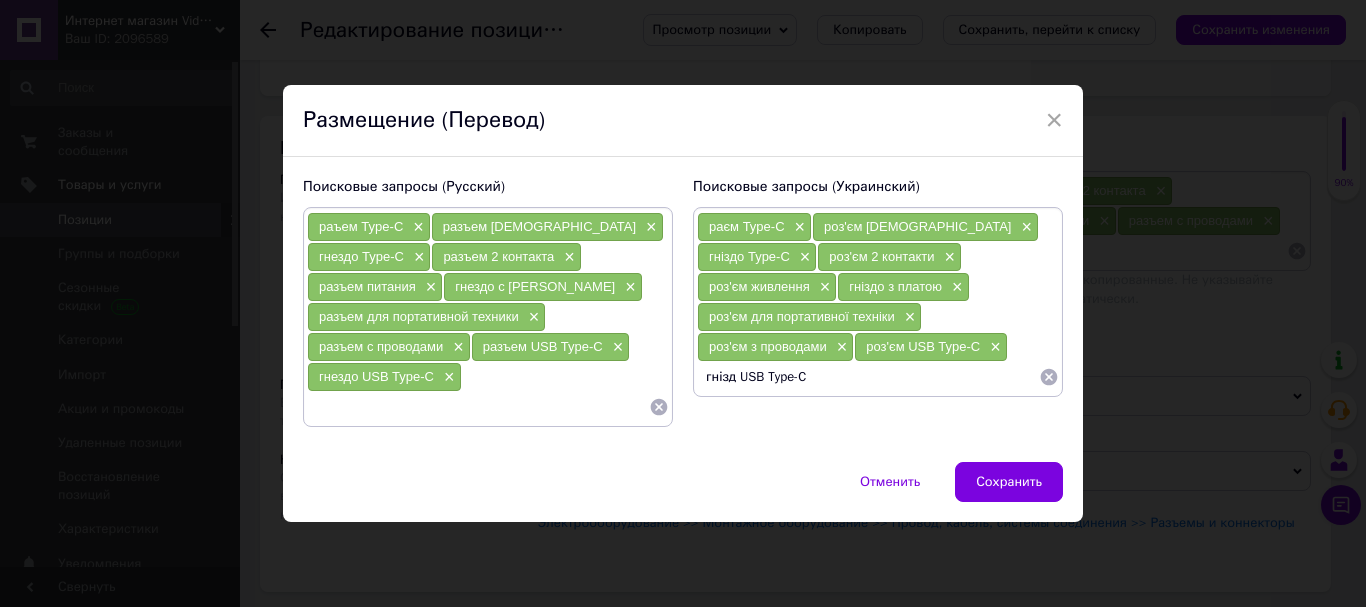 type on "гніздо USB Type-C" 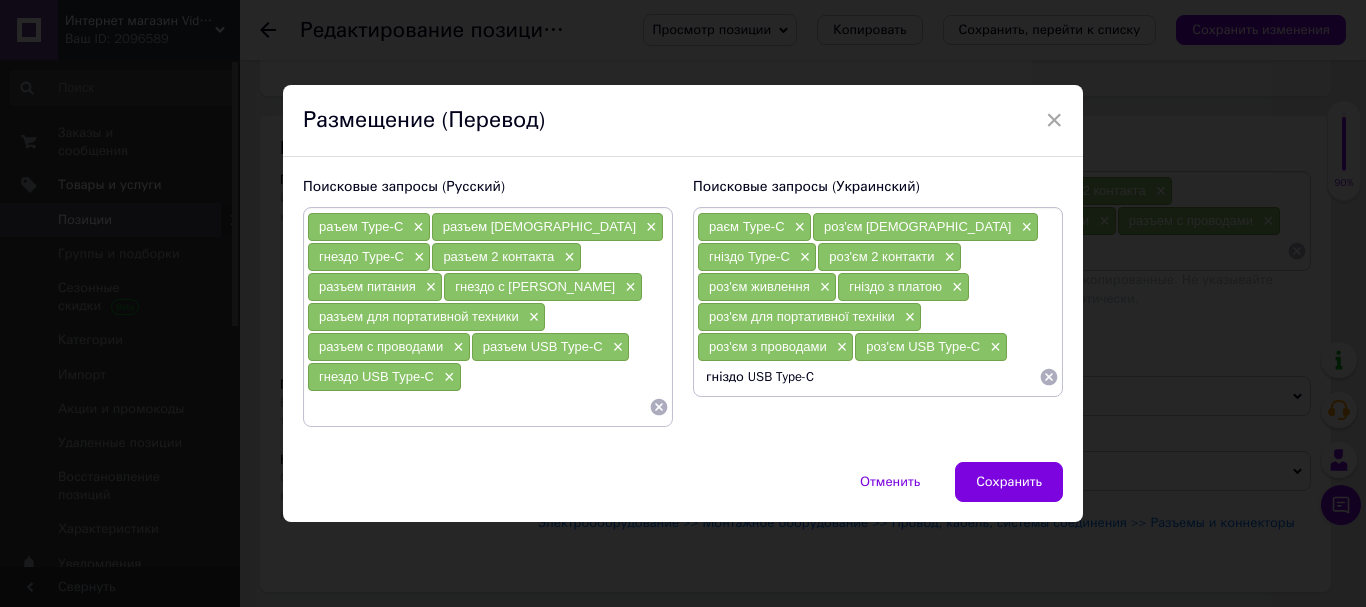 type 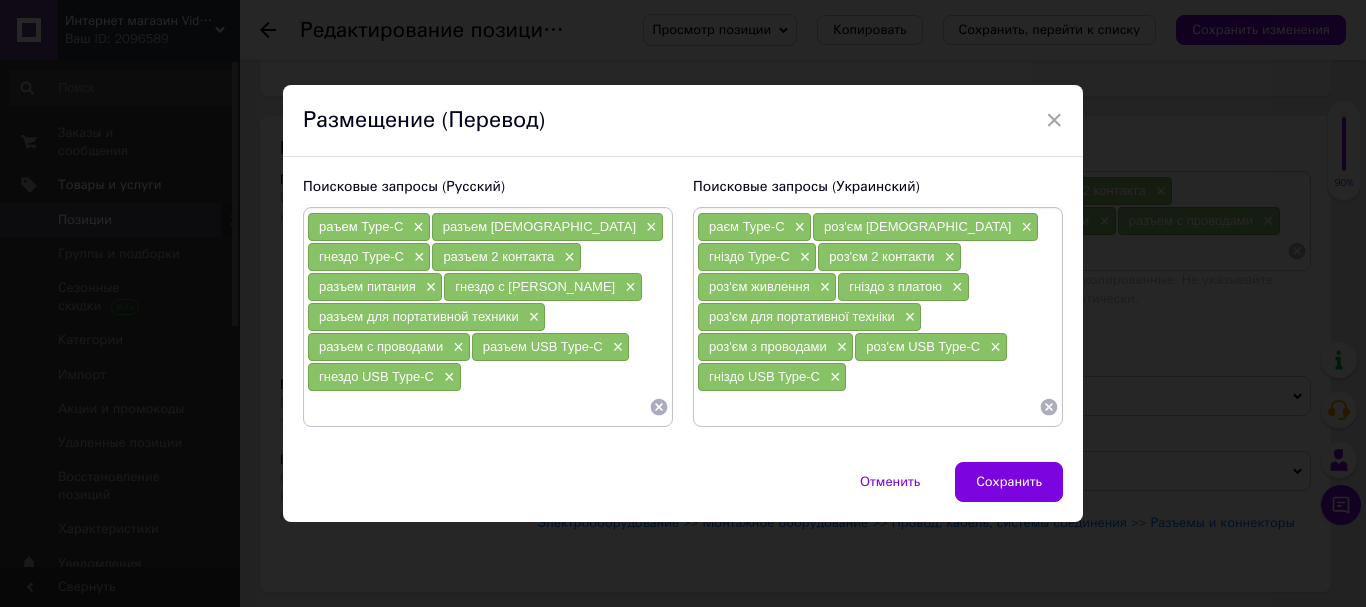 click on "Сохранить" at bounding box center (1009, 482) 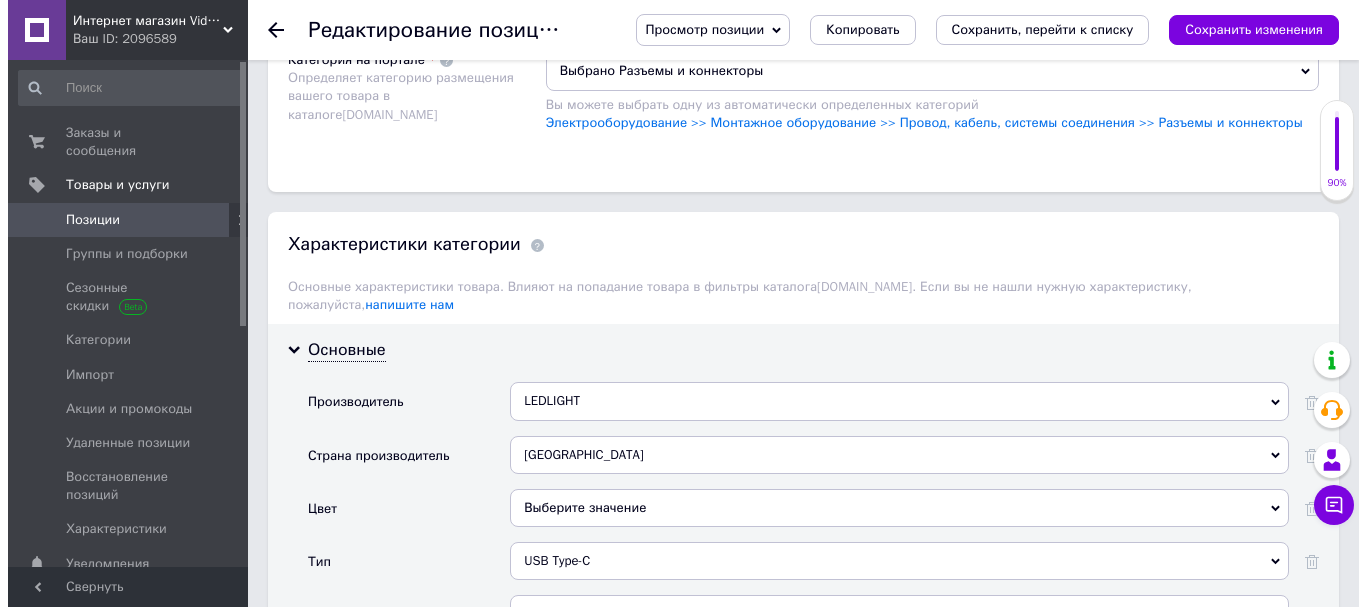 scroll, scrollTop: 1100, scrollLeft: 0, axis: vertical 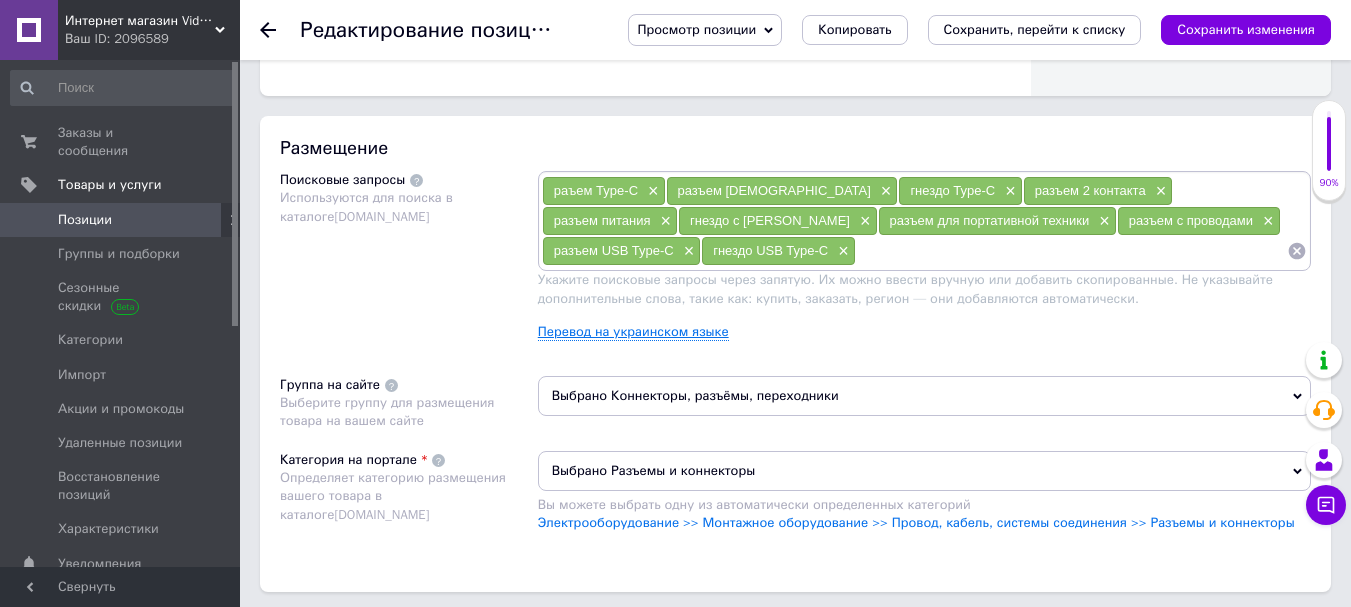 click on "Перевод на украинском языке" at bounding box center [633, 332] 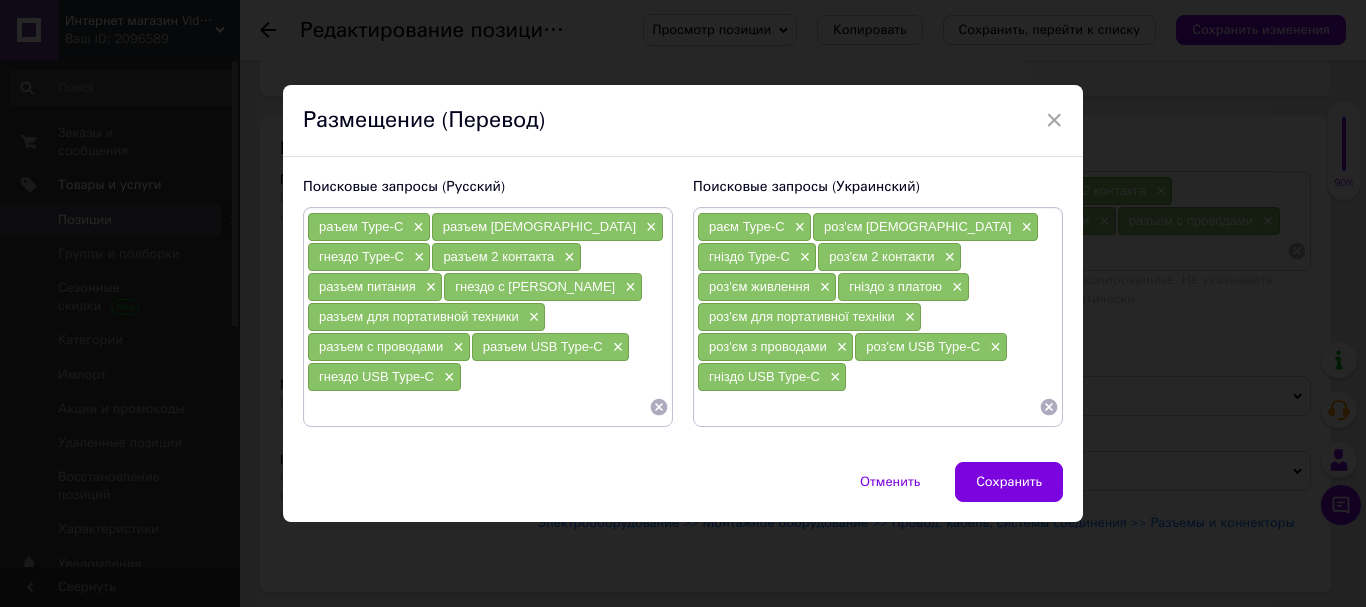 click at bounding box center (868, 407) 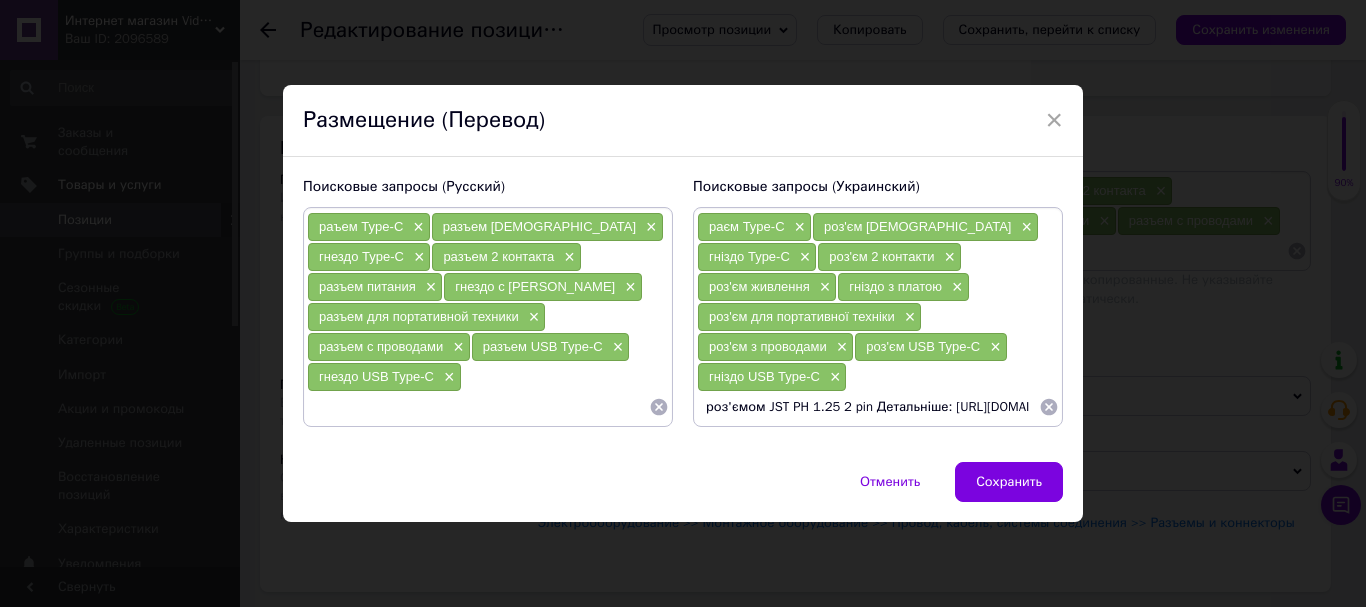 scroll, scrollTop: 0, scrollLeft: 335, axis: horizontal 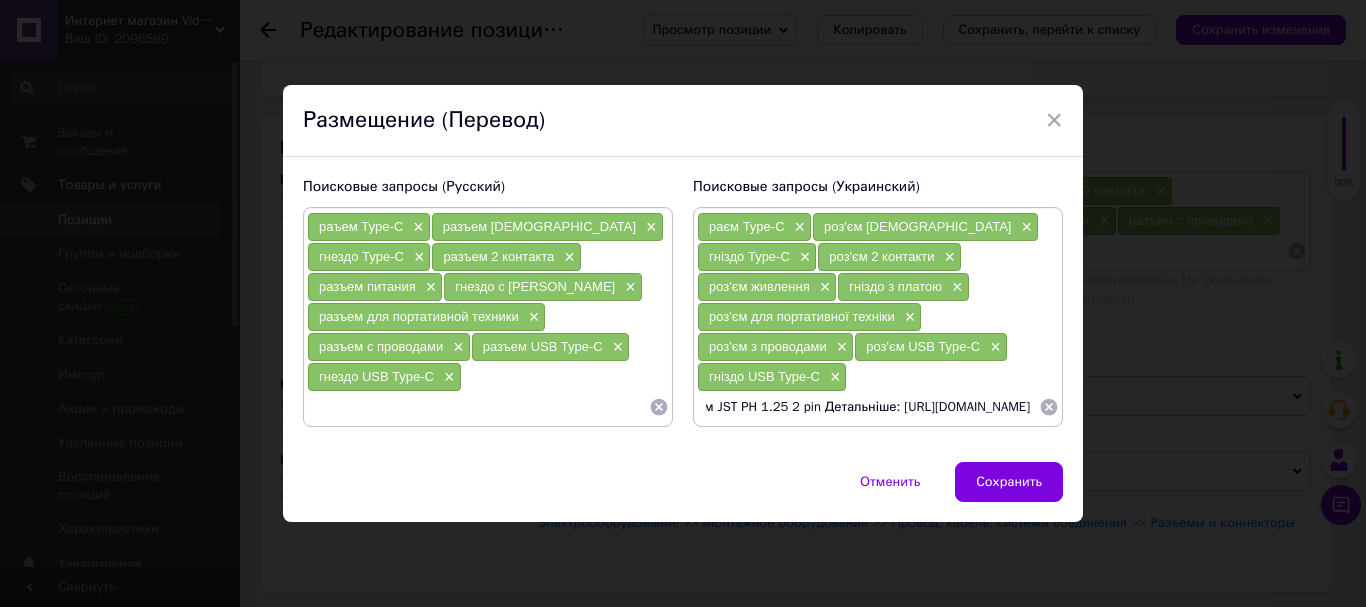 drag, startPoint x: 767, startPoint y: 381, endPoint x: 1034, endPoint y: 384, distance: 267.01685 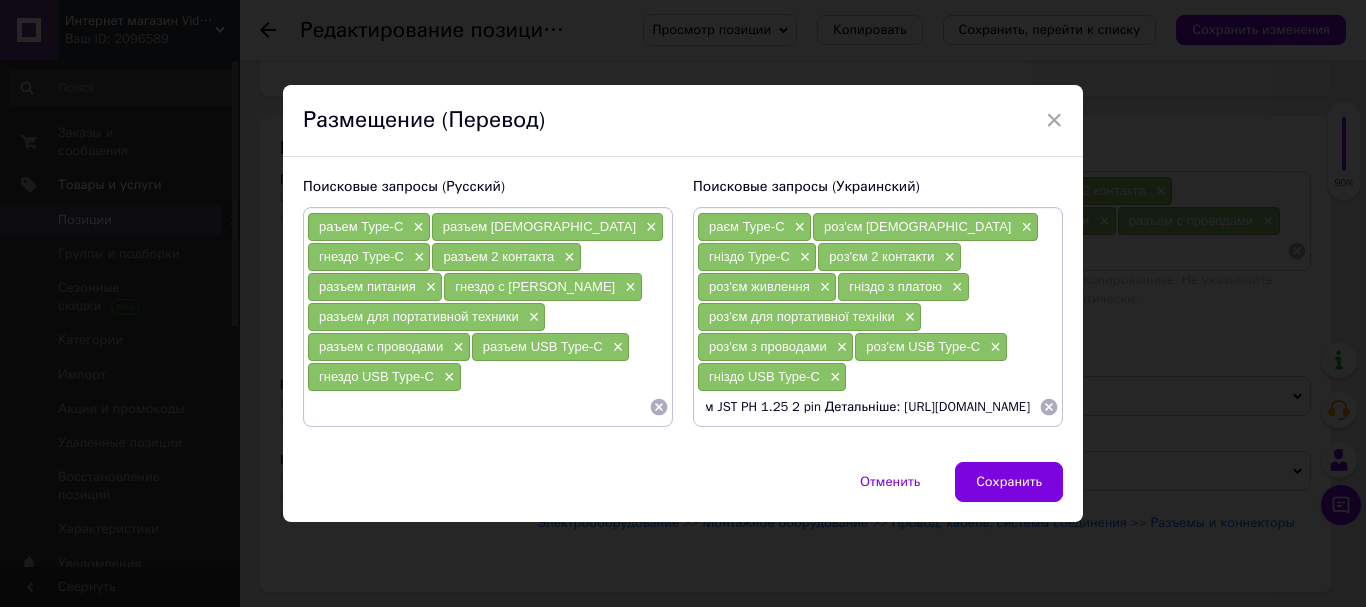 drag, startPoint x: 788, startPoint y: 378, endPoint x: 1032, endPoint y: 388, distance: 244.20483 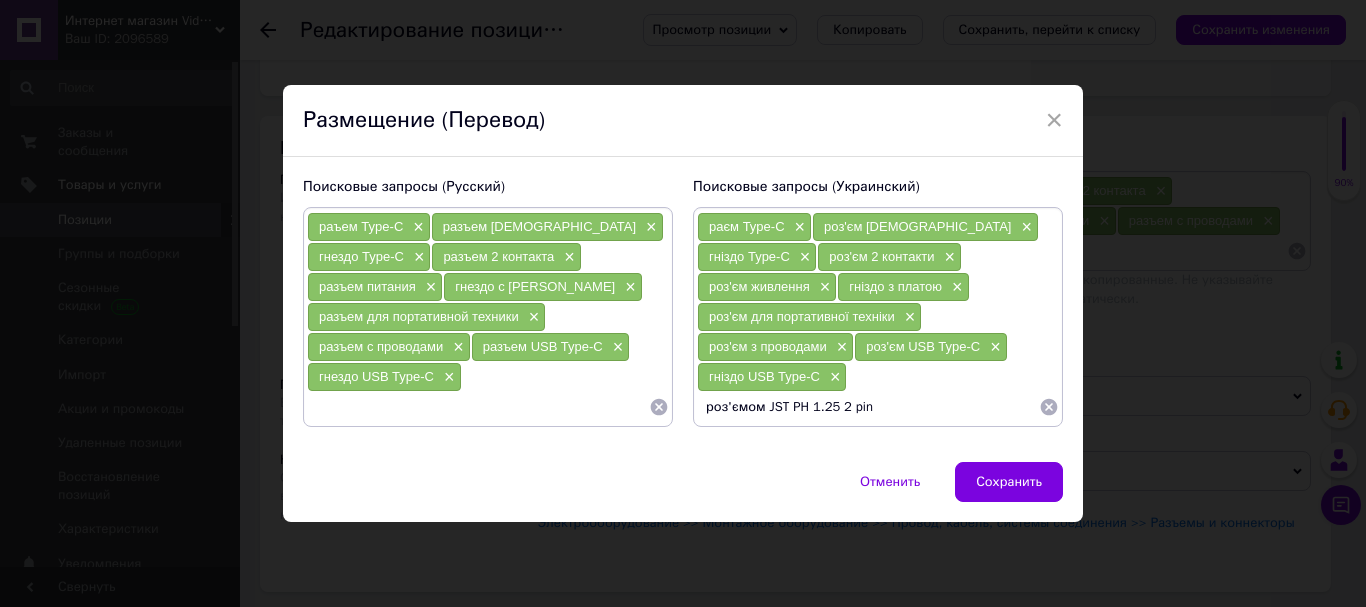 scroll, scrollTop: 0, scrollLeft: 0, axis: both 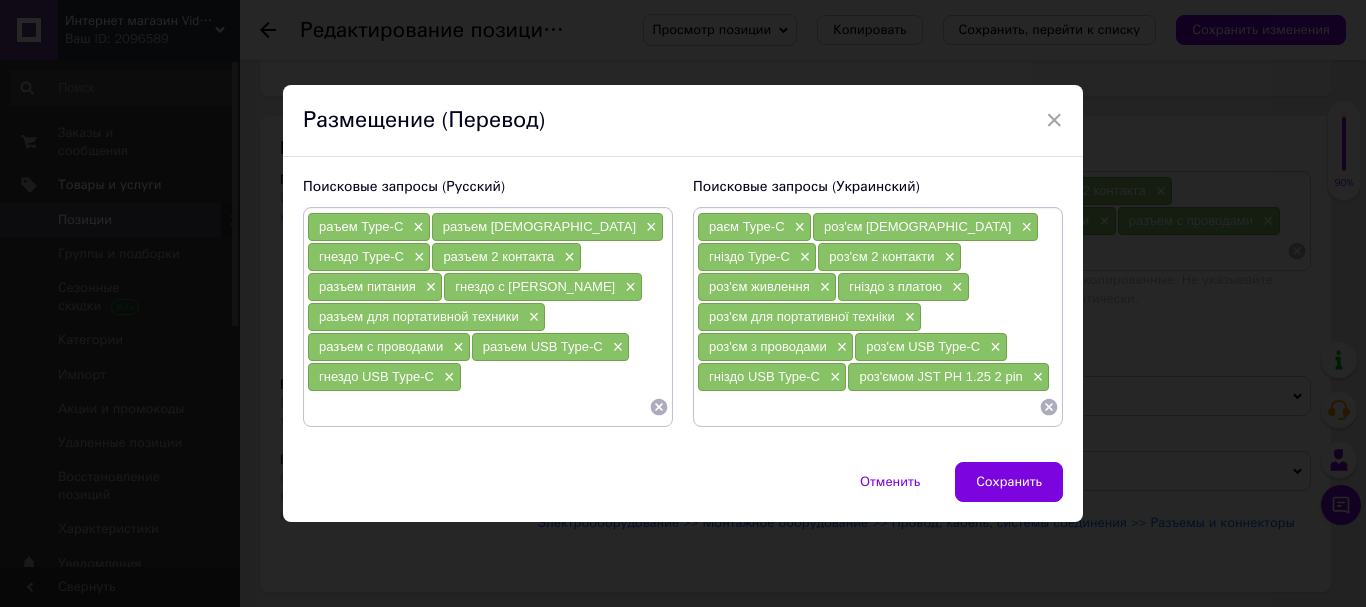 click at bounding box center [478, 407] 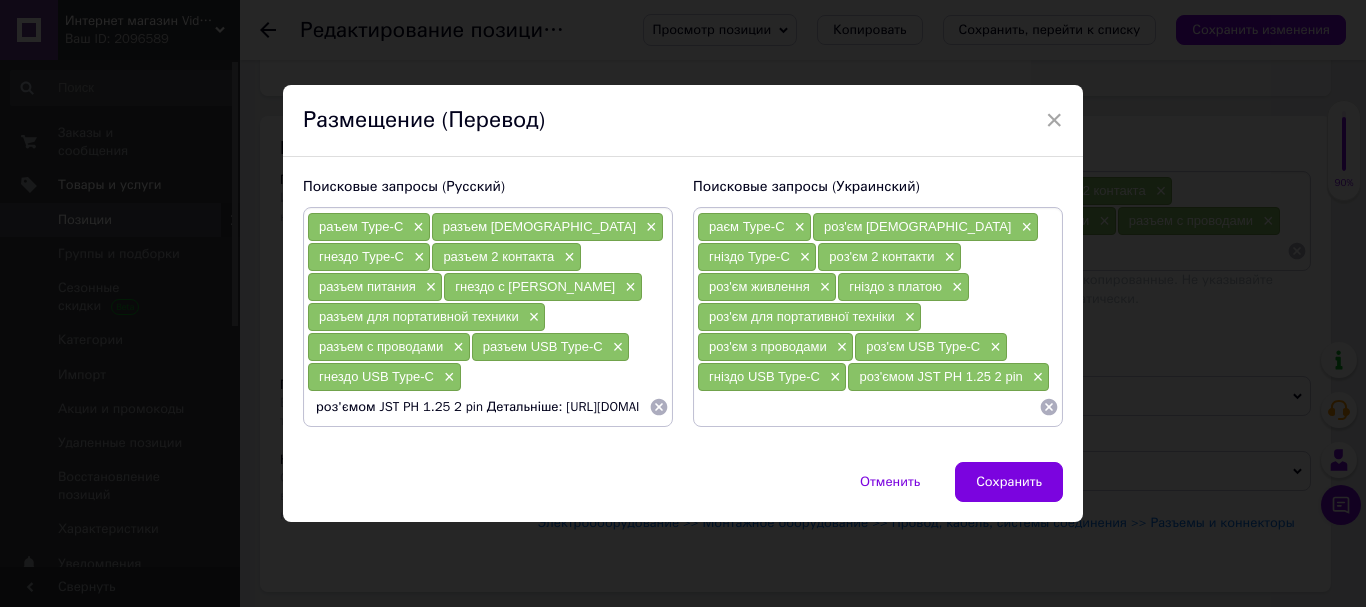 scroll, scrollTop: 0, scrollLeft: 335, axis: horizontal 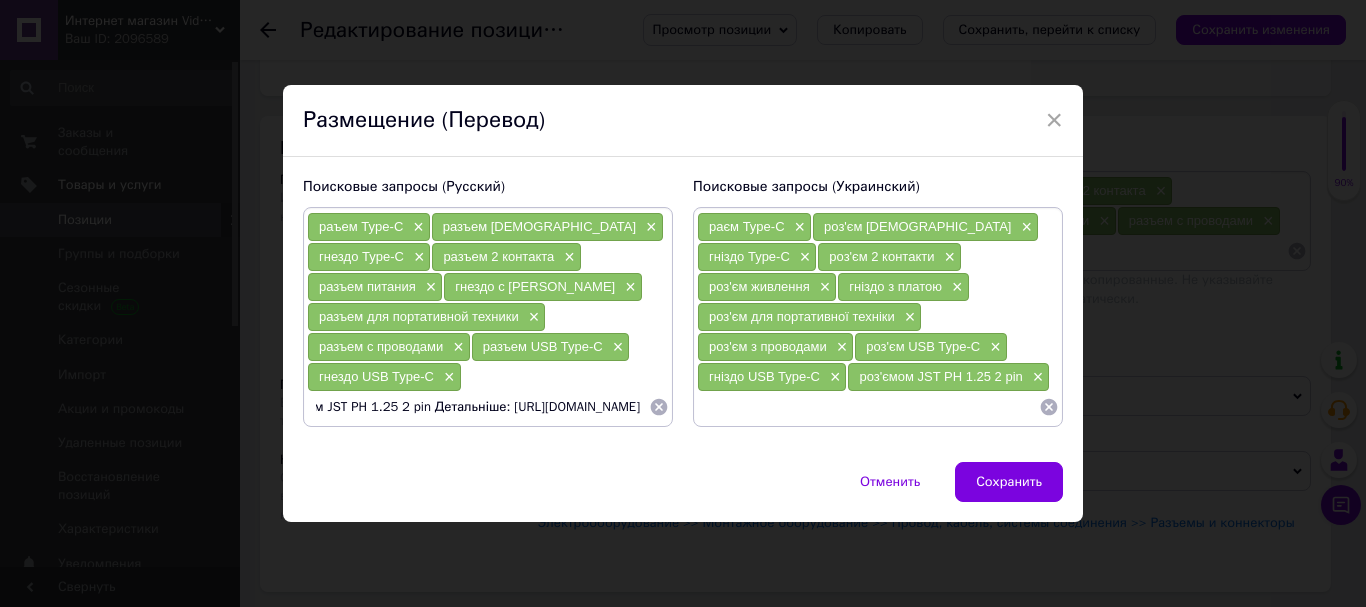 drag, startPoint x: 379, startPoint y: 406, endPoint x: 679, endPoint y: 428, distance: 300.80557 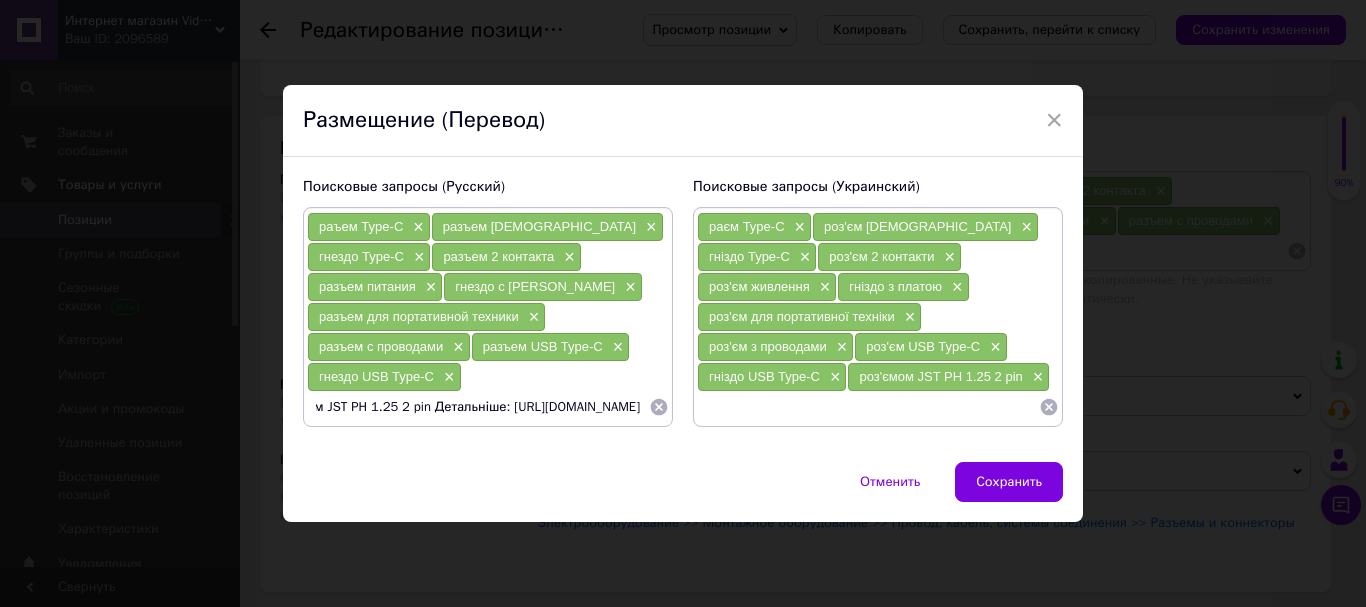 drag, startPoint x: 398, startPoint y: 407, endPoint x: 642, endPoint y: 422, distance: 244.46063 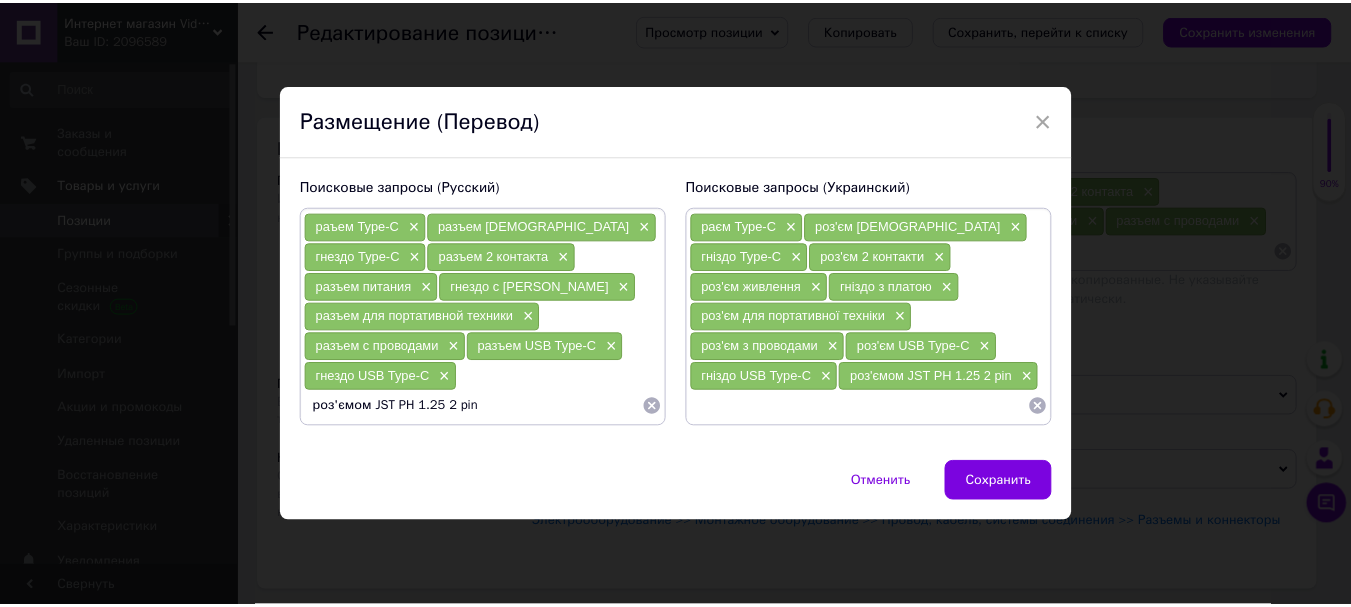 scroll, scrollTop: 0, scrollLeft: 0, axis: both 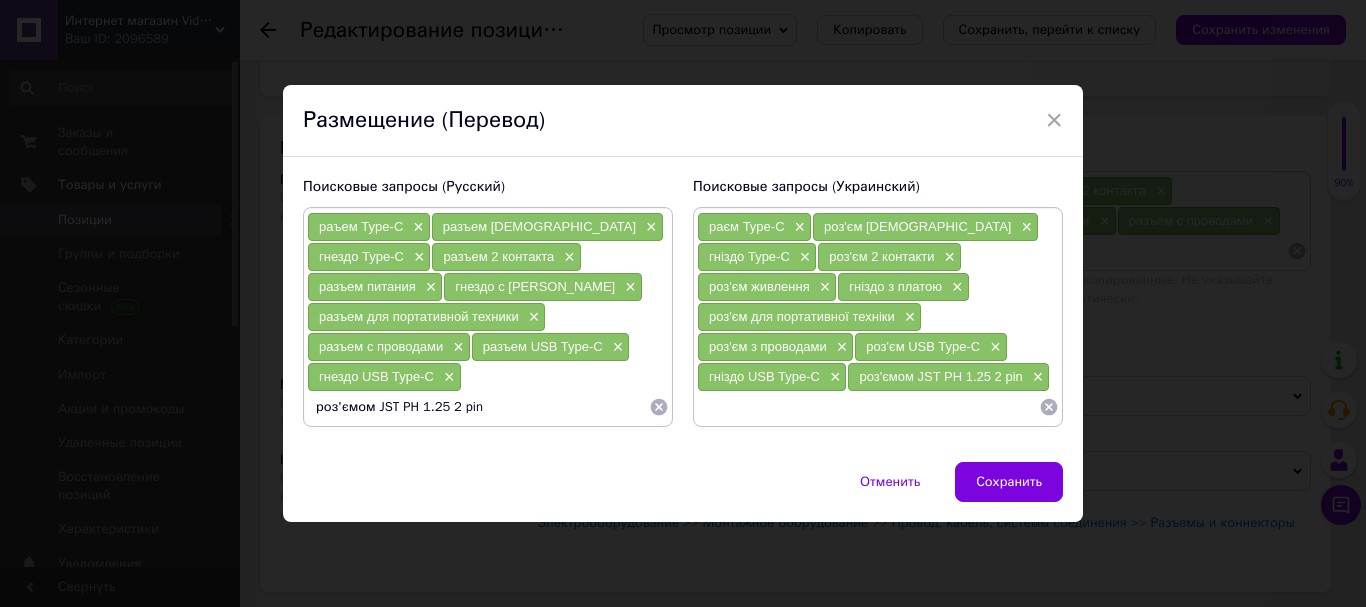 click on "роз'ємом JST PH 1.25 2 pin" at bounding box center [478, 407] 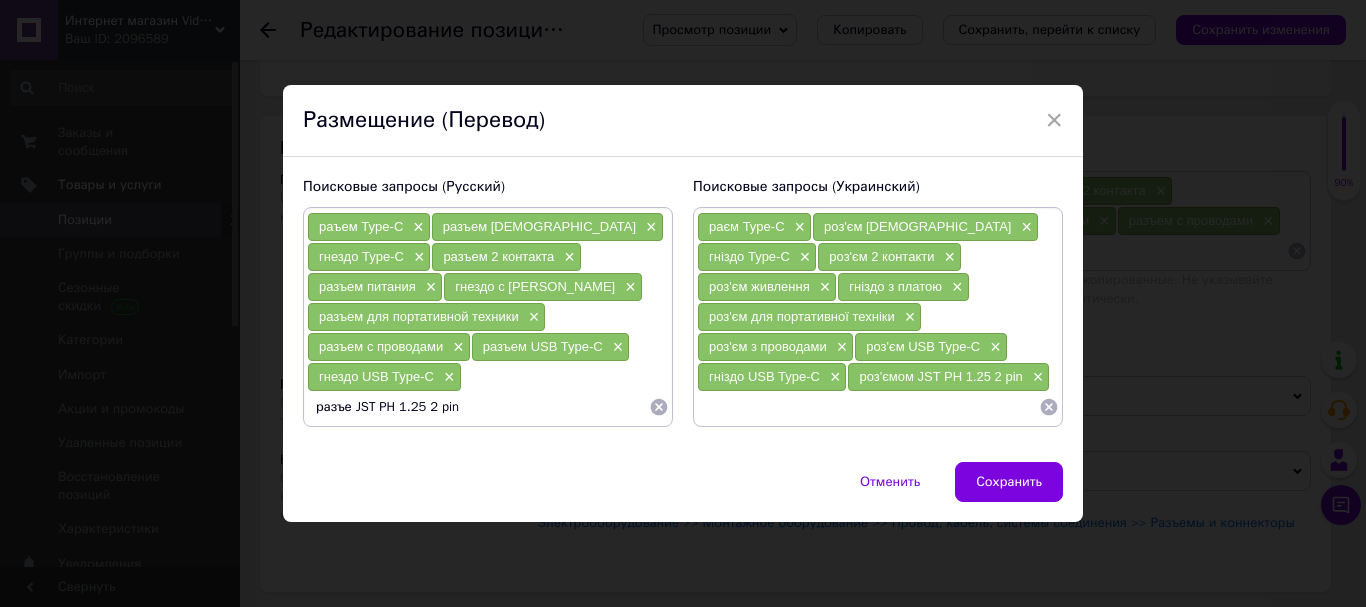 type on "разъем JST PH 1.25 2 pin" 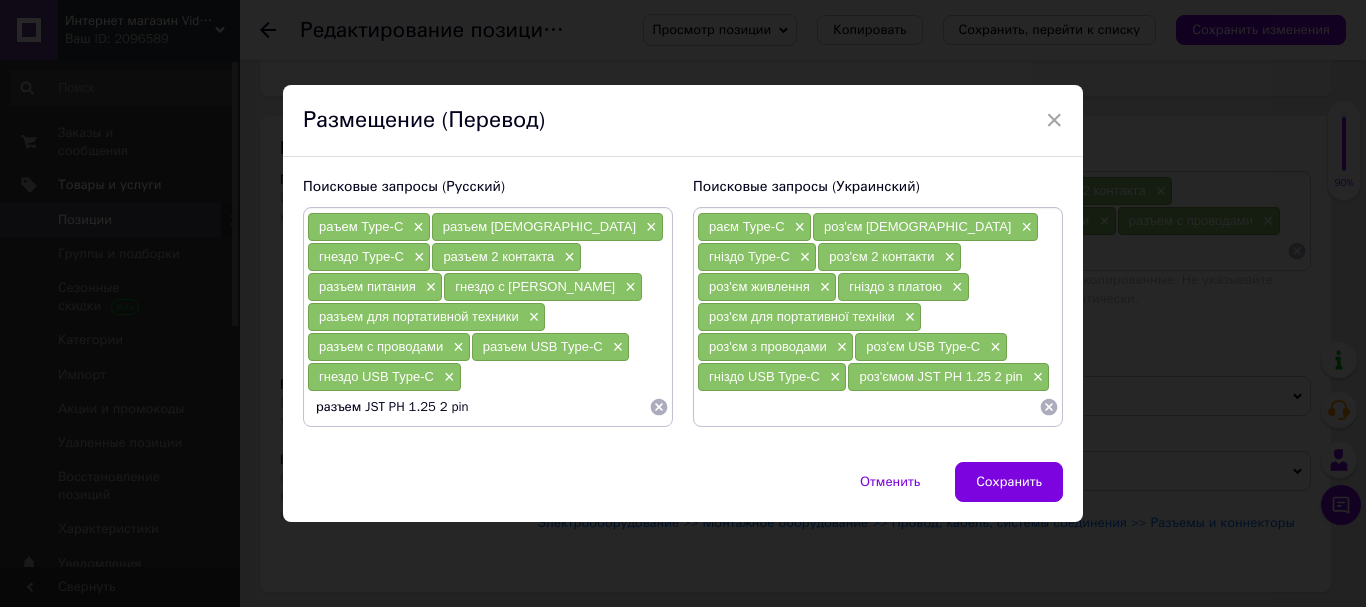 click on "разъем JST PH 1.25 2 pin" at bounding box center (478, 407) 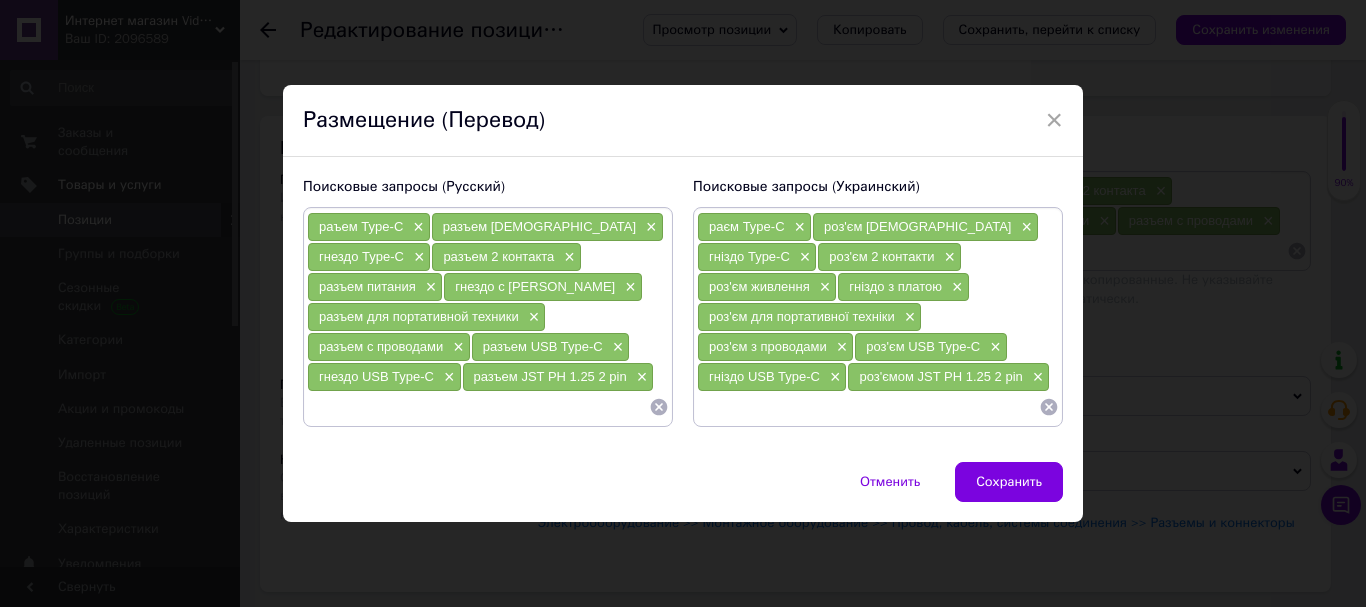 click at bounding box center [478, 407] 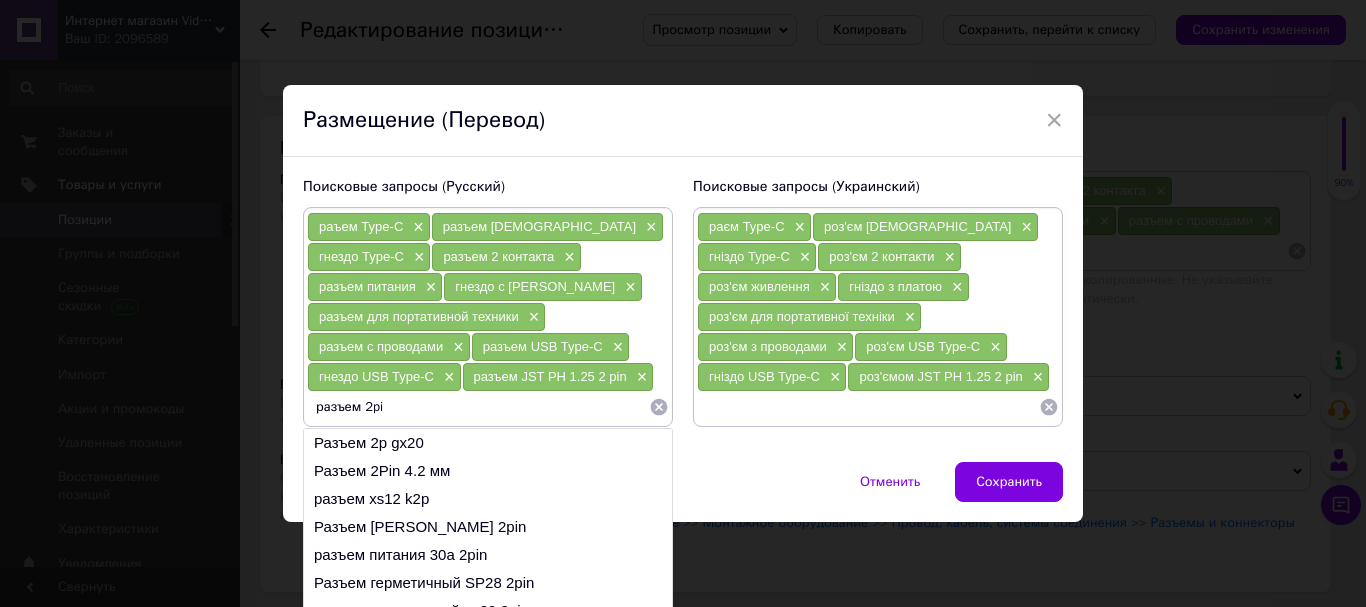 type on "разъем 2pin" 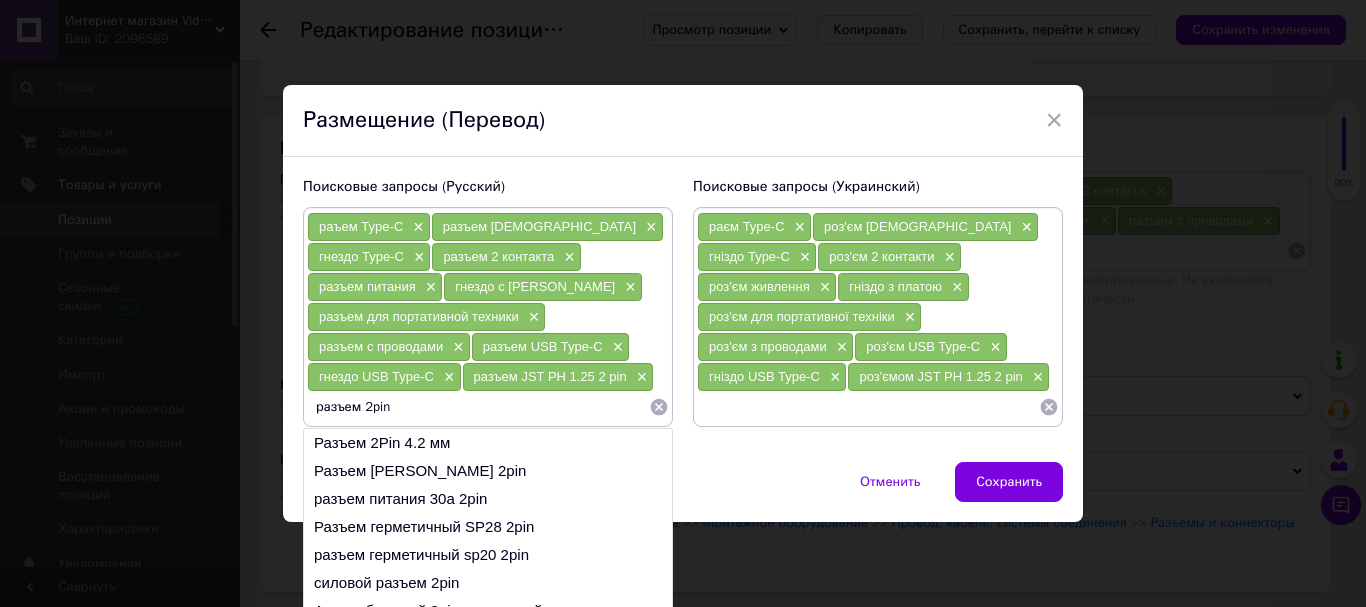 type 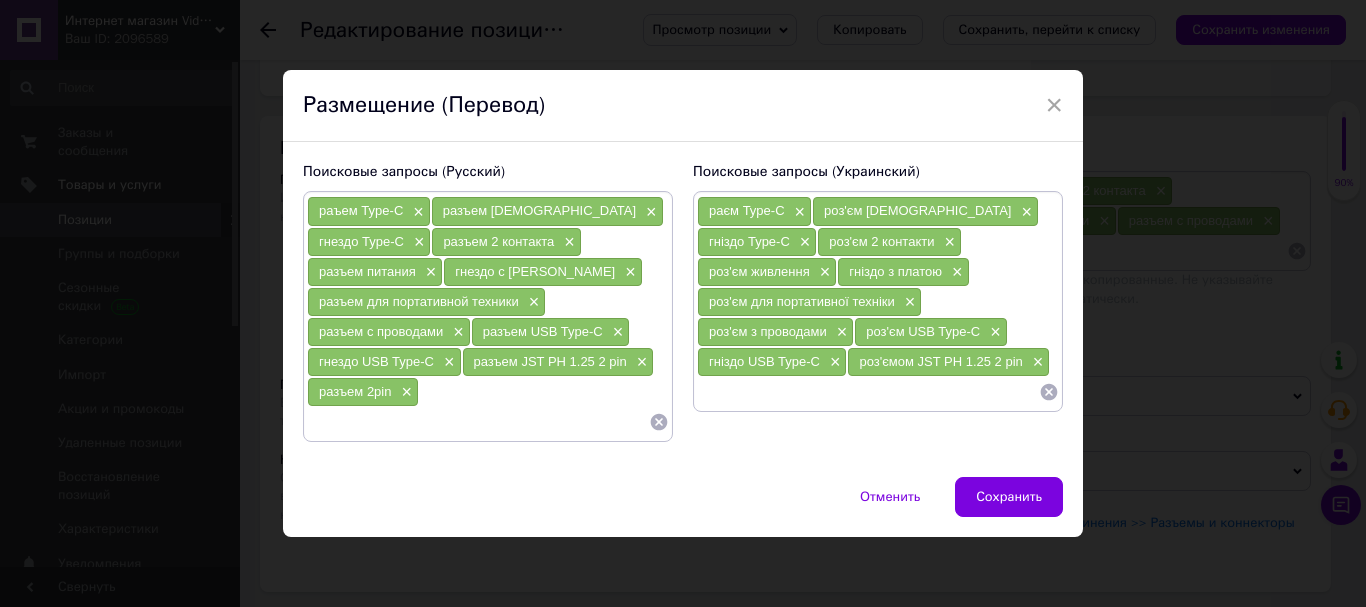 click at bounding box center (868, 392) 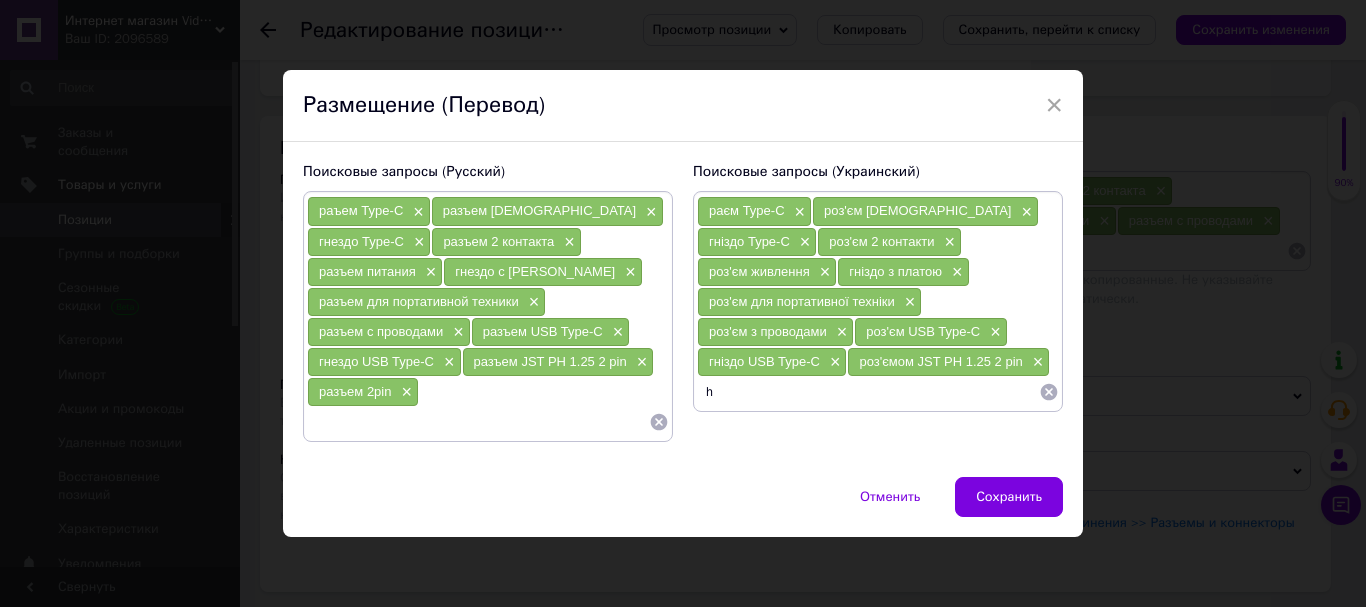 drag, startPoint x: 416, startPoint y: 408, endPoint x: 290, endPoint y: 405, distance: 126.035706 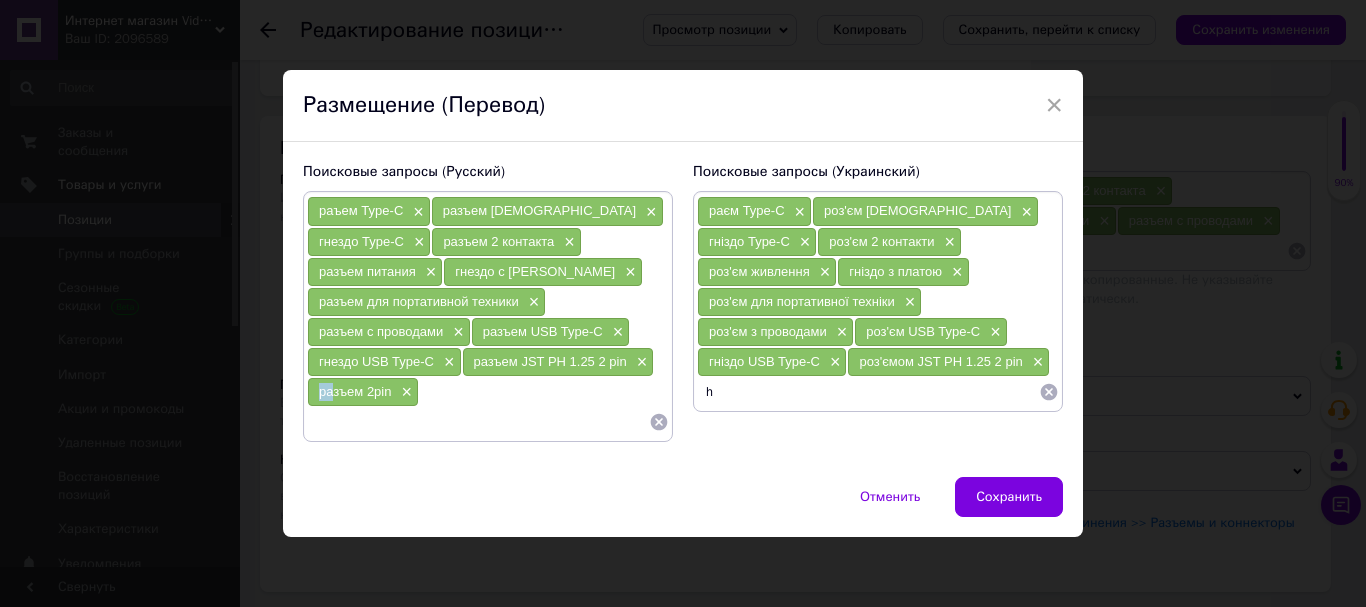 drag, startPoint x: 305, startPoint y: 397, endPoint x: 319, endPoint y: 400, distance: 14.3178215 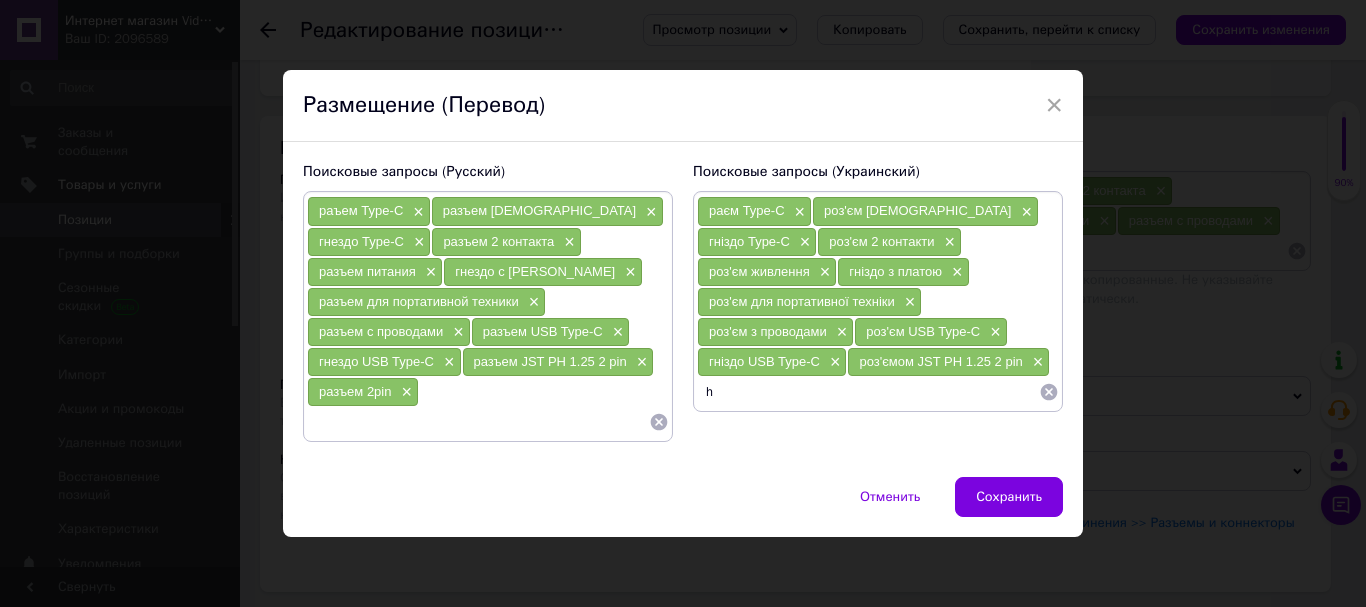 click at bounding box center (478, 422) 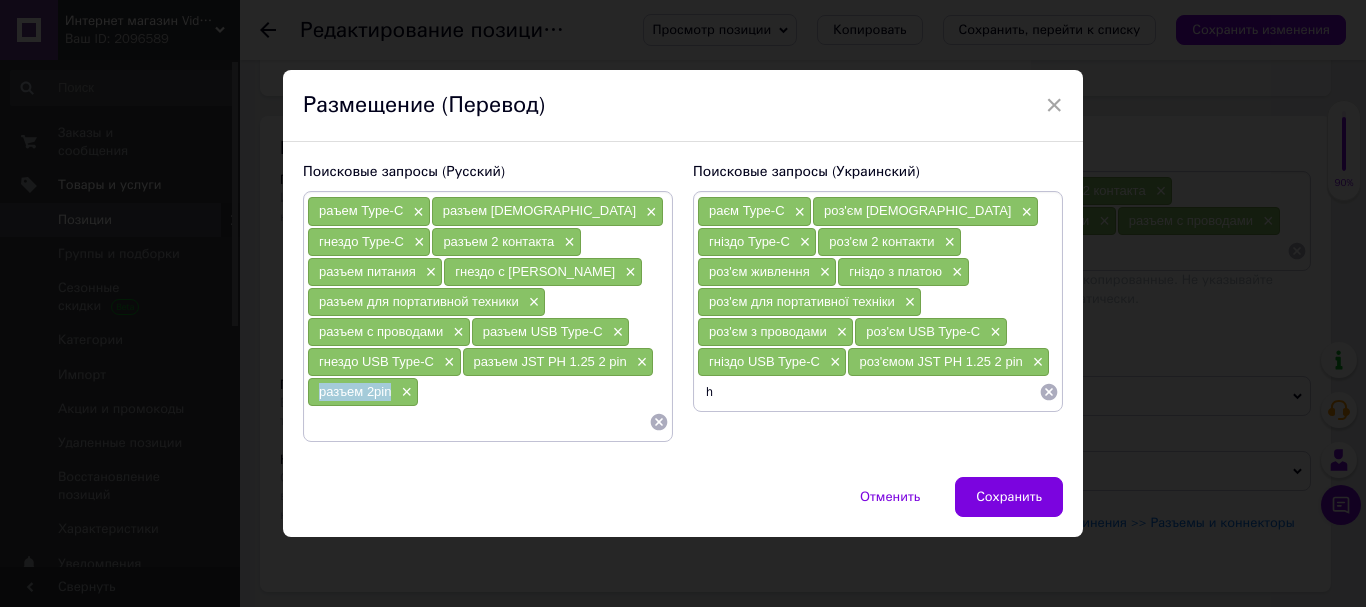 drag, startPoint x: 311, startPoint y: 390, endPoint x: 389, endPoint y: 399, distance: 78.51752 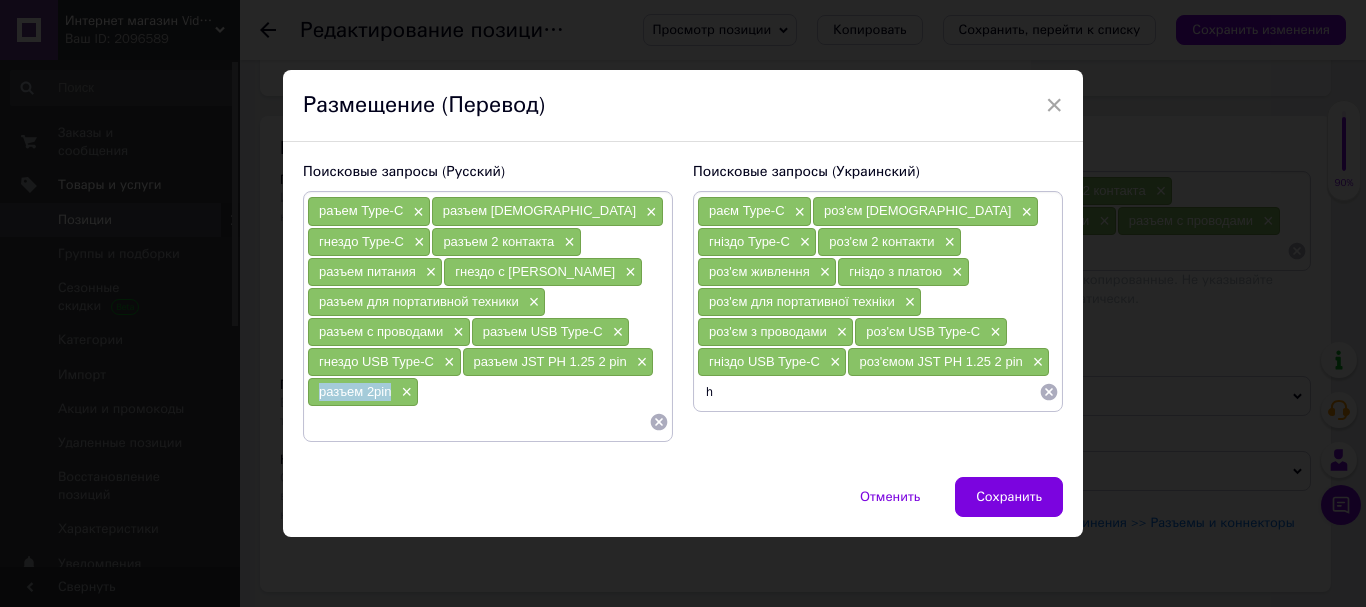 copy on "разъем 2pin" 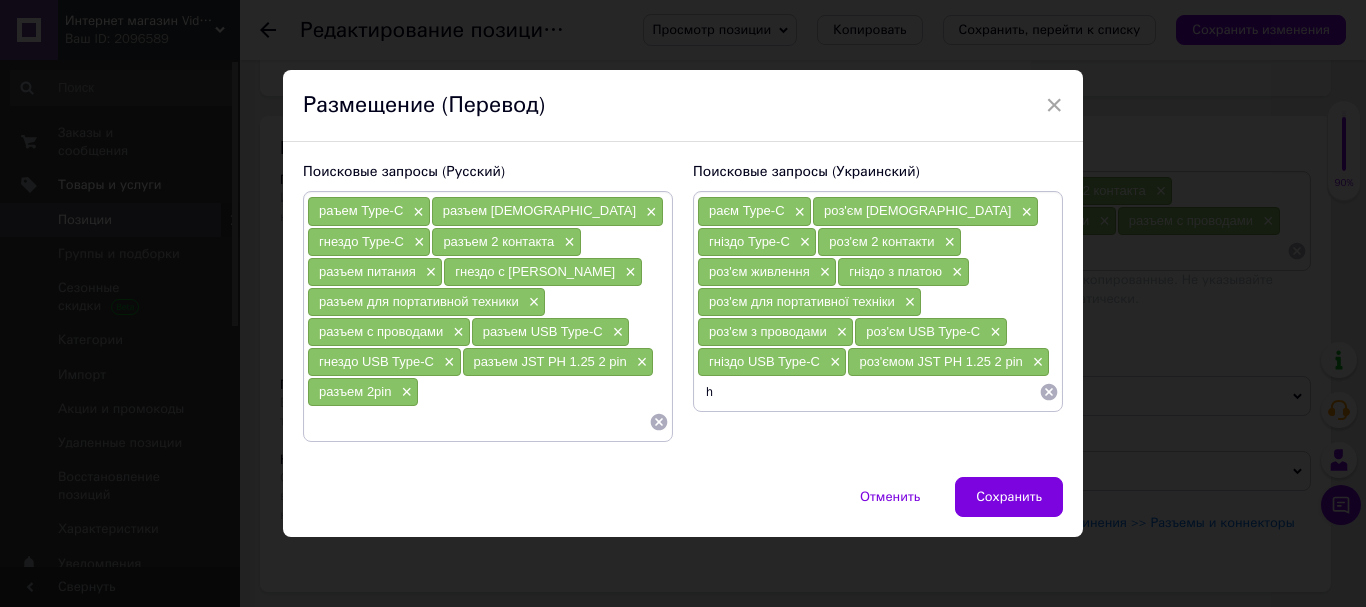 drag, startPoint x: 724, startPoint y: 367, endPoint x: 689, endPoint y: 358, distance: 36.138622 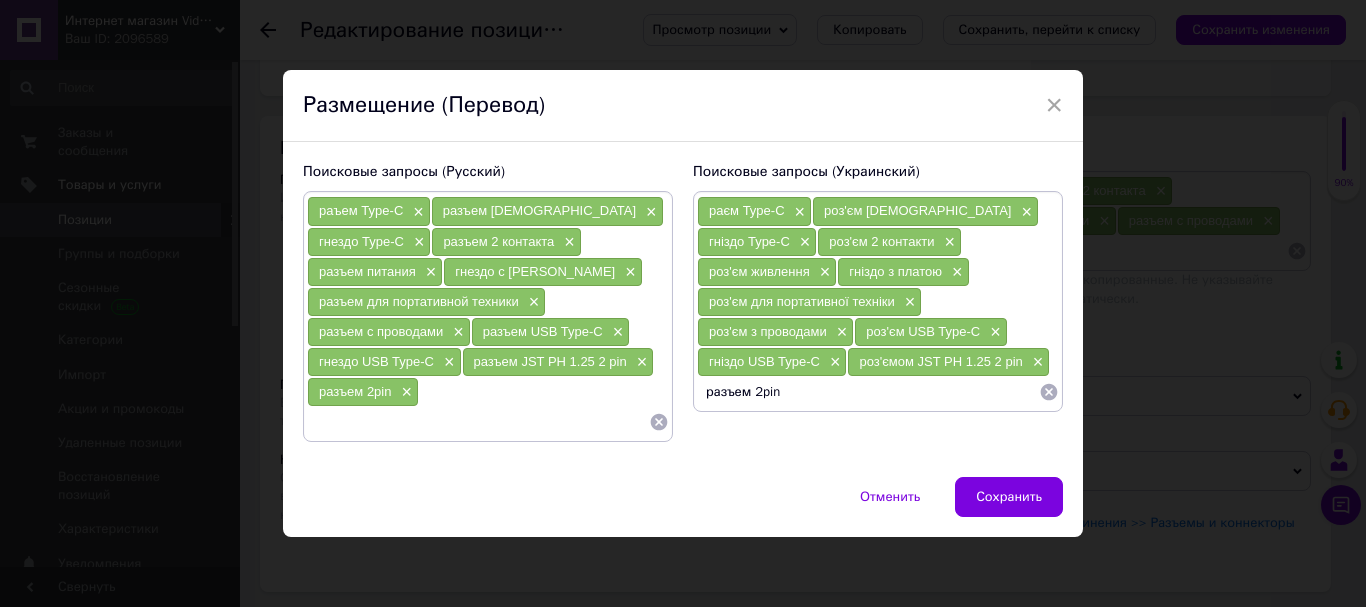 drag, startPoint x: 744, startPoint y: 366, endPoint x: 713, endPoint y: 371, distance: 31.400637 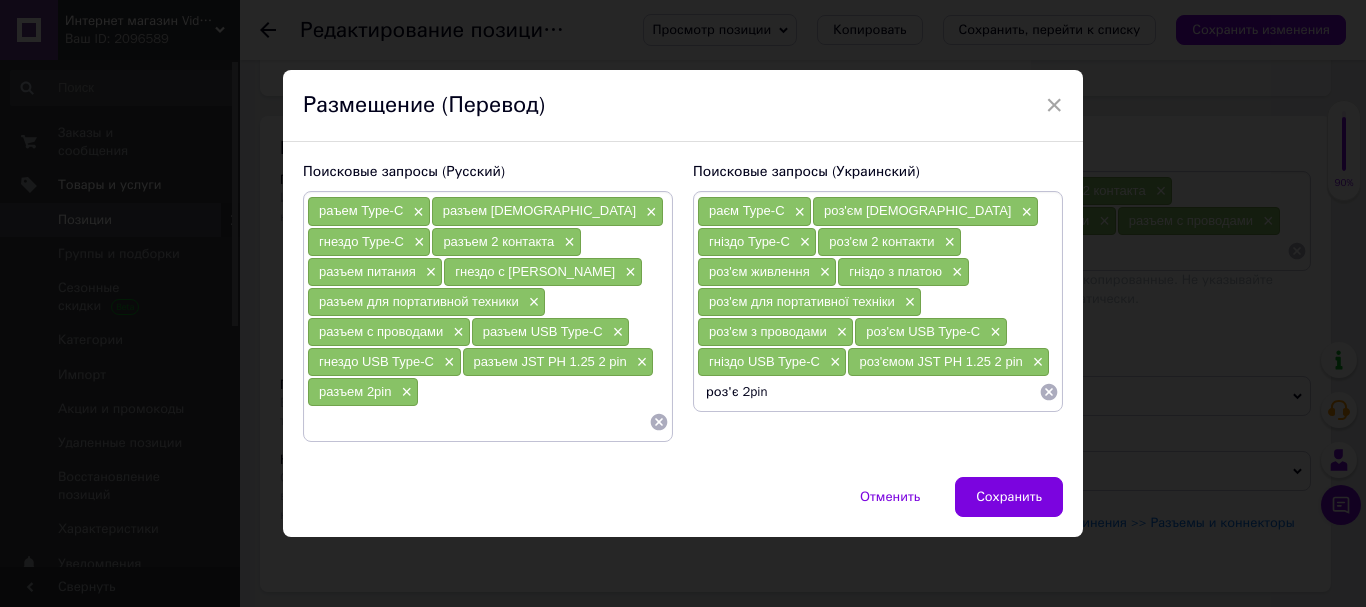 type on "роз'єм 2pin" 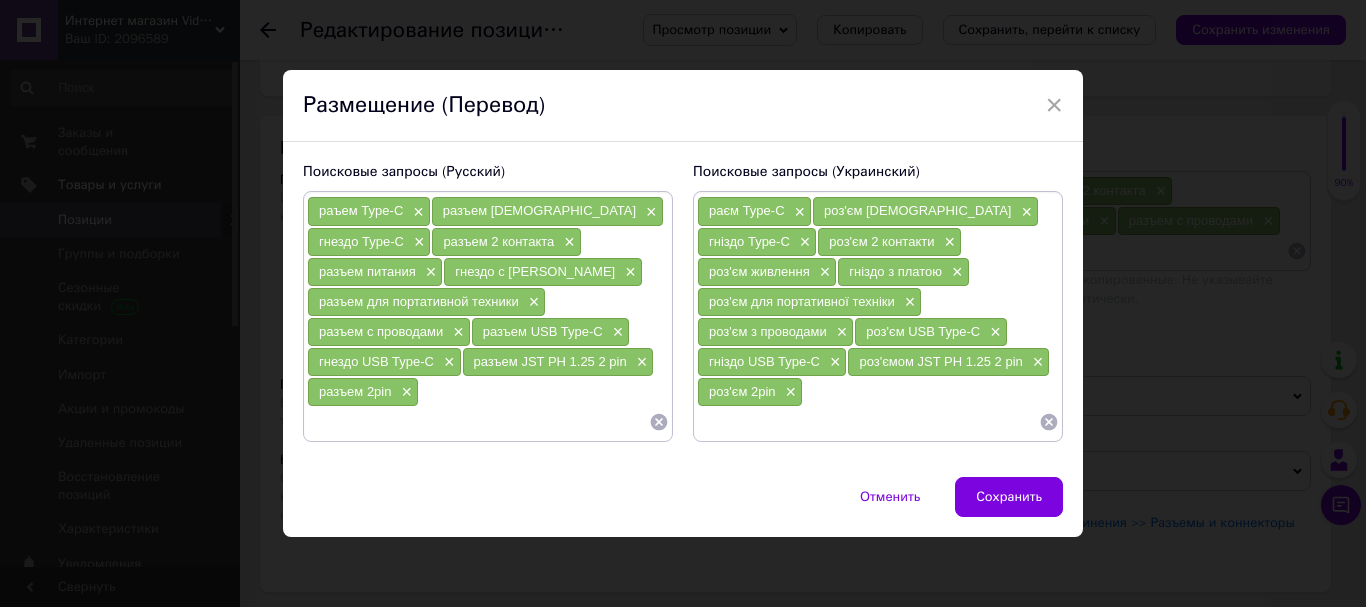 click on "раєм Type-C × роз'єм [DEMOGRAPHIC_DATA] × гніздо Type-C × роз'єм 2 контакти × роз'єм живлення × гніздо з платою × роз'єм для портативної техніки × роз'єм з проводами × роз'єм USB Type-C × гніздо USB Type-C × роз'ємом JST PH 1.25 2 pin × роз'єм 2pin ×" at bounding box center (878, 316) 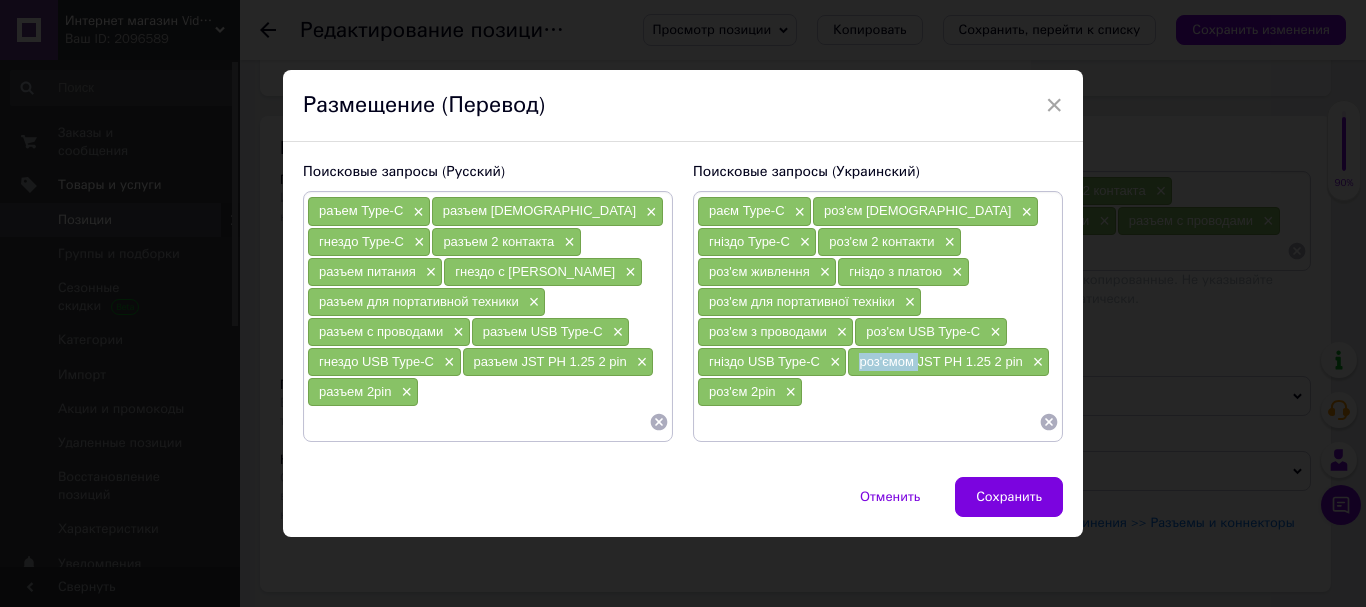 click on "роз'ємом JST PH 1.25 2 pin ×" at bounding box center [948, 362] 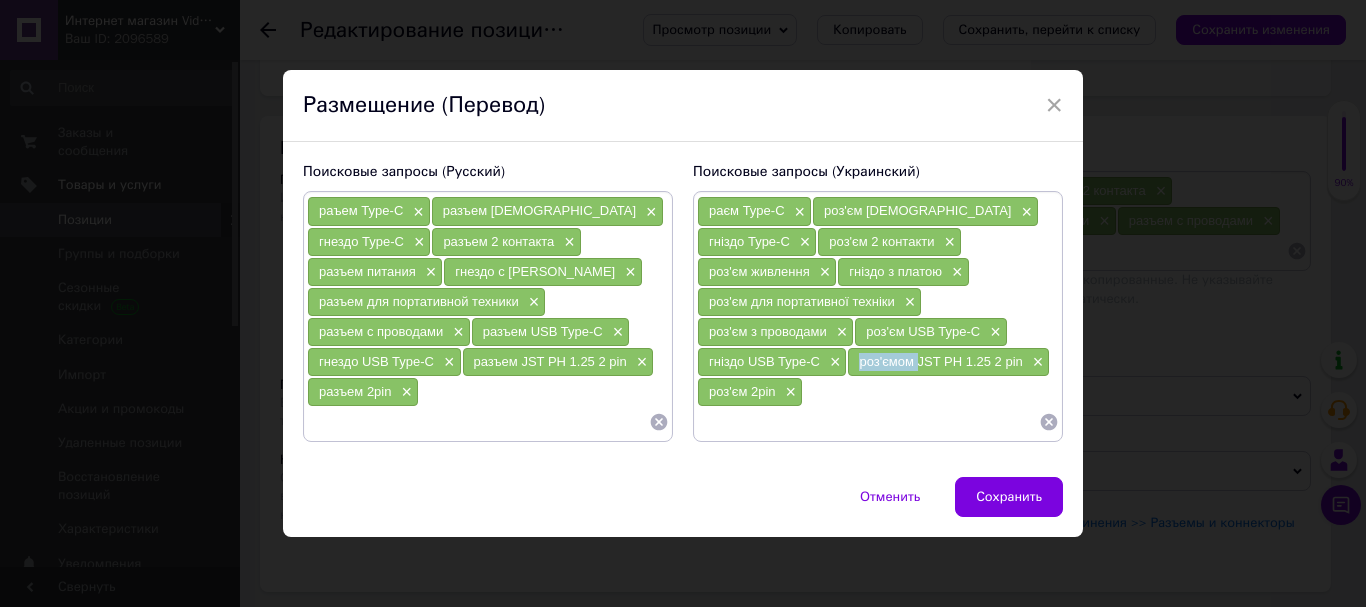 click on "роз'ємом JST PH 1.25 2 pin" at bounding box center (940, 361) 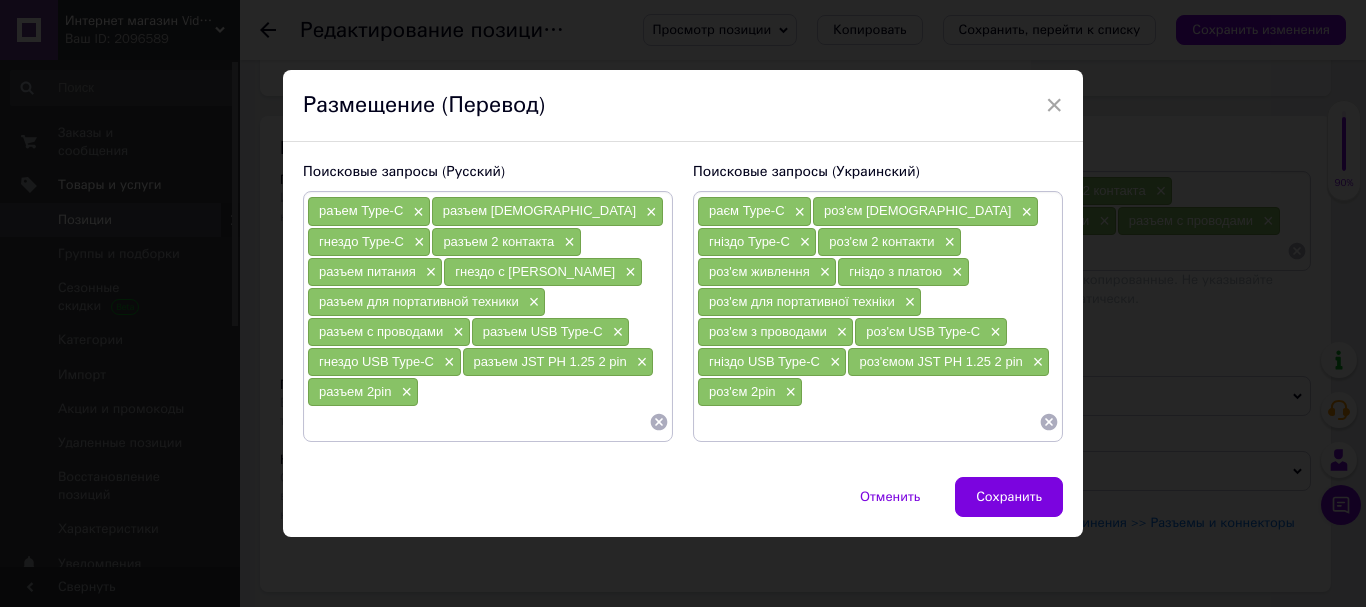 click on "раєм Type-C × роз'єм [DEMOGRAPHIC_DATA] × гніздо Type-C × роз'єм 2 контакти × роз'єм живлення × гніздо з платою × роз'єм для портативної техніки × роз'єм з проводами × роз'єм USB Type-C × гніздо USB Type-C × роз'ємом JST PH 1.25 2 pin × роз'єм 2pin ×" at bounding box center (878, 316) 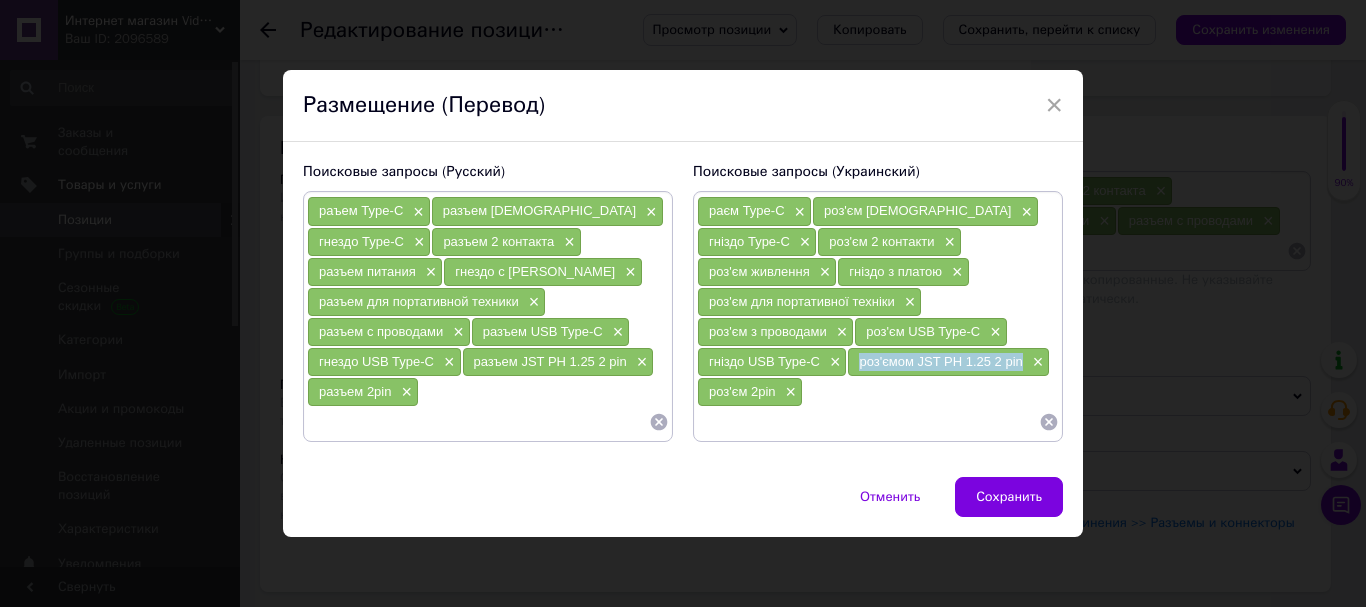 drag, startPoint x: 853, startPoint y: 336, endPoint x: 1018, endPoint y: 338, distance: 165.01212 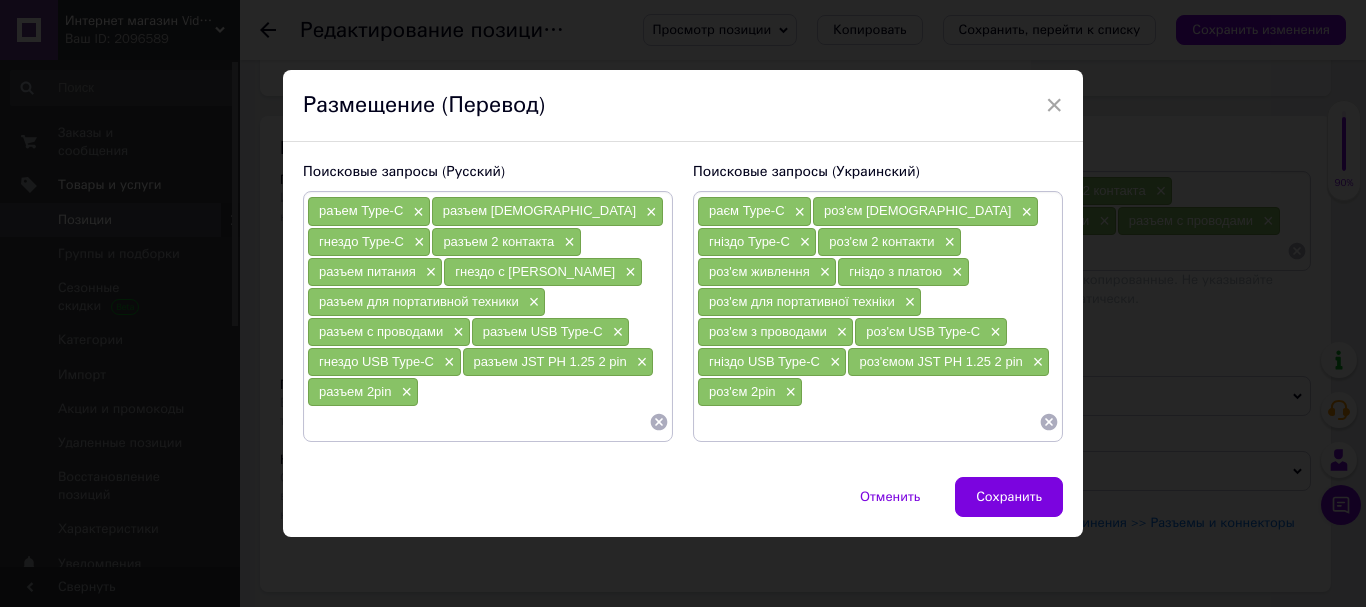 click on "раєм Type-C × роз'єм [DEMOGRAPHIC_DATA] × гніздо Type-C × роз'єм 2 контакти × роз'єм живлення × гніздо з платою × роз'єм для портативної техніки × роз'єм з проводами × роз'єм USB Type-C × гніздо USB Type-C × роз'ємом JST PH 1.25 2 pin × роз'єм 2pin ×" at bounding box center [878, 316] 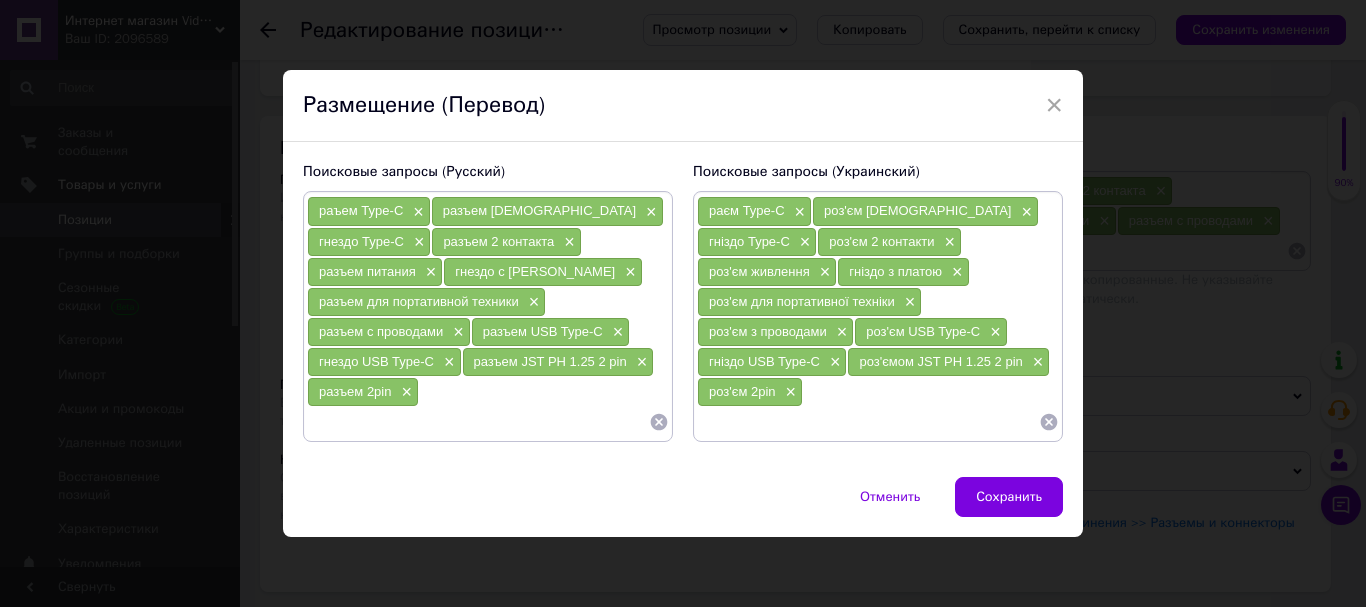 paste on "роз'ємом JST PH 1.25 2 pin" 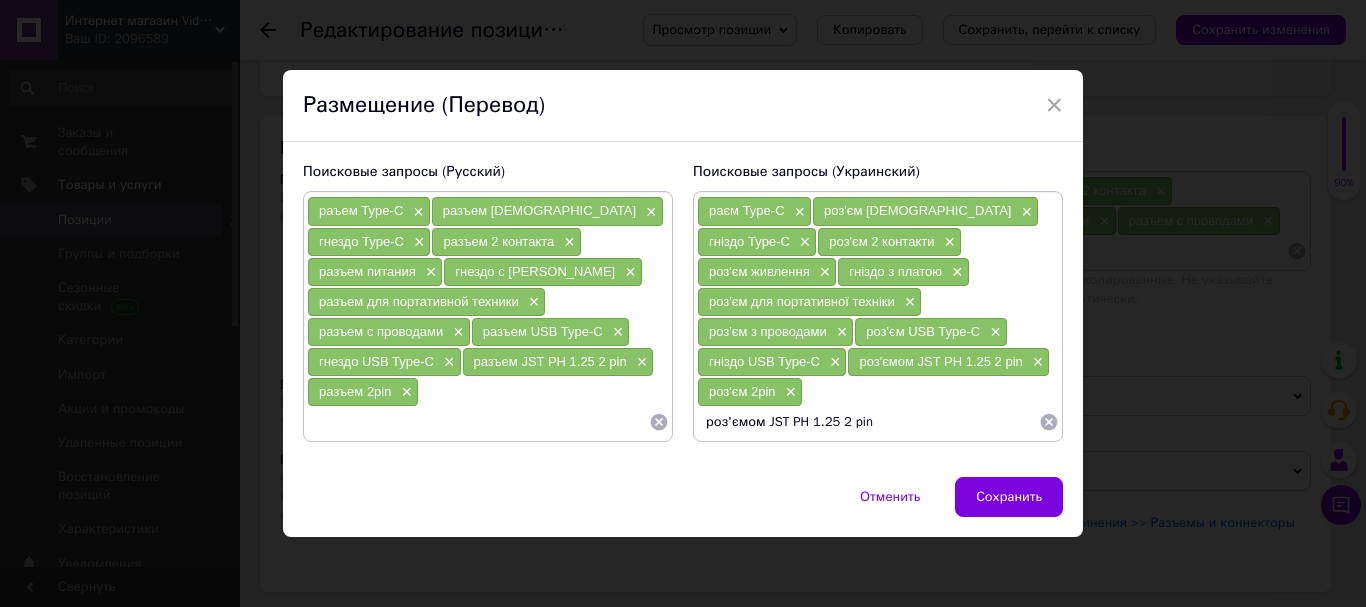 click on "роз'ємом JST PH 1.25 2 pin" at bounding box center [868, 422] 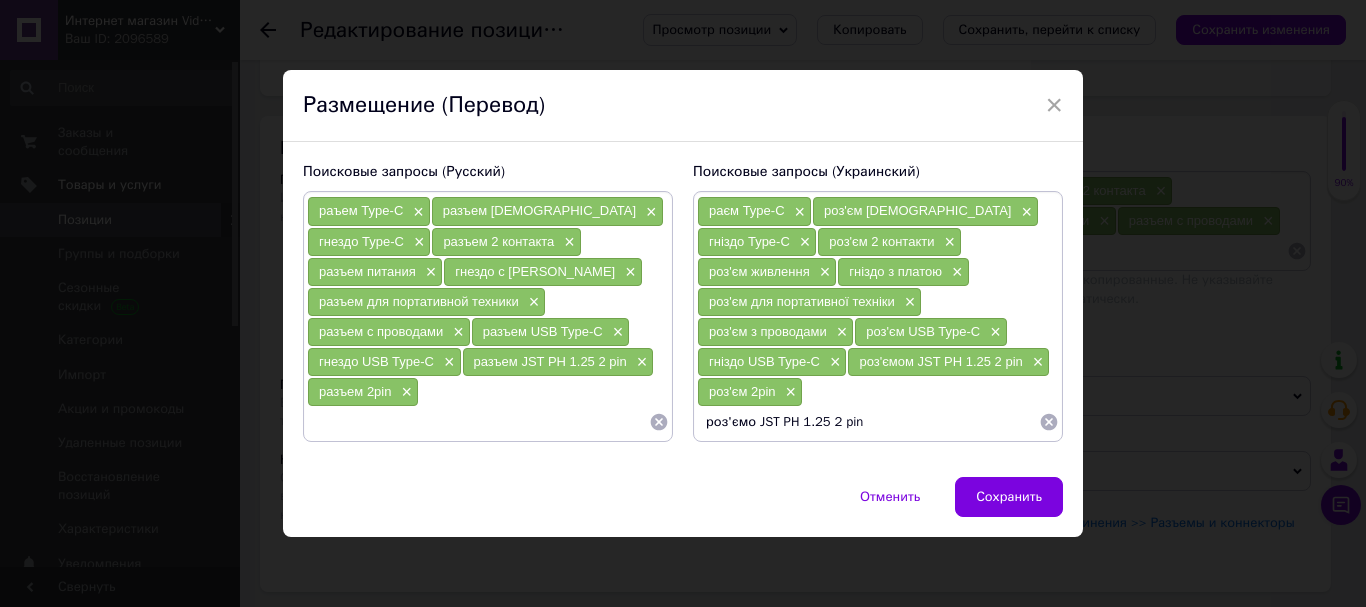 type on "роз'єм JST PH 1.25 2 pin" 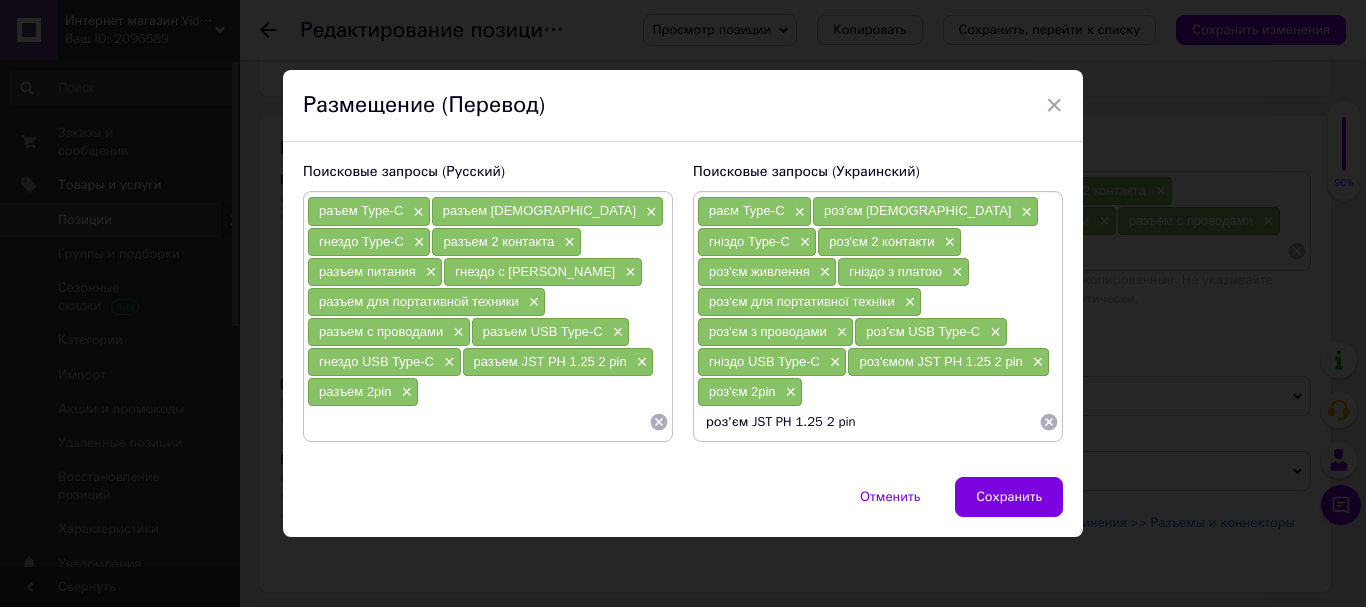 type 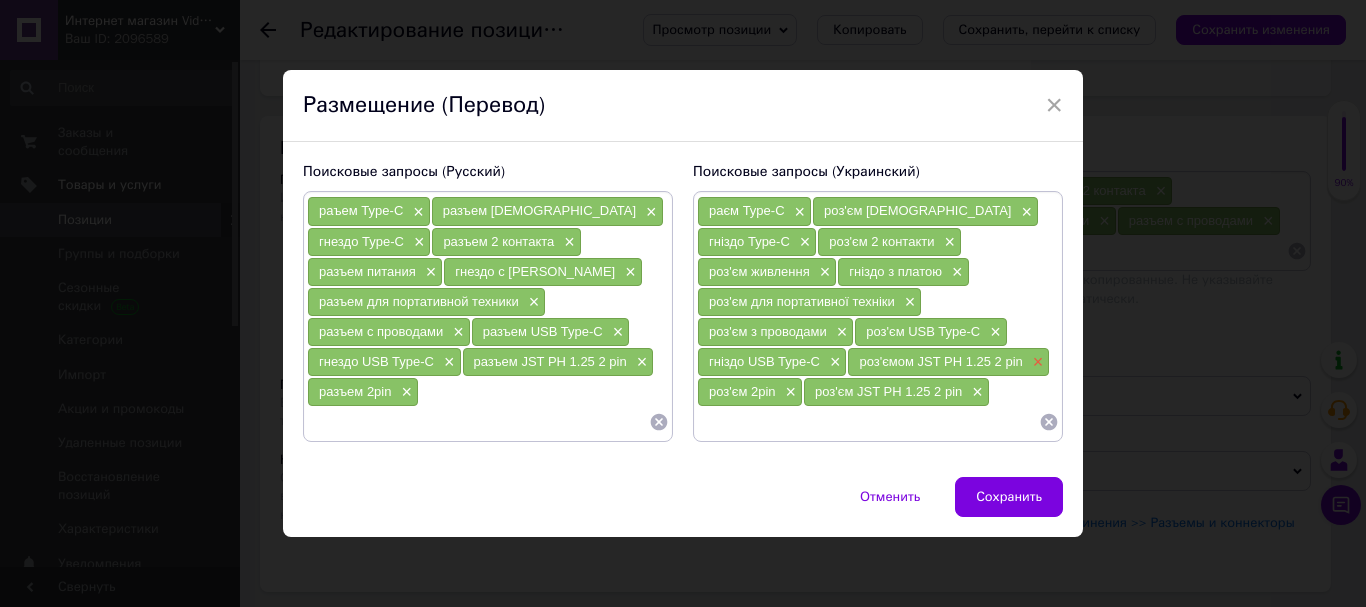 click on "×" at bounding box center (1036, 362) 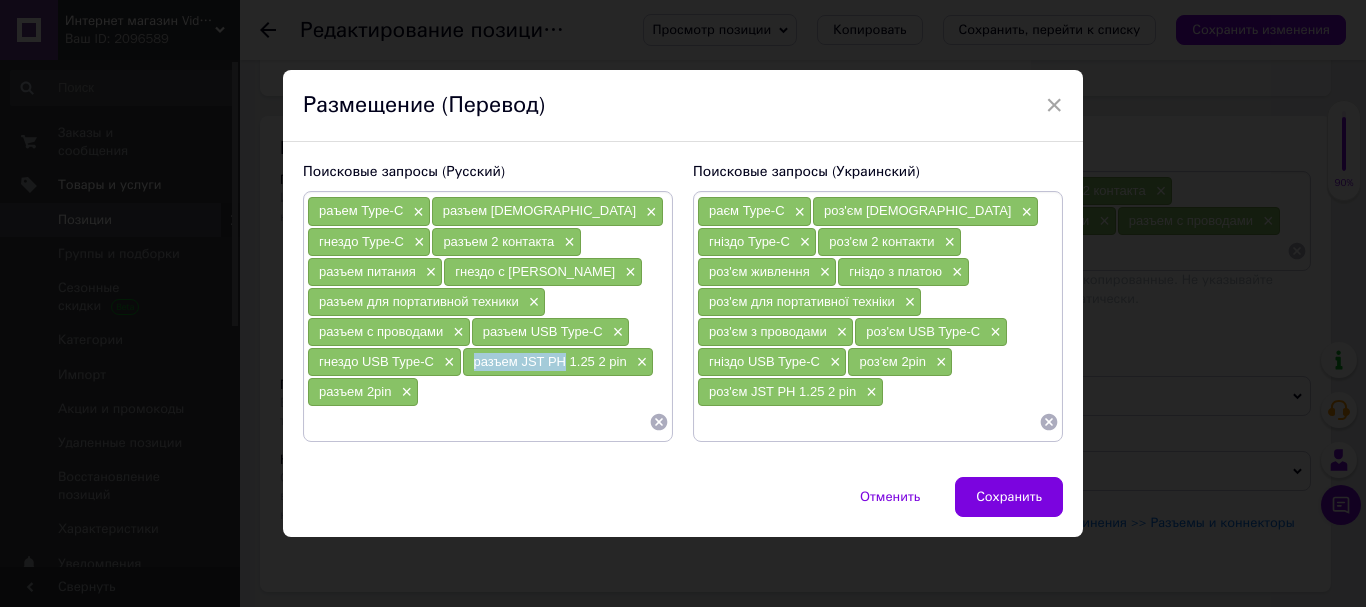 drag, startPoint x: 564, startPoint y: 358, endPoint x: 467, endPoint y: 367, distance: 97.41663 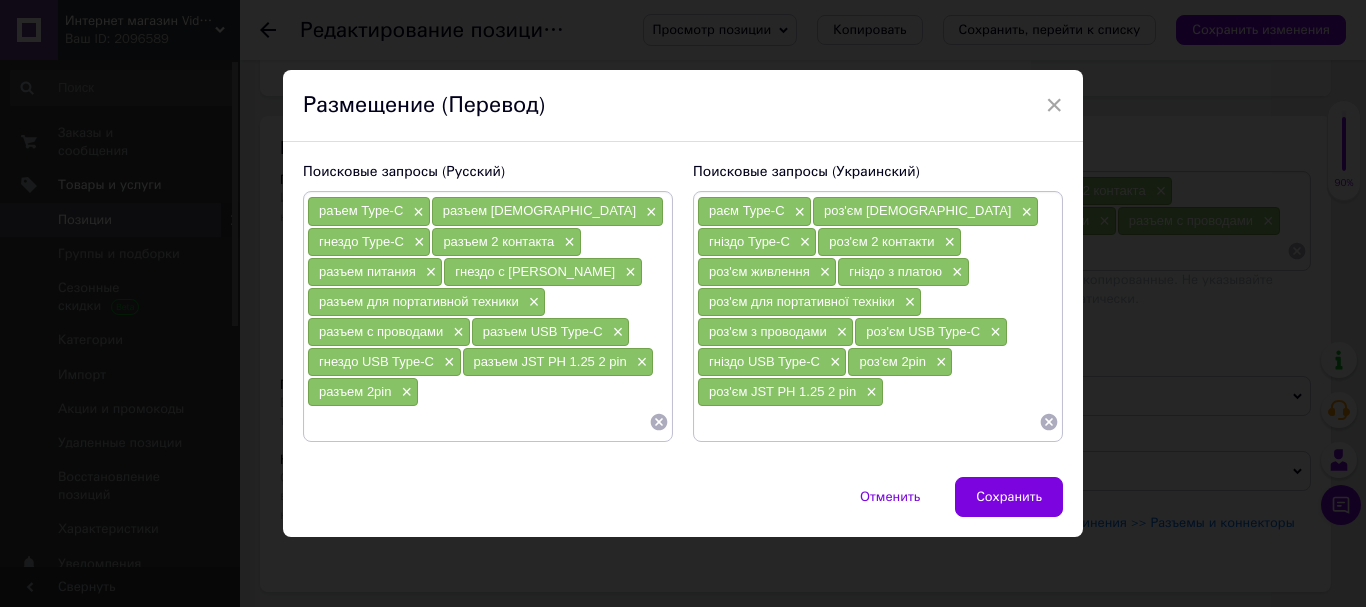 click at bounding box center [478, 422] 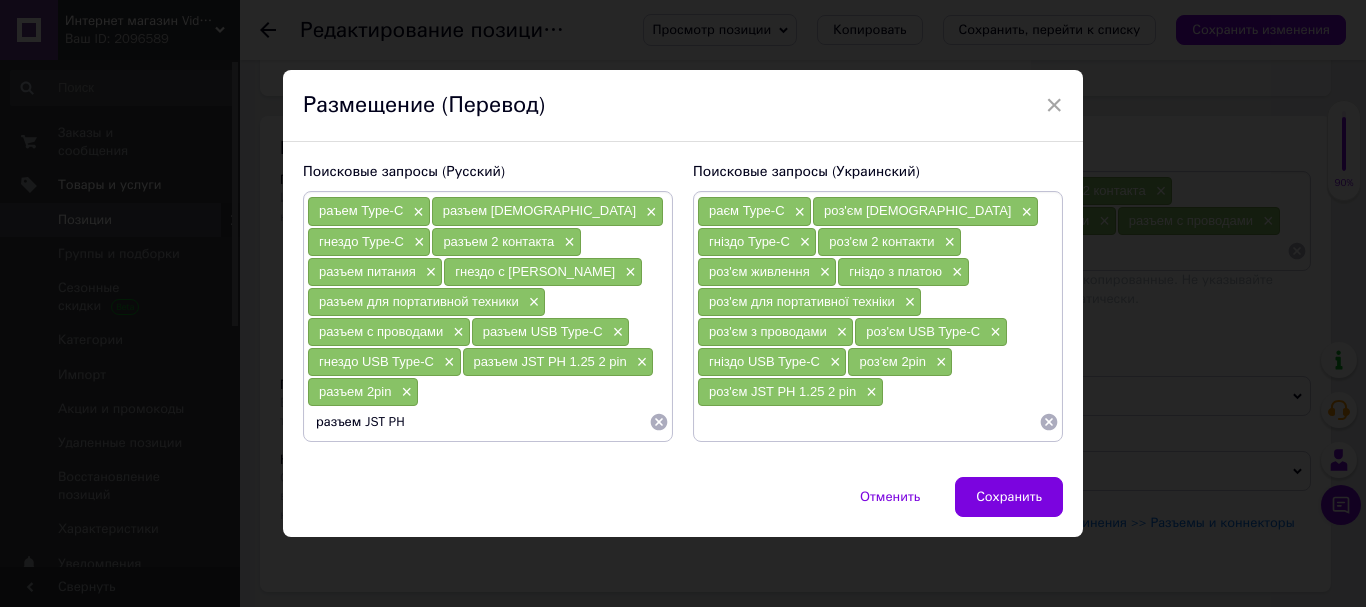 type 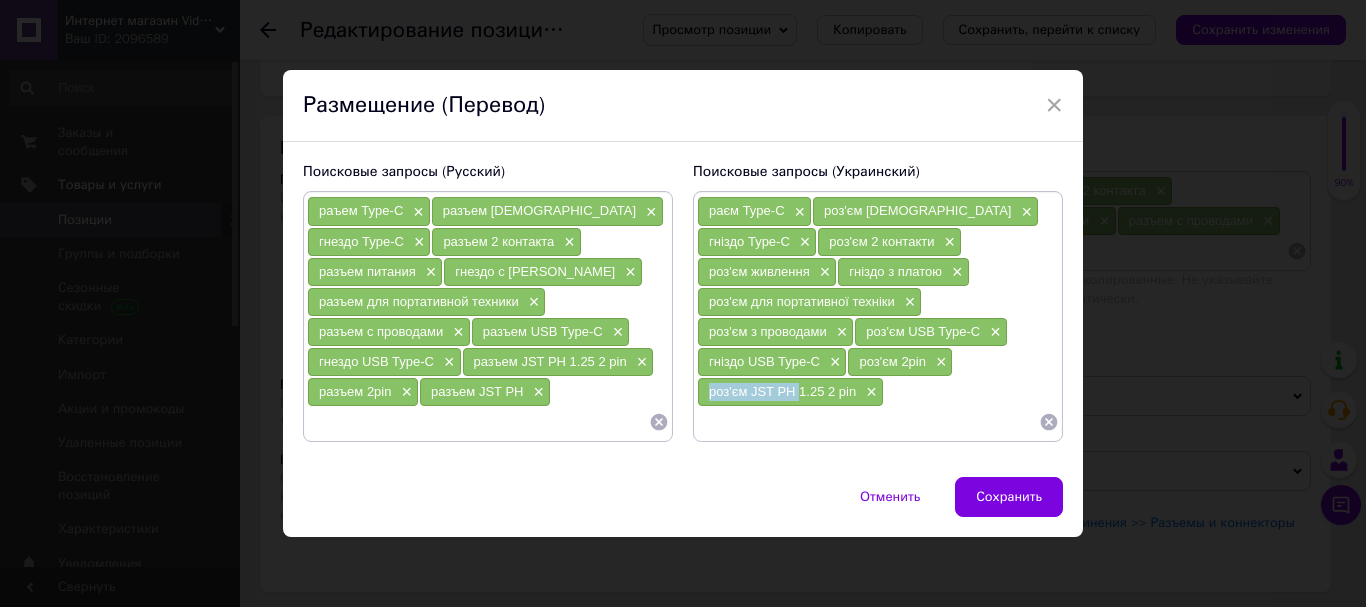 drag, startPoint x: 798, startPoint y: 368, endPoint x: 711, endPoint y: 366, distance: 87.02299 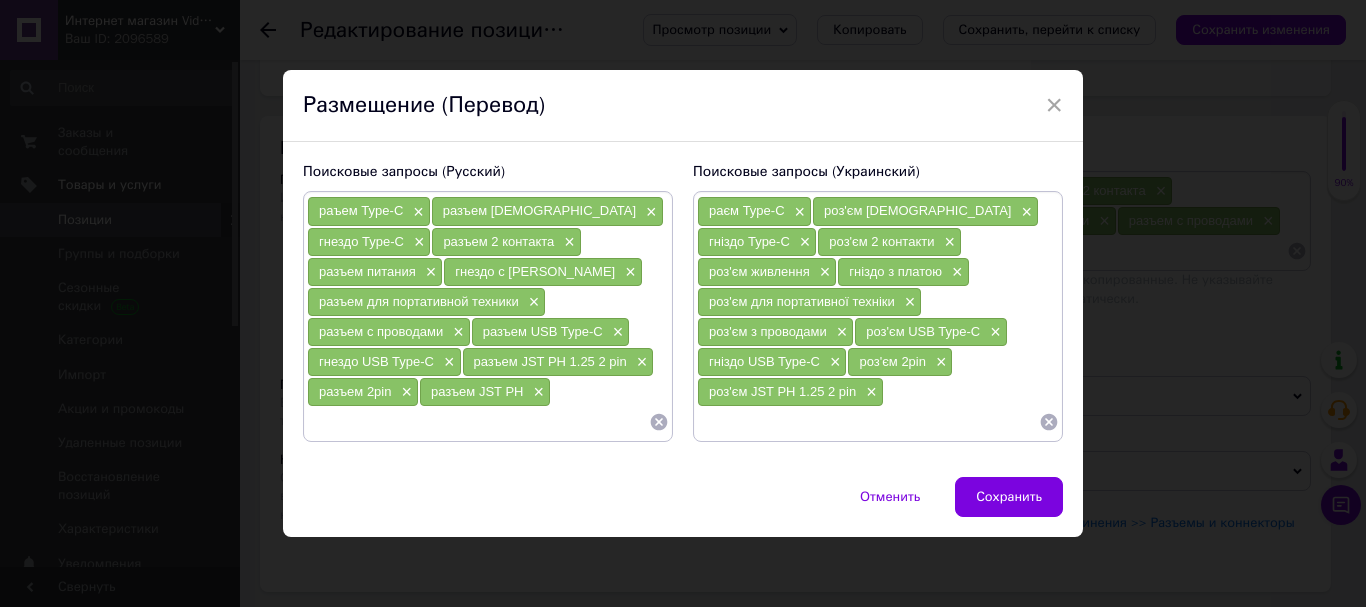 click at bounding box center (868, 422) 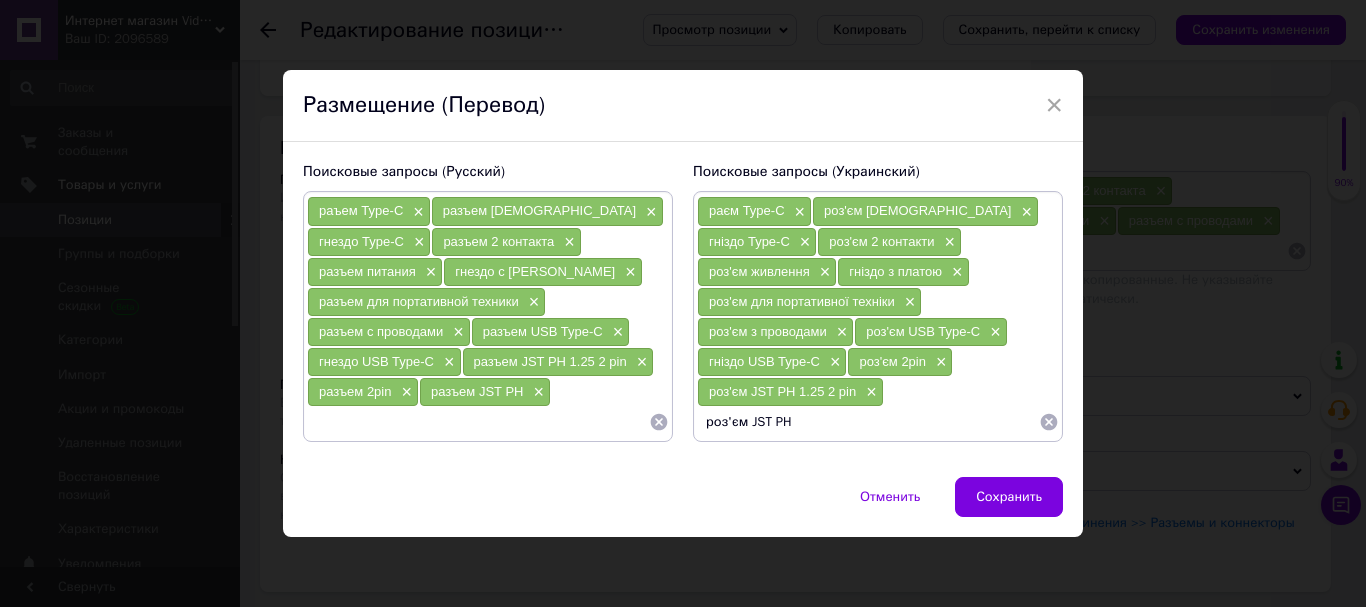 type 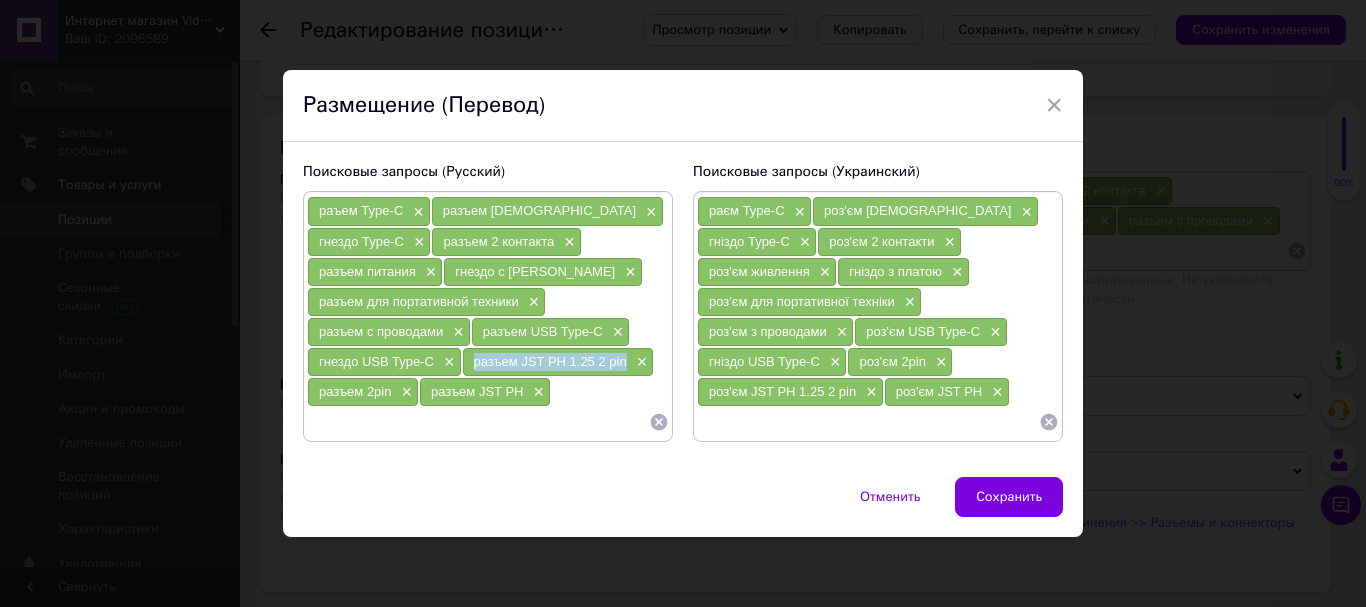 drag, startPoint x: 627, startPoint y: 366, endPoint x: 473, endPoint y: 371, distance: 154.08115 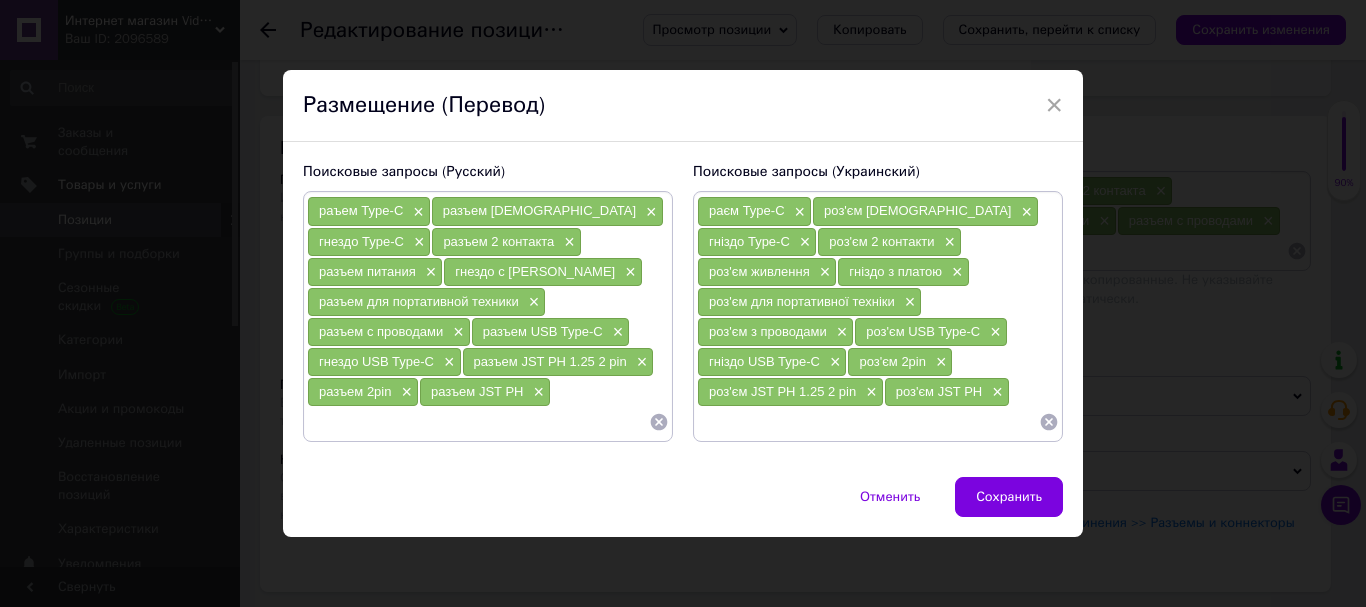 click on "раъем Type-C × разъем [DEMOGRAPHIC_DATA] × гнездо Type-C × разъем 2 контакта × разъем питания × гнездо с платой × разъем для портативной техники × разъем с проводами × разъем USB Type-C × гнездо USB Type-C × разъем JST PH 1.25 2 pin × разъем 2pin × разъем JST PH ×" at bounding box center (488, 316) 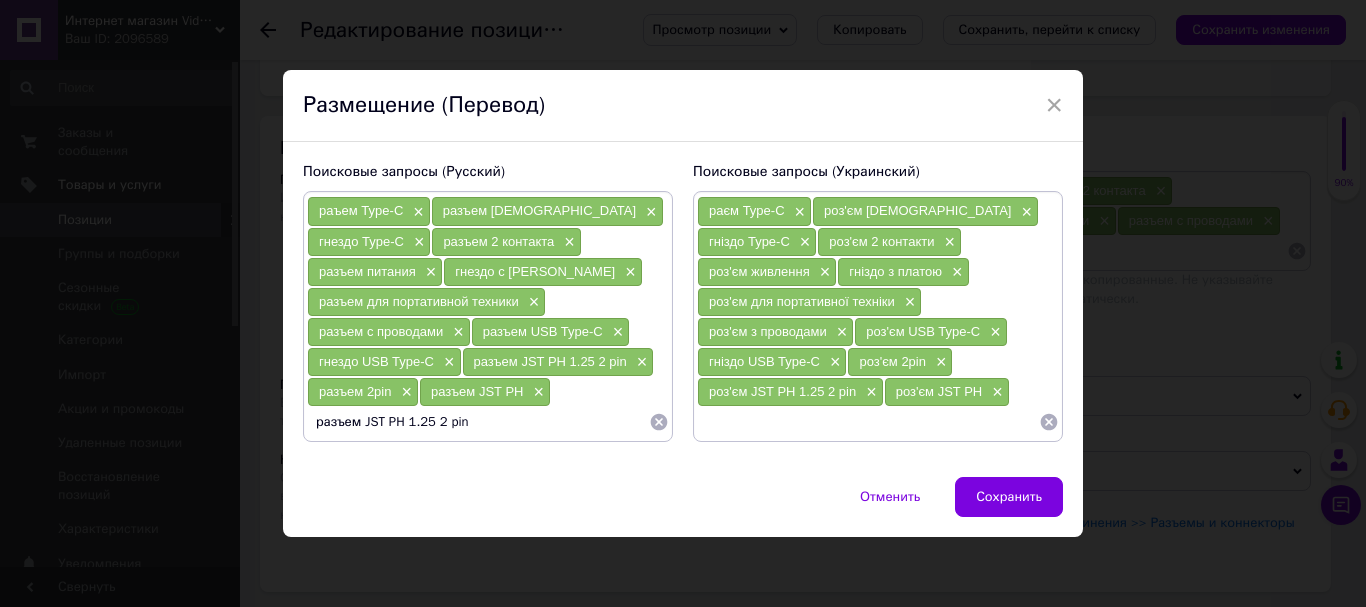 drag, startPoint x: 401, startPoint y: 421, endPoint x: 357, endPoint y: 425, distance: 44.181442 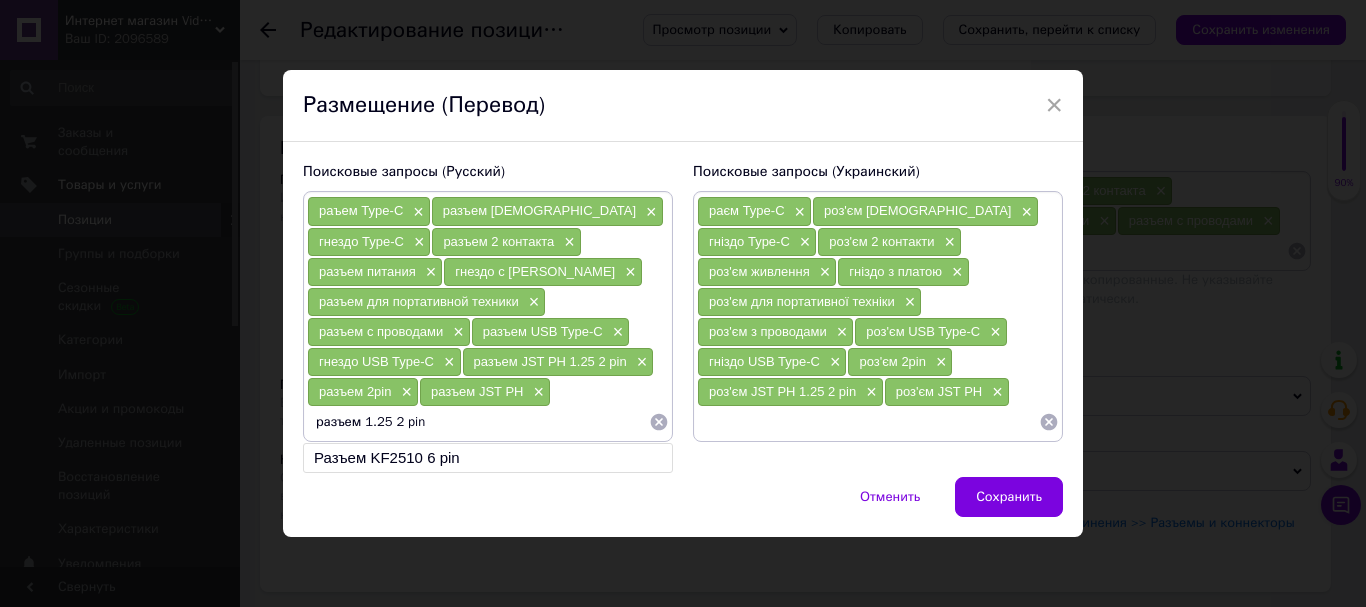 drag, startPoint x: 384, startPoint y: 420, endPoint x: 438, endPoint y: 422, distance: 54.037025 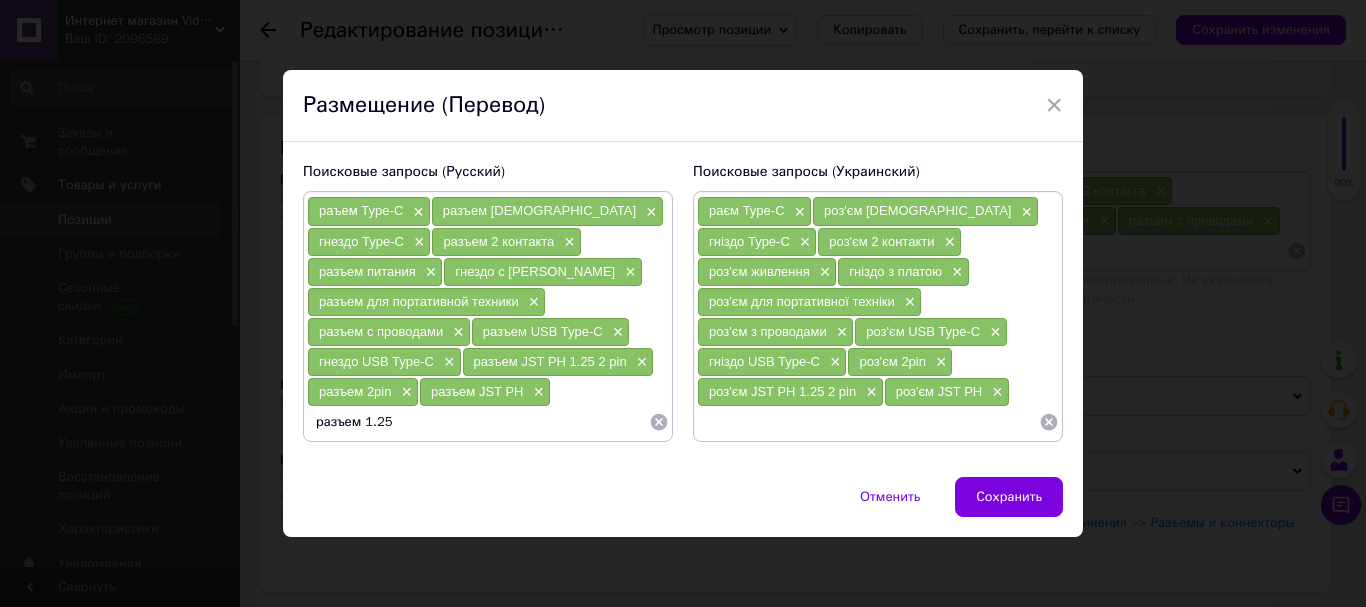 type 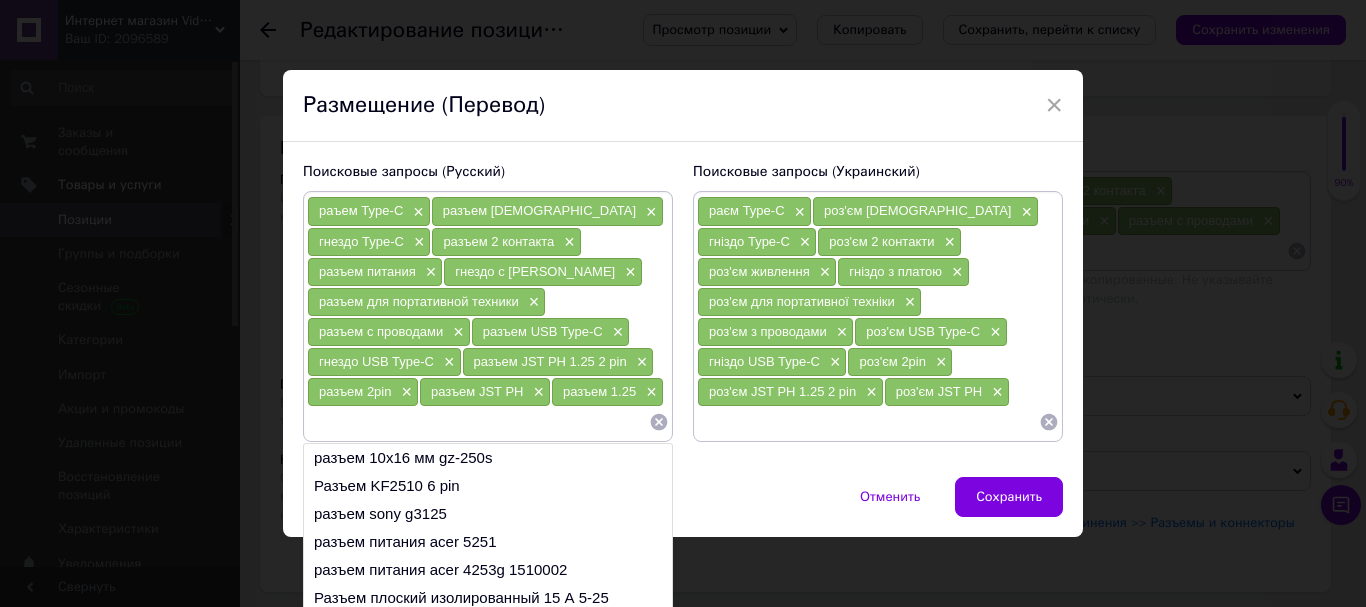 click at bounding box center (868, 422) 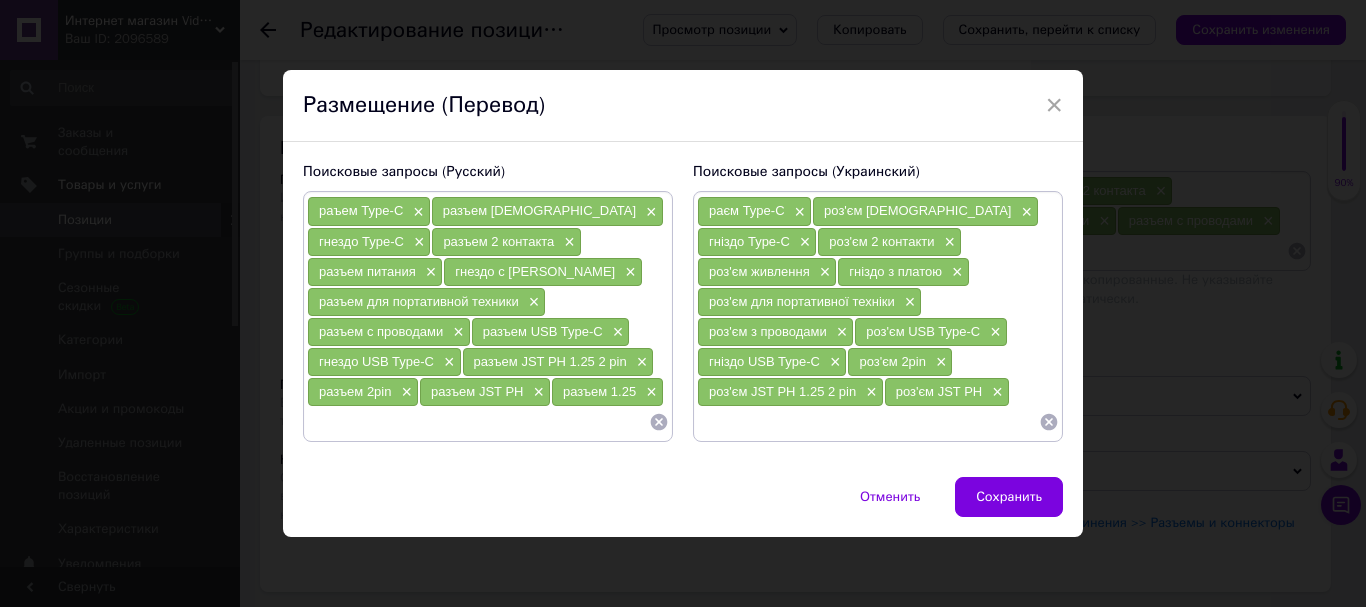 drag, startPoint x: 726, startPoint y: 396, endPoint x: 711, endPoint y: 396, distance: 15 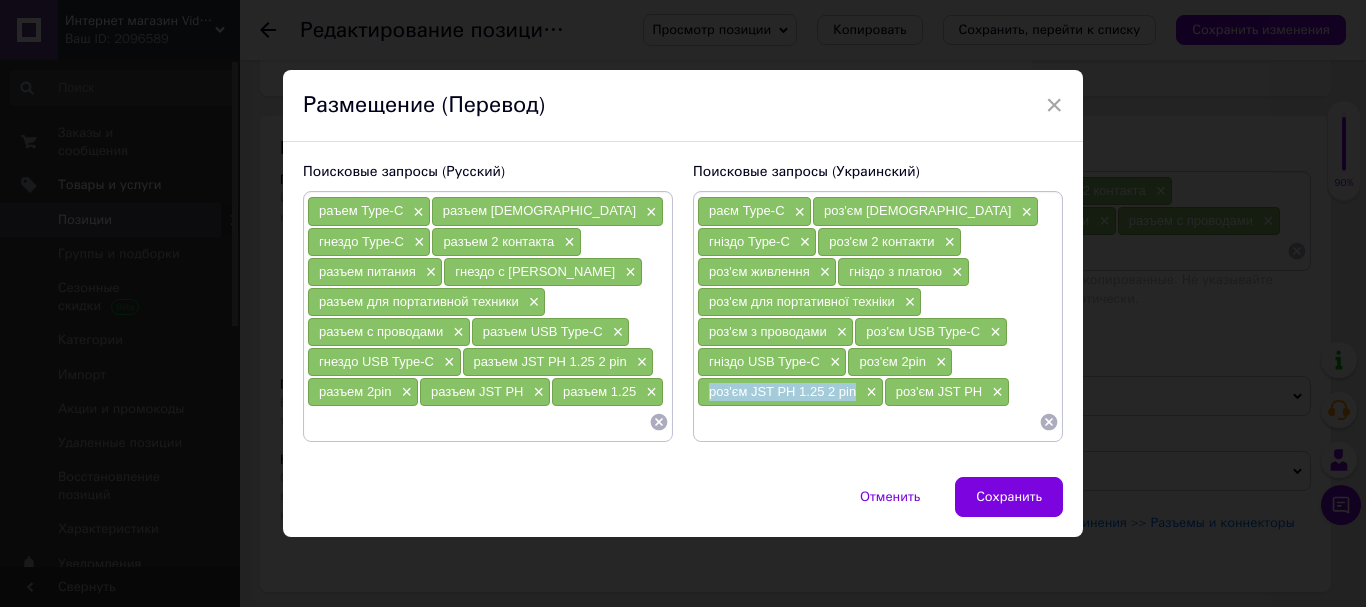 drag, startPoint x: 853, startPoint y: 364, endPoint x: 691, endPoint y: 370, distance: 162.11107 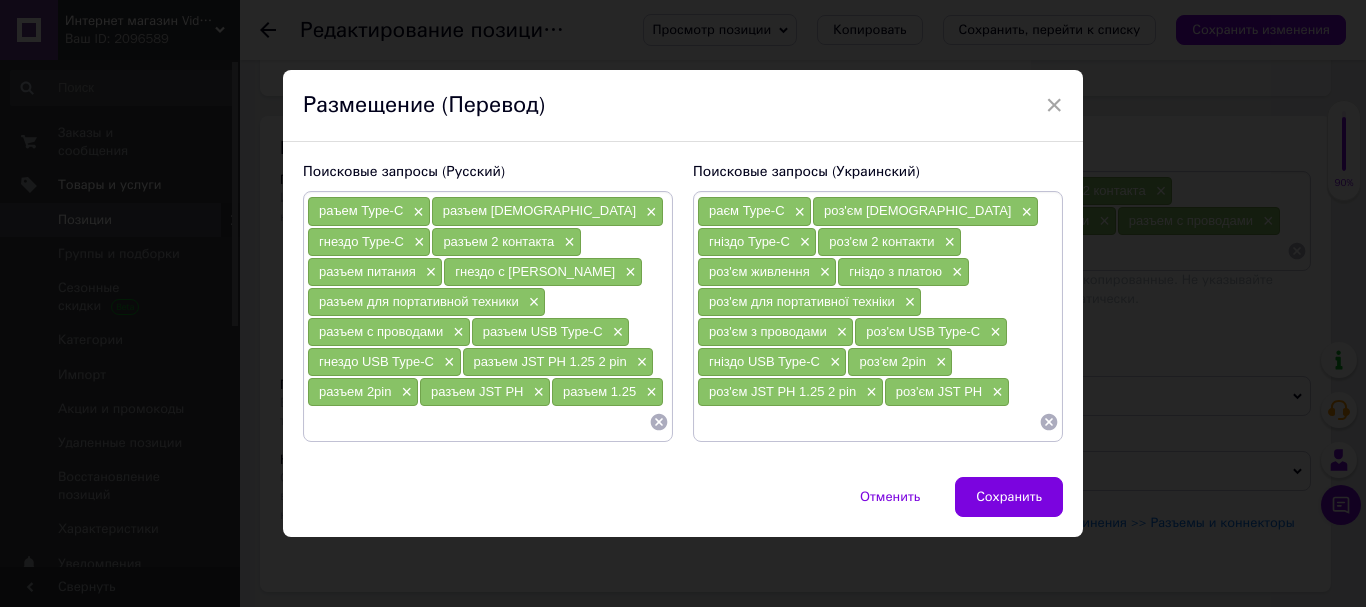 click at bounding box center [868, 422] 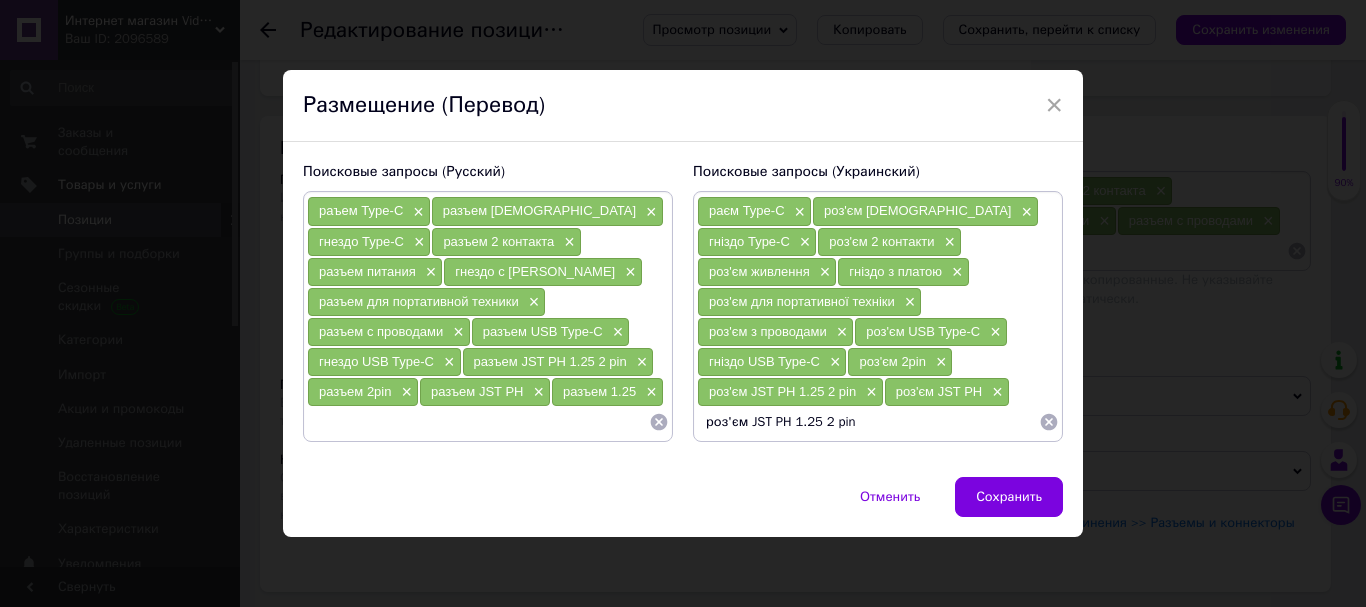 drag, startPoint x: 783, startPoint y: 393, endPoint x: 746, endPoint y: 396, distance: 37.12142 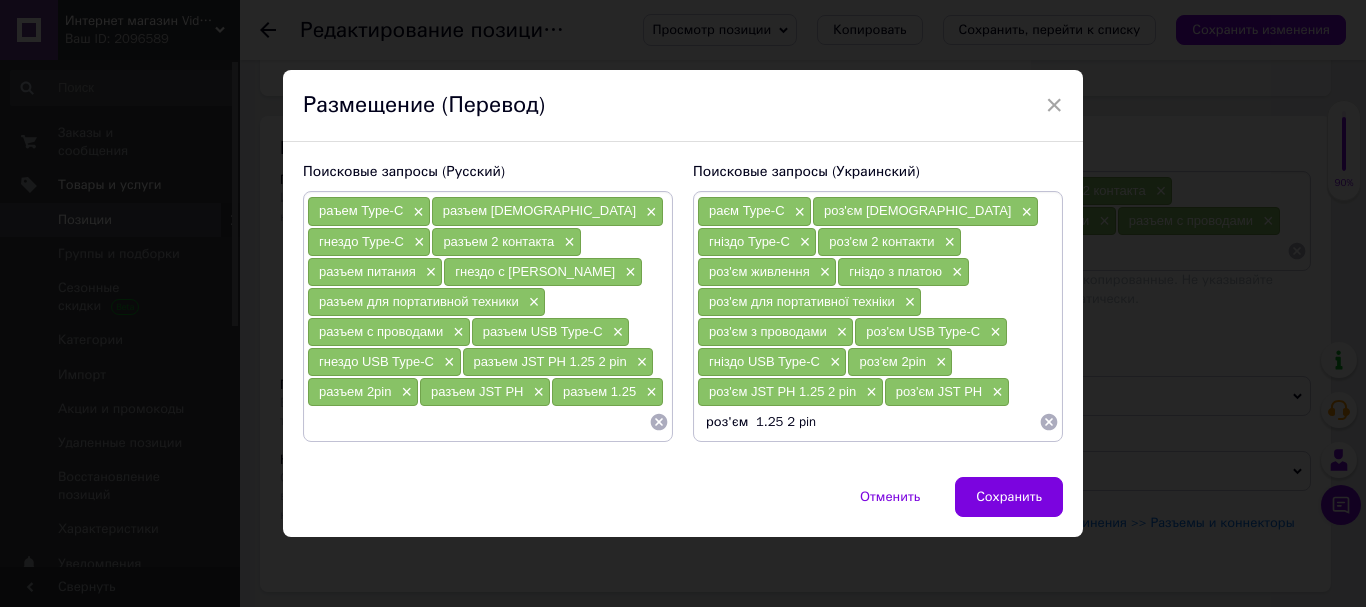 drag, startPoint x: 778, startPoint y: 392, endPoint x: 865, endPoint y: 392, distance: 87 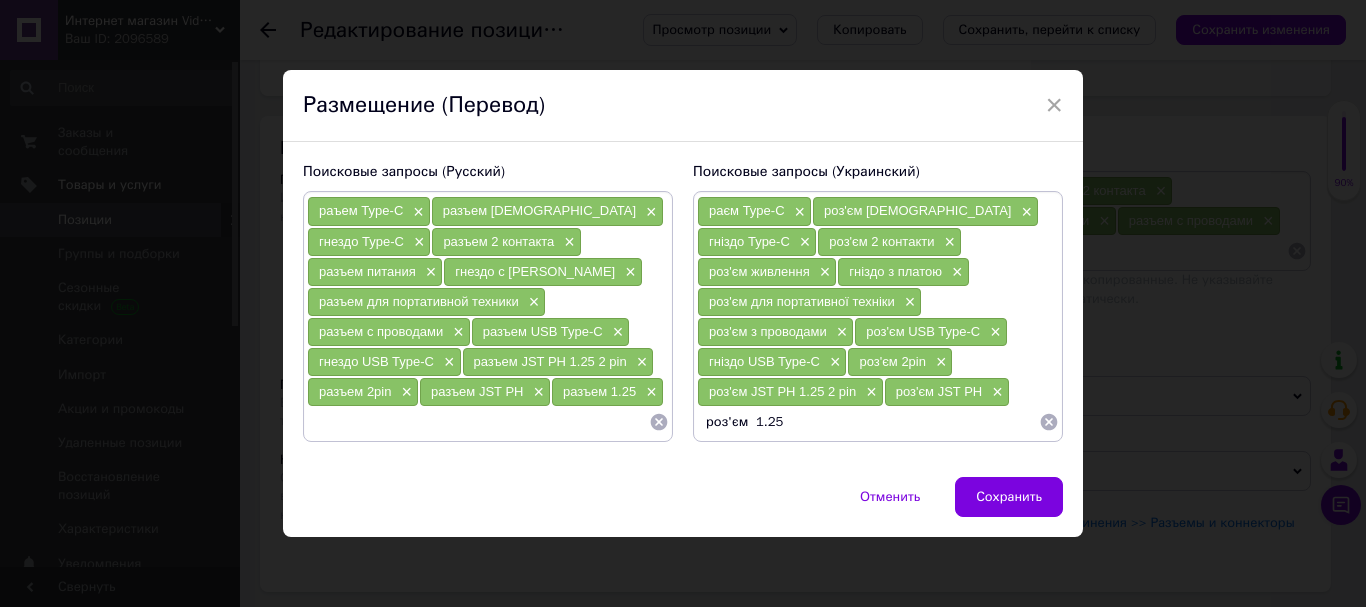 click on "роз'єм  1.25" at bounding box center (868, 422) 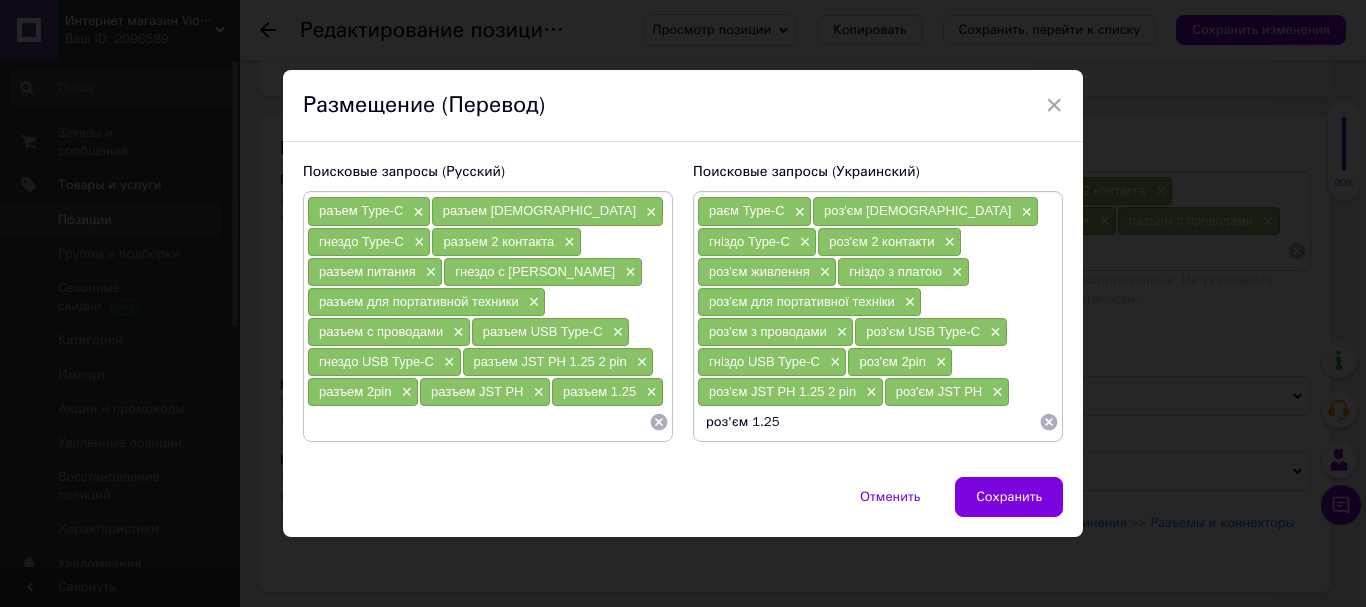 click on "роз'єм 1.25" at bounding box center (868, 422) 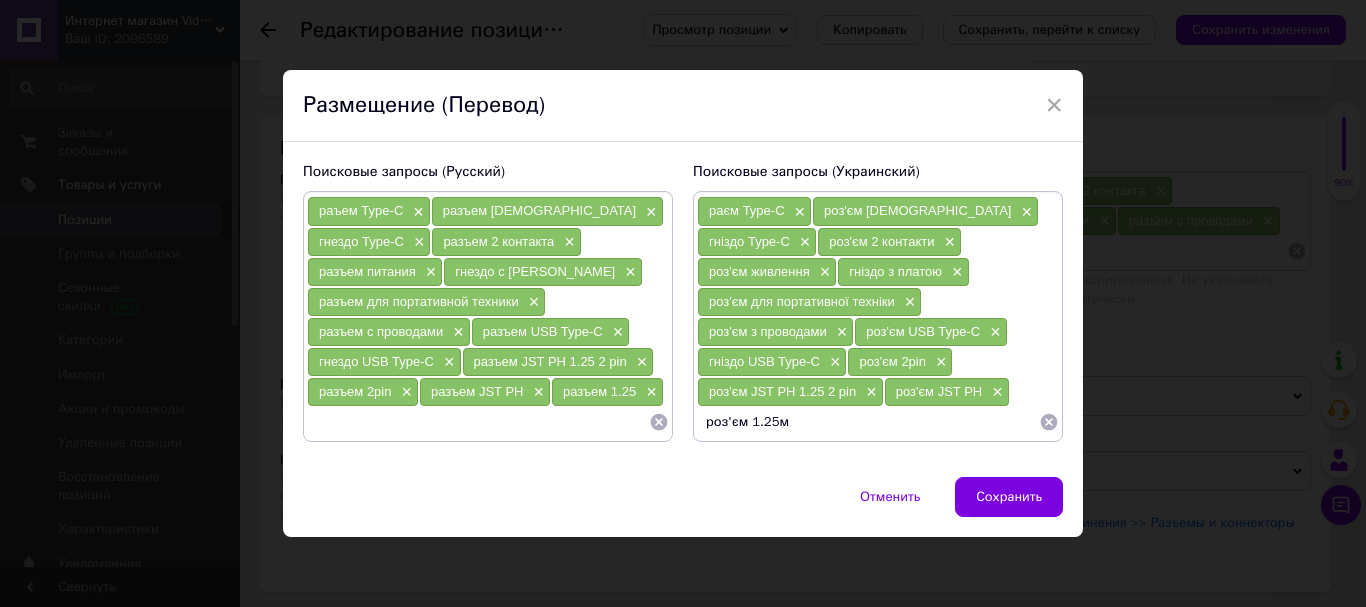 type on "роз'єм 1.25мм" 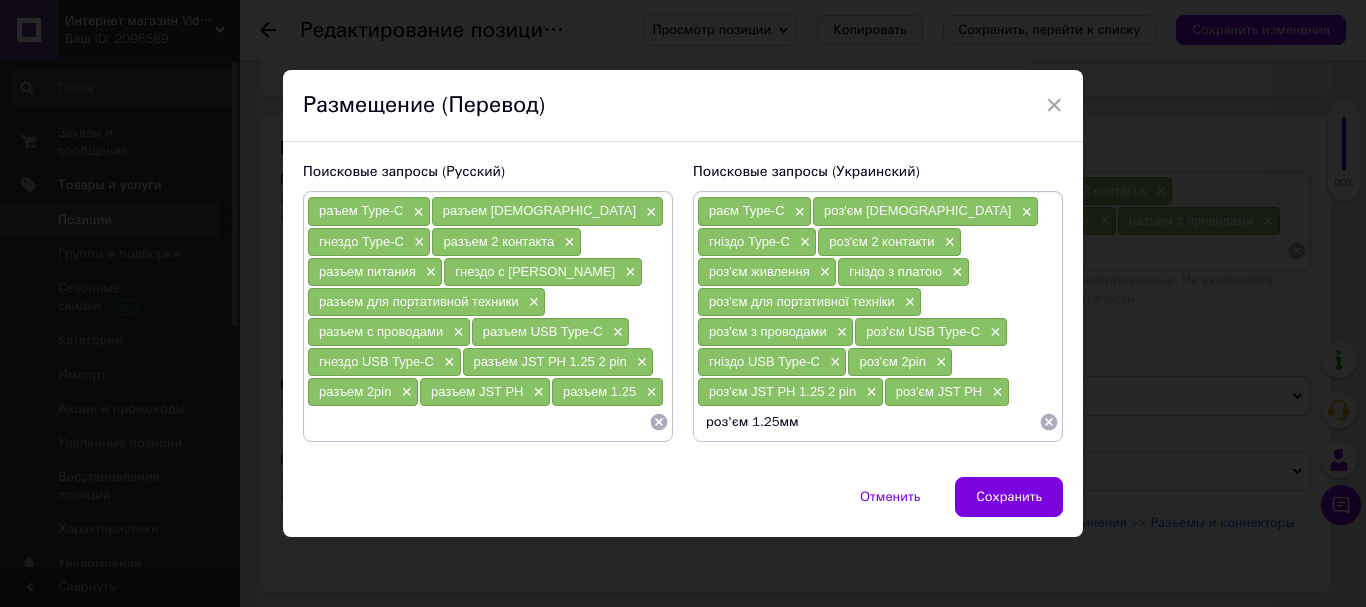type 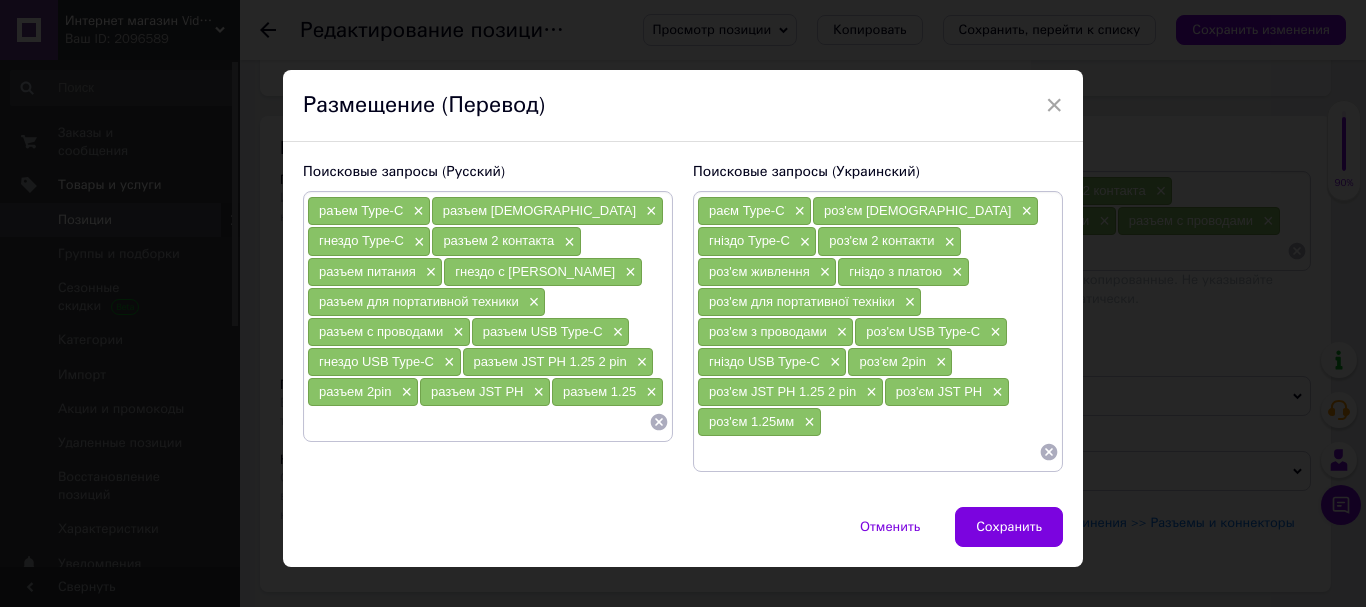 click on "Сохранить" at bounding box center (1009, 527) 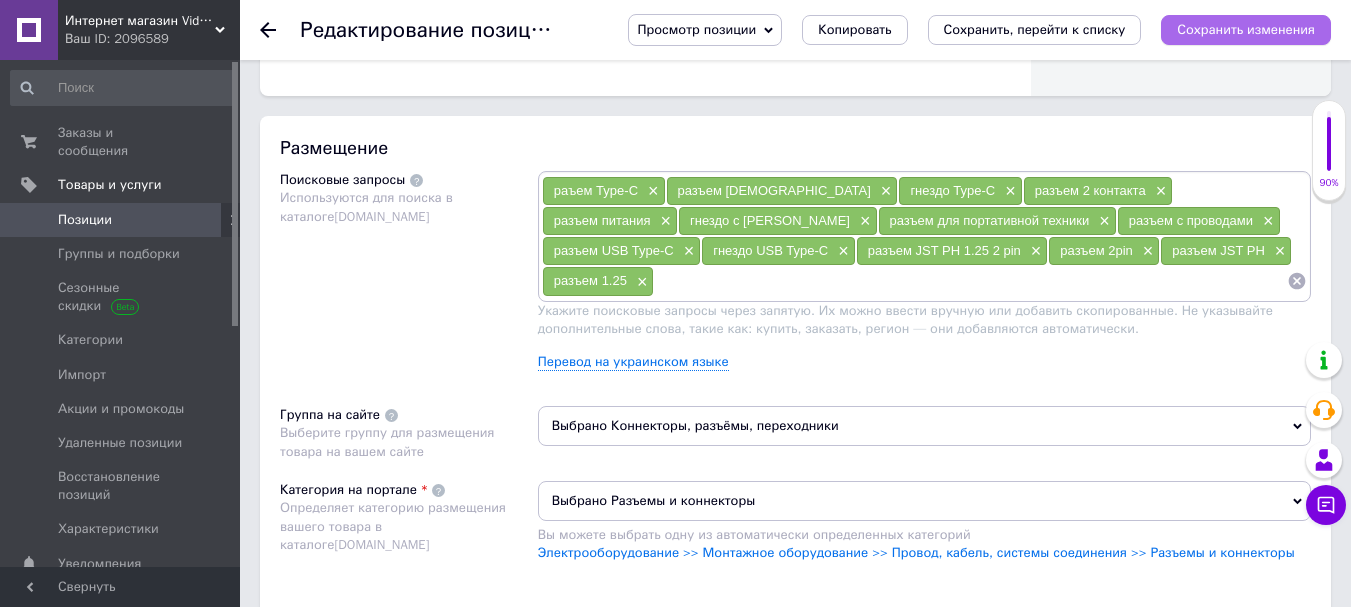 click on "Сохранить изменения" at bounding box center (1246, 29) 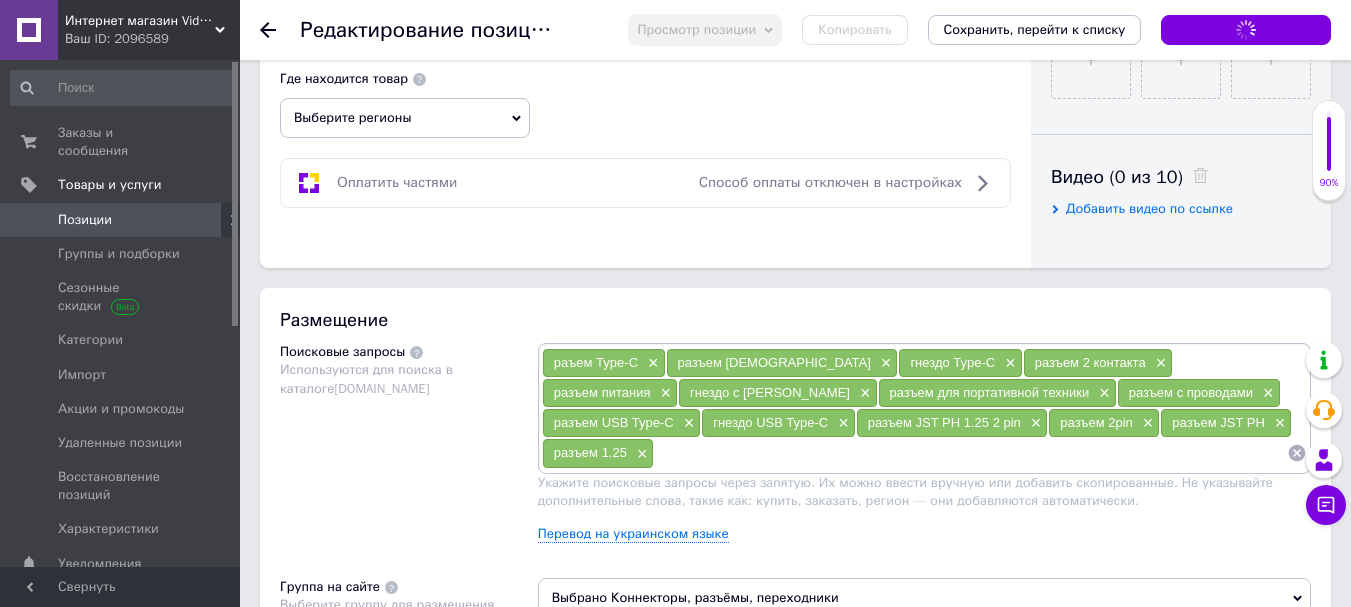 scroll, scrollTop: 0, scrollLeft: 0, axis: both 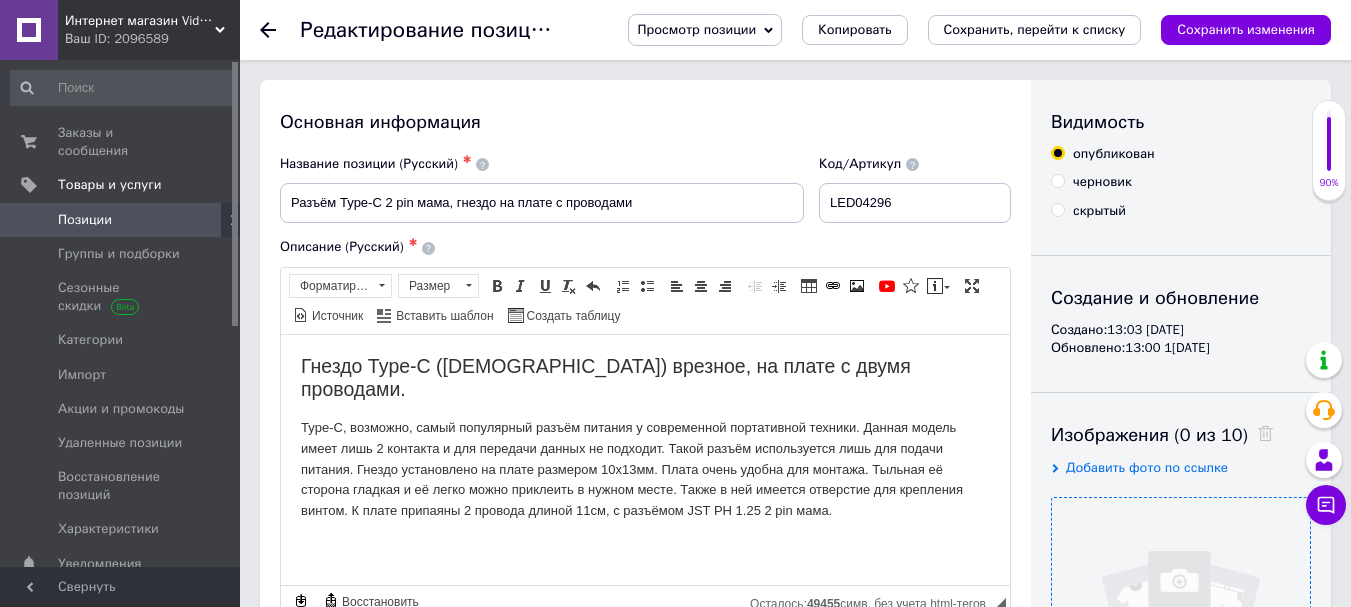 click at bounding box center (1181, 627) 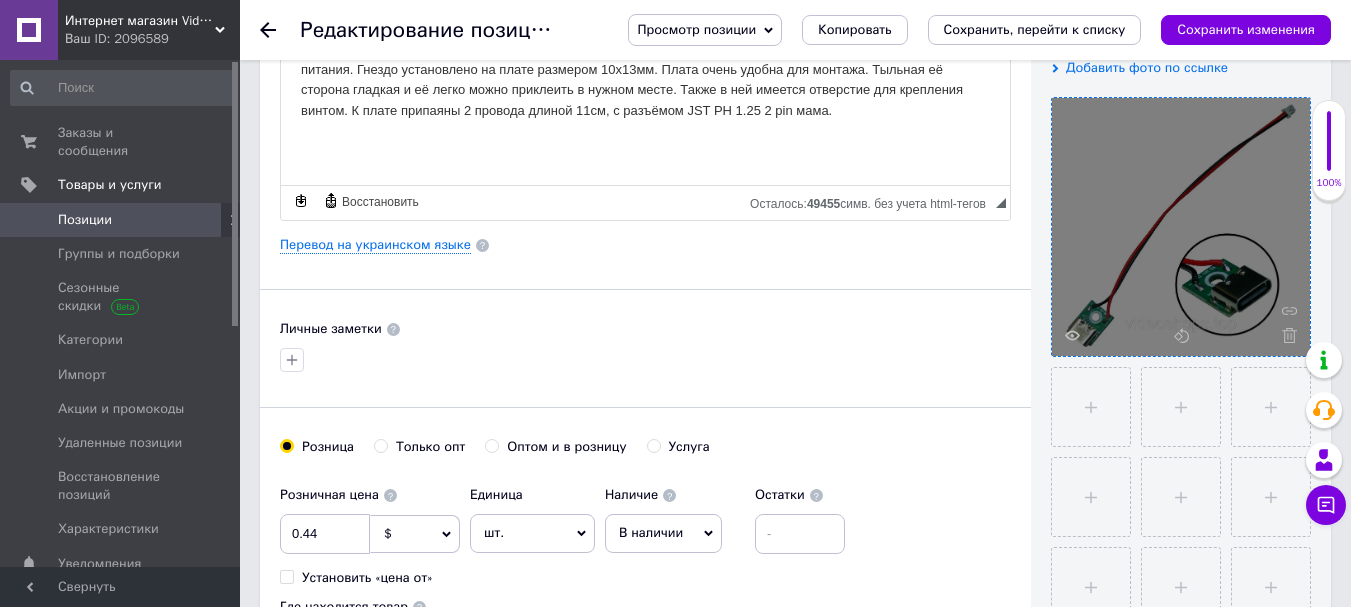 scroll, scrollTop: 600, scrollLeft: 0, axis: vertical 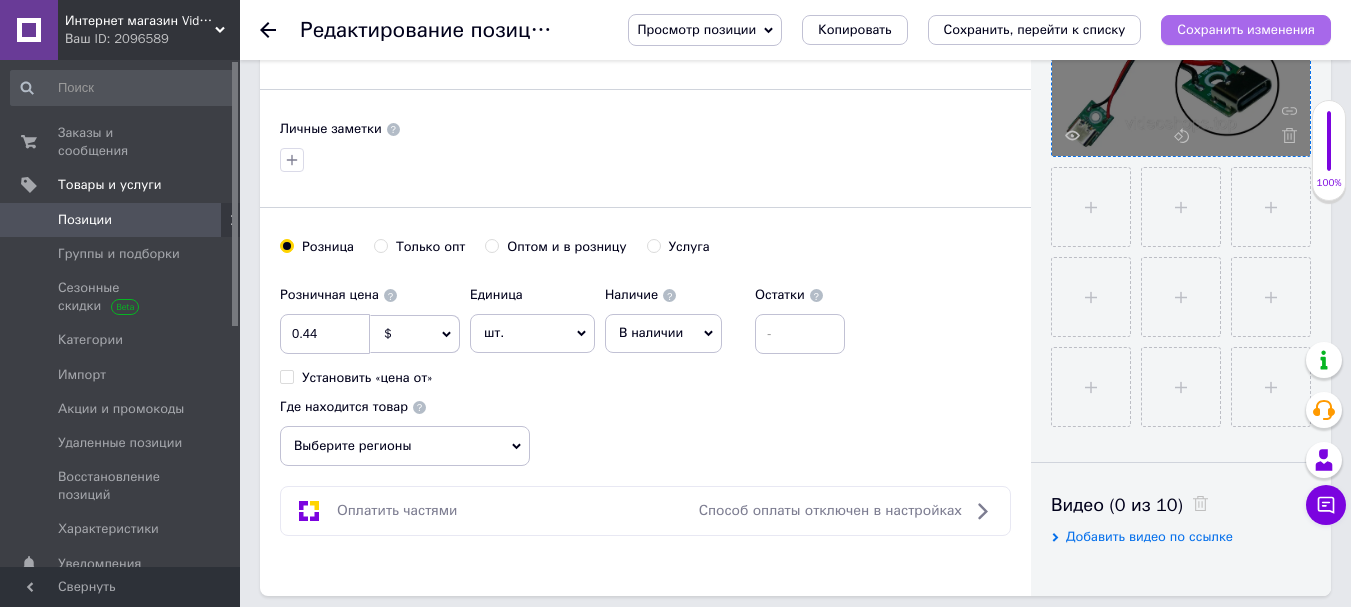 click on "Сохранить изменения" at bounding box center [1246, 29] 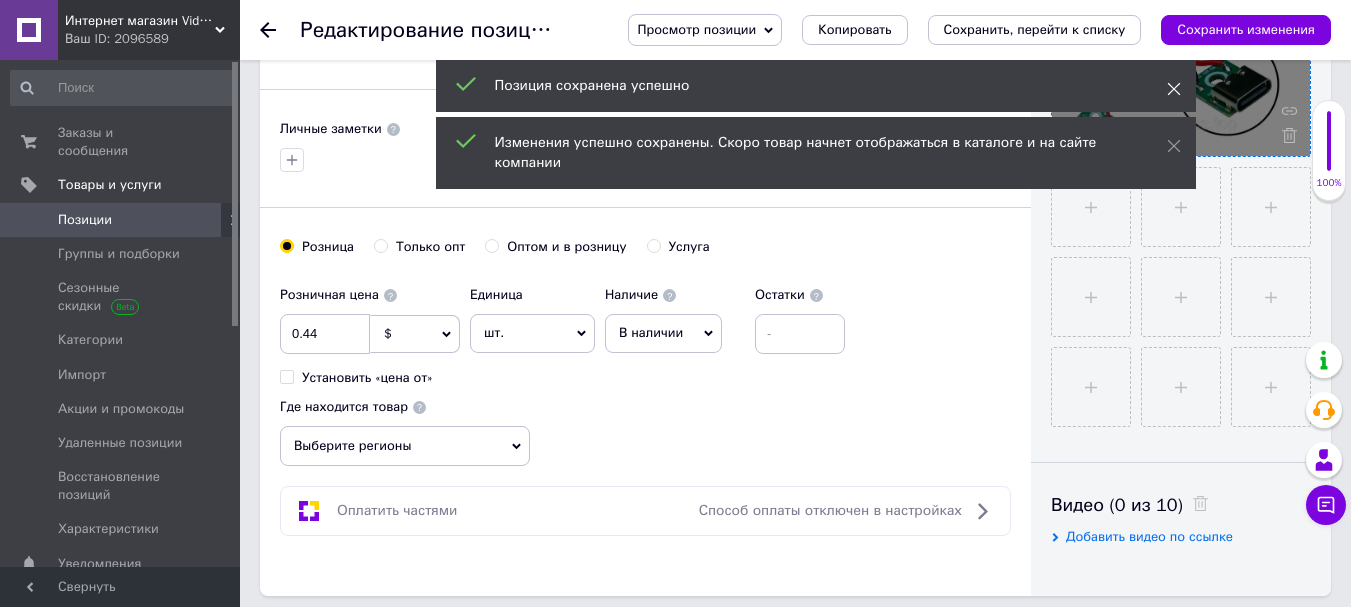 click 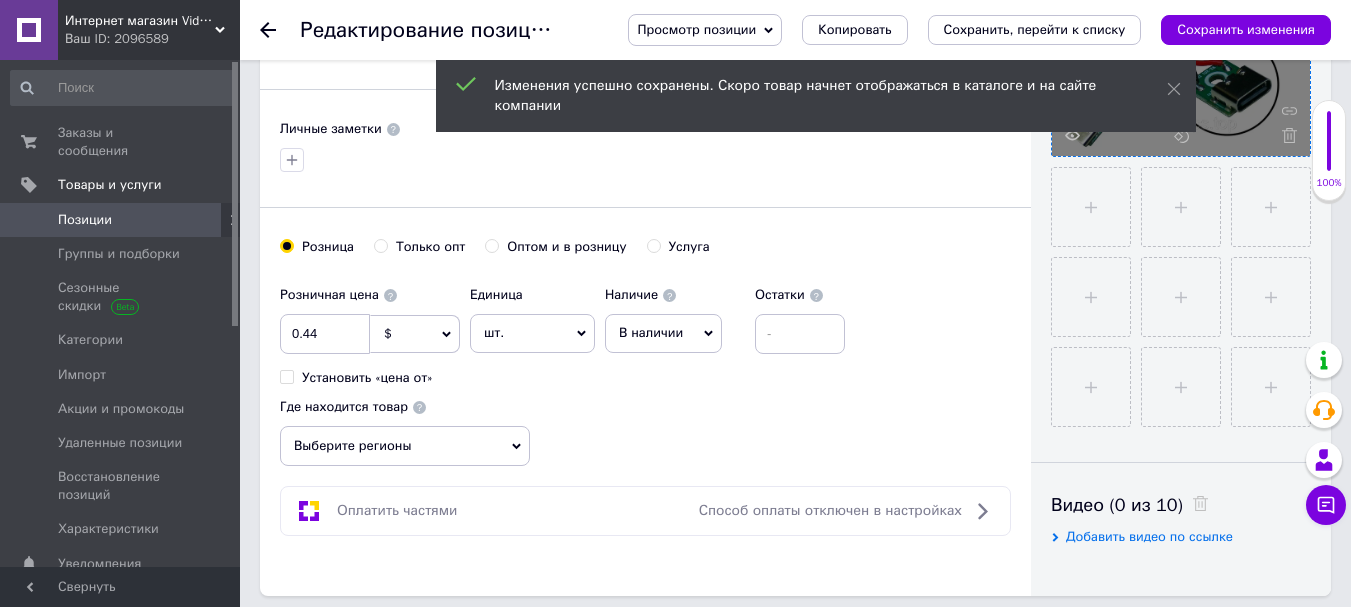 click 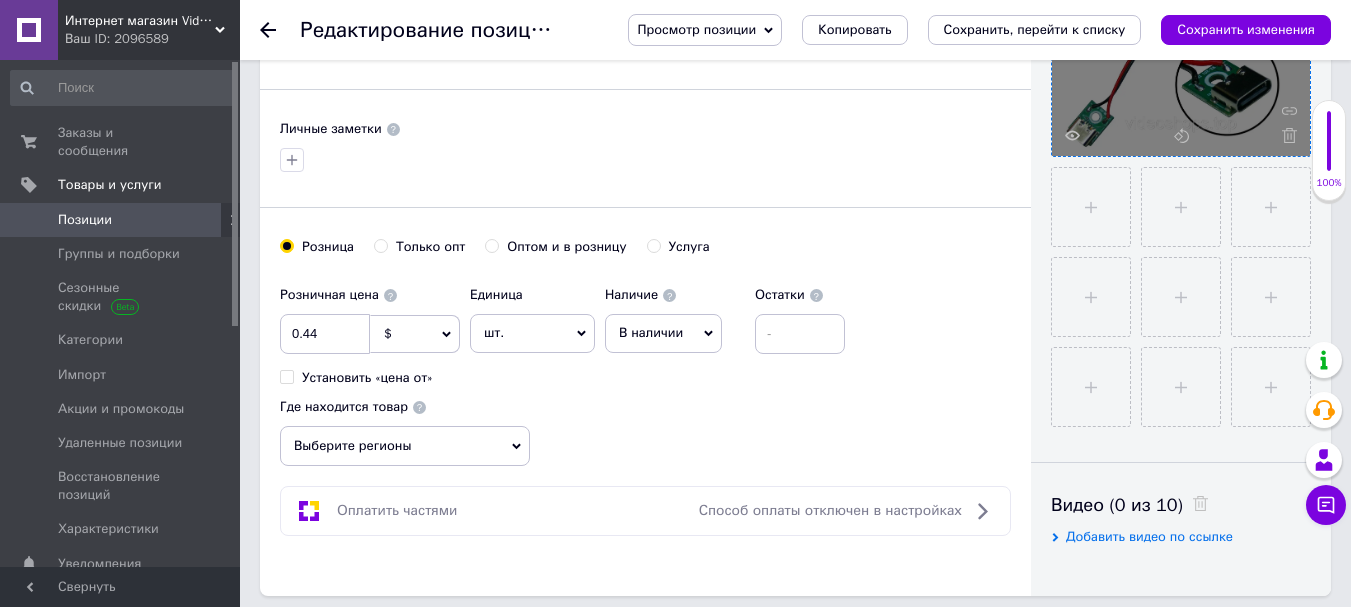 click 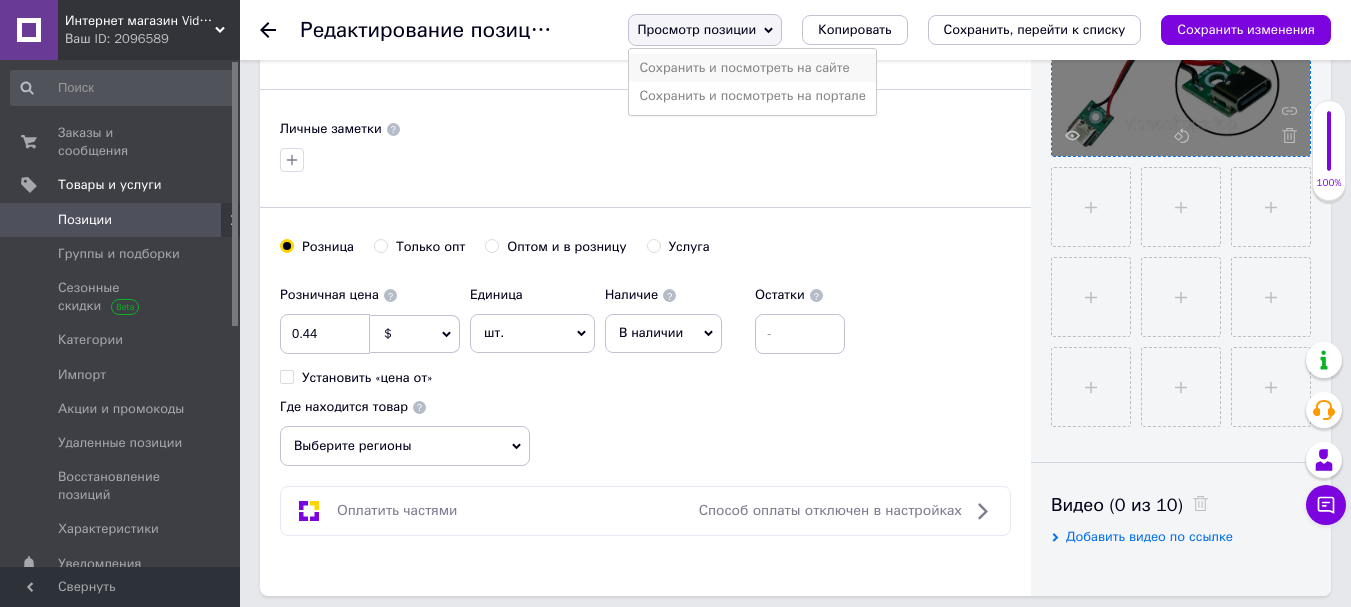 click on "Сохранить и посмотреть на сайте" at bounding box center (752, 68) 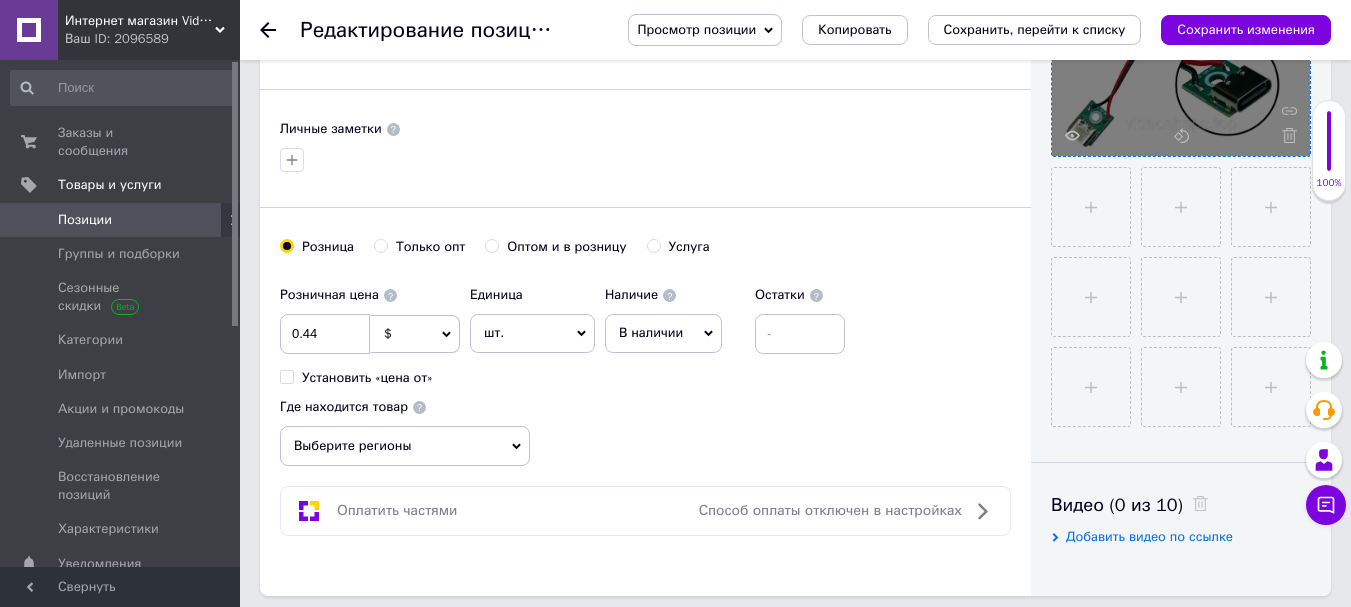click on "Позиции" at bounding box center (85, 220) 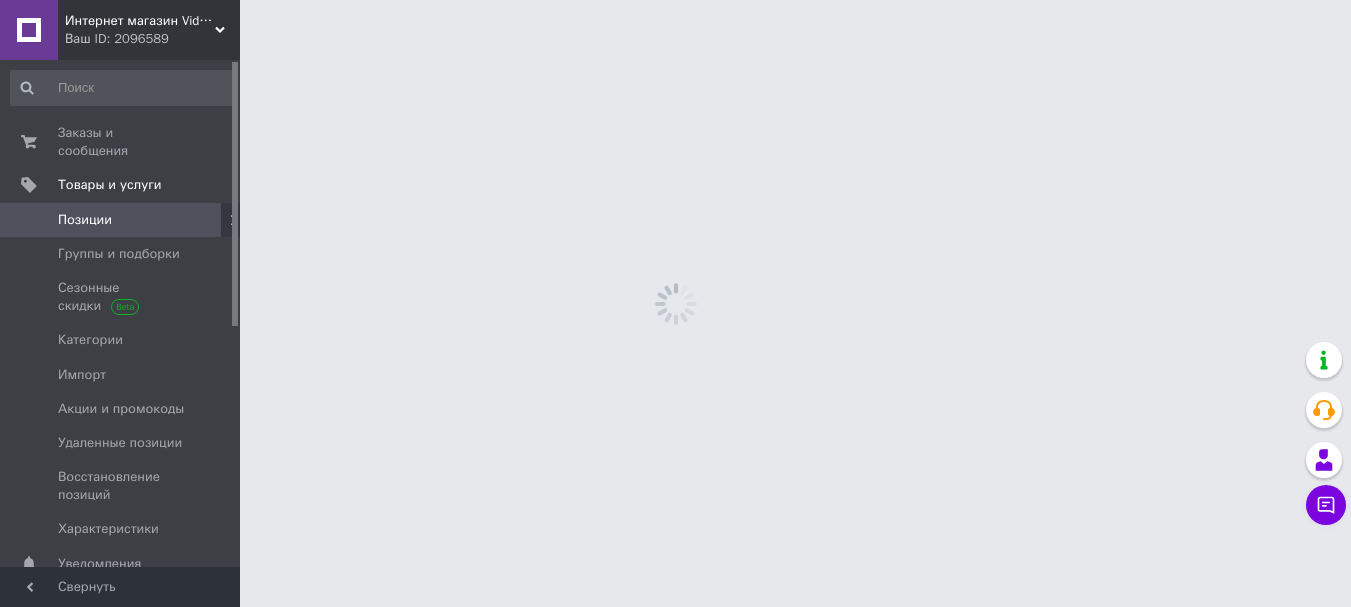 scroll, scrollTop: 0, scrollLeft: 0, axis: both 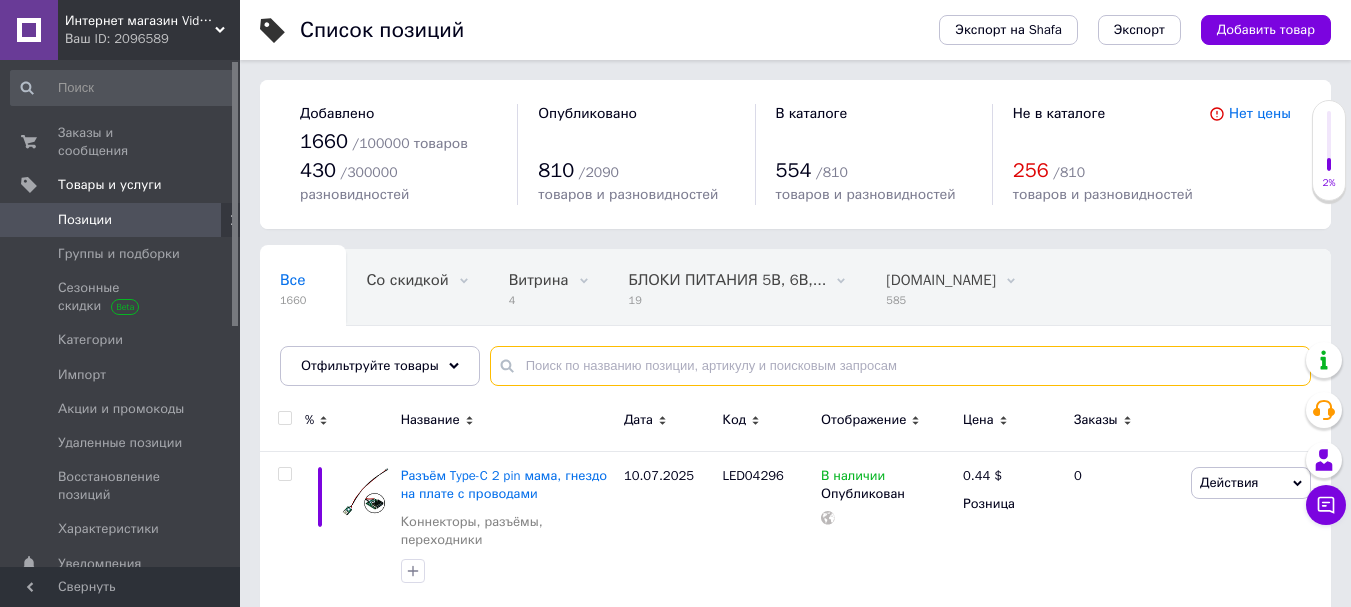 click at bounding box center [900, 366] 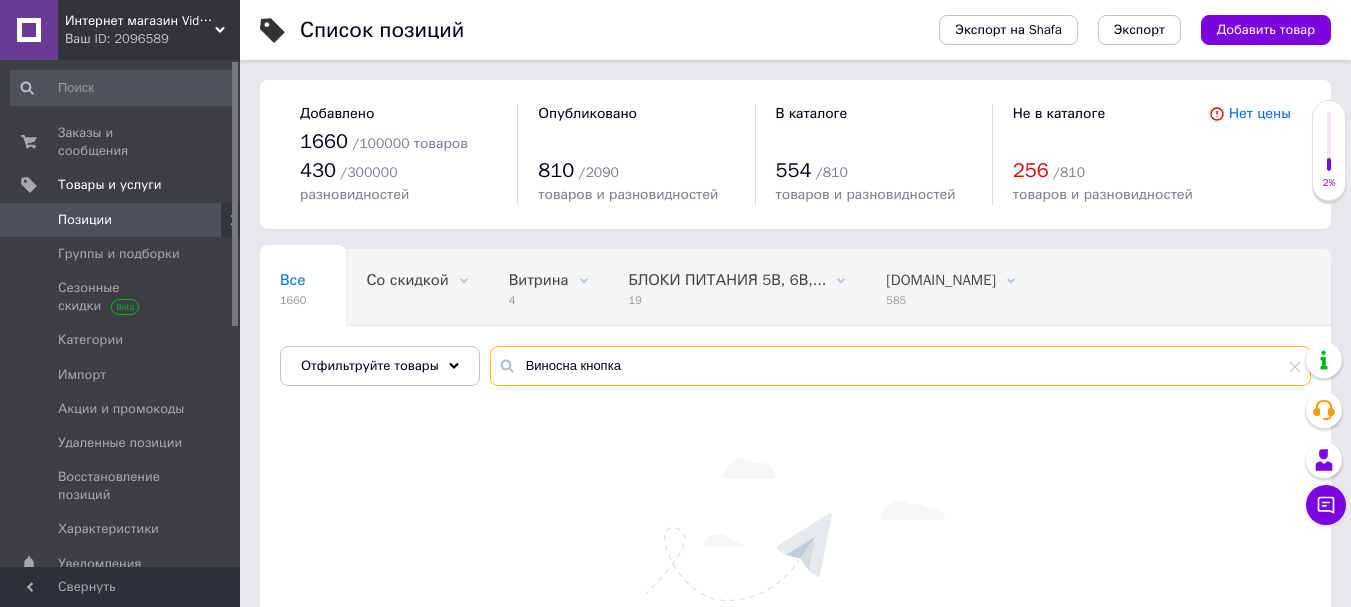 drag, startPoint x: 625, startPoint y: 339, endPoint x: 478, endPoint y: 339, distance: 147 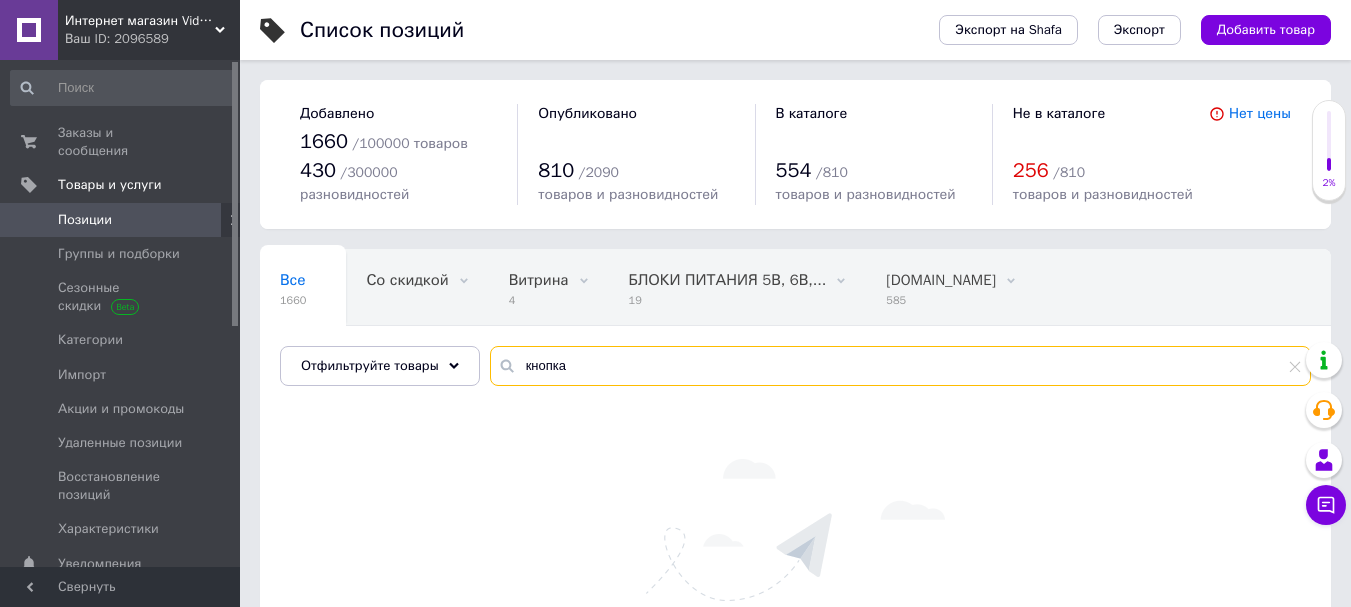 type on "кнопка" 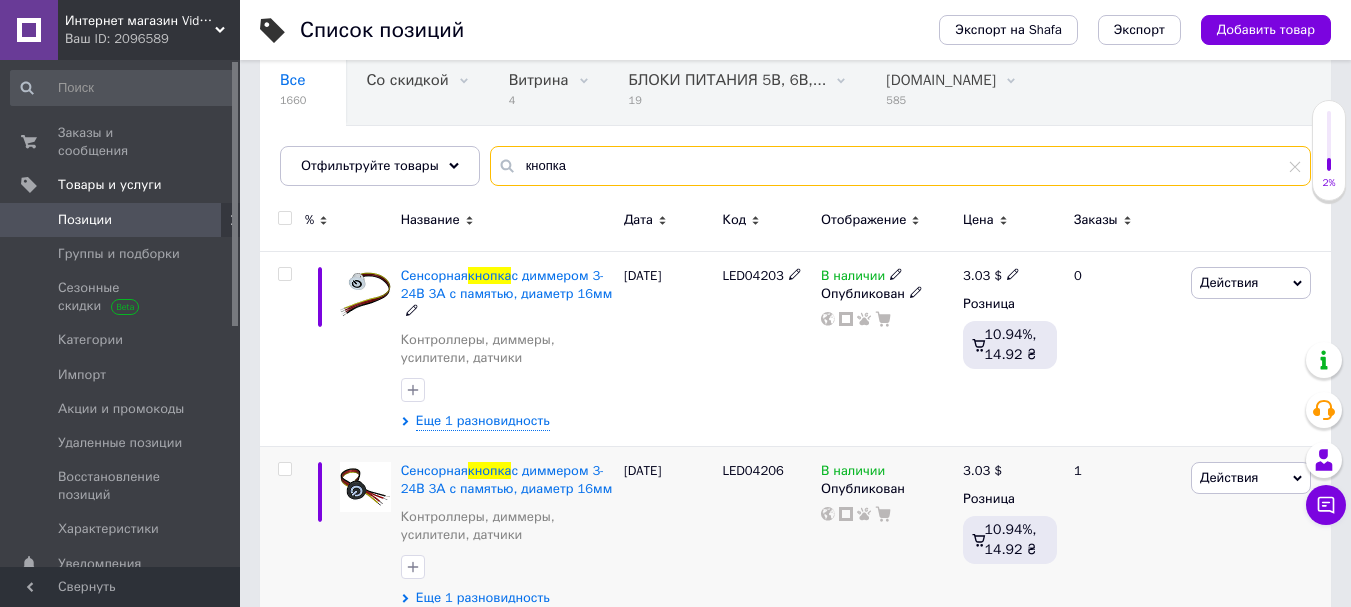 scroll, scrollTop: 300, scrollLeft: 0, axis: vertical 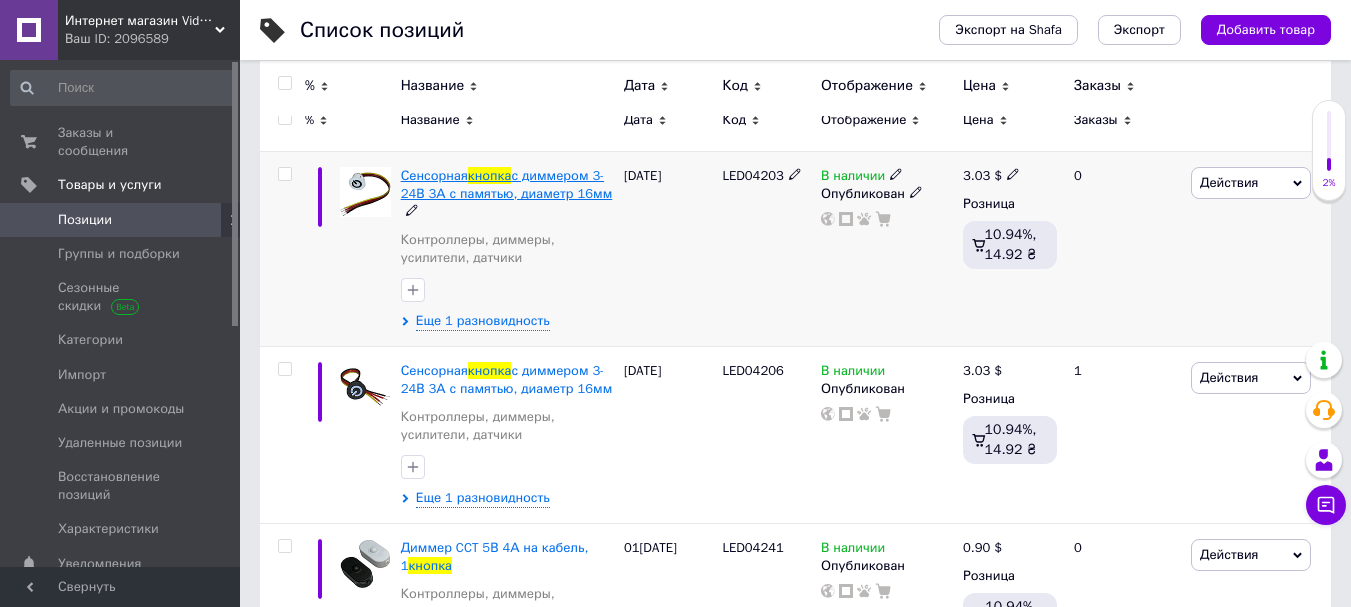 click on "с диммером 3-24В 3А с памятью, диаметр 16мм" at bounding box center (507, 184) 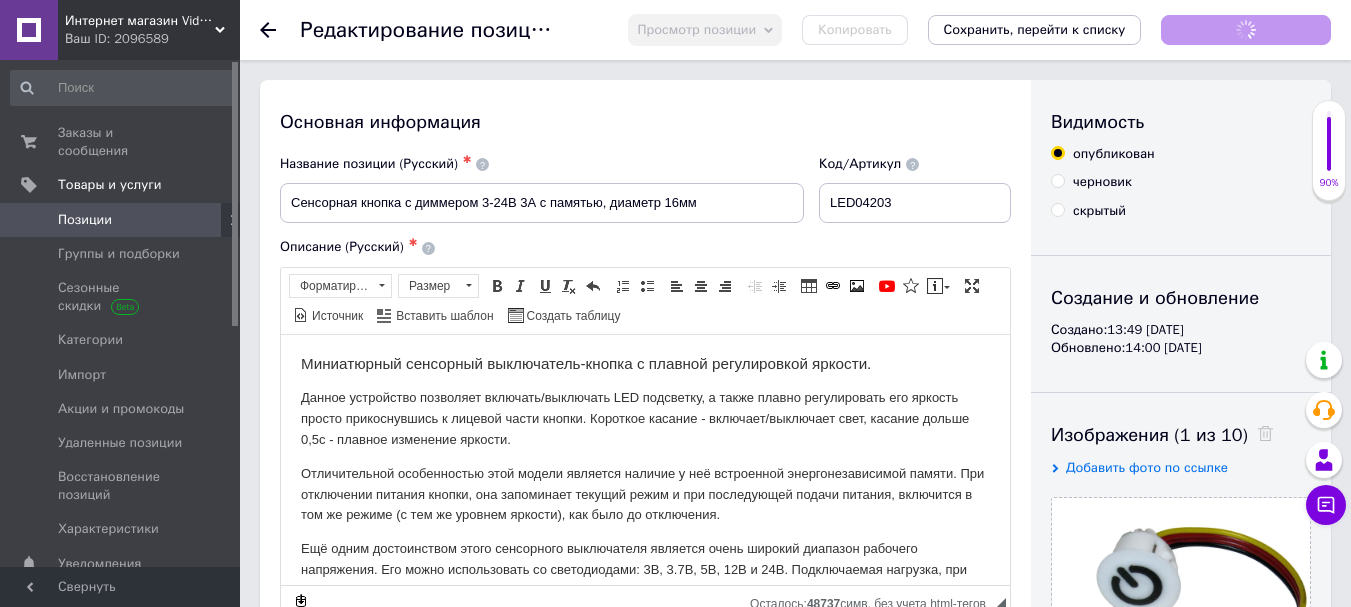 scroll, scrollTop: 0, scrollLeft: 0, axis: both 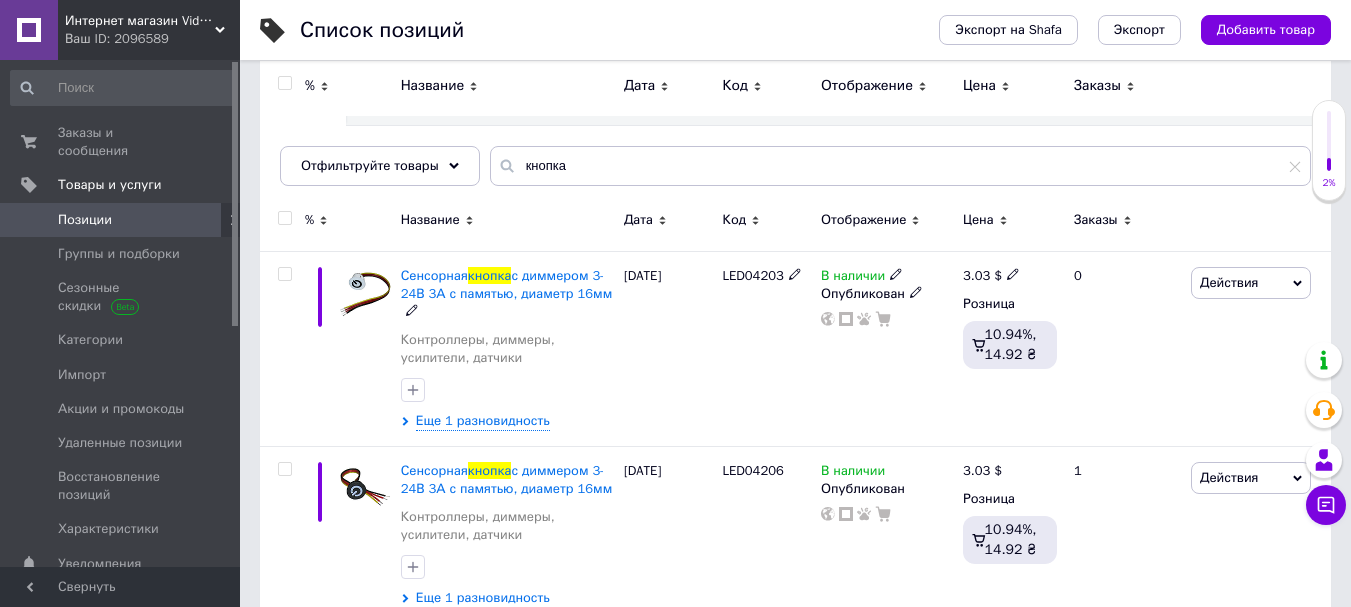 click on "Сенсорная" at bounding box center (434, 275) 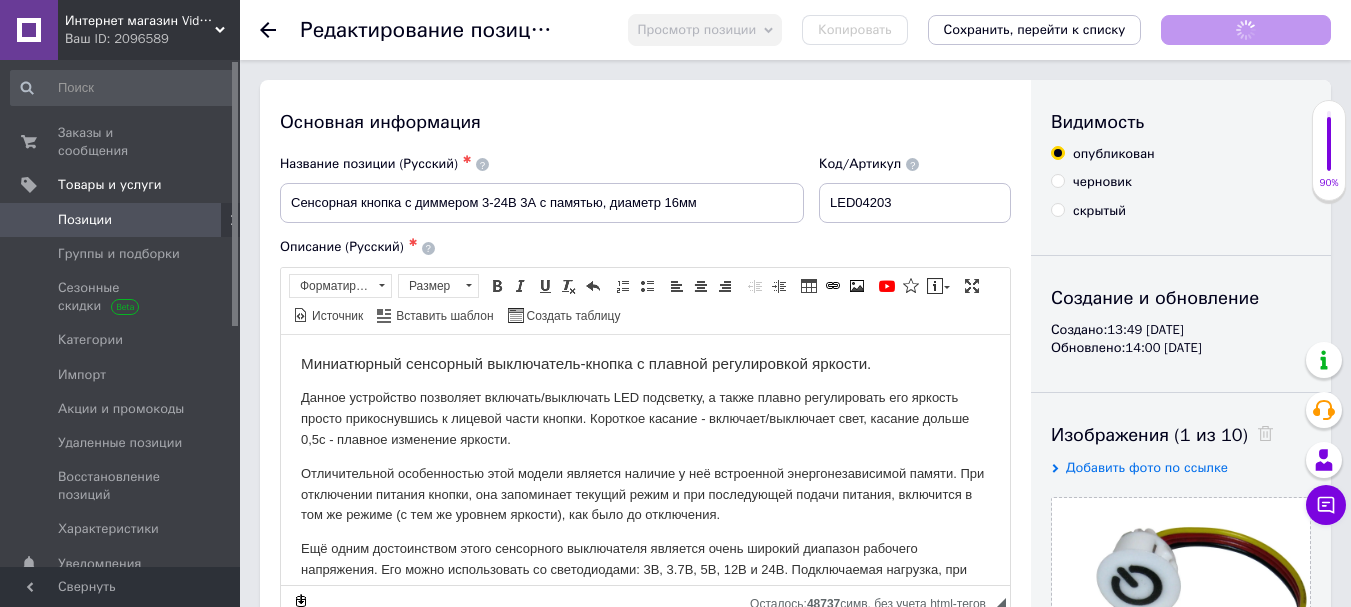 scroll, scrollTop: 0, scrollLeft: 0, axis: both 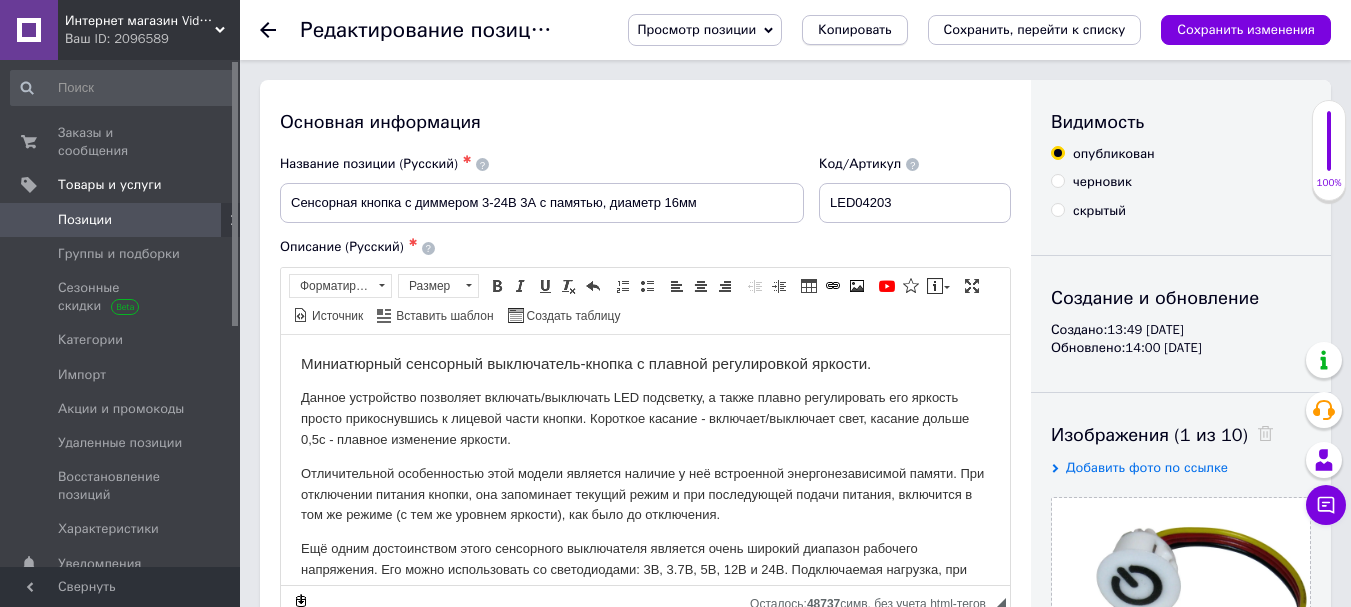 click on "Копировать" at bounding box center [854, 30] 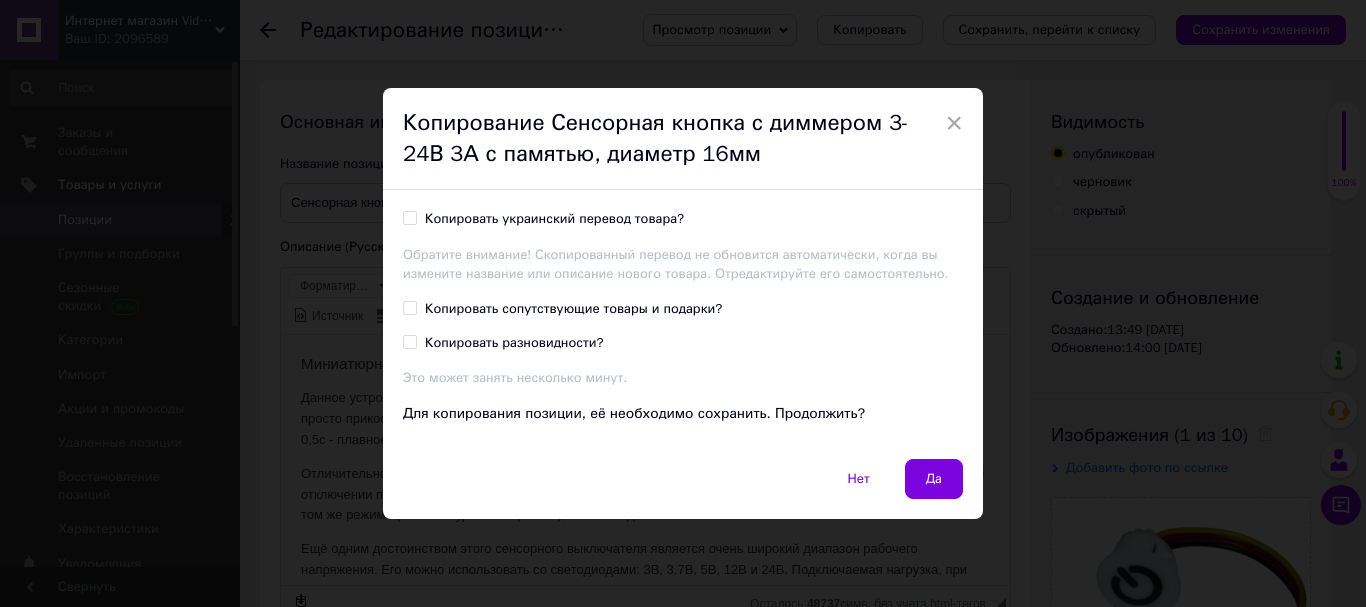 click on "Копировать украинский перевод товара?" at bounding box center [554, 219] 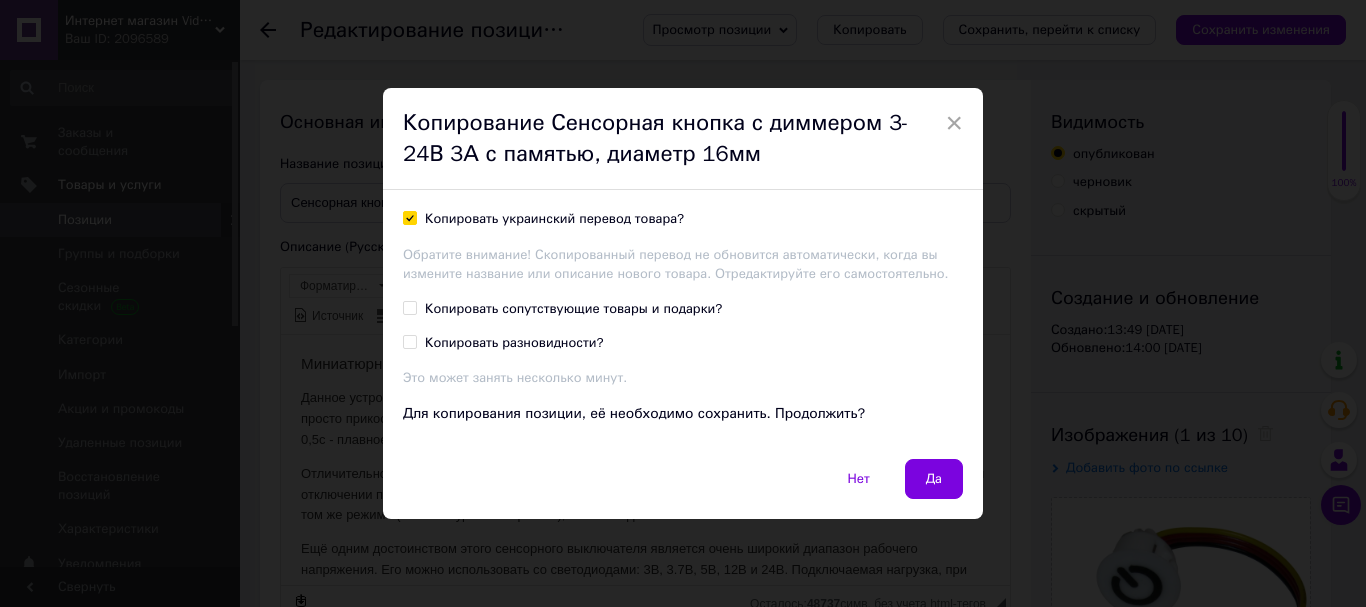 checkbox on "true" 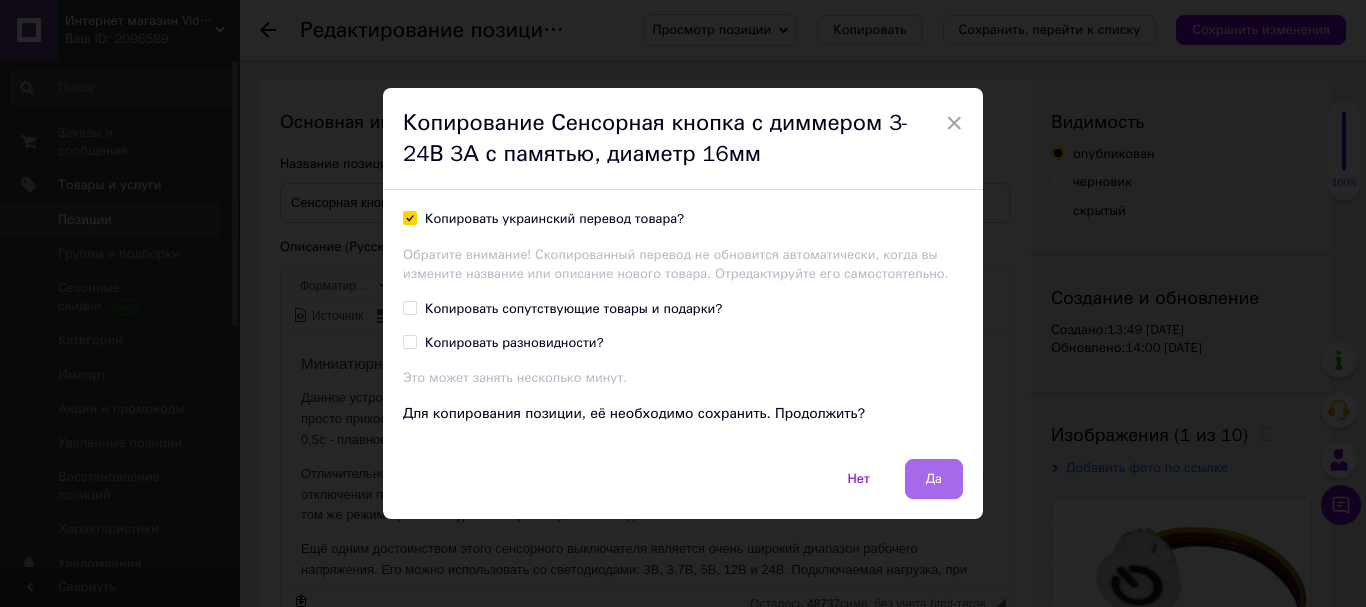 drag, startPoint x: 922, startPoint y: 474, endPoint x: 639, endPoint y: 140, distance: 437.77277 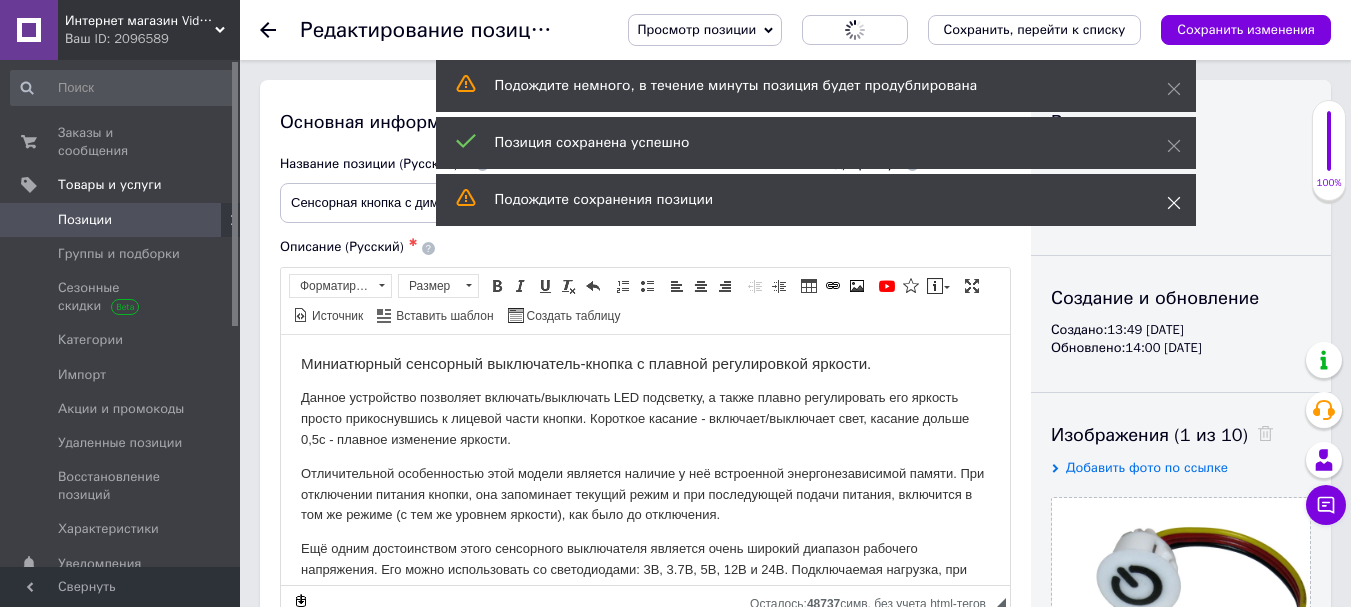 click 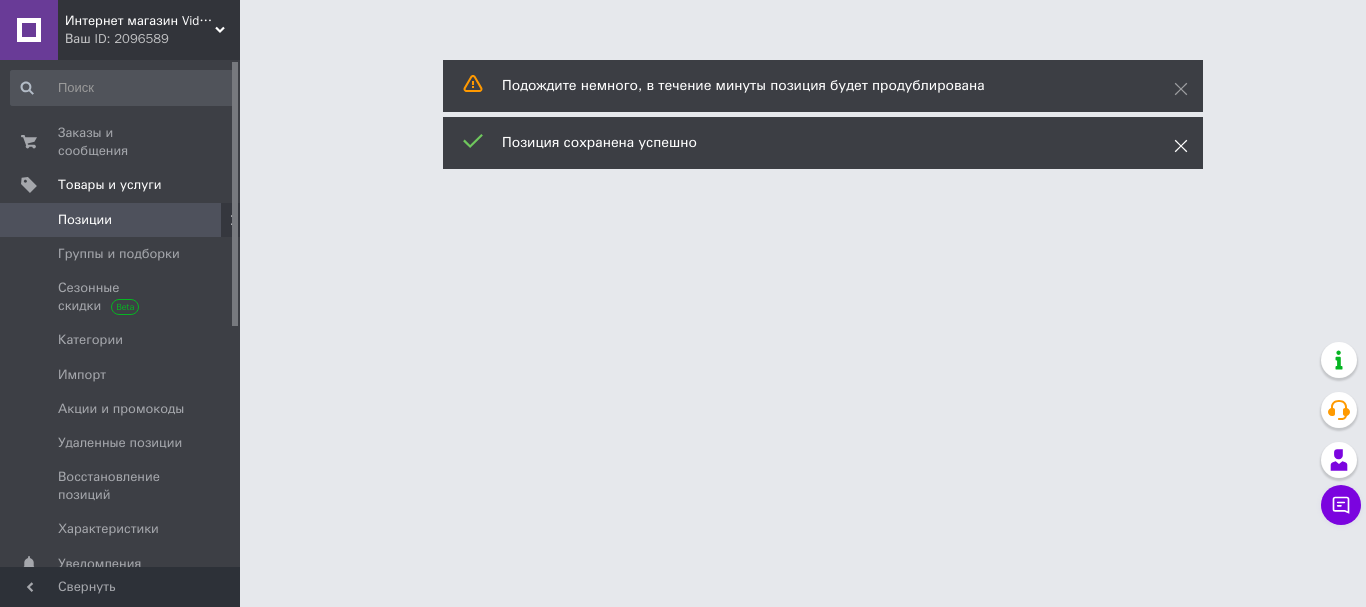 click on "Позиция сохранена успешно" at bounding box center (823, 143) 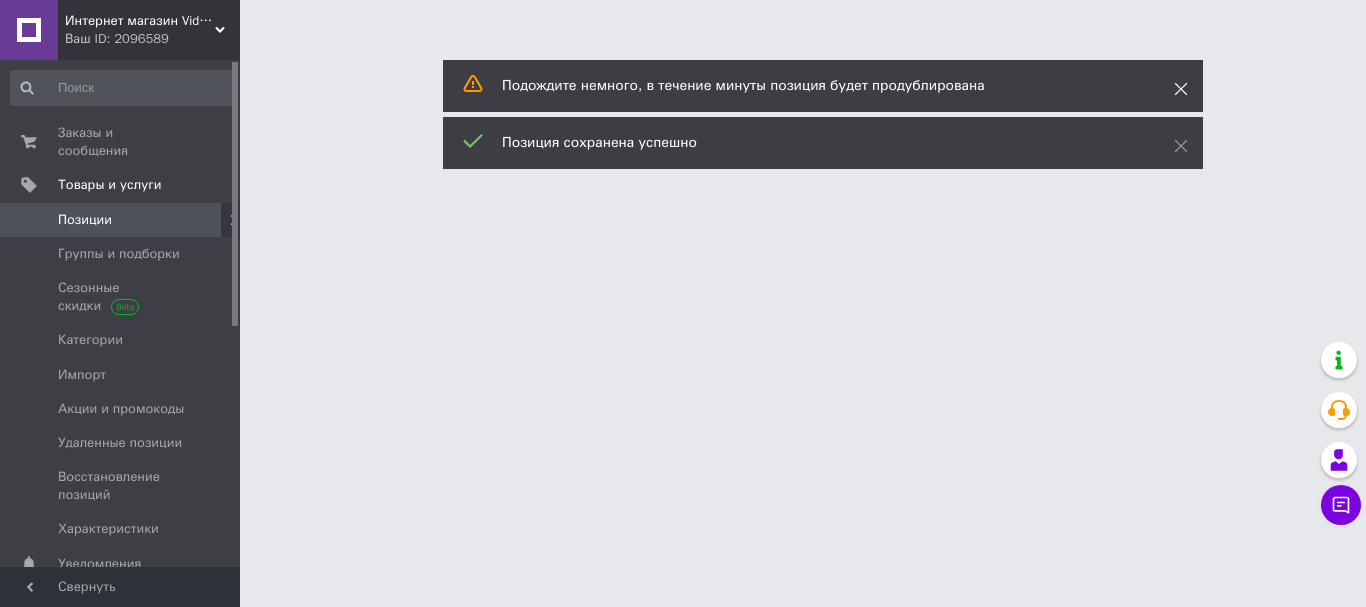 click 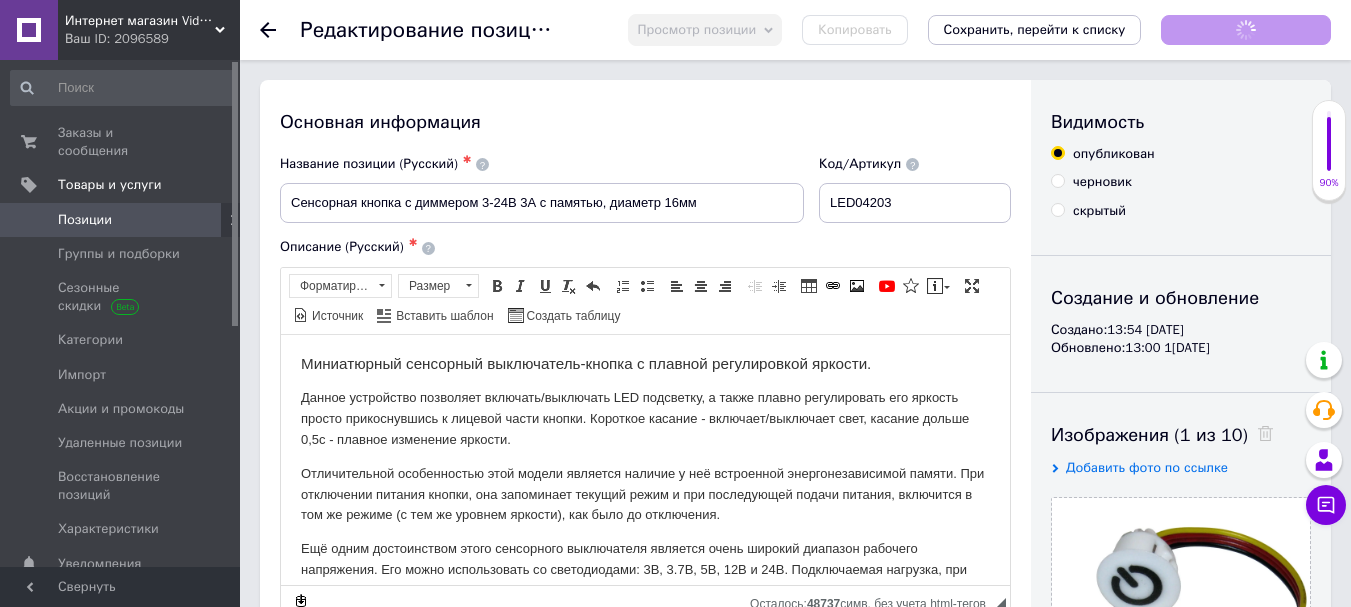 scroll, scrollTop: 0, scrollLeft: 0, axis: both 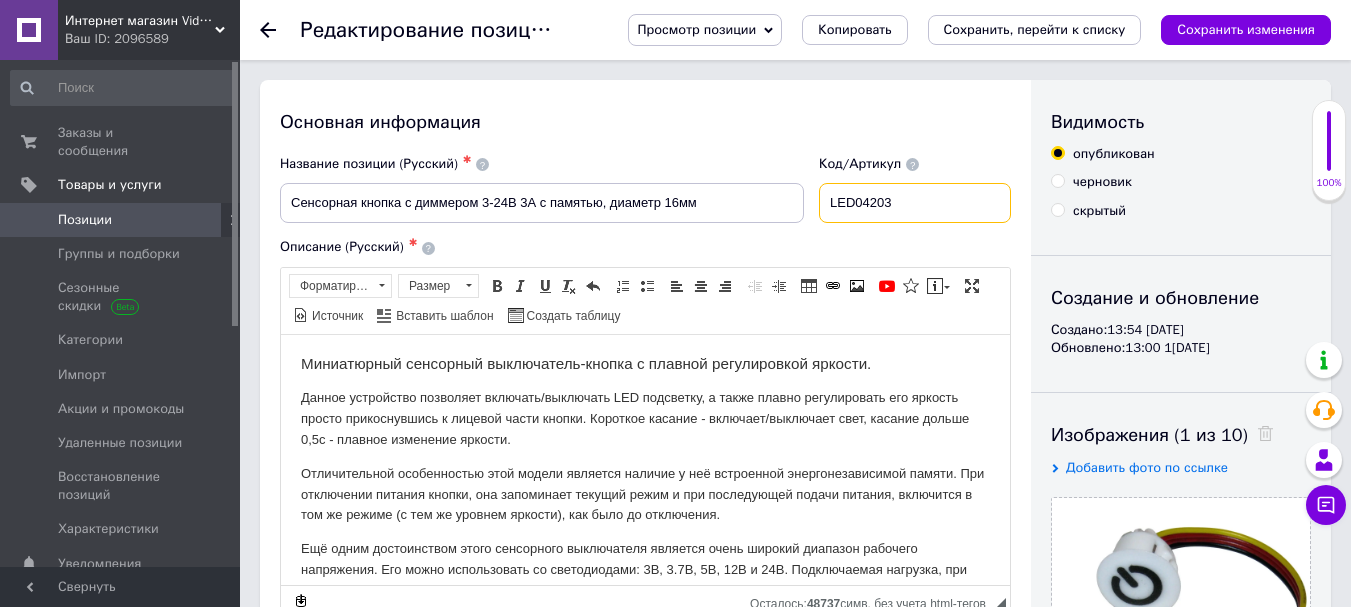 drag, startPoint x: 901, startPoint y: 198, endPoint x: 827, endPoint y: 200, distance: 74.02702 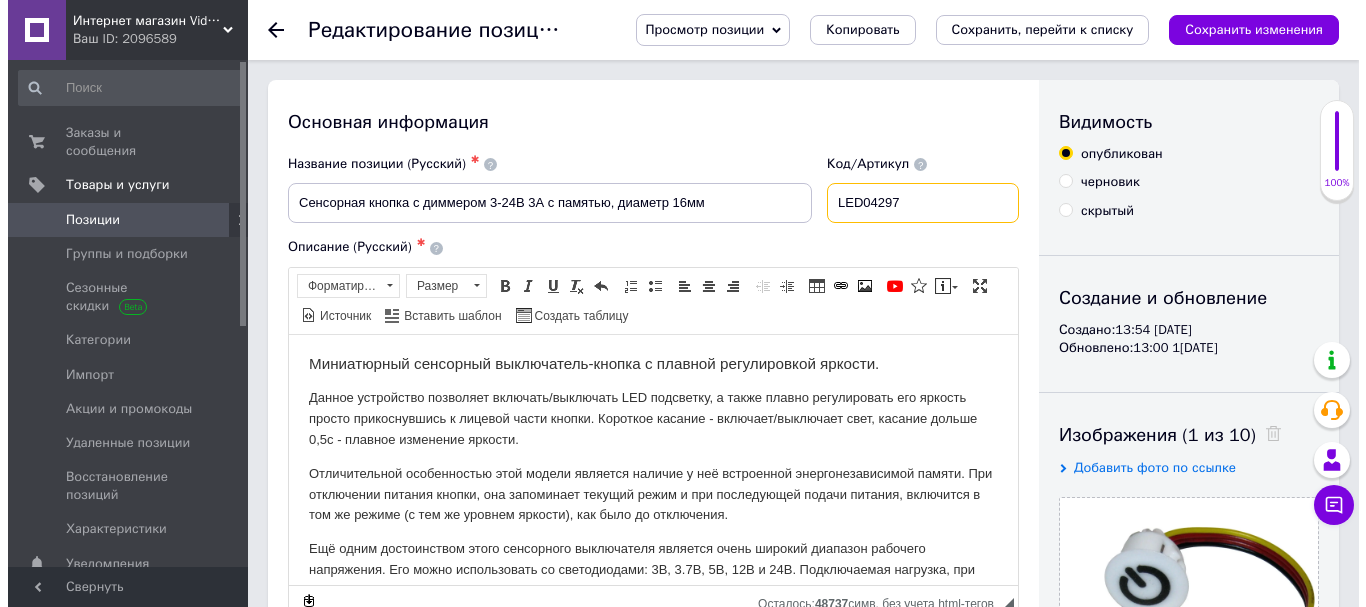 scroll, scrollTop: 300, scrollLeft: 0, axis: vertical 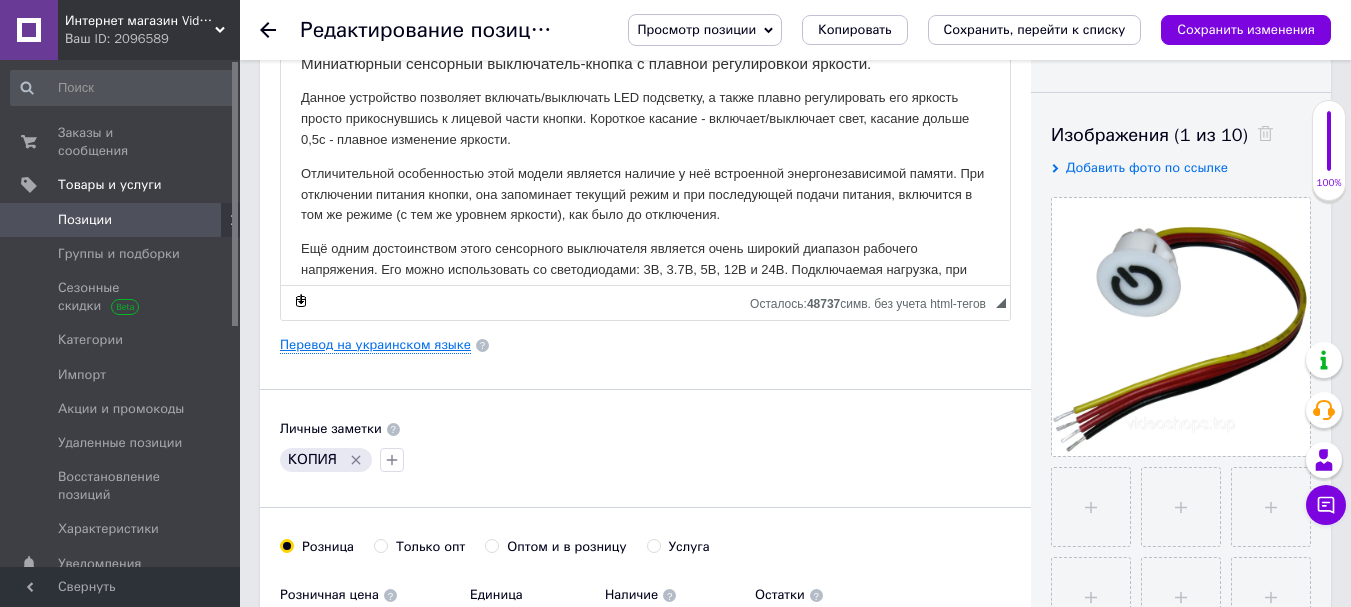 type on "LED04297" 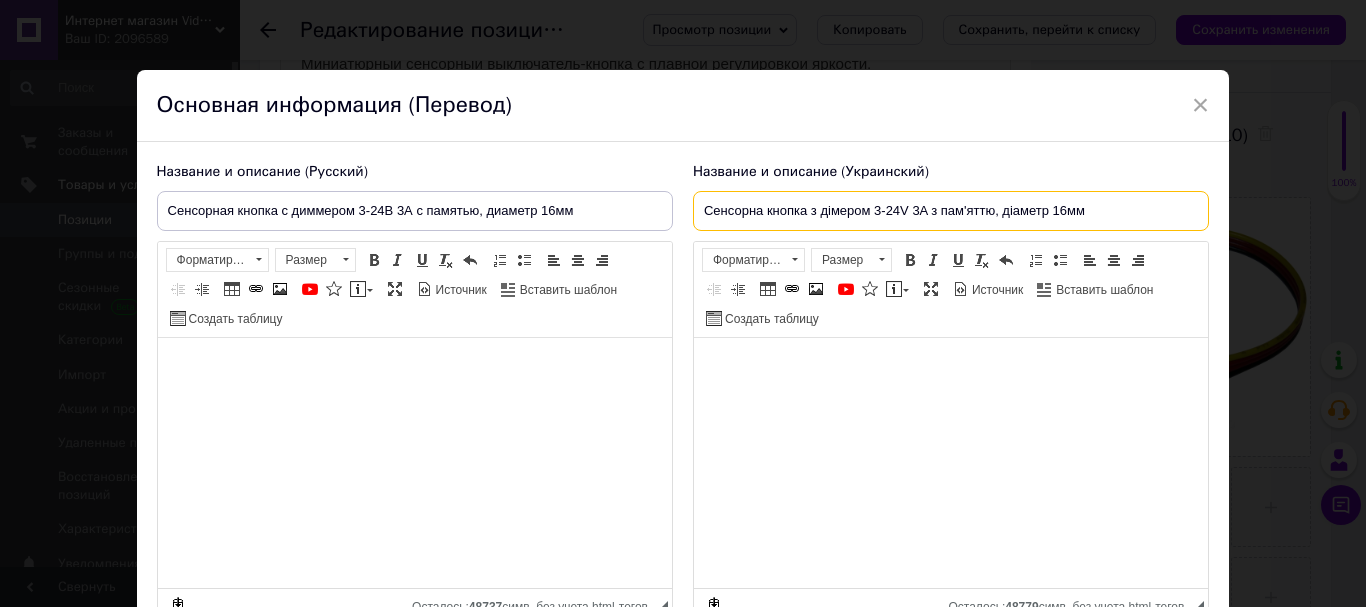 drag, startPoint x: 1089, startPoint y: 207, endPoint x: 628, endPoint y: 223, distance: 461.2776 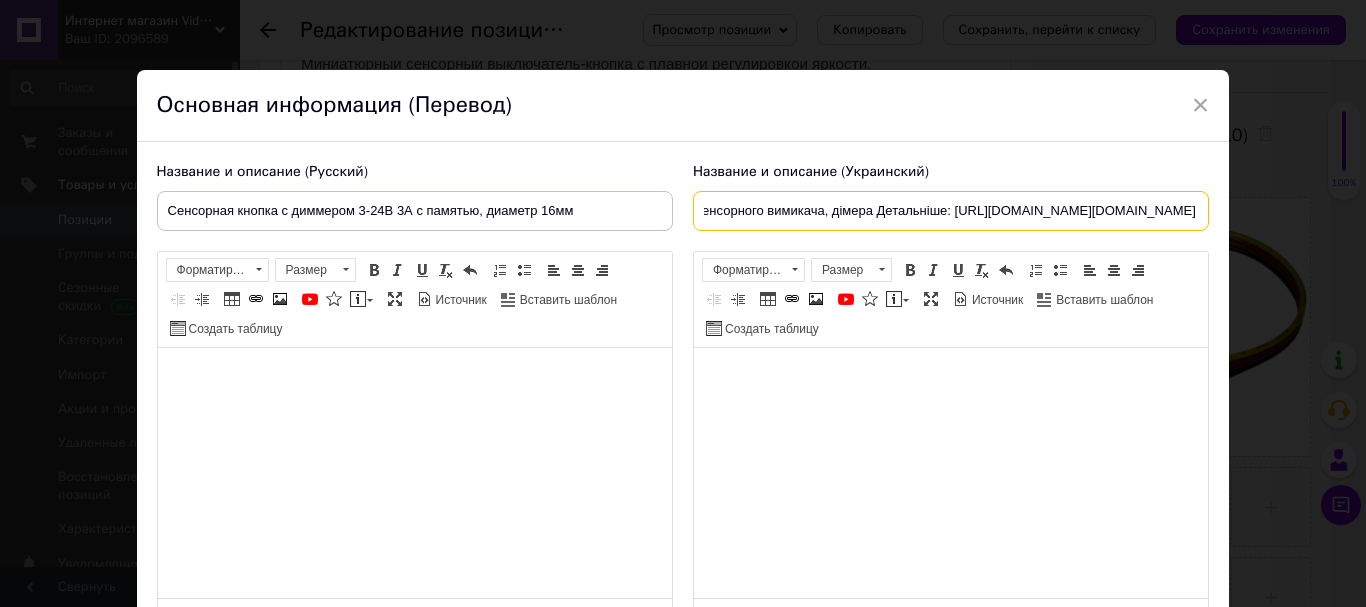scroll, scrollTop: 0, scrollLeft: 337, axis: horizontal 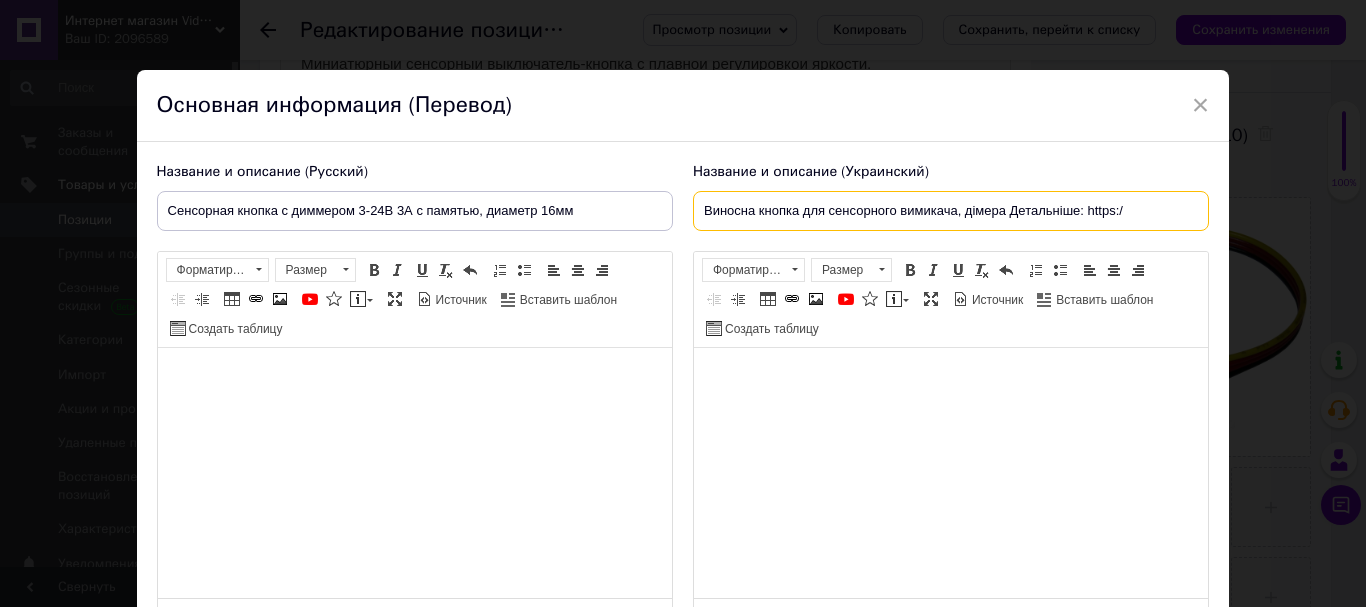 drag, startPoint x: 1001, startPoint y: 210, endPoint x: 1238, endPoint y: 218, distance: 237.13498 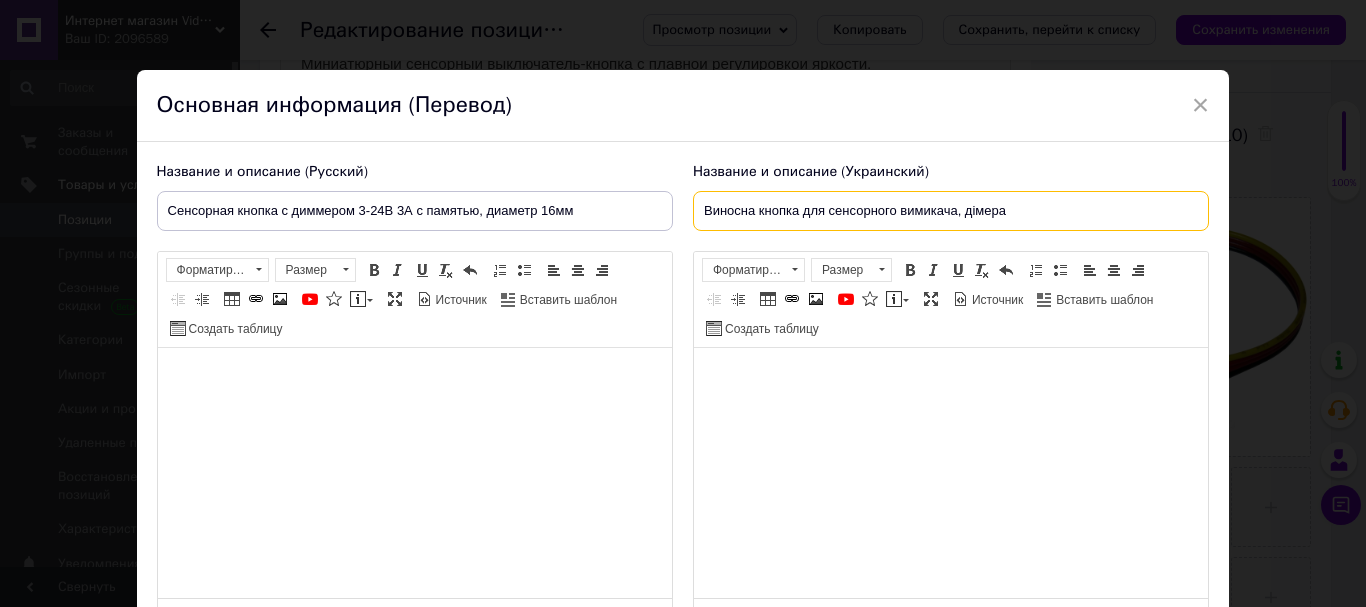 type on "Виносна кнопка для сенсорного вимикача, дімера" 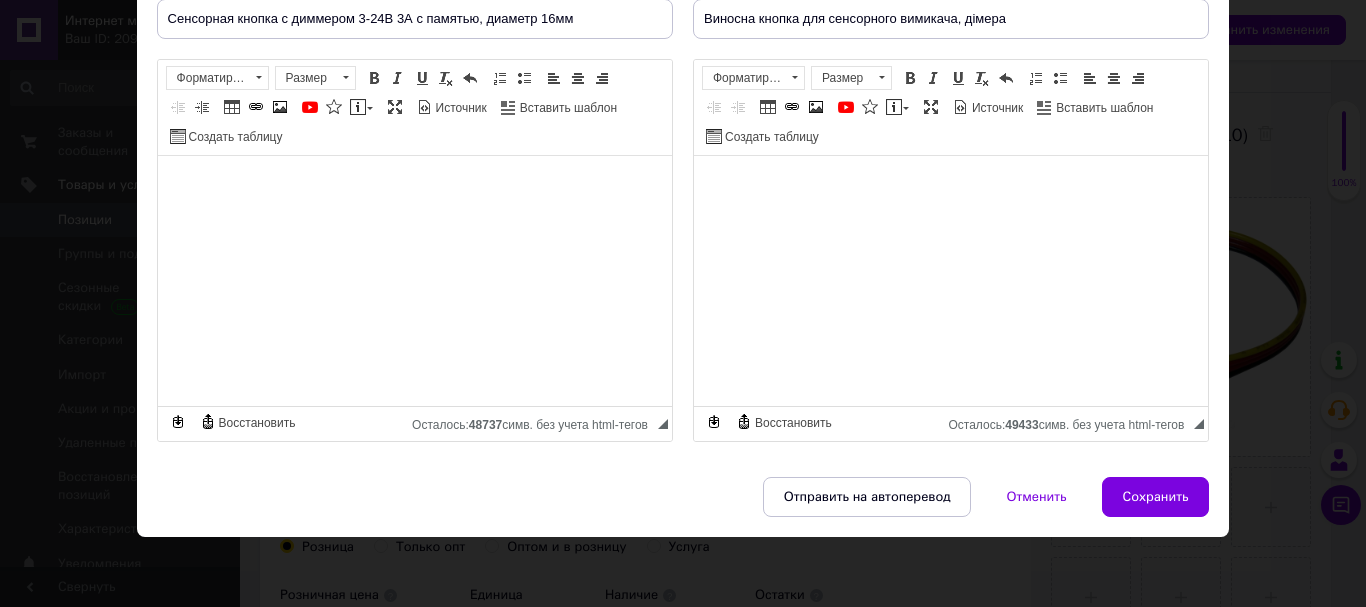 scroll, scrollTop: 0, scrollLeft: 0, axis: both 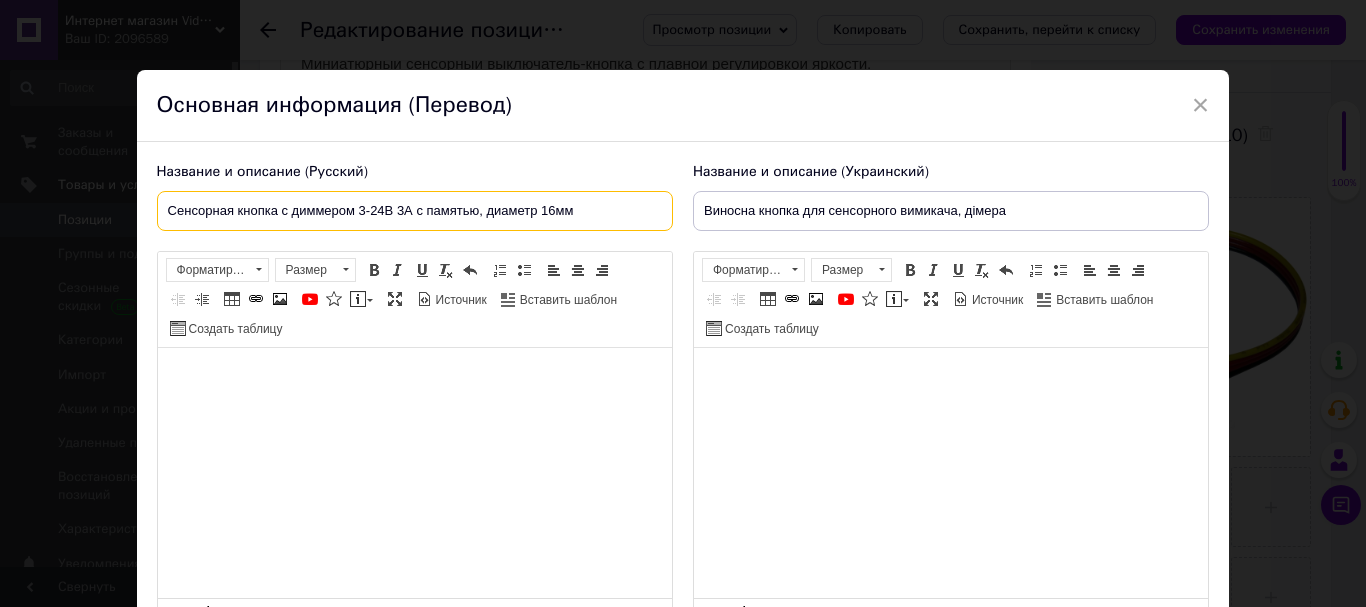 drag, startPoint x: 597, startPoint y: 216, endPoint x: 149, endPoint y: 223, distance: 448.0547 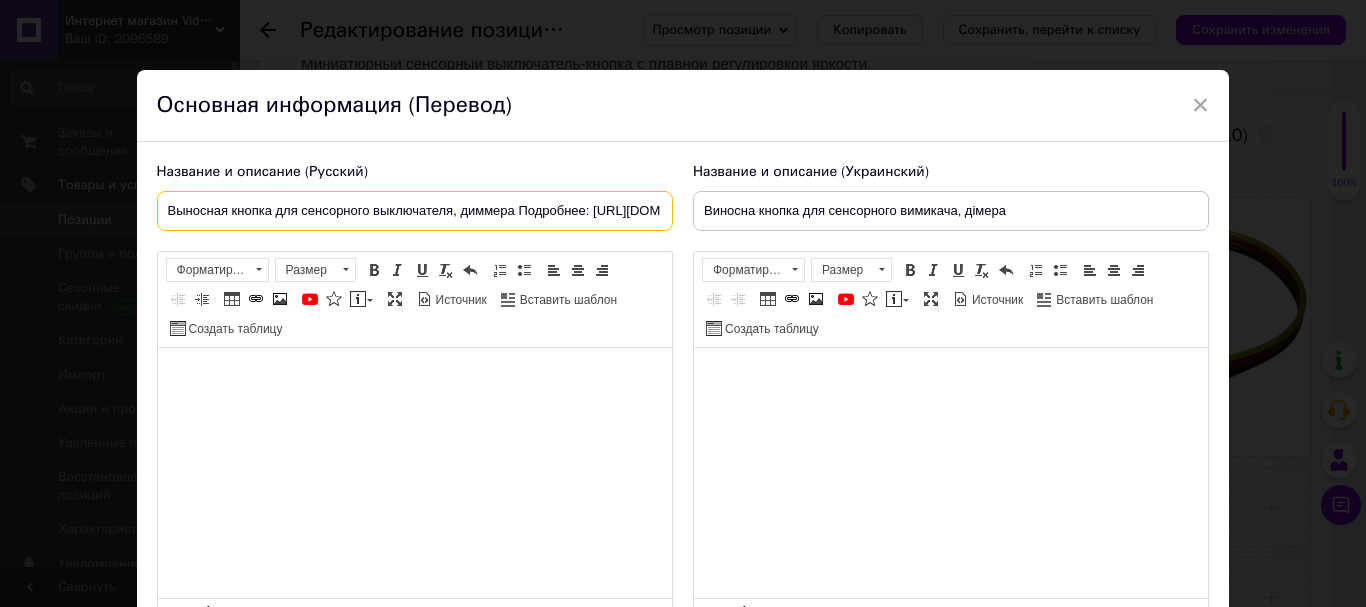 scroll, scrollTop: 0, scrollLeft: 229, axis: horizontal 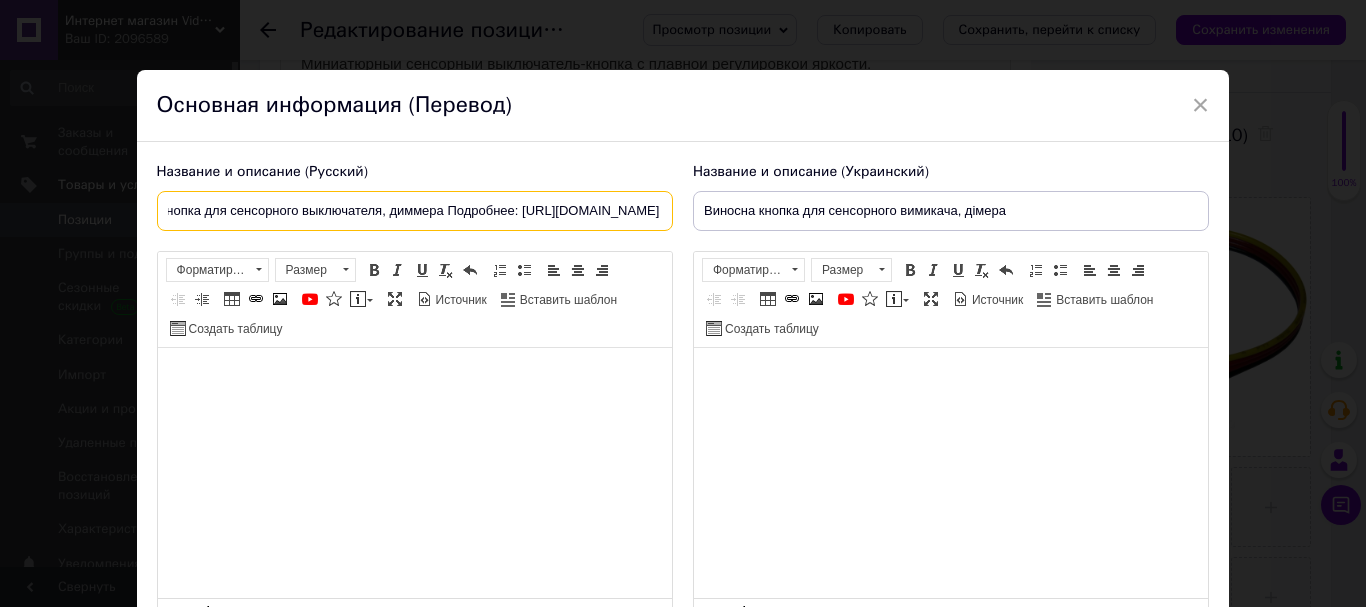 drag, startPoint x: 286, startPoint y: 210, endPoint x: 697, endPoint y: 230, distance: 411.48633 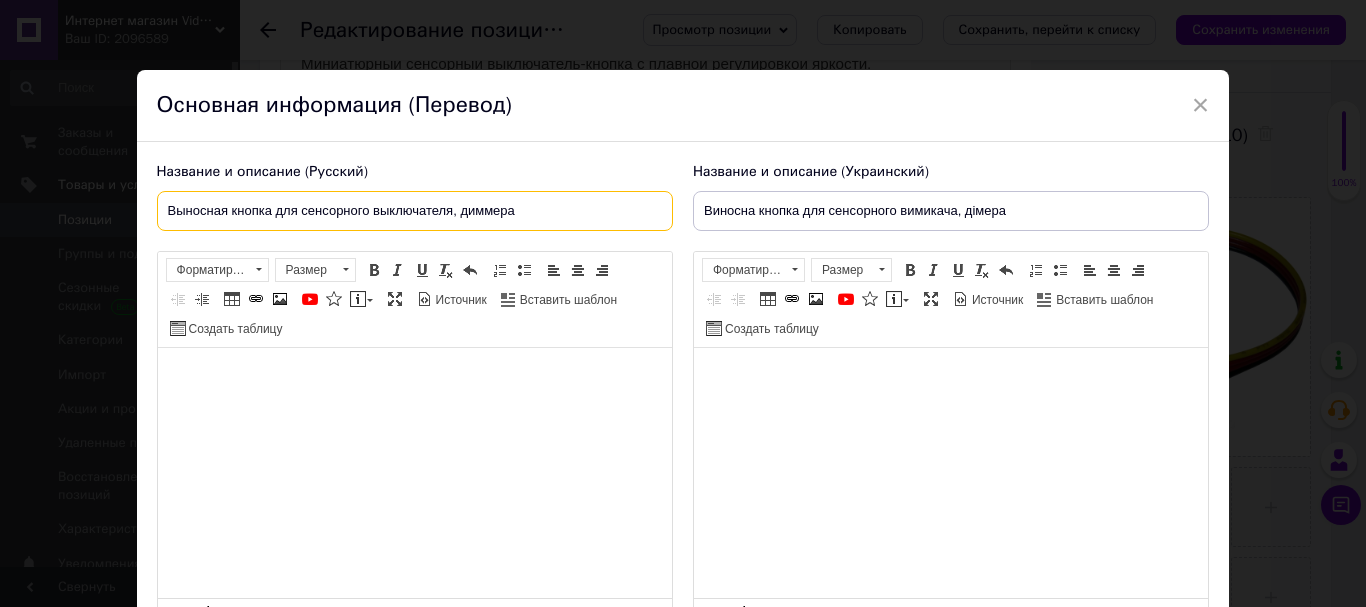 scroll, scrollTop: 0, scrollLeft: 0, axis: both 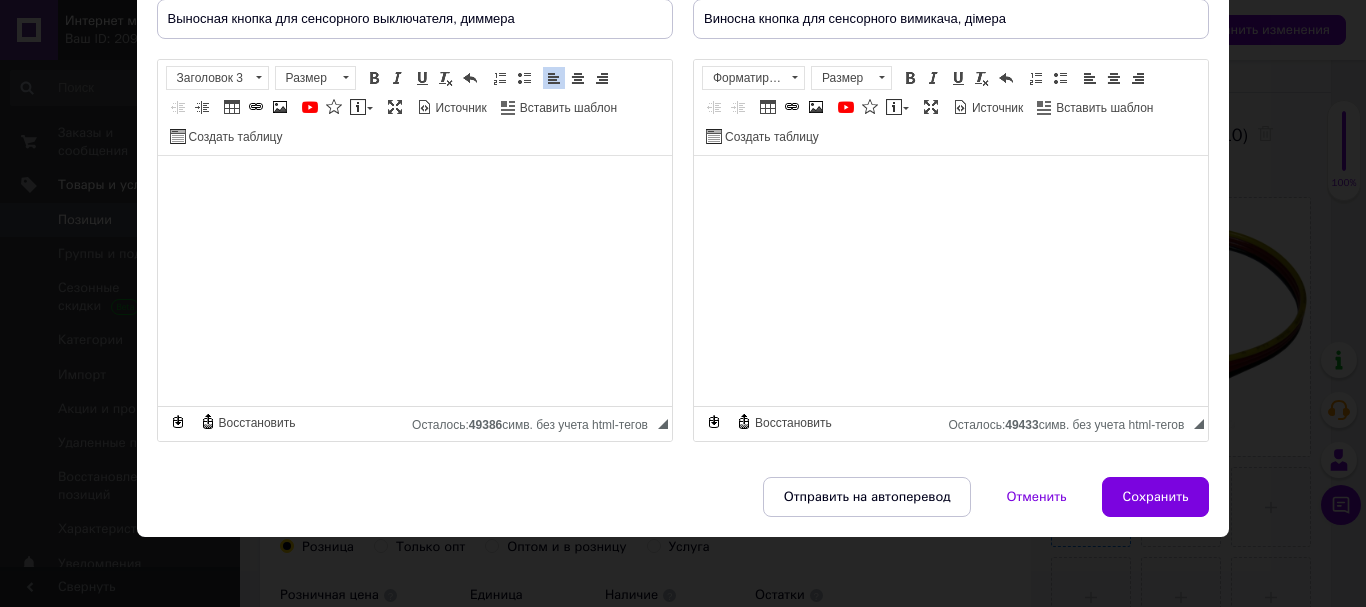 click on "Сохранить" at bounding box center [1156, 497] 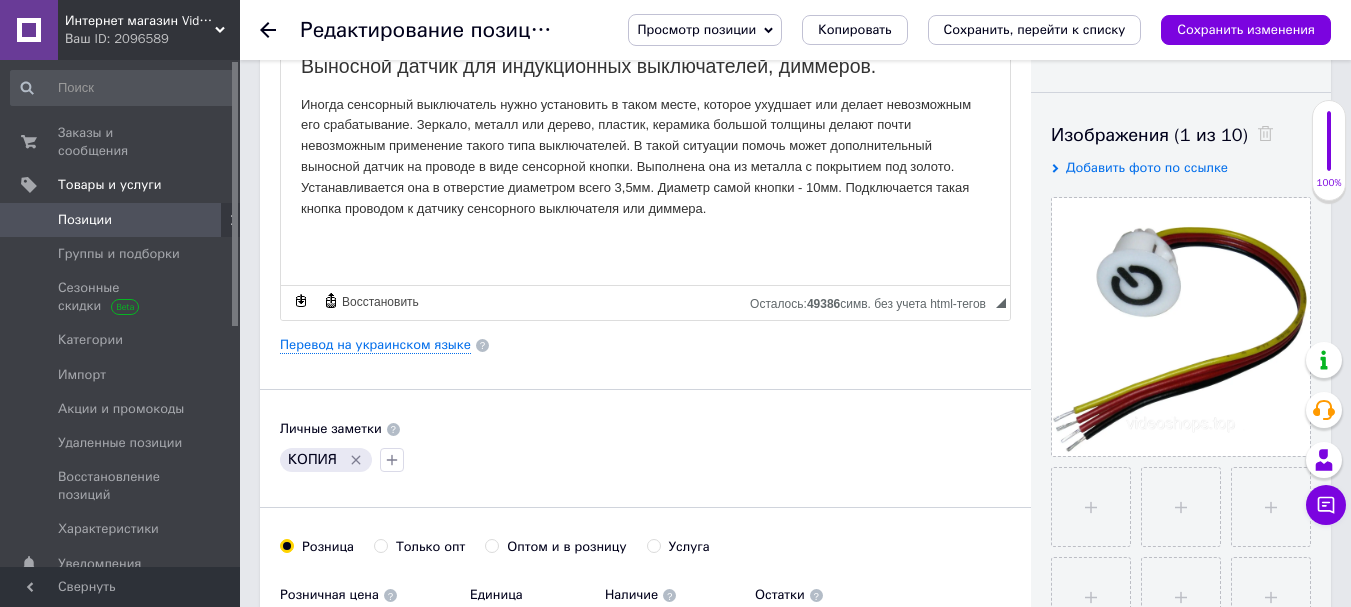 scroll, scrollTop: 600, scrollLeft: 0, axis: vertical 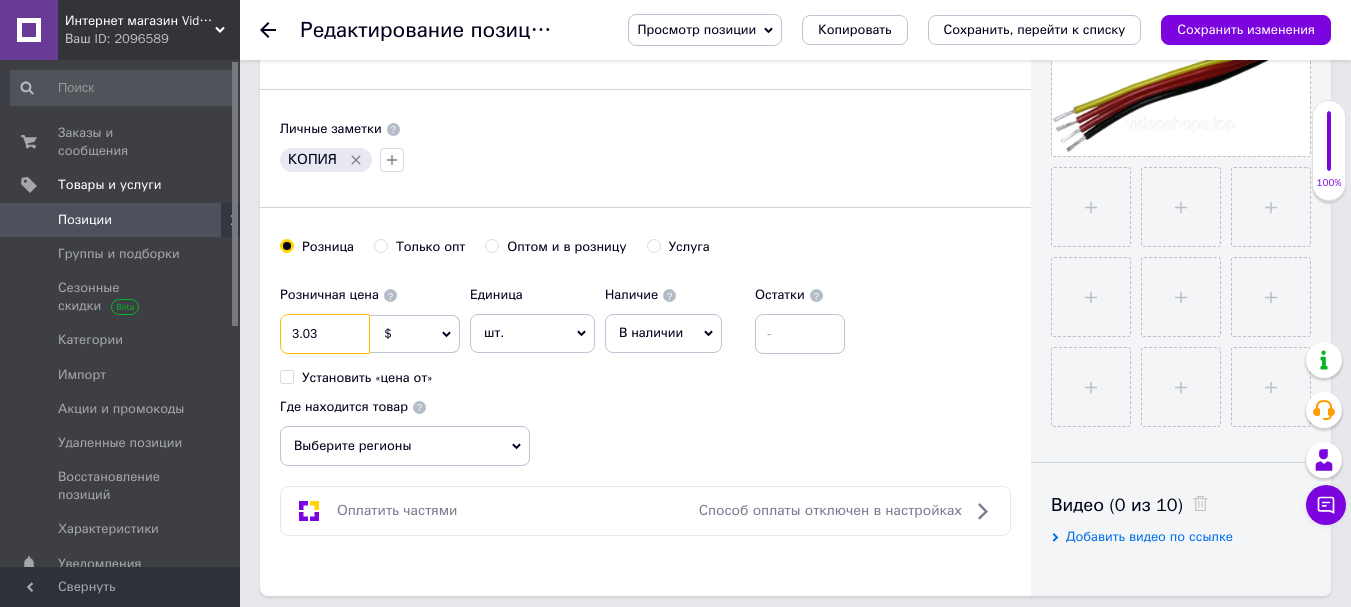 drag, startPoint x: 307, startPoint y: 326, endPoint x: 244, endPoint y: 325, distance: 63.007935 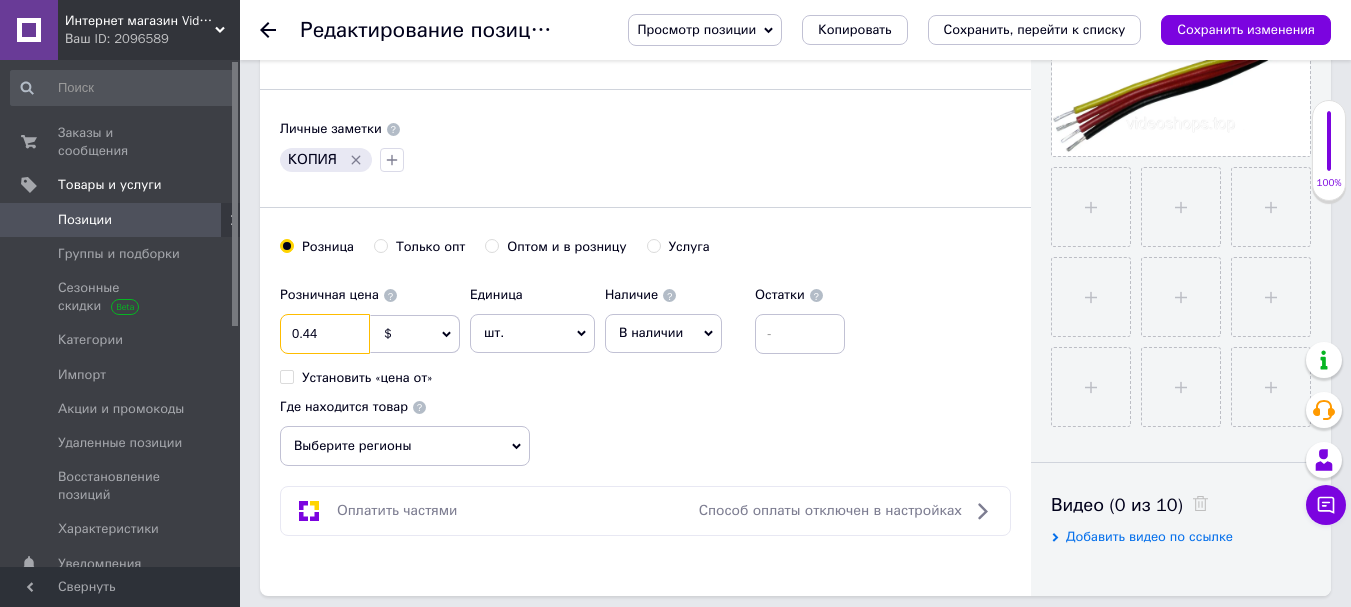 type on "0.44" 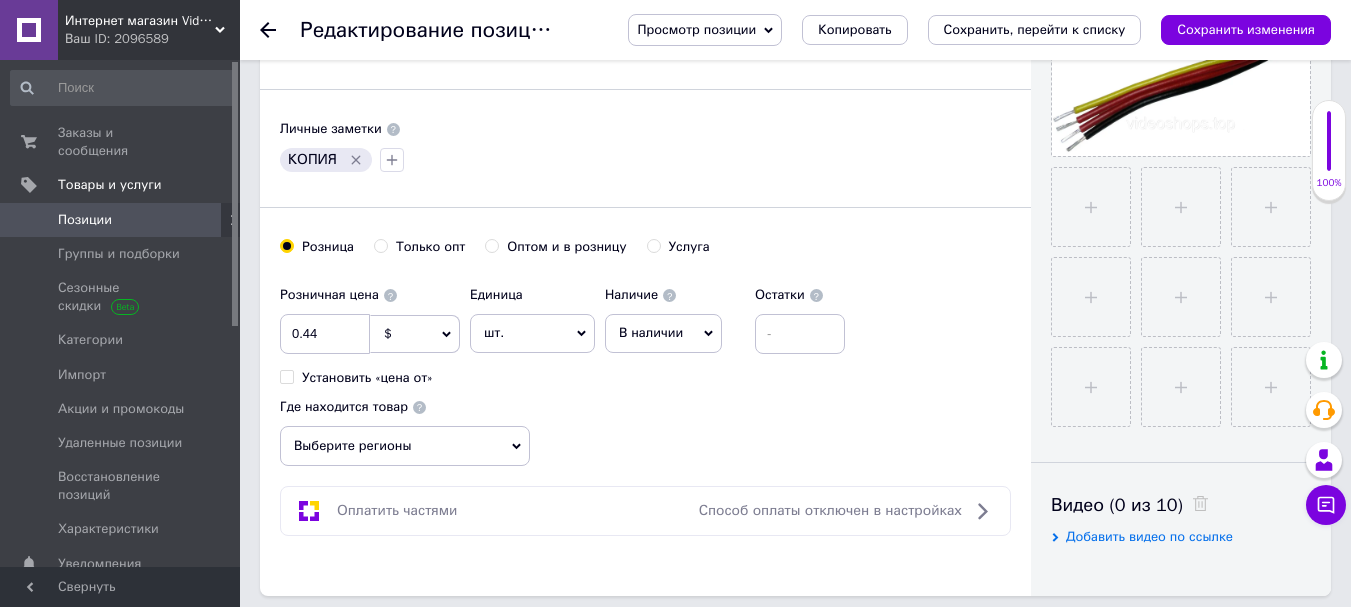 click 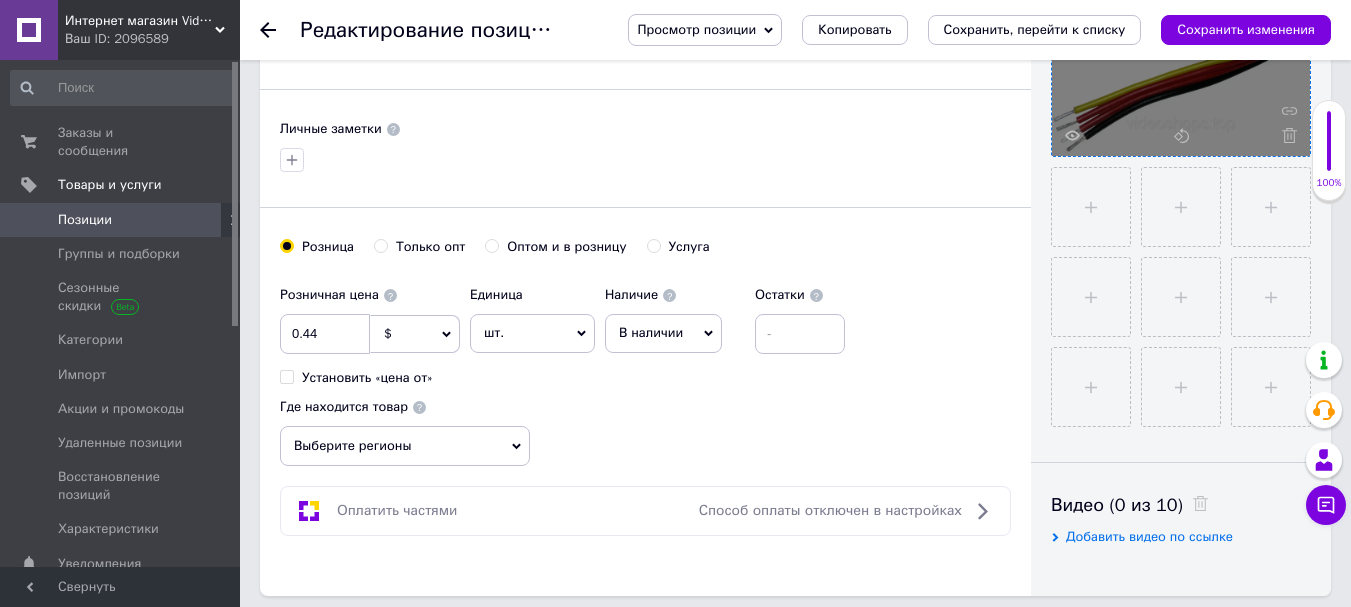 drag, startPoint x: 1291, startPoint y: 142, endPoint x: 1281, endPoint y: 139, distance: 10.440307 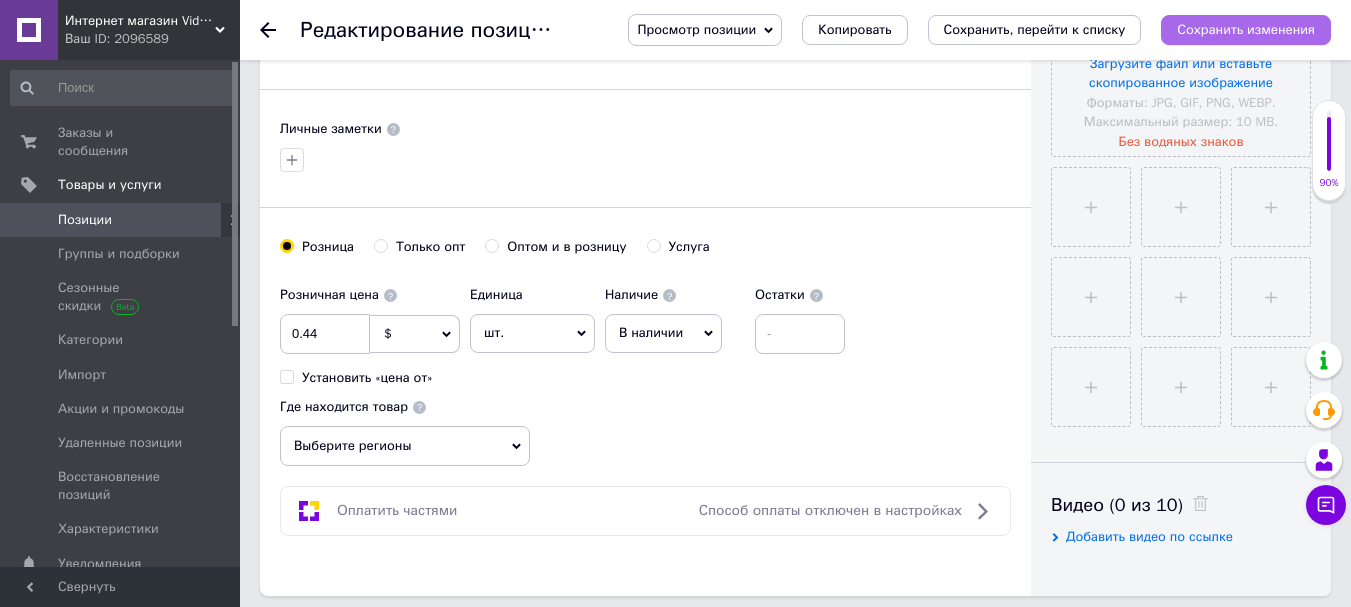 click on "Сохранить изменения" at bounding box center (1246, 29) 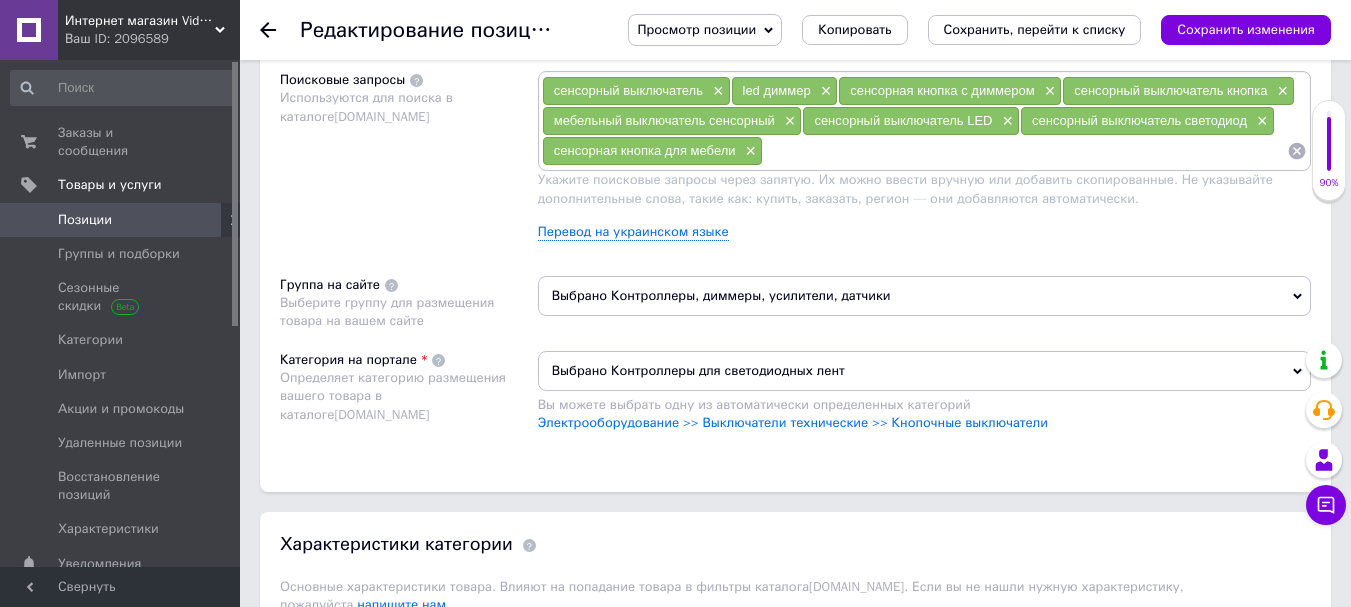 scroll, scrollTop: 1300, scrollLeft: 0, axis: vertical 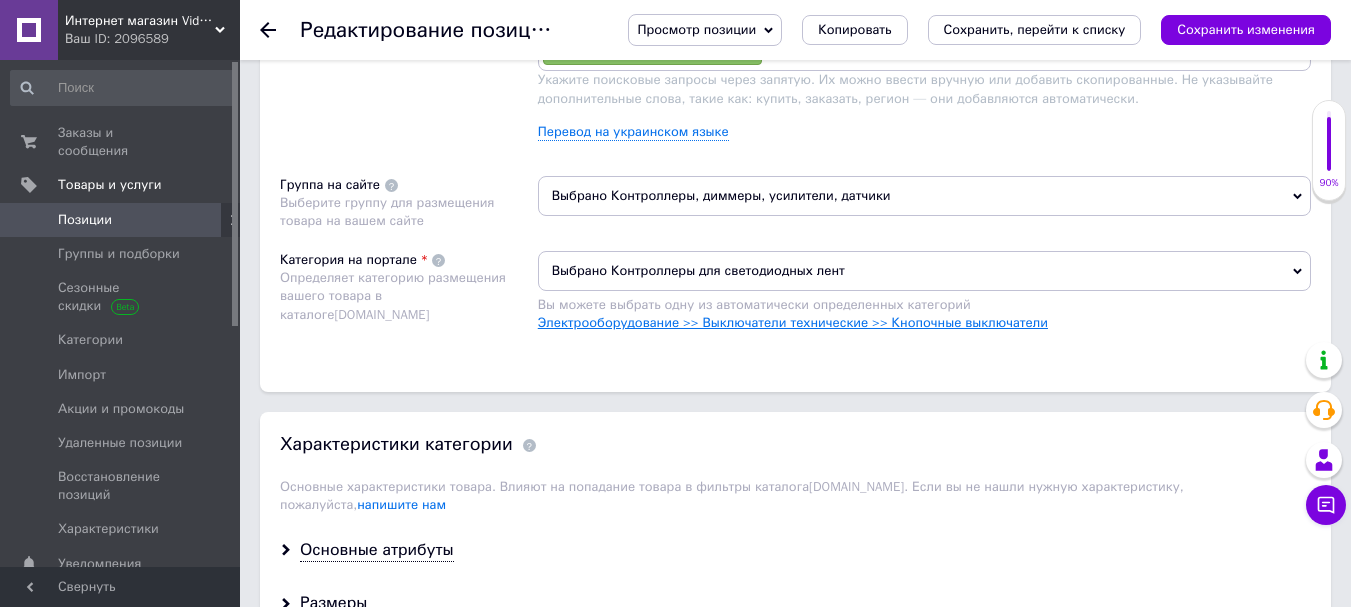 click on "Электрооборудование >> Выключатели технические >> Кнопочные выключатели" at bounding box center [793, 322] 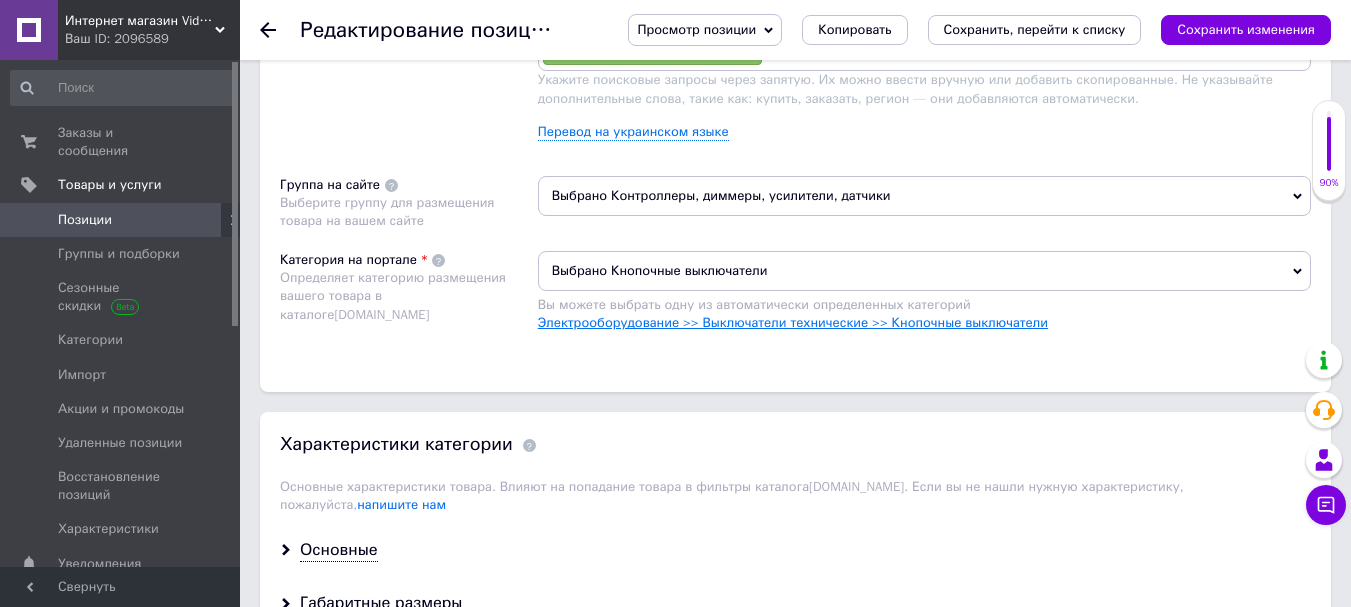 click on "Электрооборудование >> Выключатели технические >> Кнопочные выключатели" at bounding box center (793, 322) 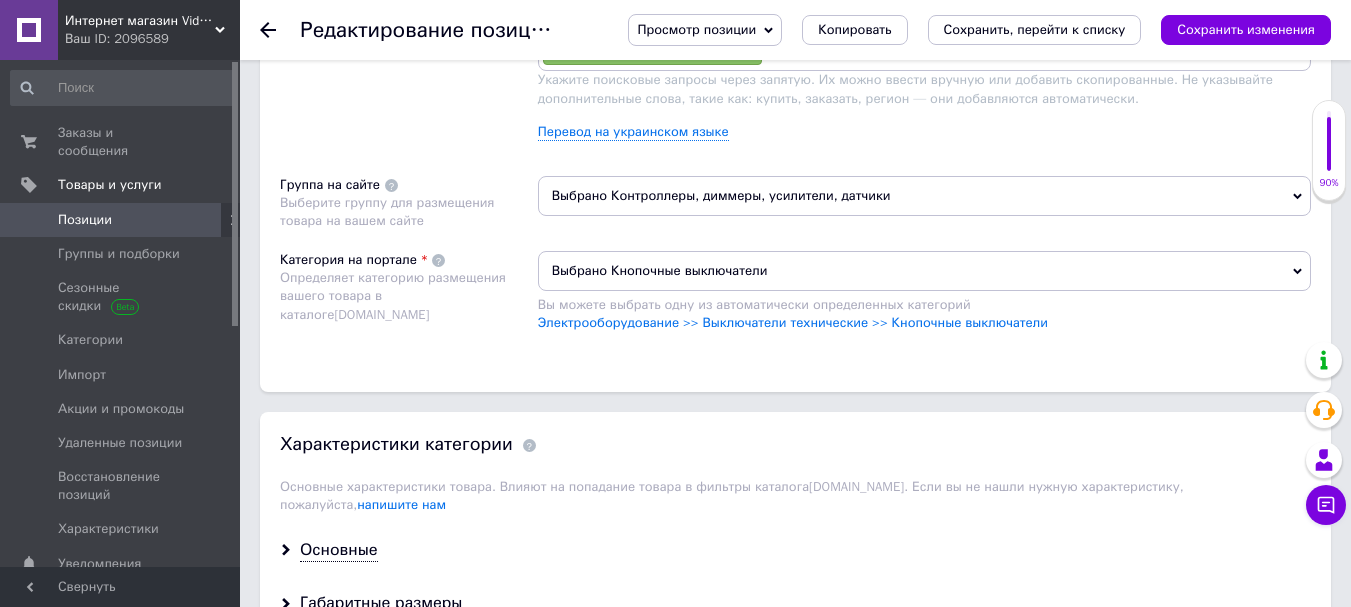 click on "Выбрано Кнопочные выключатели" at bounding box center [924, 271] 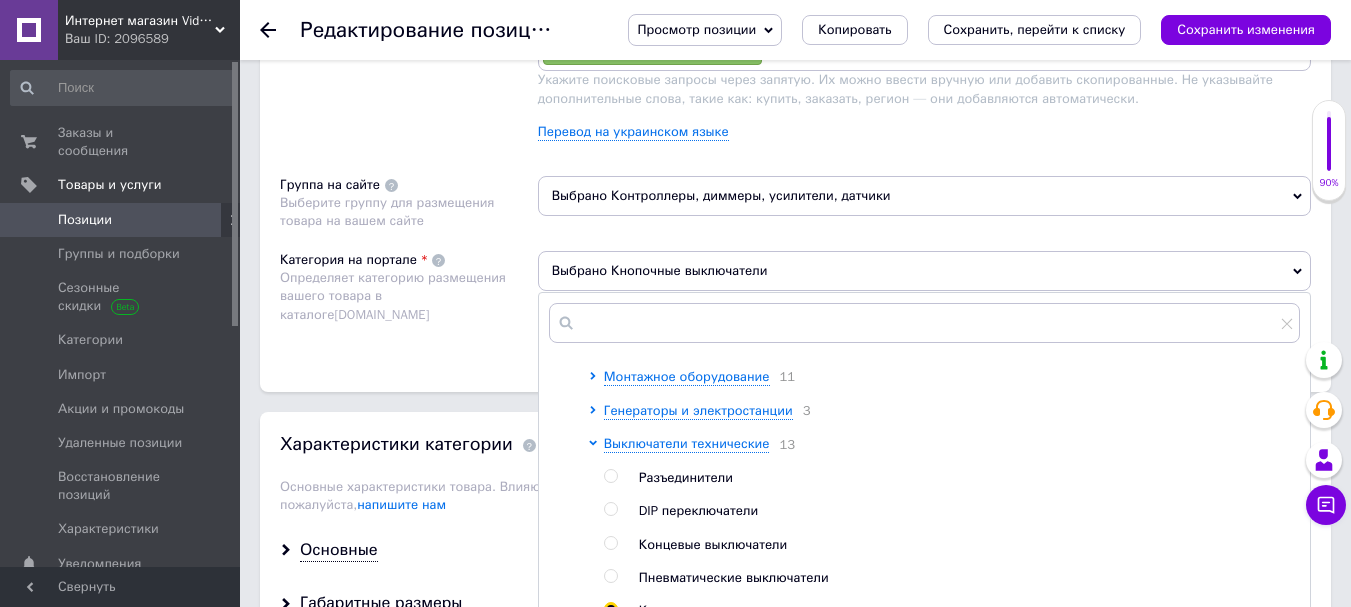 scroll, scrollTop: 500, scrollLeft: 0, axis: vertical 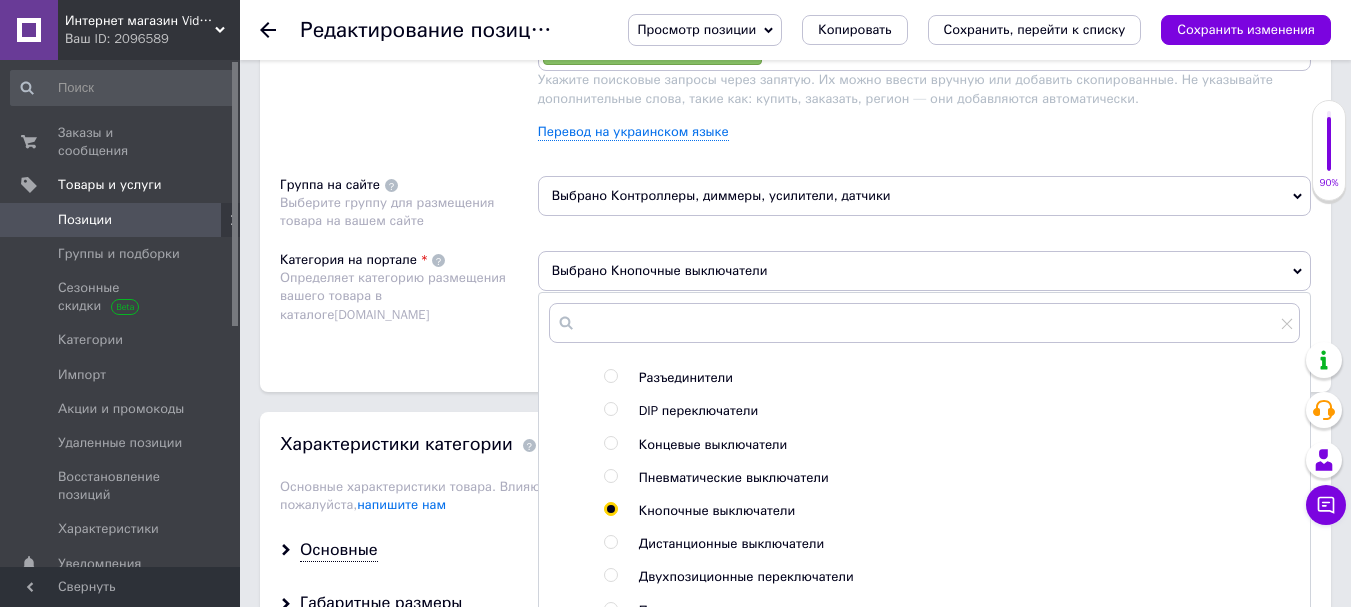 click at bounding box center (610, 542) 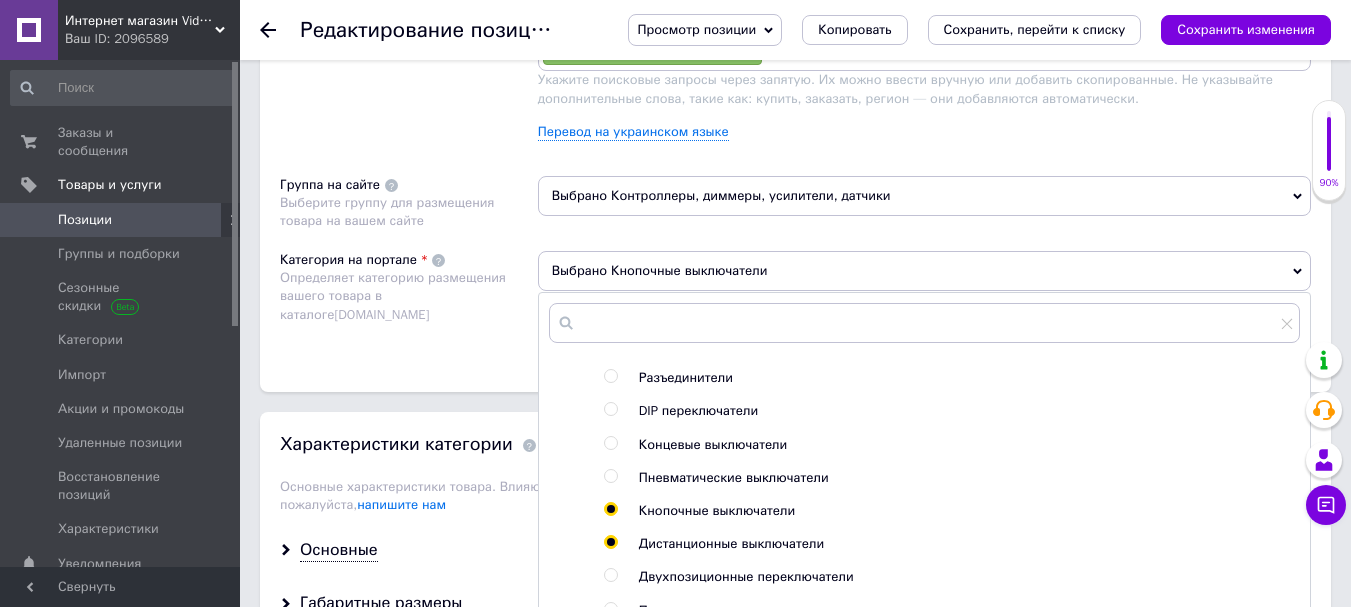 radio on "true" 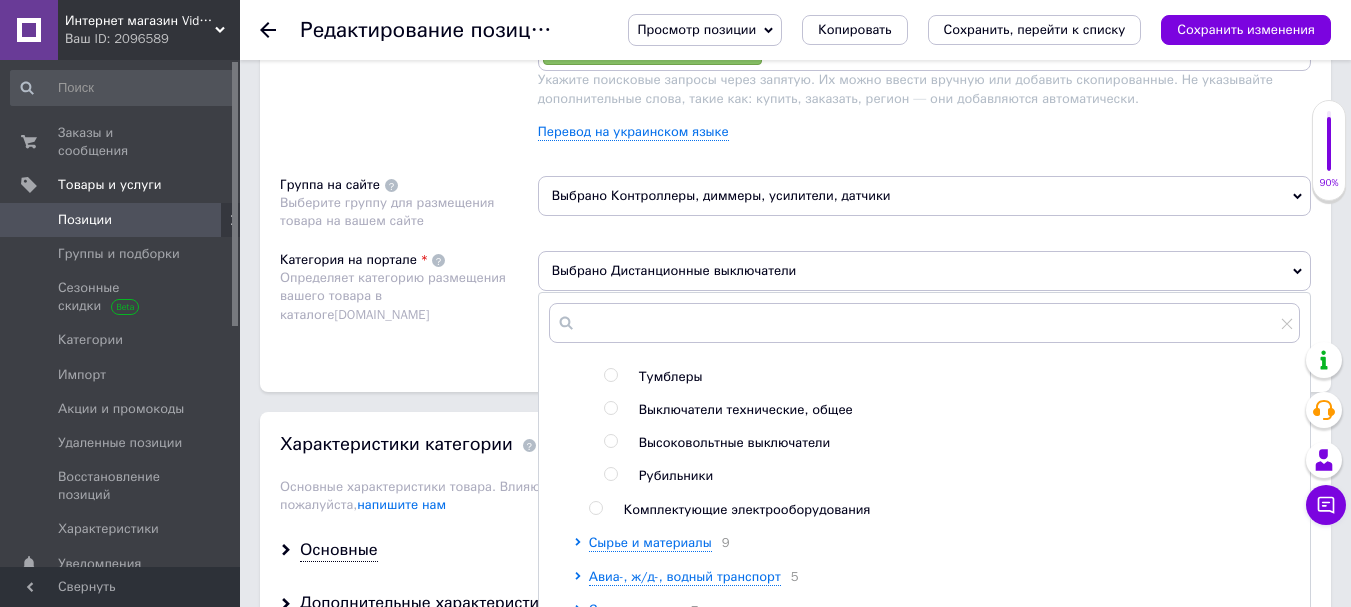 scroll, scrollTop: 1000, scrollLeft: 0, axis: vertical 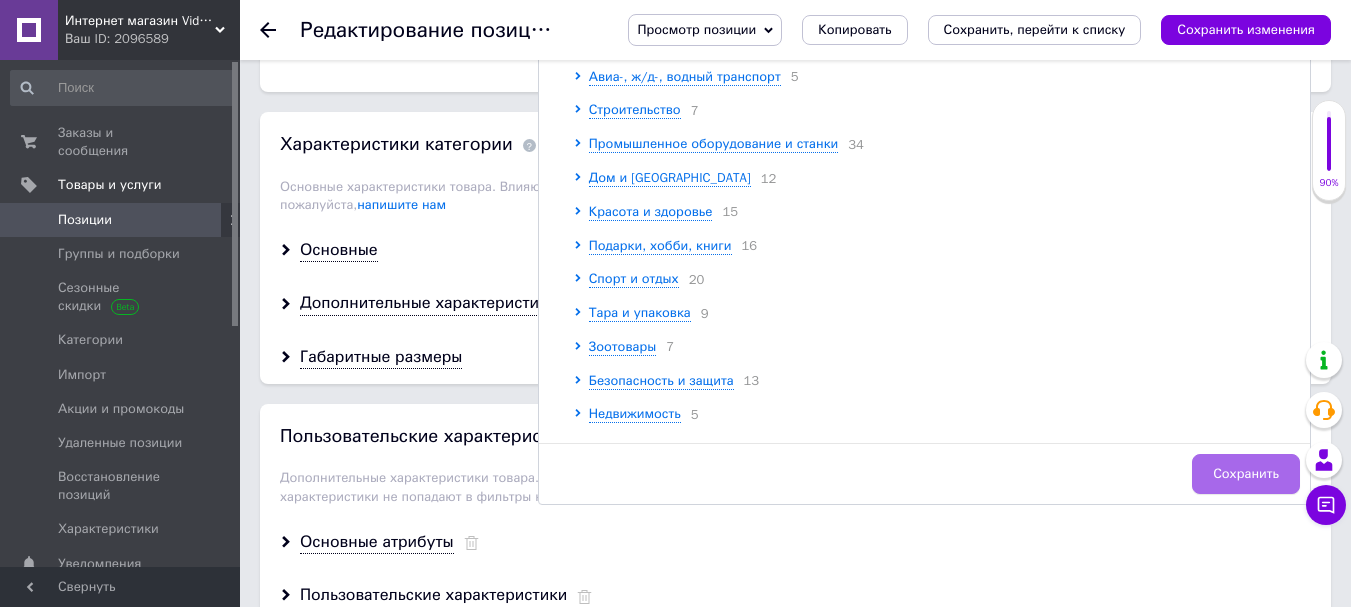 click on "Сохранить" at bounding box center [1246, 474] 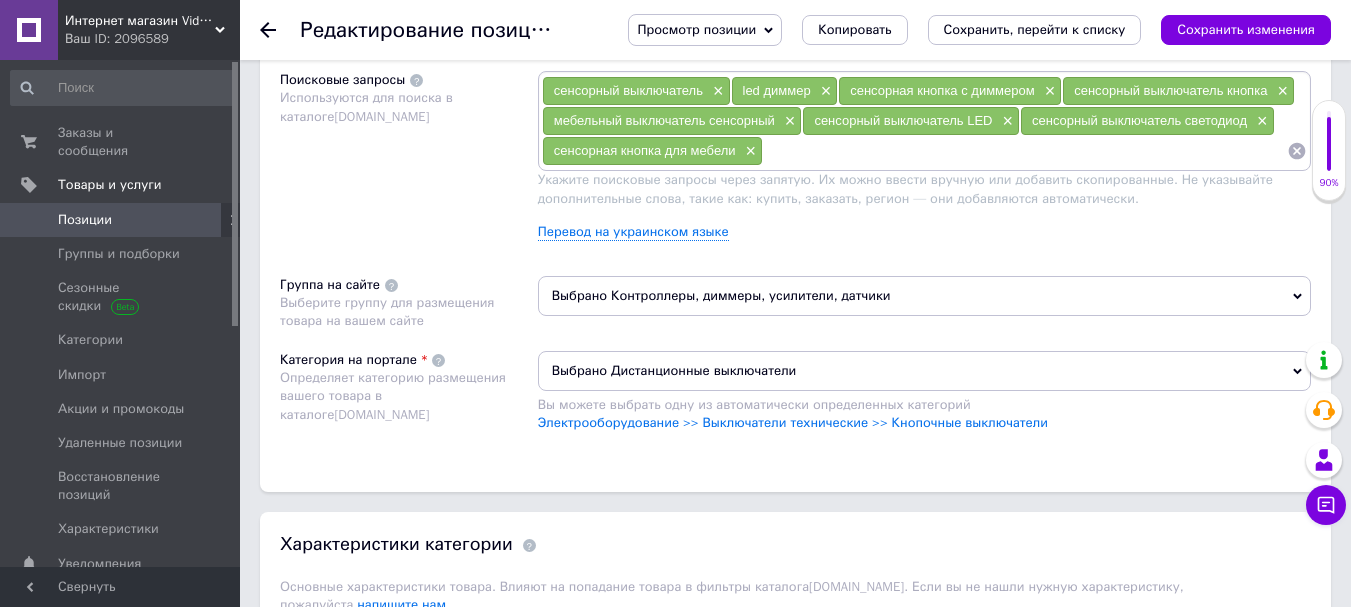 scroll, scrollTop: 1500, scrollLeft: 0, axis: vertical 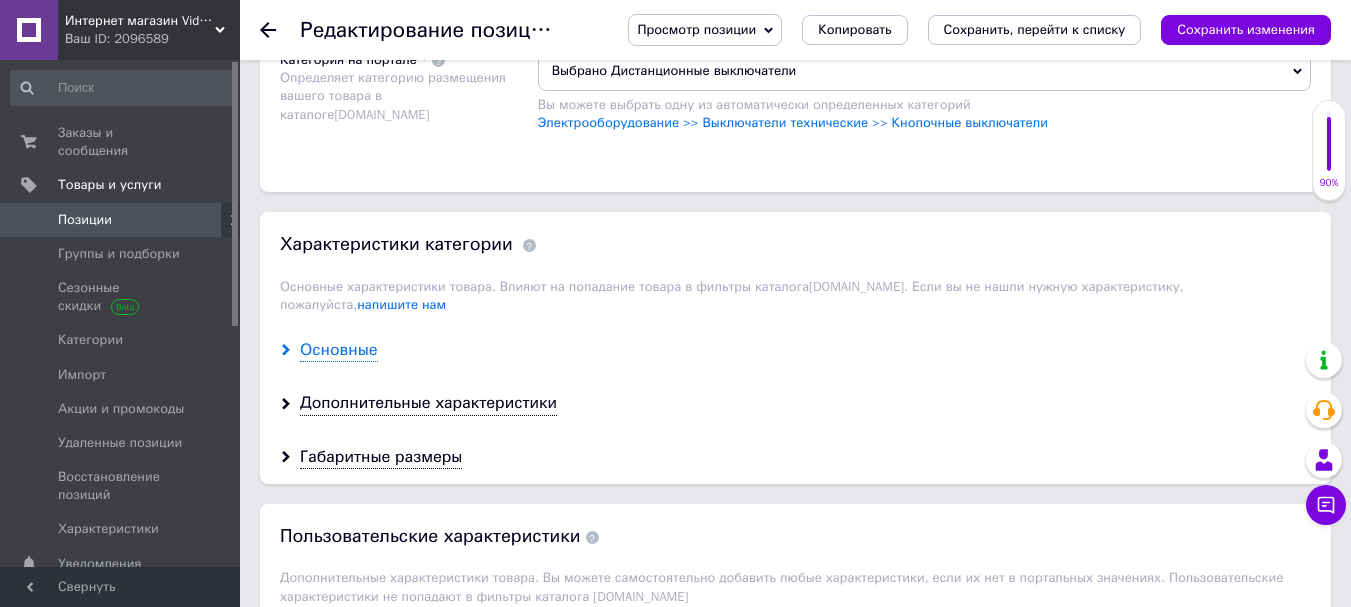 click on "Основные" at bounding box center [339, 350] 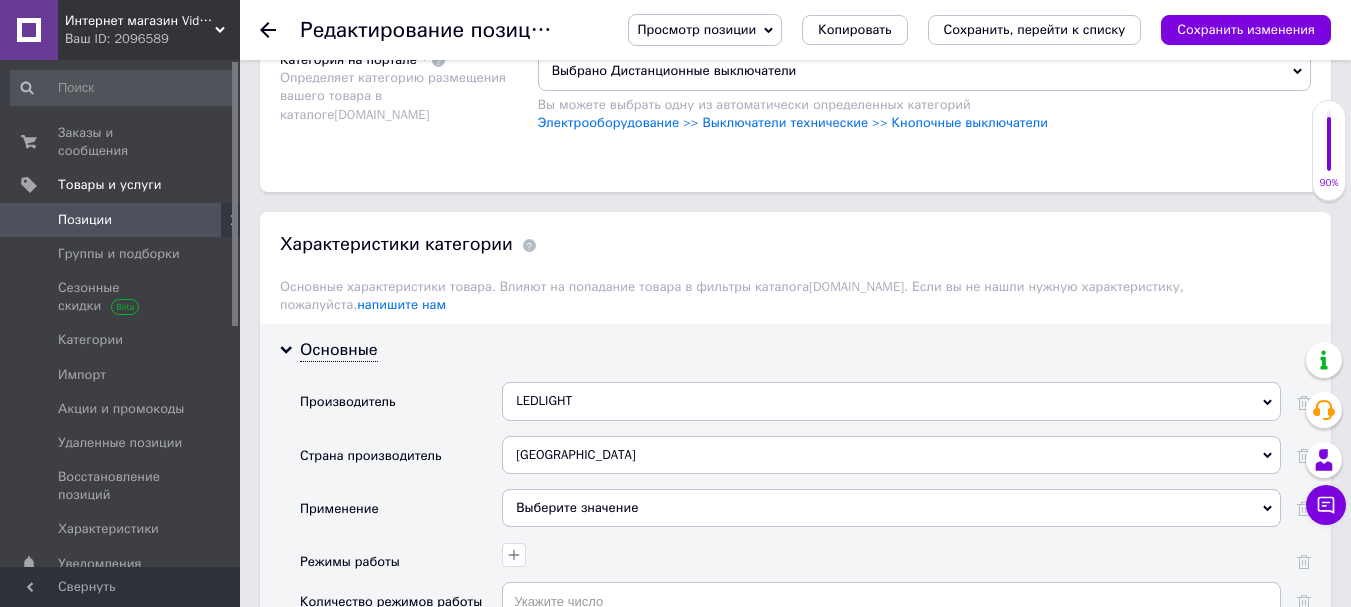 scroll, scrollTop: 1700, scrollLeft: 0, axis: vertical 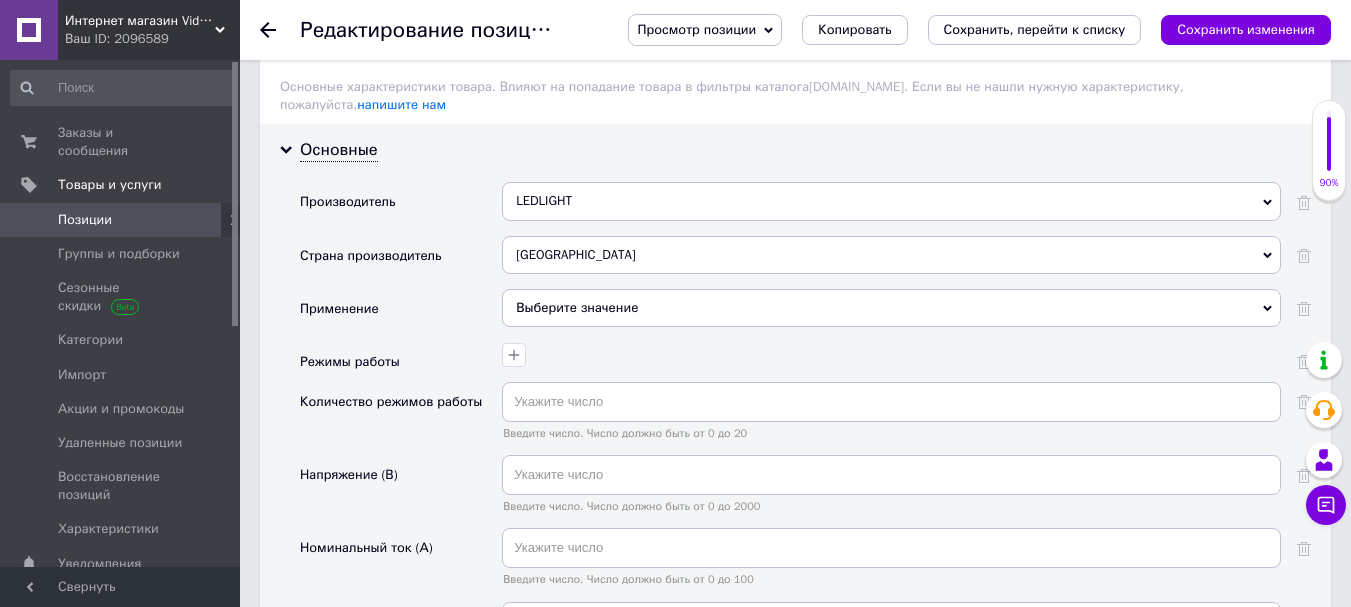 click on "Выберите значение" at bounding box center [891, 308] 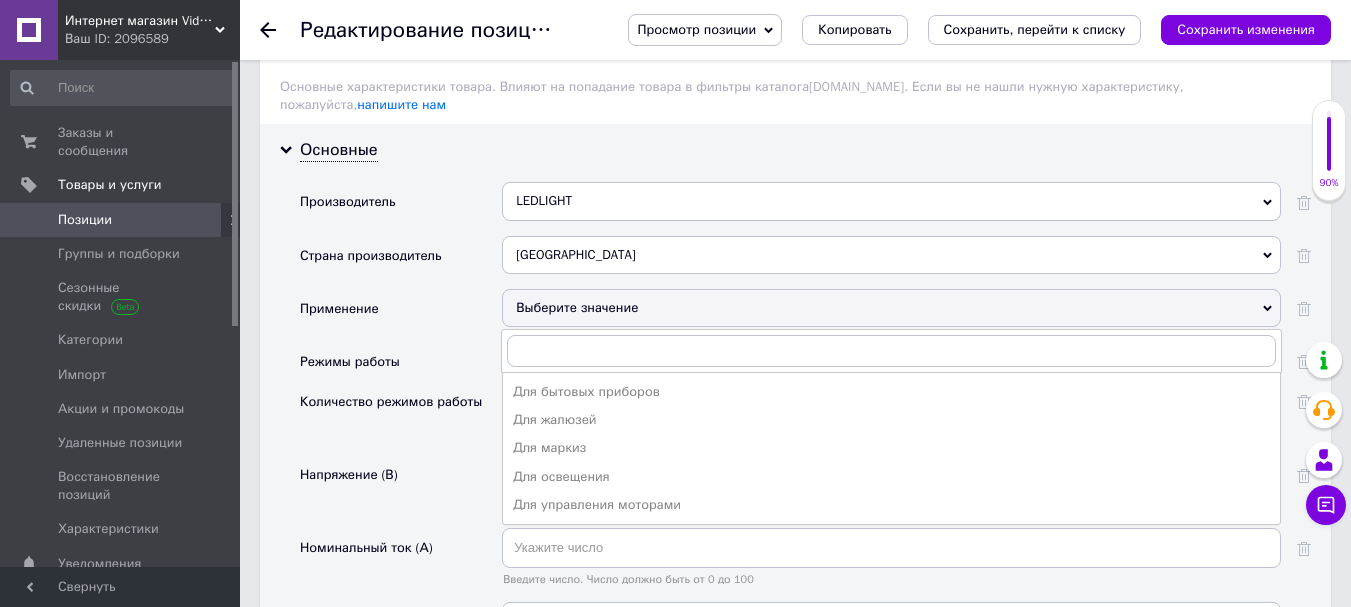click on "Для бытовых приборов" at bounding box center [891, 392] 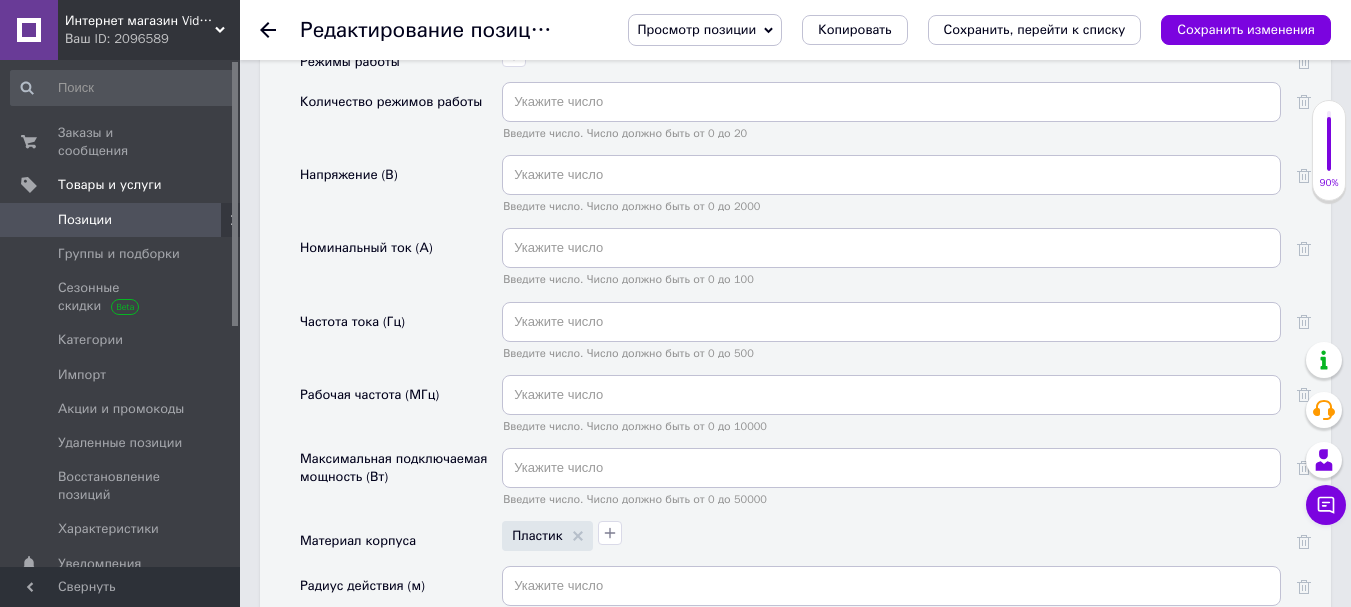 scroll, scrollTop: 2200, scrollLeft: 0, axis: vertical 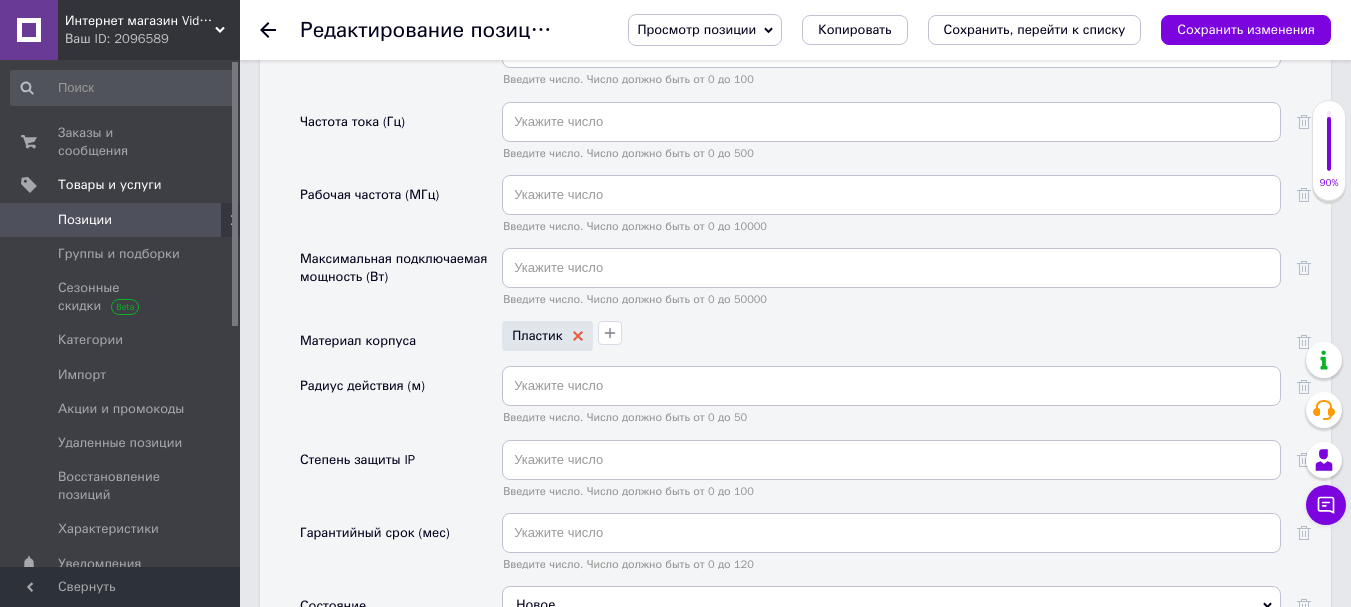 click 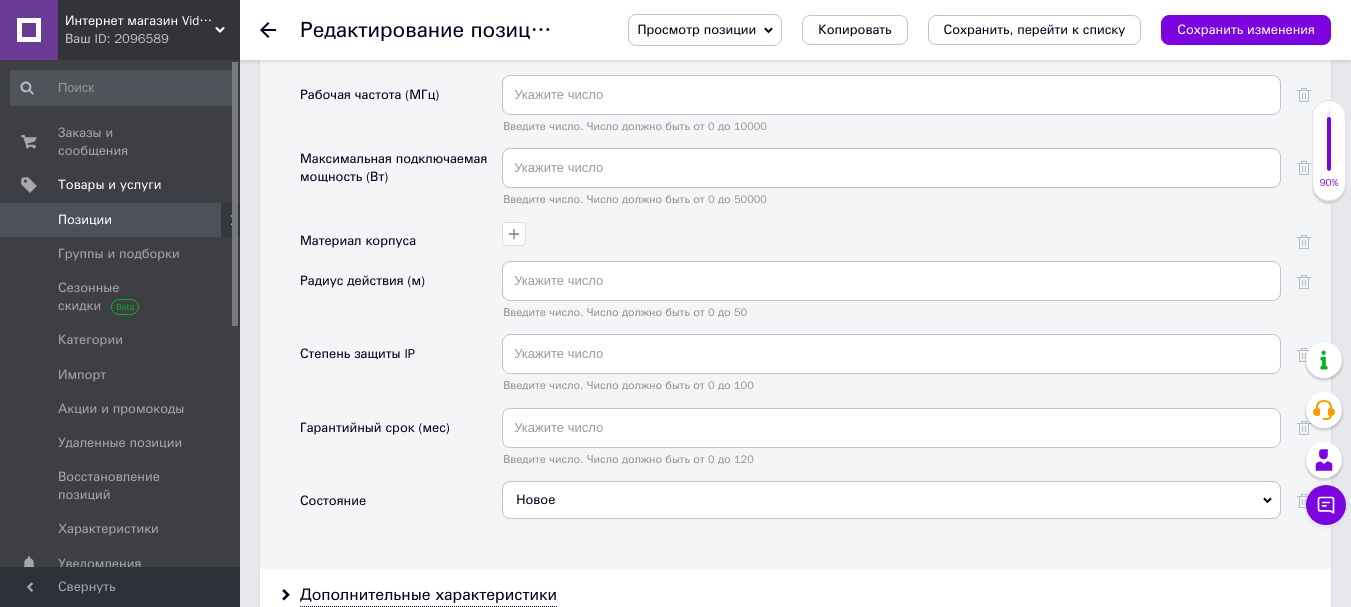 scroll, scrollTop: 2500, scrollLeft: 0, axis: vertical 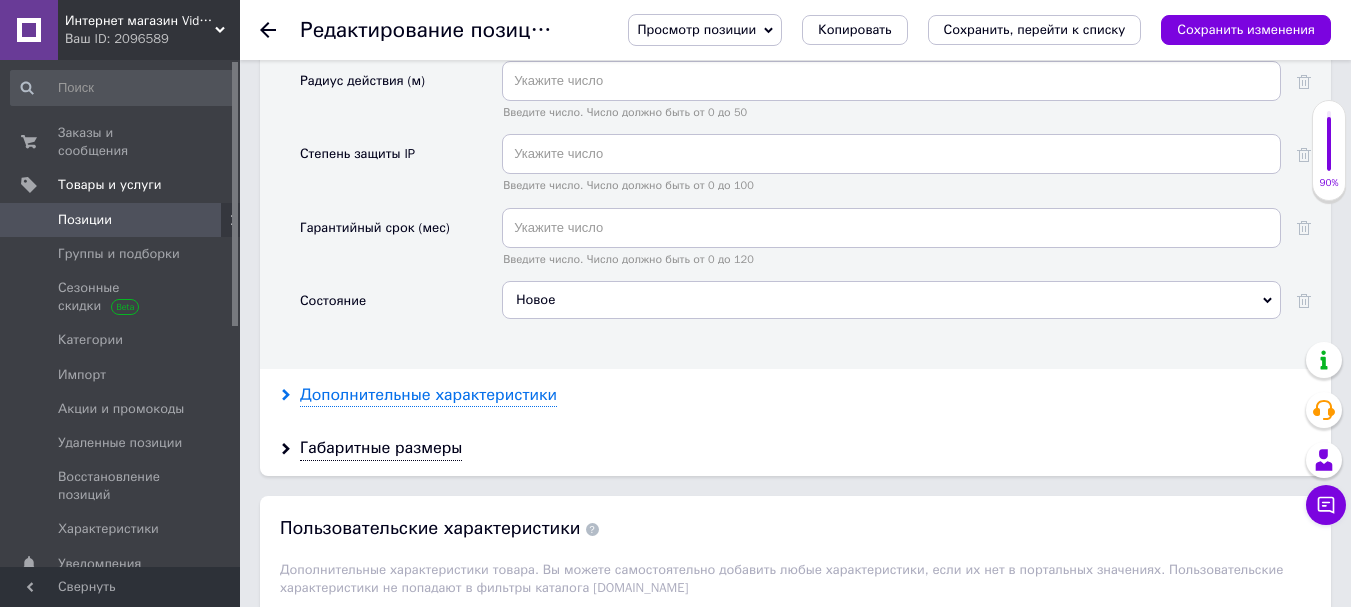 click on "Дополнительные характеристики" at bounding box center (428, 395) 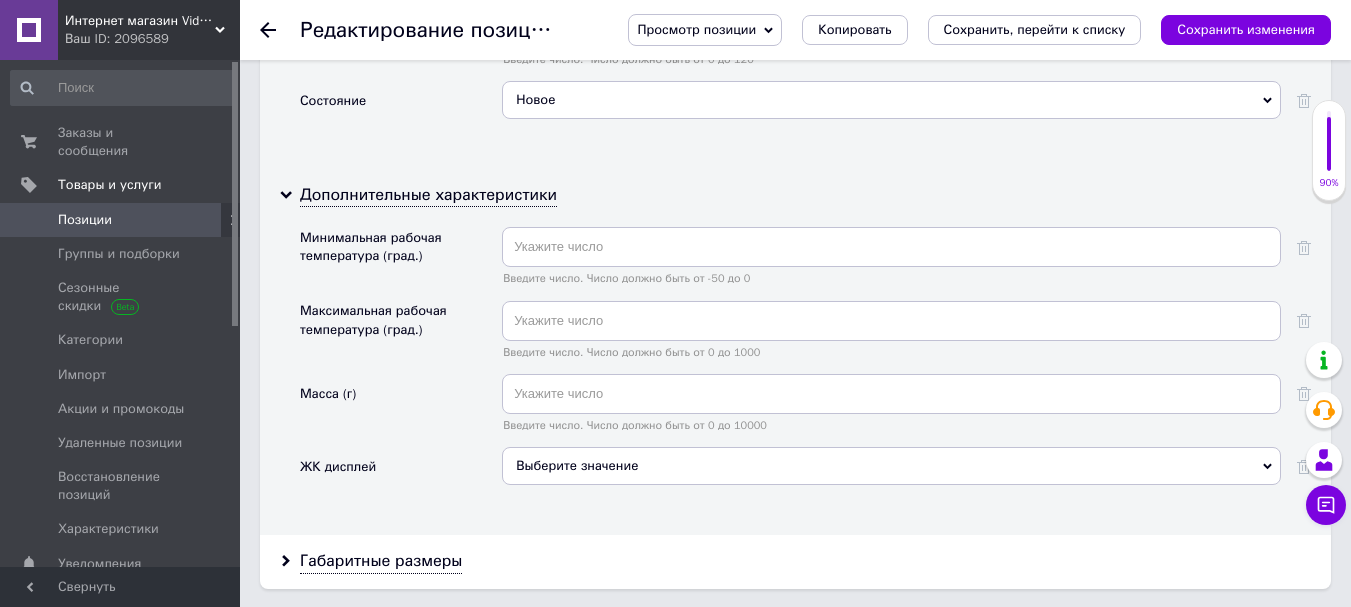 scroll, scrollTop: 3000, scrollLeft: 0, axis: vertical 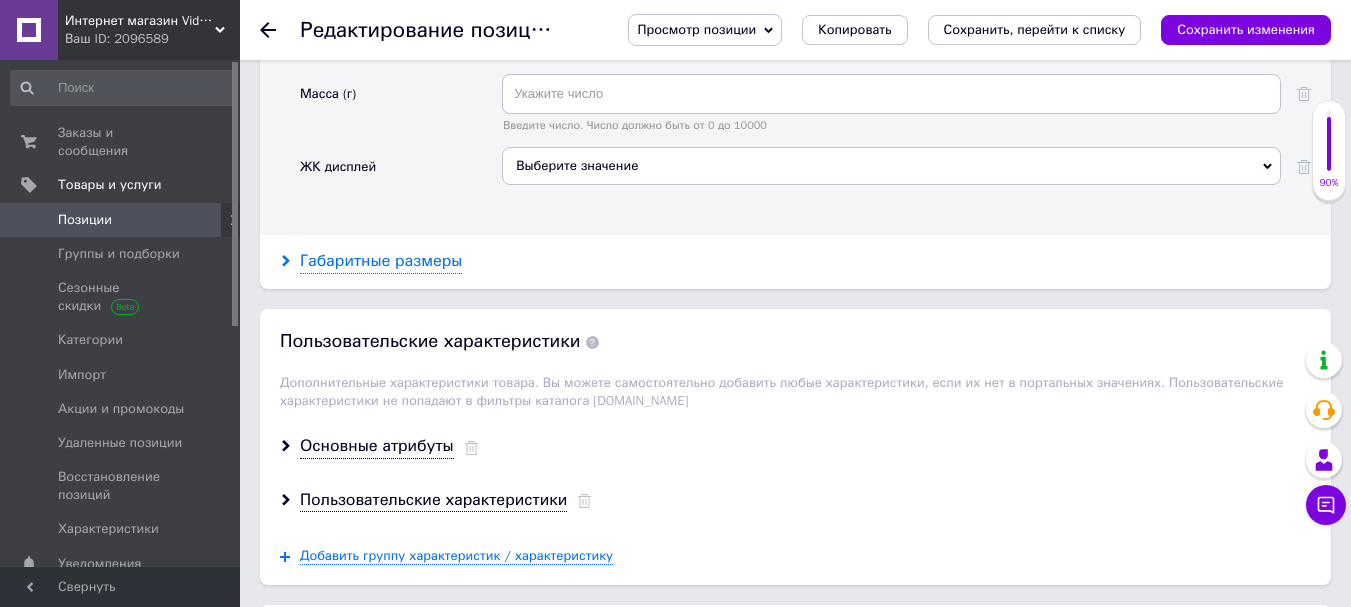 click on "Габаритные размеры" at bounding box center [381, 261] 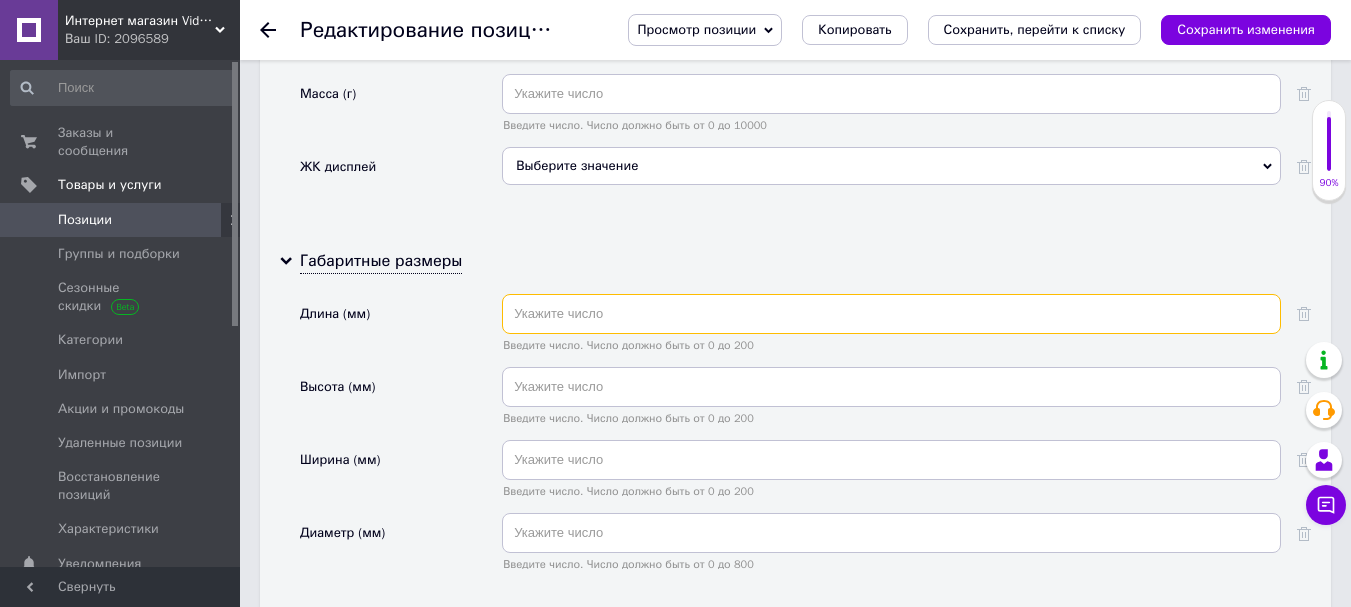 click at bounding box center (891, 314) 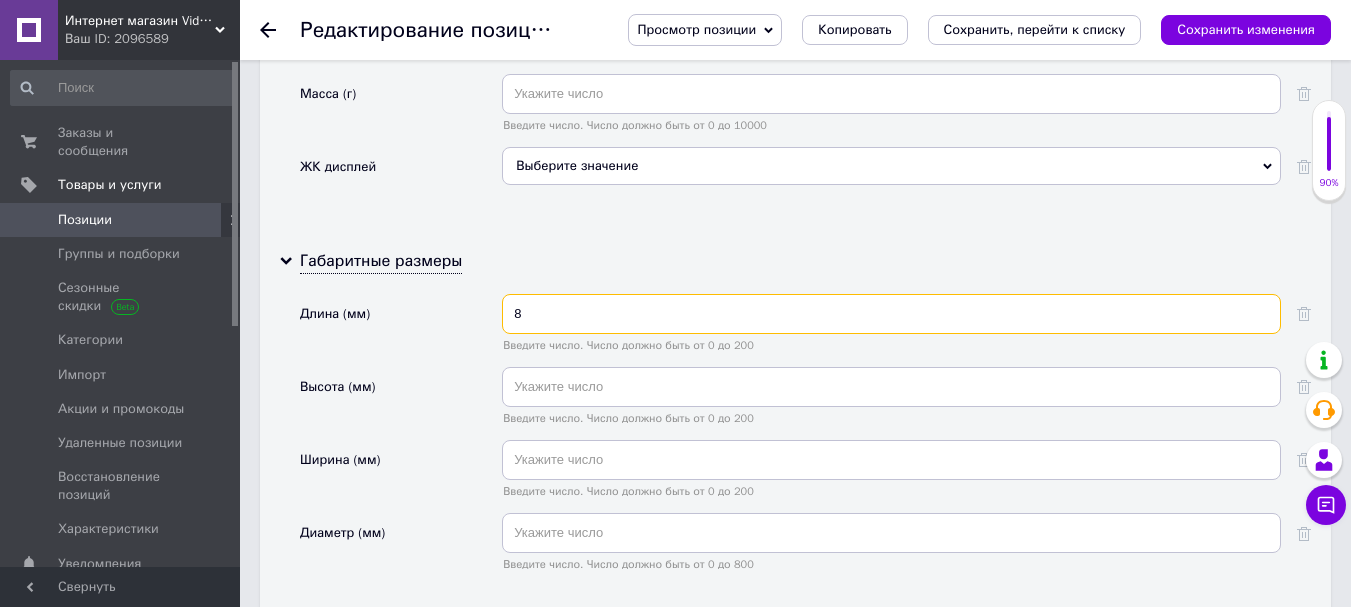 type on "8" 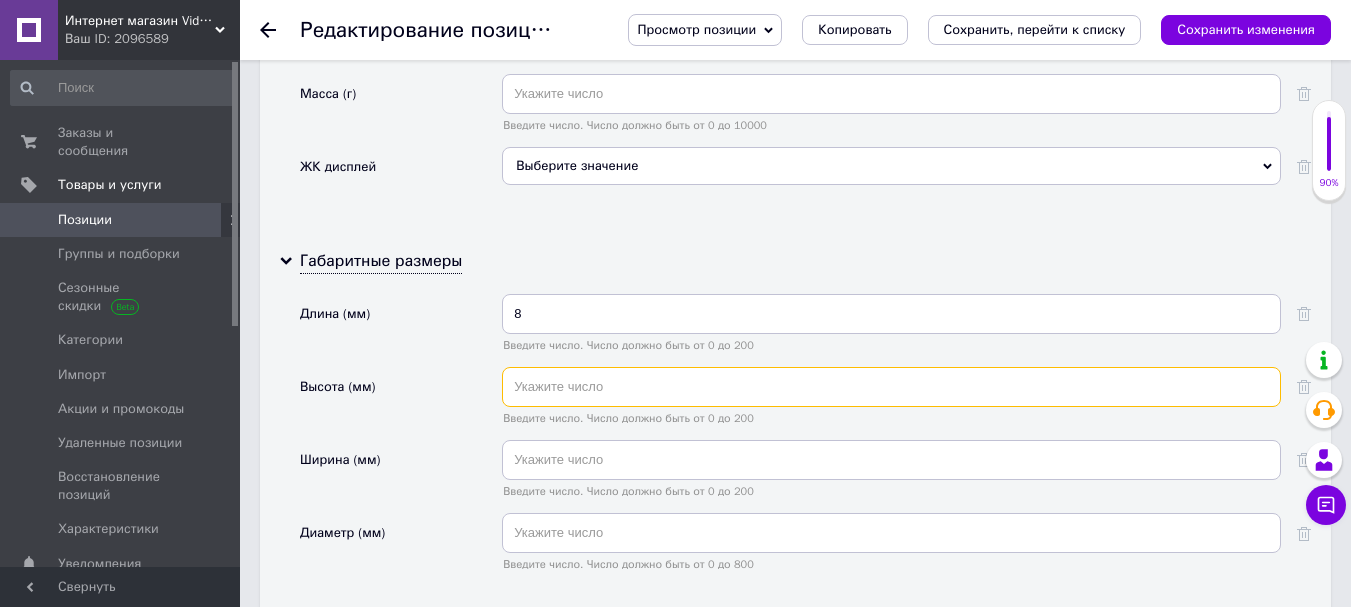 click at bounding box center (891, 387) 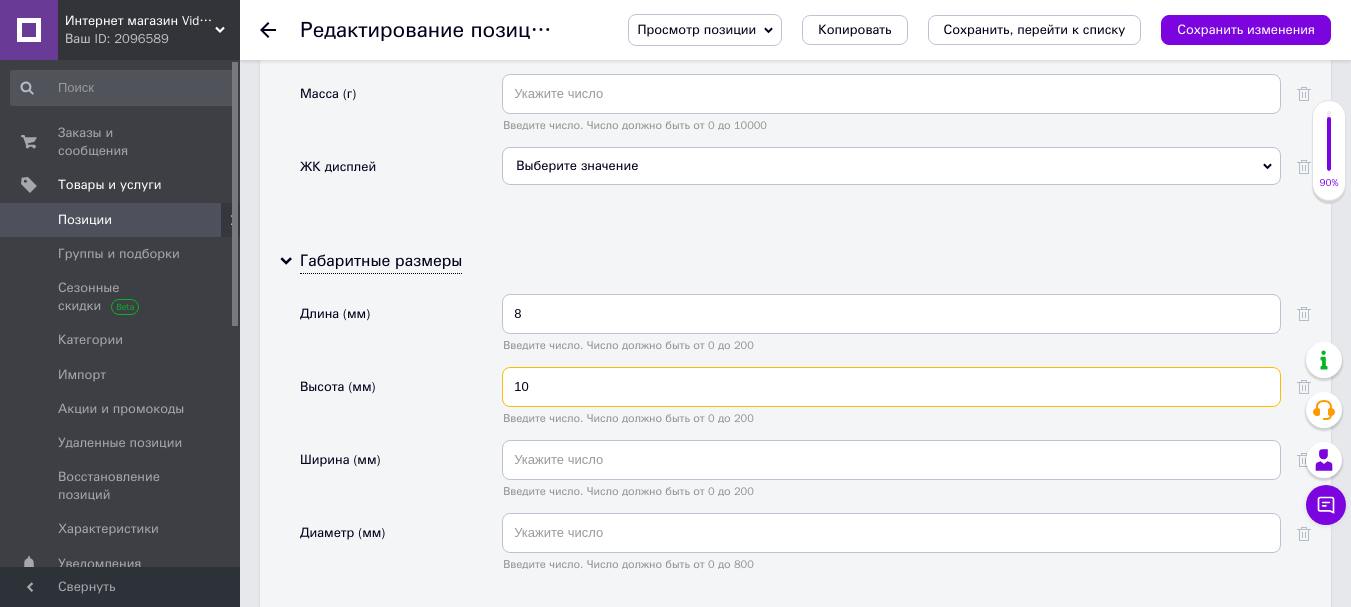 type on "10" 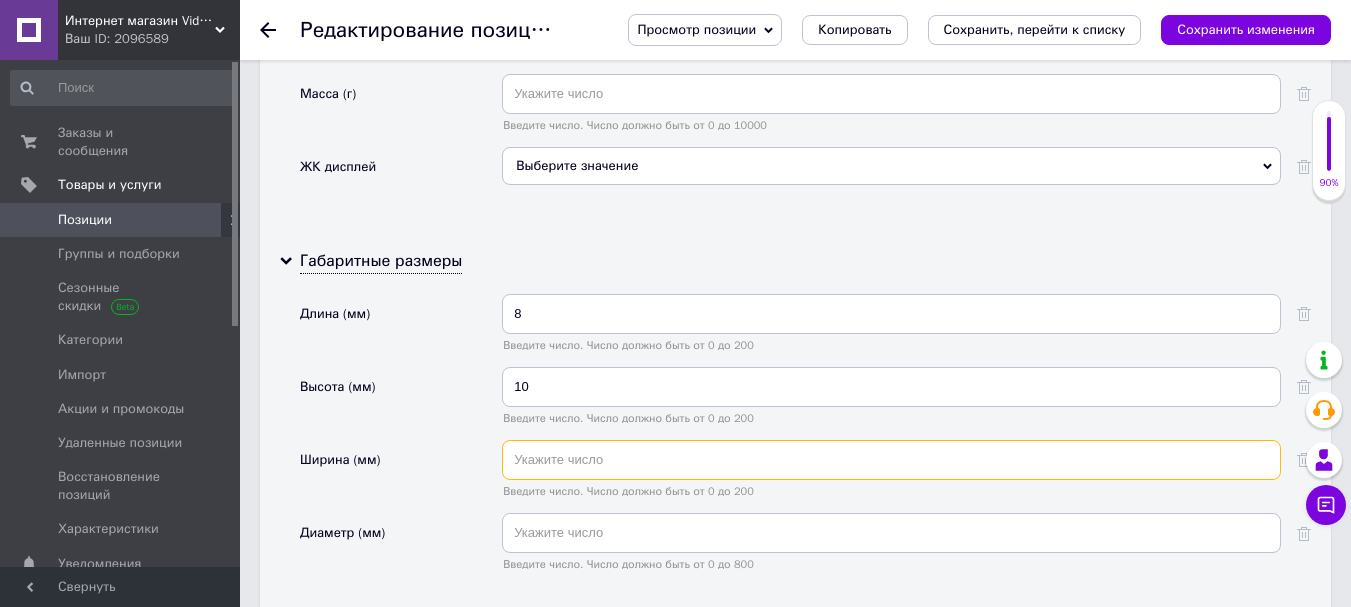 click at bounding box center (891, 460) 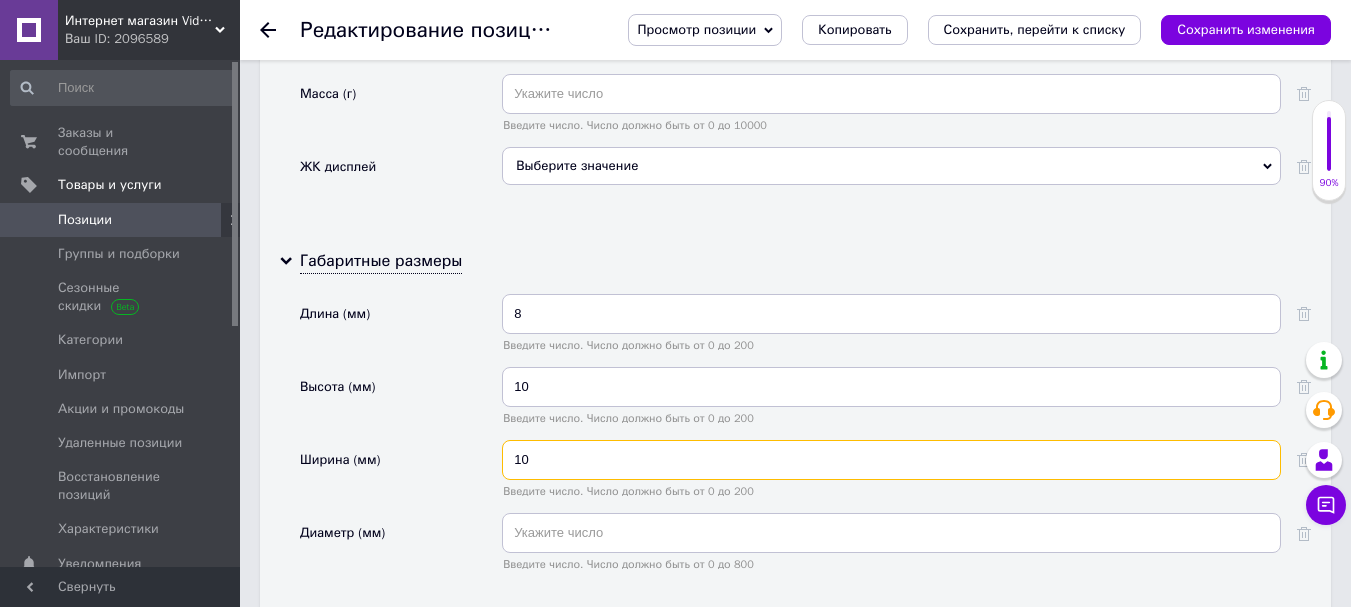 type on "10" 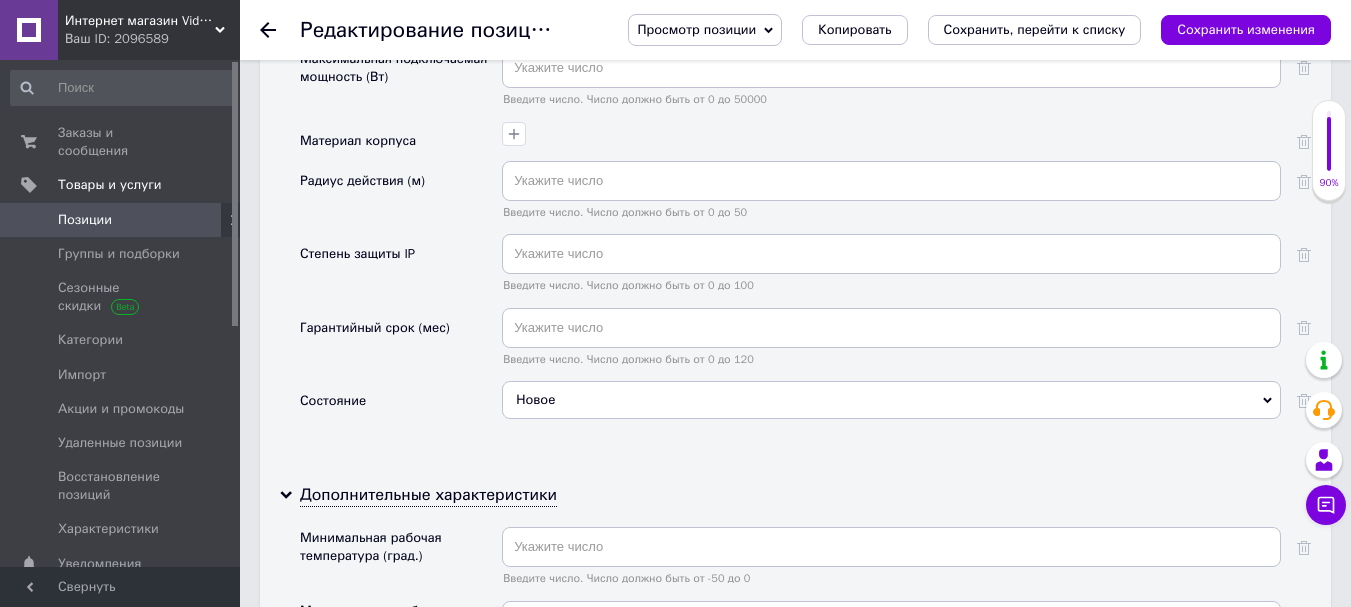 scroll, scrollTop: 2300, scrollLeft: 0, axis: vertical 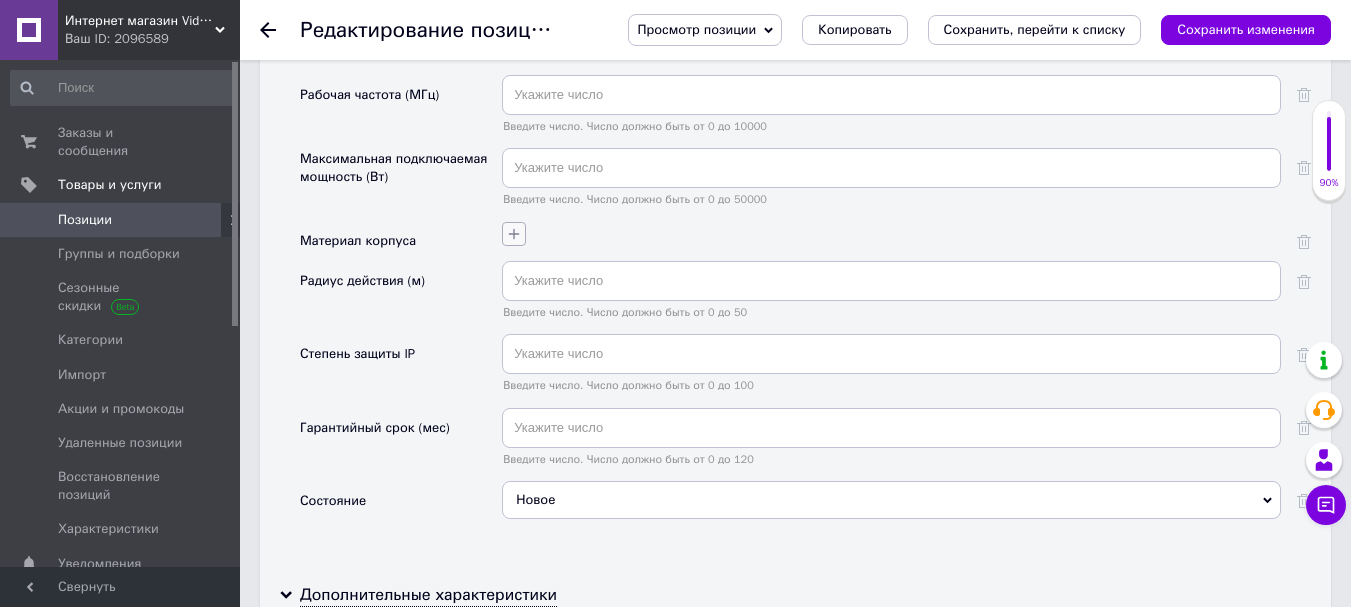 click 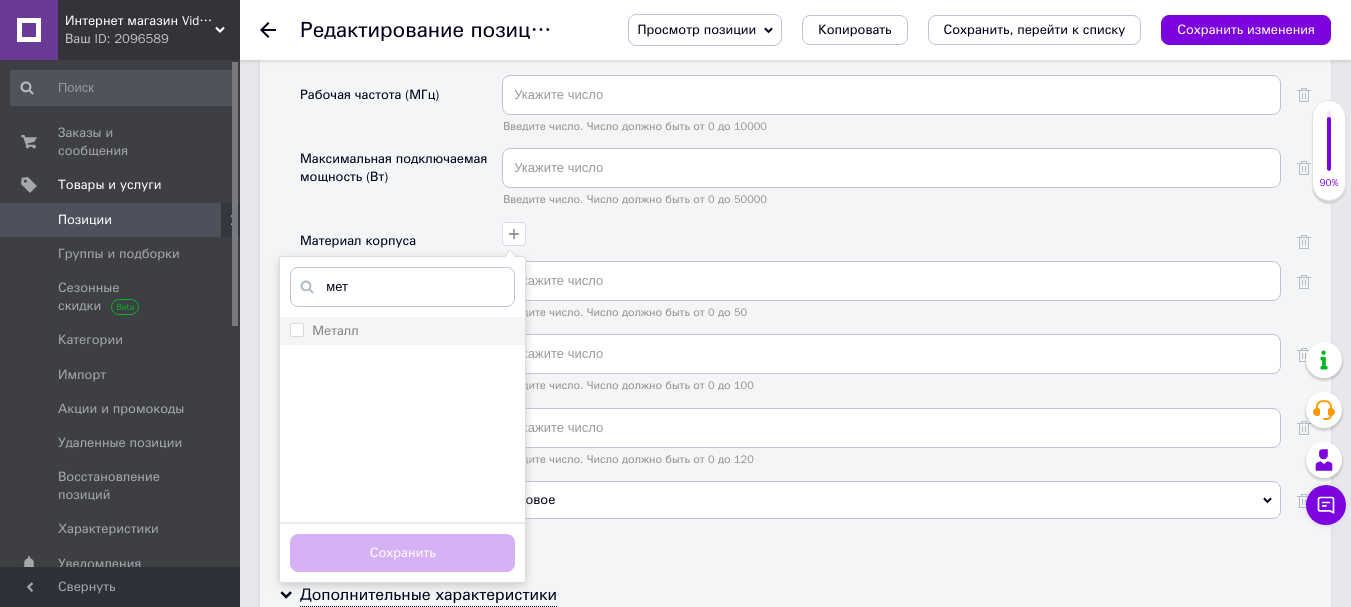 type on "мет" 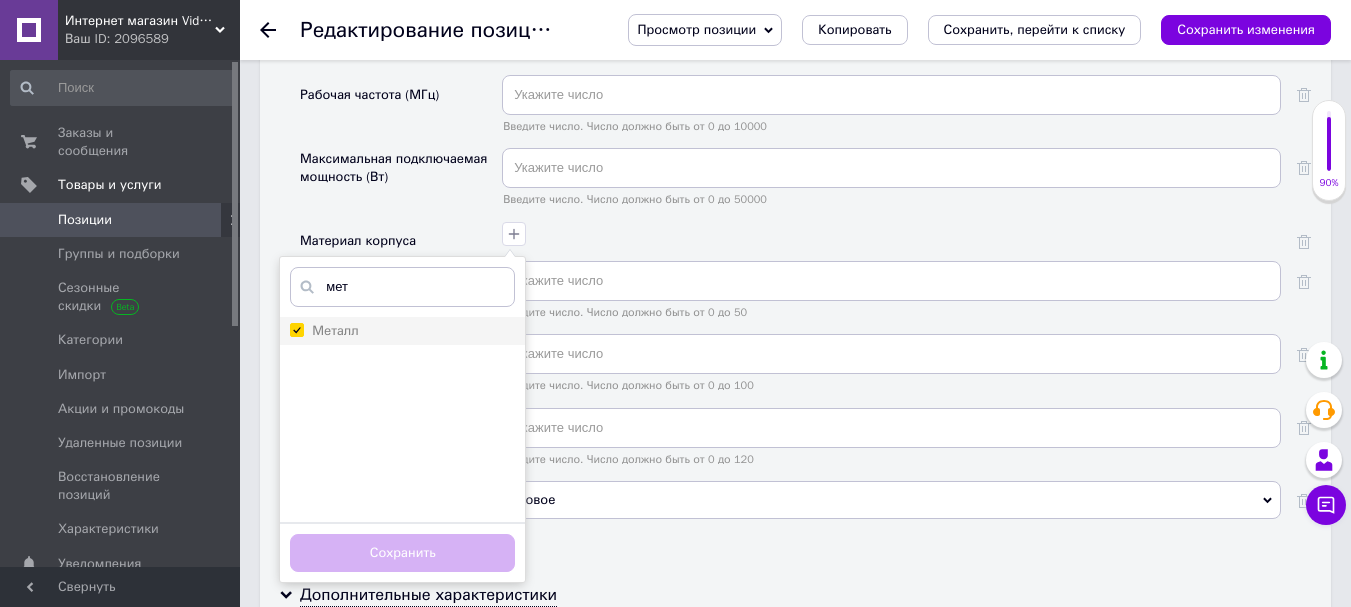 checkbox on "true" 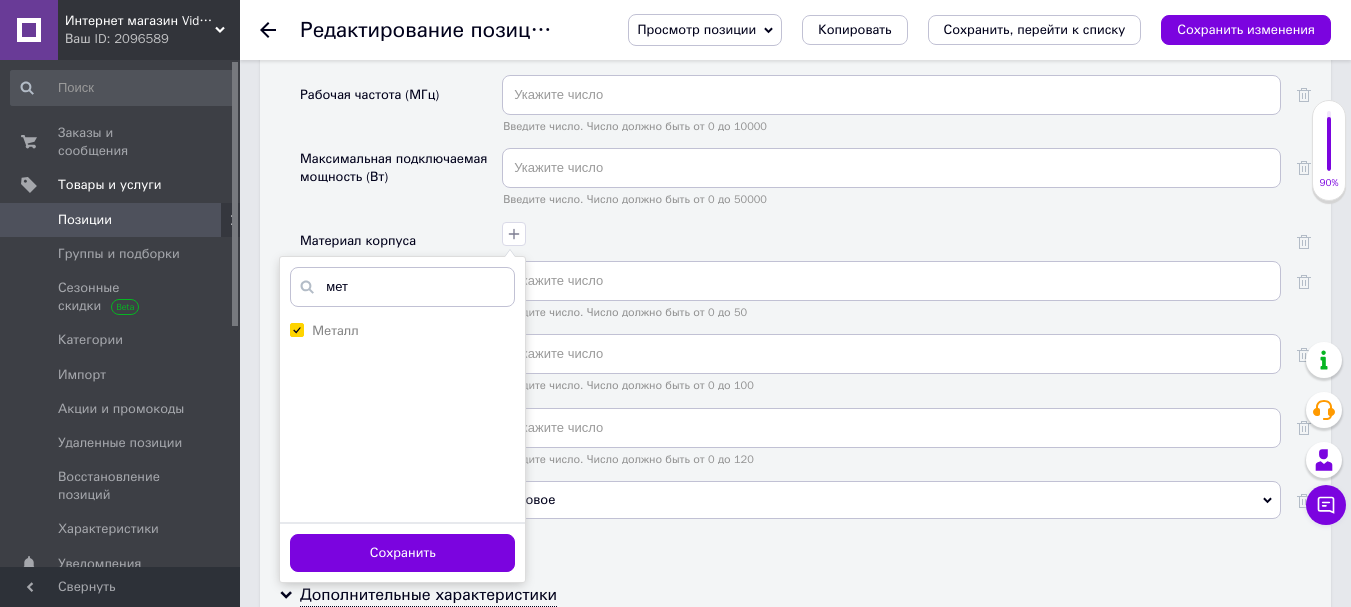 click on "Сохранить" at bounding box center [402, 553] 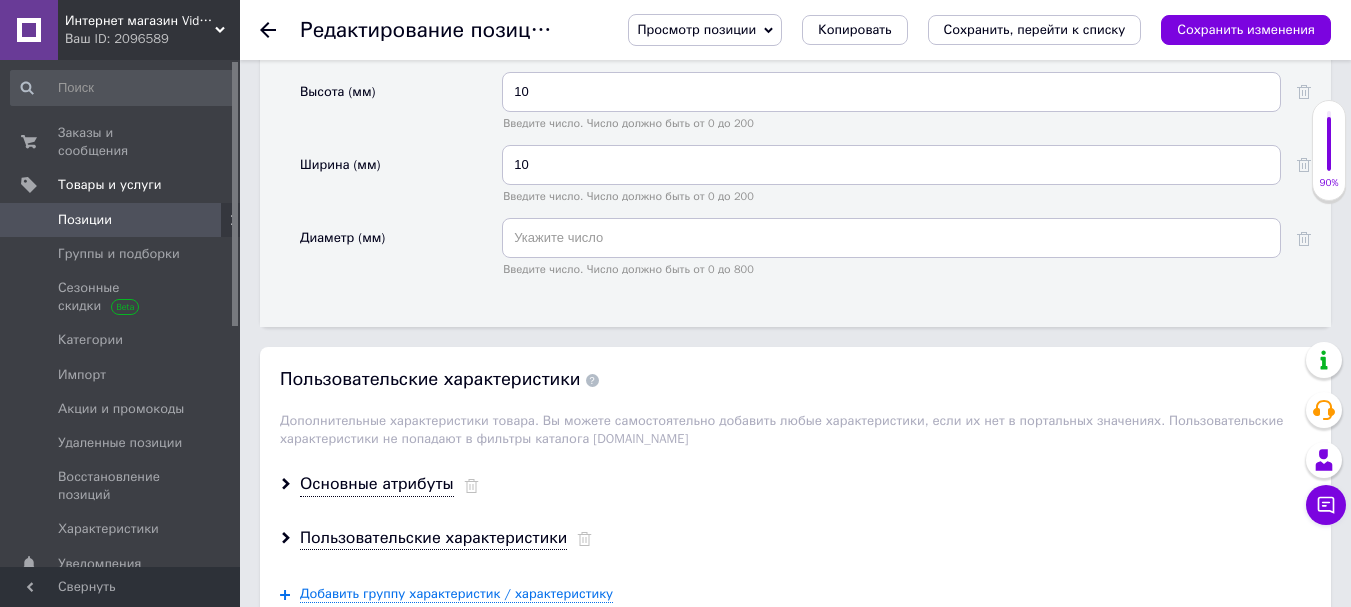 scroll, scrollTop: 3500, scrollLeft: 0, axis: vertical 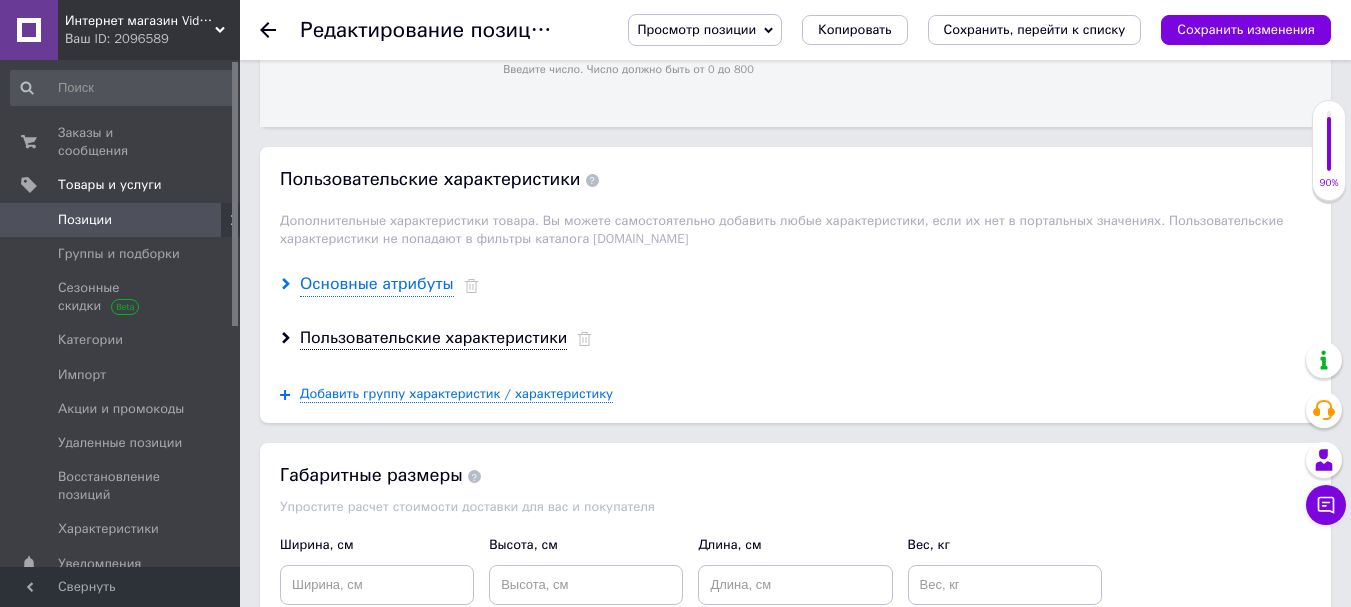click on "Основные атрибуты" at bounding box center [377, 284] 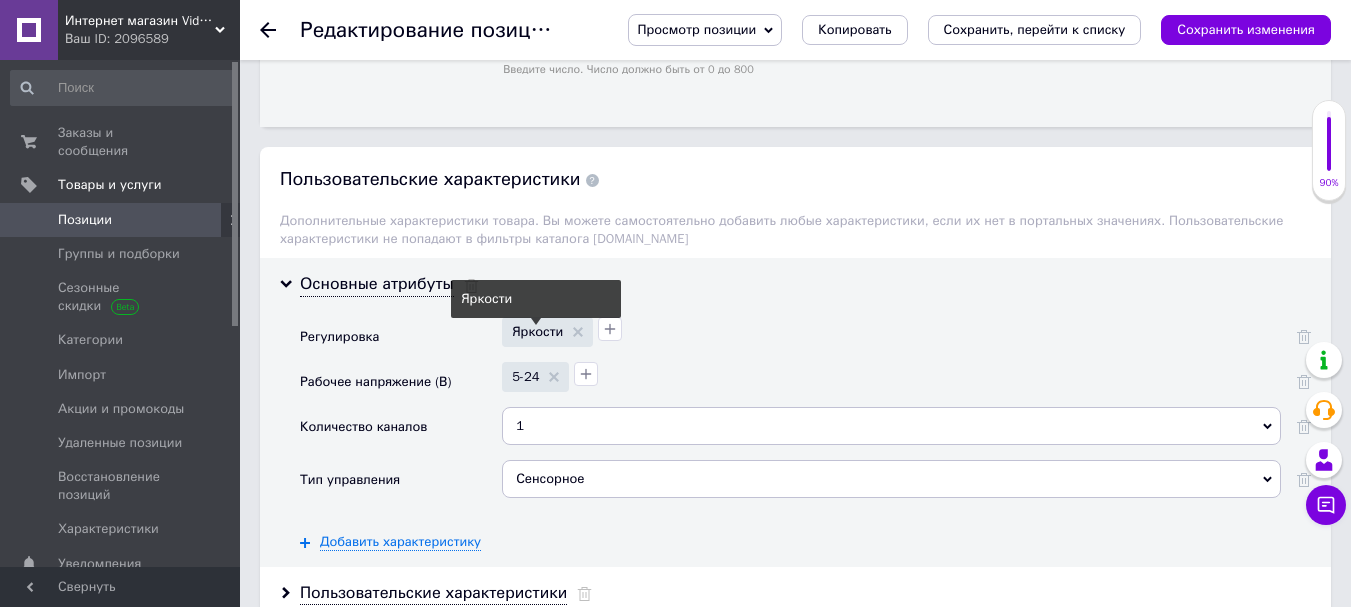 click on "Яркости" at bounding box center (547, 331) 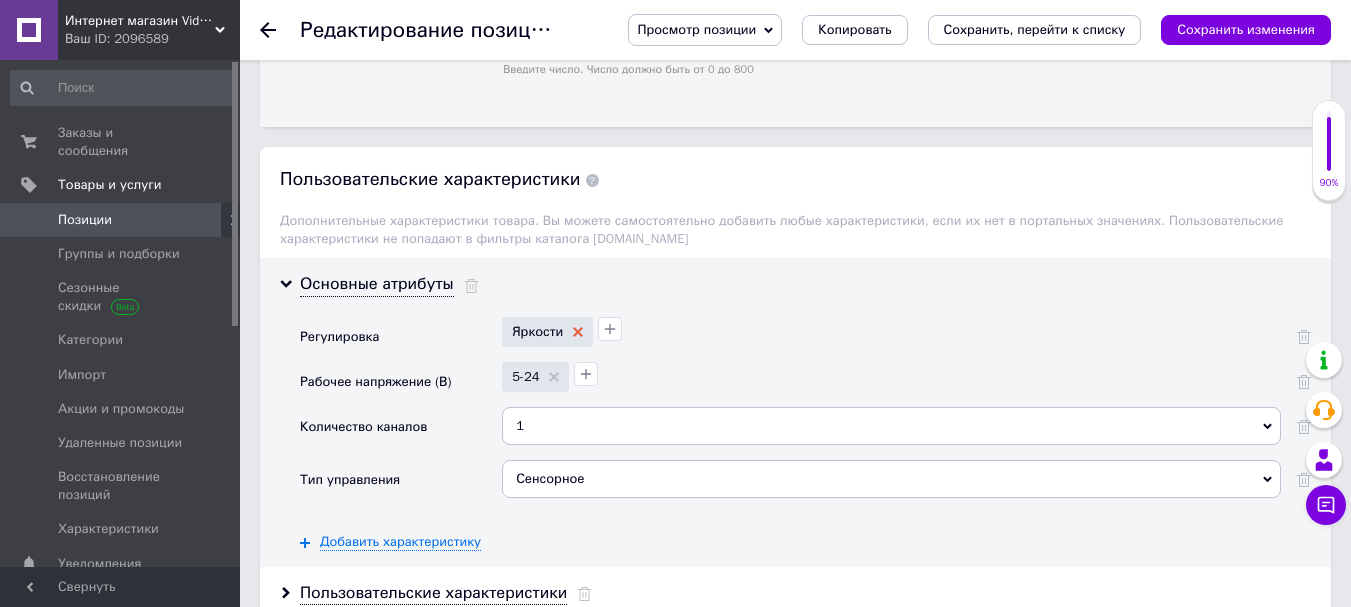 click 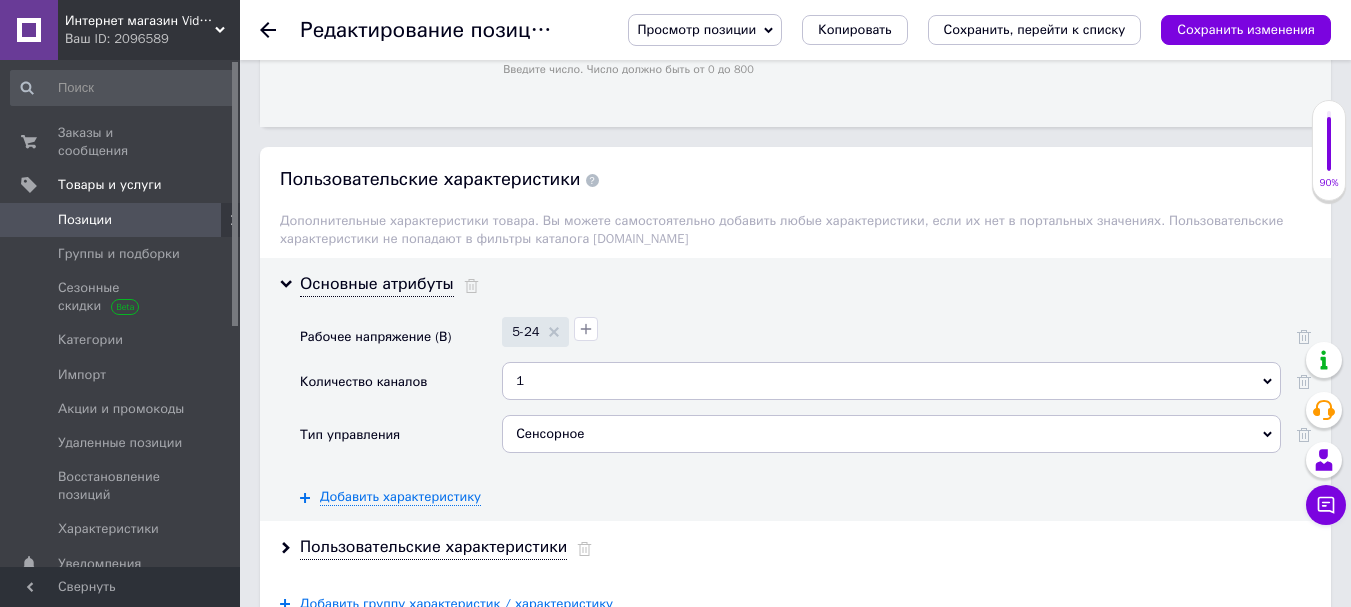 click on "5-24" at bounding box center [535, 332] 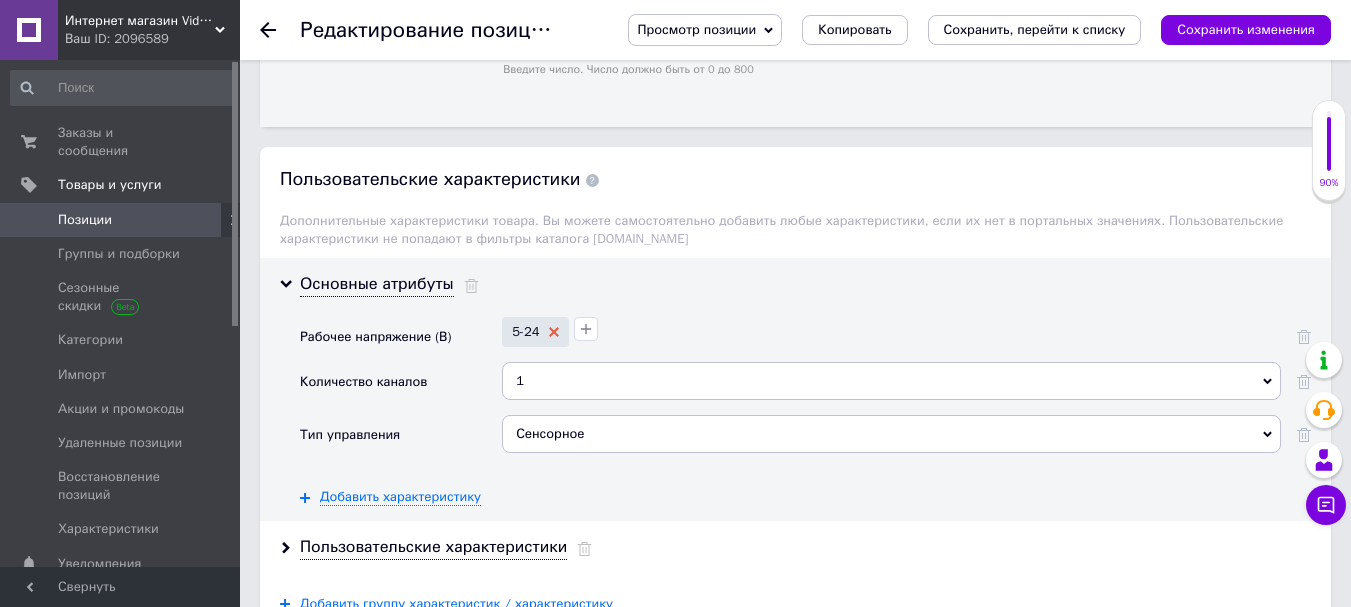 click 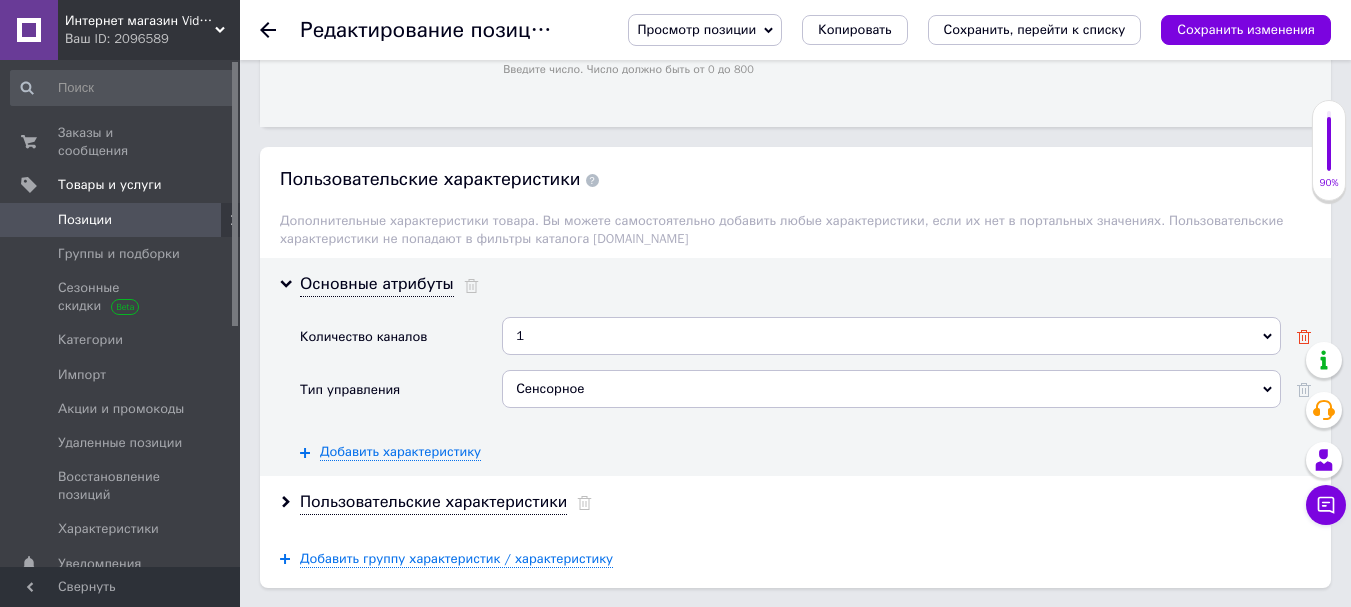 click 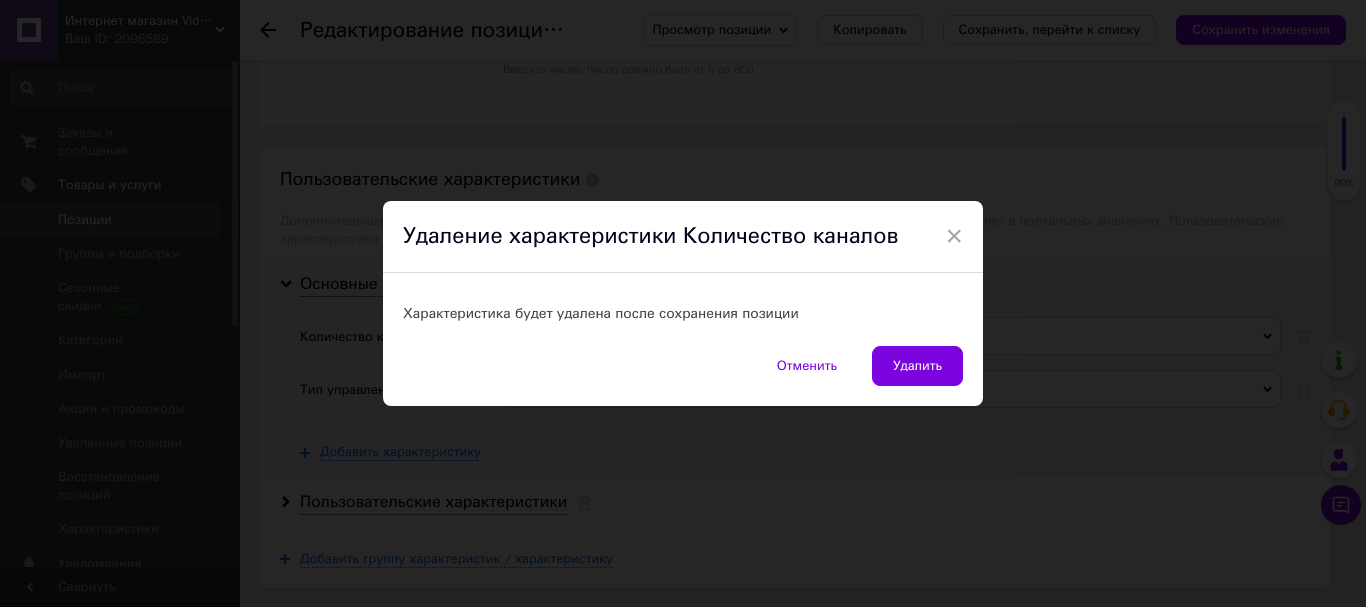 click on "Удалить" at bounding box center [917, 366] 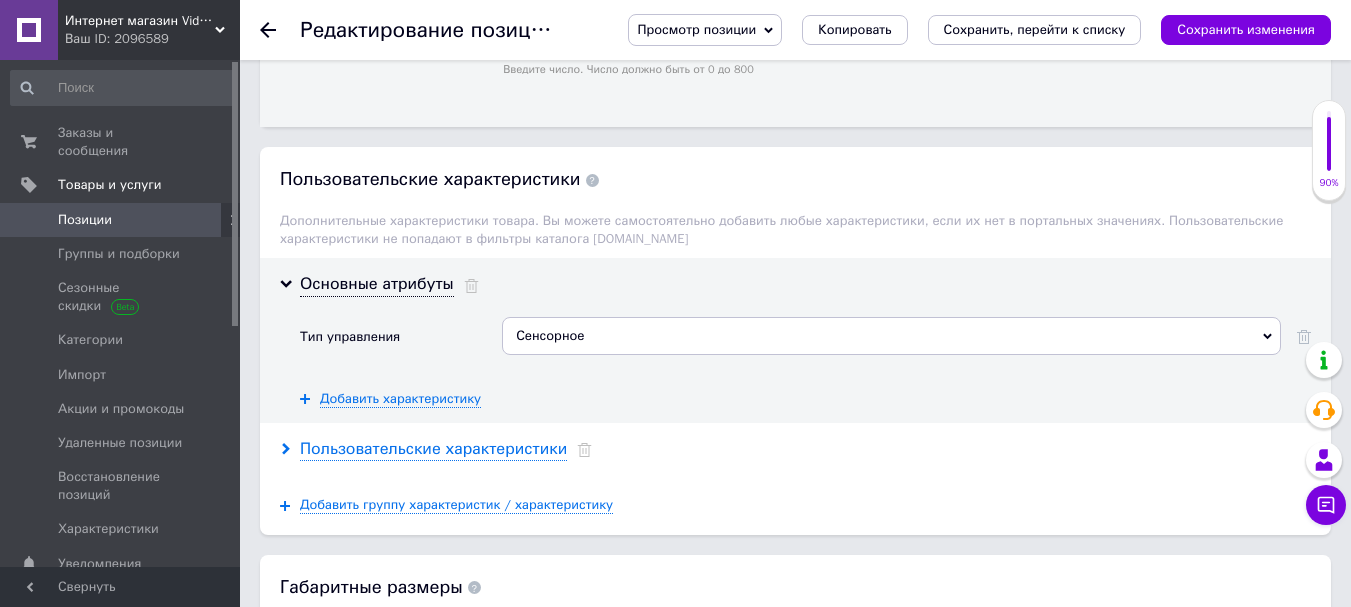 click on "Пользовательские характеристики" at bounding box center (433, 449) 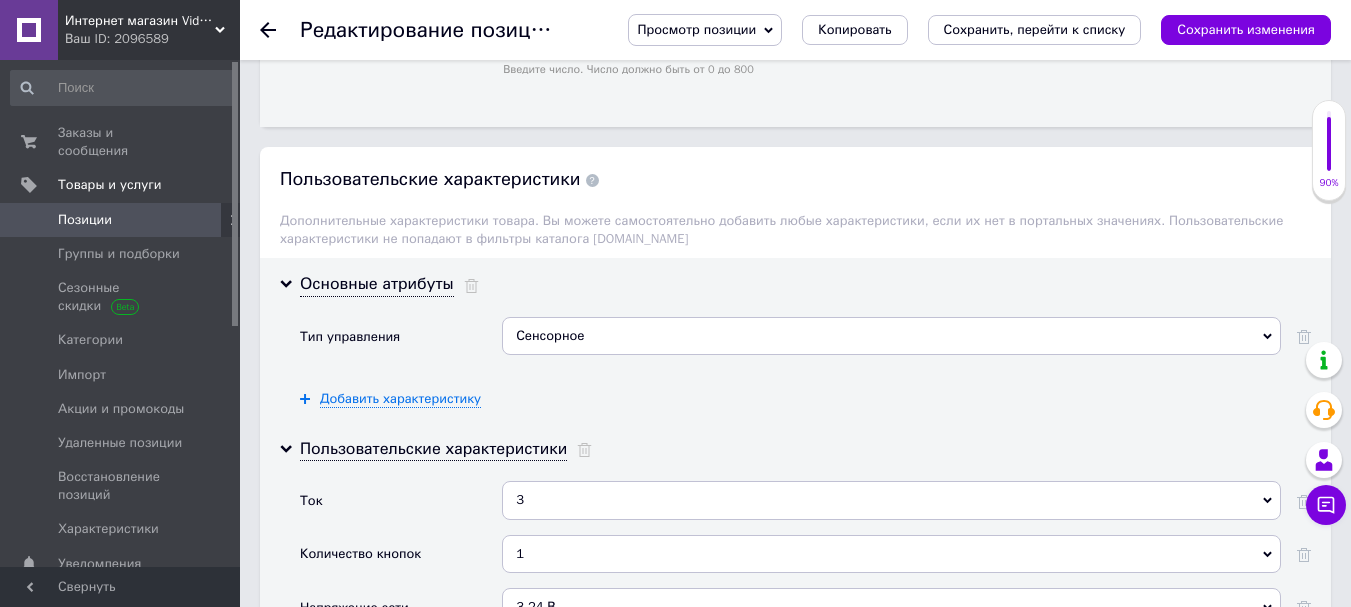 scroll, scrollTop: 3800, scrollLeft: 0, axis: vertical 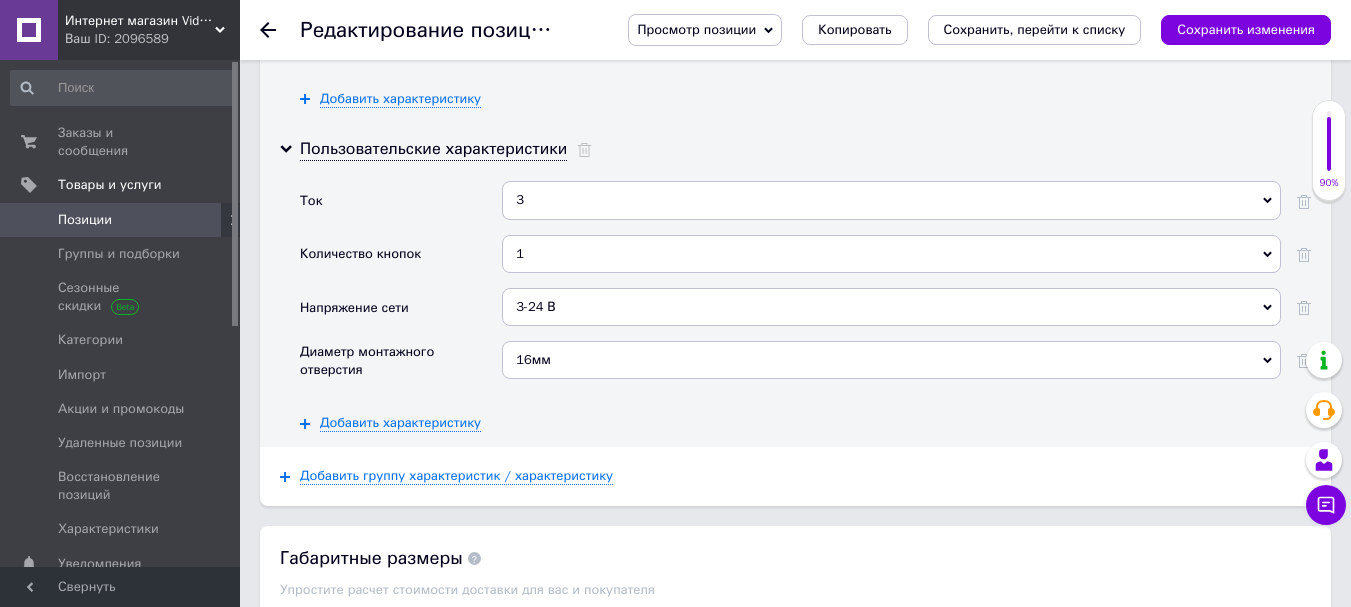 click at bounding box center [1296, 207] 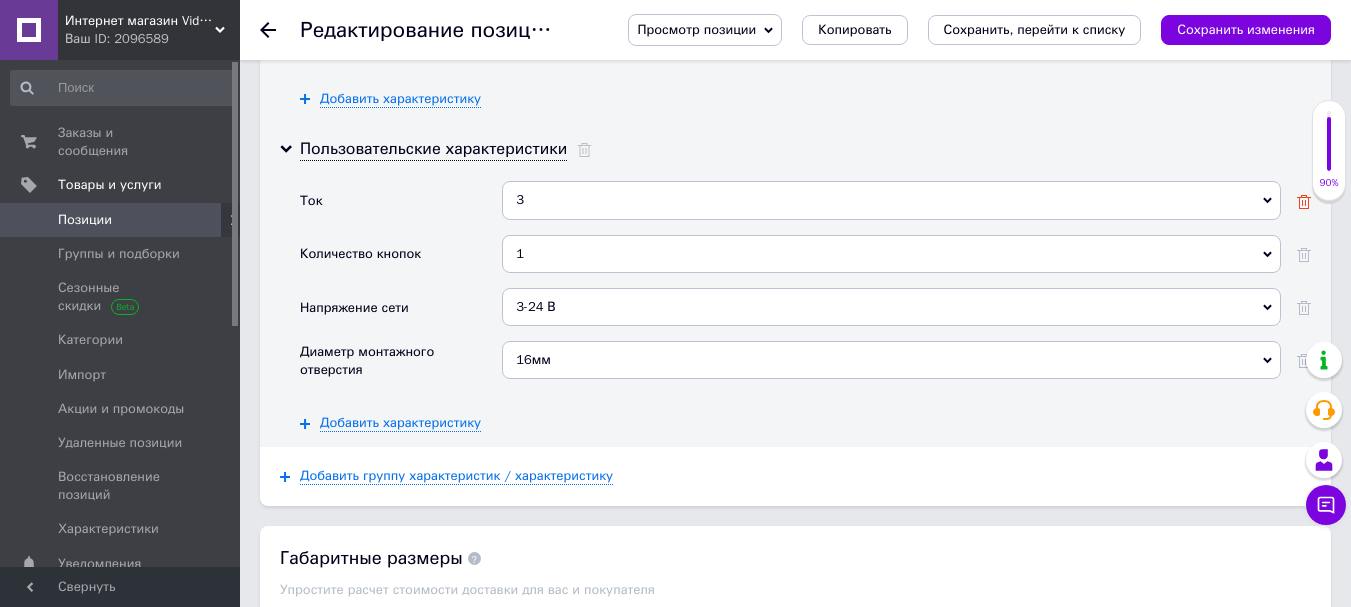 click 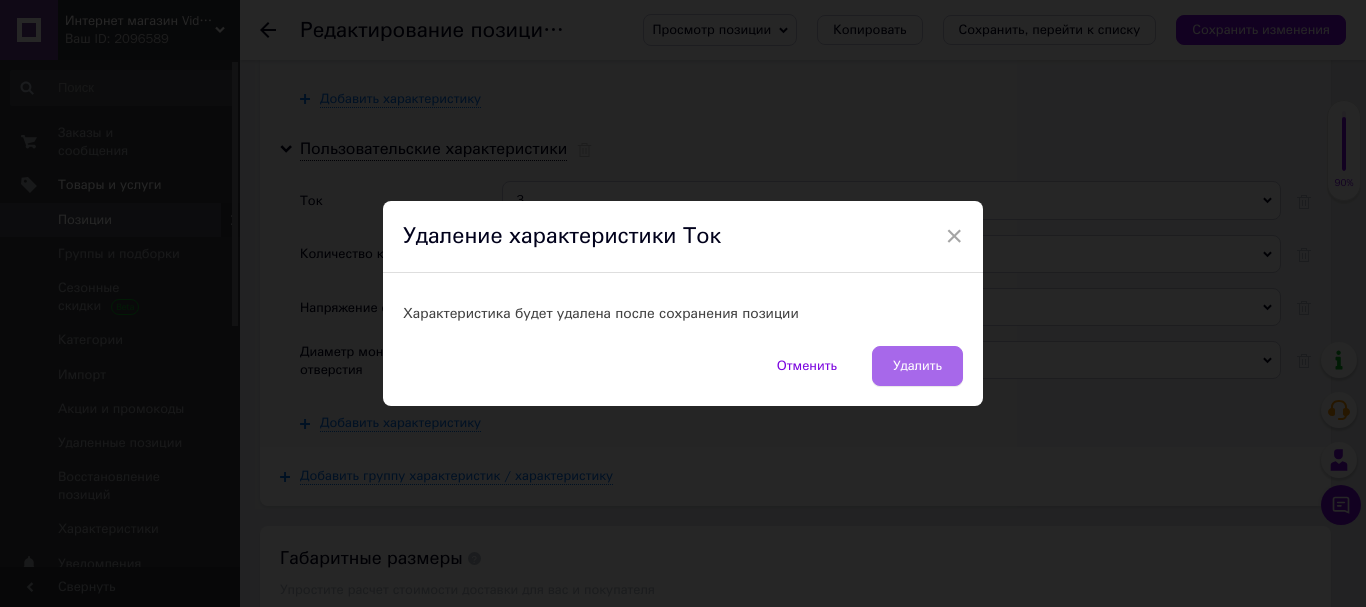 click on "Удалить" at bounding box center (917, 366) 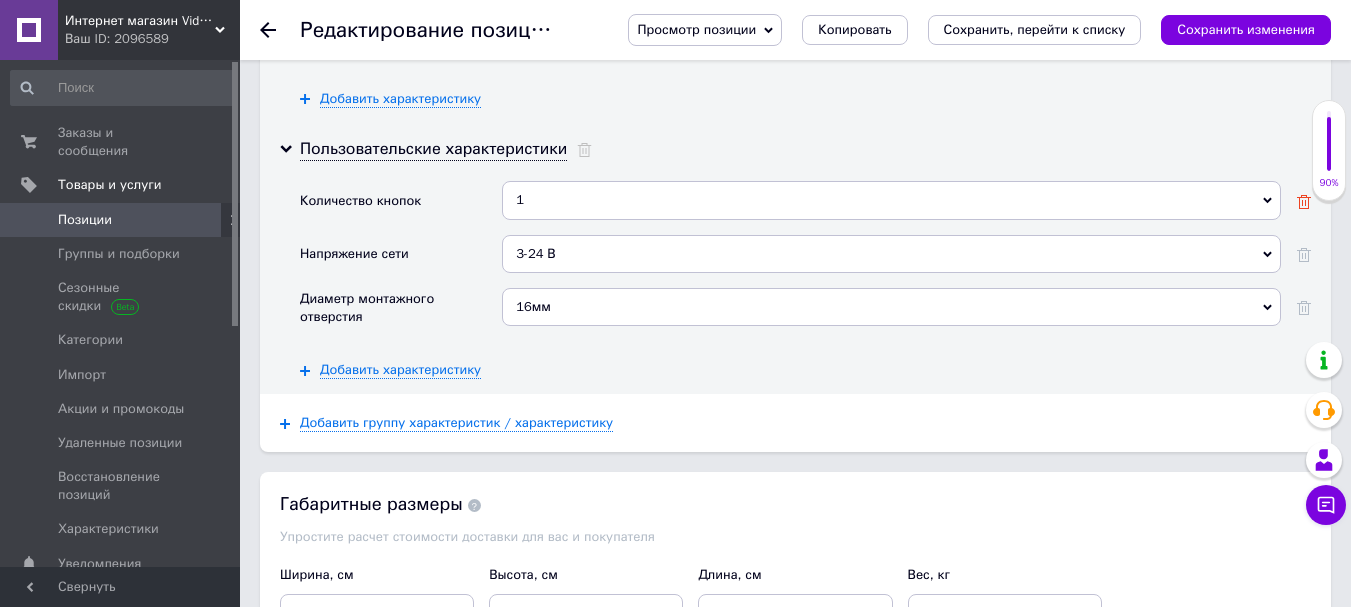 click 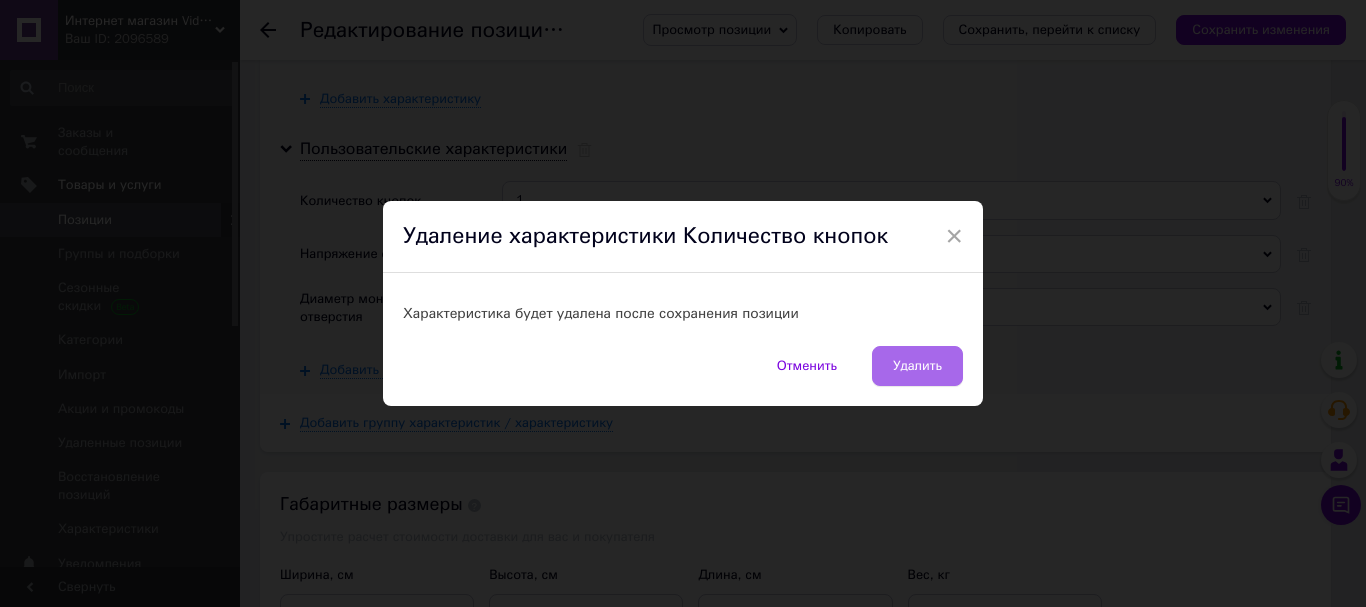 click on "Удалить" at bounding box center (917, 366) 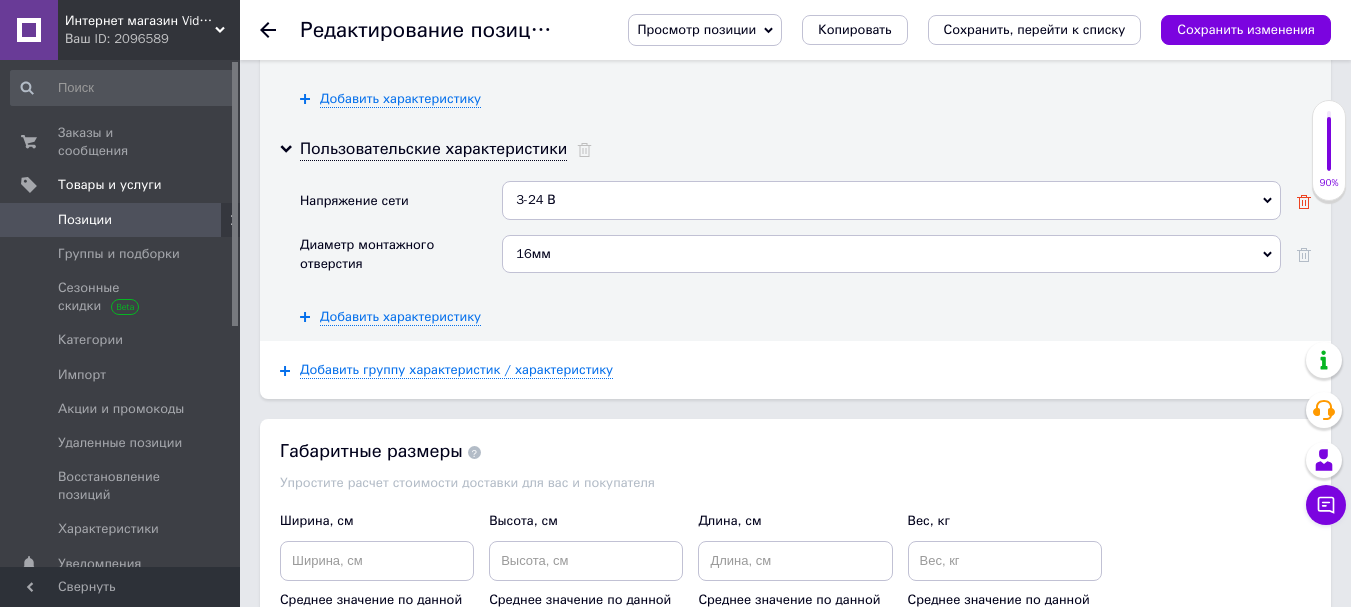 click 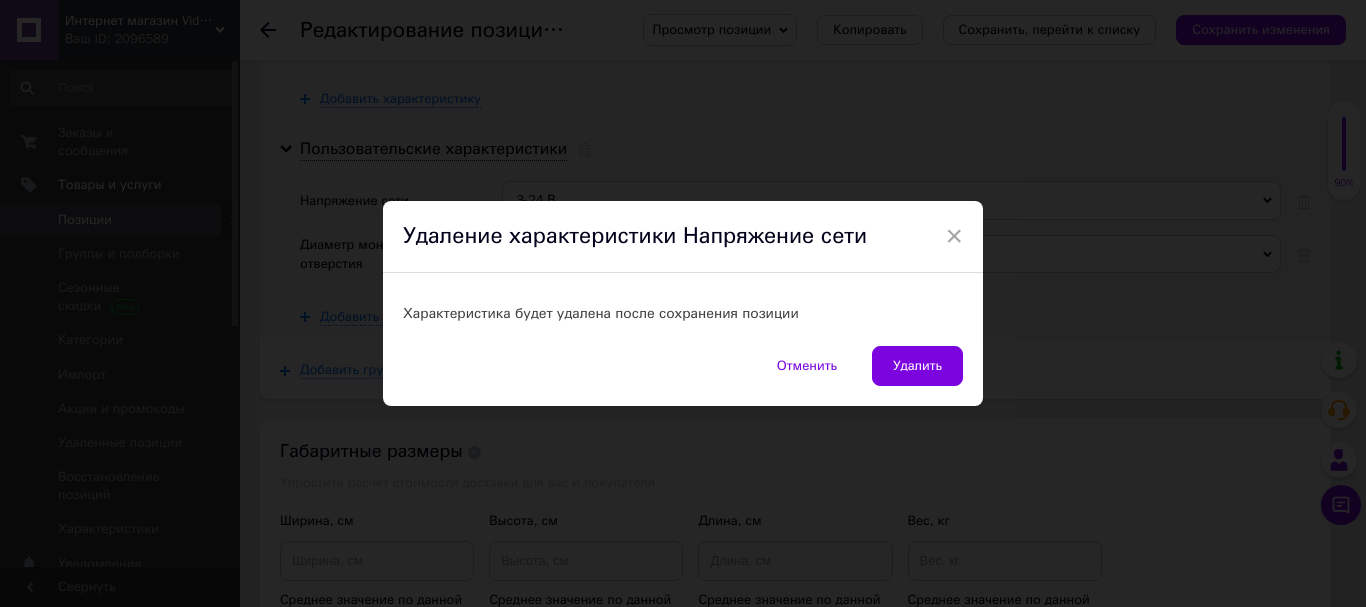 click on "Удалить" at bounding box center (917, 366) 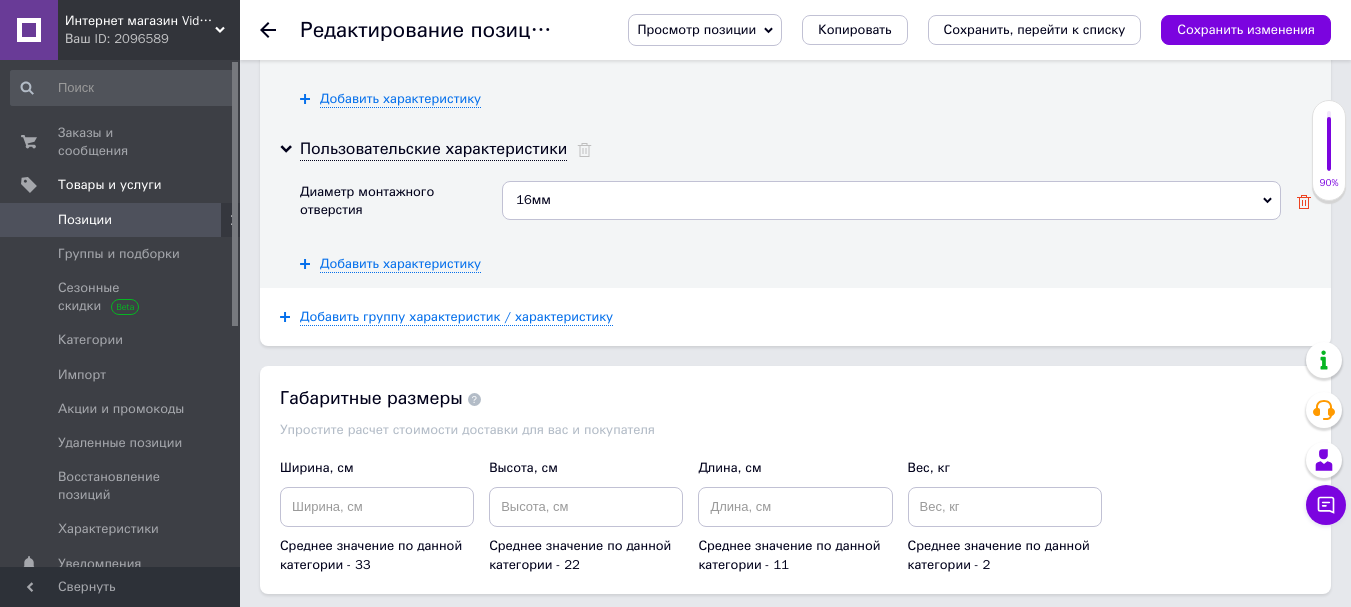 click 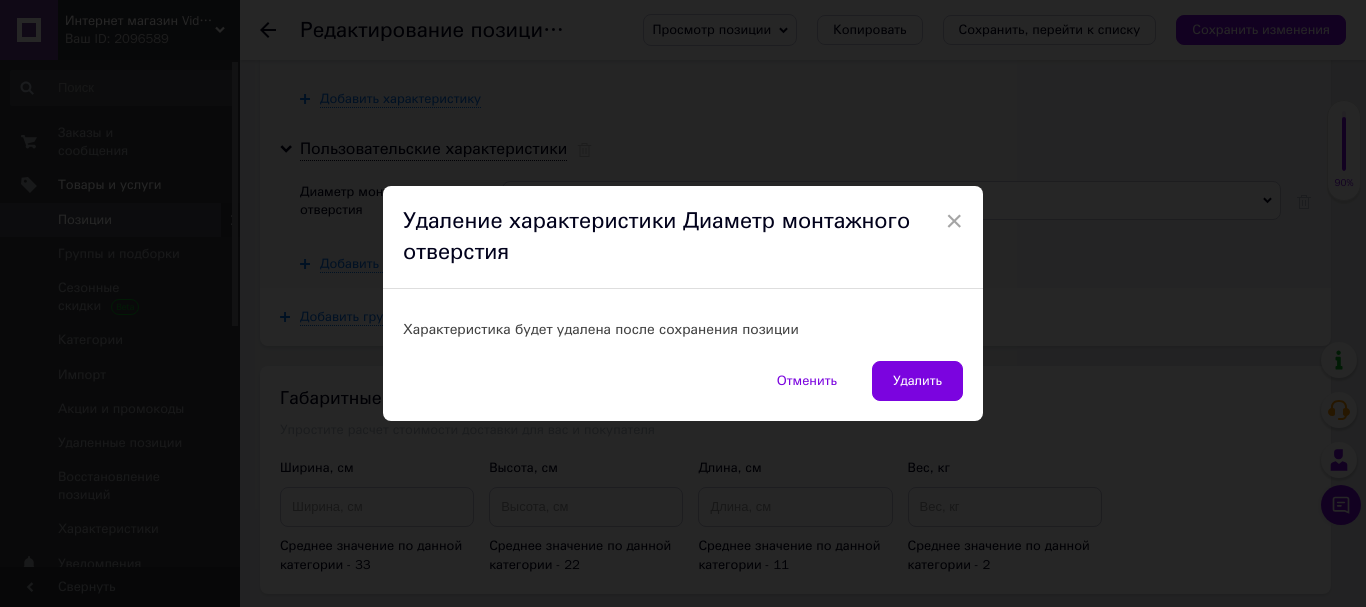 click on "Удалить" at bounding box center [917, 381] 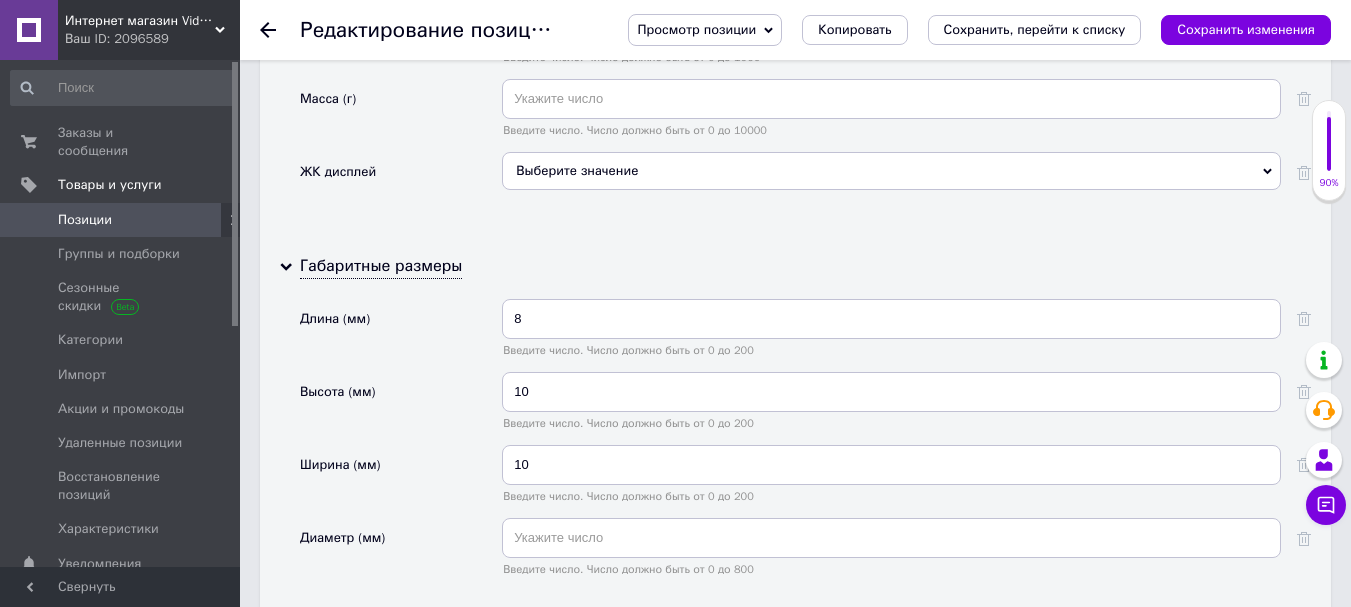 scroll, scrollTop: 2600, scrollLeft: 0, axis: vertical 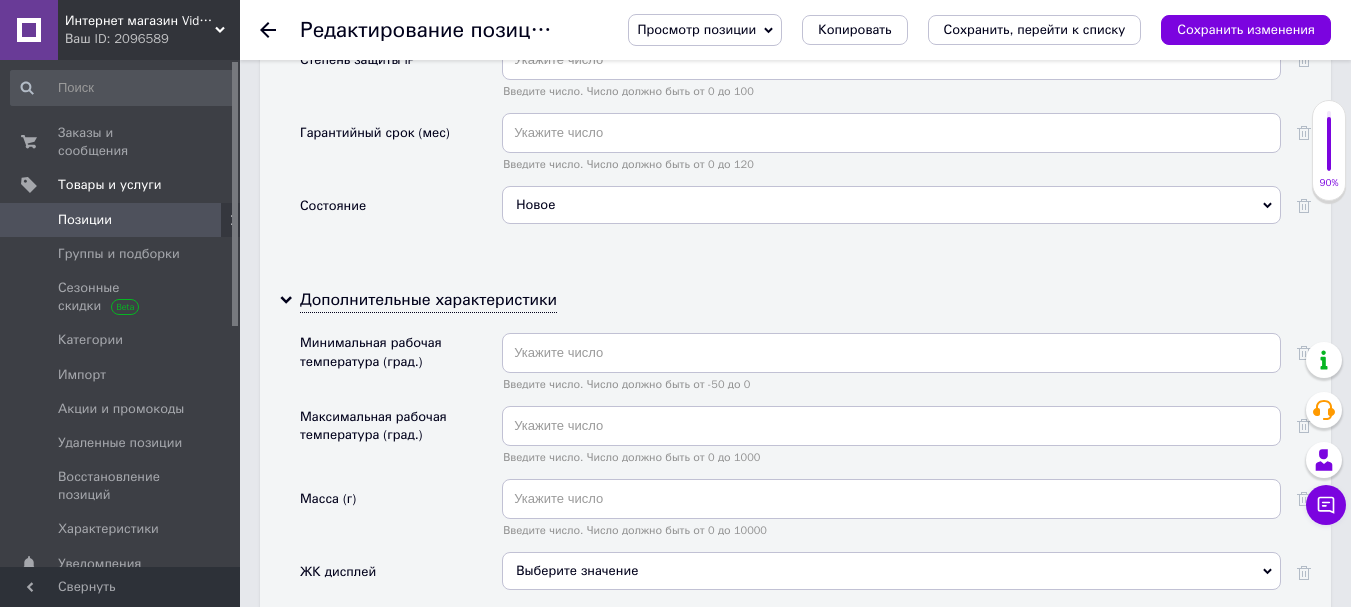 click on "Сохранить изменения" at bounding box center (1246, 29) 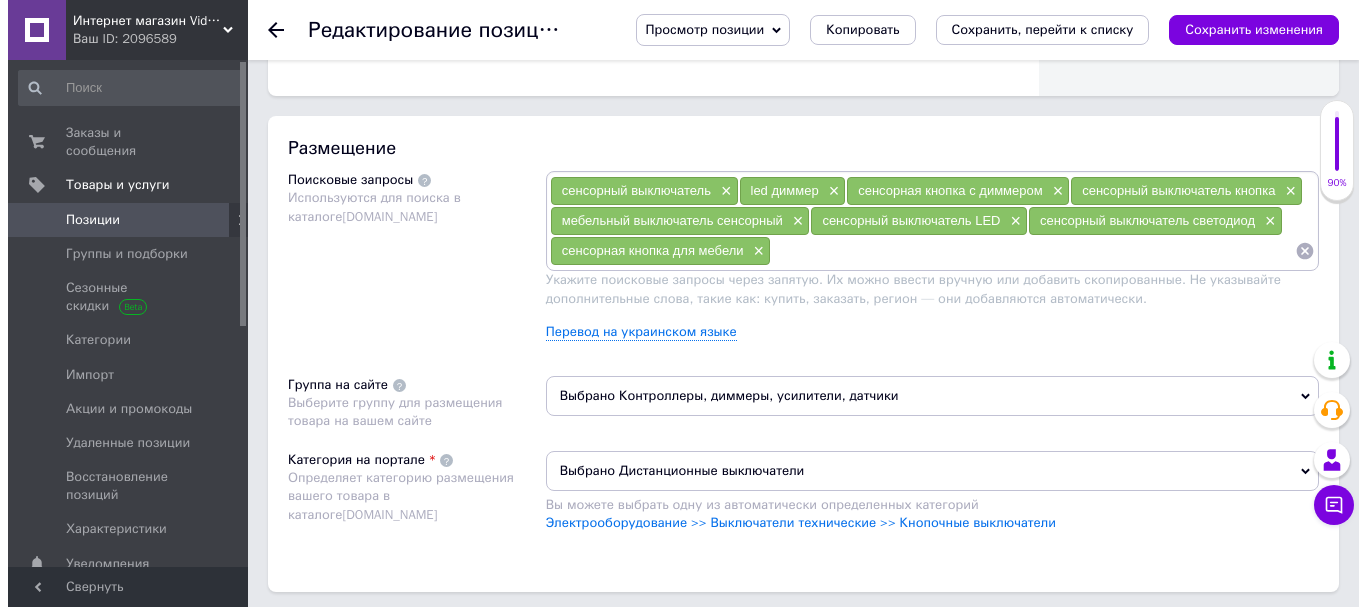 scroll, scrollTop: 1000, scrollLeft: 0, axis: vertical 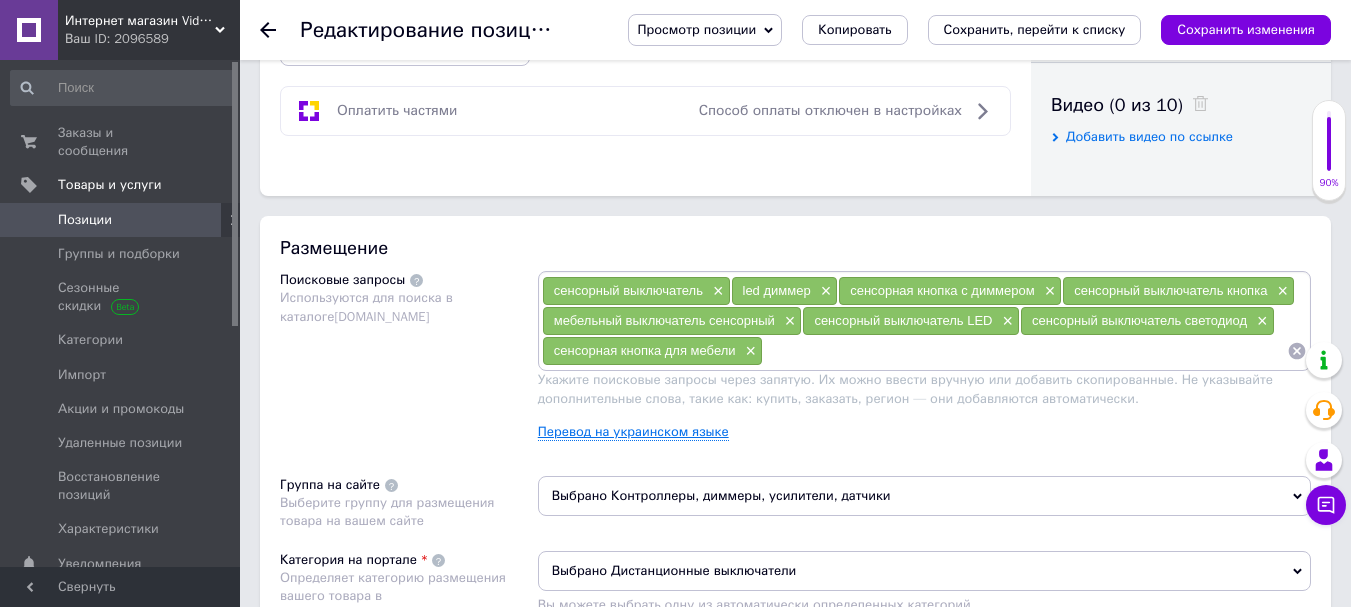 click on "Перевод на украинском языке" at bounding box center (633, 432) 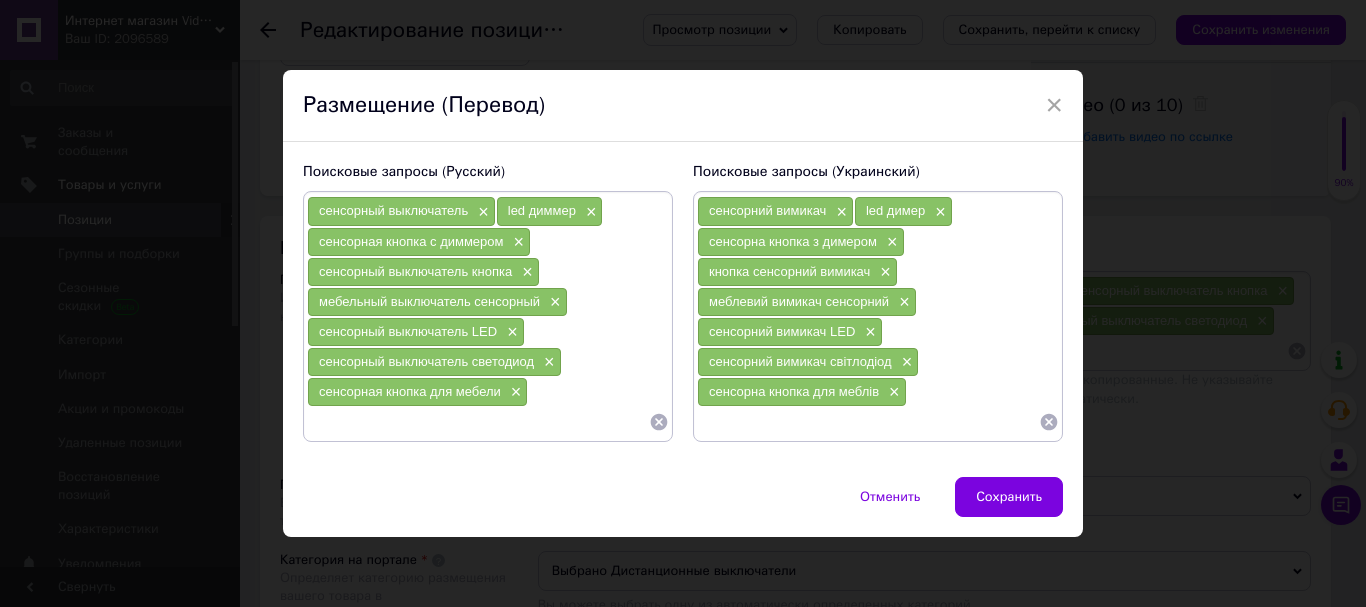 click at bounding box center (478, 422) 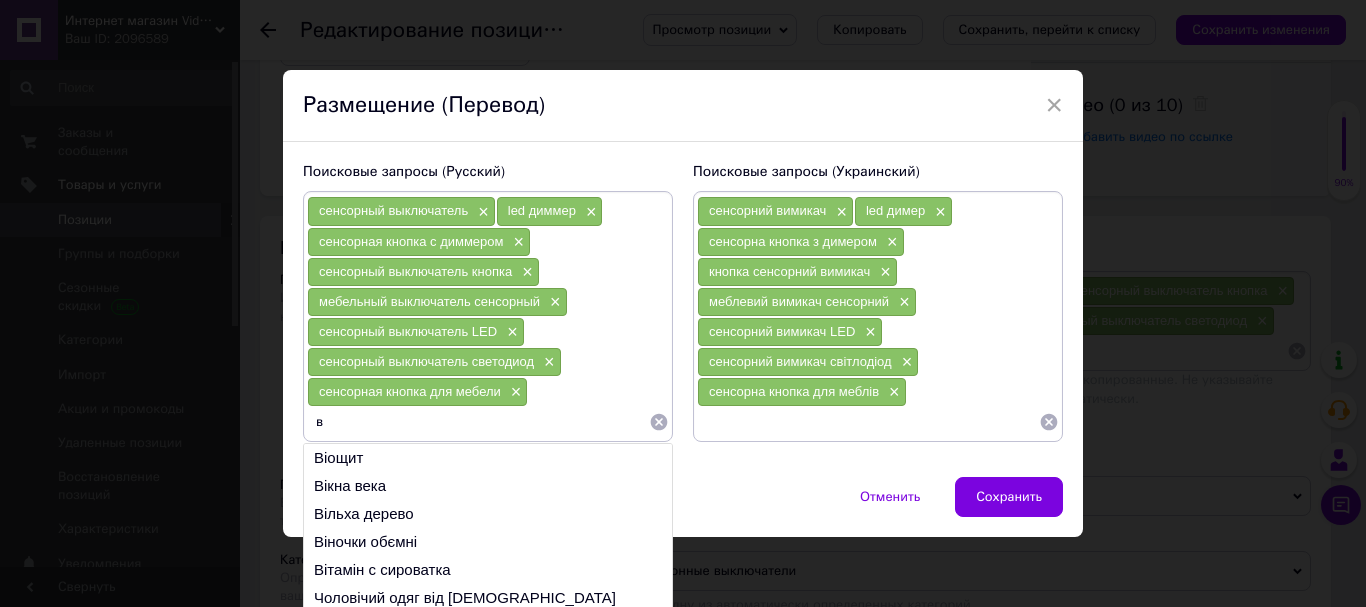 type on "в" 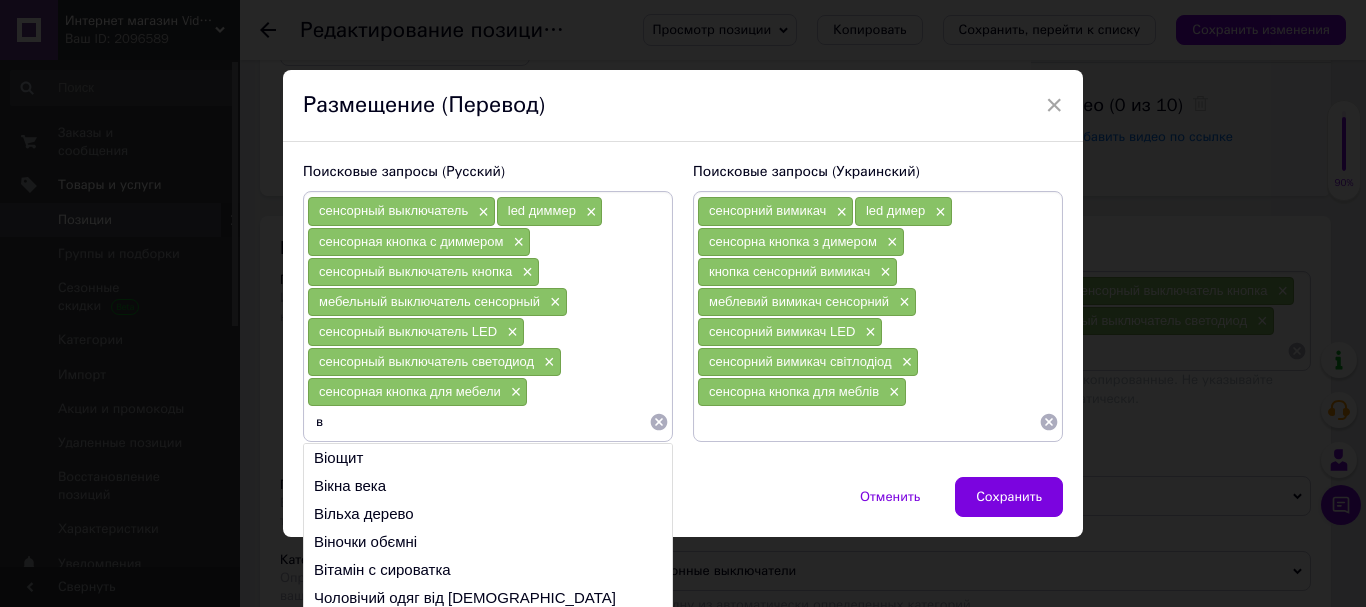 paste 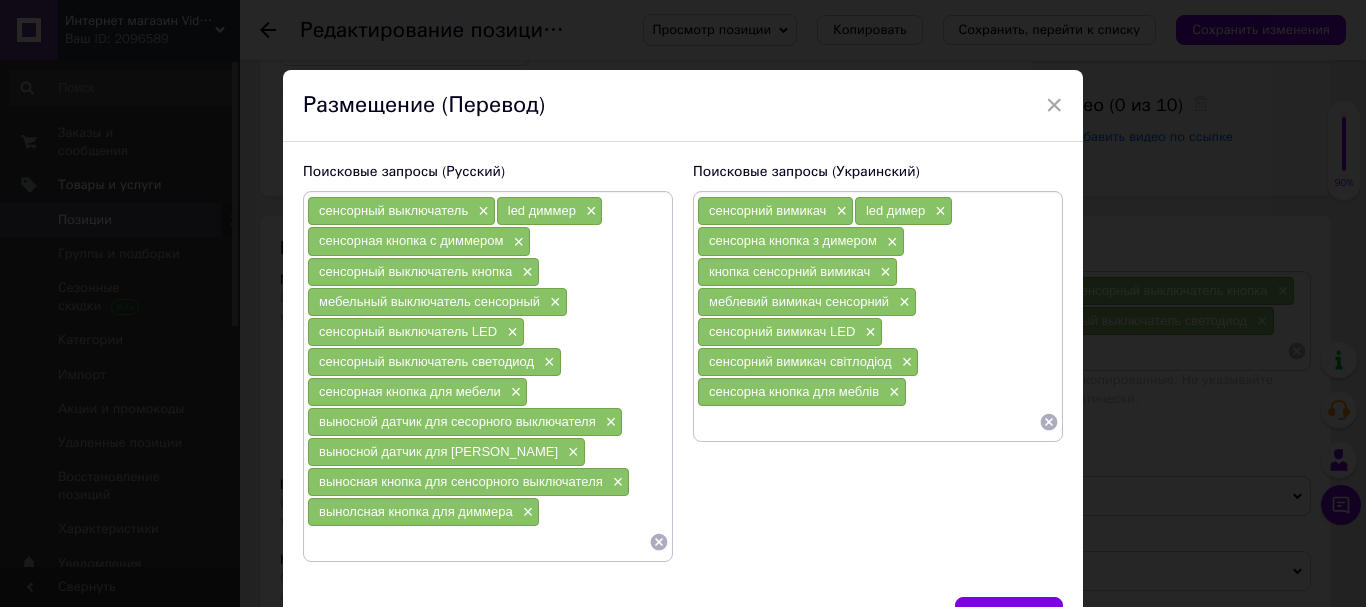 drag, startPoint x: 622, startPoint y: 535, endPoint x: 612, endPoint y: 539, distance: 10.770329 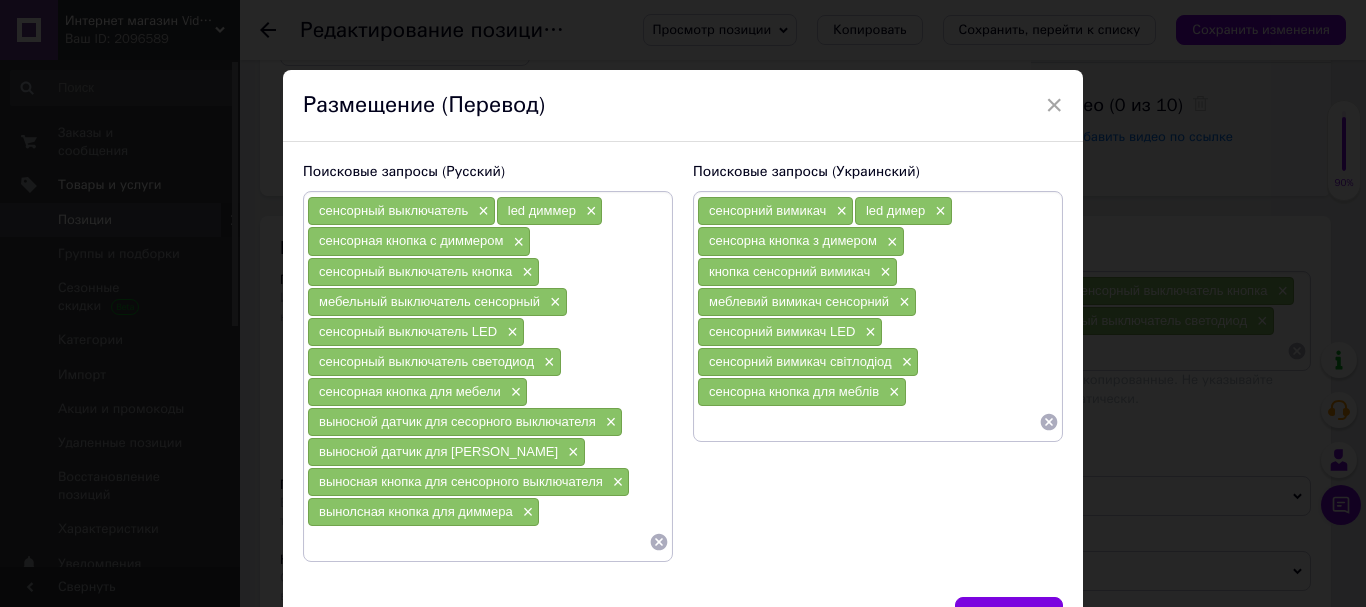 click at bounding box center (868, 422) 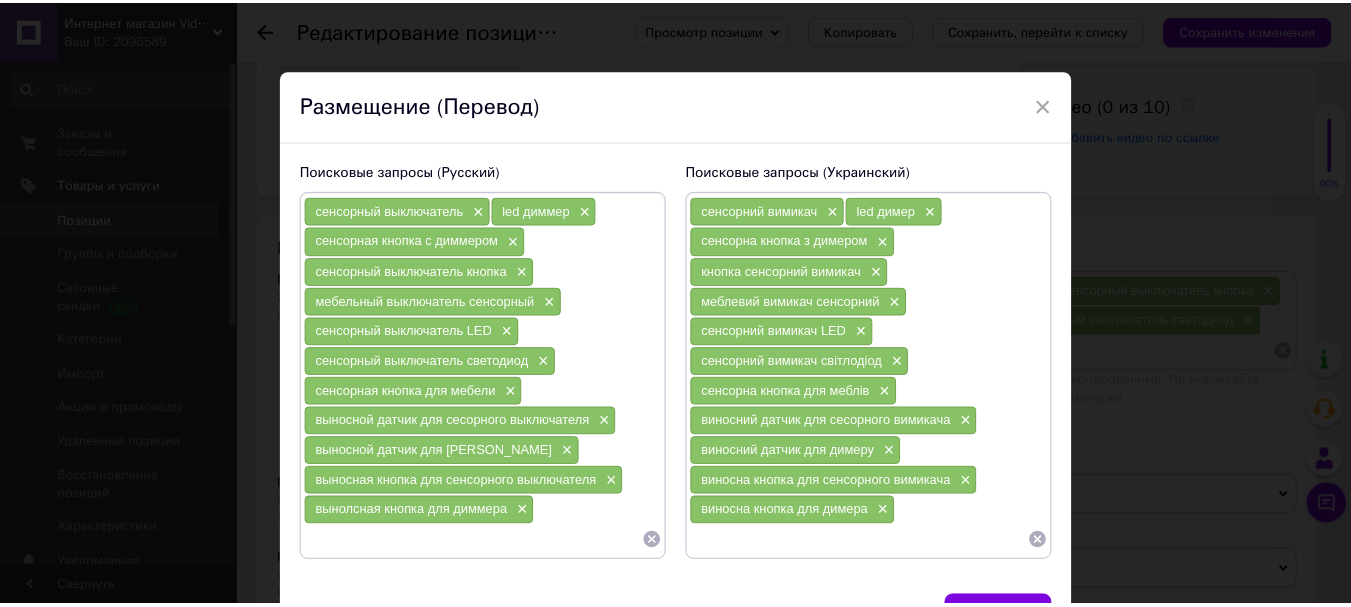 scroll, scrollTop: 121, scrollLeft: 0, axis: vertical 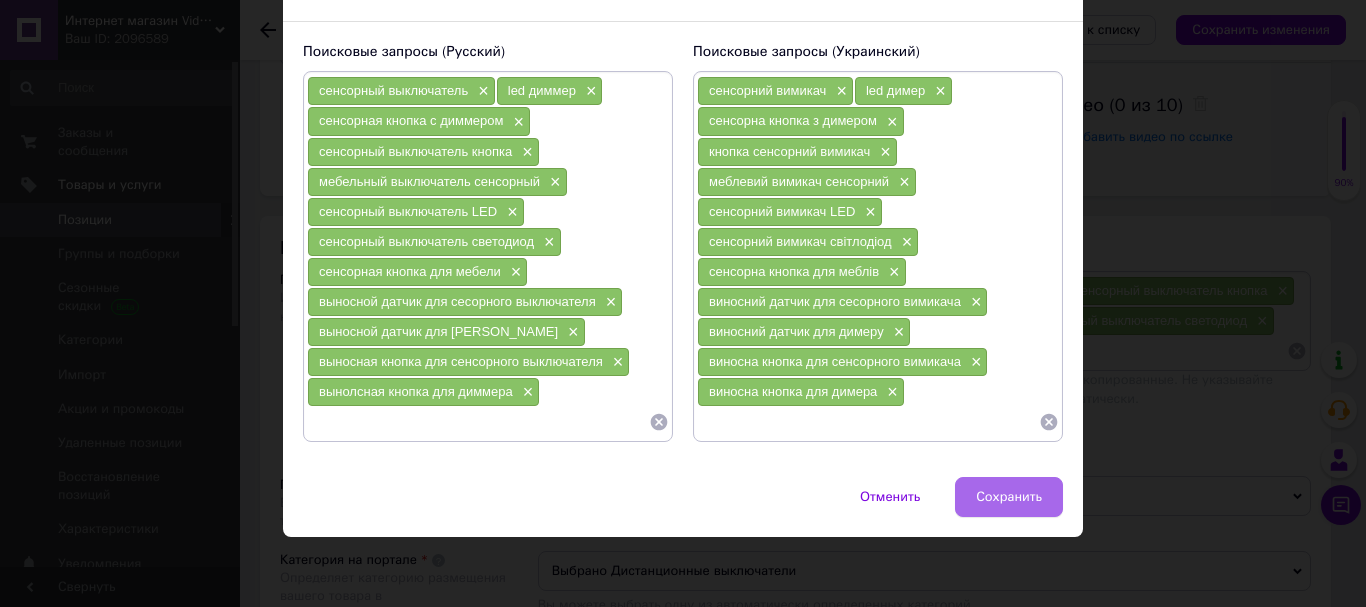 click on "Сохранить" at bounding box center (1009, 497) 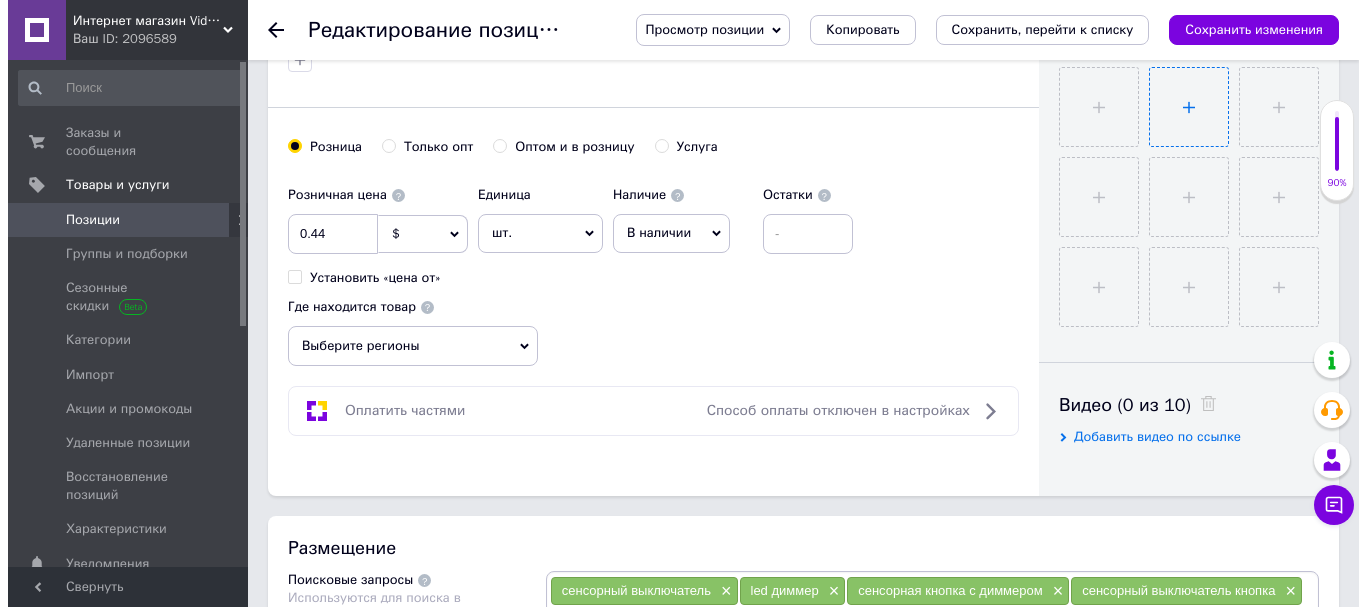 scroll, scrollTop: 400, scrollLeft: 0, axis: vertical 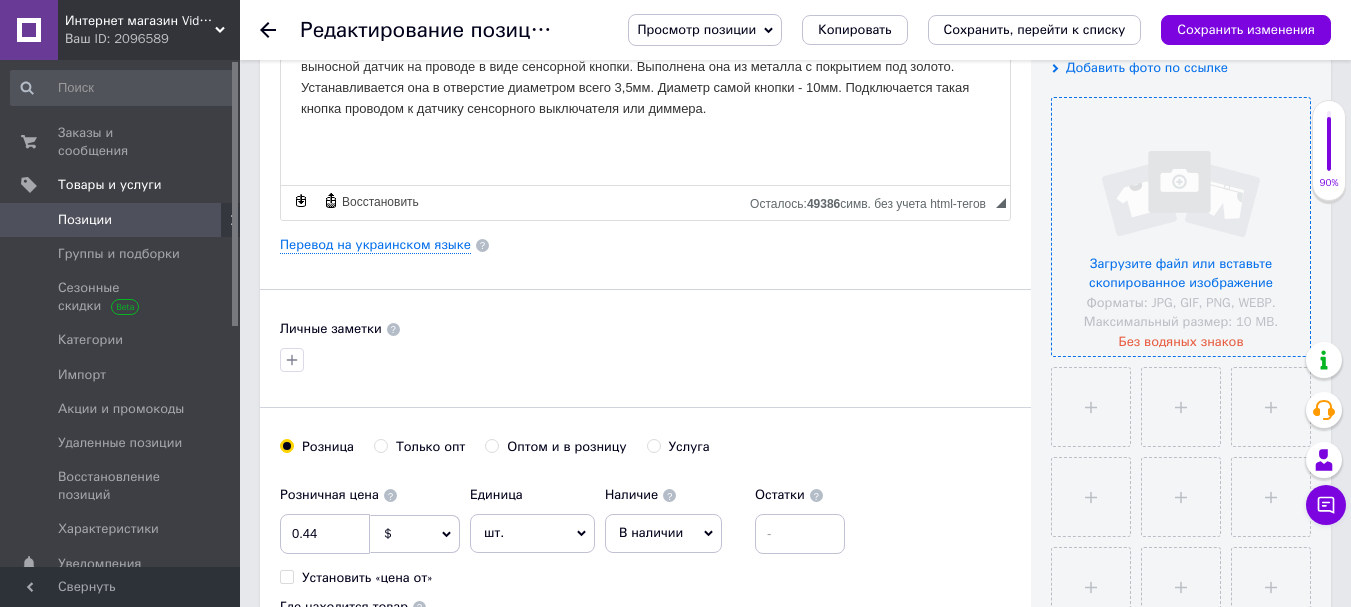 click at bounding box center (1181, 227) 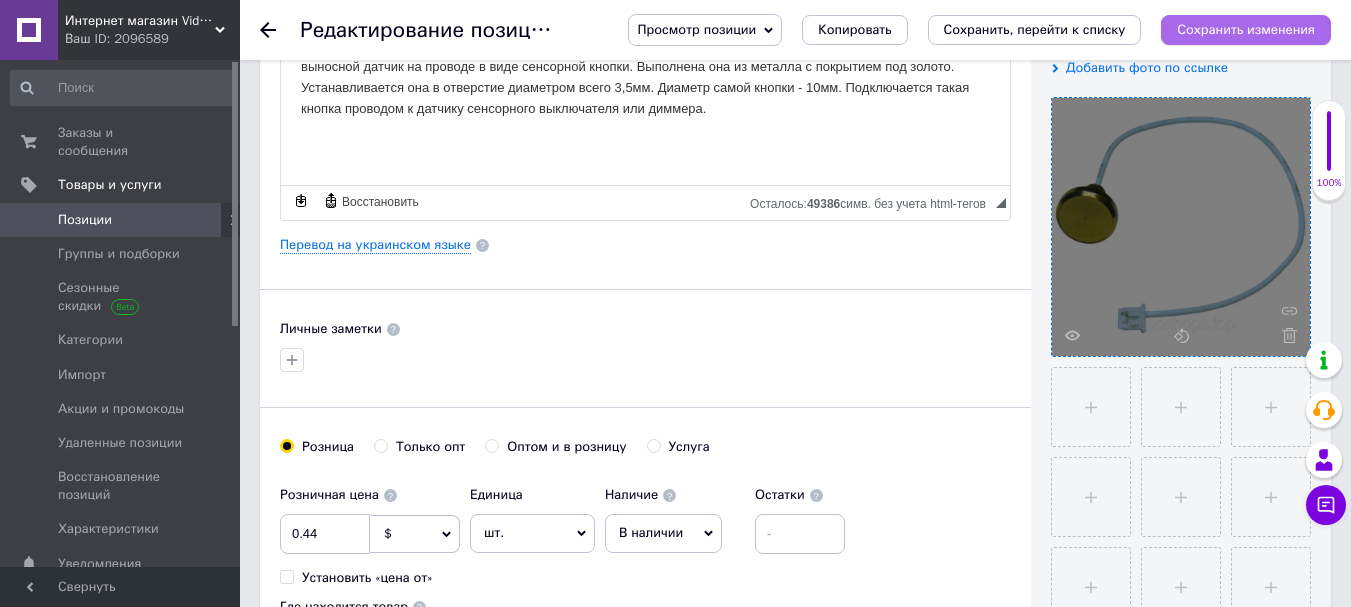 drag, startPoint x: 1209, startPoint y: 29, endPoint x: 1211, endPoint y: 44, distance: 15.132746 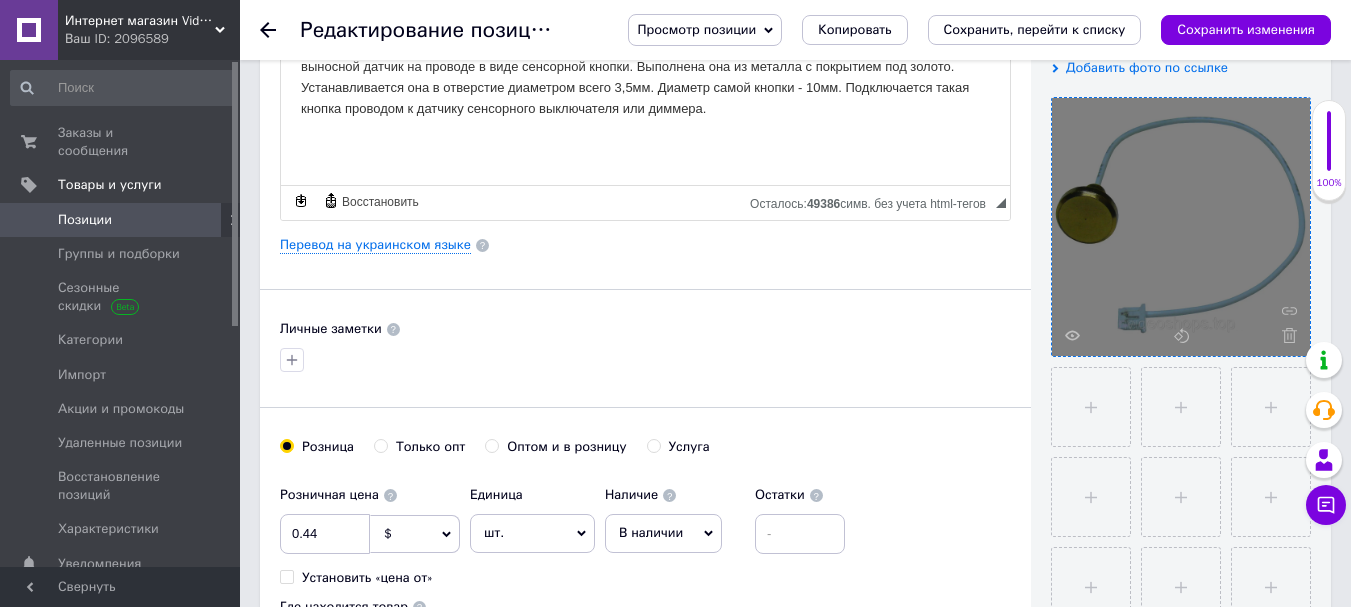 click on "Сохранить изменения" at bounding box center [1246, 29] 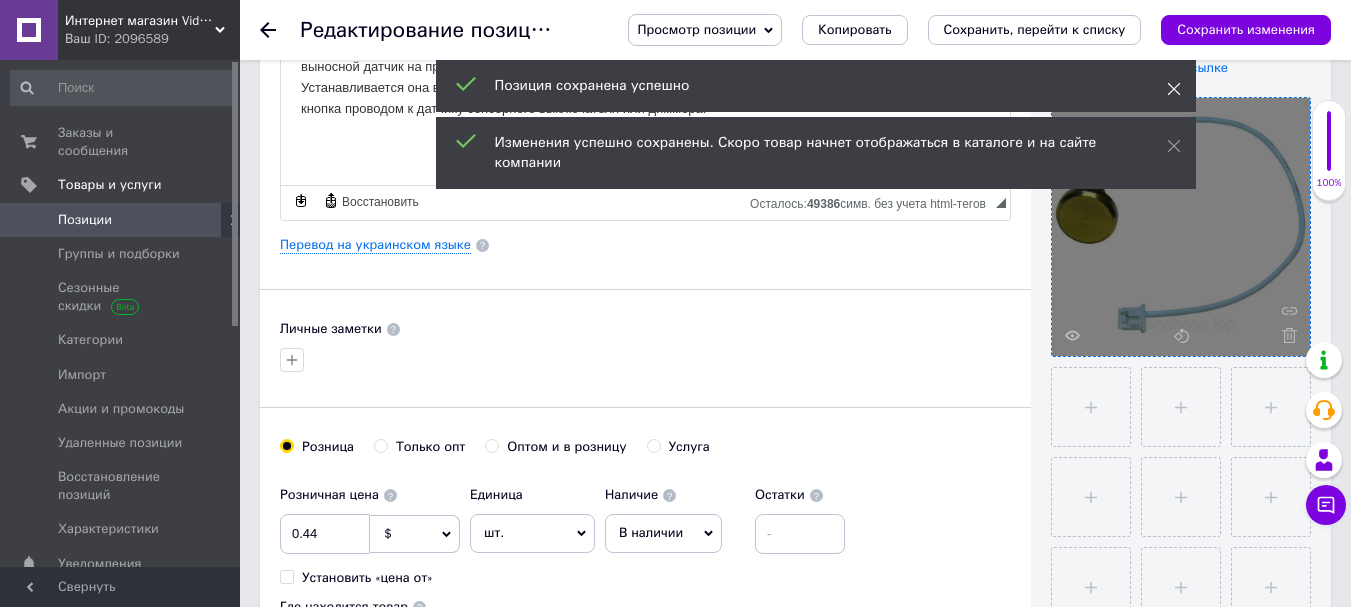 click 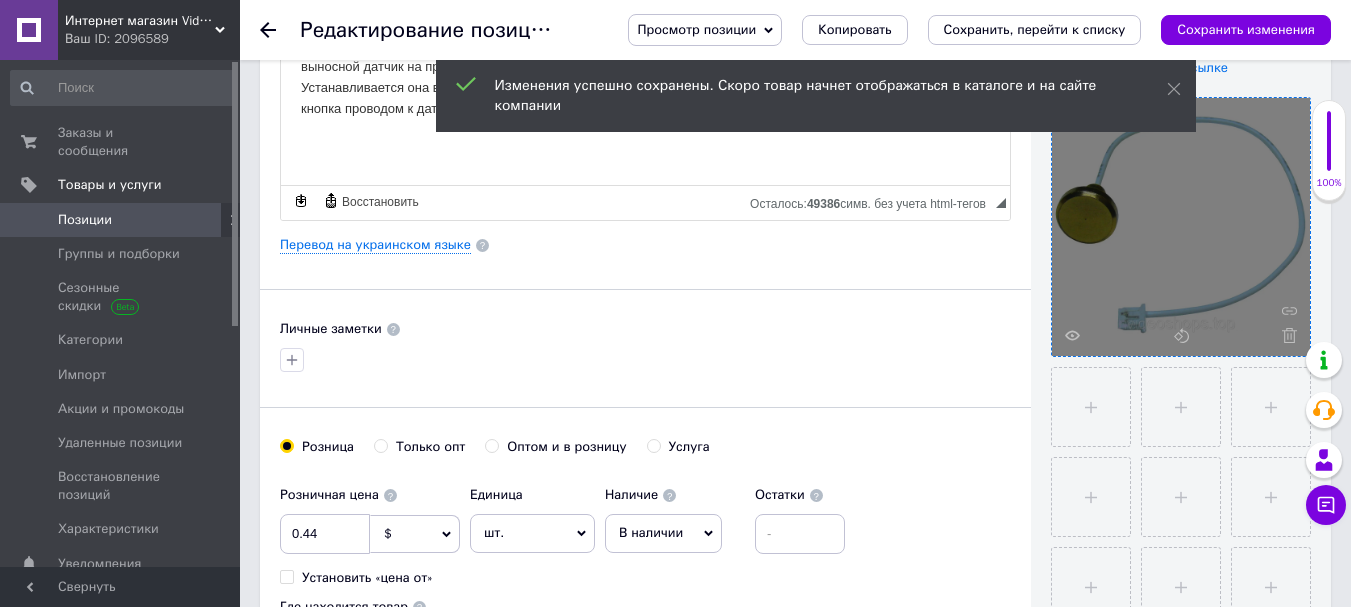 drag, startPoint x: 1172, startPoint y: 88, endPoint x: 1082, endPoint y: 56, distance: 95.51963 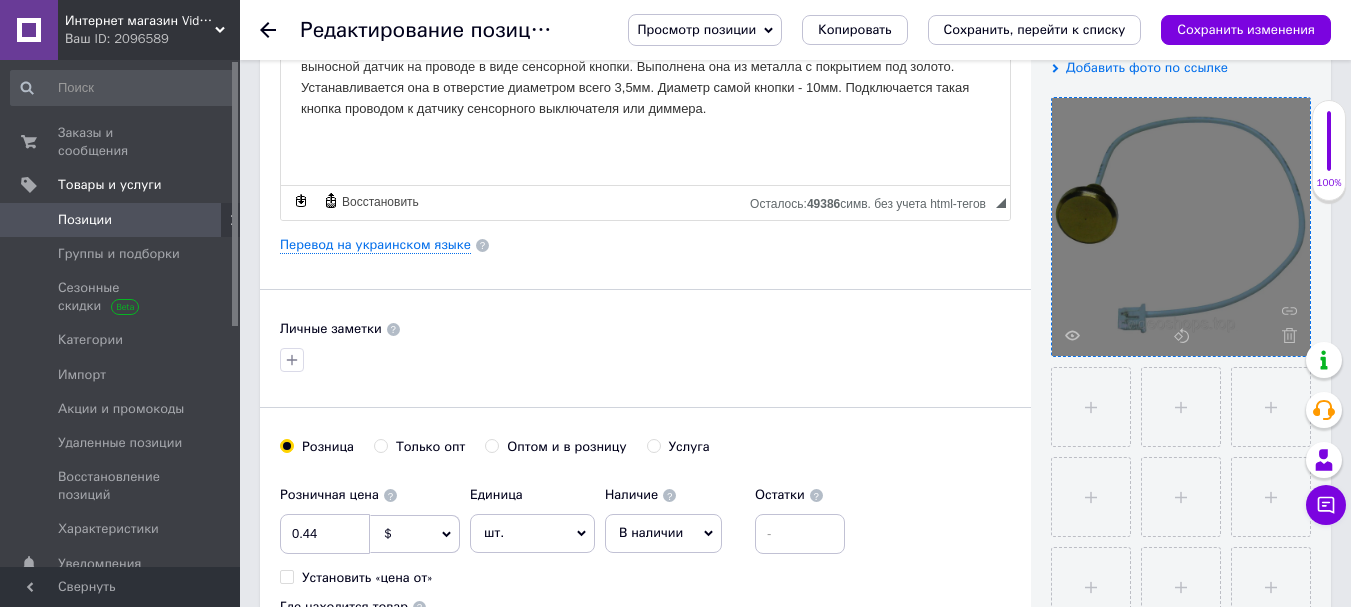 click on "Просмотр позиции" at bounding box center (705, 30) 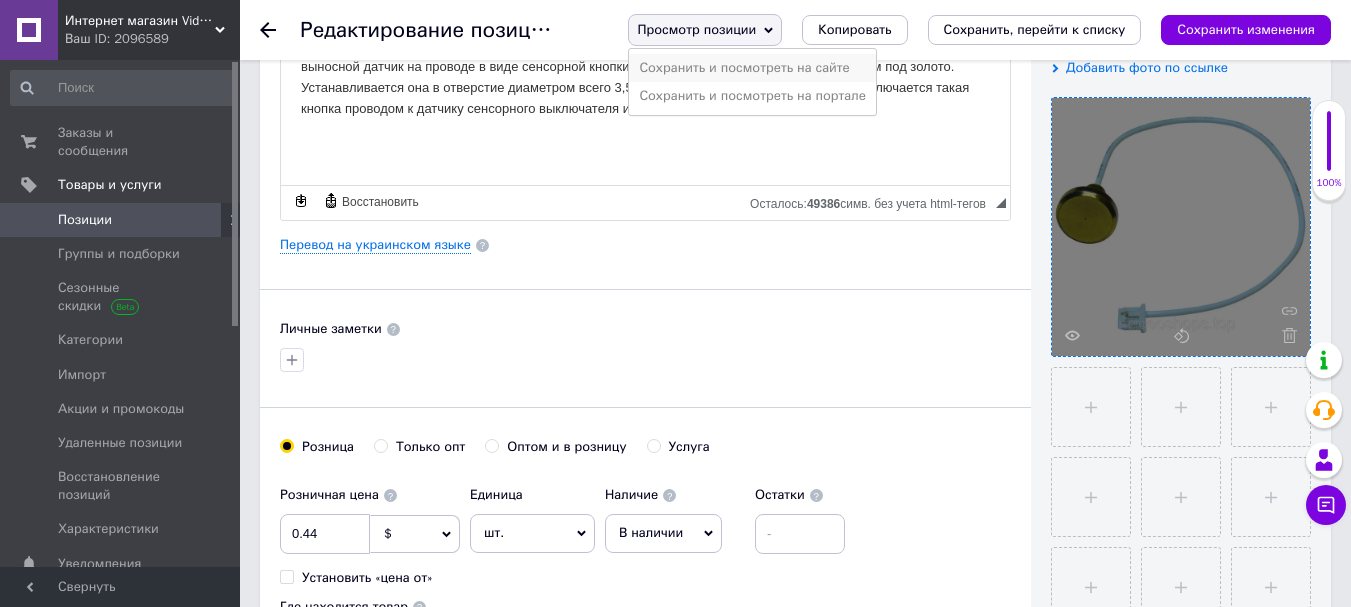 click on "Сохранить и посмотреть на сайте" at bounding box center (752, 68) 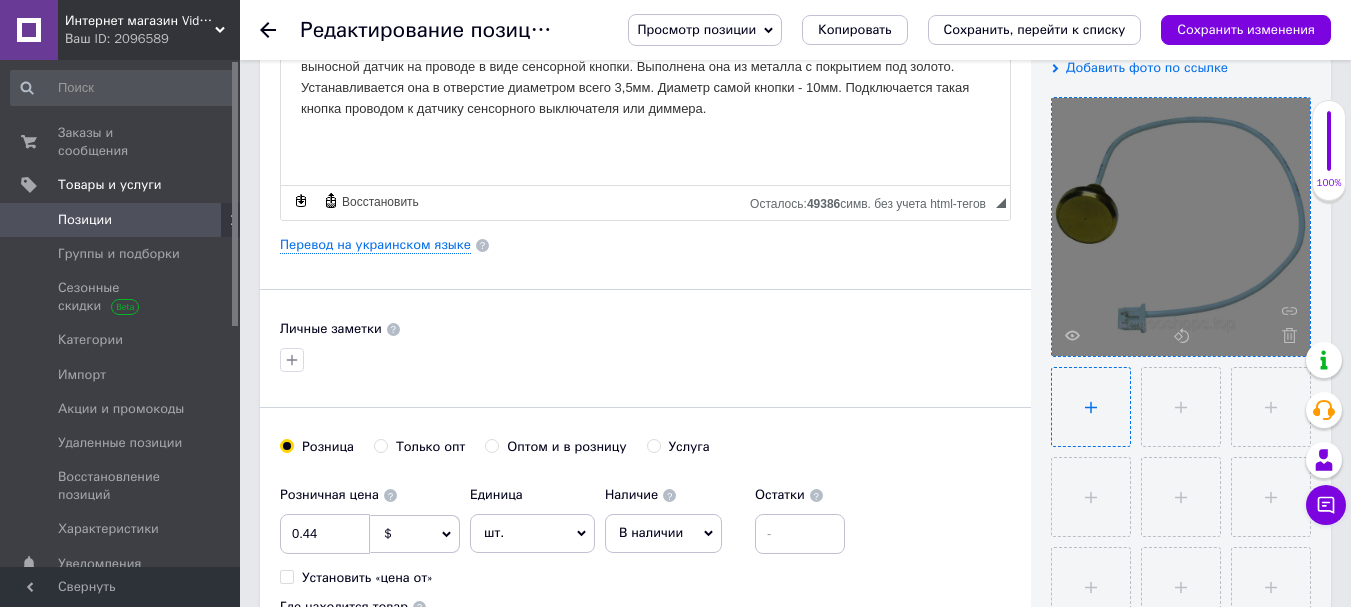 click at bounding box center [1091, 407] 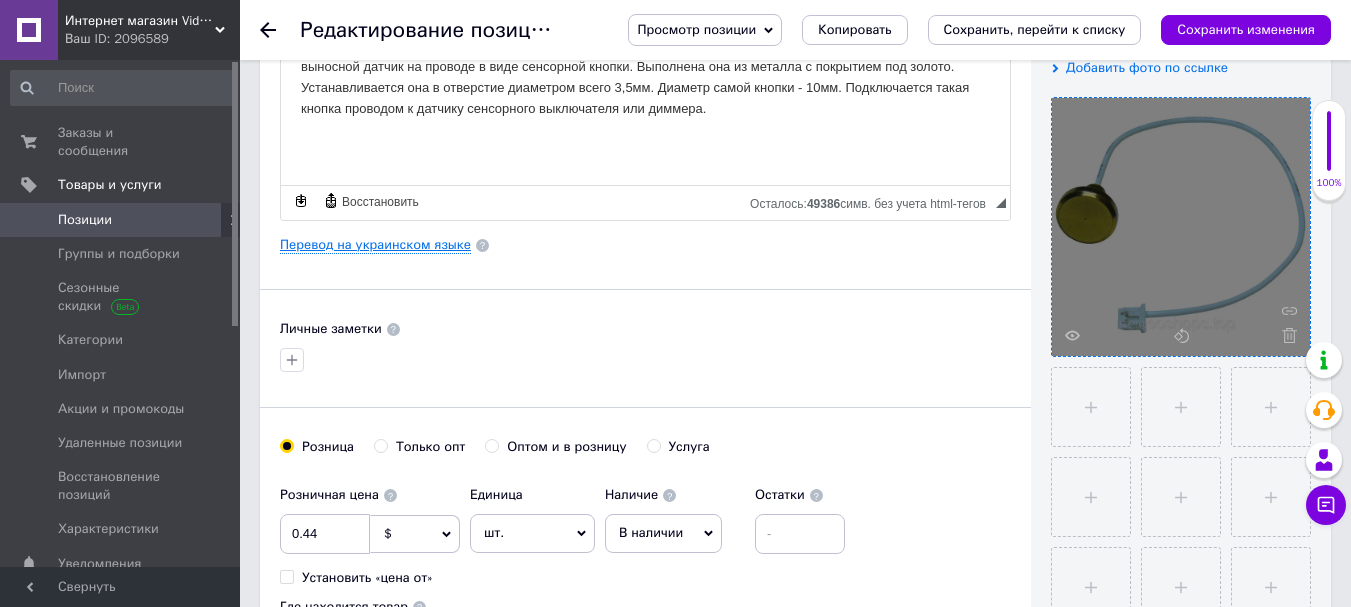 click on "Перевод на украинском языке" at bounding box center [375, 245] 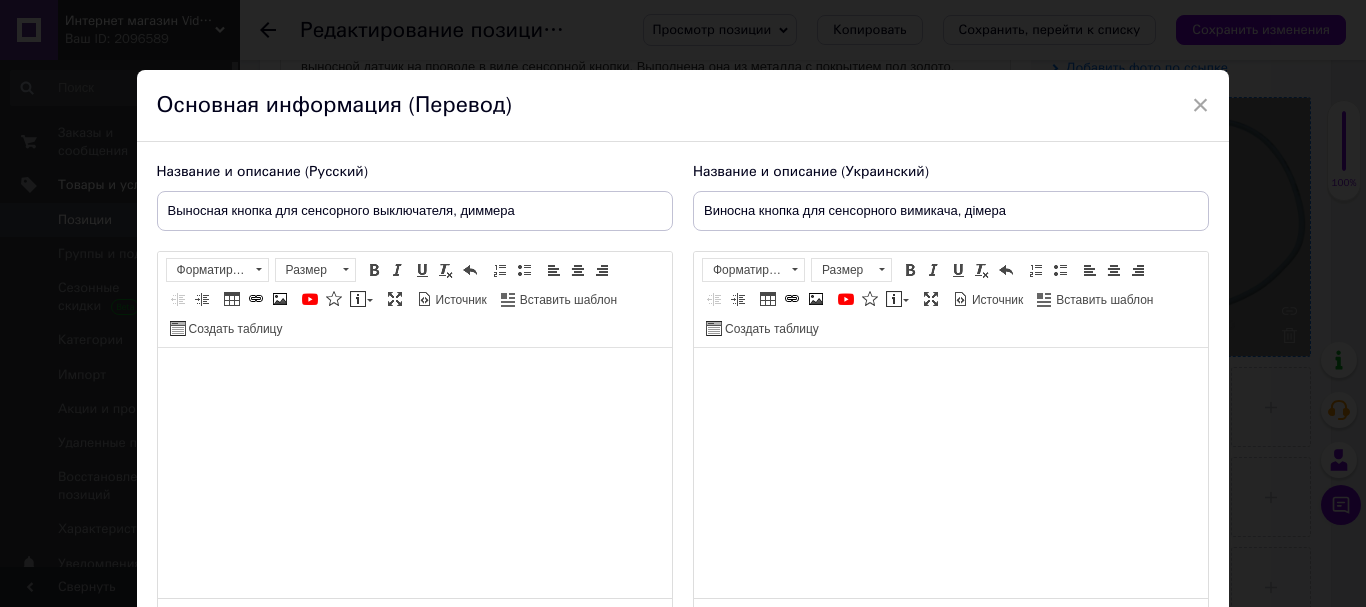 scroll, scrollTop: 192, scrollLeft: 0, axis: vertical 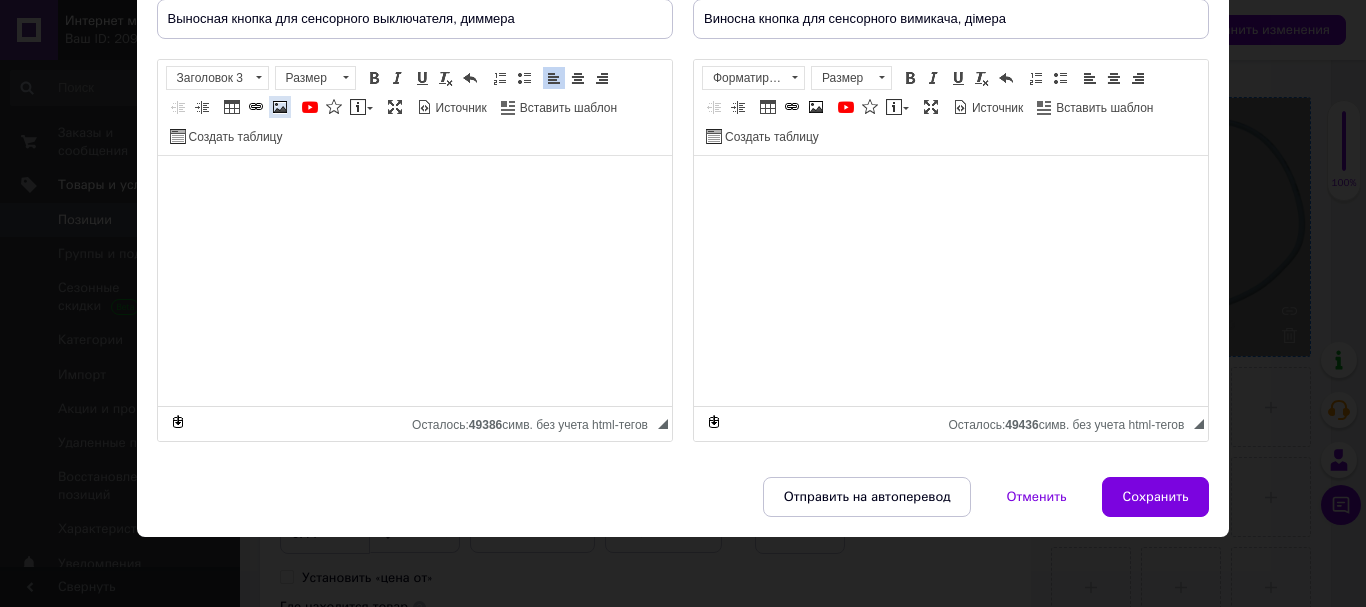 click at bounding box center (280, 107) 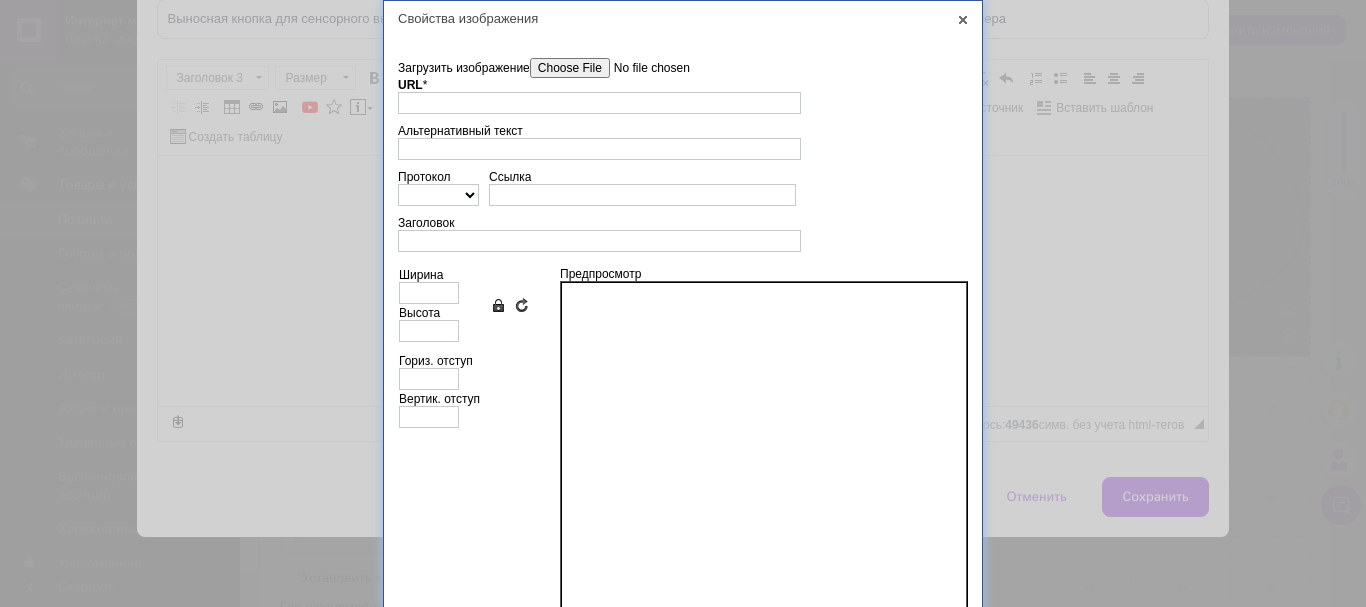 click on "Загрузить изображение" at bounding box center (643, 68) 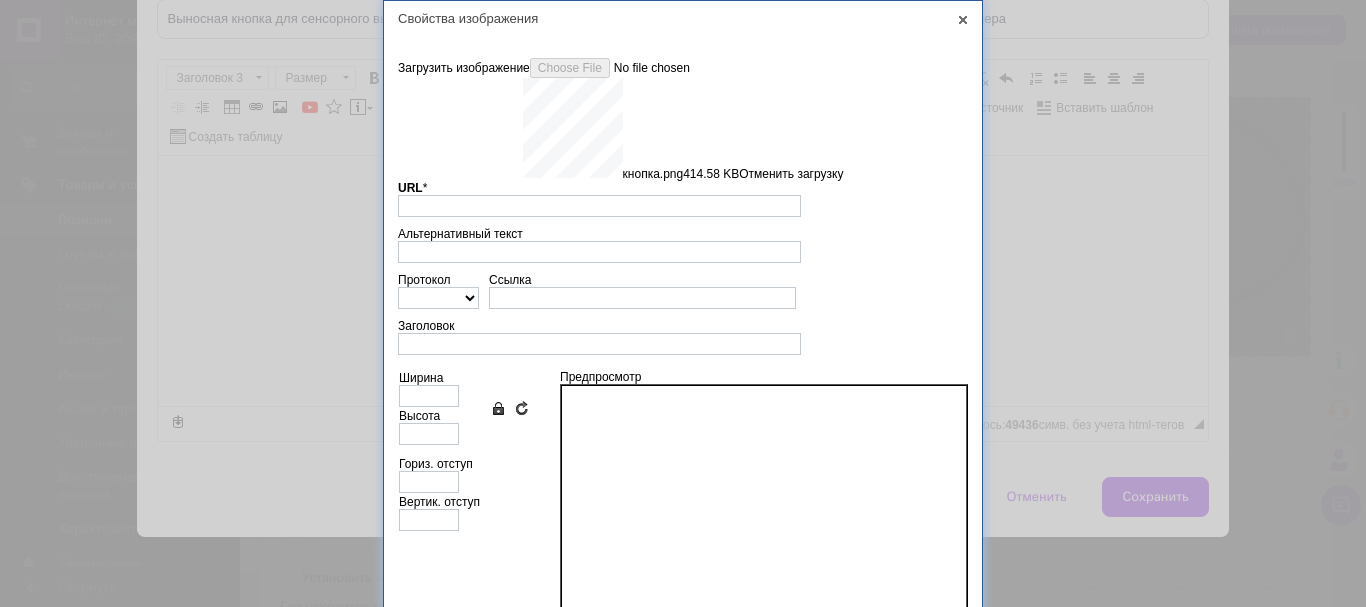 drag, startPoint x: 967, startPoint y: 19, endPoint x: 924, endPoint y: 21, distance: 43.046486 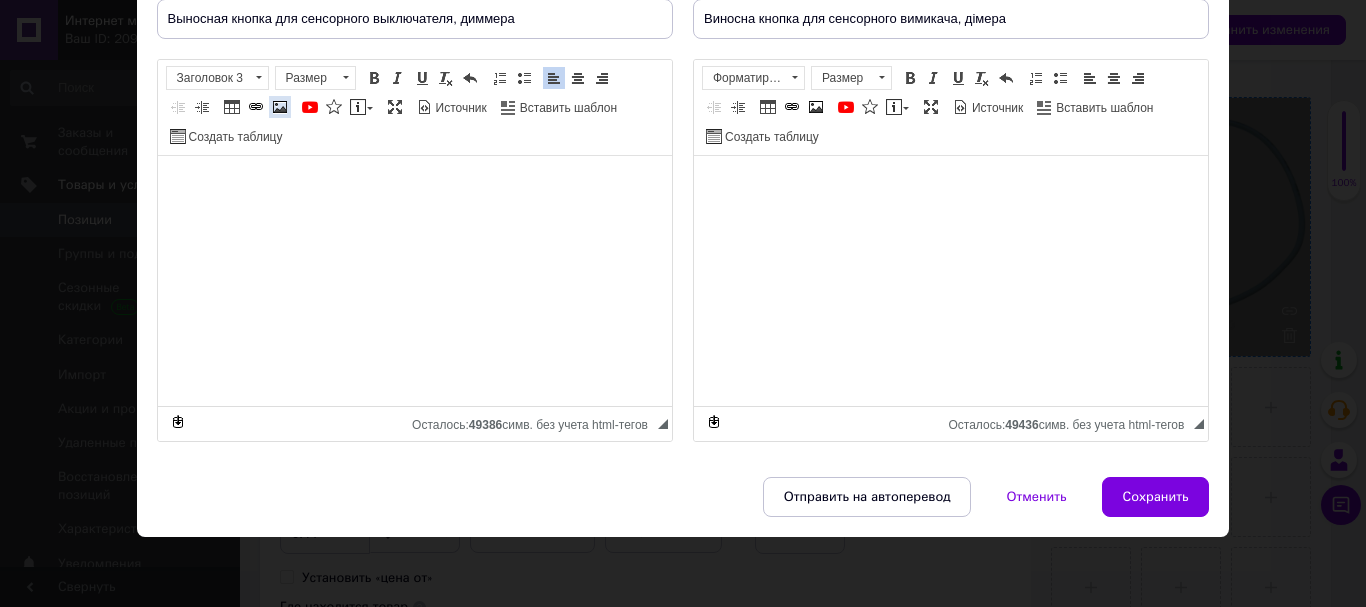 click at bounding box center (280, 107) 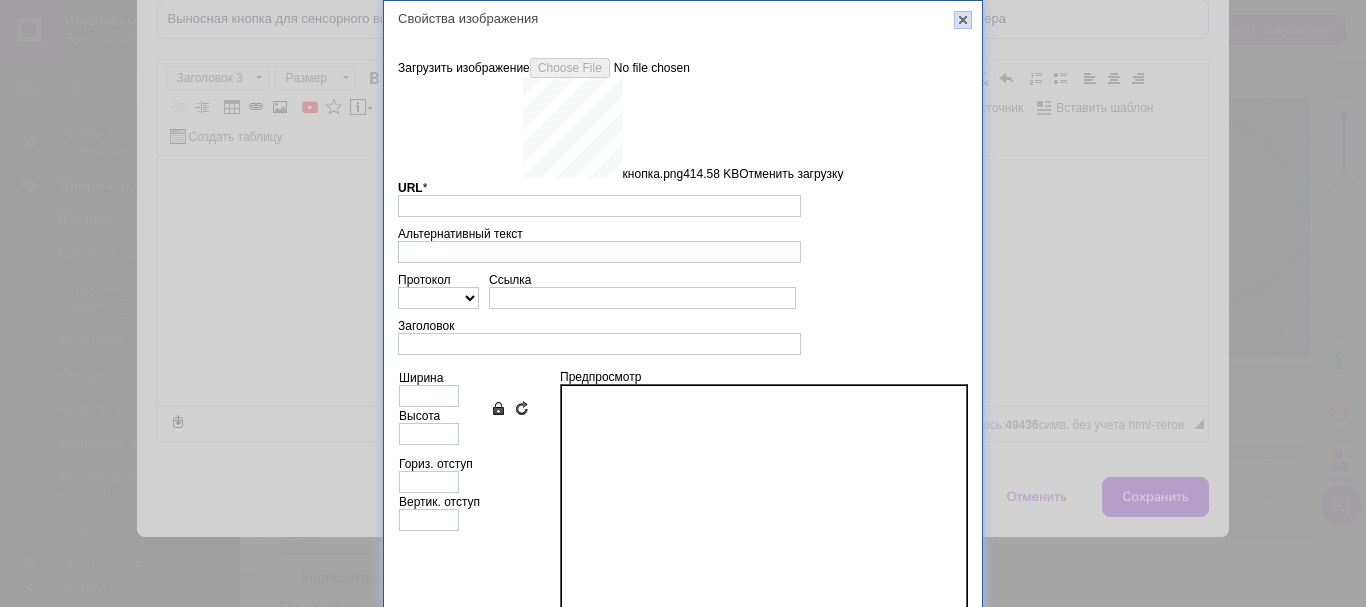 click on "X" at bounding box center (963, 20) 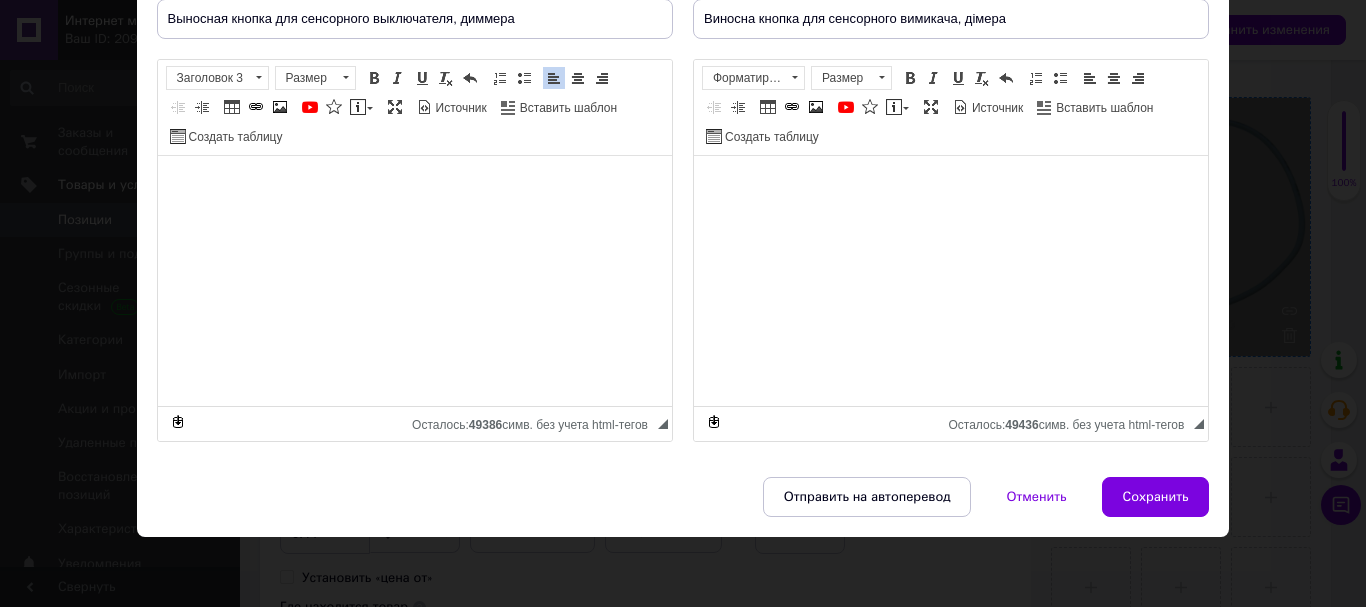 click at bounding box center [280, 107] 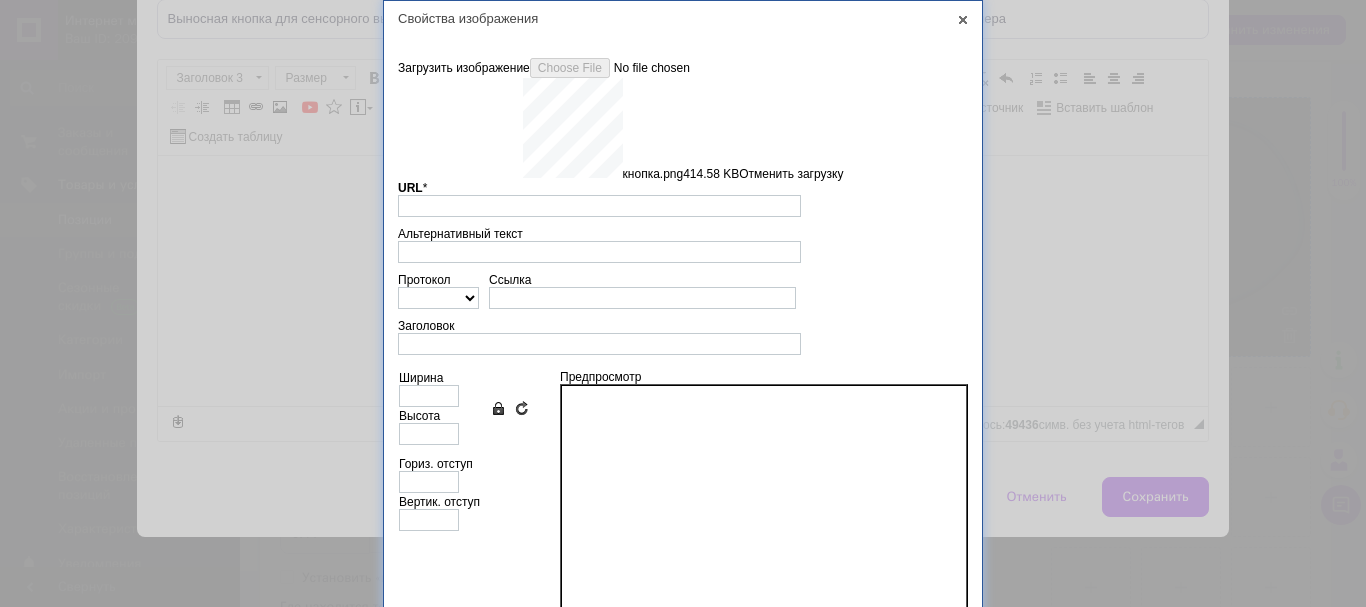 click on "Загрузить изображение Удалить все файлы кнопка.png 414.58 KB Отменить загрузку" at bounding box center (683, 119) 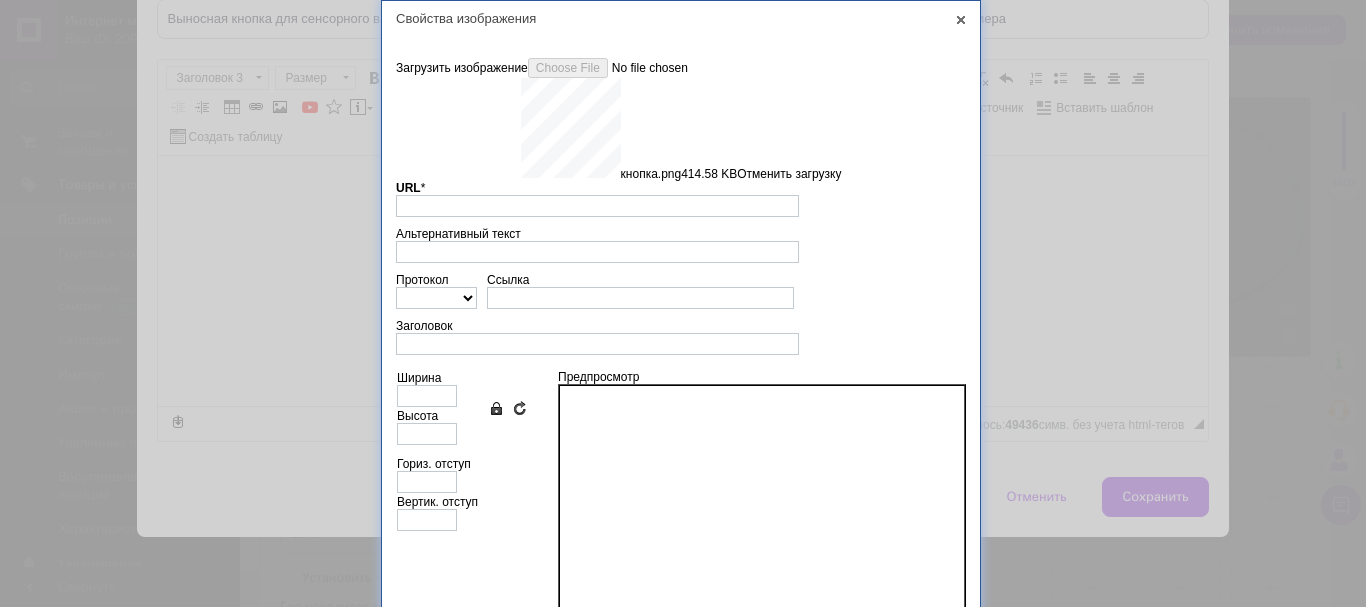click on "Свойства изображения" at bounding box center [681, 18] 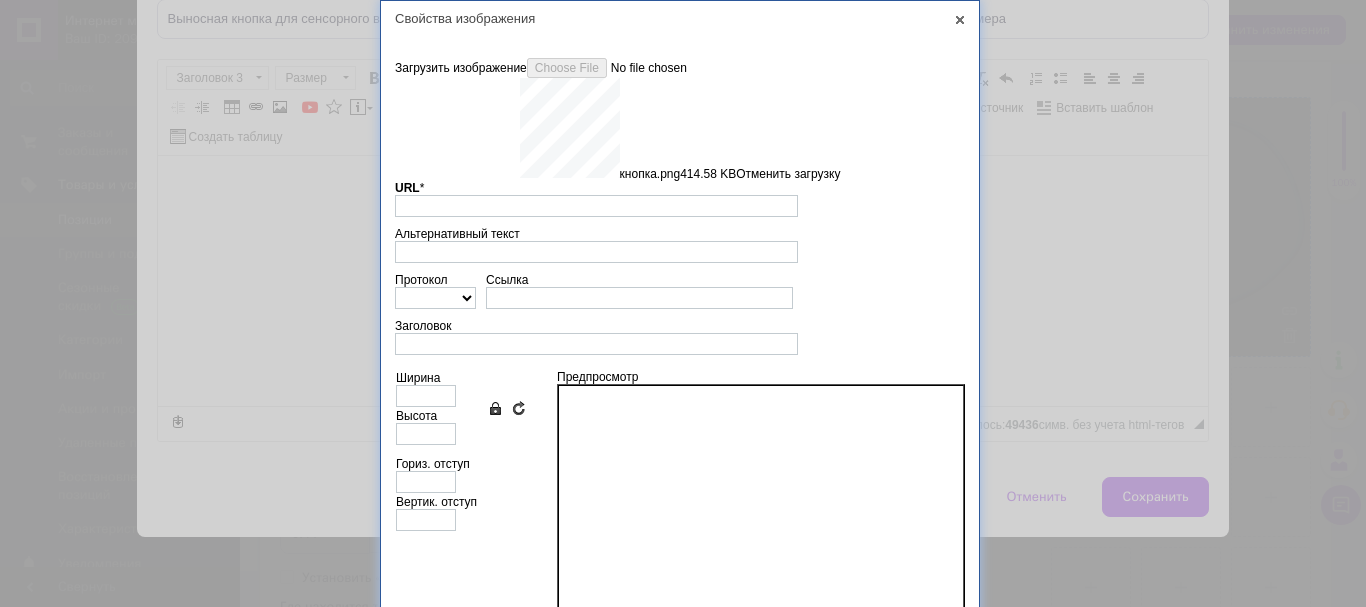 scroll, scrollTop: 198, scrollLeft: 0, axis: vertical 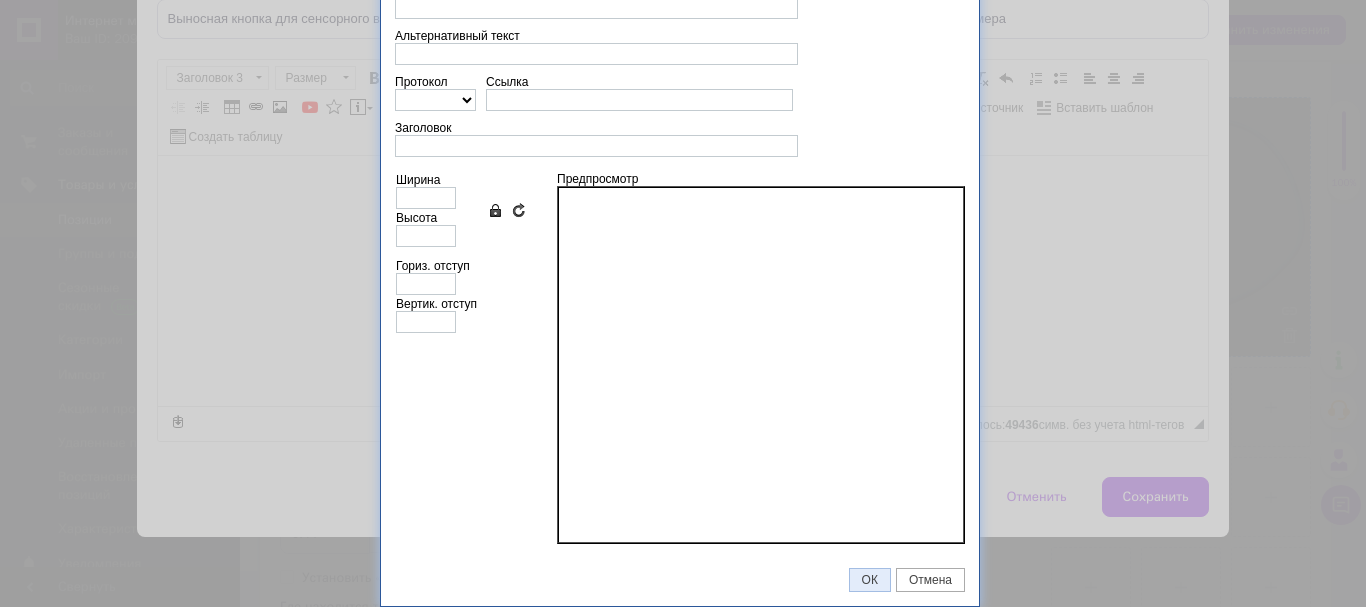 drag, startPoint x: 868, startPoint y: 577, endPoint x: 858, endPoint y: 574, distance: 10.440307 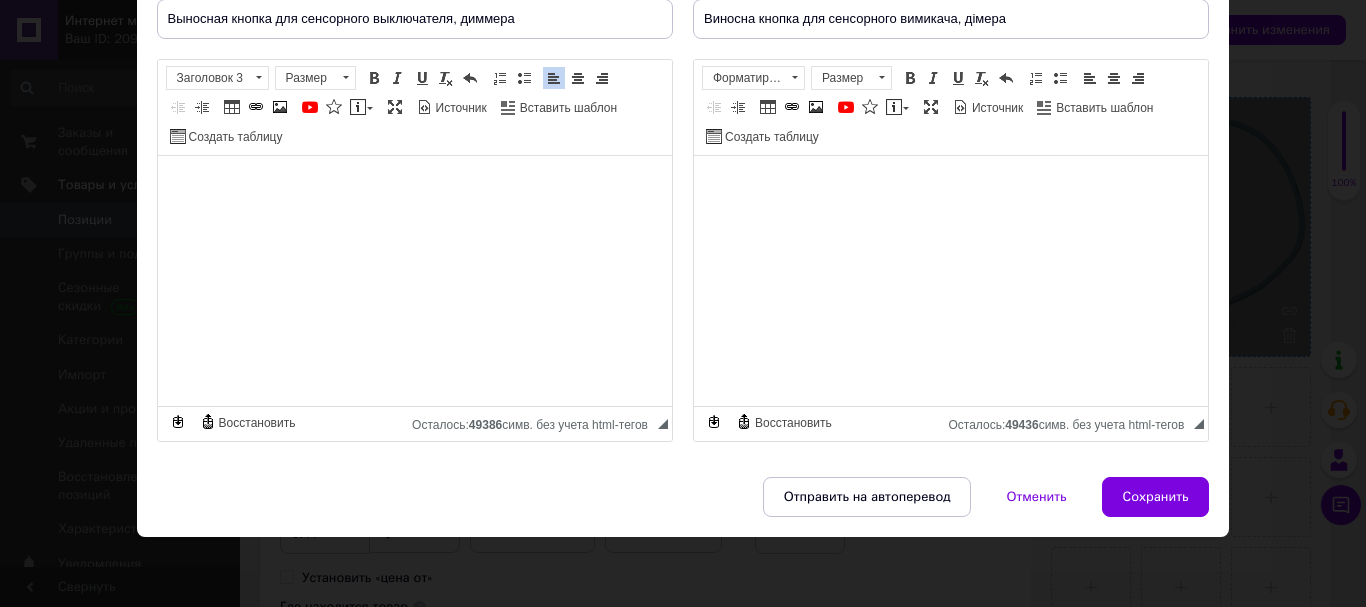 click at bounding box center (280, 107) 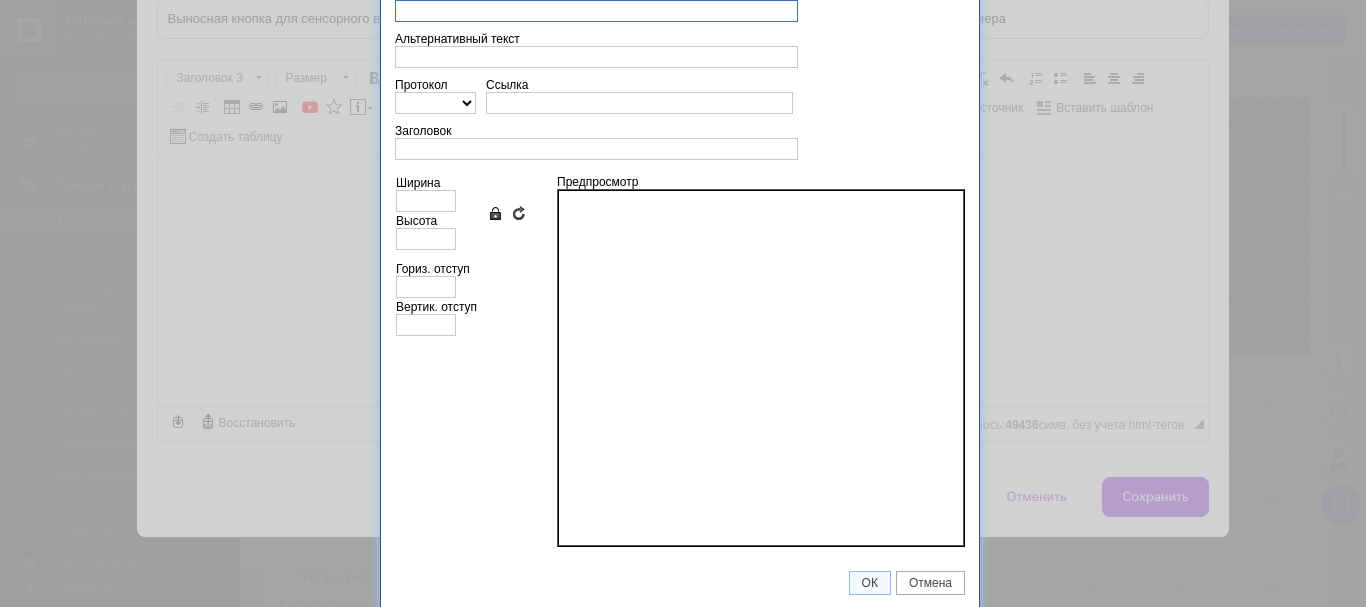 scroll, scrollTop: 0, scrollLeft: 0, axis: both 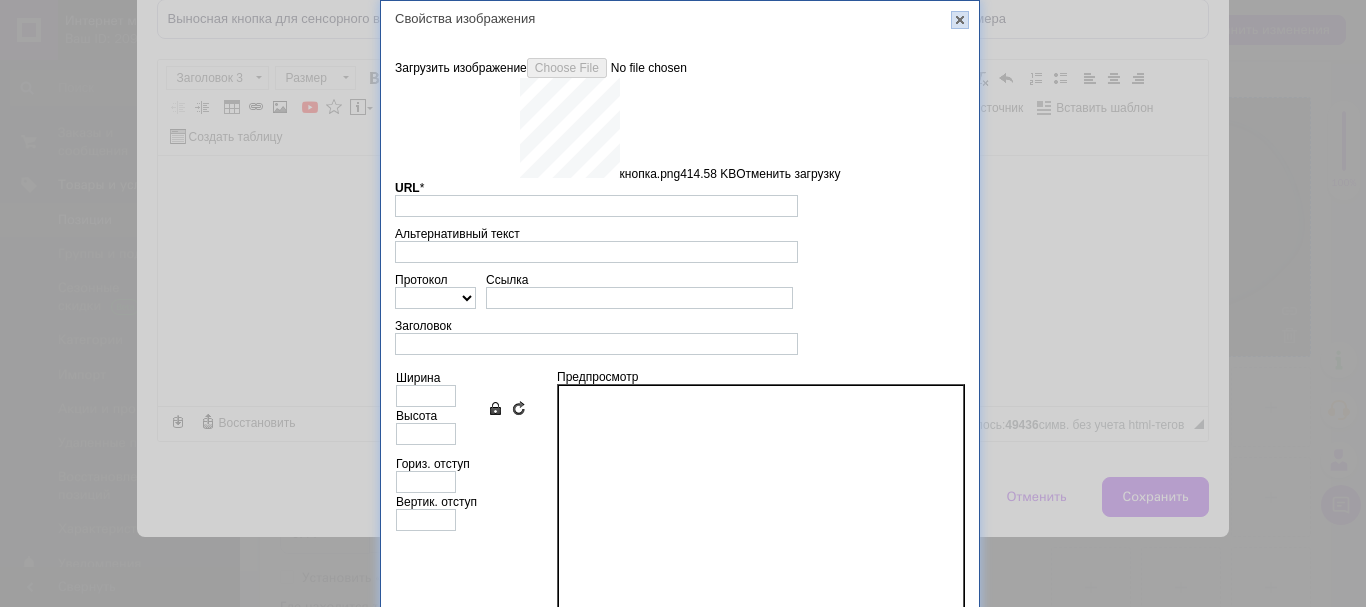 click on "X" at bounding box center [960, 20] 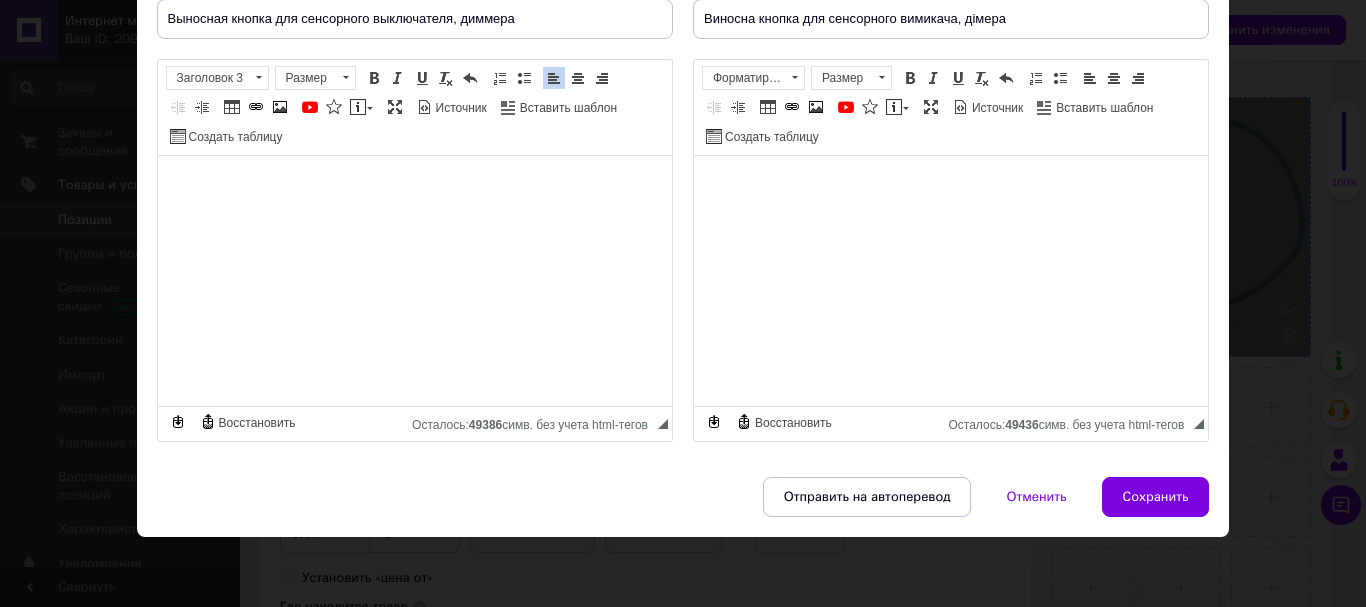 click on "Отменить" at bounding box center [1036, 497] 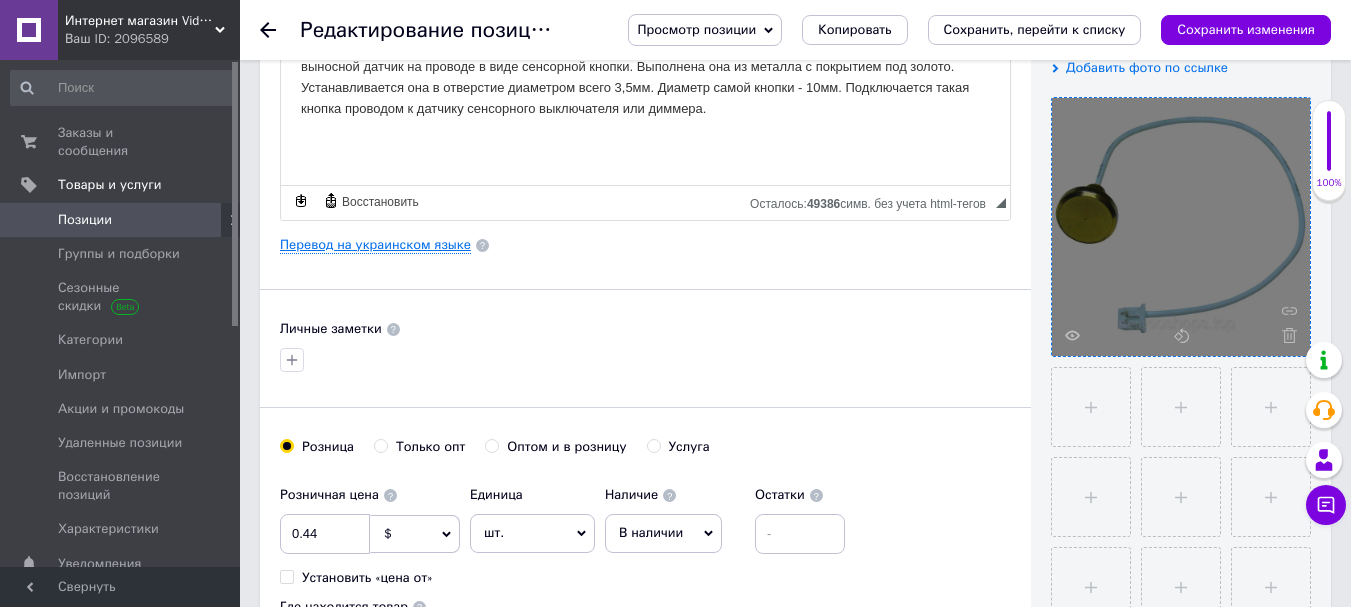 click on "Перевод на украинском языке" at bounding box center [375, 245] 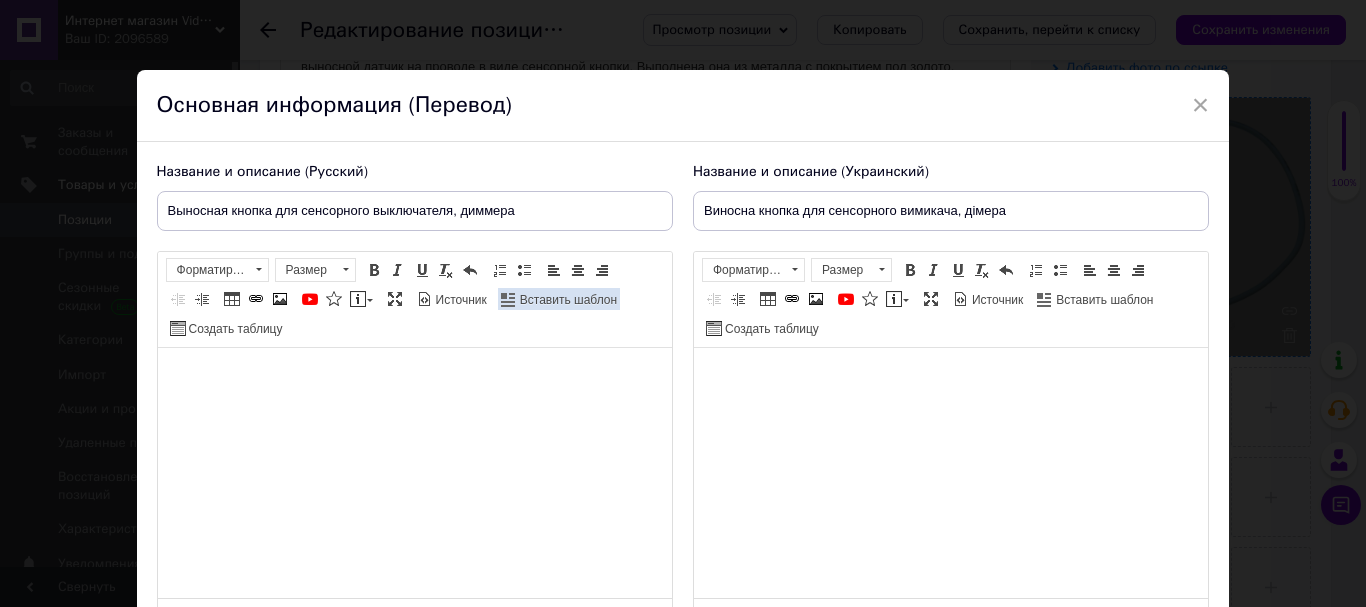 scroll, scrollTop: 192, scrollLeft: 0, axis: vertical 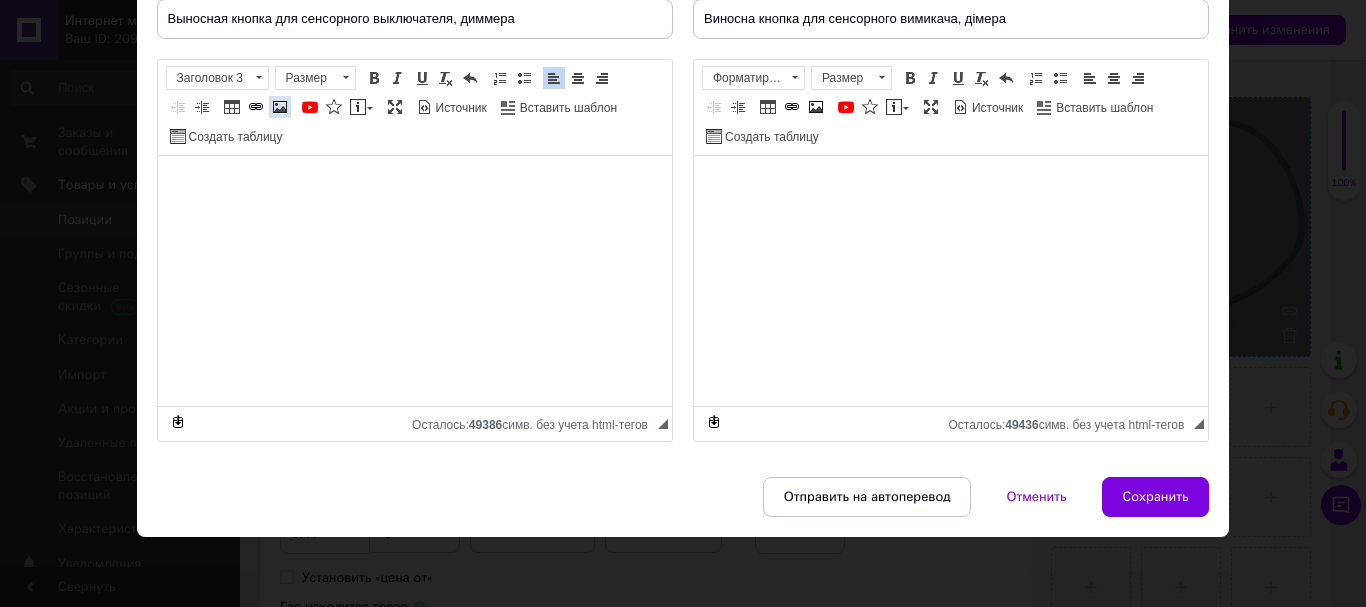 click at bounding box center (280, 107) 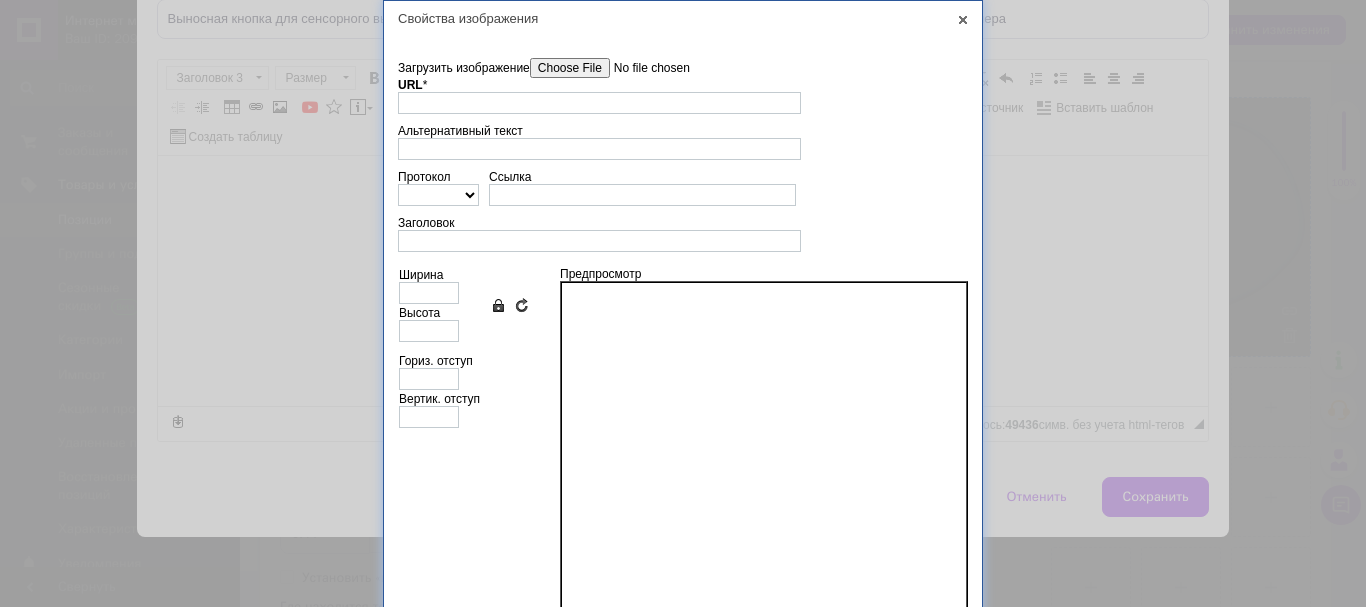 click on "Загрузить изображение" at bounding box center [643, 68] 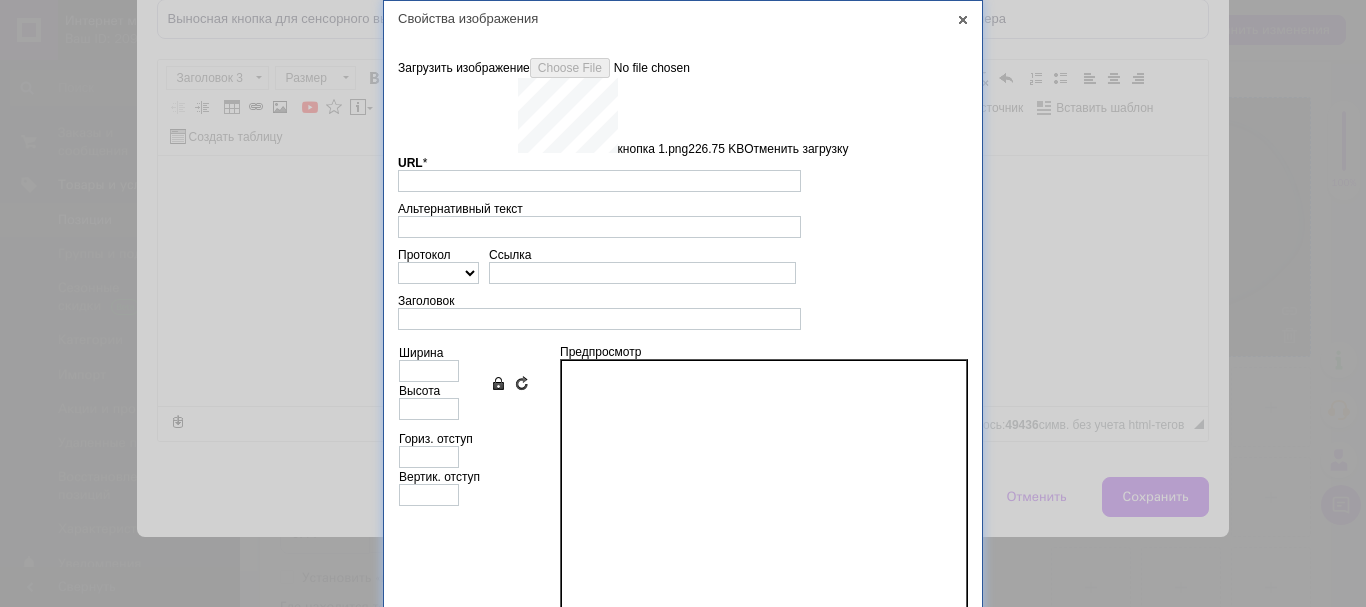 type on "[URL][DOMAIN_NAME]" 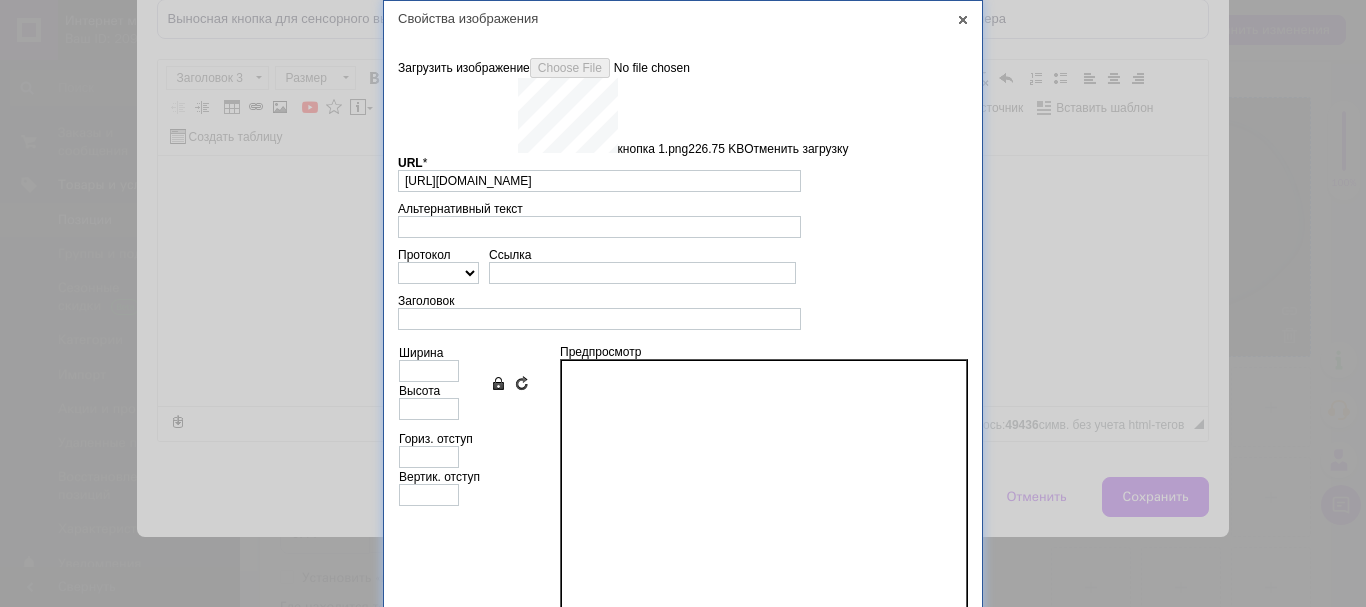 type on "640" 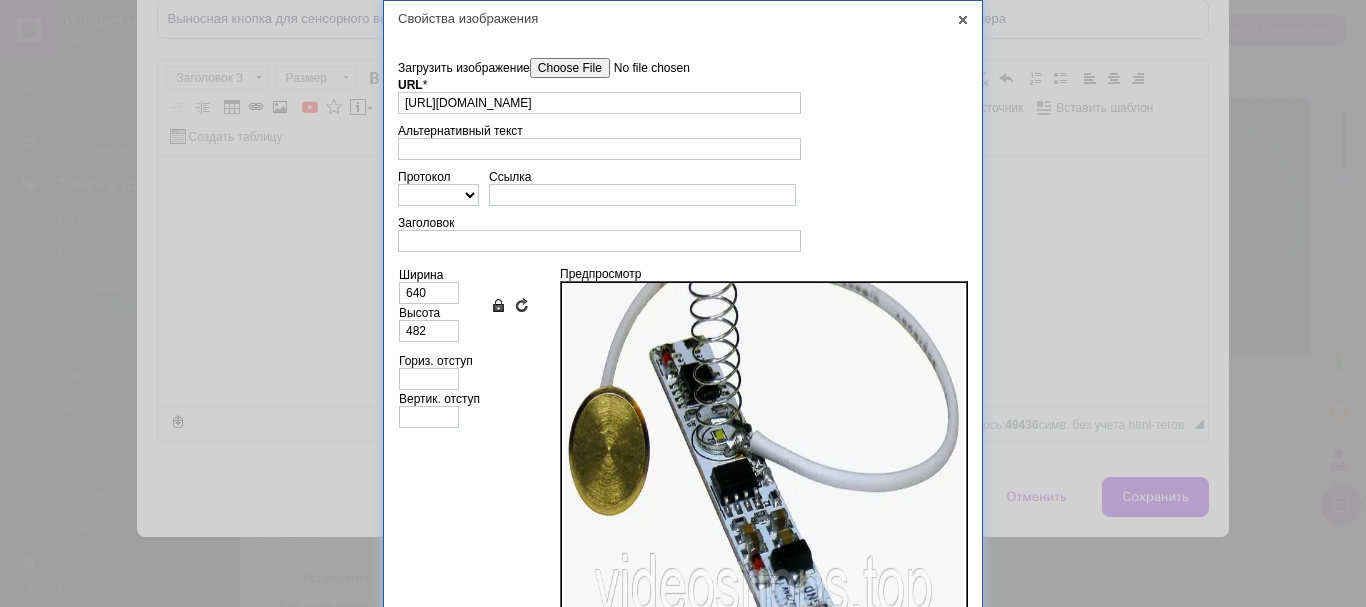 scroll, scrollTop: 141, scrollLeft: 0, axis: vertical 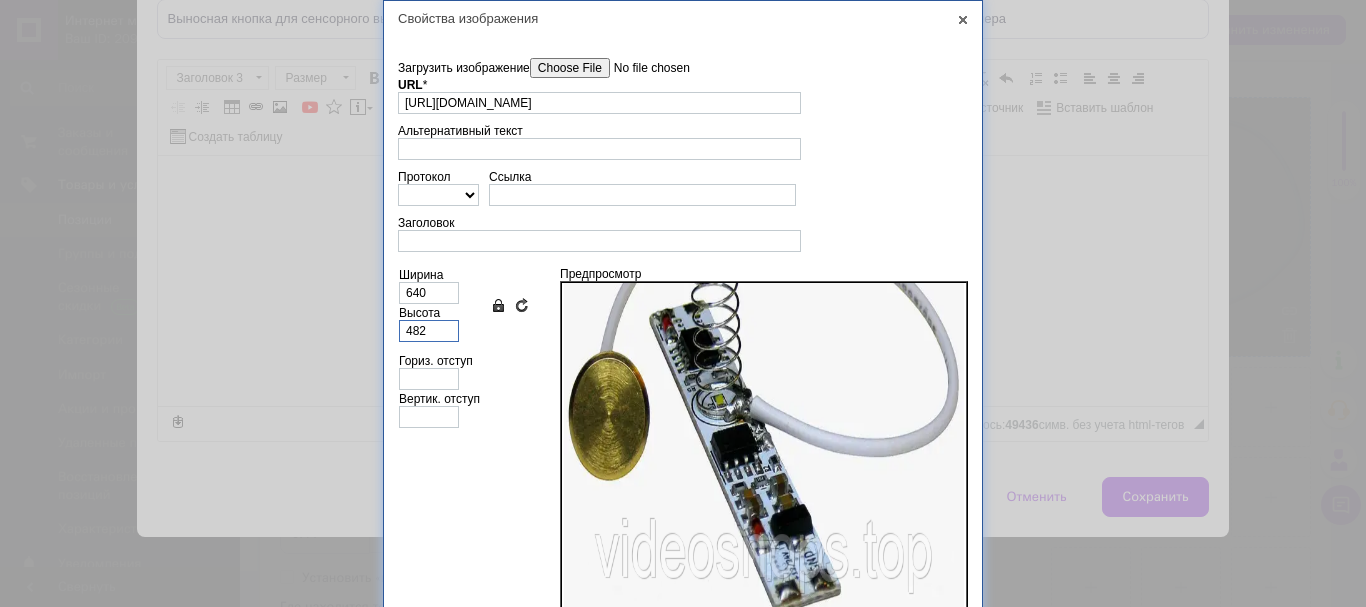 drag, startPoint x: 428, startPoint y: 329, endPoint x: 351, endPoint y: 329, distance: 77 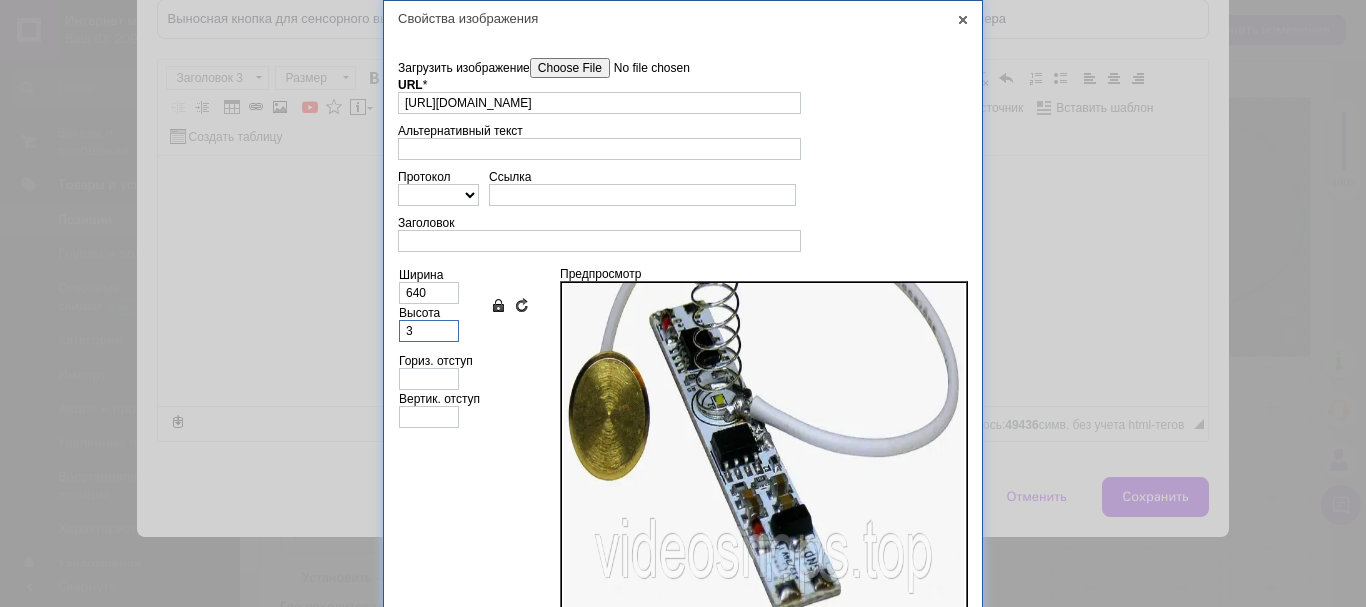type on "4" 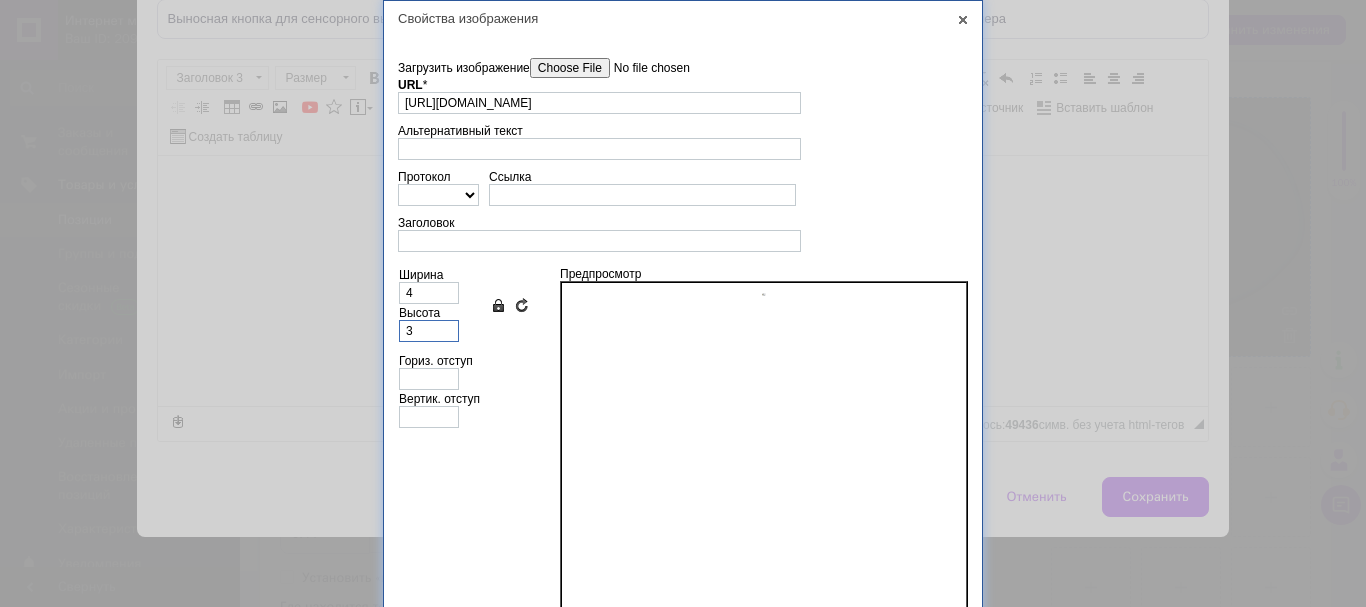scroll, scrollTop: 0, scrollLeft: 0, axis: both 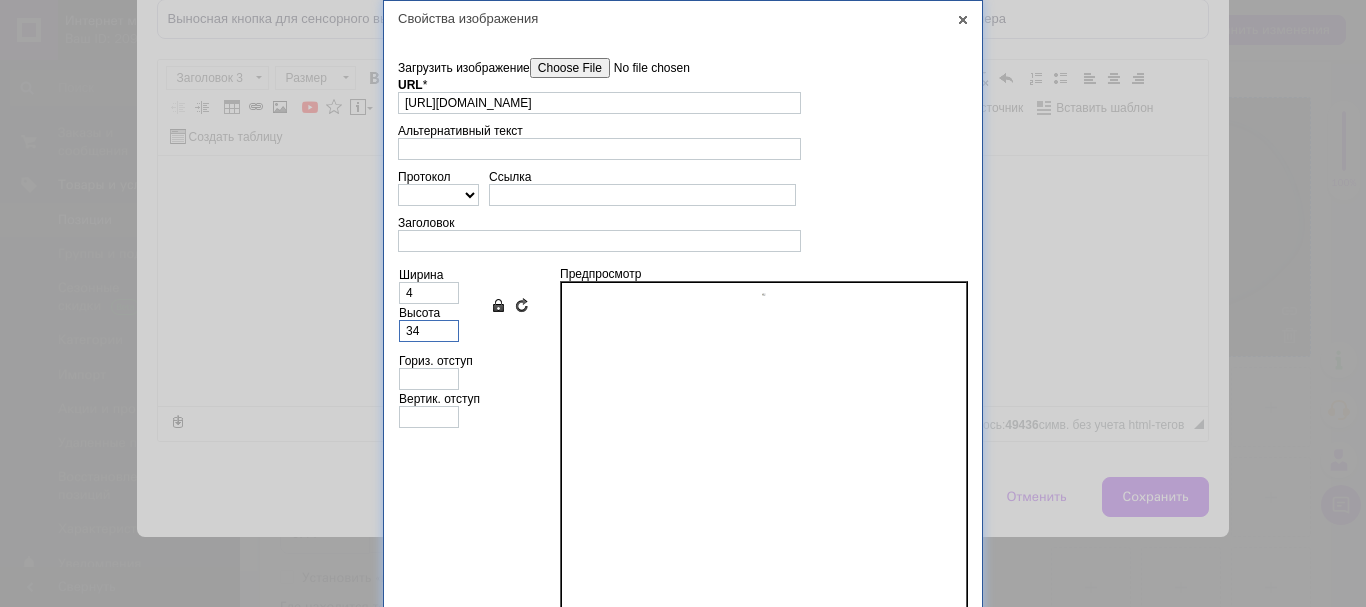 type on "45" 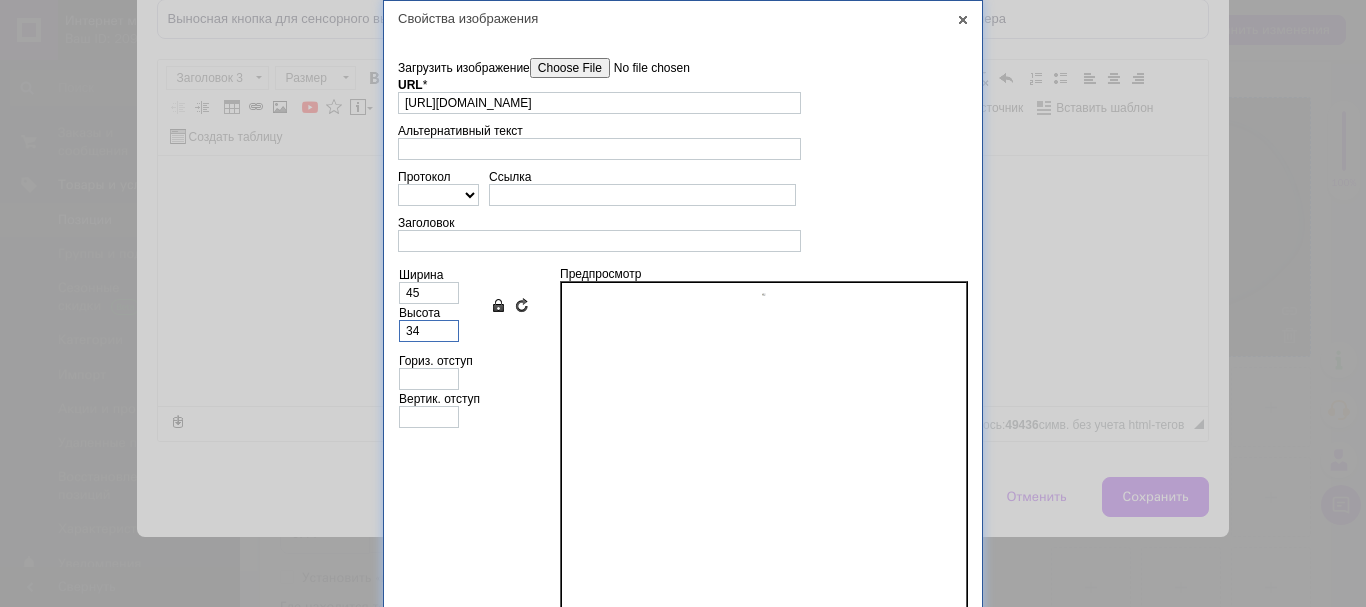 type on "340" 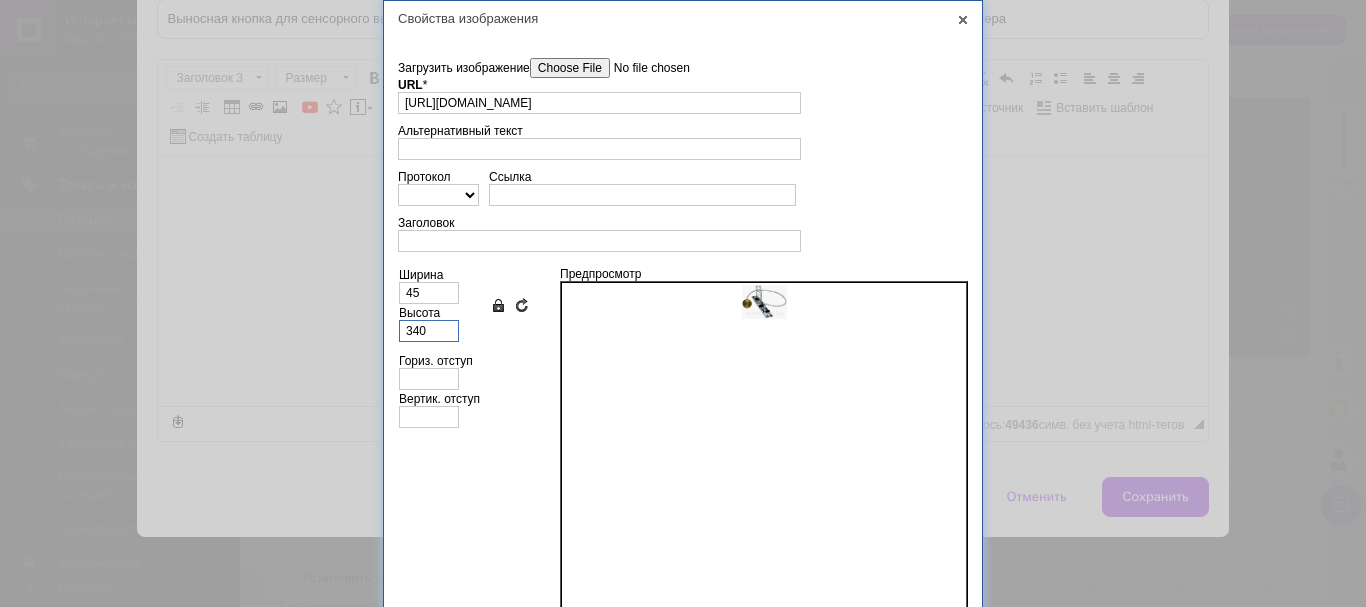 type on "451" 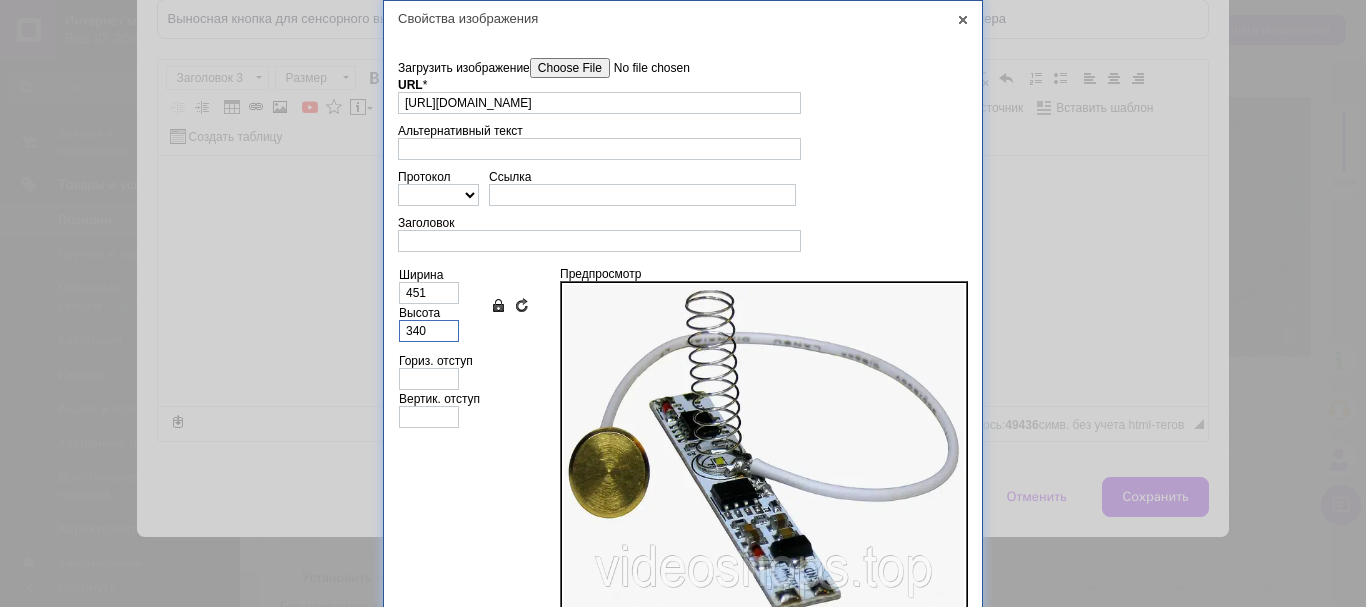 scroll, scrollTop: 95, scrollLeft: 0, axis: vertical 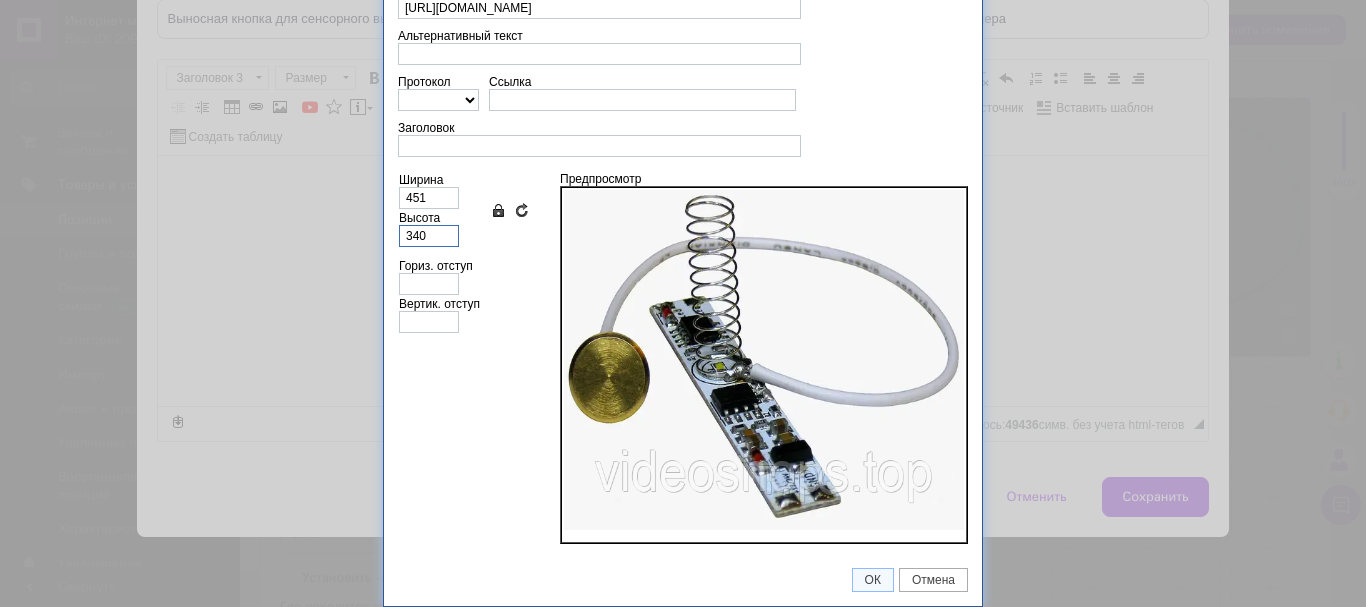drag, startPoint x: 432, startPoint y: 231, endPoint x: 340, endPoint y: 233, distance: 92.021736 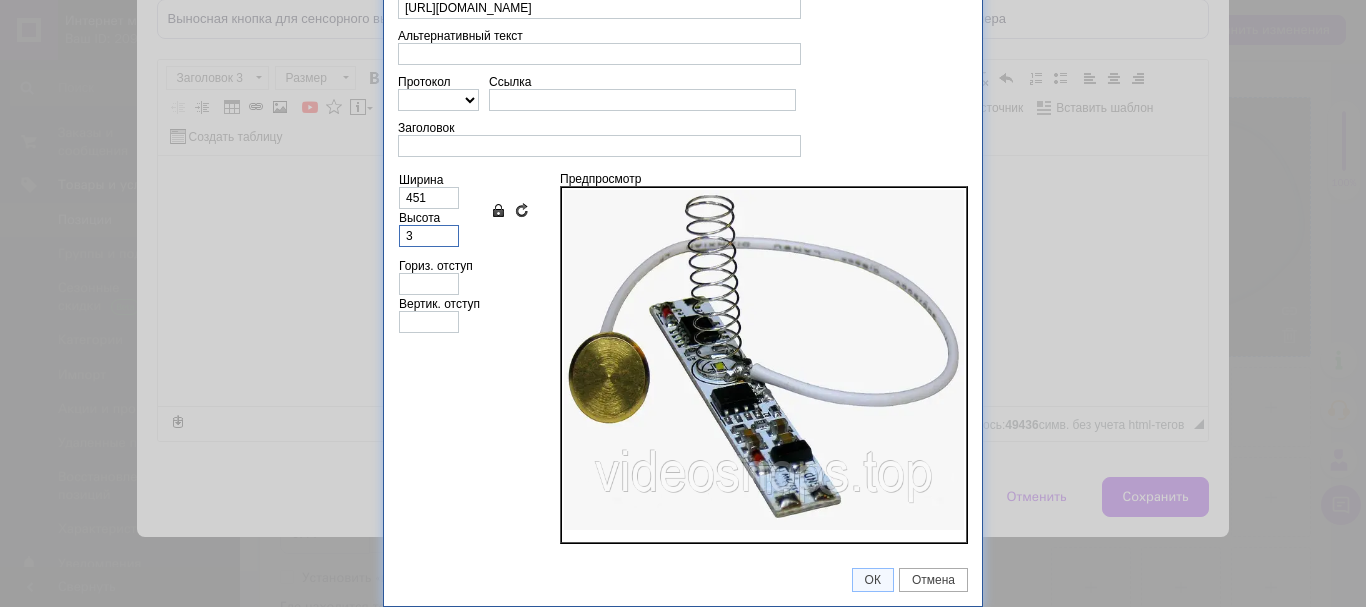 type on "4" 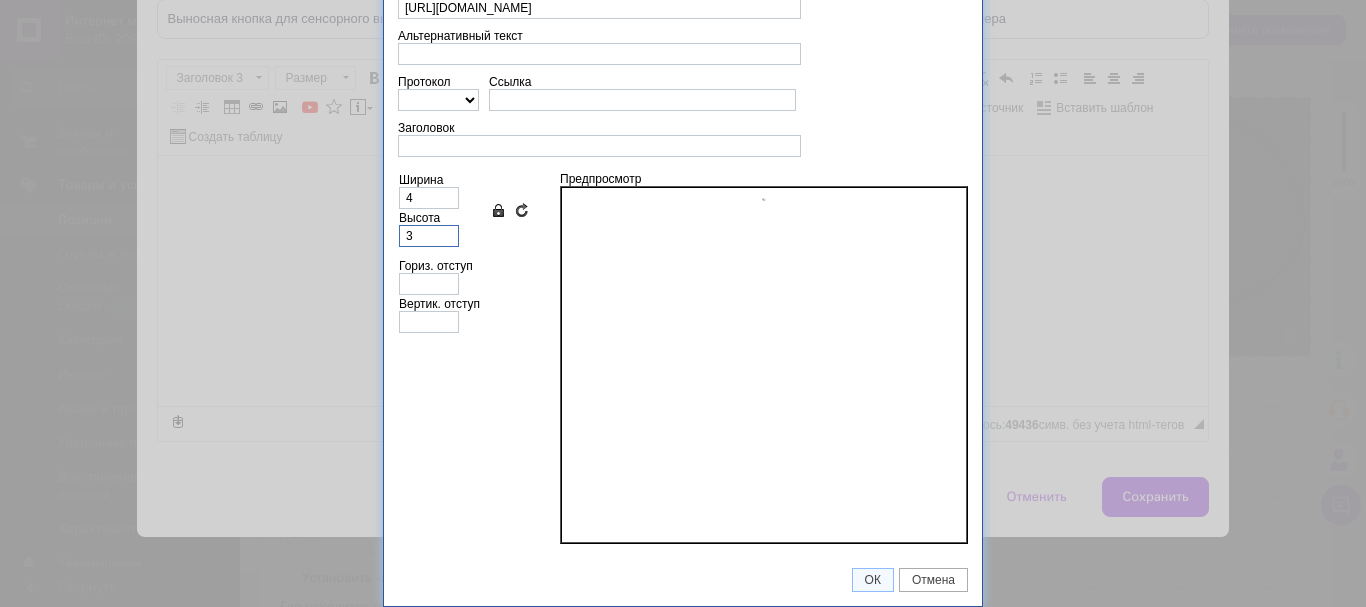 type on "30" 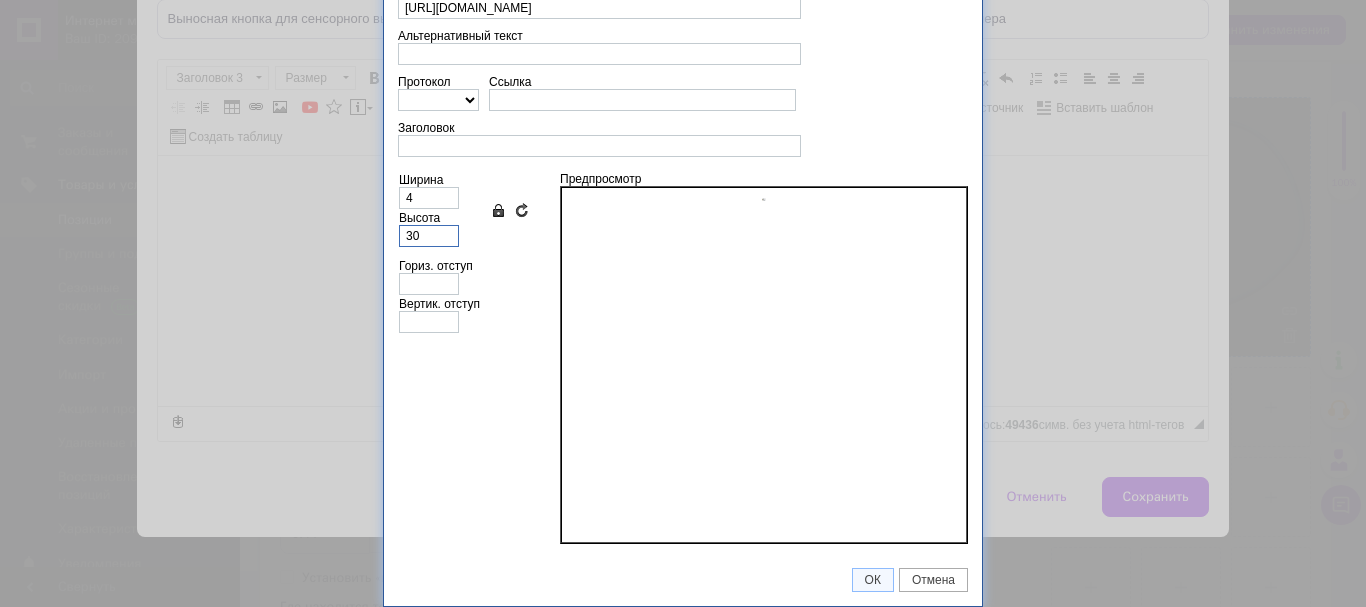 type on "40" 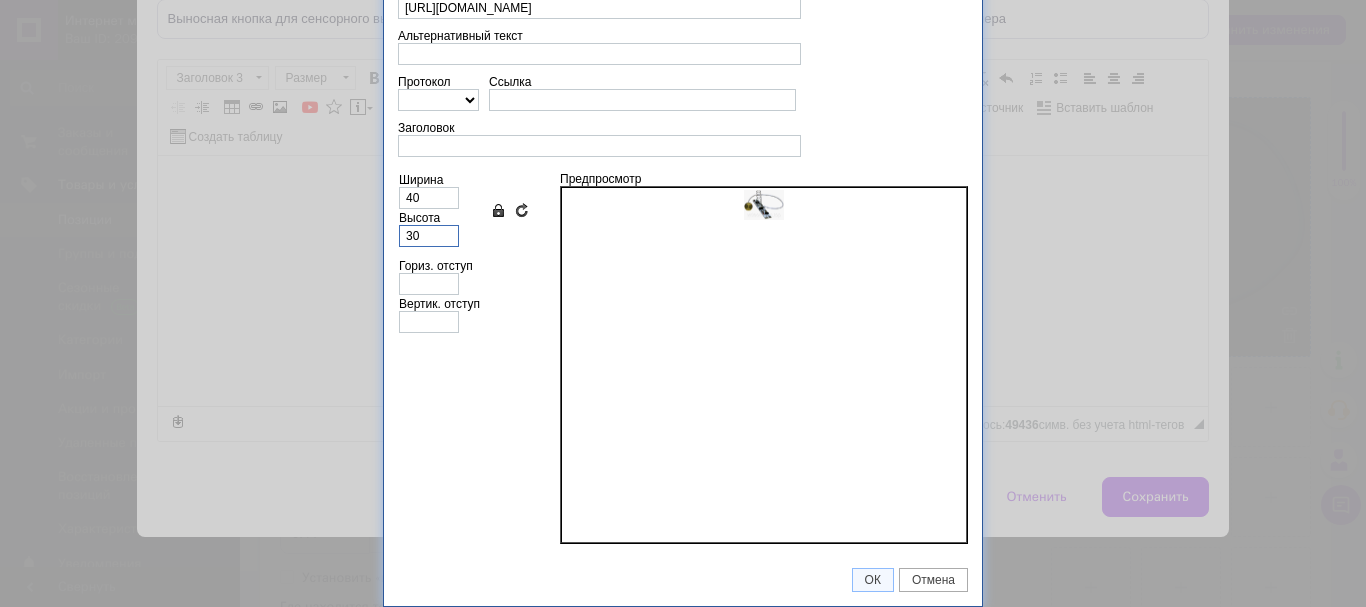 type on "300" 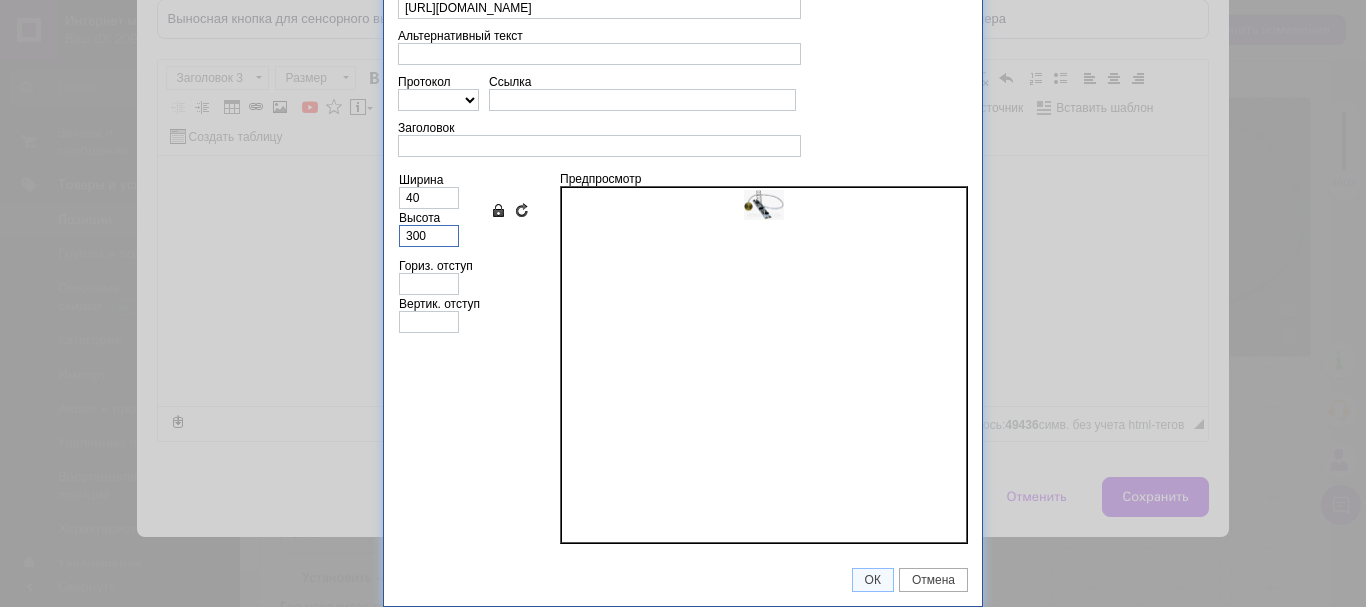 type on "398" 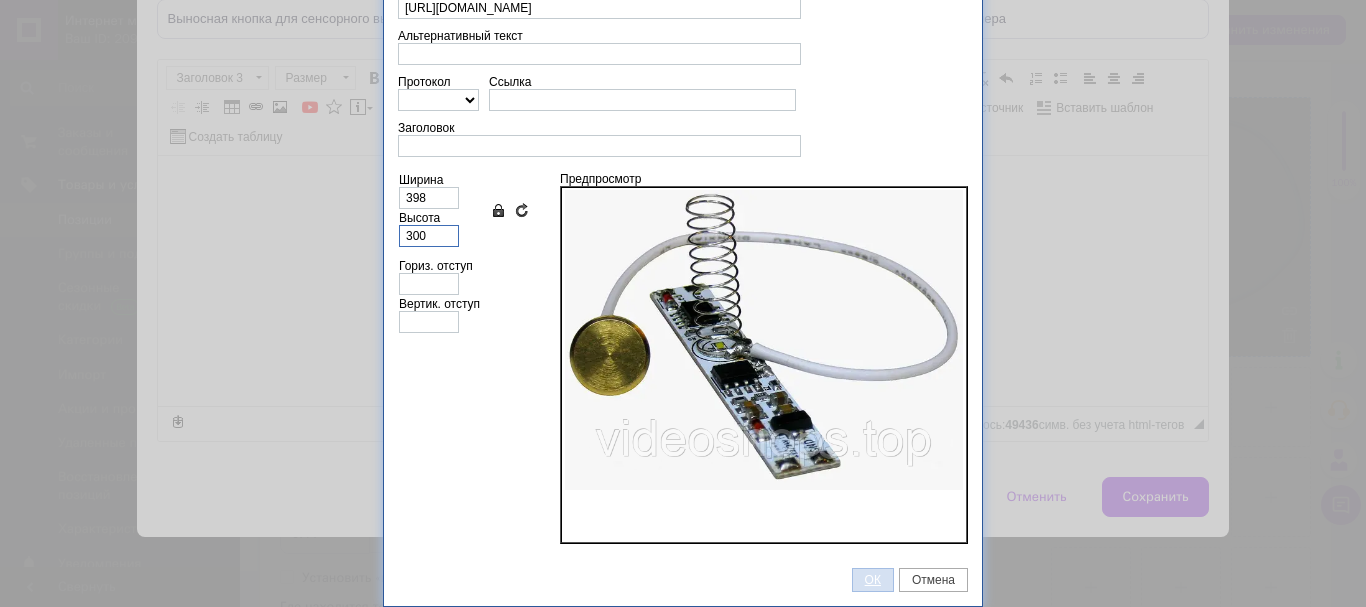 type on "300" 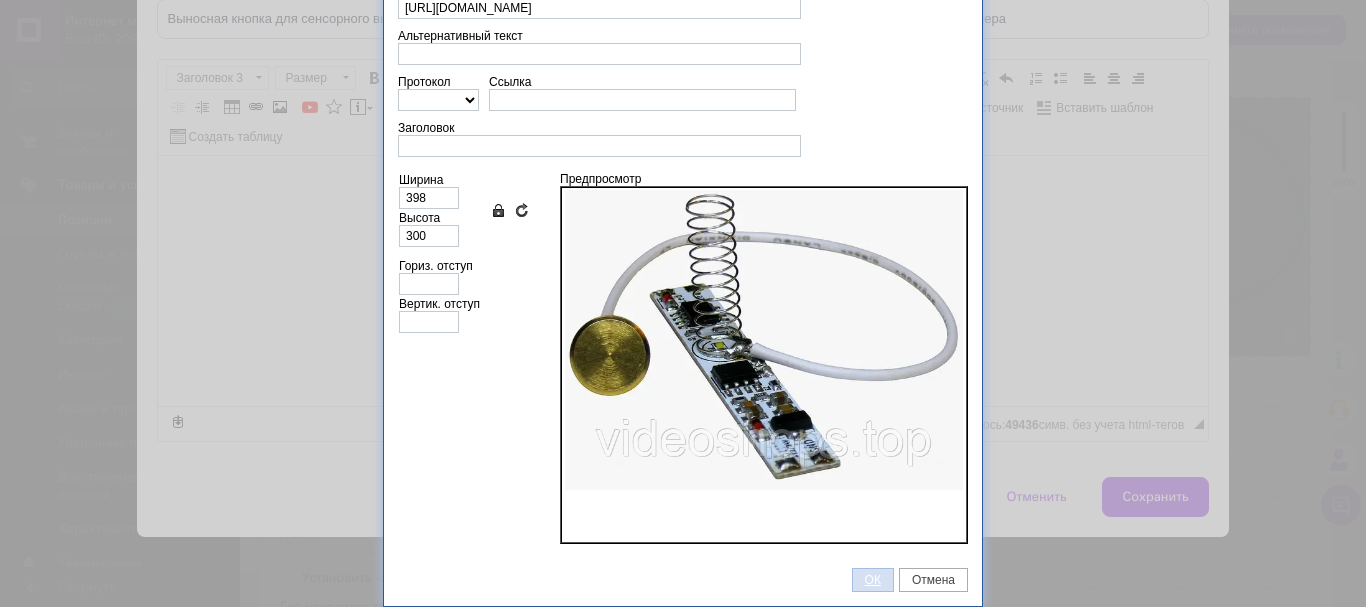 click on "ОК" at bounding box center (873, 580) 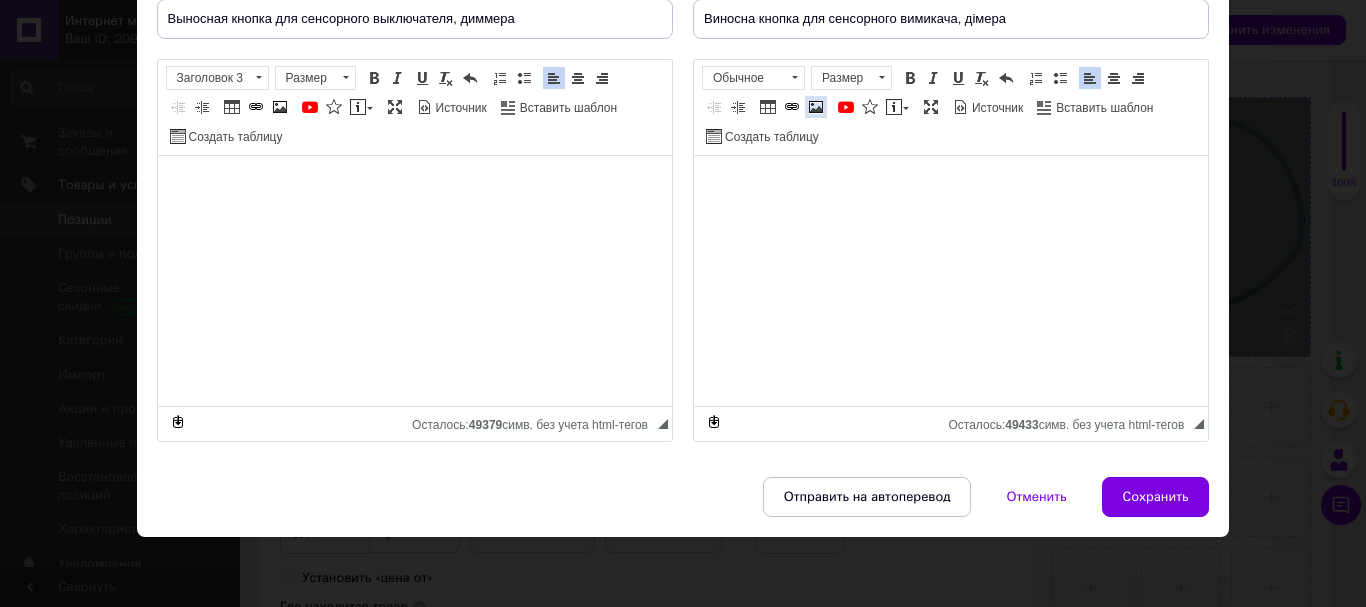 click at bounding box center [816, 107] 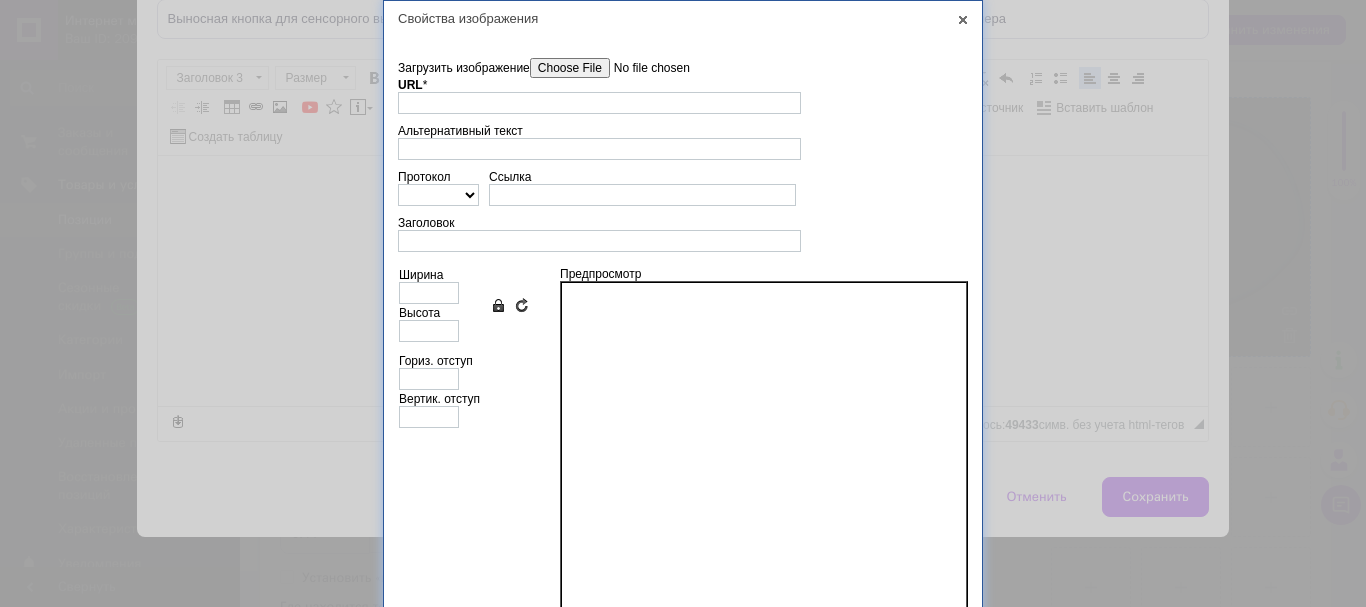 click on "Загрузить изображение" at bounding box center (643, 68) 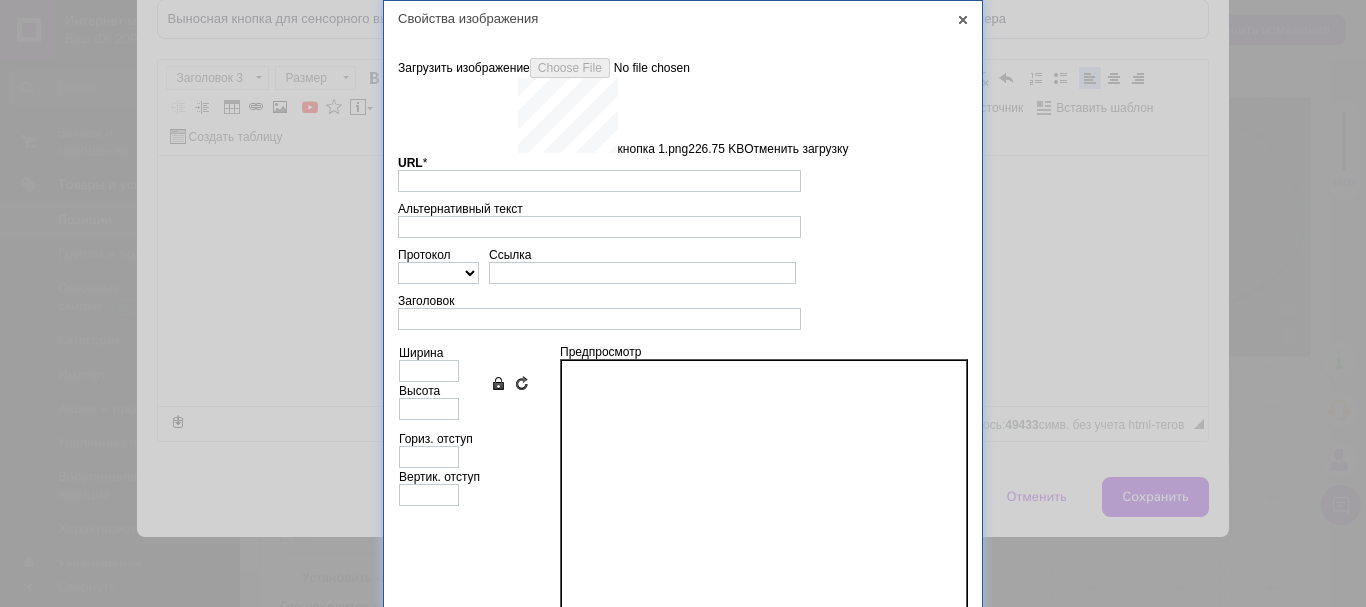 type on "[URL][DOMAIN_NAME]" 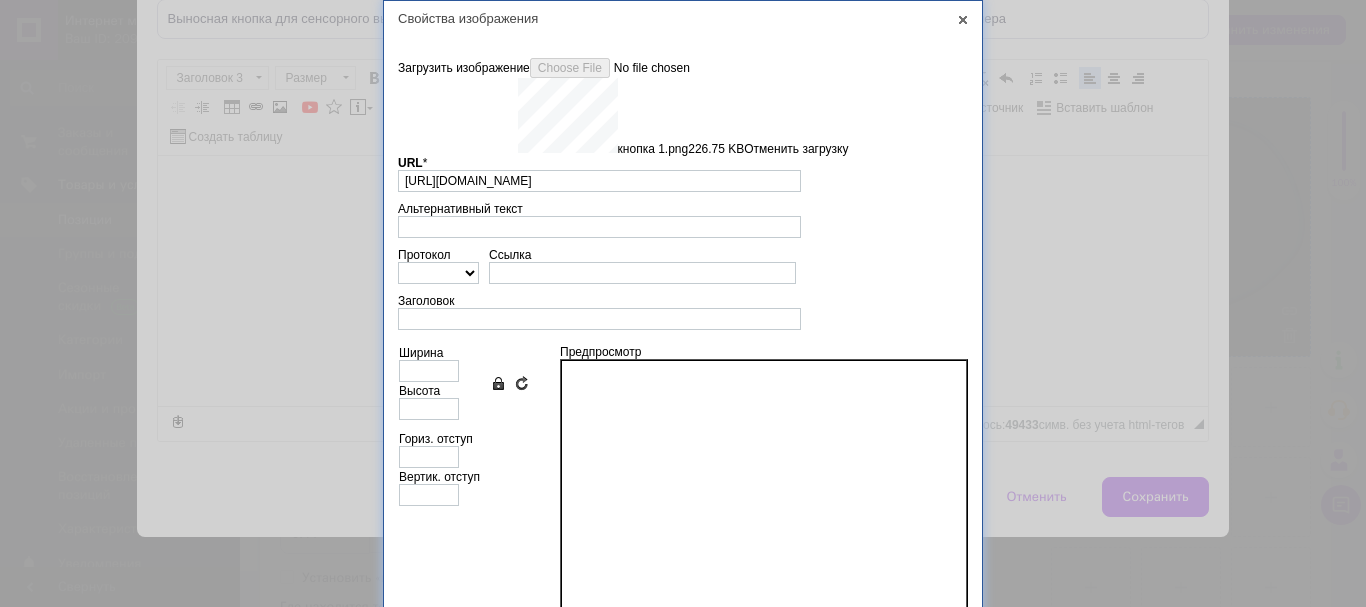 type on "640" 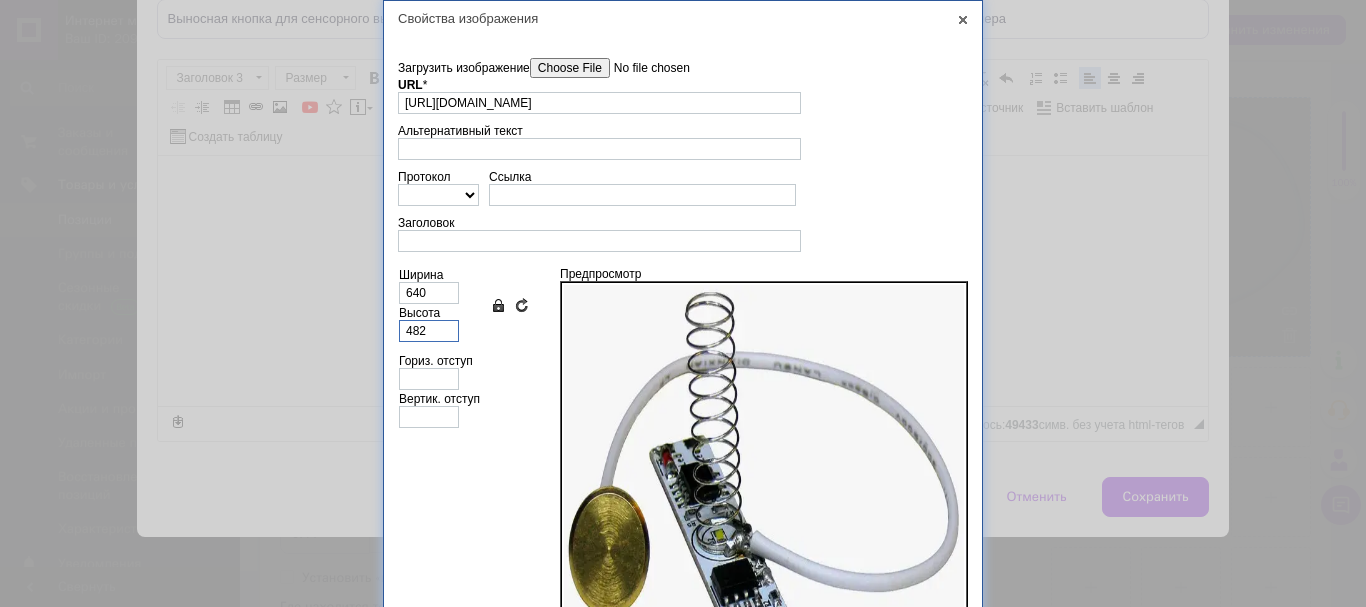 drag, startPoint x: 422, startPoint y: 326, endPoint x: 368, endPoint y: 319, distance: 54.451813 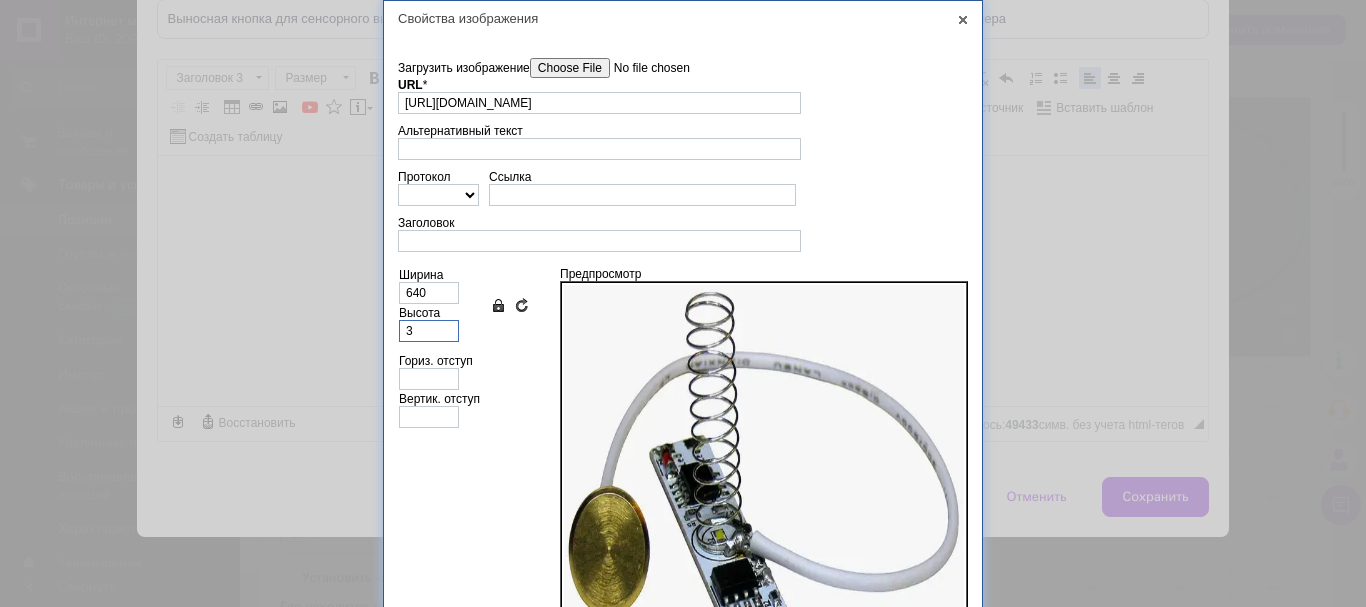 type on "4" 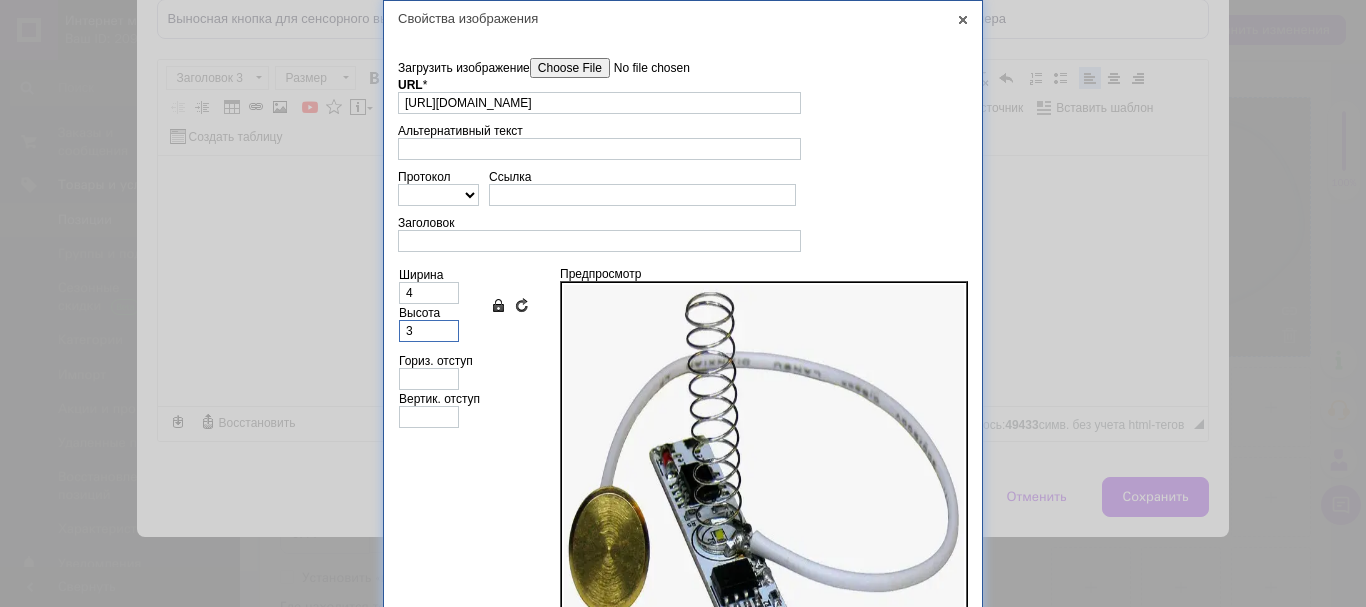 type on "30" 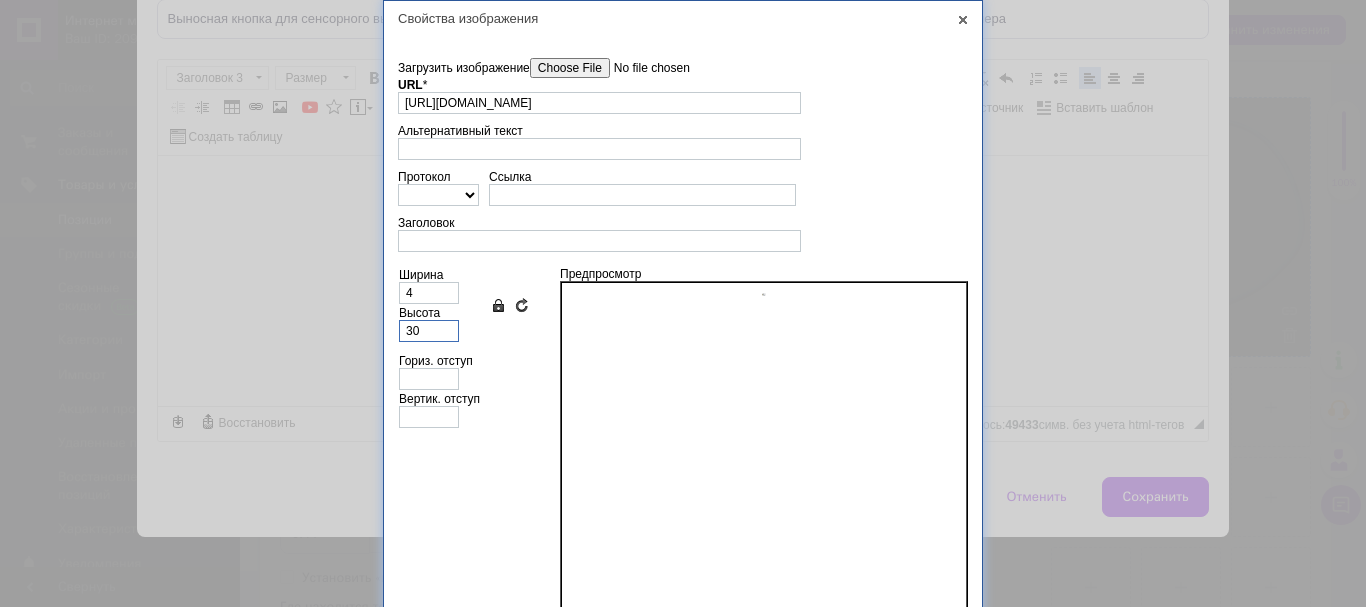 type on "40" 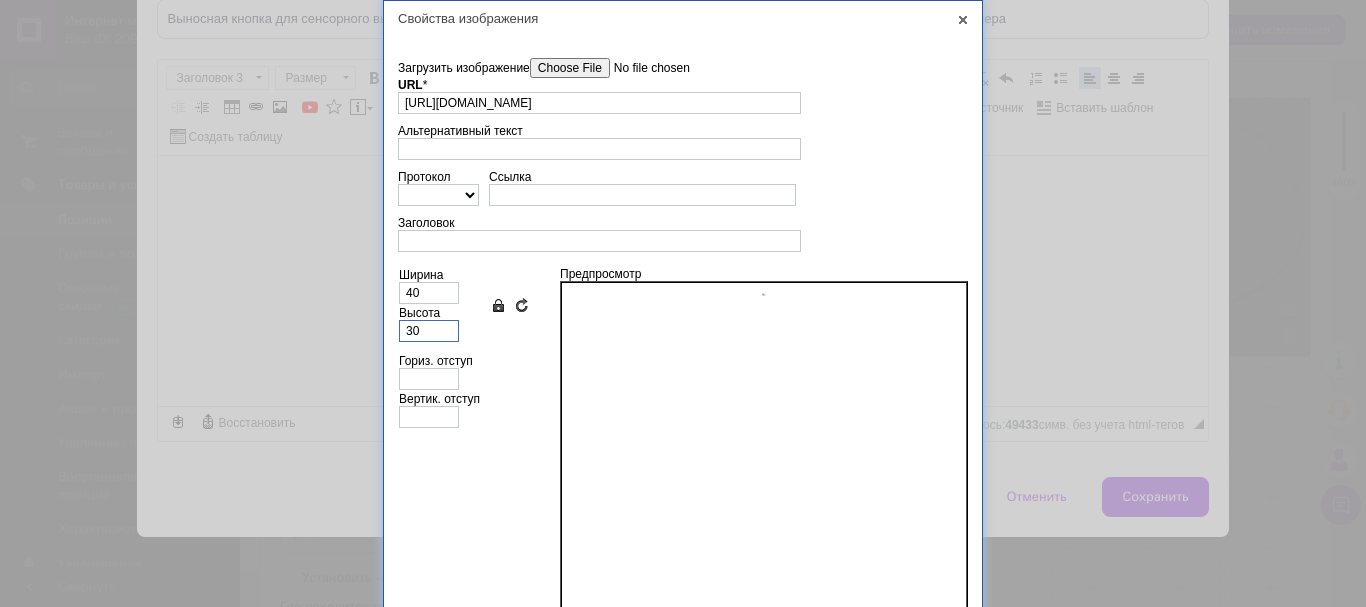type on "300" 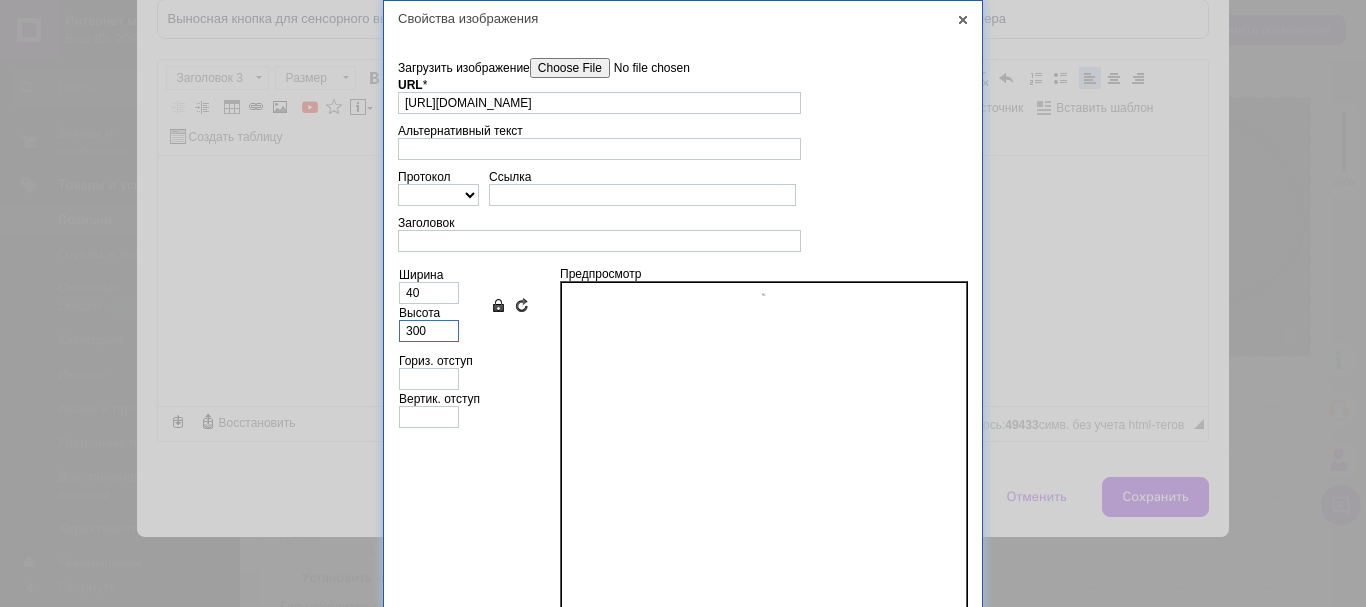 type on "398" 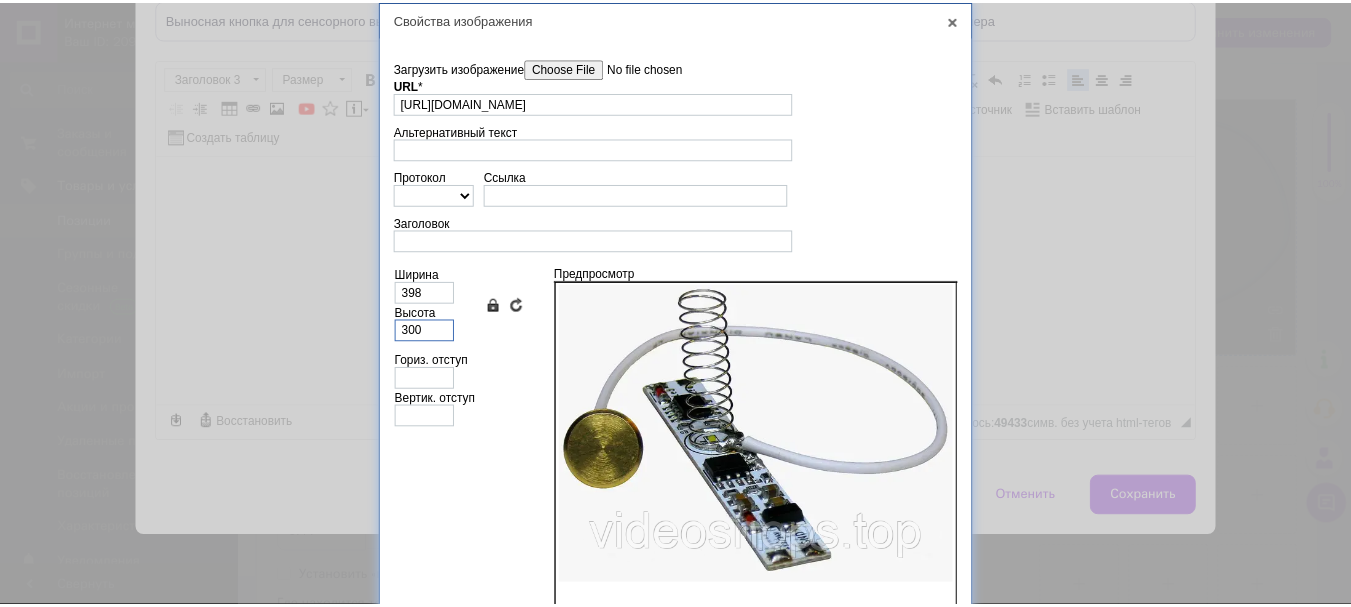 scroll, scrollTop: 95, scrollLeft: 0, axis: vertical 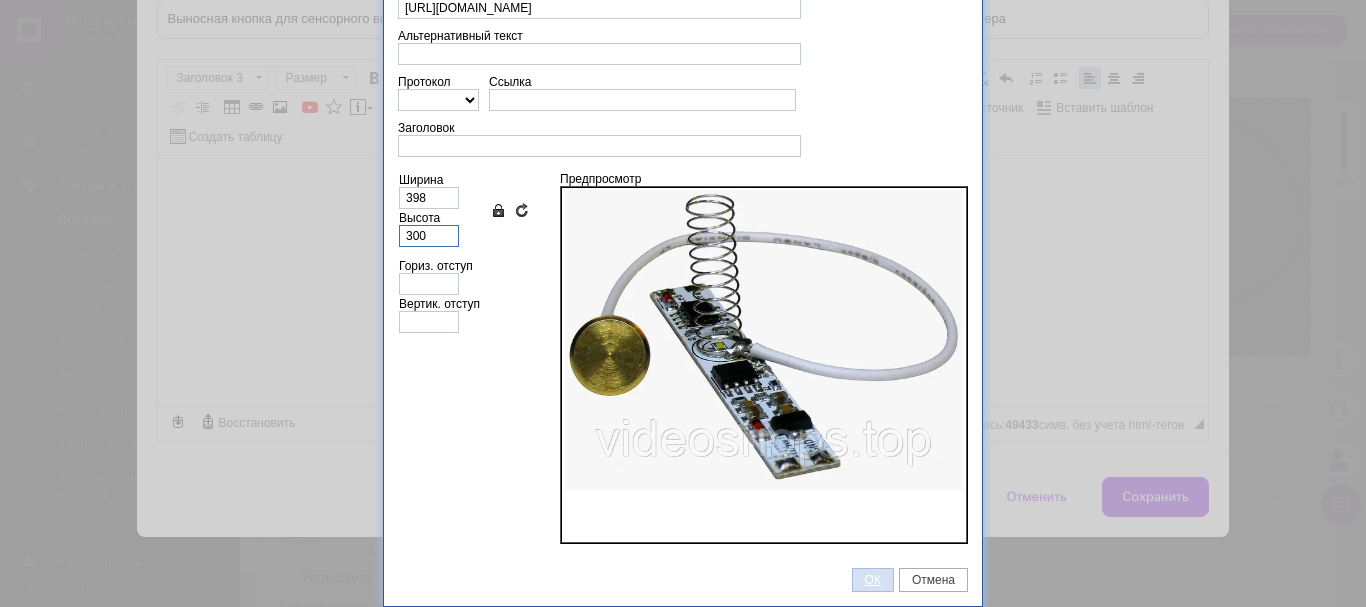 type on "300" 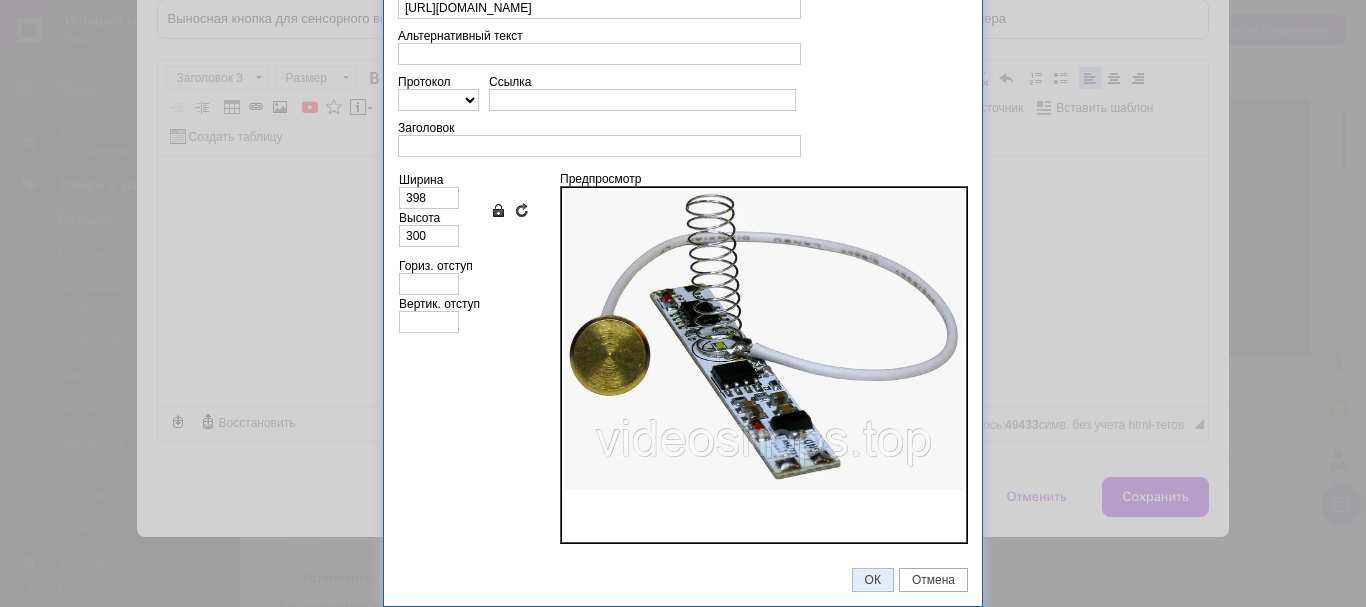 click on "ОК" at bounding box center (873, 580) 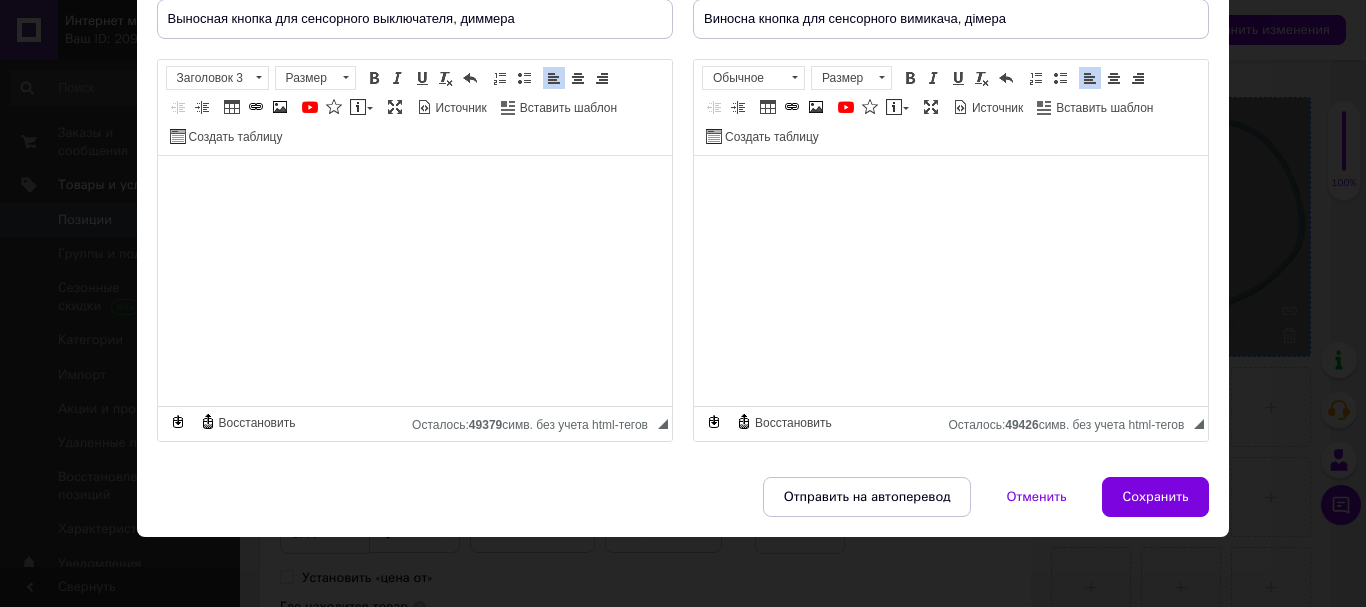drag, startPoint x: 1134, startPoint y: 496, endPoint x: 1144, endPoint y: 500, distance: 10.770329 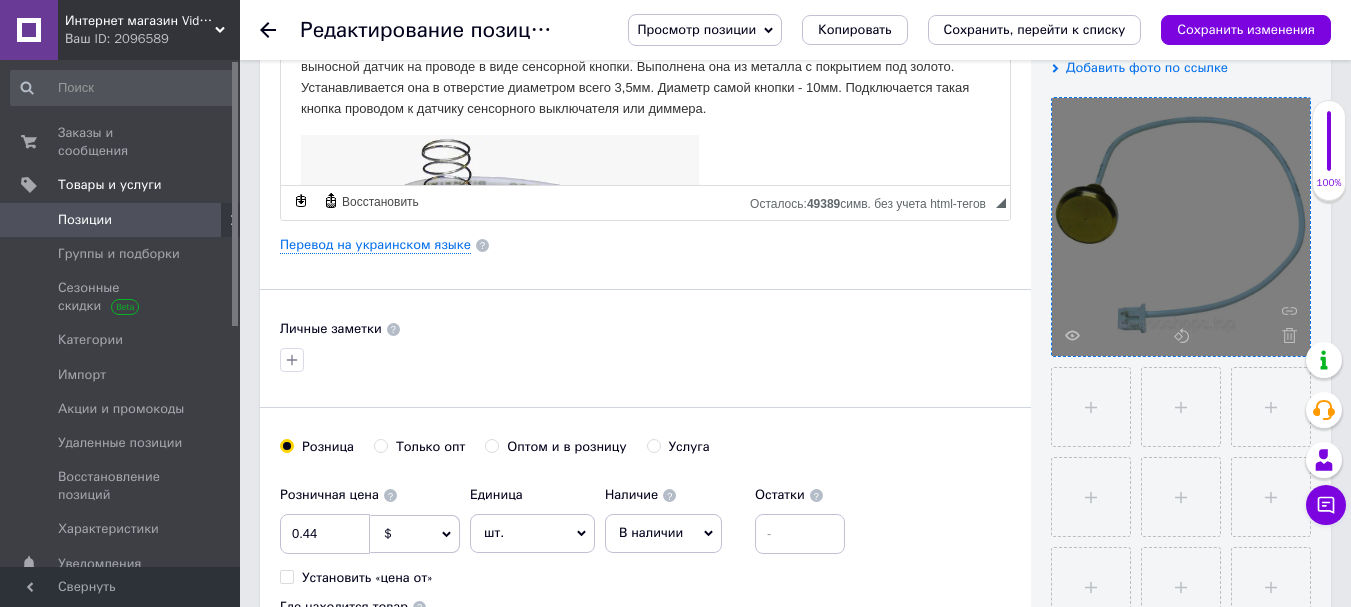click on "Сохранить изменения" at bounding box center (1246, 29) 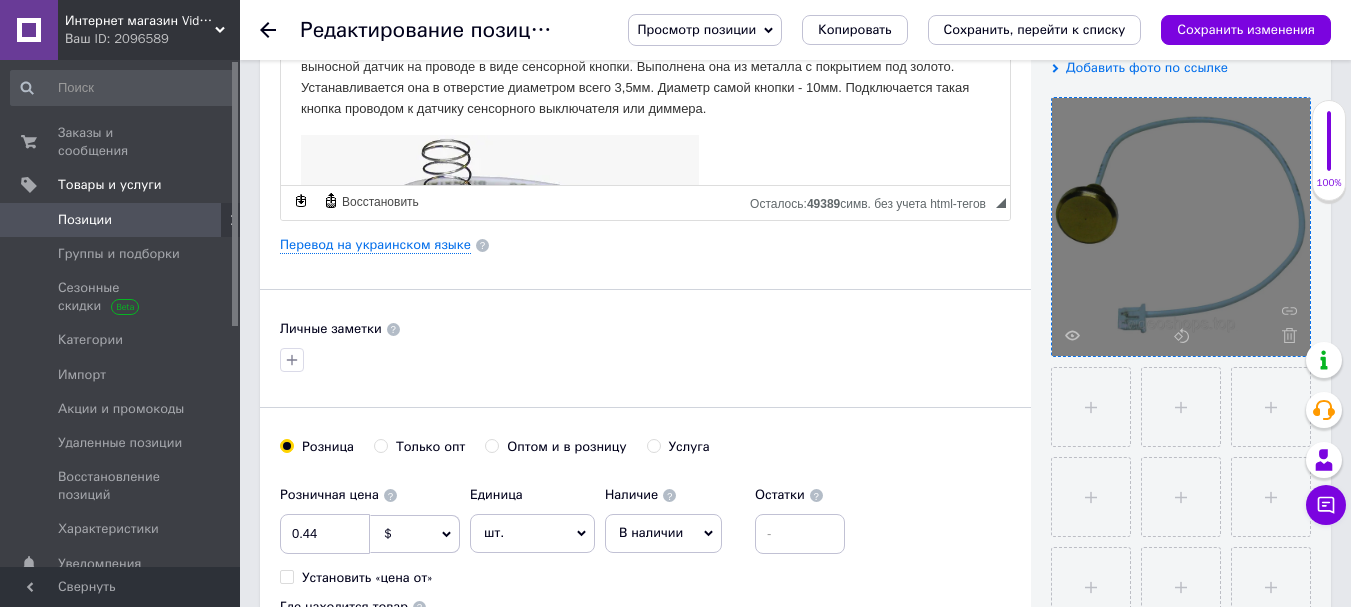 click on "Просмотр позиции" at bounding box center (696, 29) 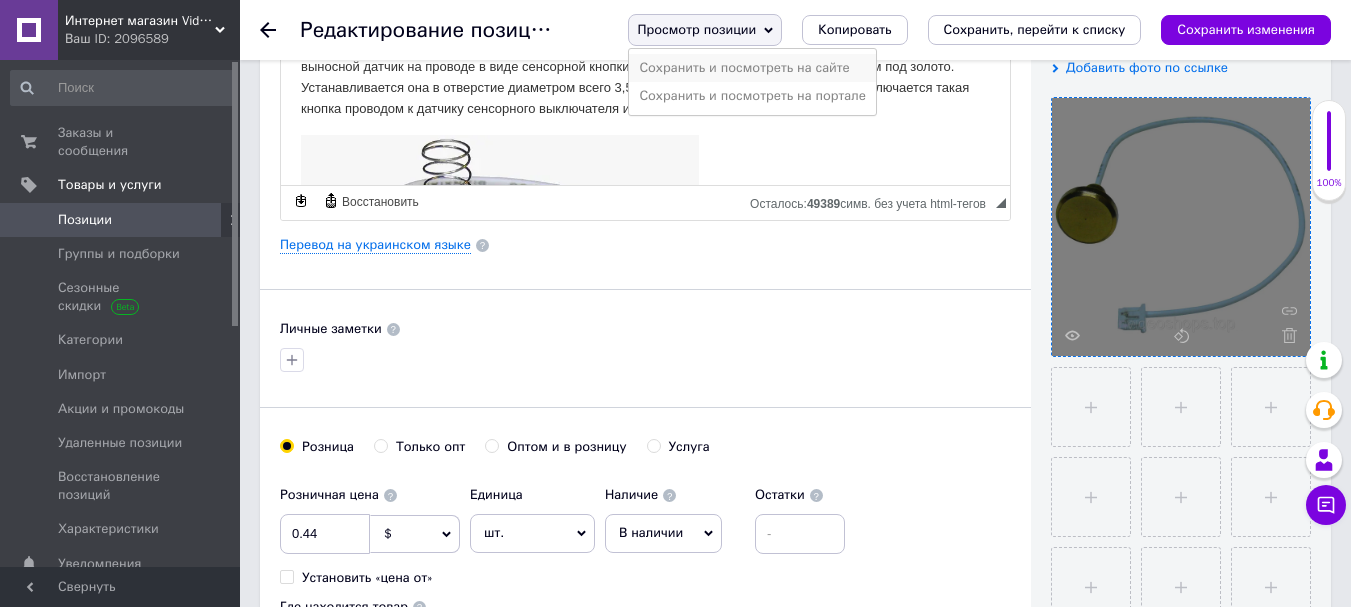click on "Сохранить и посмотреть на сайте" at bounding box center [752, 68] 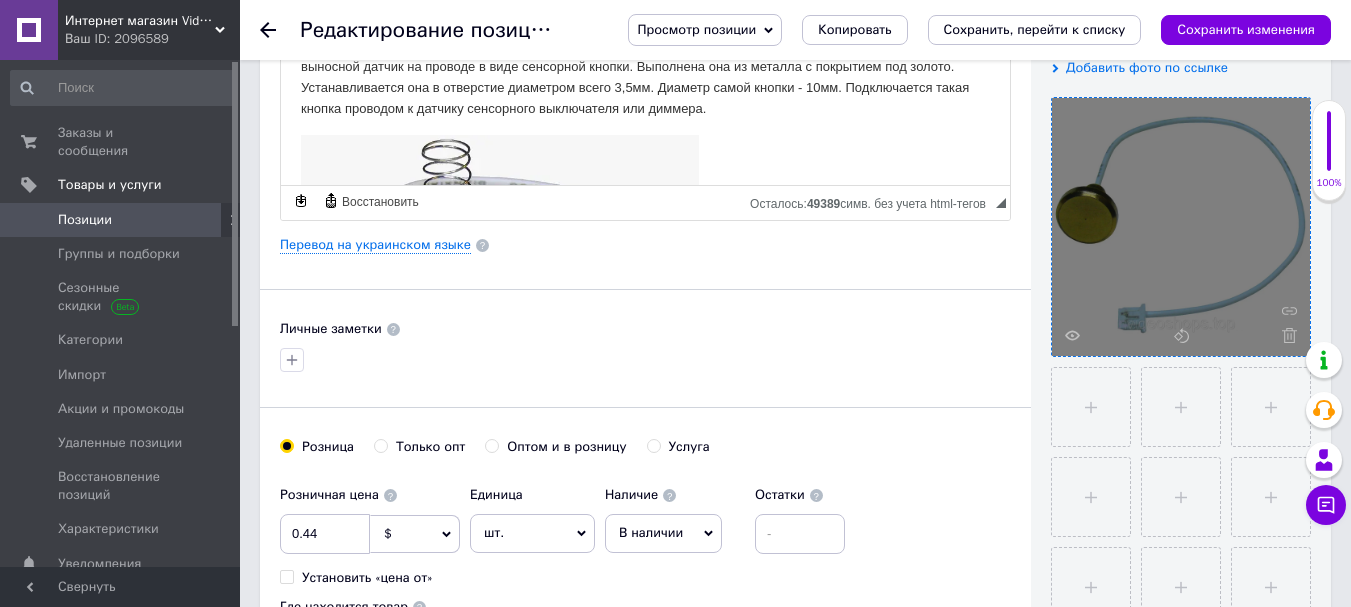 drag, startPoint x: 1217, startPoint y: 39, endPoint x: 1171, endPoint y: 23, distance: 48.703182 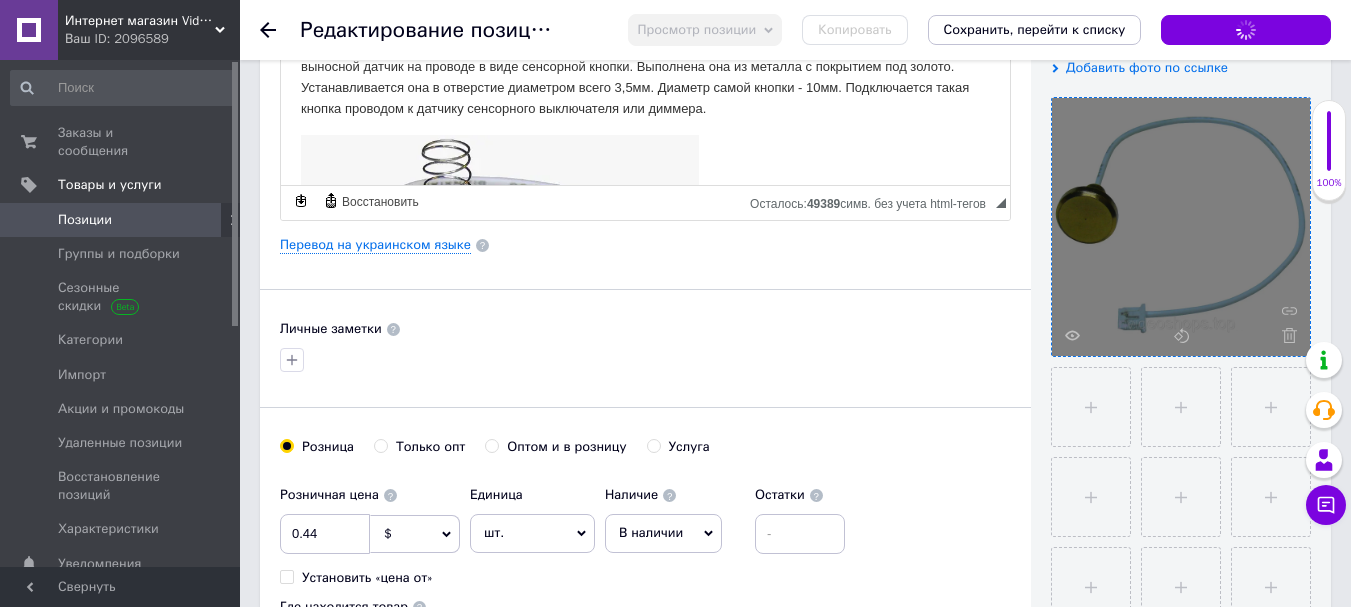 click on "Позиции" at bounding box center (85, 220) 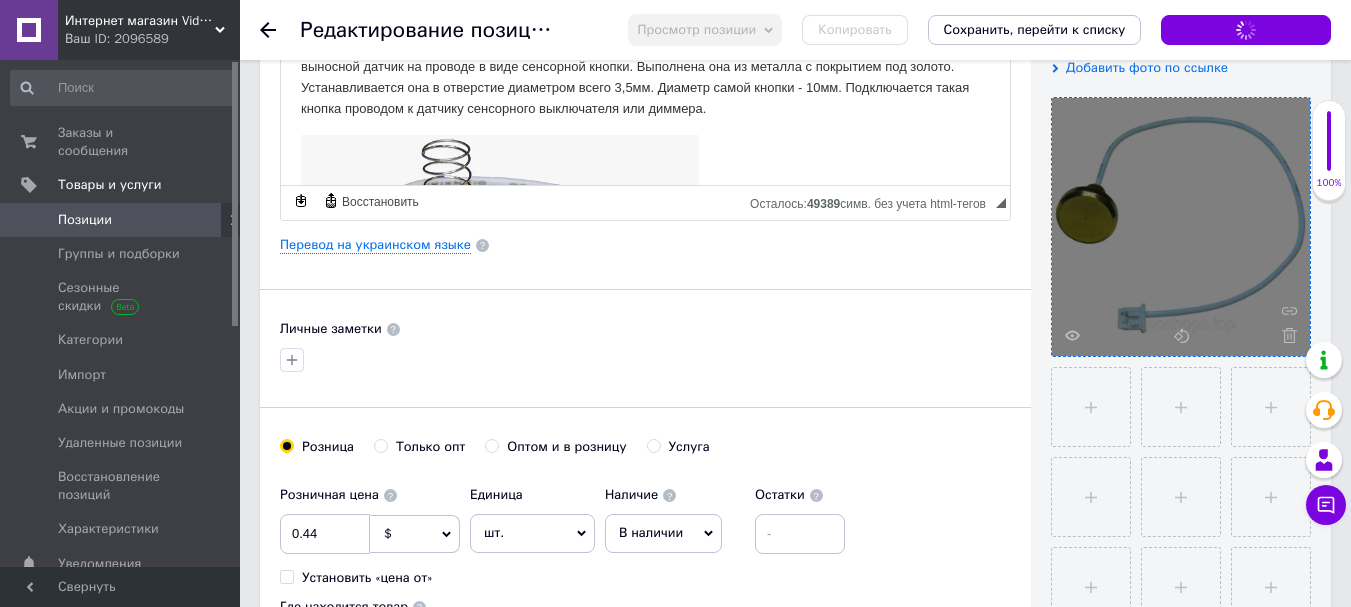 scroll, scrollTop: 0, scrollLeft: 0, axis: both 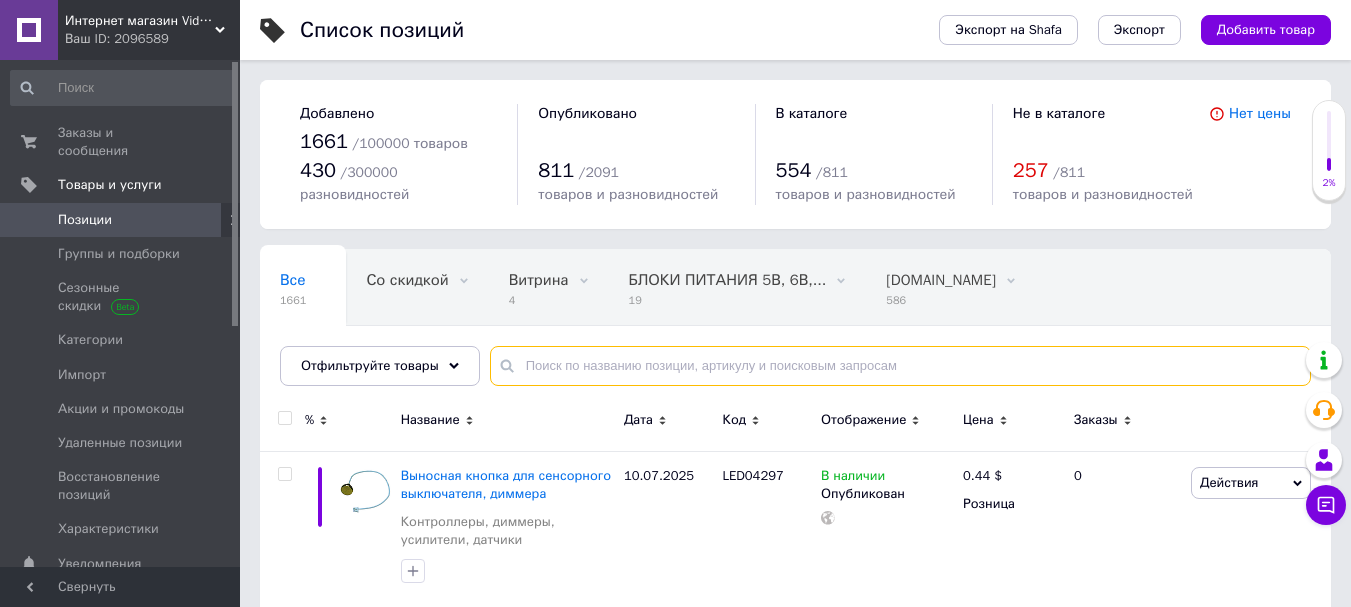 click at bounding box center [900, 366] 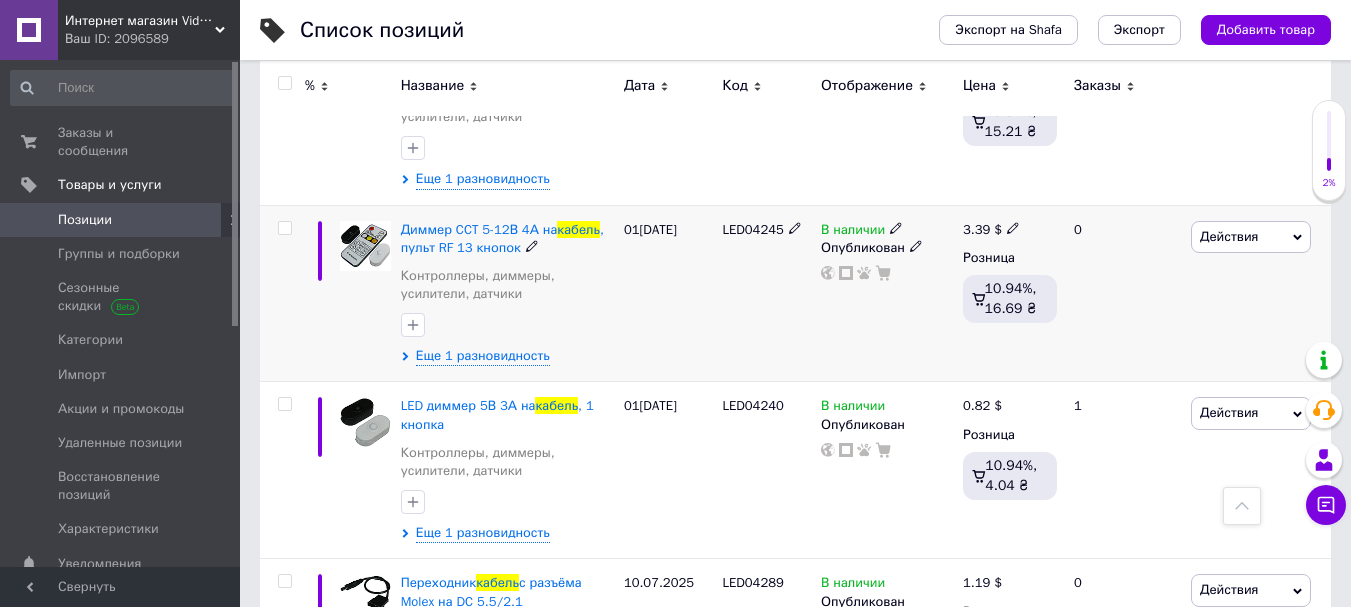 scroll, scrollTop: 800, scrollLeft: 0, axis: vertical 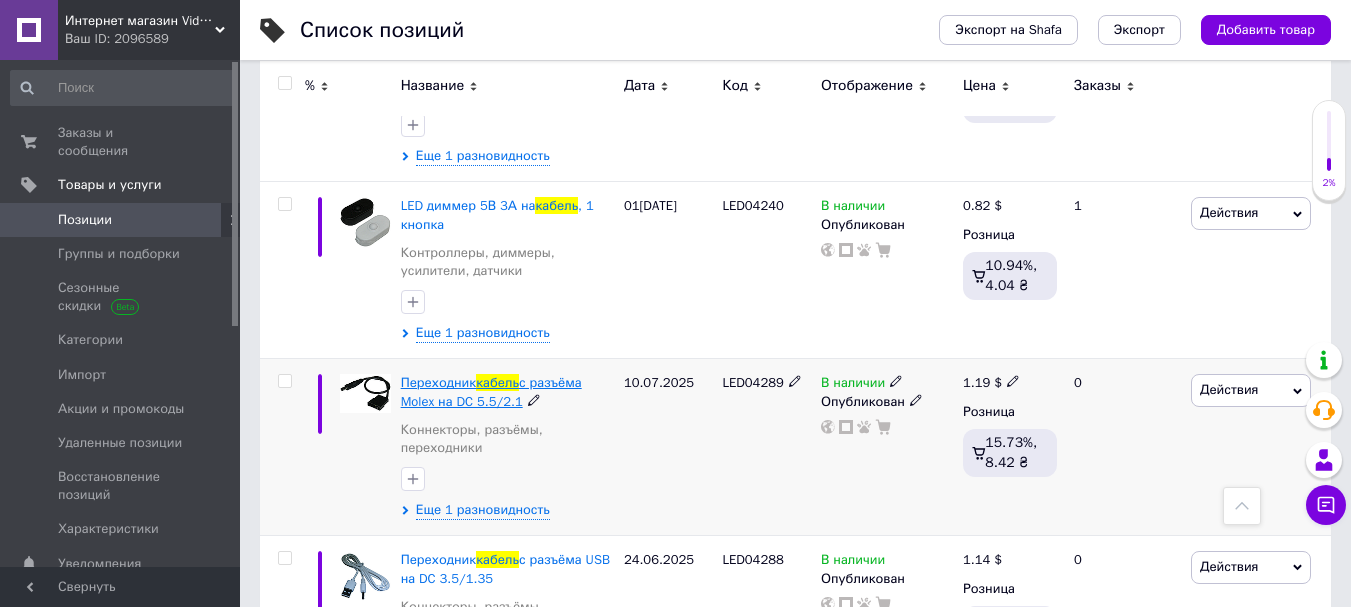 type on "кабель" 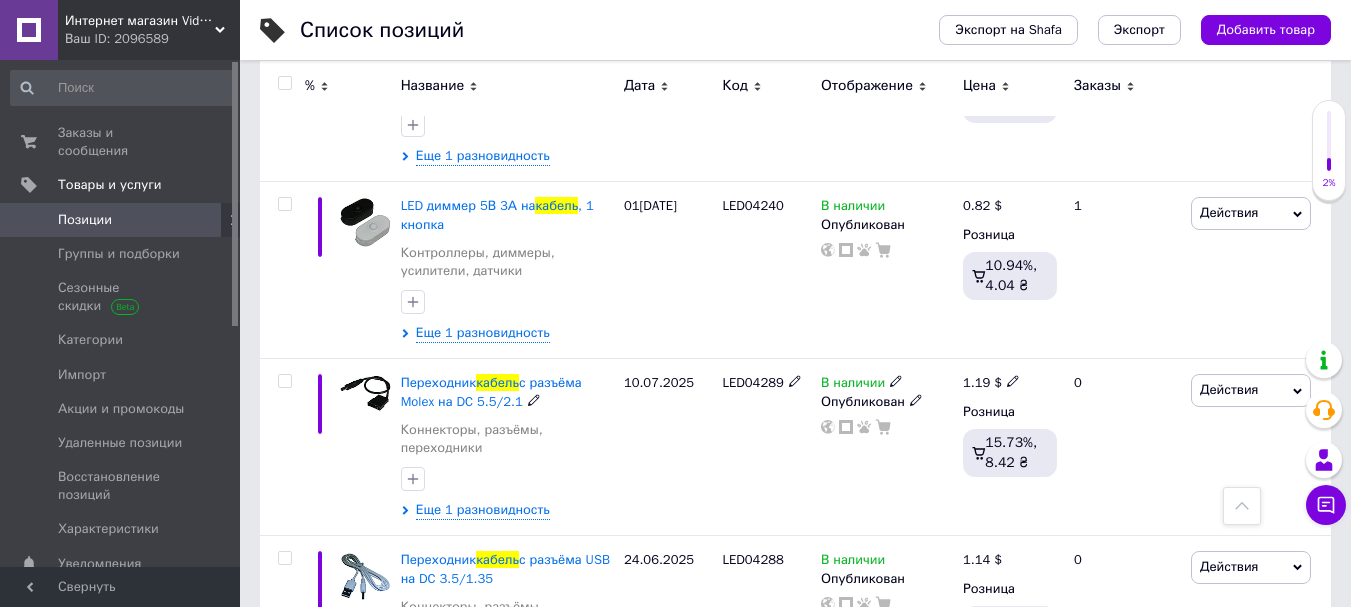 click on "Переходник" at bounding box center [439, 382] 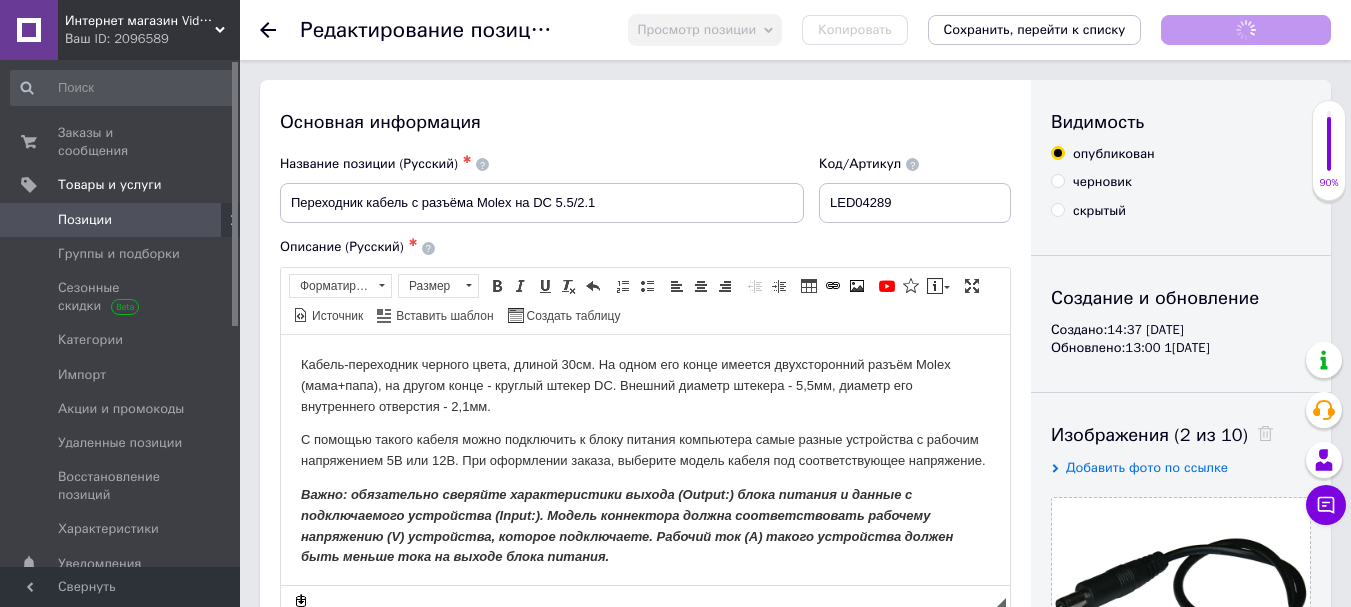 scroll, scrollTop: 0, scrollLeft: 0, axis: both 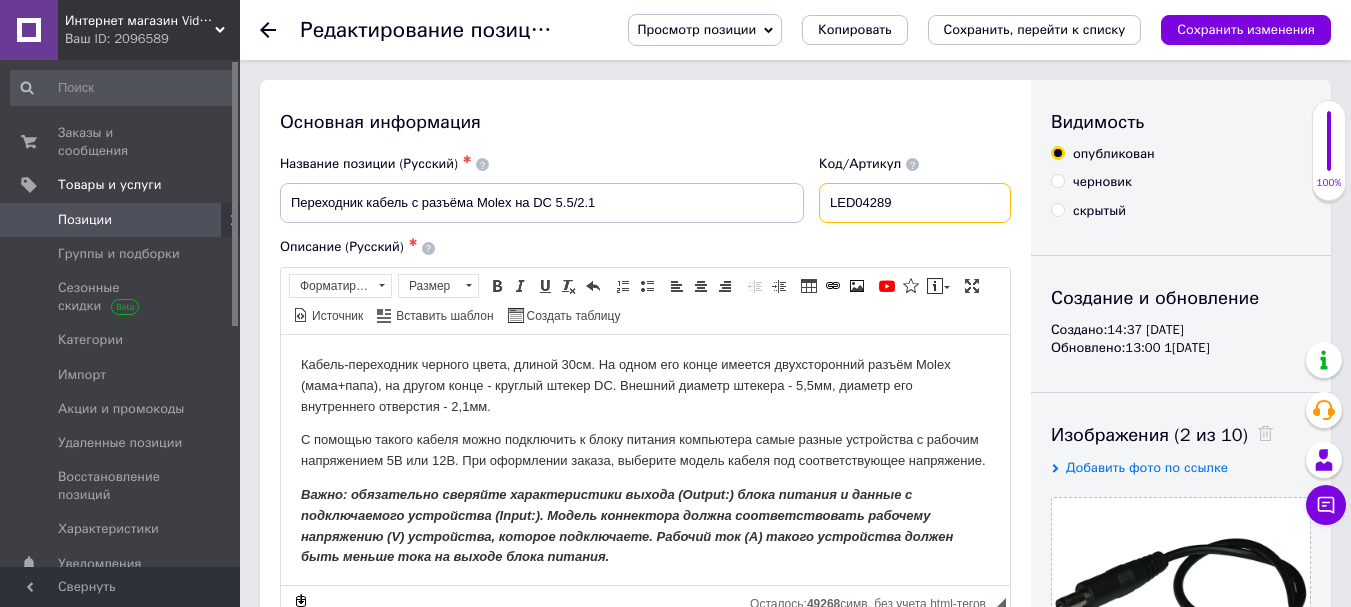 drag, startPoint x: 910, startPoint y: 196, endPoint x: 838, endPoint y: 206, distance: 72.691124 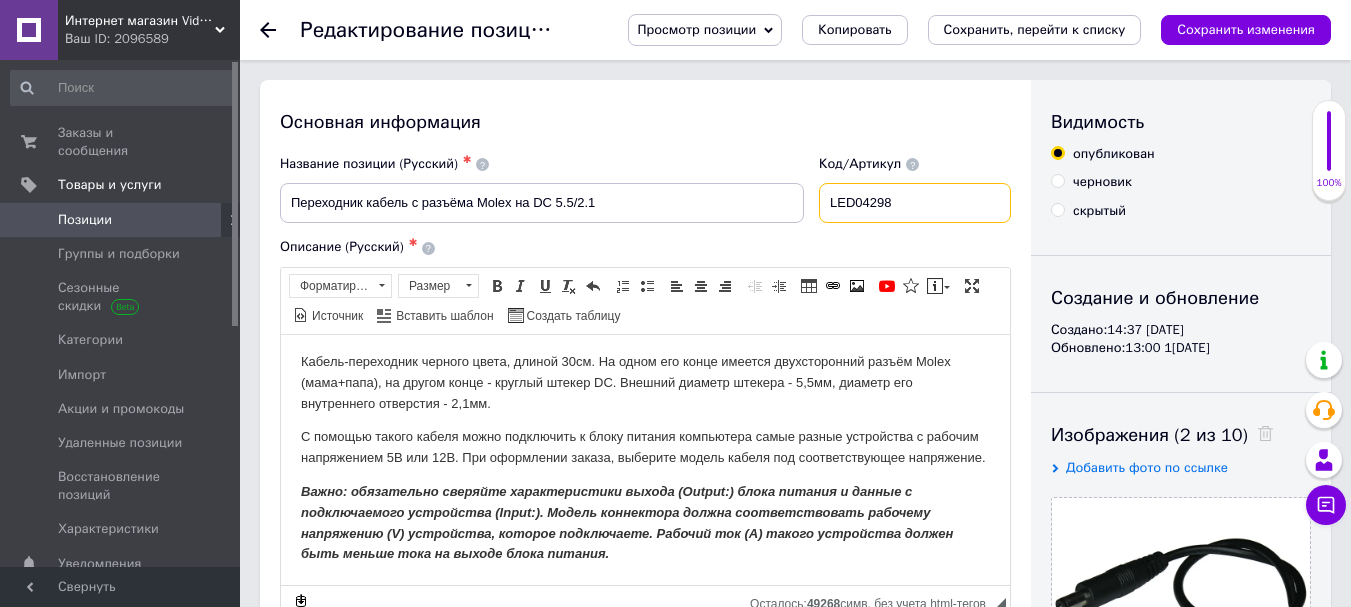 scroll, scrollTop: 200, scrollLeft: 0, axis: vertical 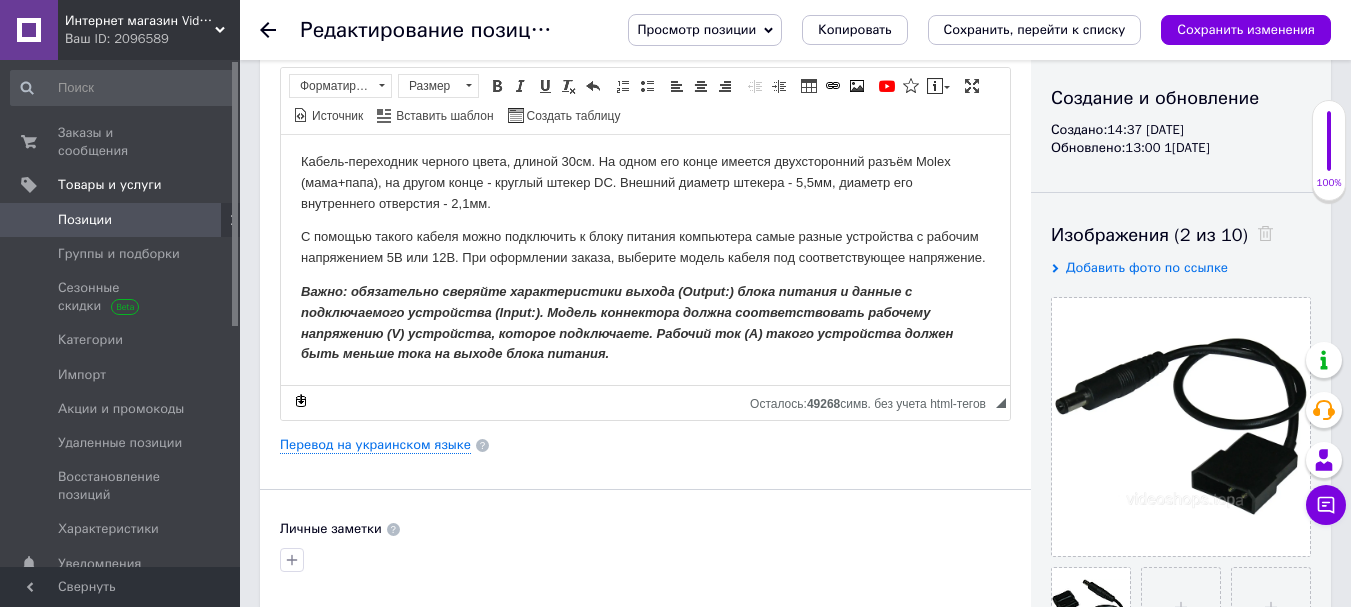 type on "LED04298" 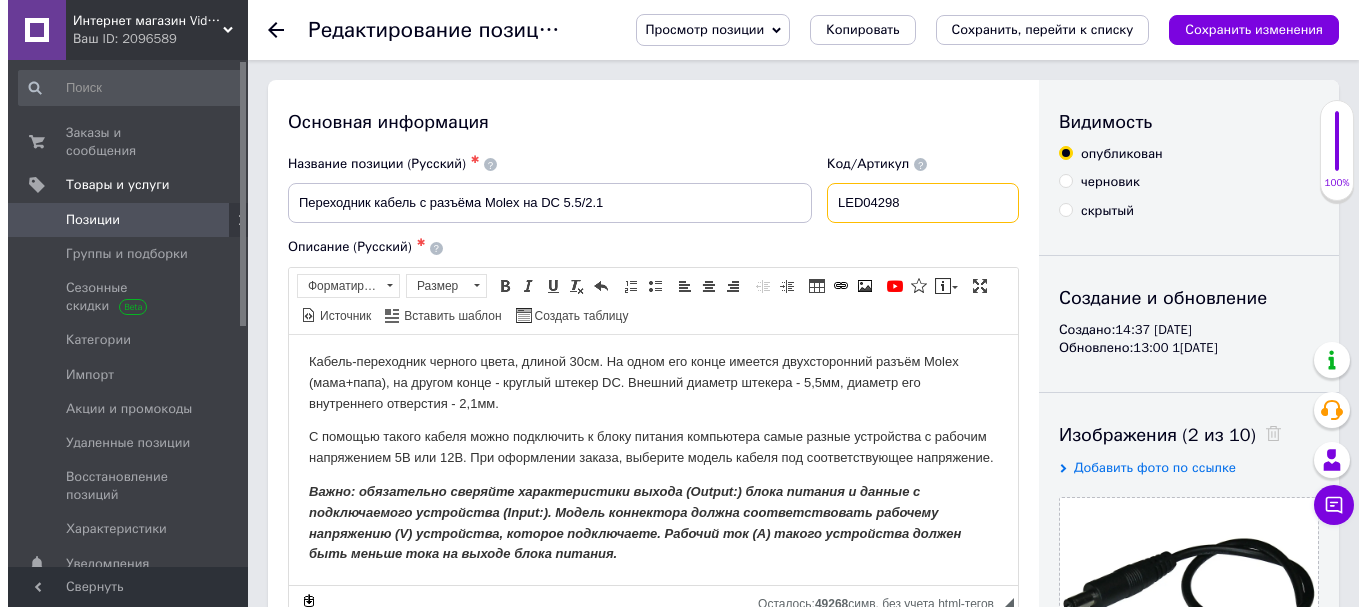 scroll, scrollTop: 300, scrollLeft: 0, axis: vertical 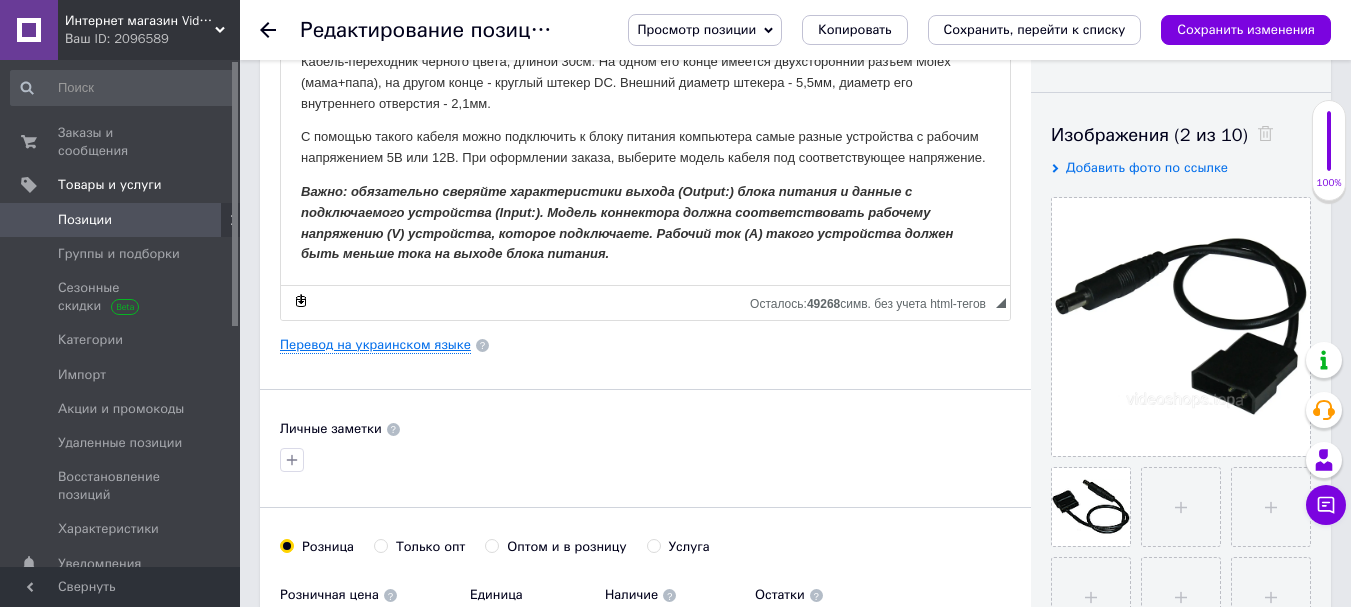 click on "Перевод на украинском языке" at bounding box center [375, 345] 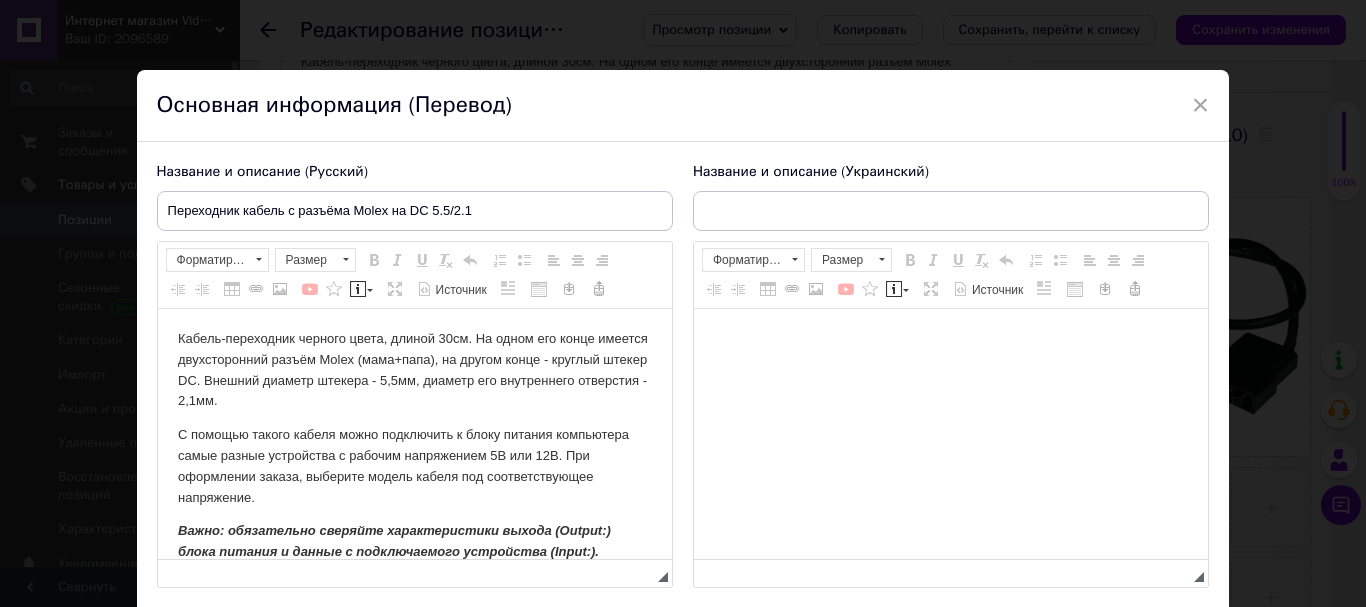 scroll, scrollTop: 0, scrollLeft: 0, axis: both 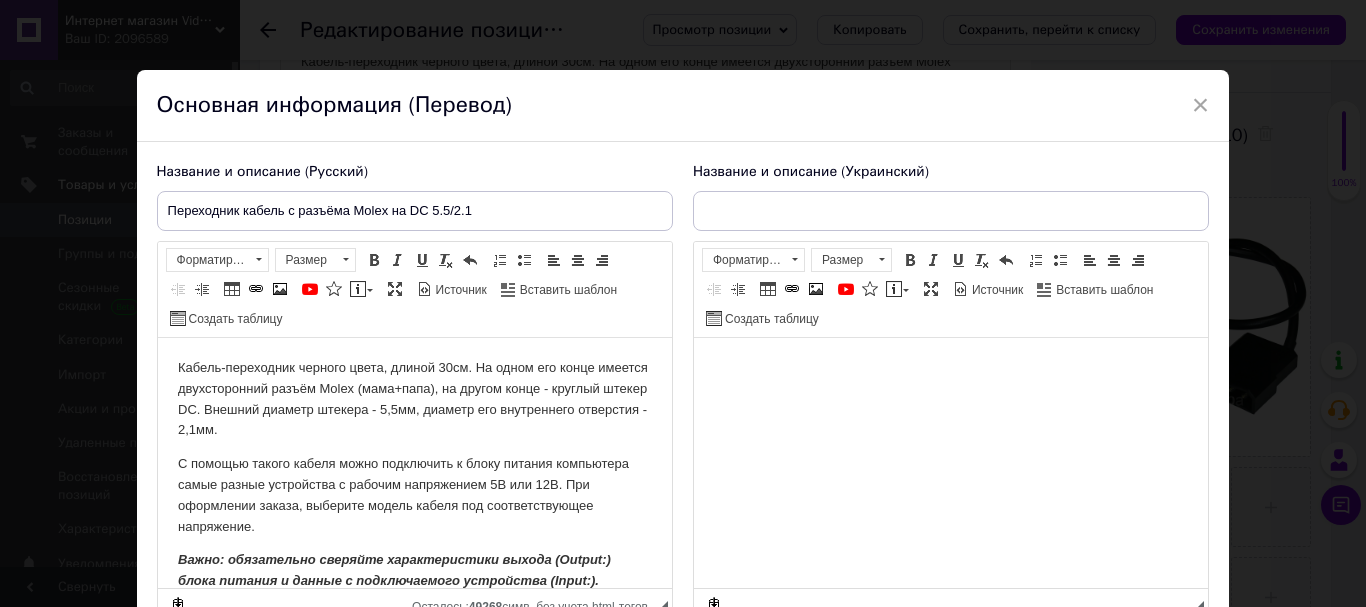 type on "Перехідник кабель із роз'єма Molex на DC 5.5/2.1" 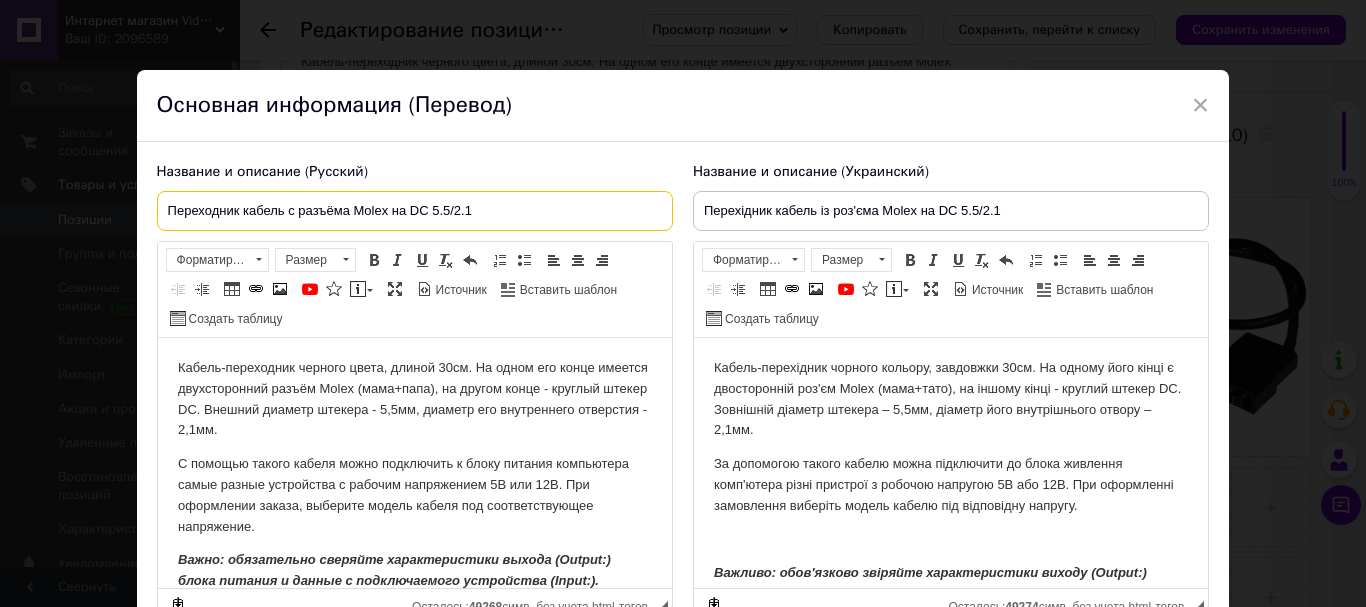 drag, startPoint x: 483, startPoint y: 211, endPoint x: 136, endPoint y: 204, distance: 347.0706 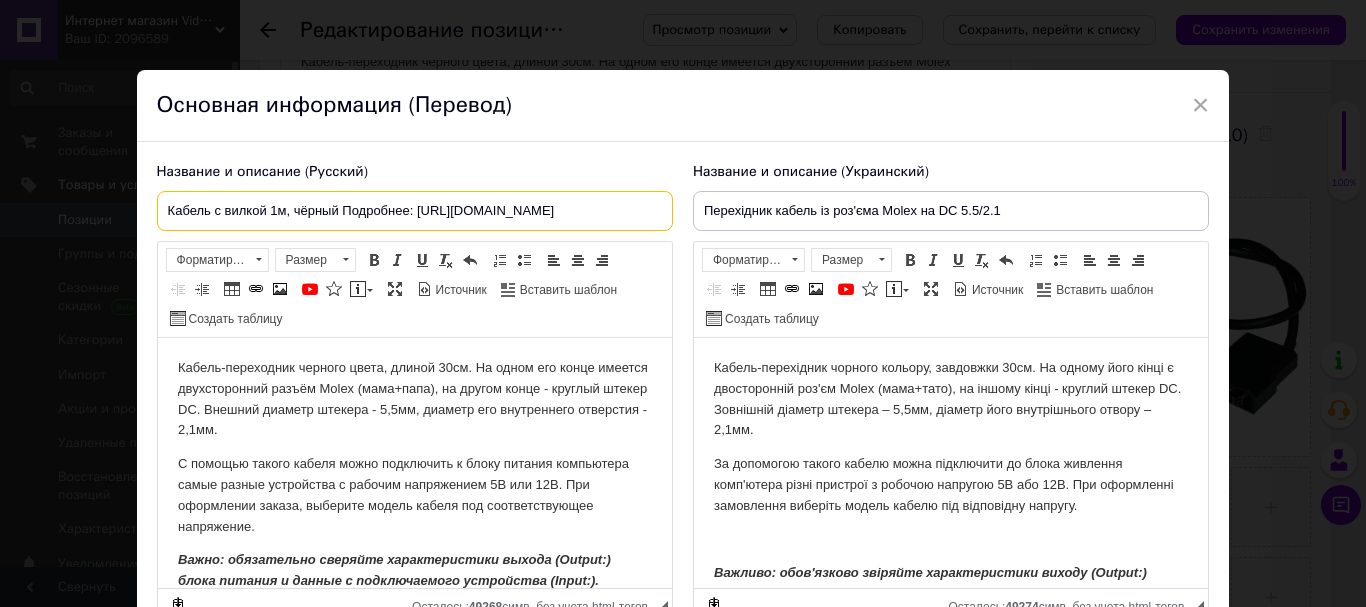 scroll, scrollTop: 0, scrollLeft: 178, axis: horizontal 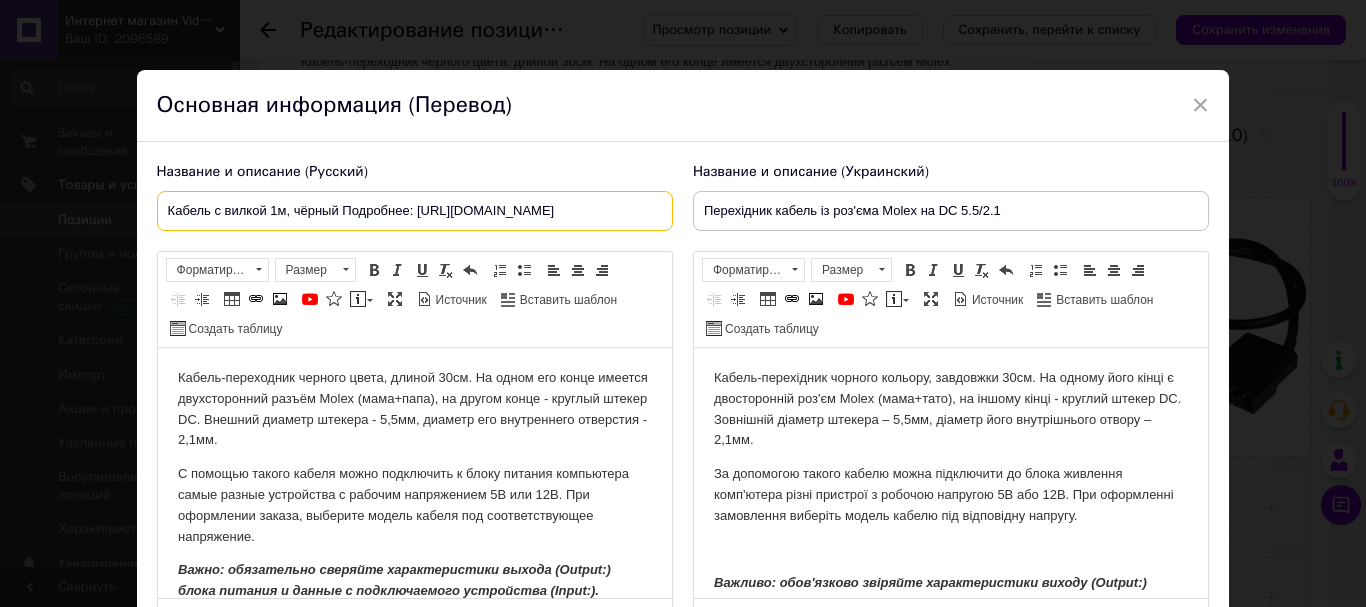 drag, startPoint x: 187, startPoint y: 211, endPoint x: 688, endPoint y: 229, distance: 501.32324 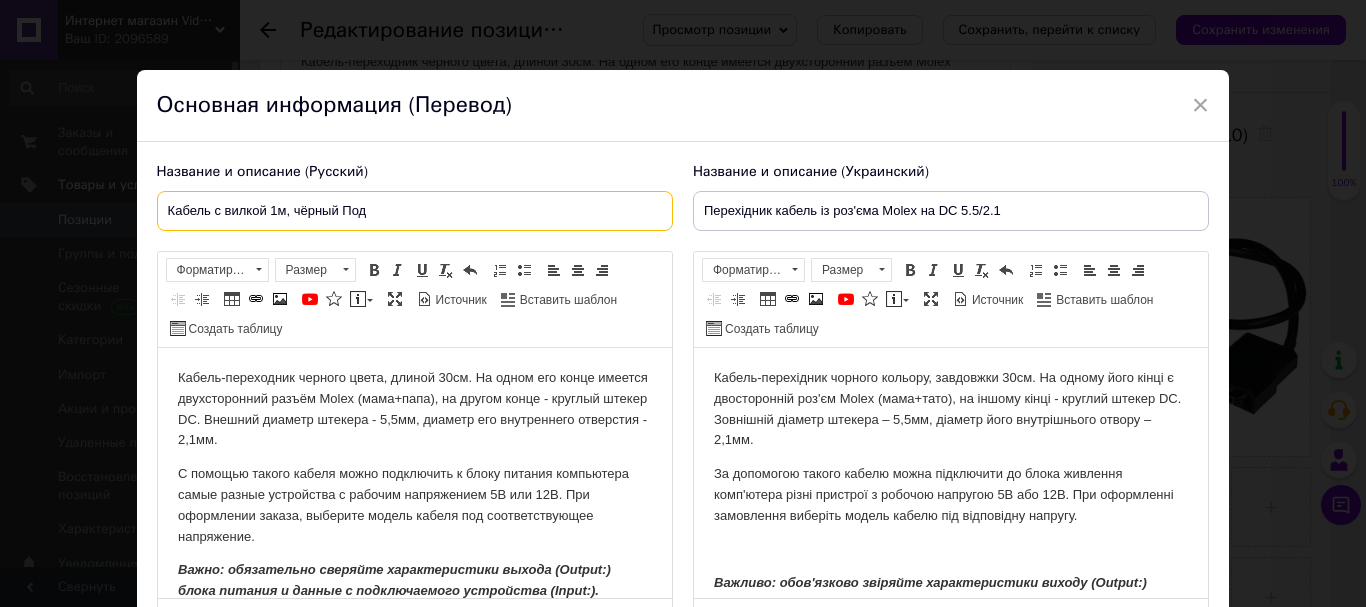 scroll, scrollTop: 0, scrollLeft: 0, axis: both 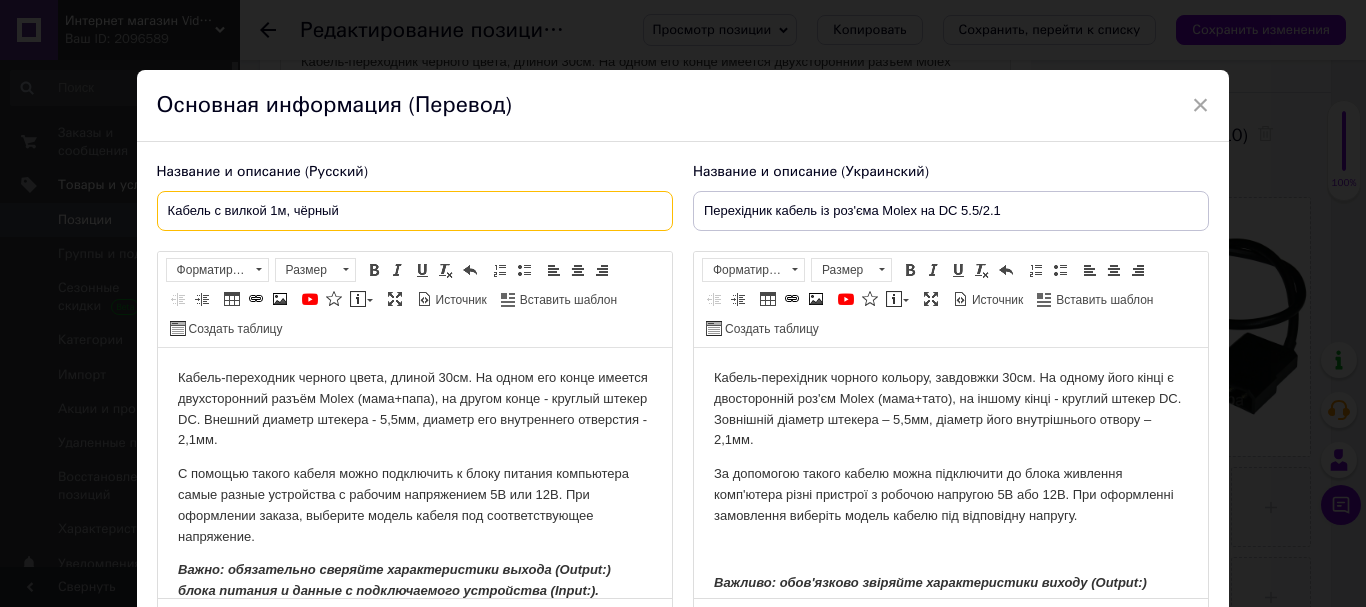 type on "Кабель с вилкой 1м, чёрный" 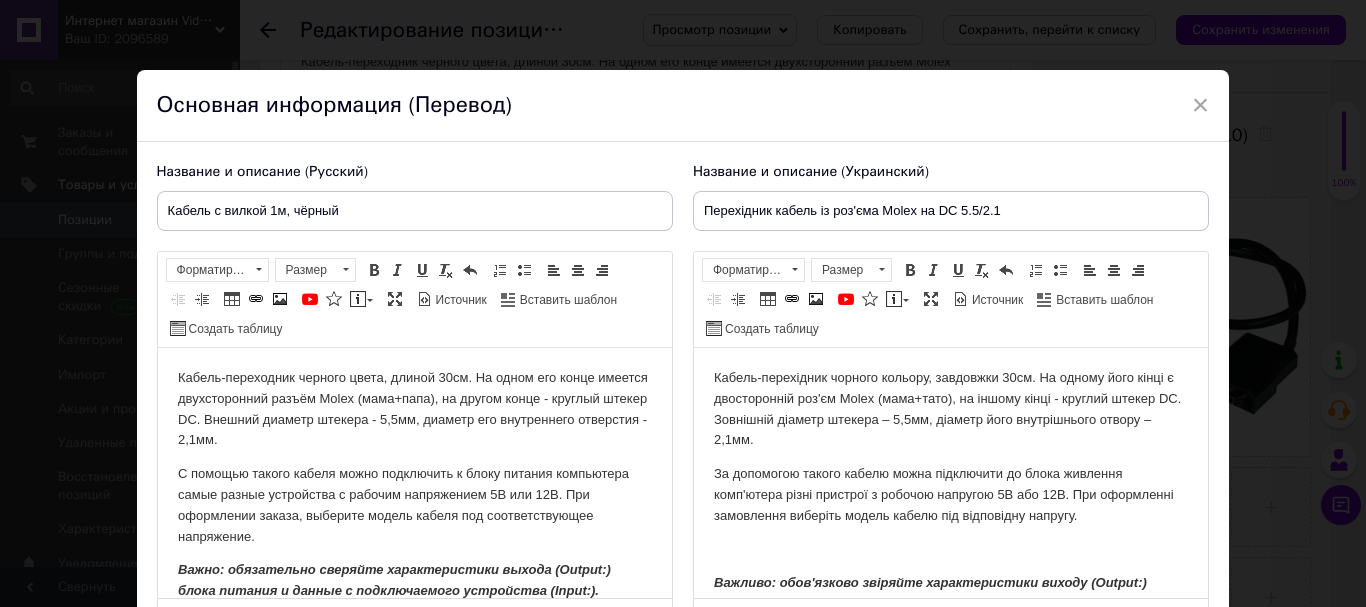 click on "Панели инструментов редактора Форматирование Форматирование Размер Размер   Полужирный  Комбинация клавиш Ctrl+B   Курсив  Комбинация клавиш Ctrl+I   Подчеркнутый  Комбинация клавиш Ctrl+U   Убрать форматирование   Отменить  Комбинация клавиш Ctrl+Z   Вставить / удалить нумерованный список   Вставить / удалить маркированный список   По левому краю   По центру   По правому краю   Уменьшить отступ   Увеличить отступ   Таблица   Вставить/Редактировать ссылку  Комбинация клавиш Ctrl+L   Изображение   YouTube   {label}   Вставить сообщение   Развернуть   Источник" at bounding box center [415, 300] 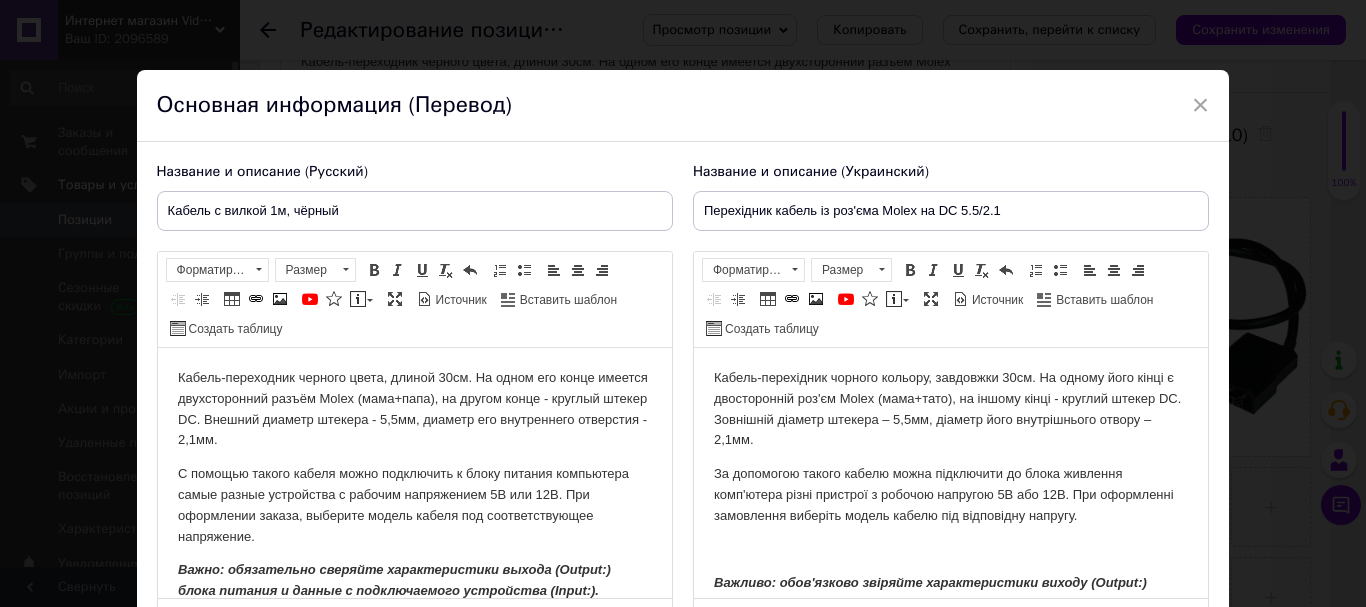 drag, startPoint x: 359, startPoint y: 408, endPoint x: 351, endPoint y: 416, distance: 11.313708 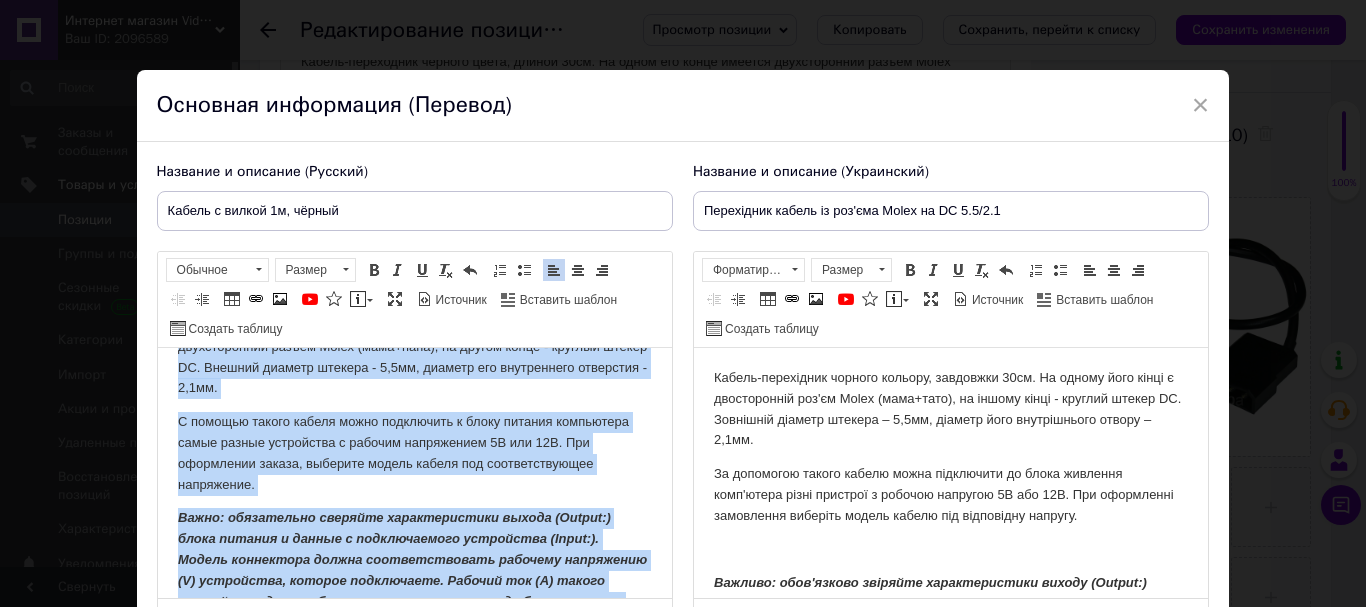 scroll, scrollTop: 107, scrollLeft: 0, axis: vertical 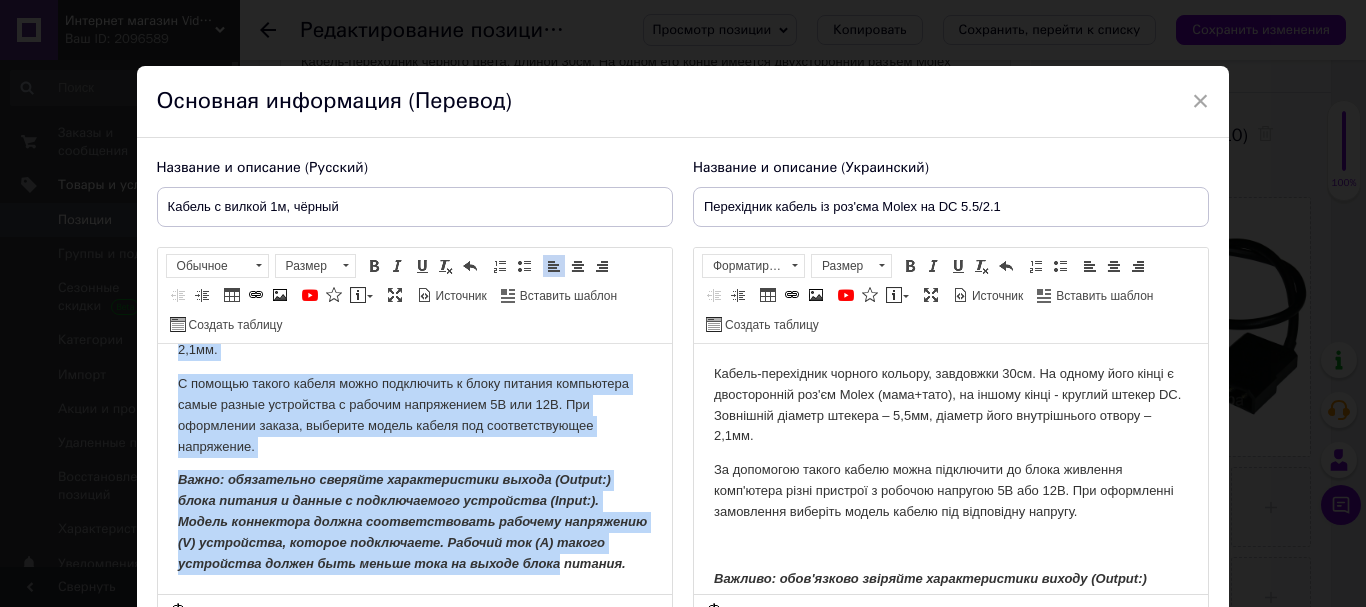 drag, startPoint x: 187, startPoint y: 370, endPoint x: 638, endPoint y: 550, distance: 485.59344 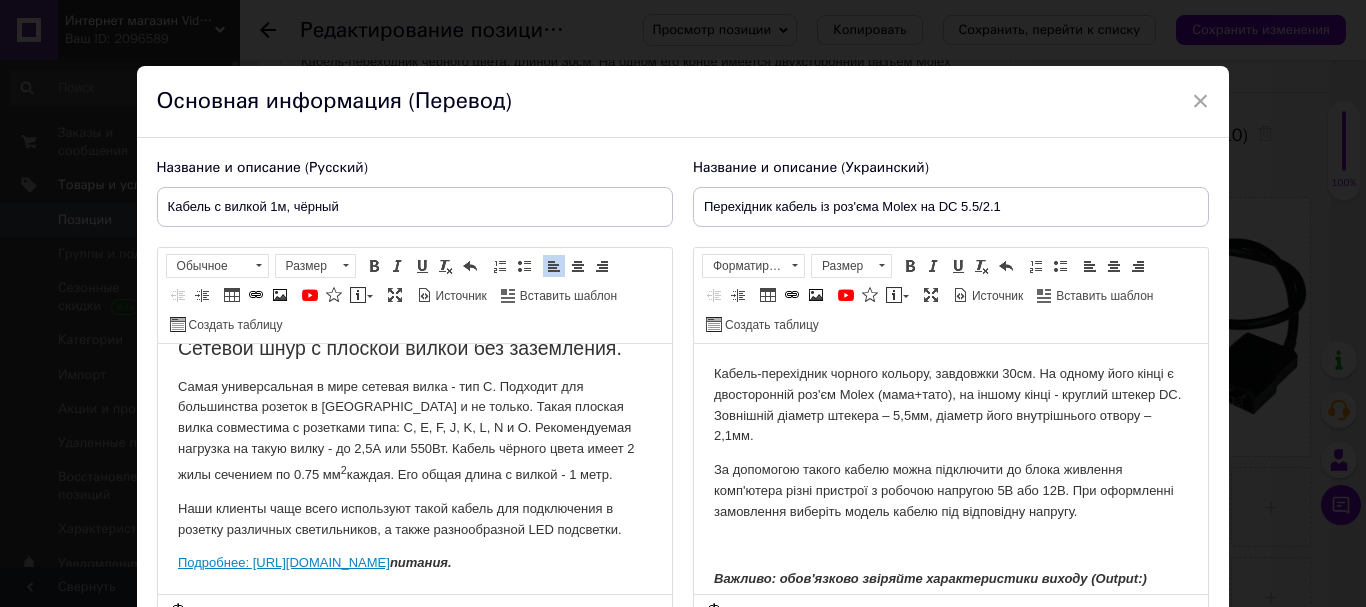 scroll, scrollTop: 48, scrollLeft: 0, axis: vertical 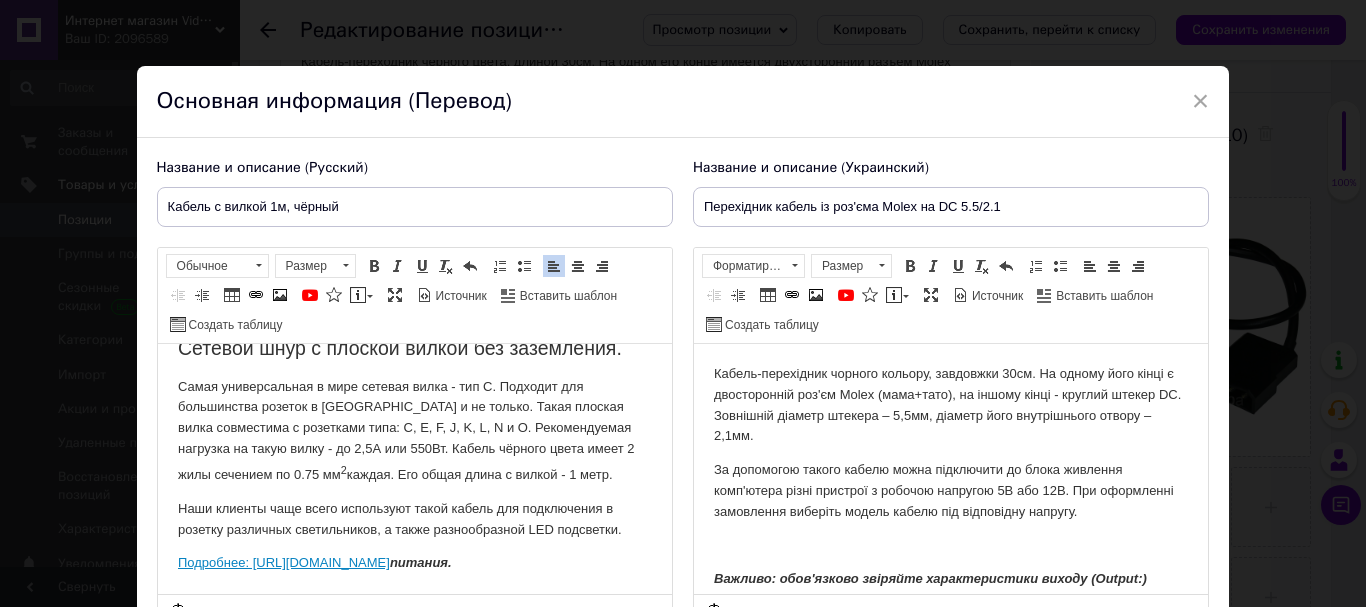 drag, startPoint x: 172, startPoint y: 540, endPoint x: 376, endPoint y: 582, distance: 208.27866 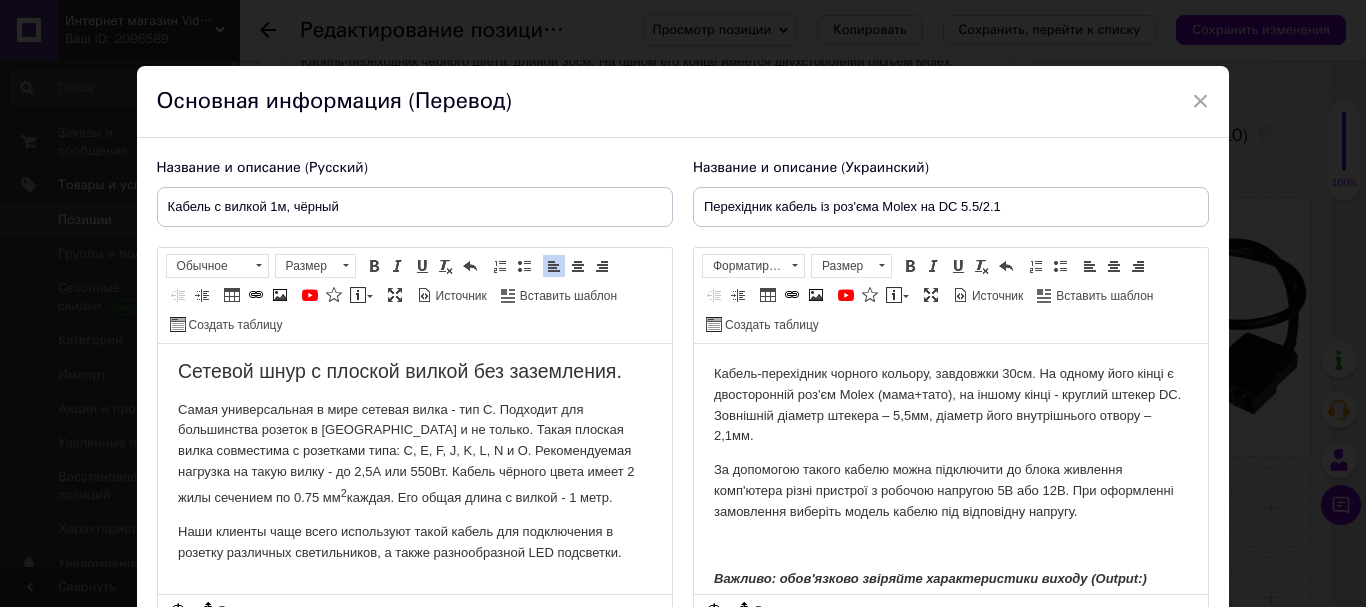 drag, startPoint x: 943, startPoint y: 204, endPoint x: 794, endPoint y: 210, distance: 149.12076 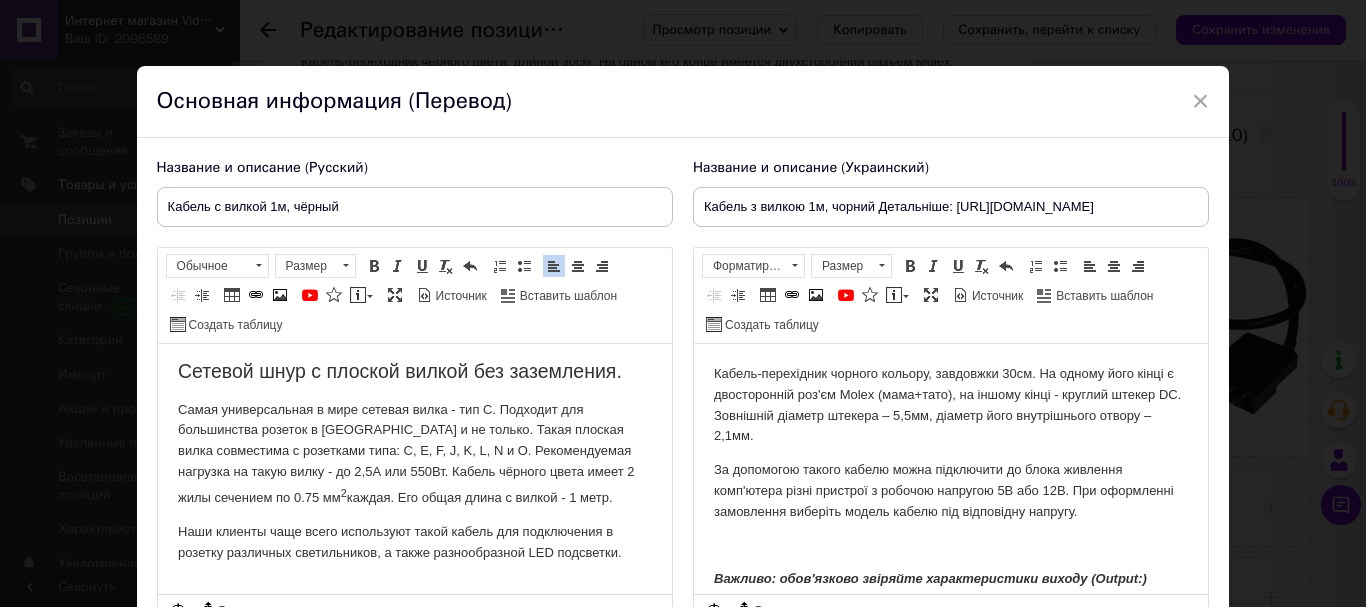 scroll, scrollTop: 0, scrollLeft: 200, axis: horizontal 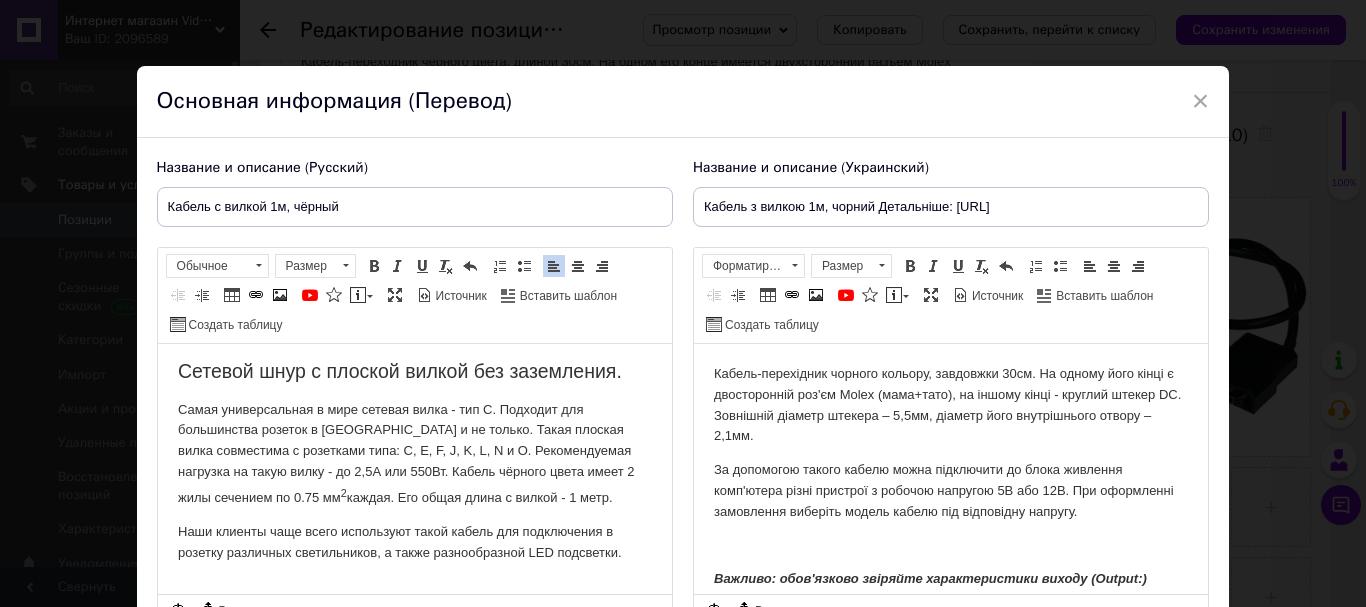 drag, startPoint x: 872, startPoint y: 206, endPoint x: 1106, endPoint y: 213, distance: 234.10468 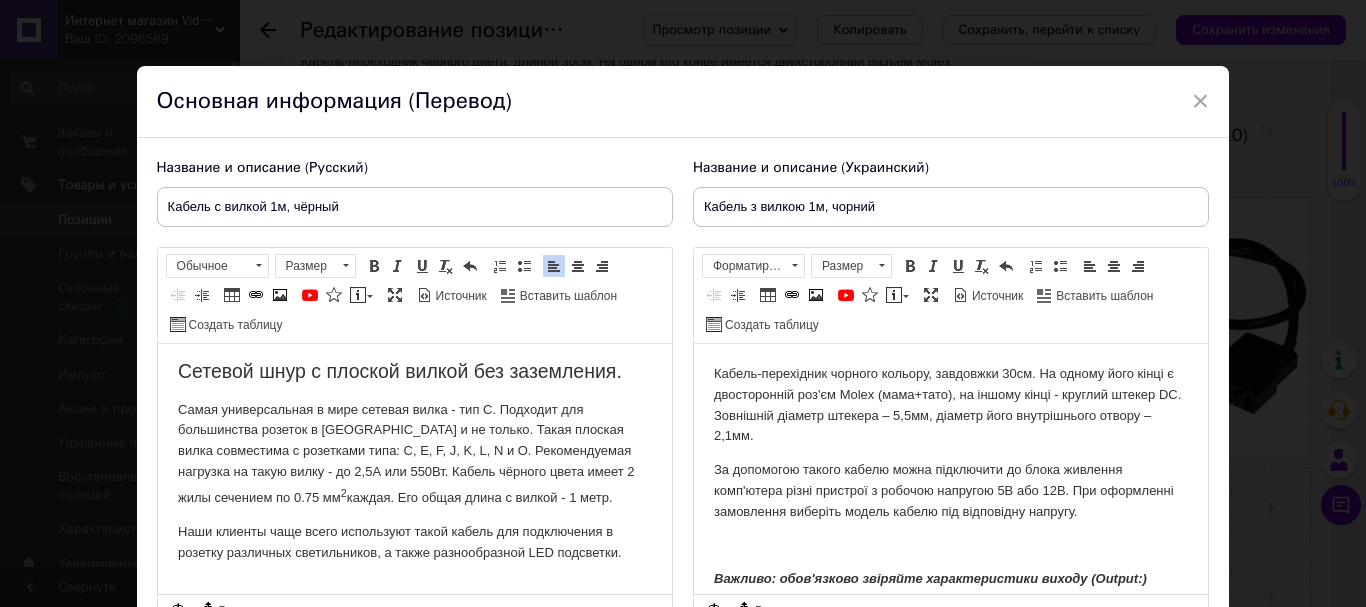 type on "Кабель з вилкою 1м, чорний" 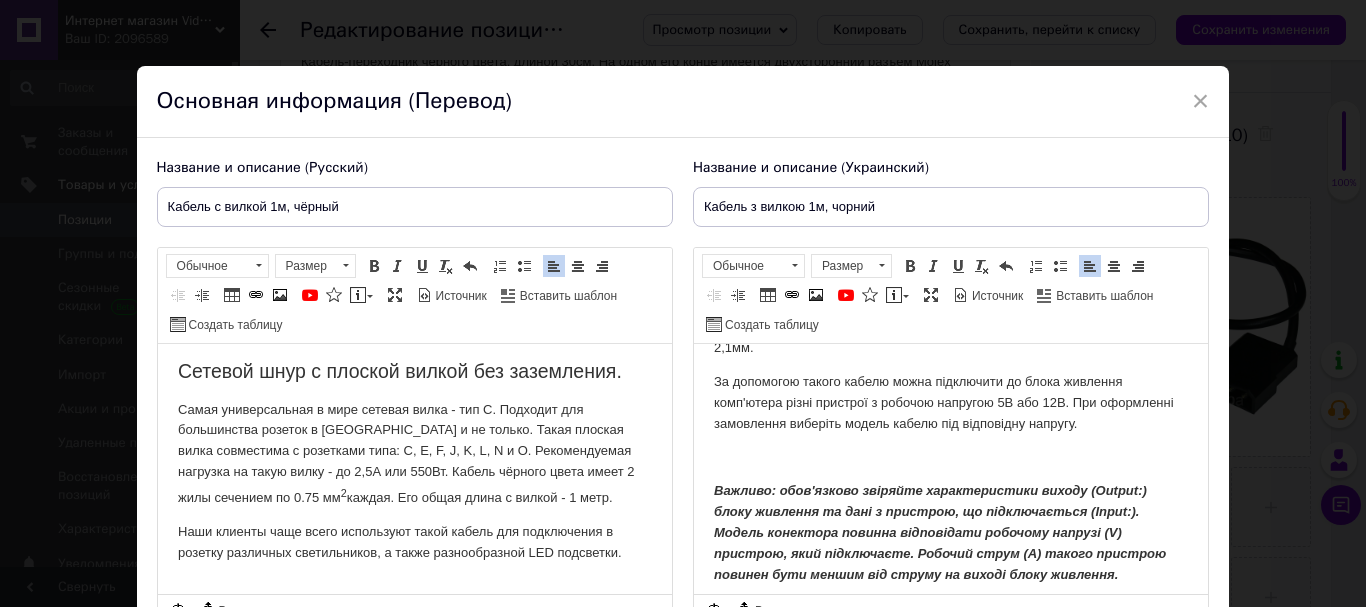 scroll, scrollTop: 99, scrollLeft: 0, axis: vertical 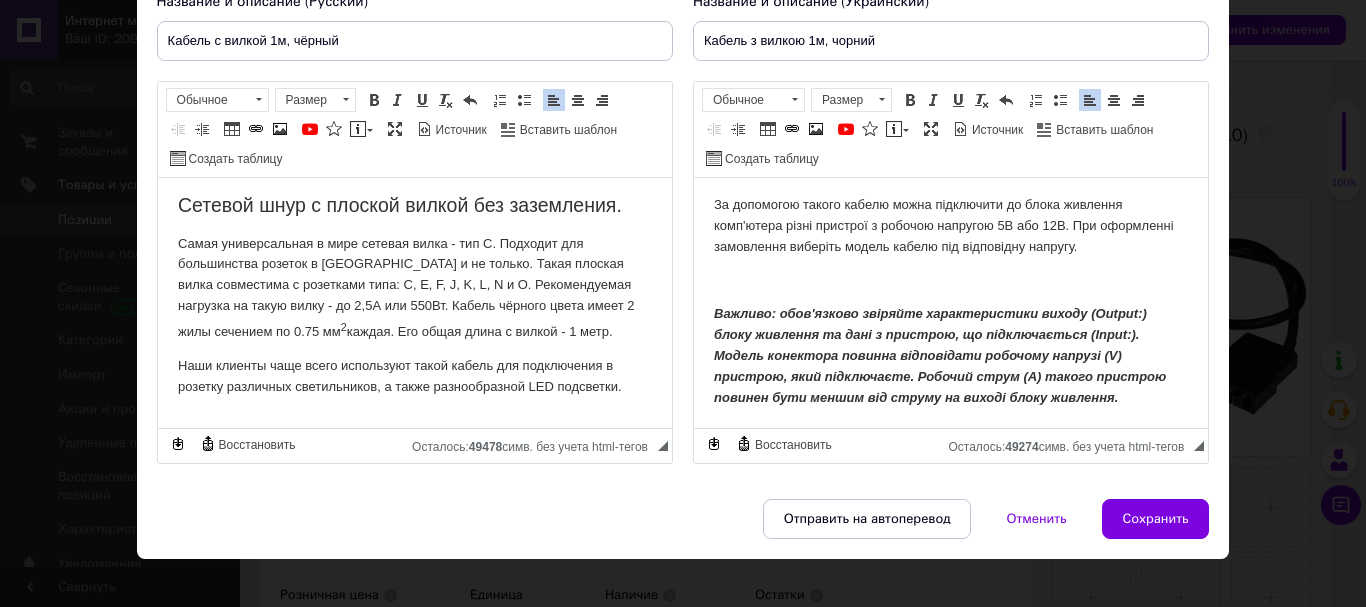drag, startPoint x: 714, startPoint y: 211, endPoint x: 1177, endPoint y: 568, distance: 584.65204 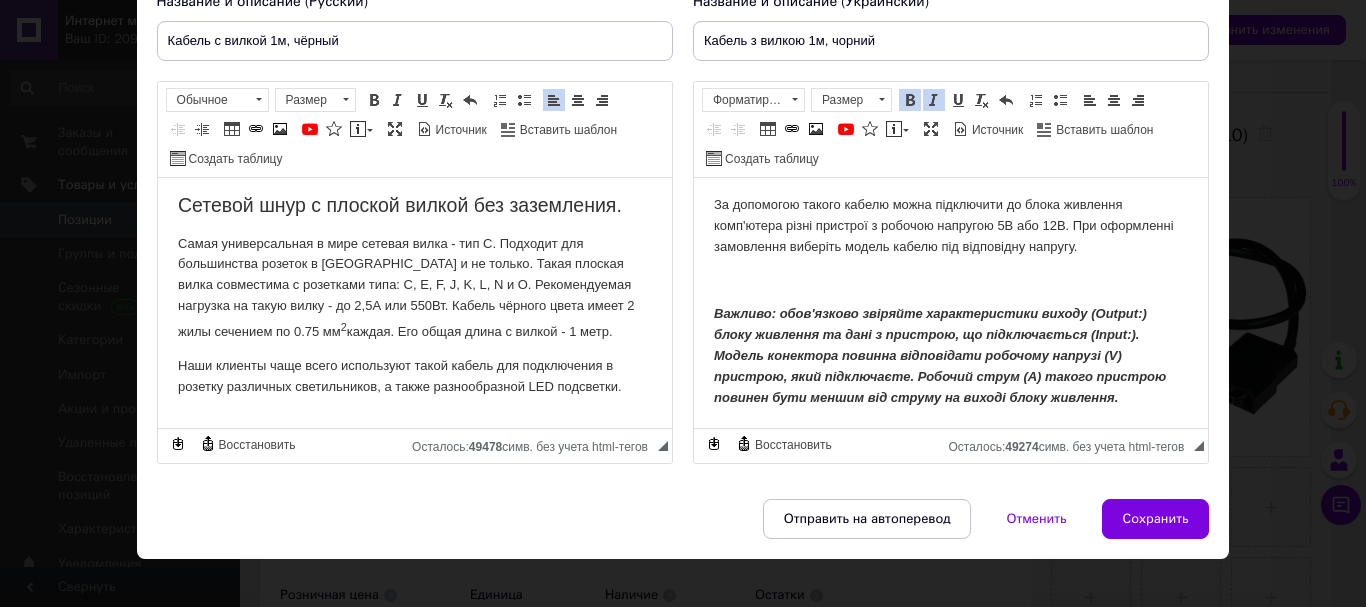 scroll, scrollTop: 66, scrollLeft: 0, axis: vertical 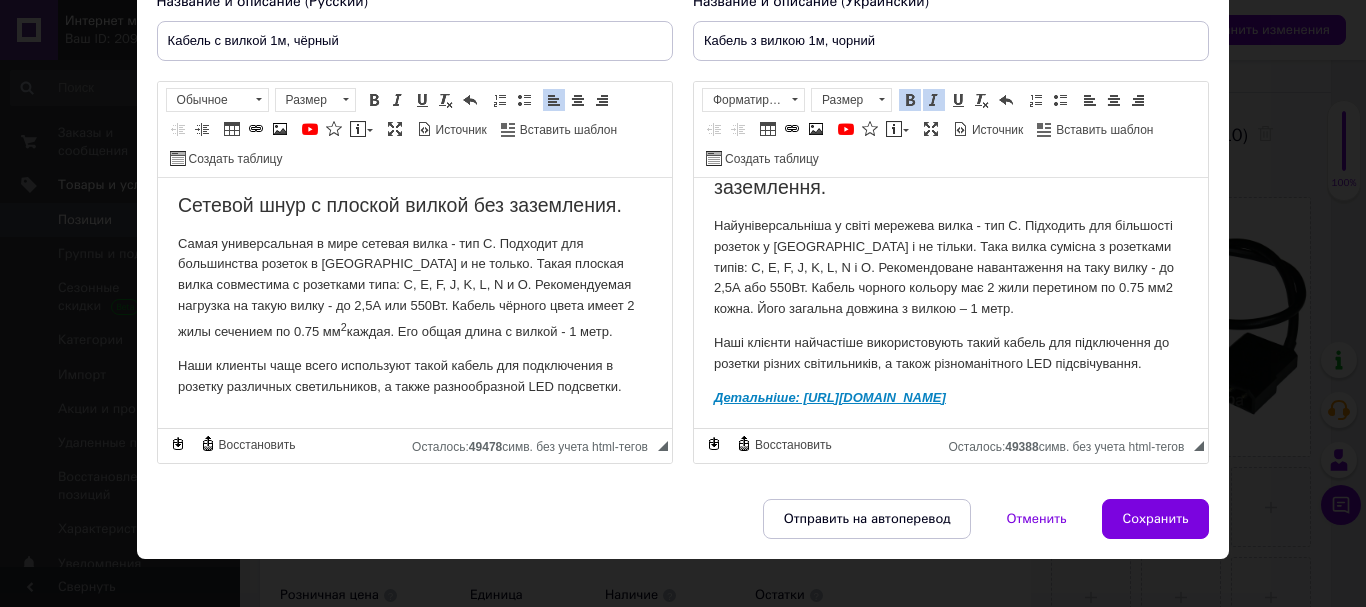 drag, startPoint x: 712, startPoint y: 379, endPoint x: 908, endPoint y: 407, distance: 197.9899 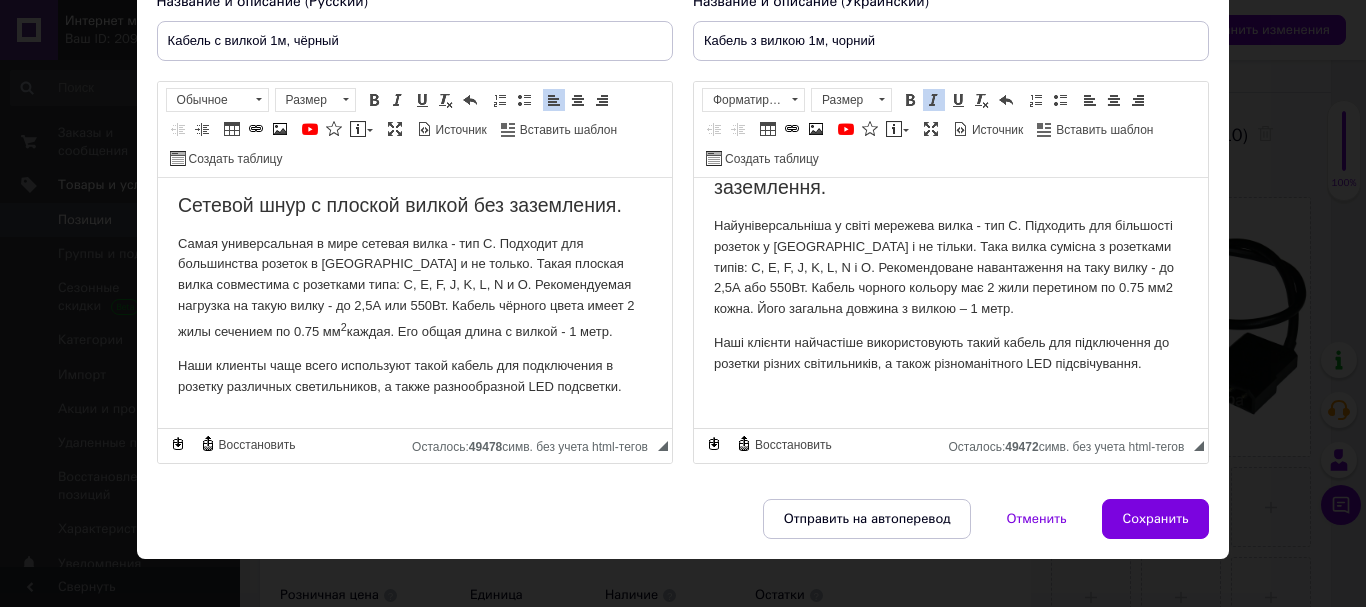 scroll, scrollTop: 0, scrollLeft: 0, axis: both 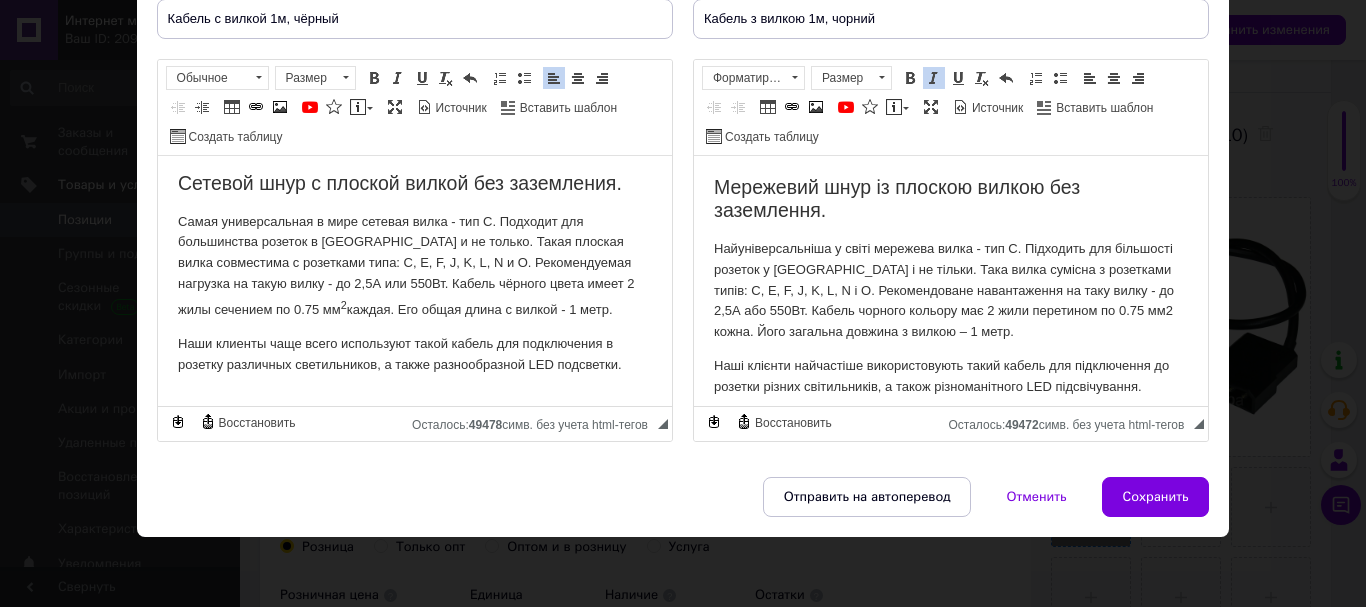 click on "Сохранить" at bounding box center [1156, 497] 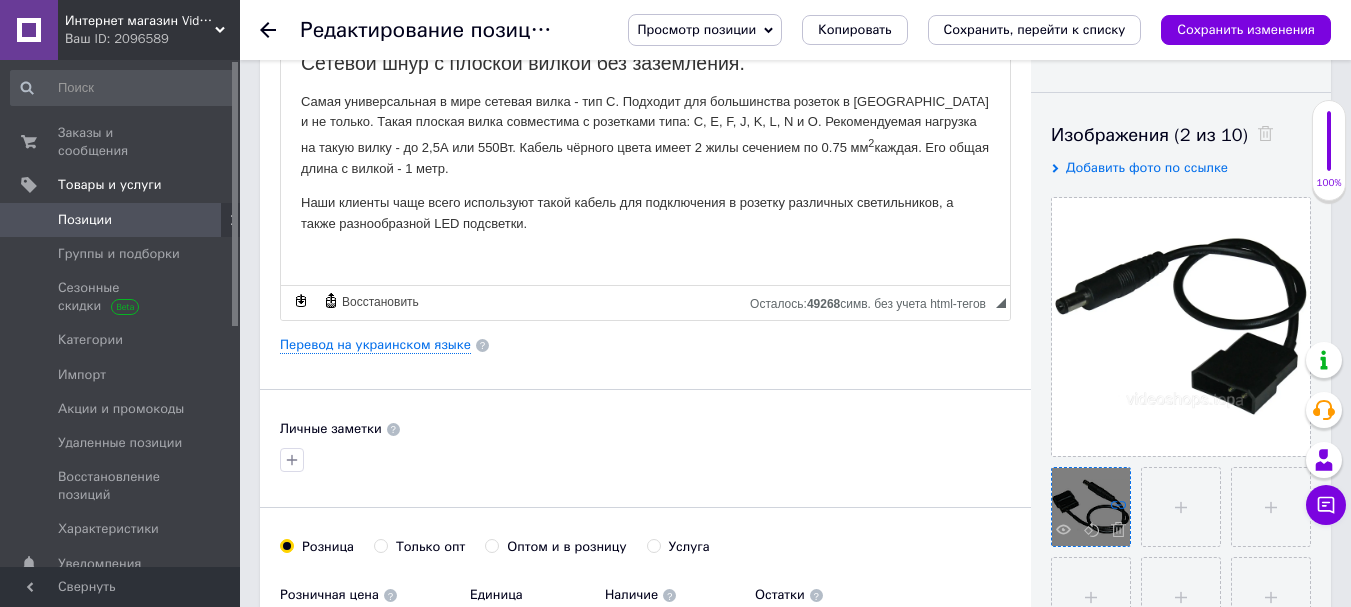 scroll, scrollTop: 0, scrollLeft: 0, axis: both 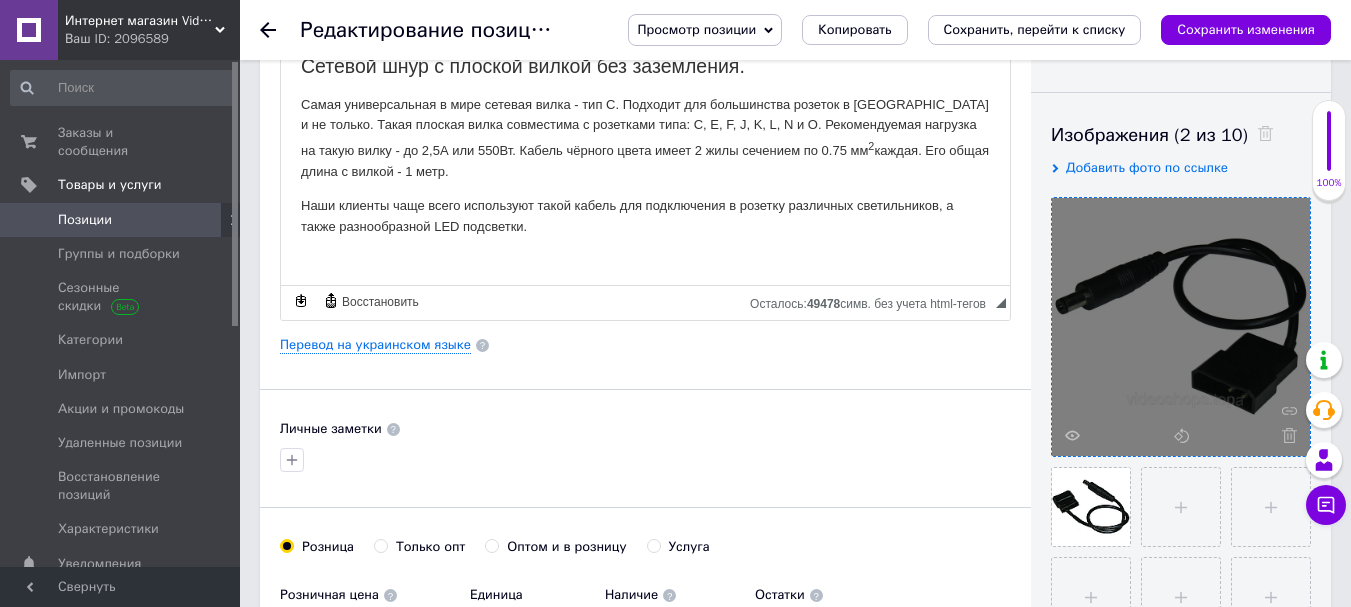 drag, startPoint x: 1293, startPoint y: 438, endPoint x: 1281, endPoint y: 436, distance: 12.165525 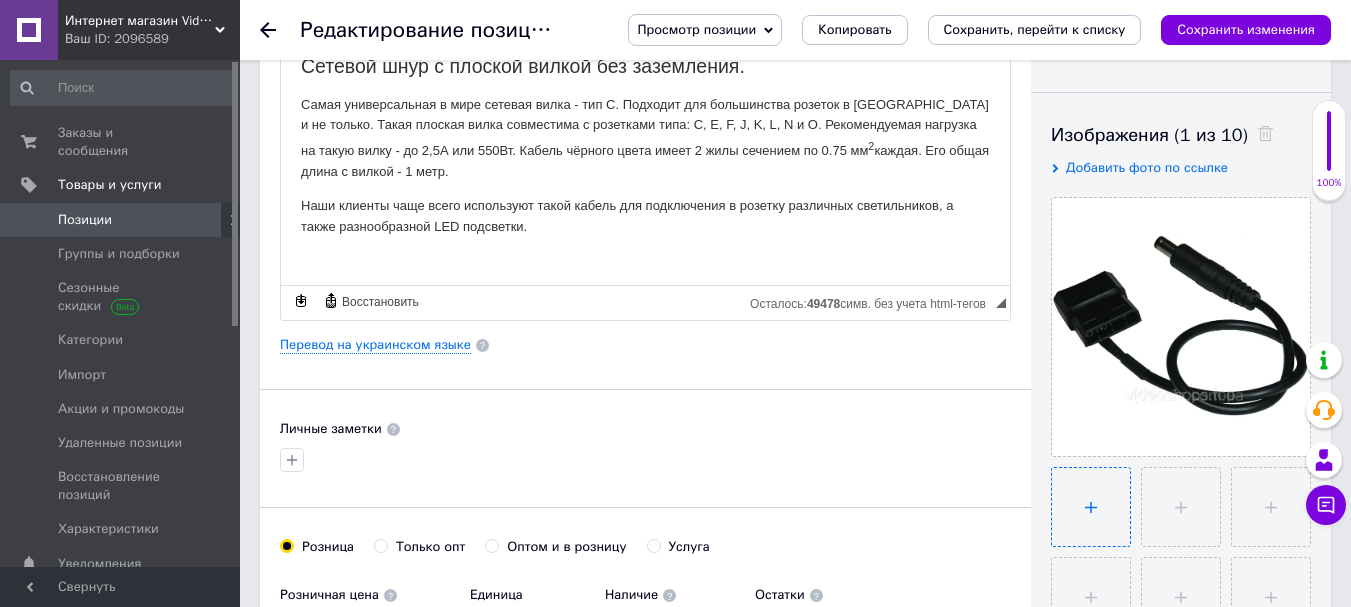 click at bounding box center [1091, 507] 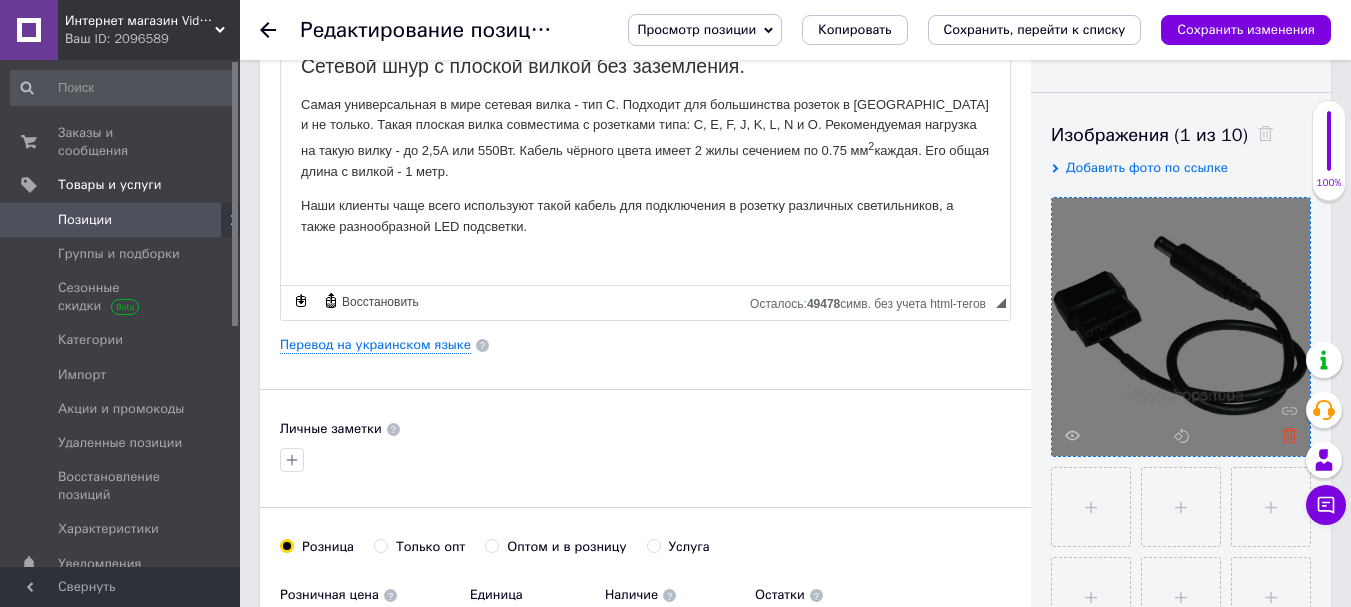 click 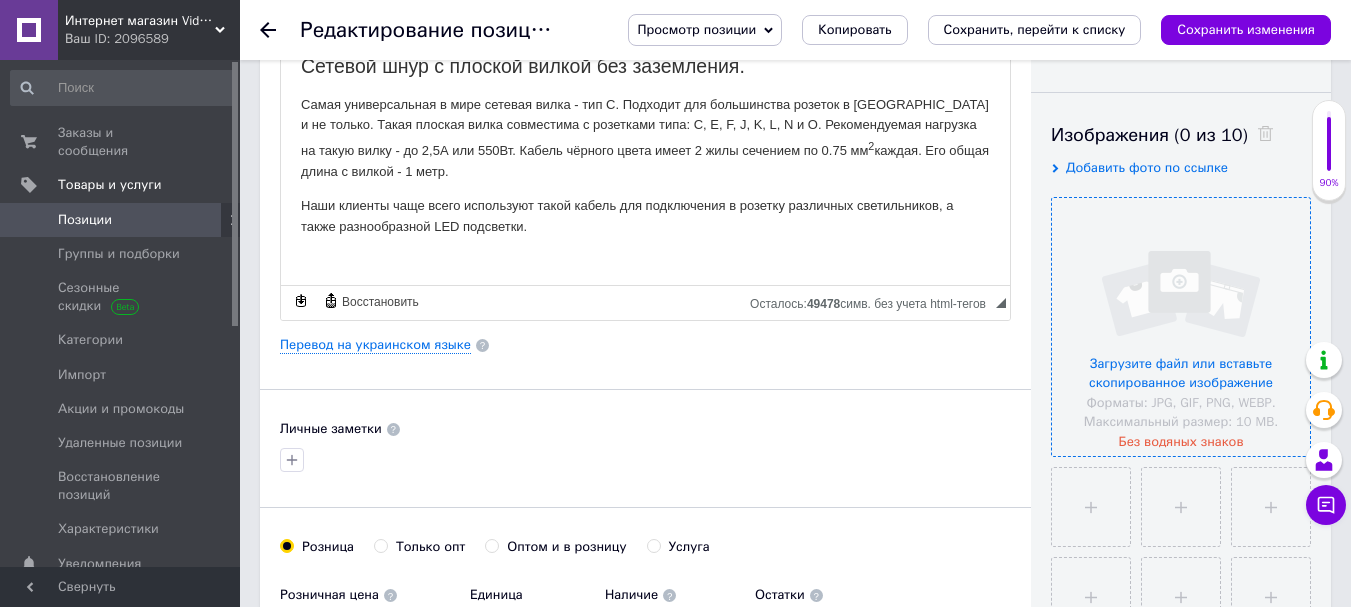 scroll, scrollTop: 600, scrollLeft: 0, axis: vertical 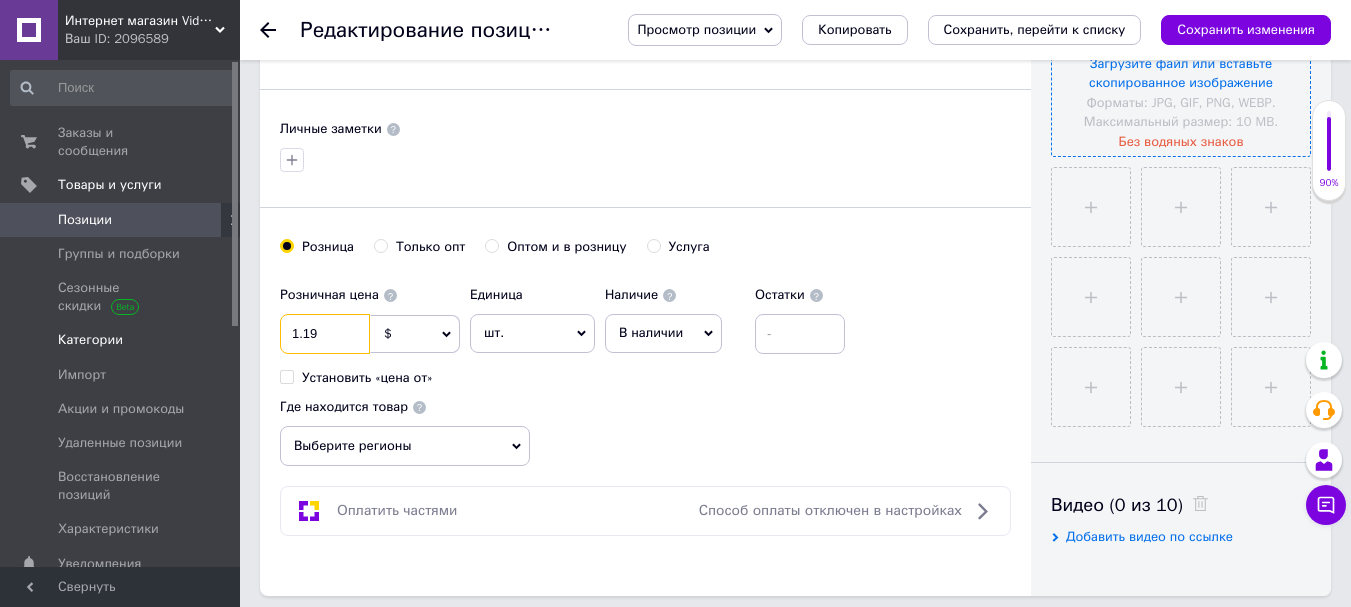 drag, startPoint x: 333, startPoint y: 336, endPoint x: 223, endPoint y: 314, distance: 112.17843 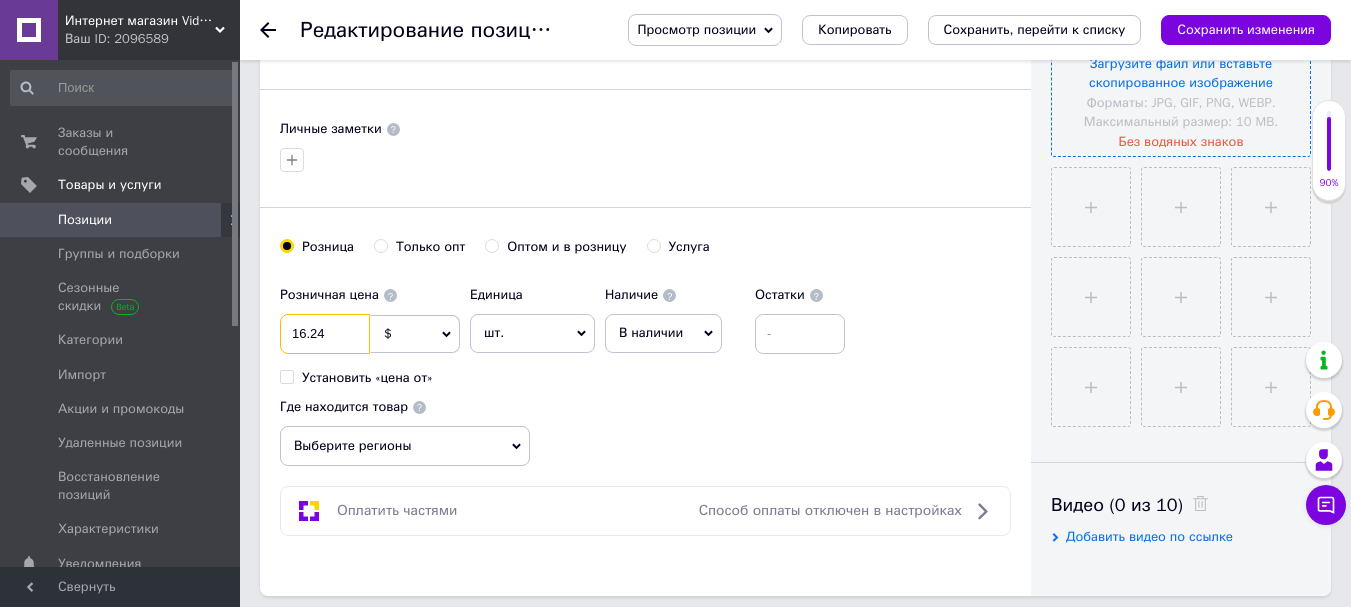 type on "16.24" 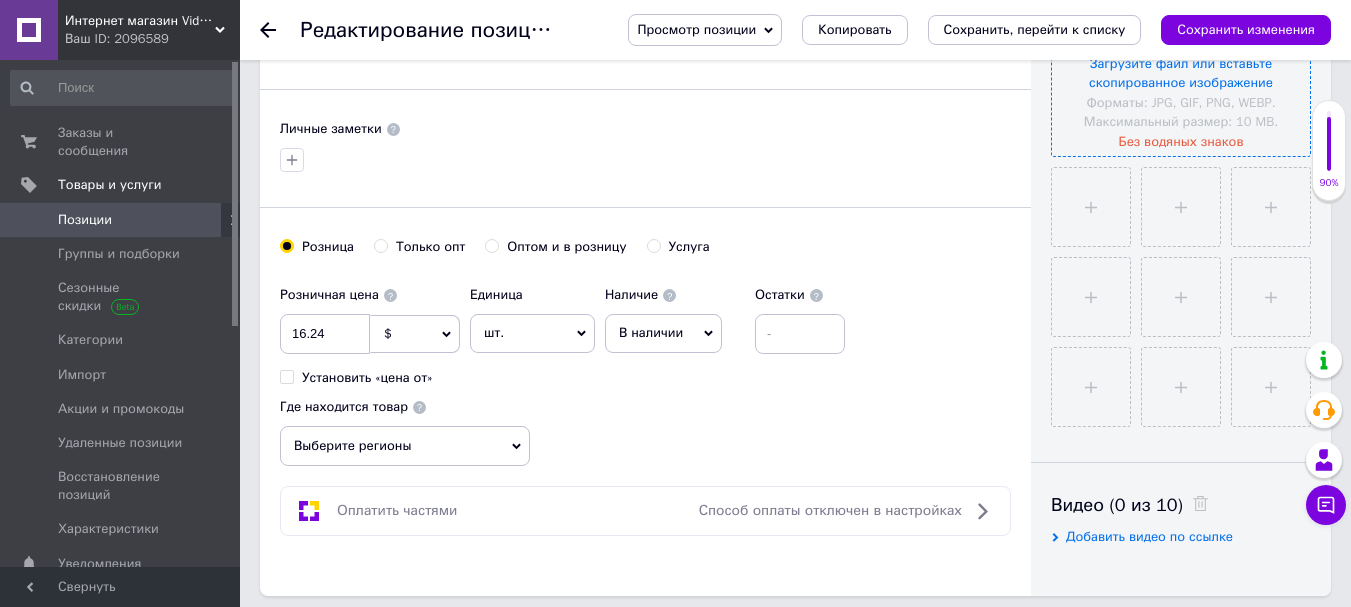 click on "Розничная цена 16.24 $ € CHF ₴ £ ¥ PLN ₸ MDL HUF KGS CN¥ TRY ₩ lei Установить «цена от» Единица шт. Популярное комплект упаковка кв.м пара м кг пог.м услуга т а автоцистерна ампула б баллон банка блистер бобина бочка бут бухта в ватт ведро выезд г г га гигакалория год гр/кв.м д дал два месяца день доза е еврокуб ед. к кВт канистра карат кв.дм кв.м кв.см кв.фут квартал кг кг/кв.м км колесо комплект коробка куб.дм куб.м л л лист м м мВт месяц мешок минута мл мм моток н набор неделя номер о объект п паллетоместо пара партия пач пог.м полгода посевная единица птицеместо р рейс рулон с" at bounding box center (645, 371) 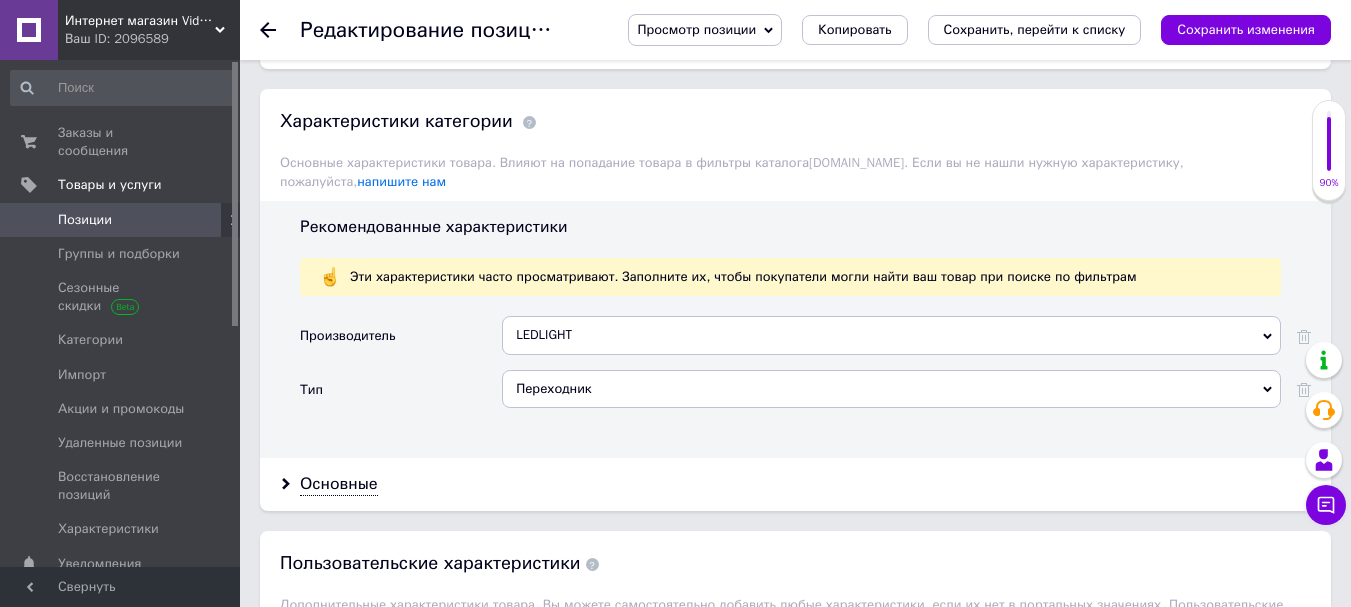 scroll, scrollTop: 1700, scrollLeft: 0, axis: vertical 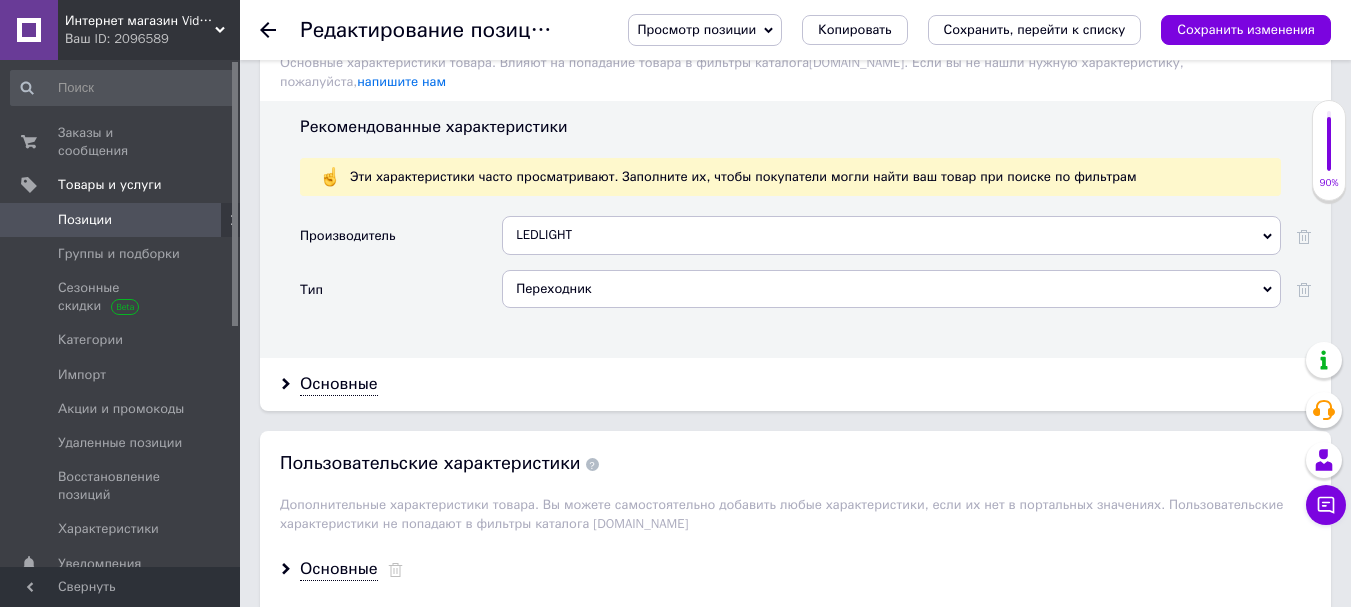click on "Переходник" at bounding box center (891, 289) 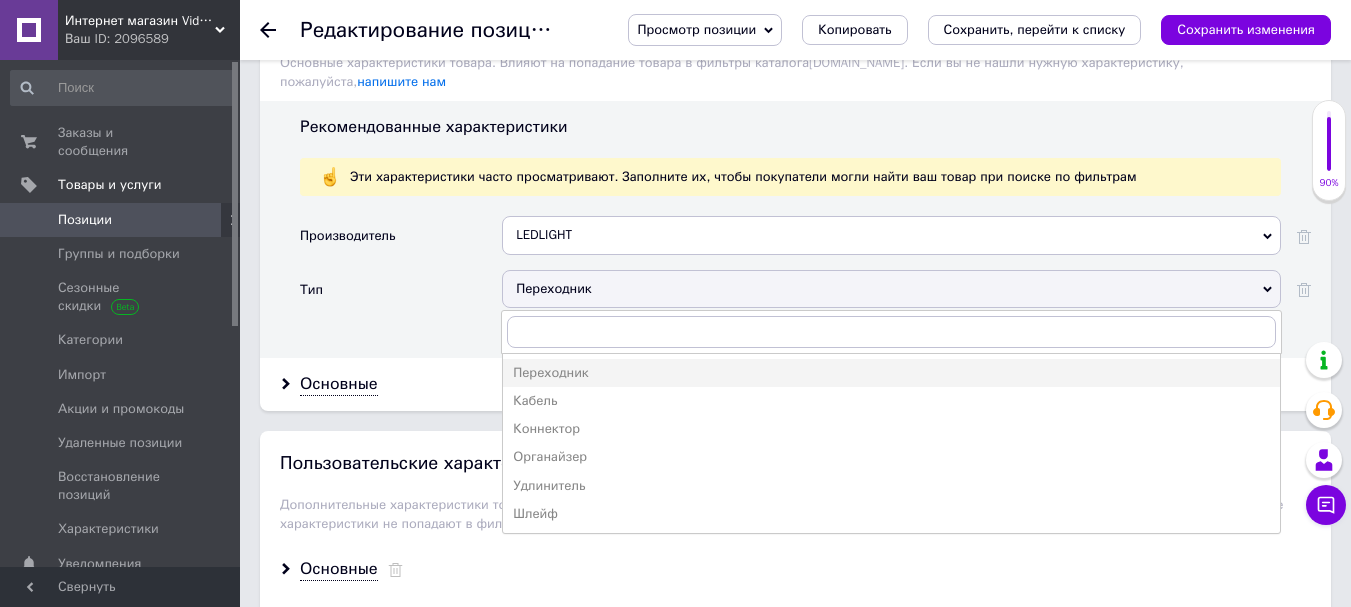 click on "Кабель" at bounding box center [891, 401] 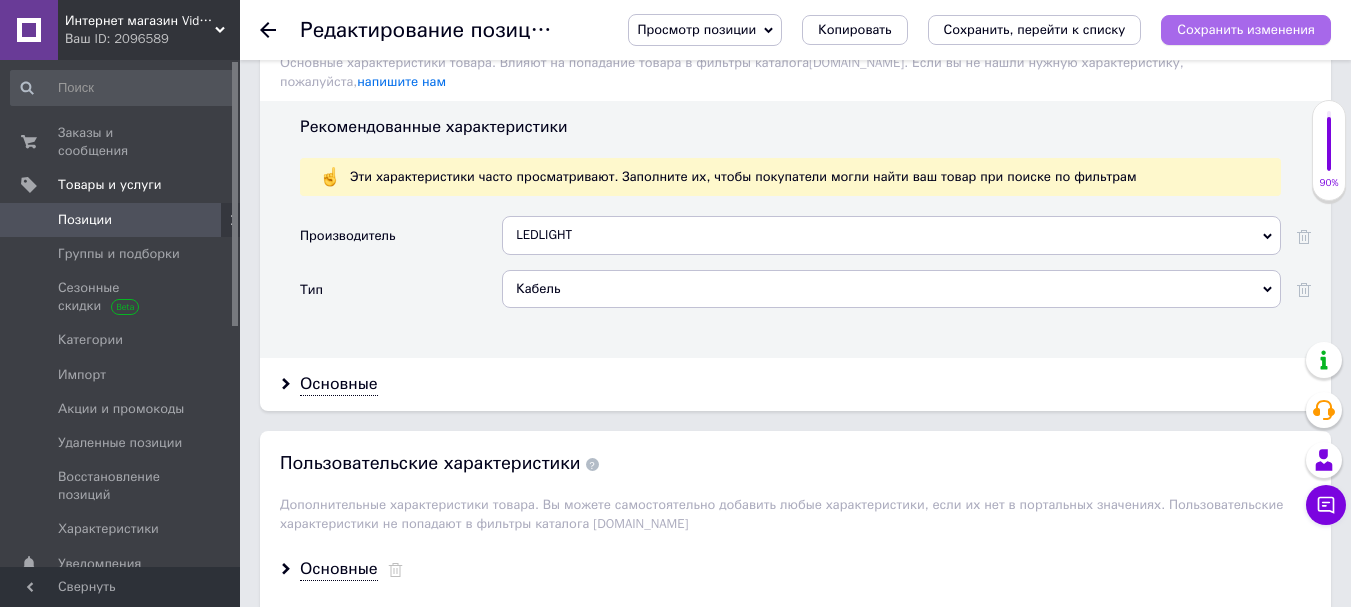 click on "Сохранить изменения" at bounding box center (1246, 29) 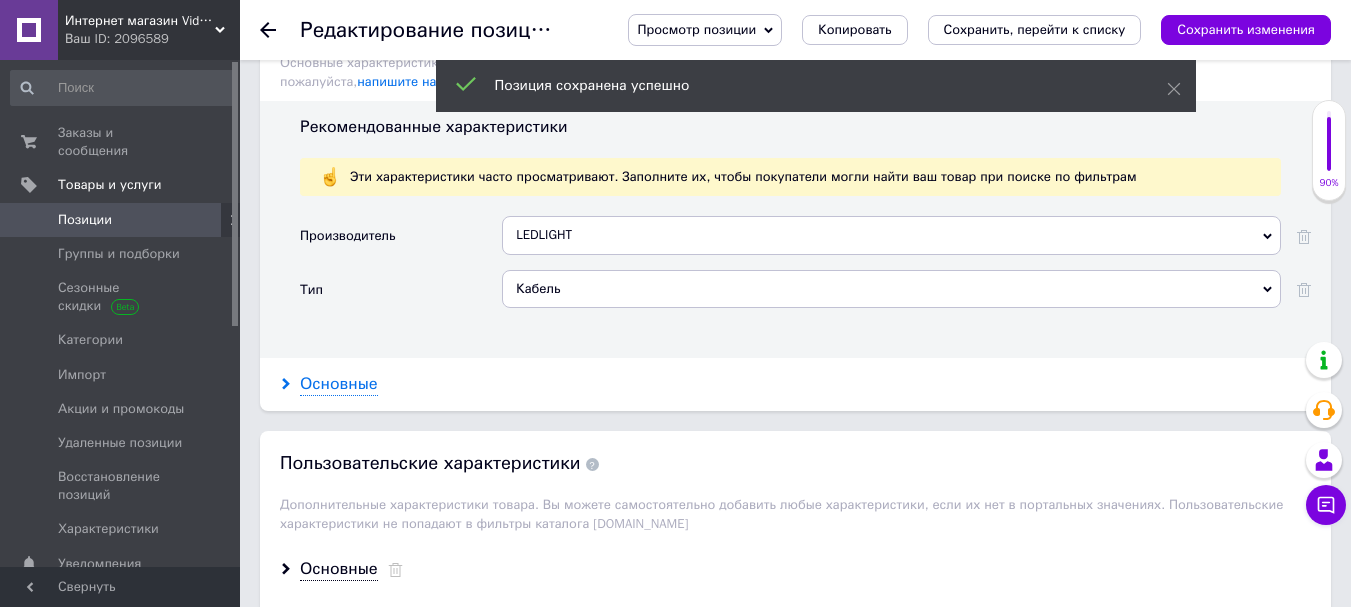 click on "Основные" at bounding box center (339, 384) 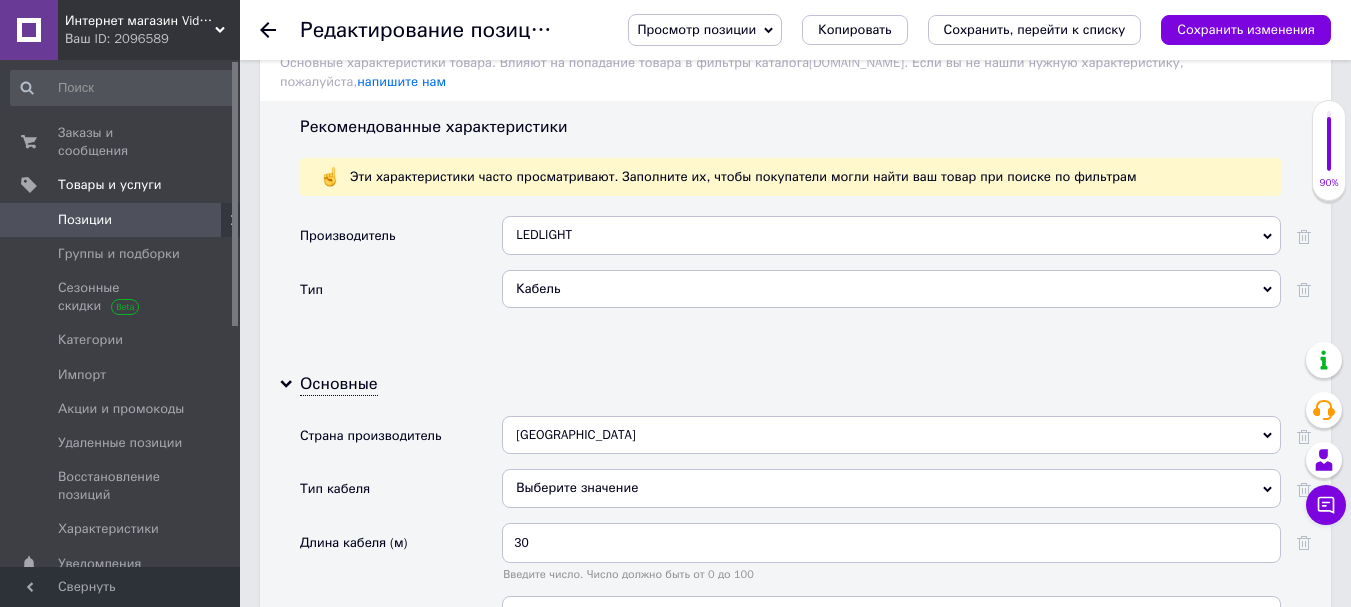 scroll, scrollTop: 1800, scrollLeft: 0, axis: vertical 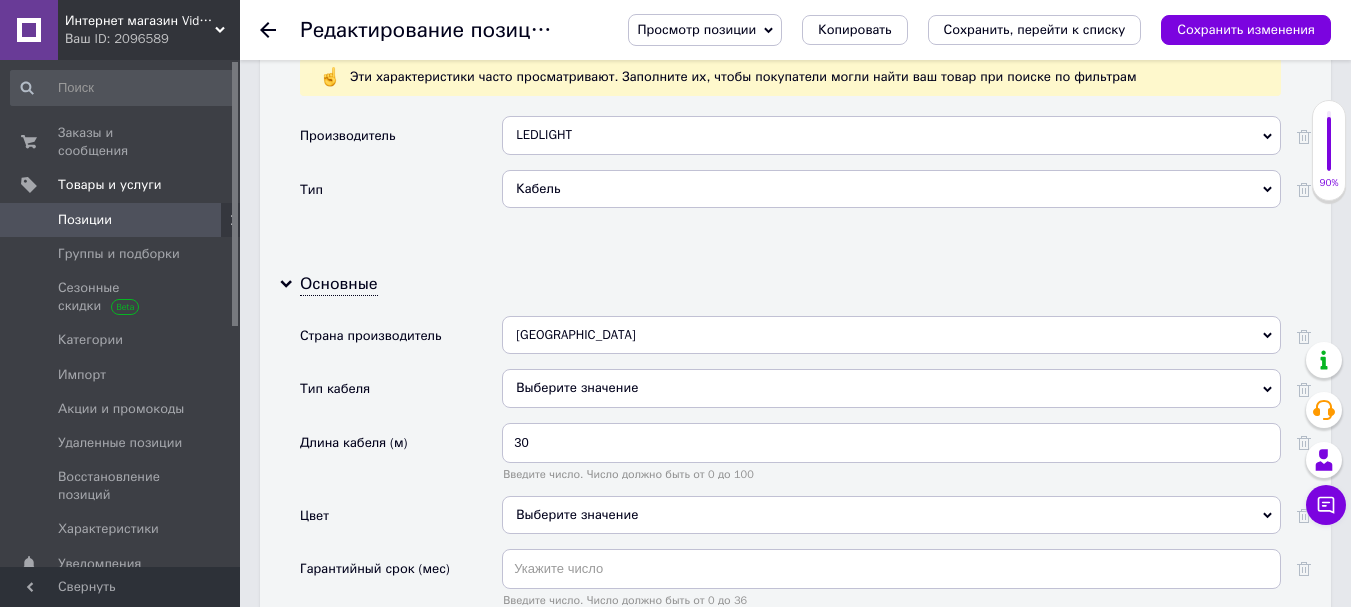 click on "Выберите значение" at bounding box center (891, 388) 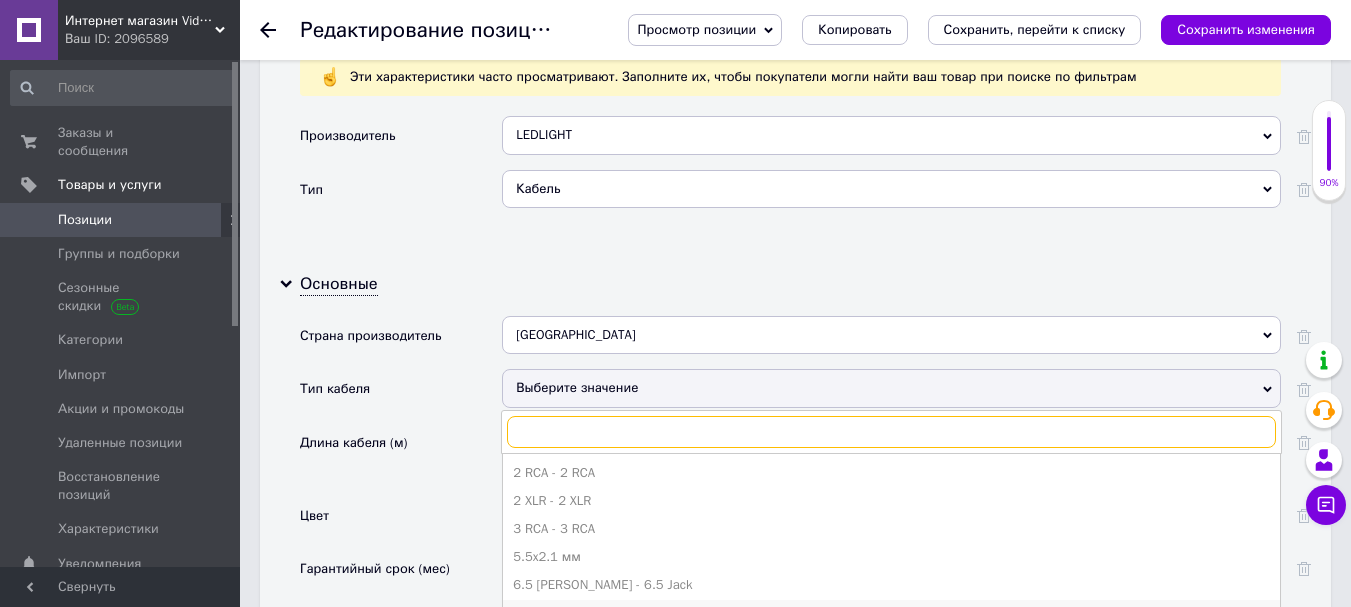 scroll, scrollTop: 2100, scrollLeft: 0, axis: vertical 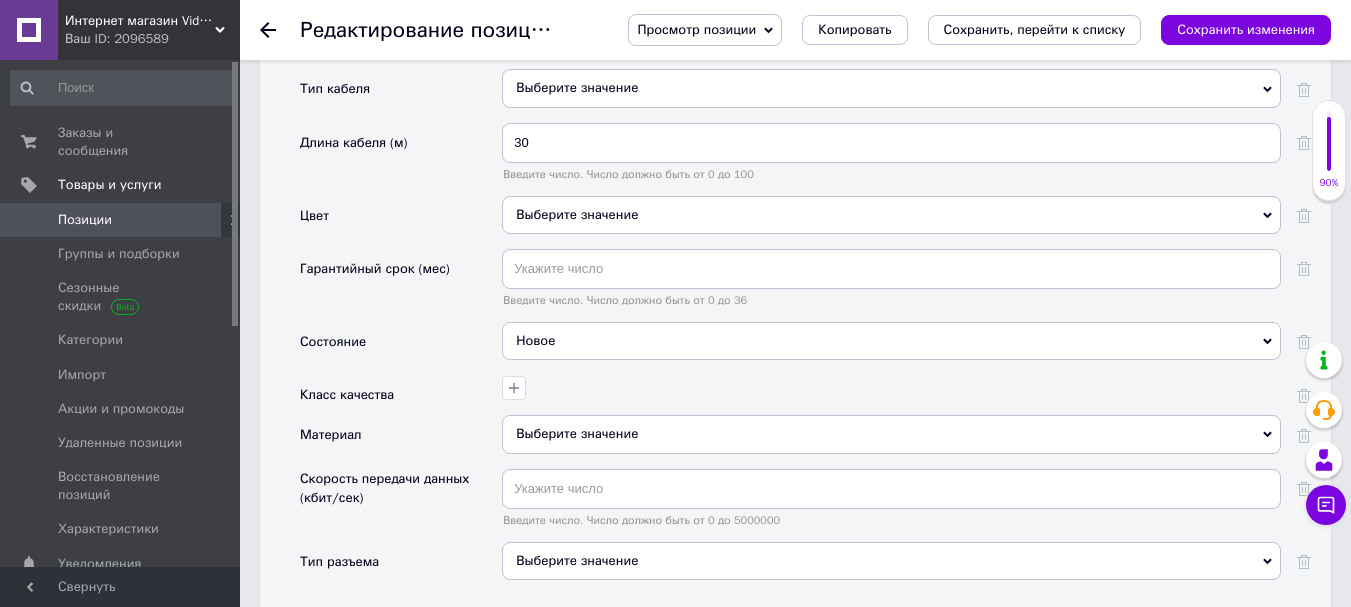 click on "Цвет" at bounding box center (401, 222) 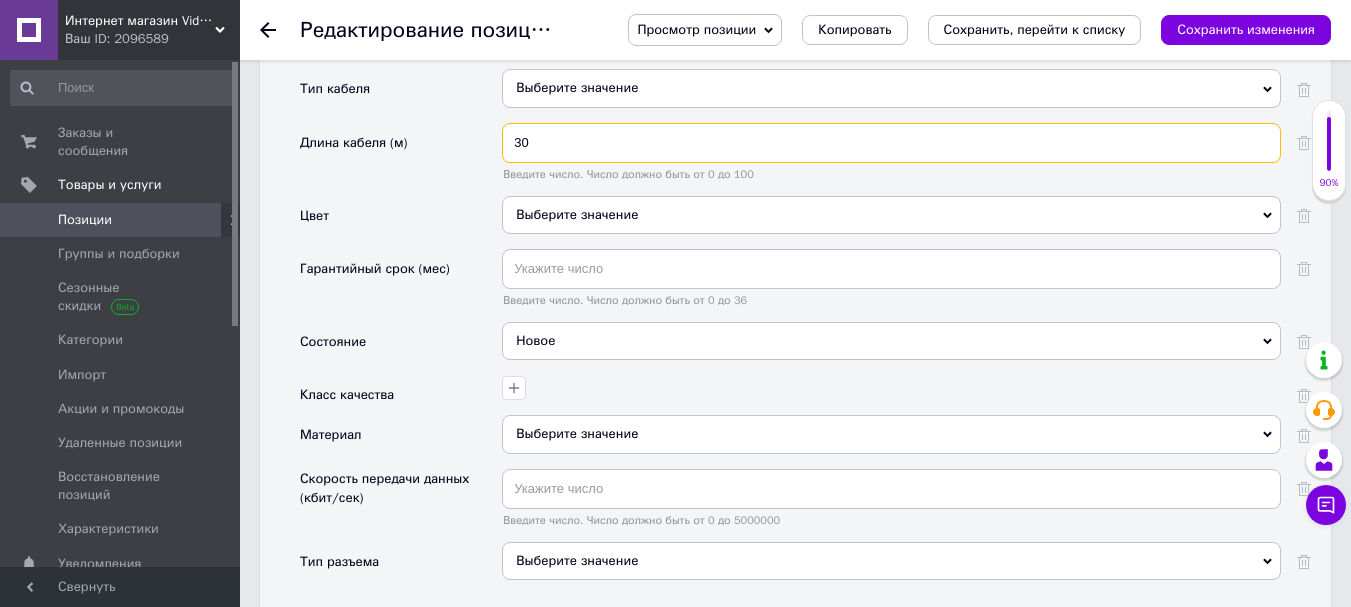 drag, startPoint x: 562, startPoint y: 110, endPoint x: 449, endPoint y: 129, distance: 114.58621 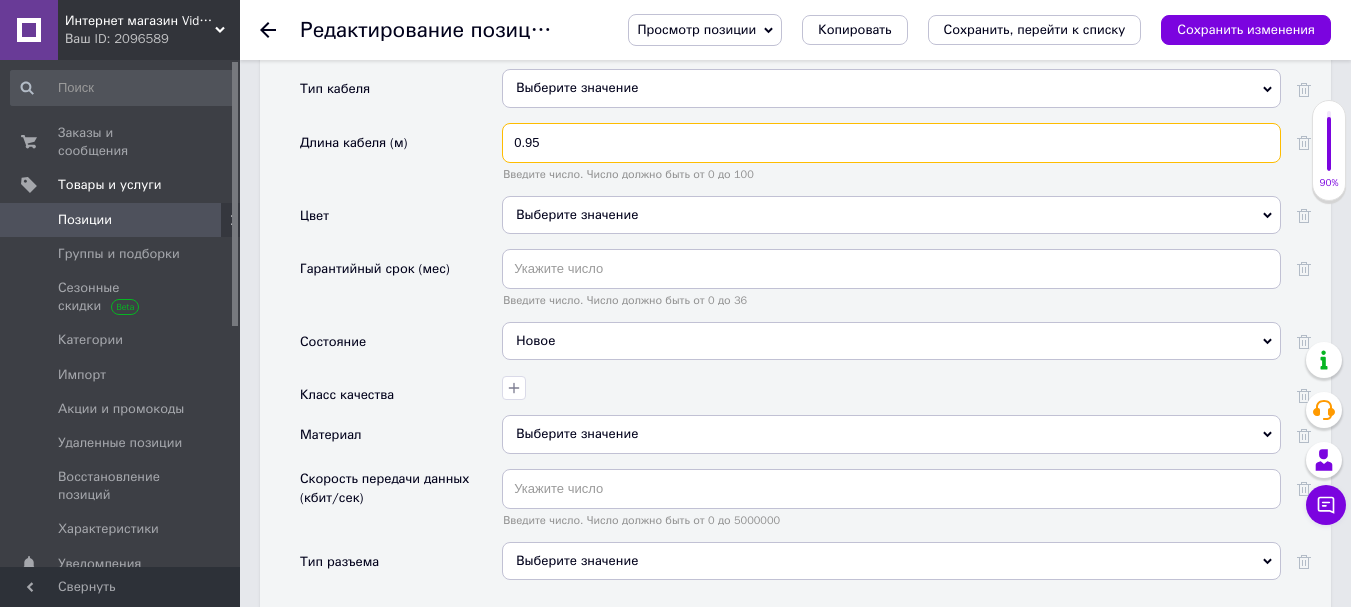 type on "0.95" 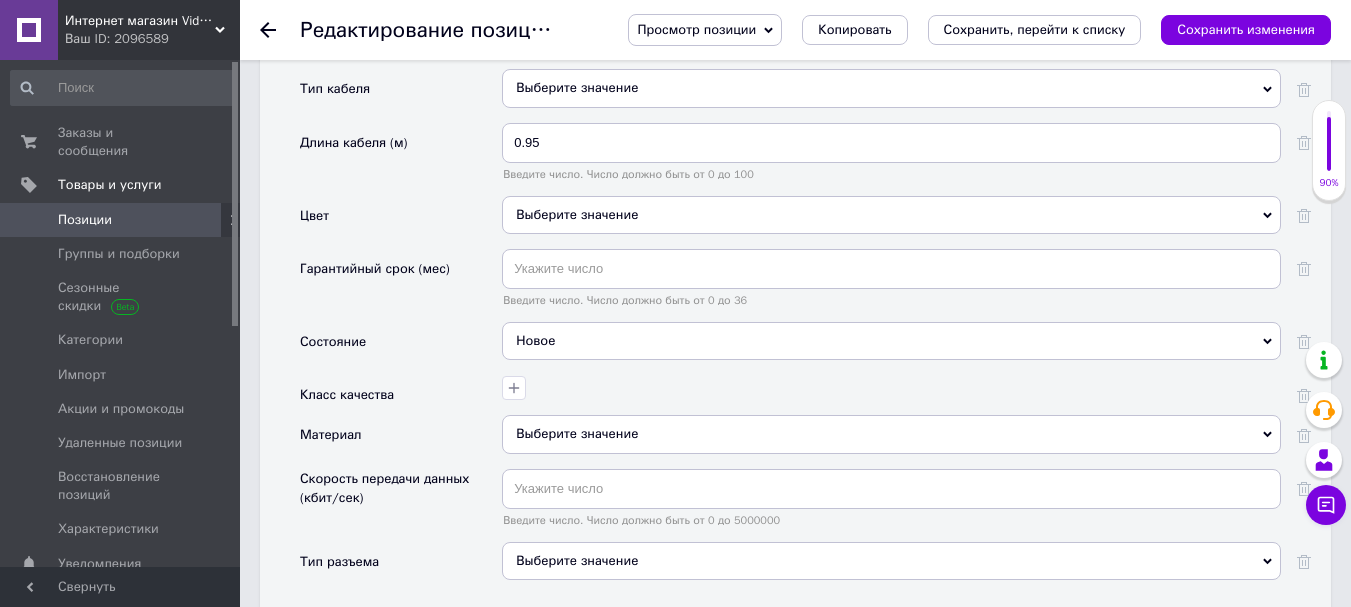 click on "Длина кабеля (м)" at bounding box center (401, 159) 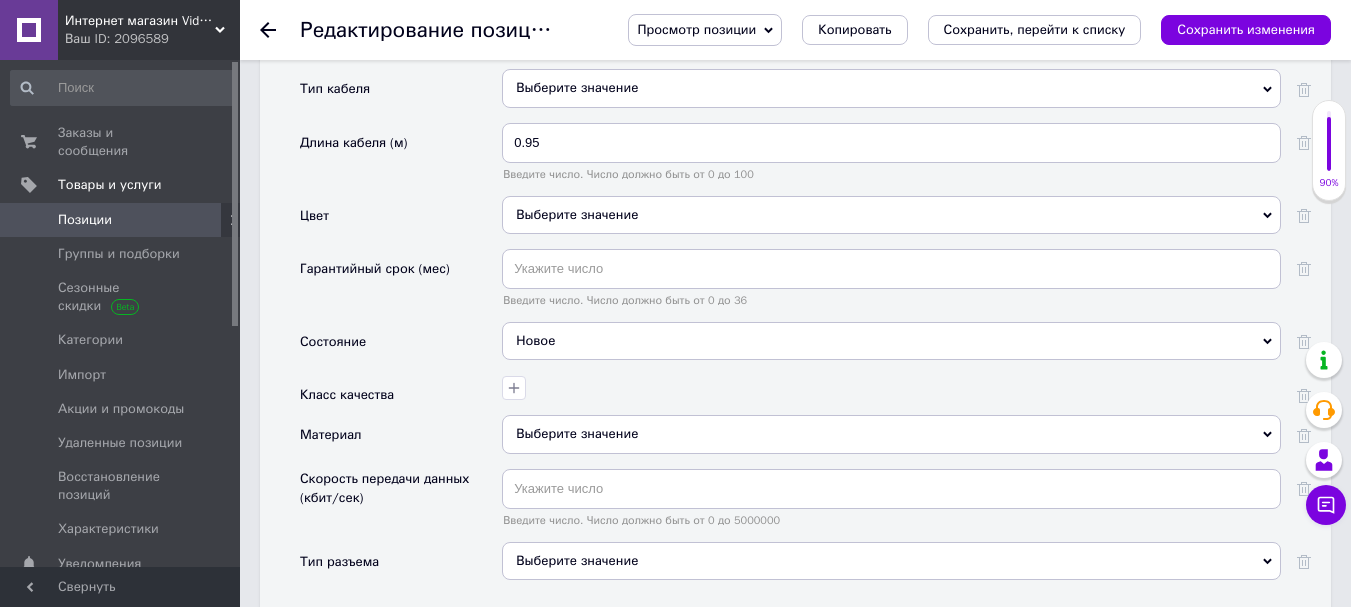 click on "Выберите значение" at bounding box center (891, 215) 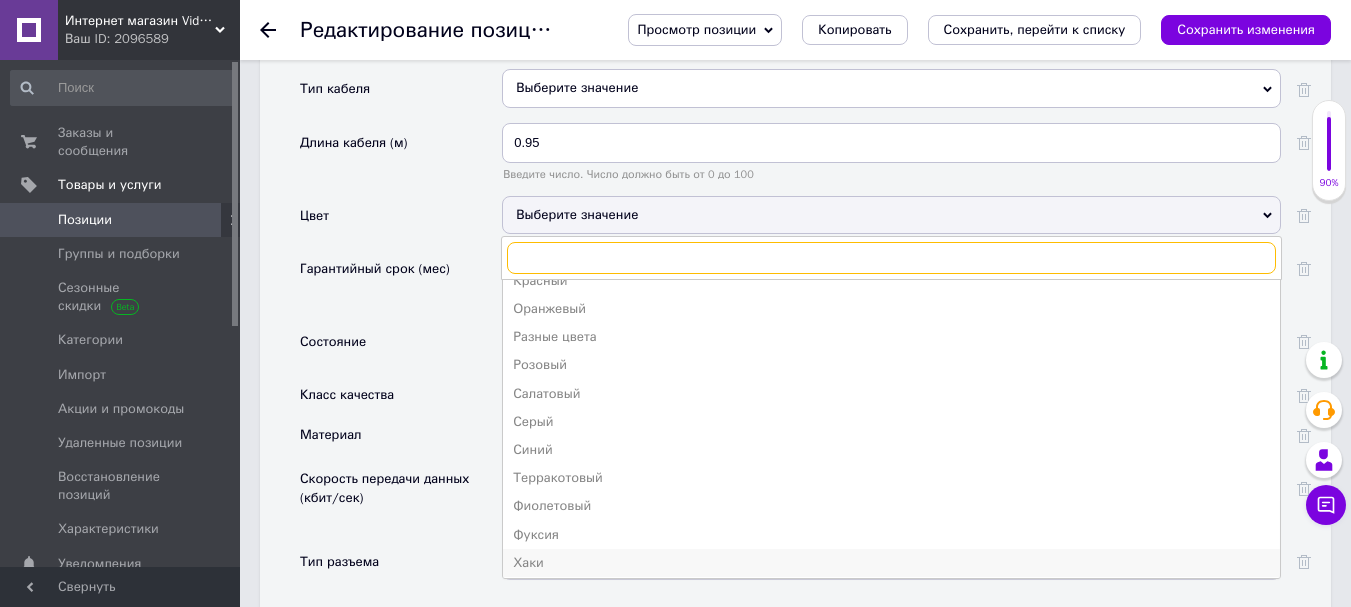 scroll, scrollTop: 332, scrollLeft: 0, axis: vertical 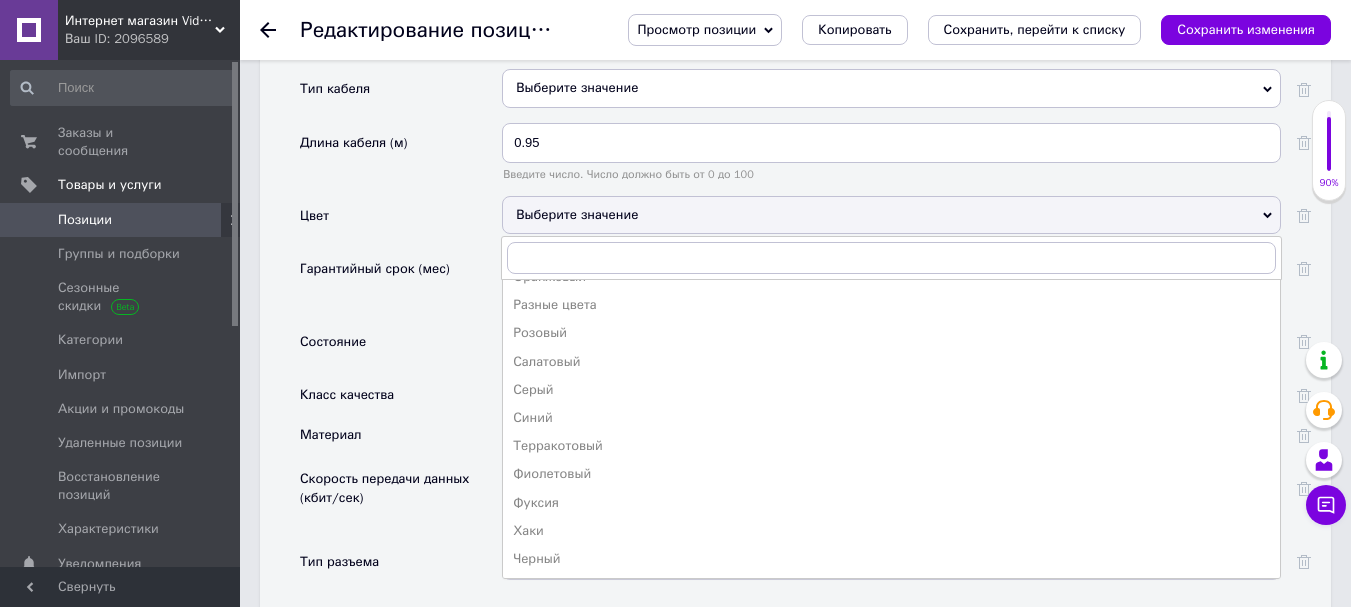 click on "Черный" at bounding box center [891, 559] 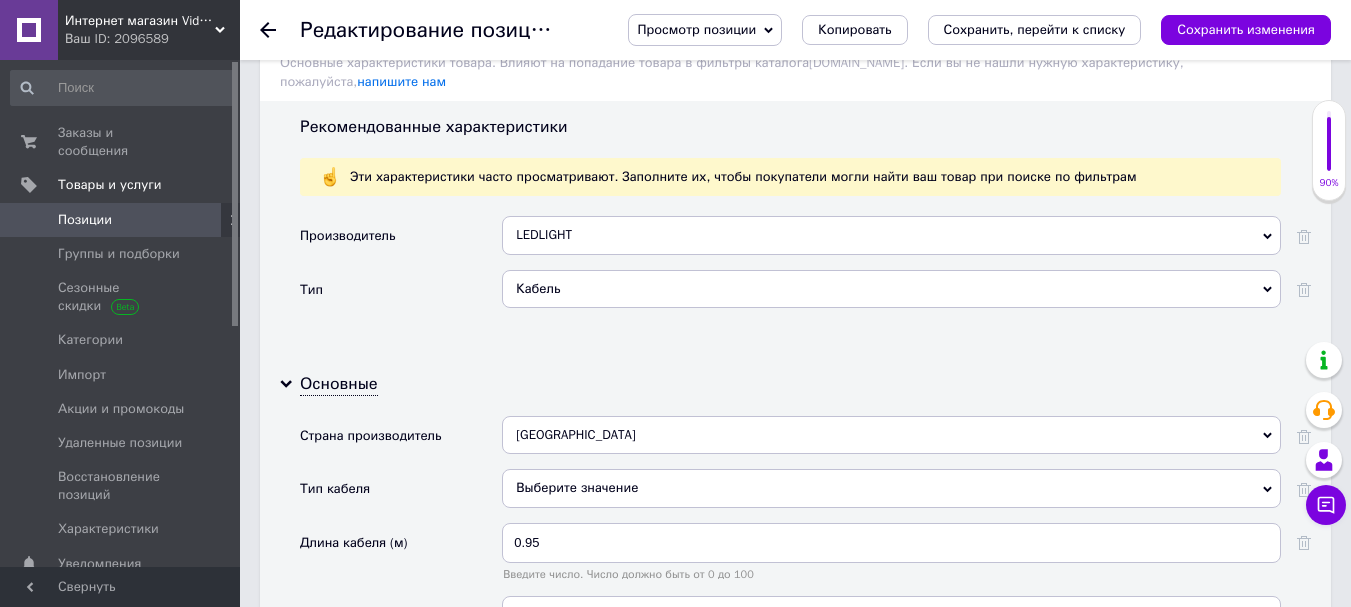 scroll, scrollTop: 1800, scrollLeft: 0, axis: vertical 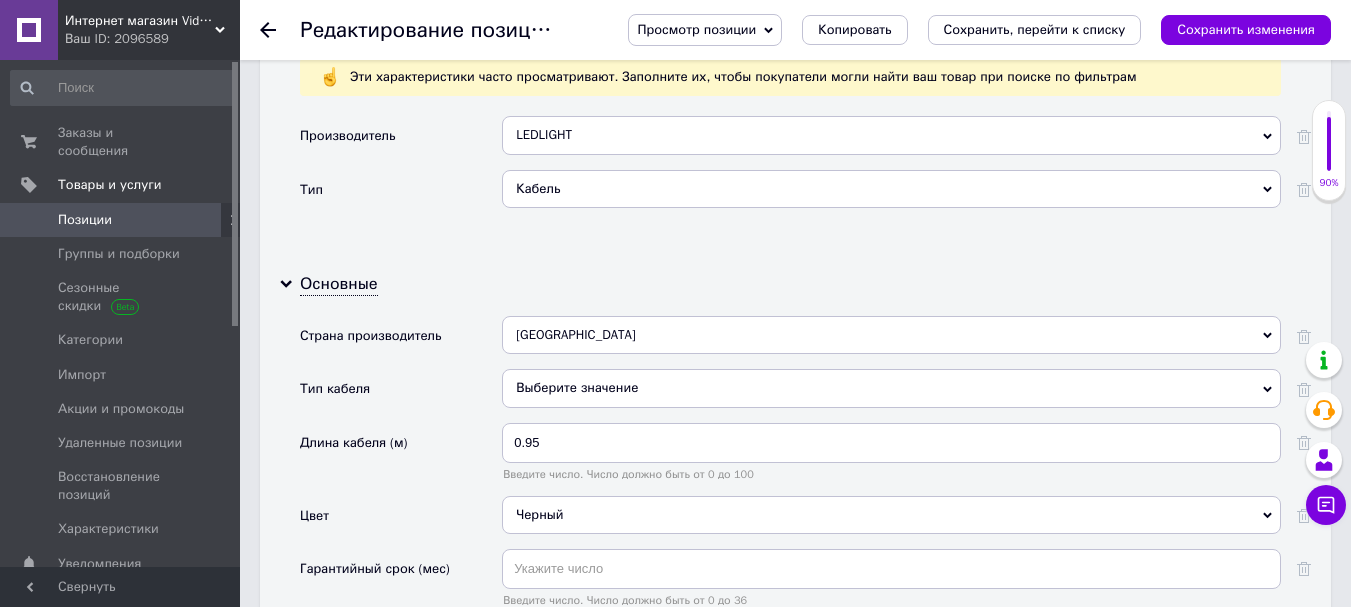 click on "Кабель" at bounding box center [891, 189] 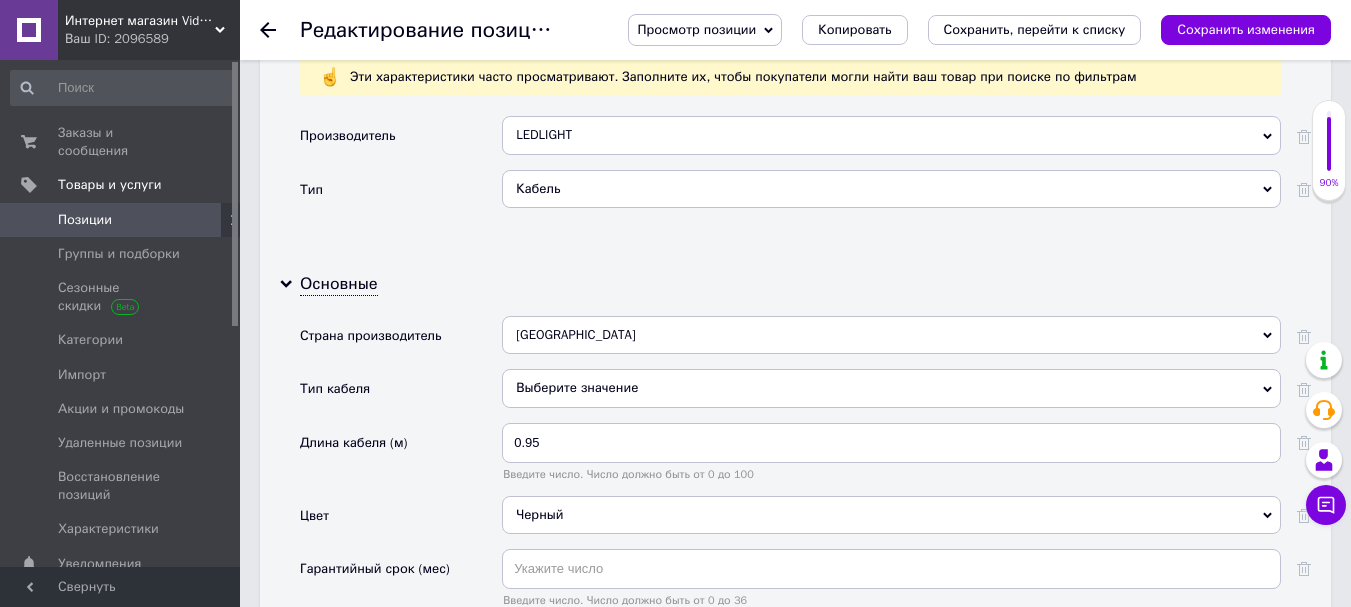 click on "Производитель" at bounding box center [401, 142] 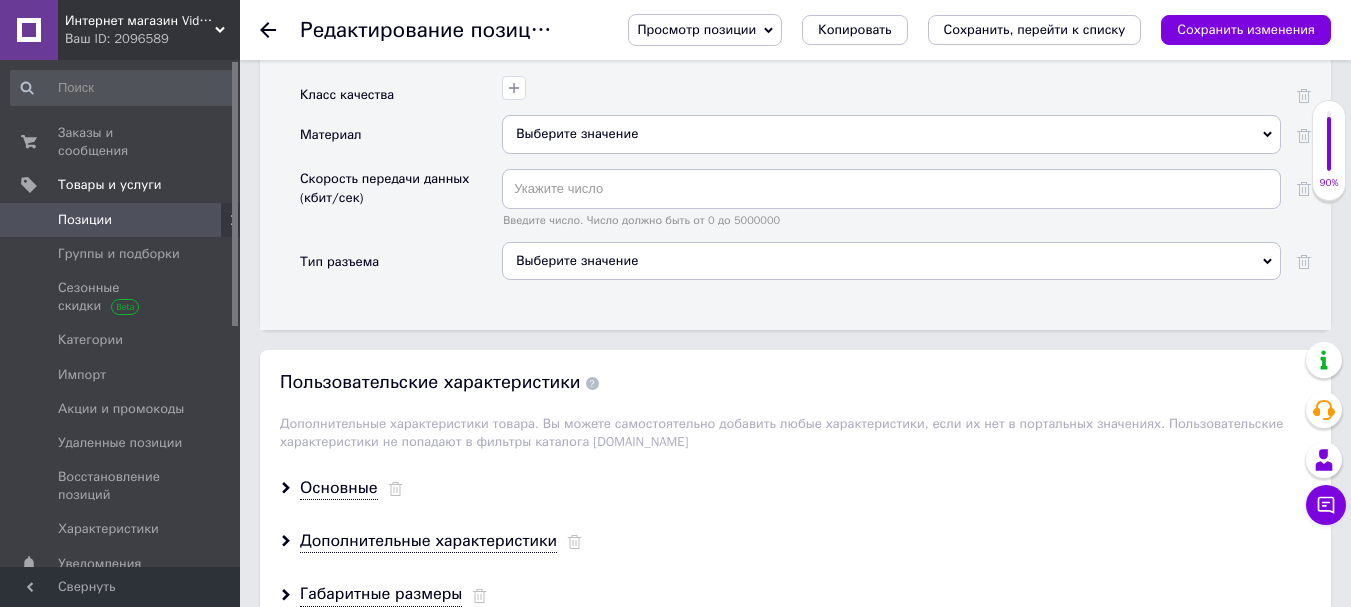 scroll, scrollTop: 2500, scrollLeft: 0, axis: vertical 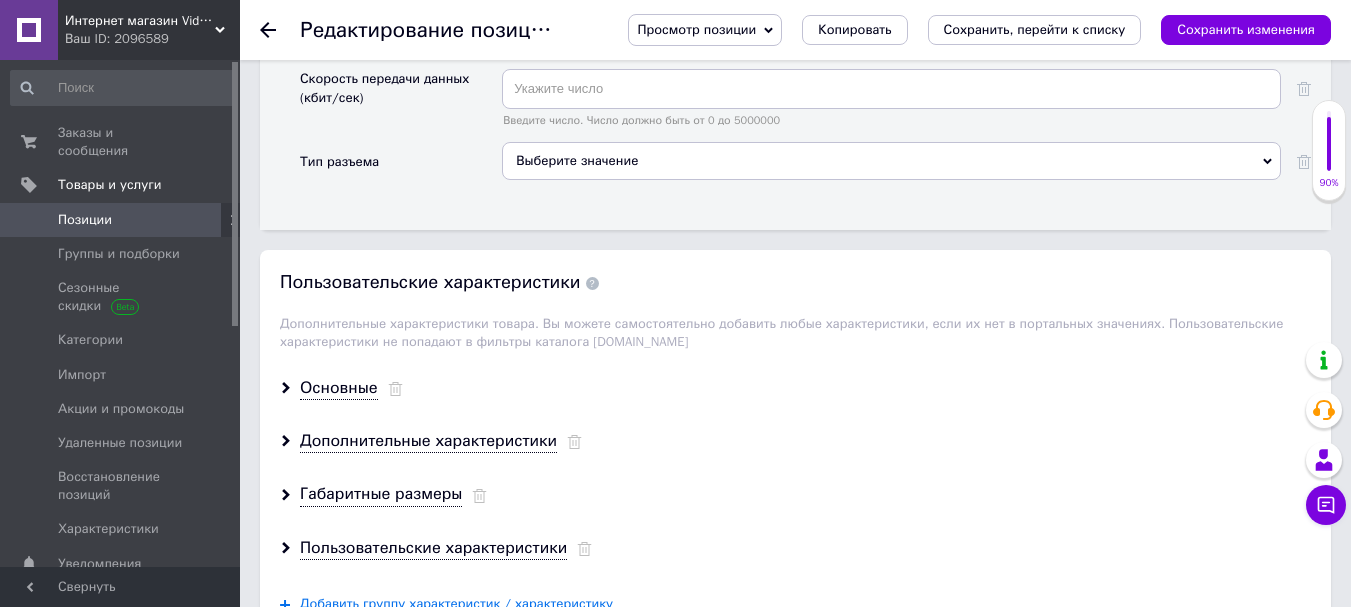 click on "Выберите значение" at bounding box center [891, 161] 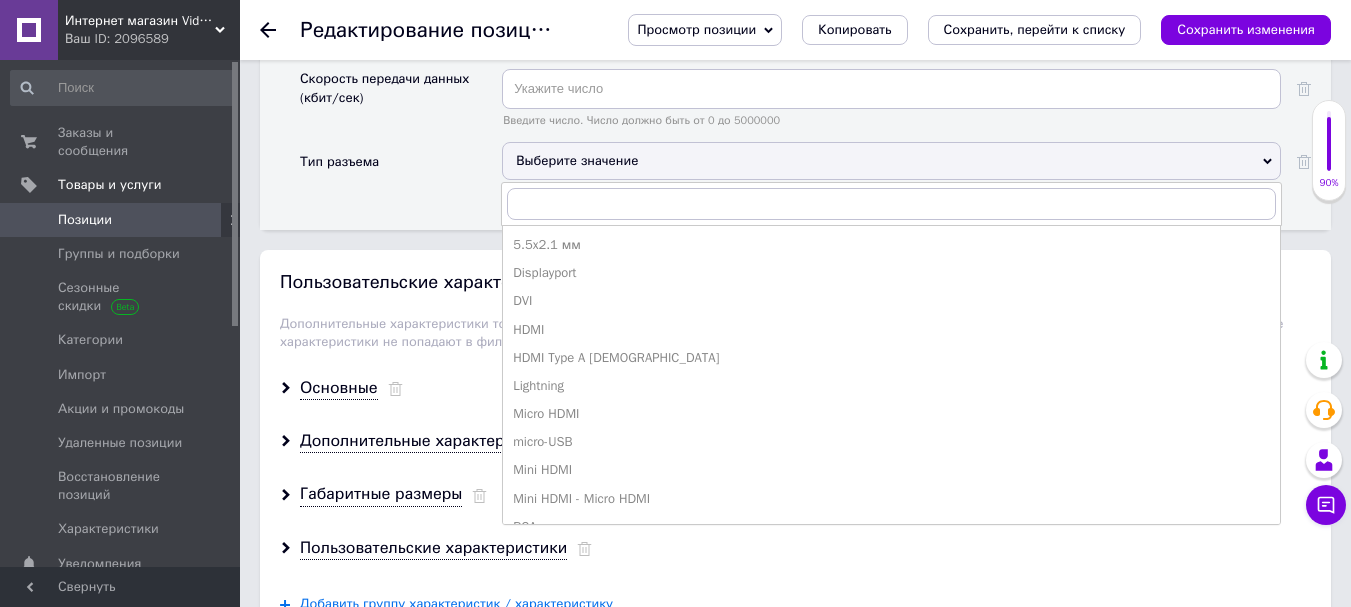 click on "Тип разъема" at bounding box center (401, 168) 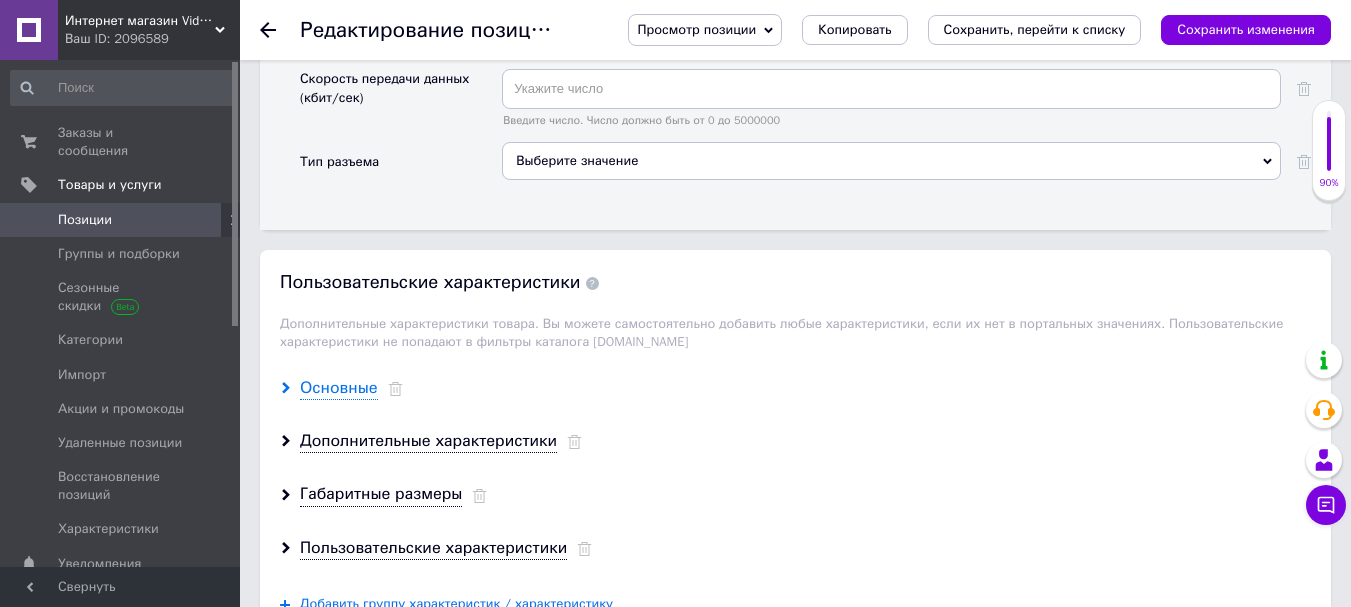 click on "Основные" at bounding box center (339, 388) 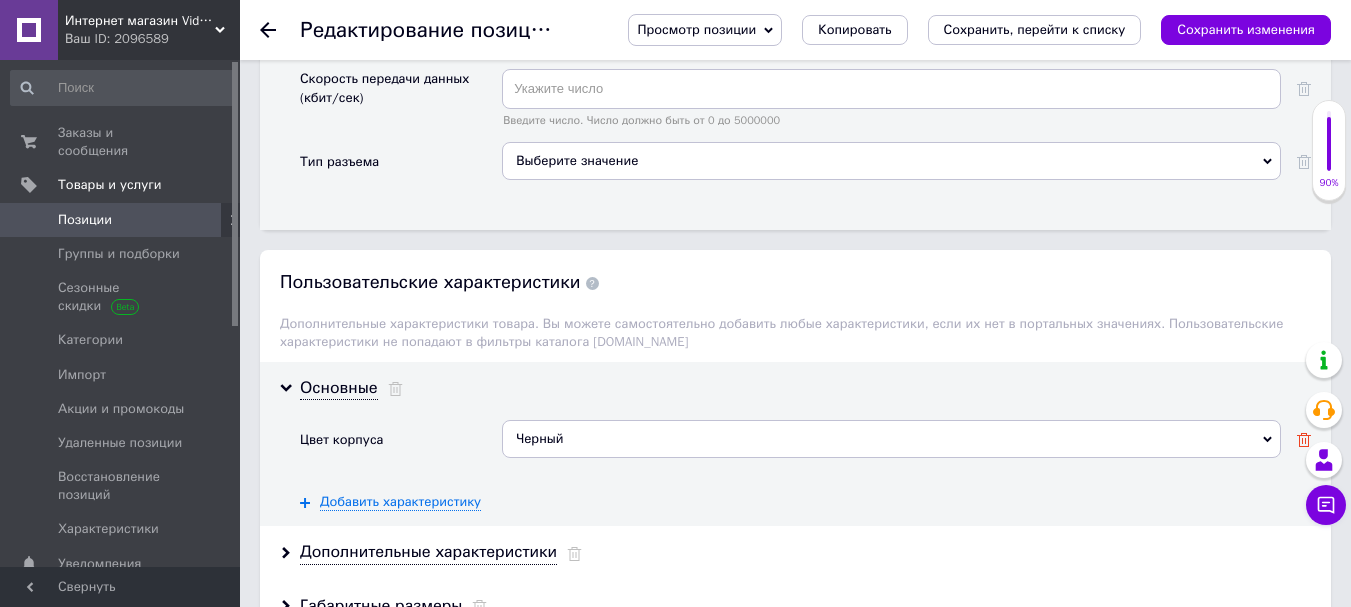 click 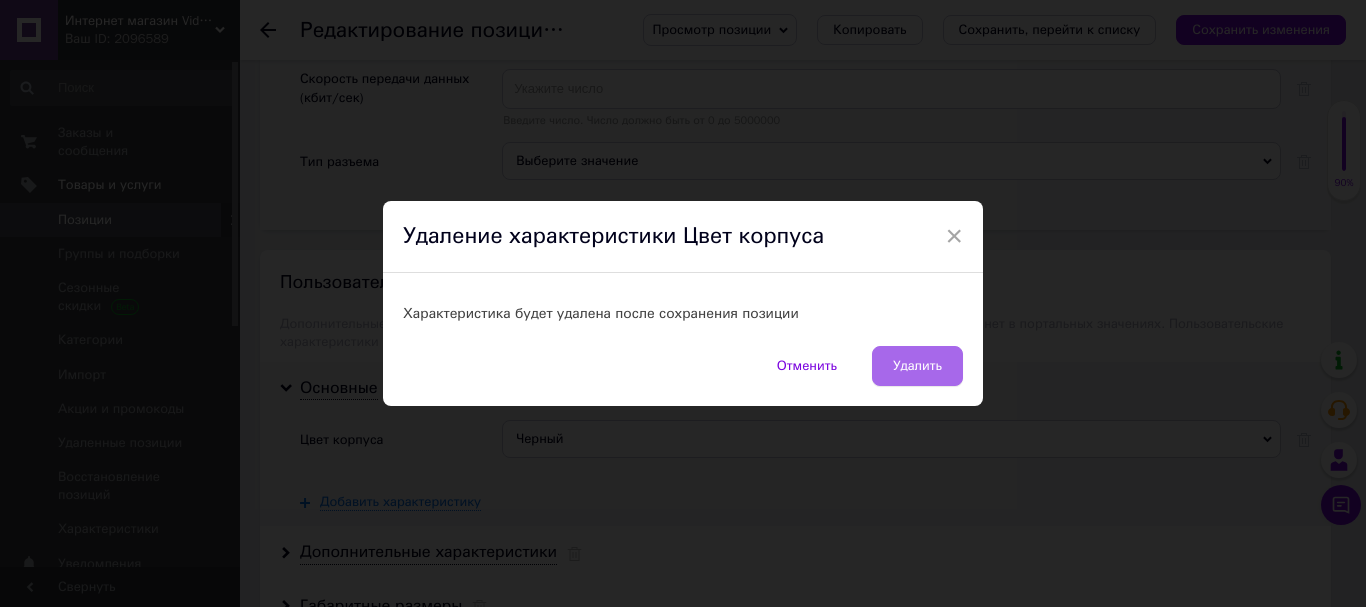 click on "Удалить" at bounding box center (917, 366) 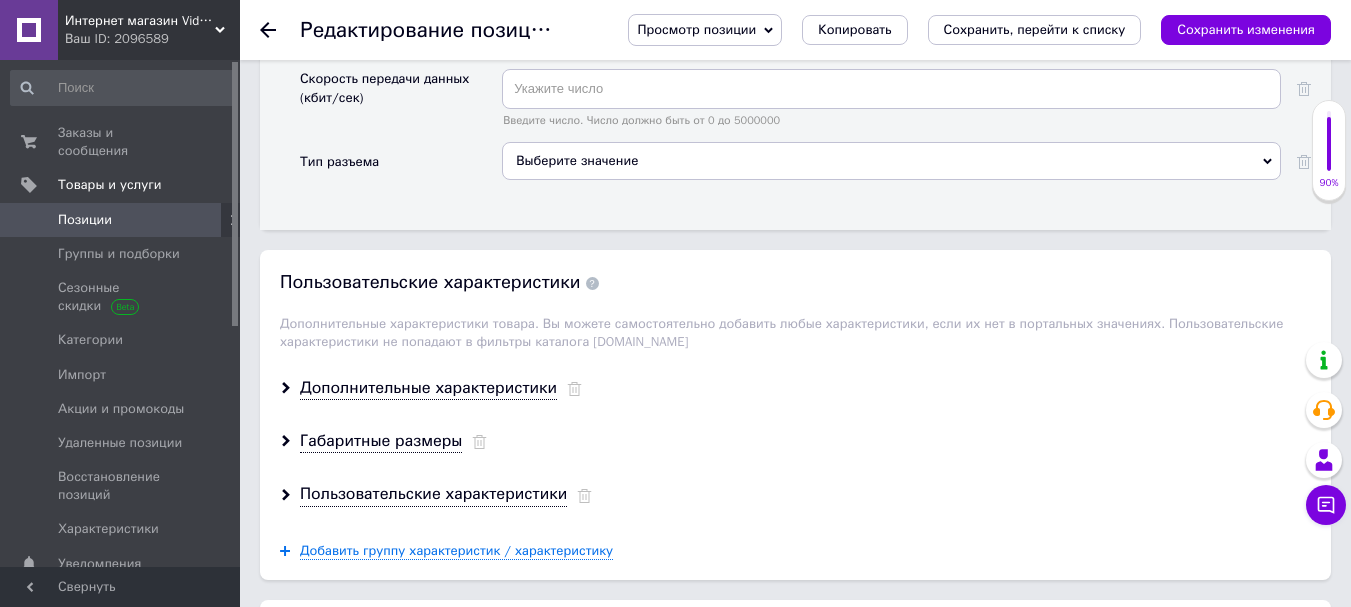scroll, scrollTop: 2700, scrollLeft: 0, axis: vertical 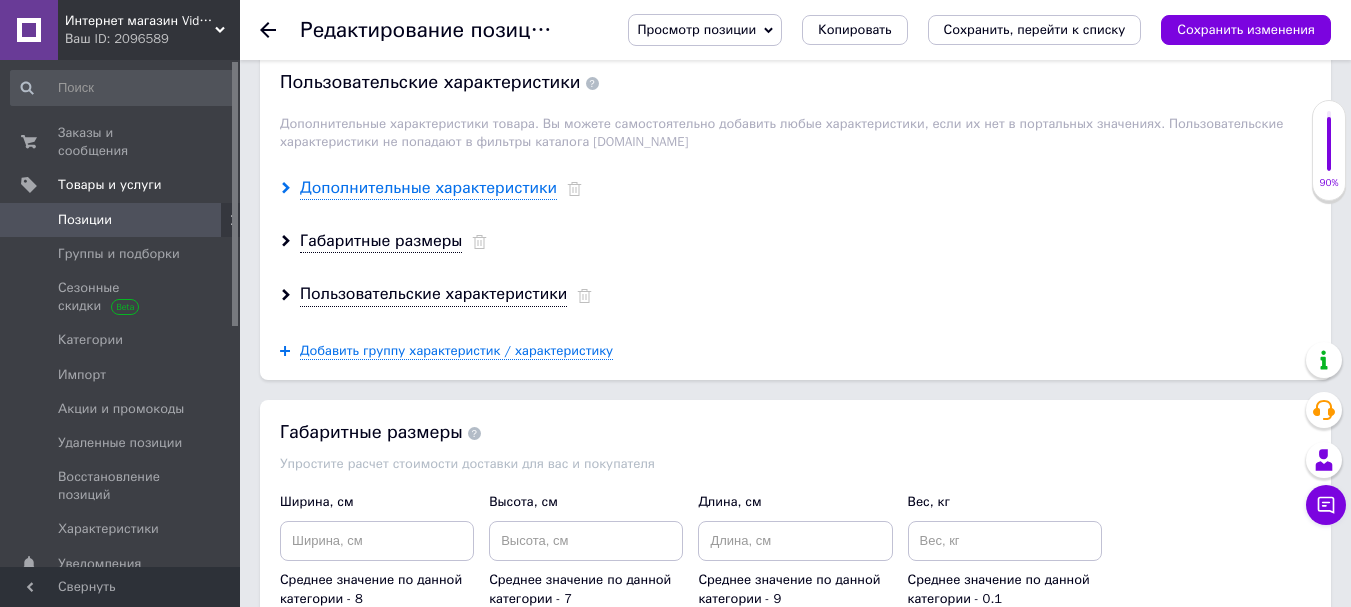 click on "Дополнительные характеристики" at bounding box center [428, 188] 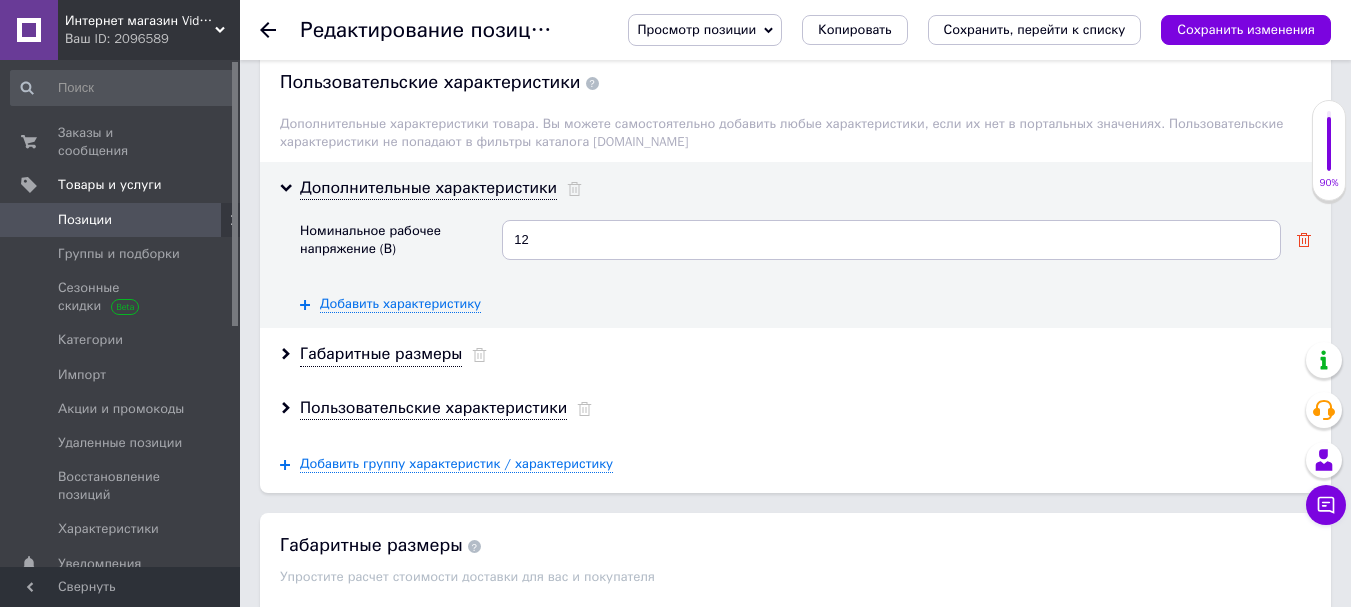 click 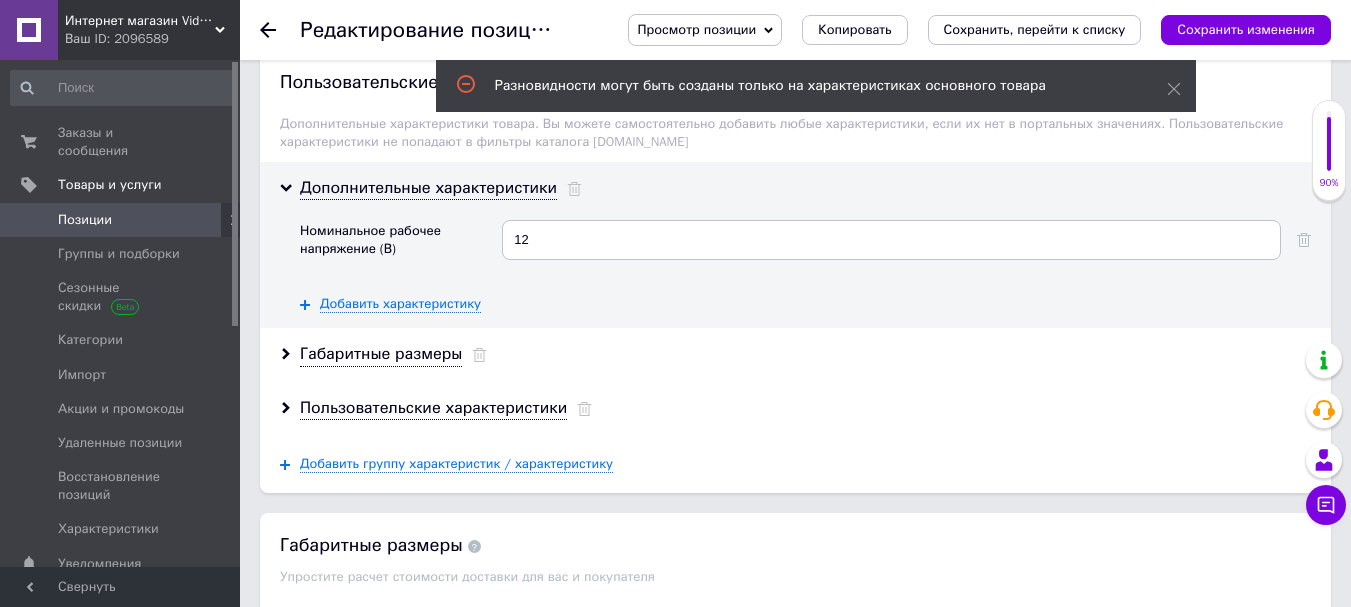 click on "Дополнительные характеристики Номинальное рабочее напряжение (В) 12 Добавить характеристику" at bounding box center [795, 245] 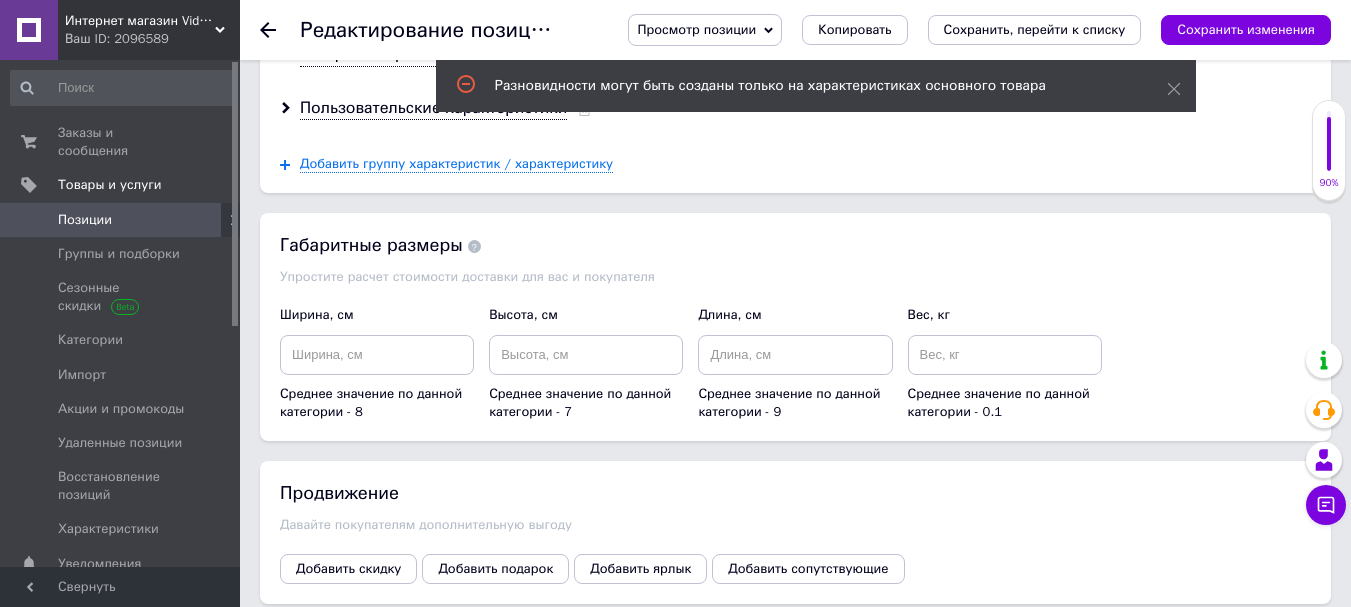 scroll, scrollTop: 3400, scrollLeft: 0, axis: vertical 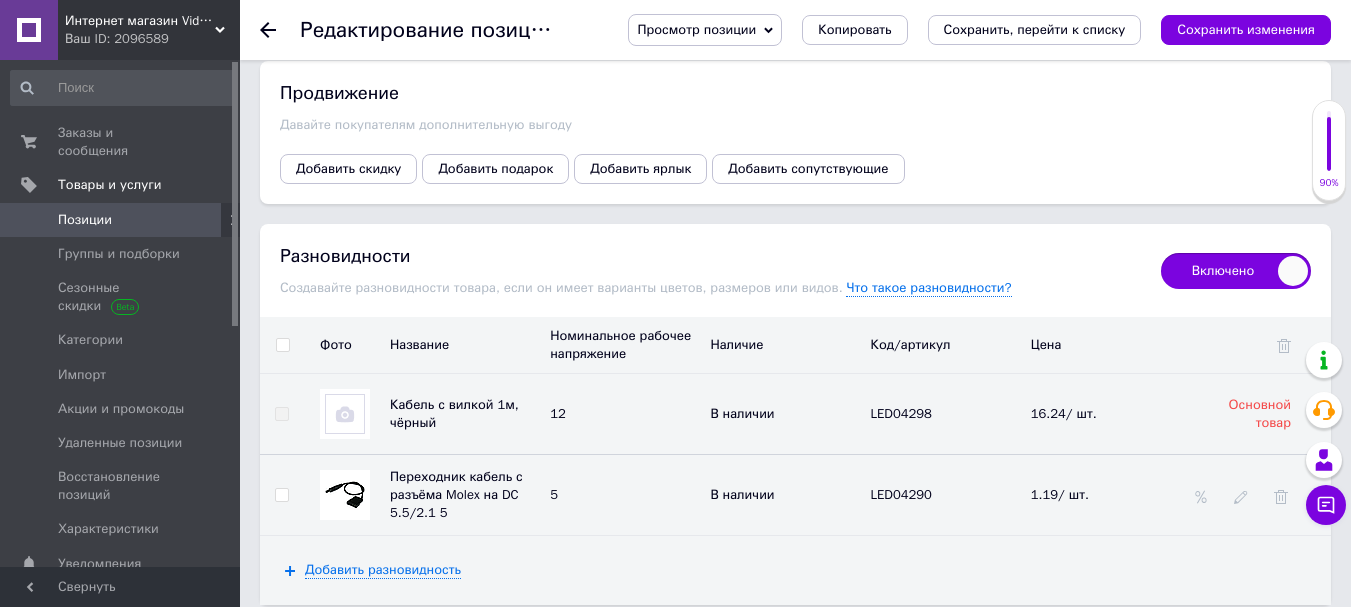 drag, startPoint x: 1190, startPoint y: 250, endPoint x: 1162, endPoint y: 309, distance: 65.30697 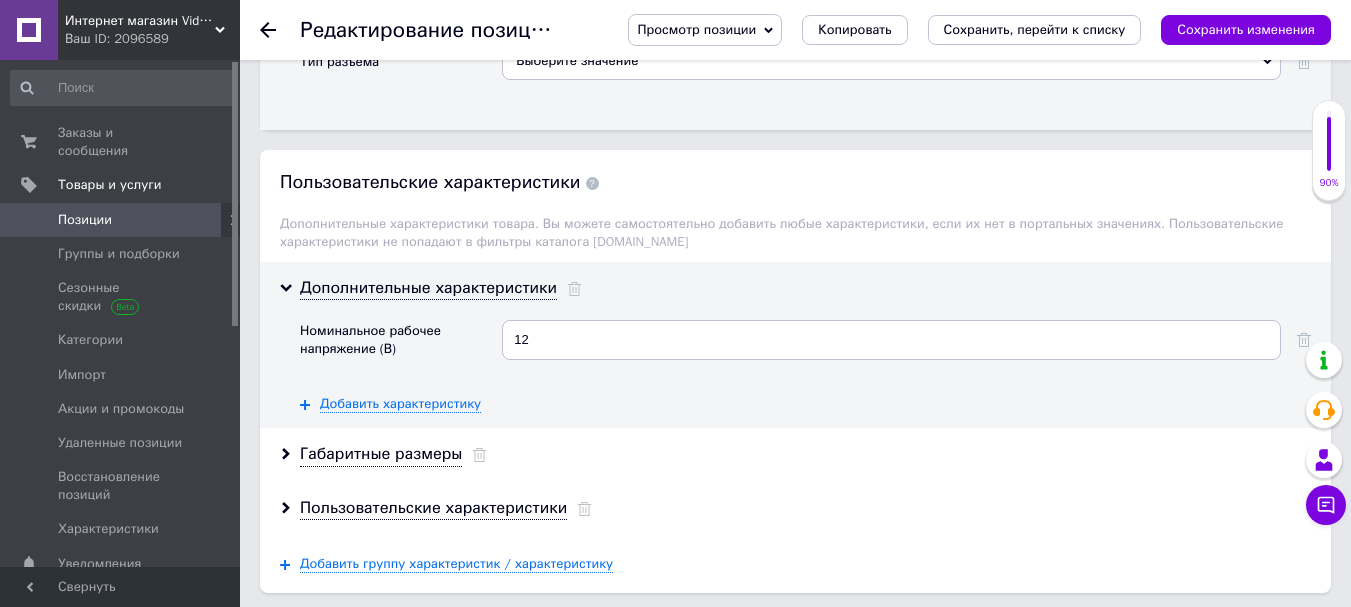 scroll, scrollTop: 2800, scrollLeft: 0, axis: vertical 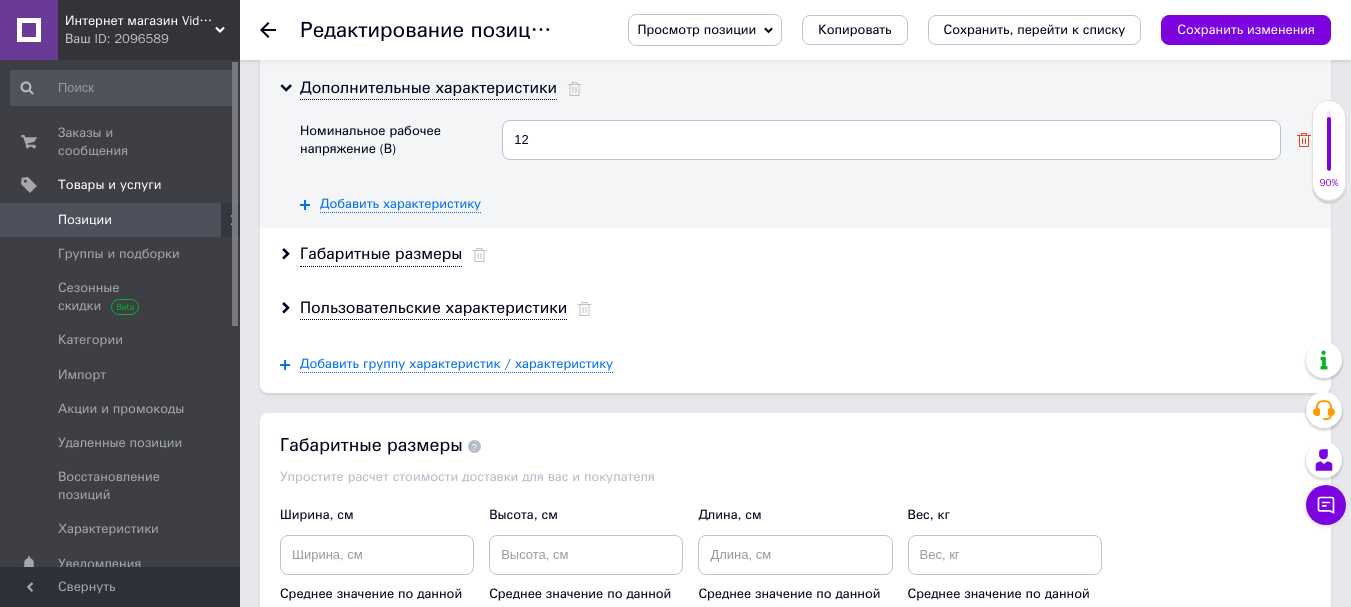 click 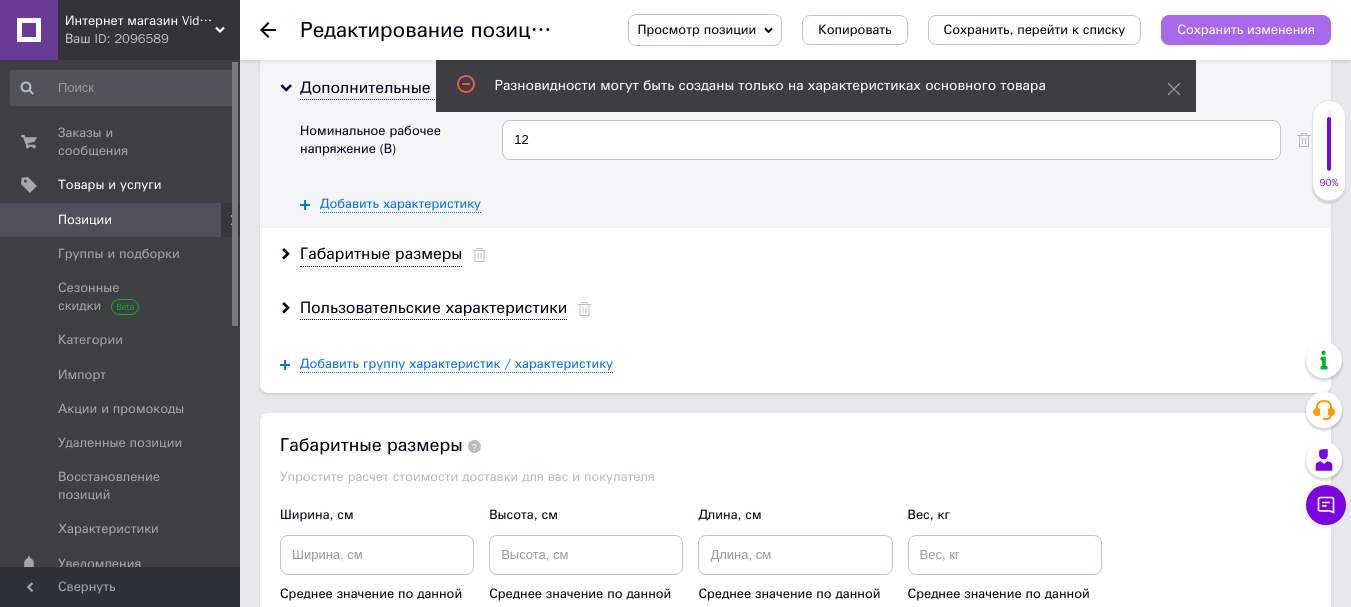 click on "Сохранить изменения" at bounding box center (1246, 29) 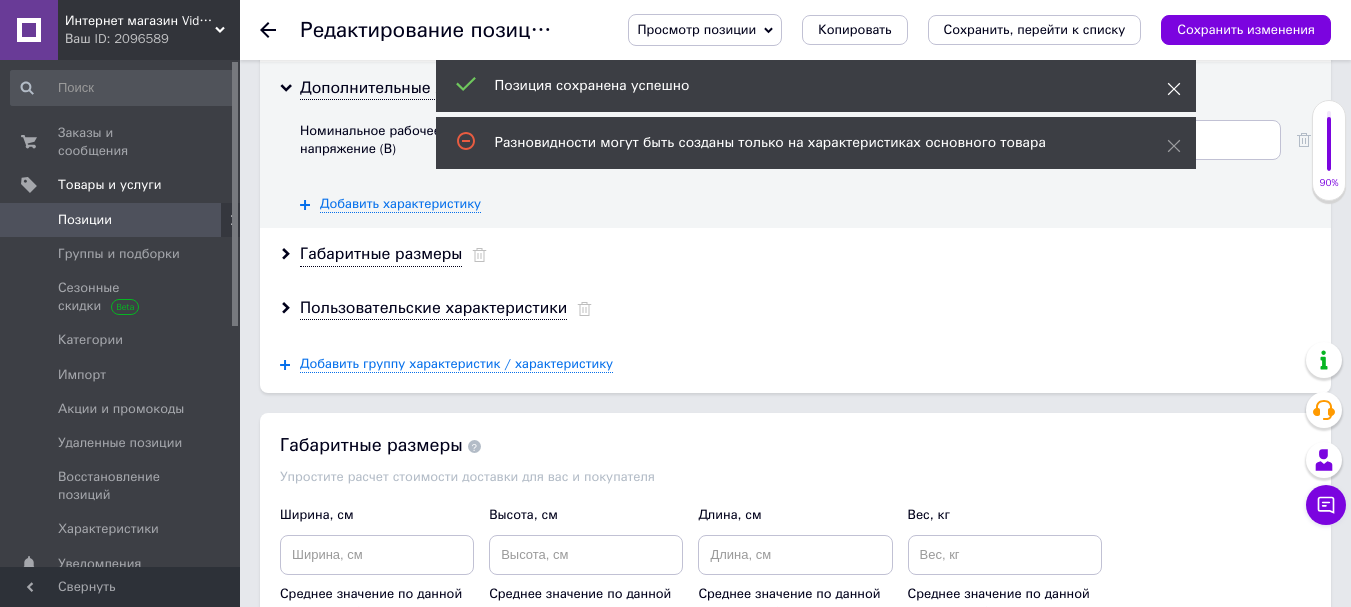 click 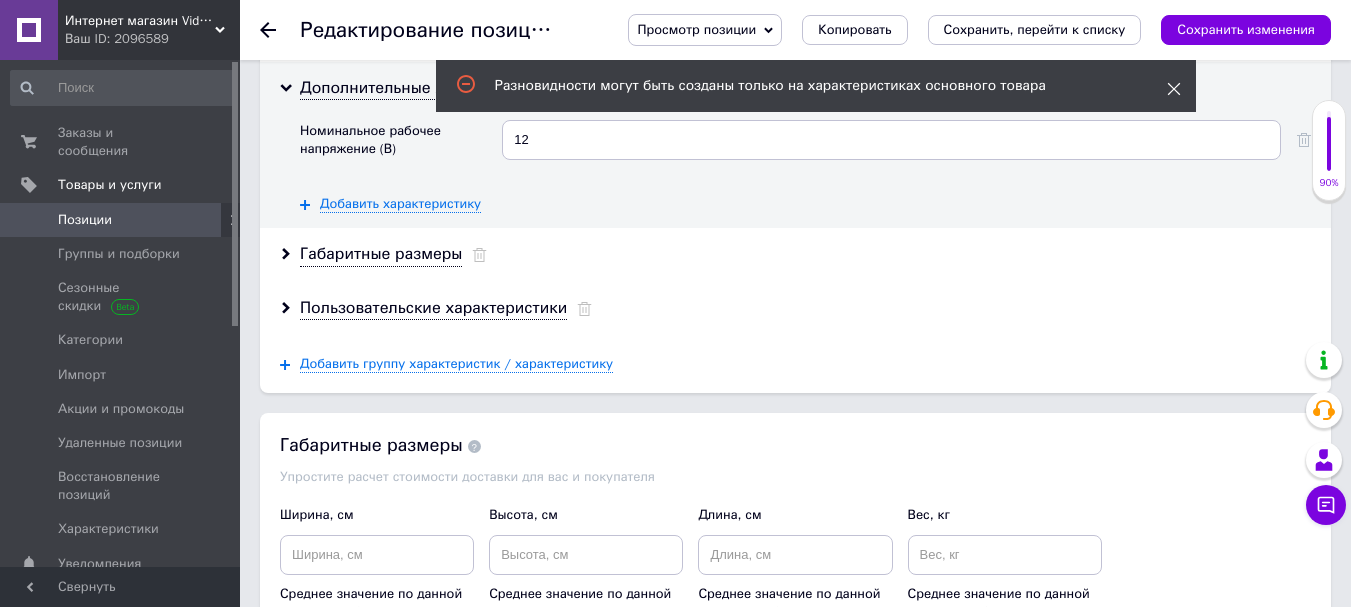 click 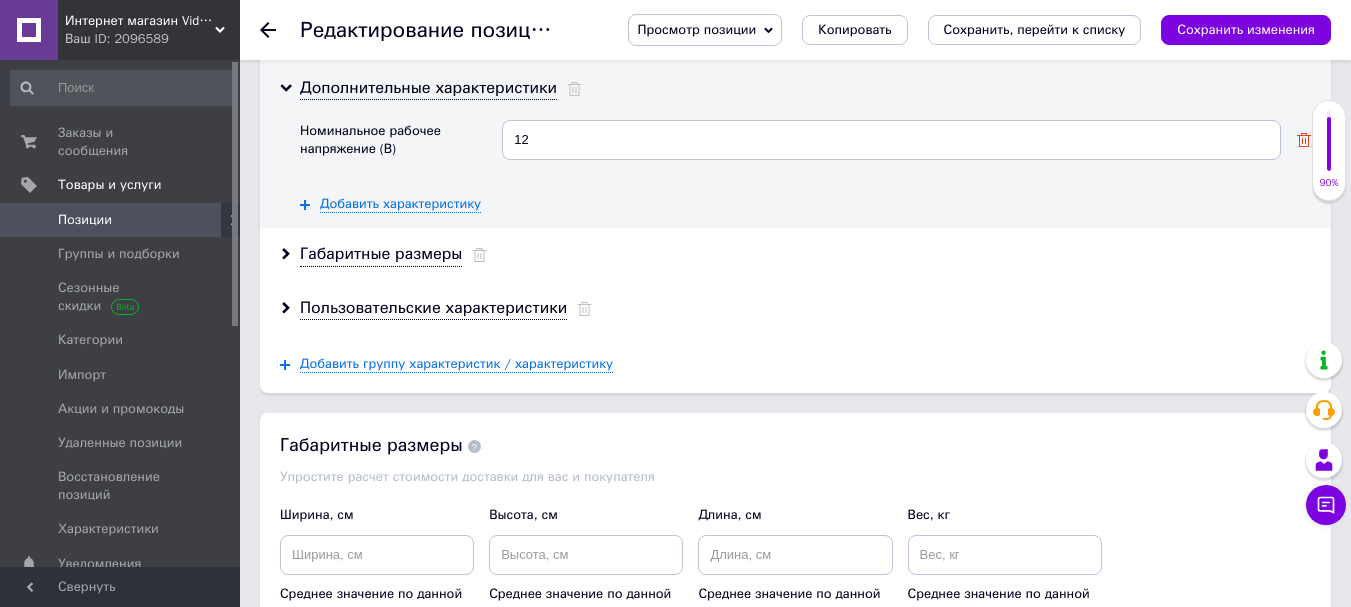 click 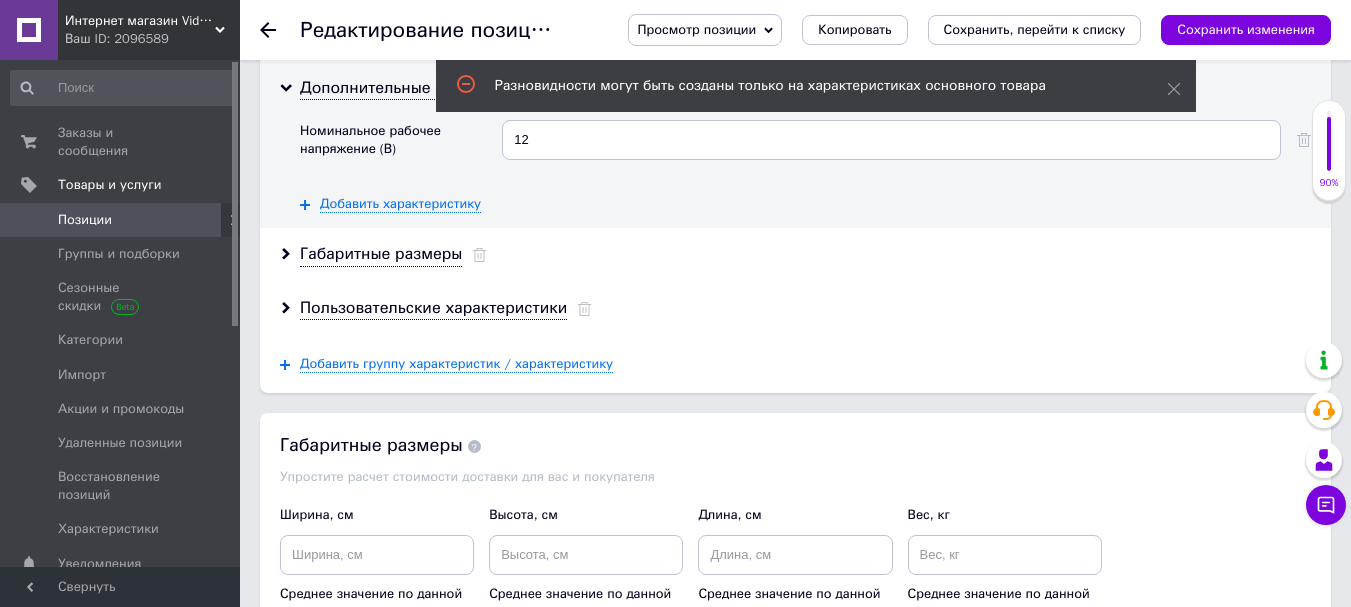 drag, startPoint x: 686, startPoint y: 219, endPoint x: 702, endPoint y: 232, distance: 20.615528 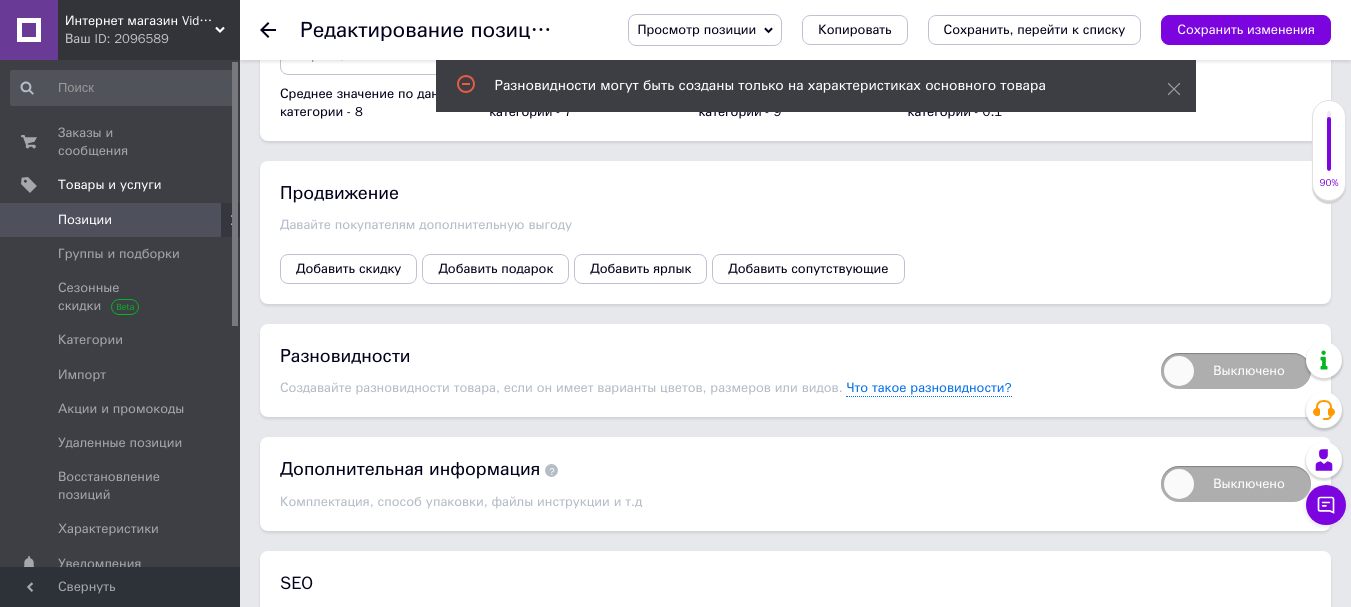 click on "Выключено" at bounding box center (1236, 371) 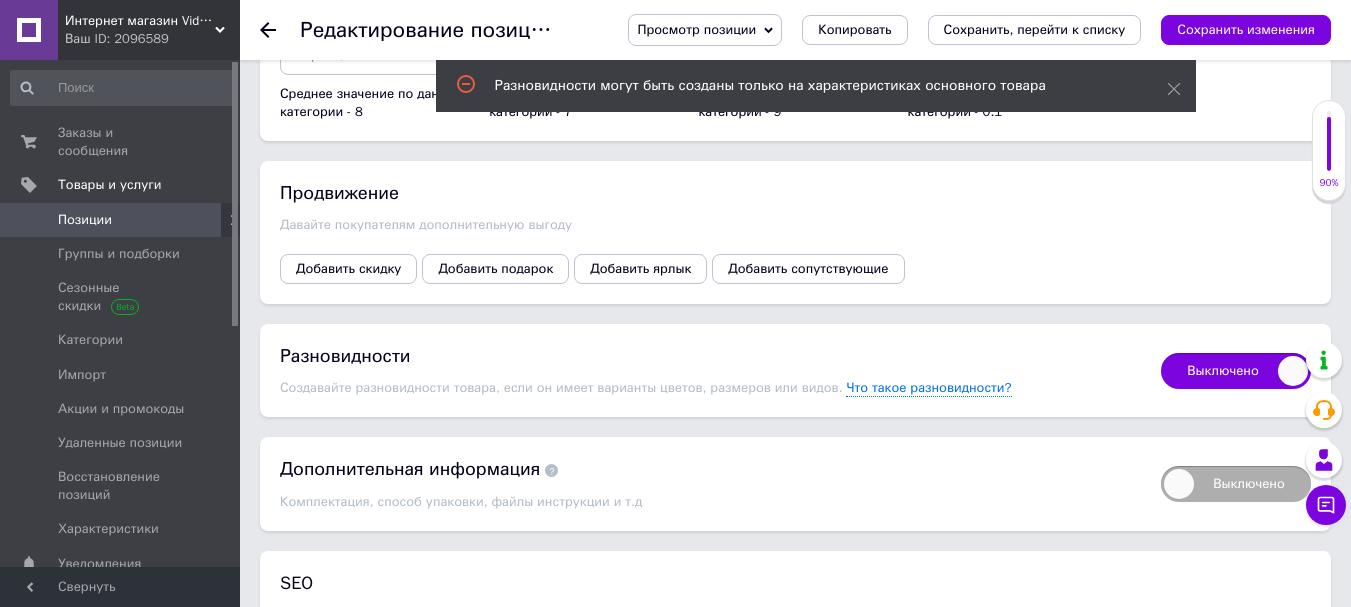 checkbox on "true" 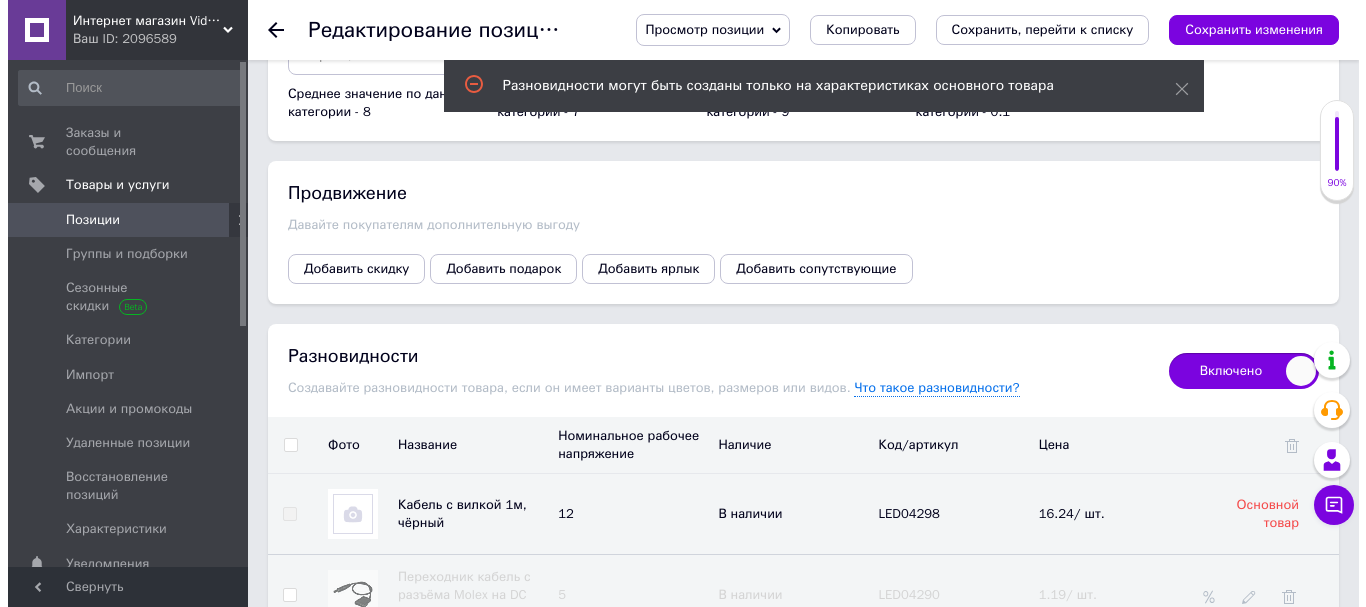 scroll, scrollTop: 3600, scrollLeft: 0, axis: vertical 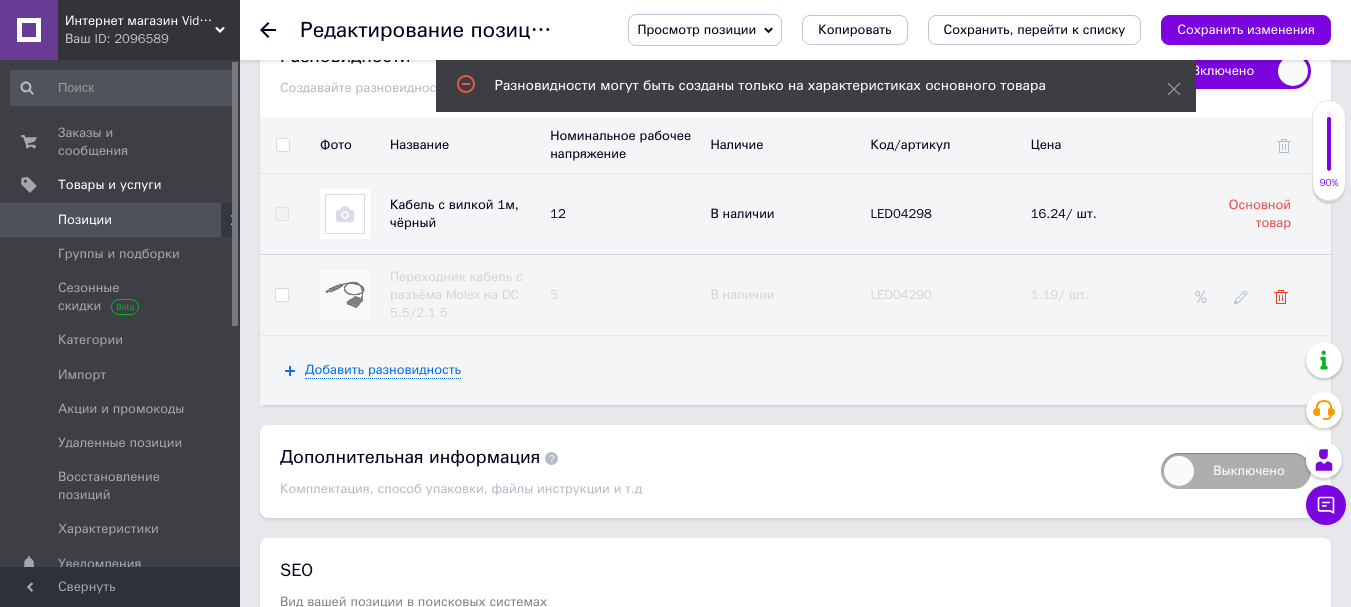 click 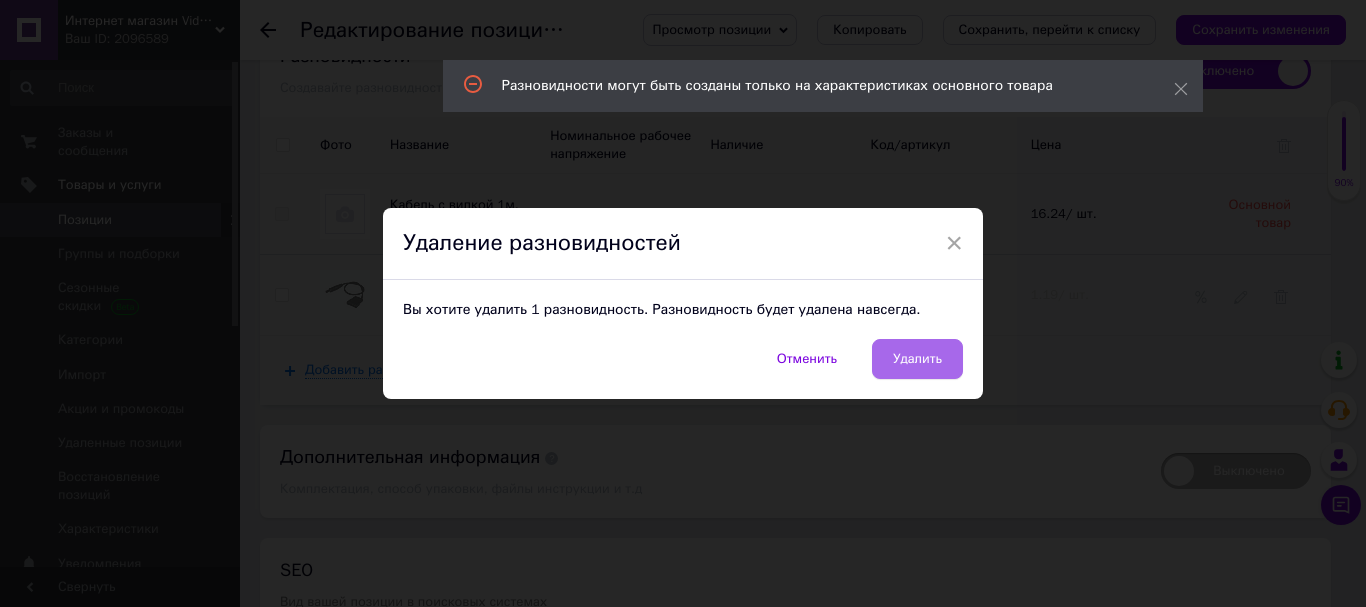 click on "Удалить" at bounding box center (917, 359) 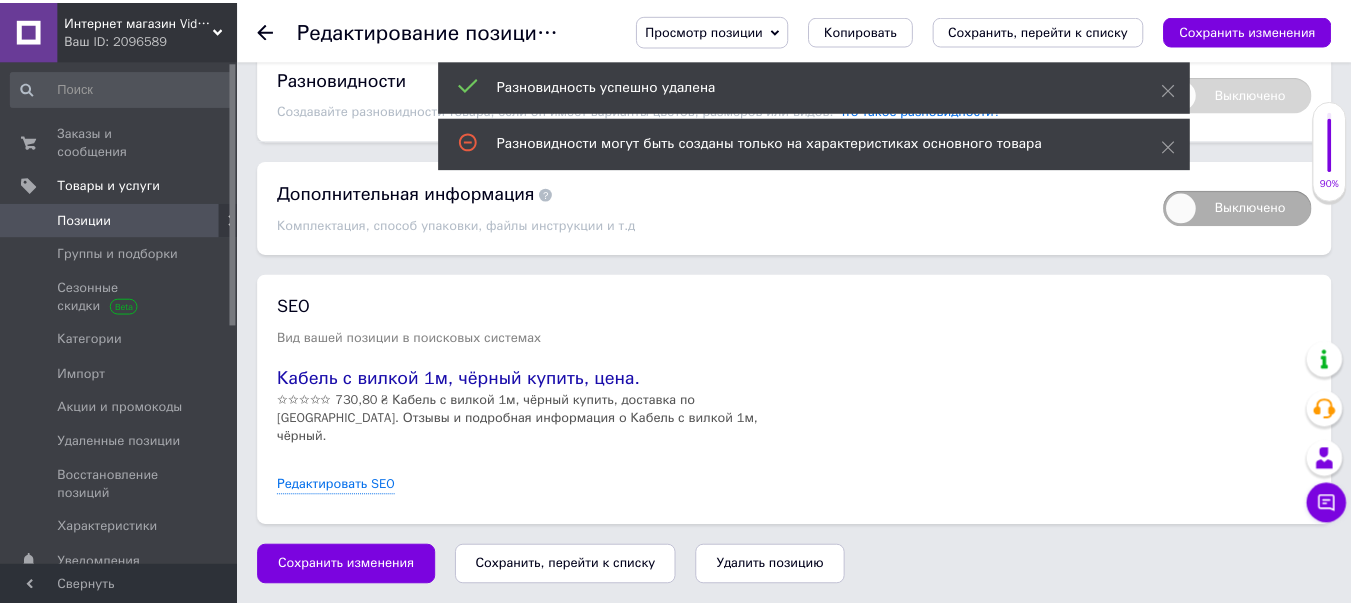 scroll, scrollTop: 3537, scrollLeft: 0, axis: vertical 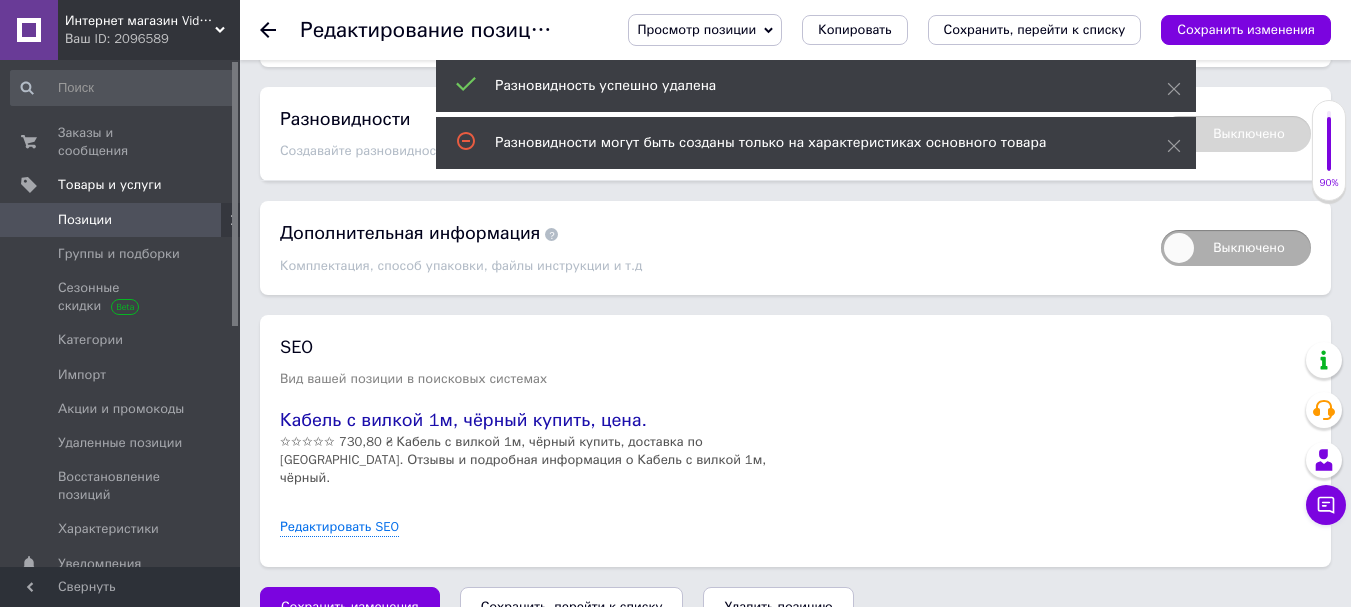 click on "Вид вашей позиции в поисковых системах" at bounding box center (795, 379) 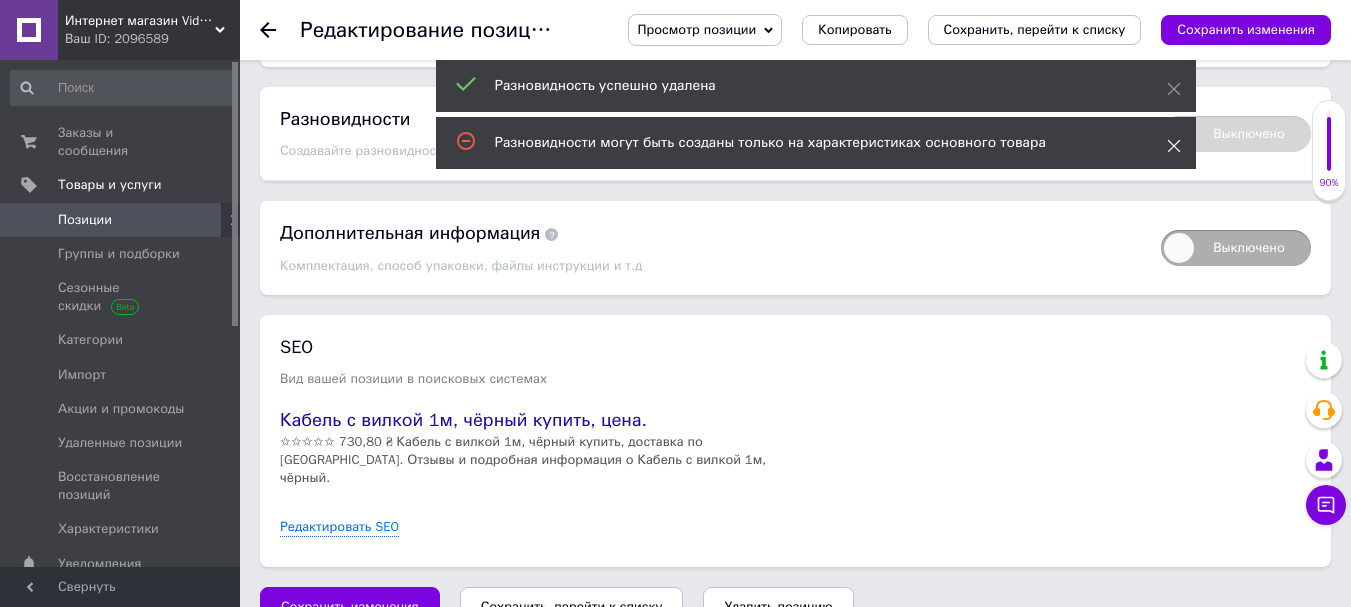 drag, startPoint x: 1186, startPoint y: 139, endPoint x: 1171, endPoint y: 147, distance: 17 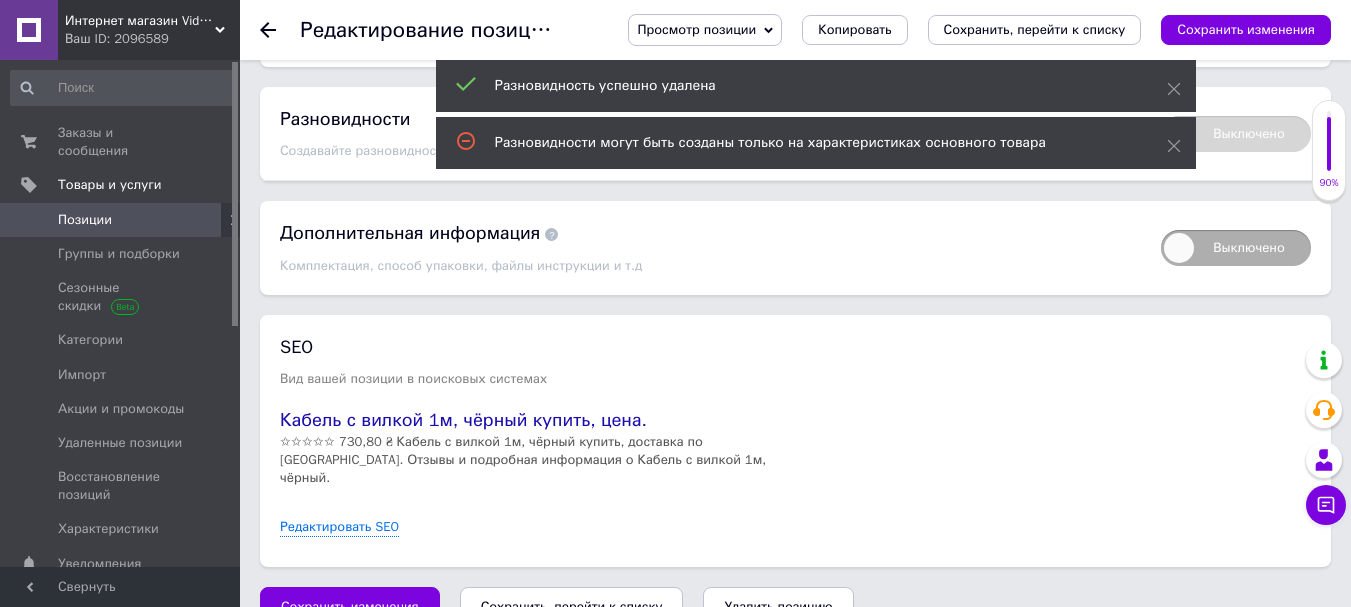 drag, startPoint x: 1173, startPoint y: 138, endPoint x: 1176, endPoint y: 128, distance: 10.440307 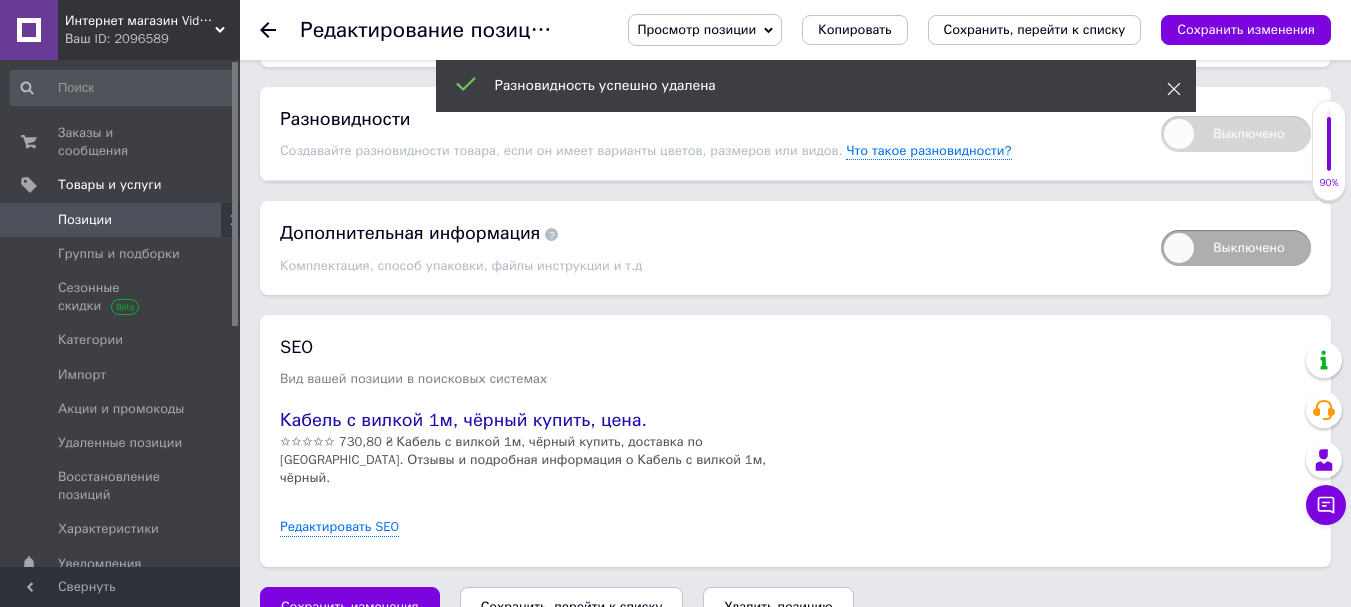 click 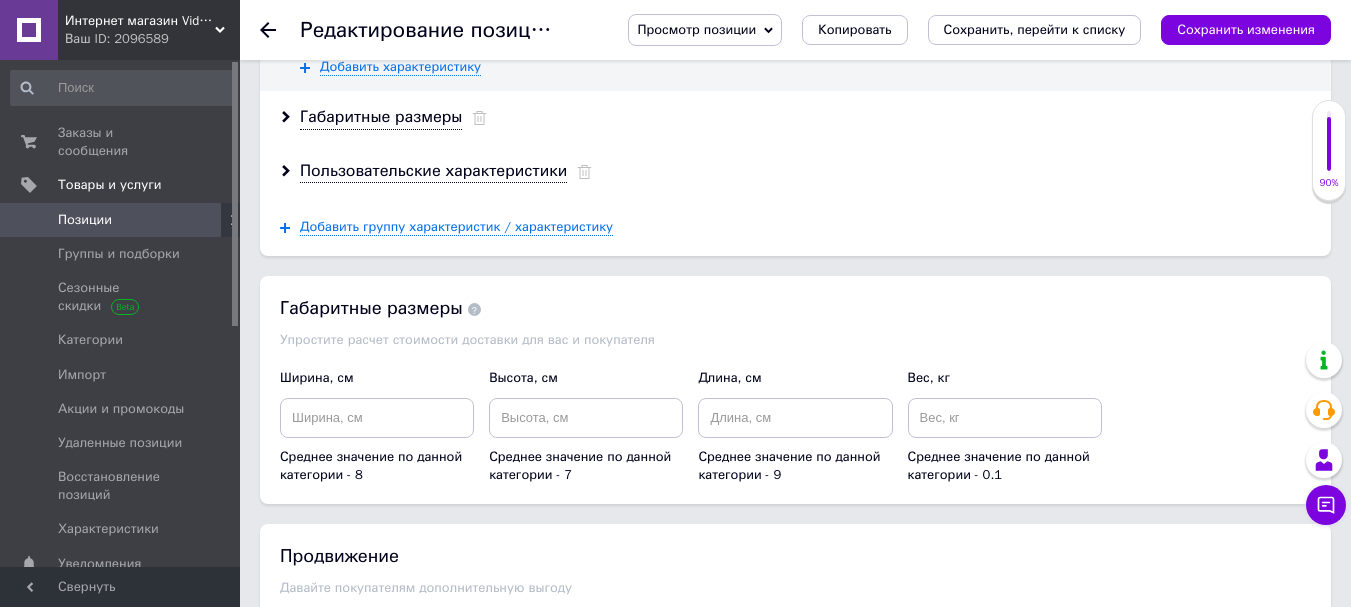 scroll, scrollTop: 2637, scrollLeft: 0, axis: vertical 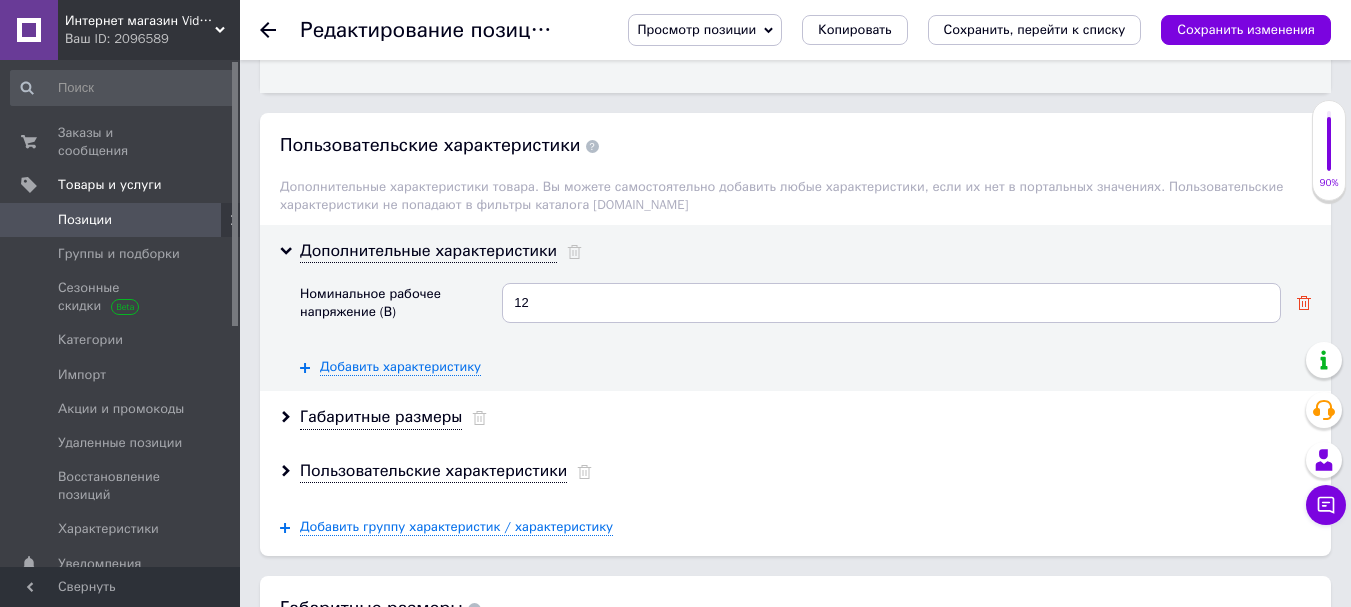 click 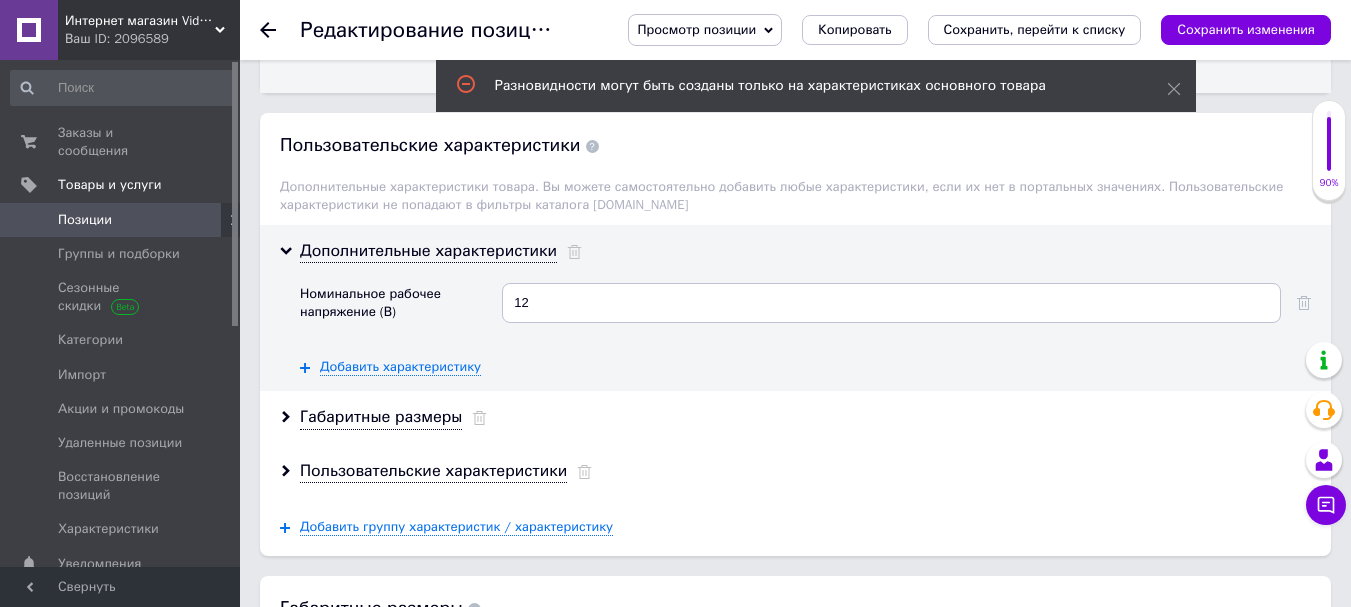 click on "Дополнительные характеристики Номинальное рабочее напряжение (В) 12 Добавить характеристику" at bounding box center (795, 308) 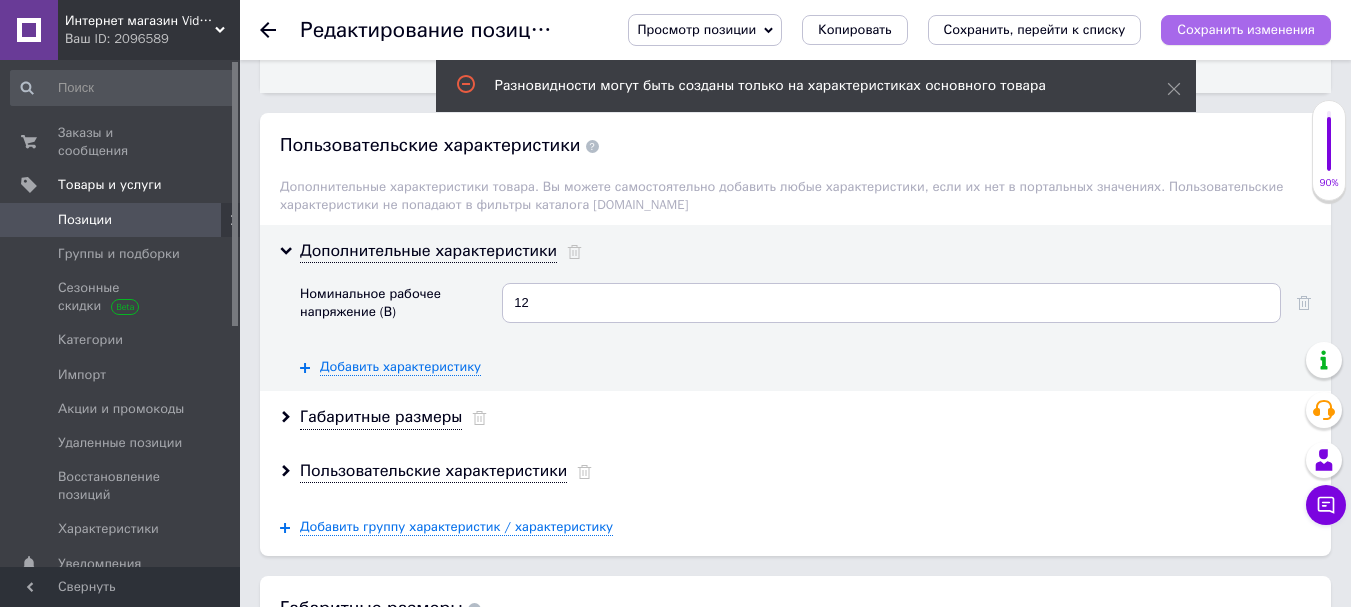 click on "Сохранить изменения" at bounding box center [1246, 29] 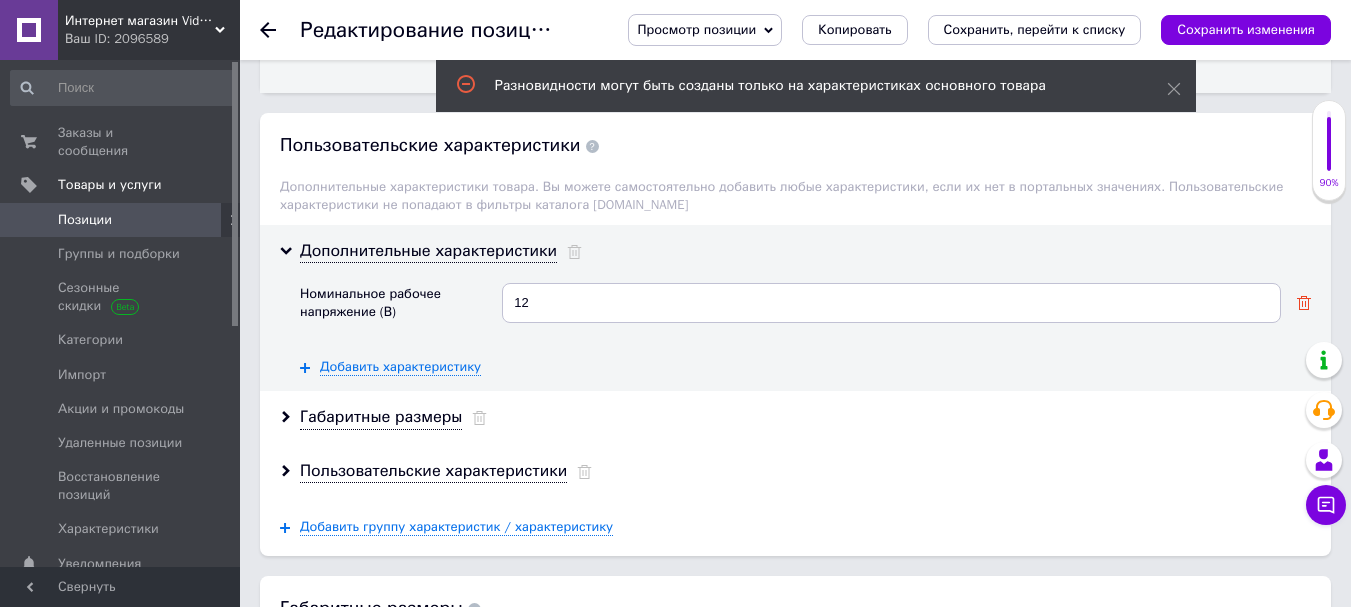 click 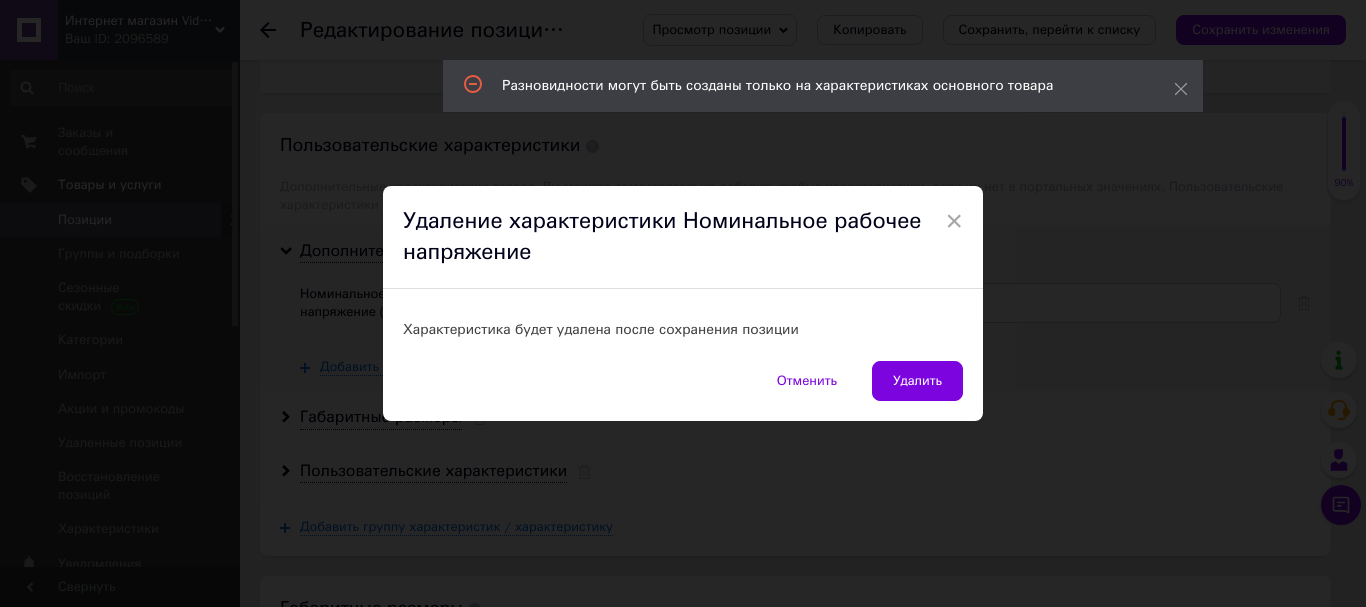 click on "Удалить" at bounding box center (917, 381) 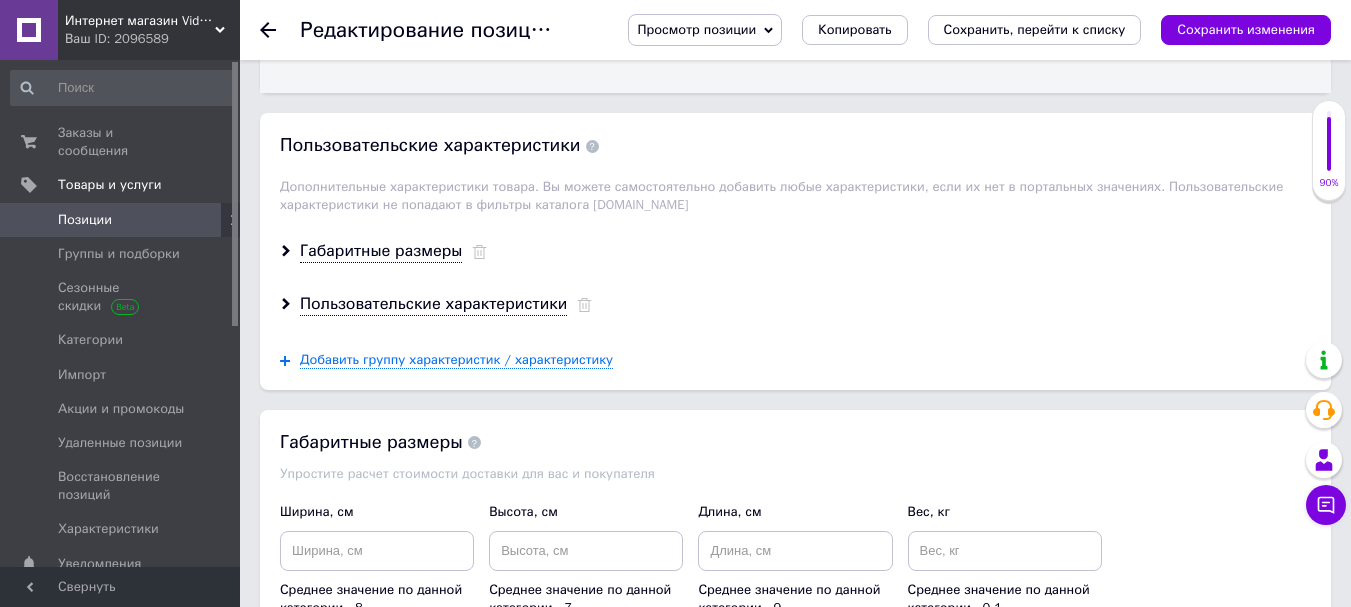 click on "Габаритные размеры" at bounding box center (795, 251) 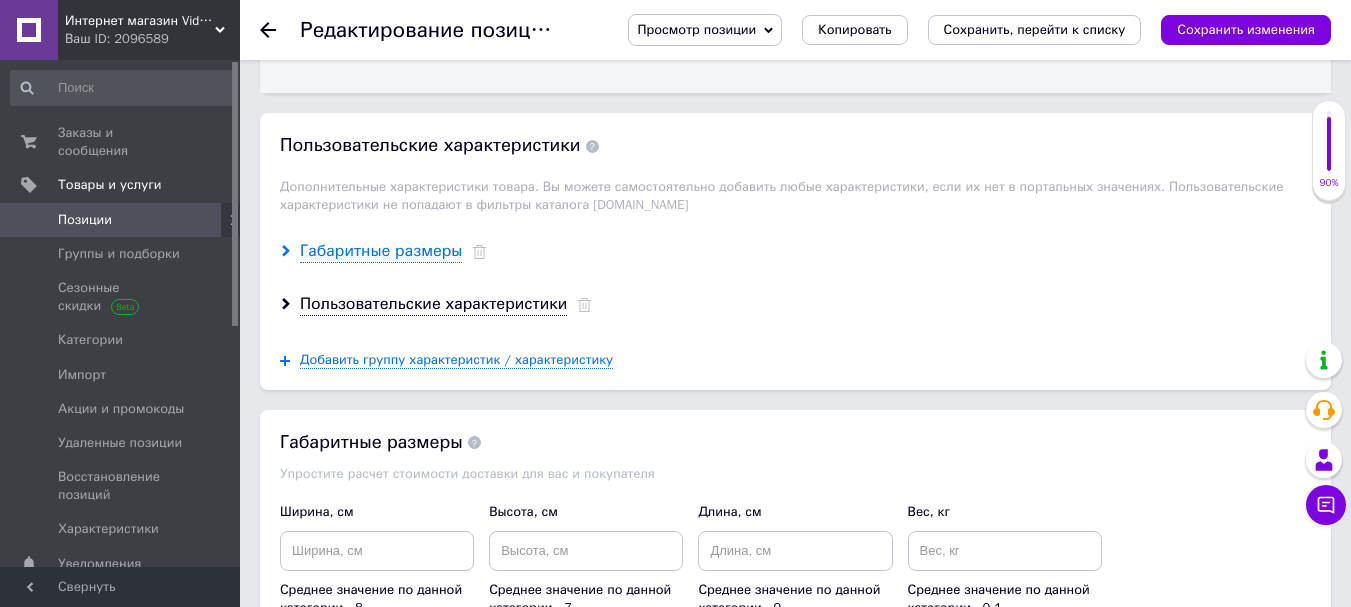 click on "Габаритные размеры" at bounding box center (381, 251) 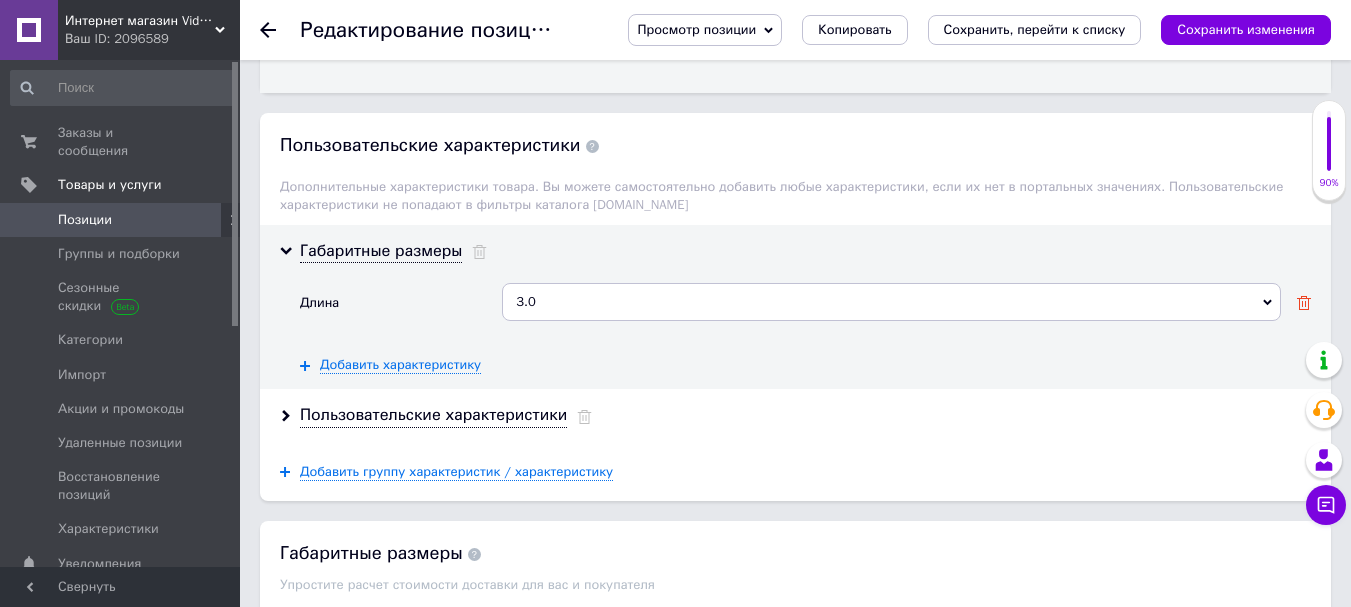 click on "Габаритные размеры Длина 3.0 Добавить ваше значение 3.0 Добавить характеристику" at bounding box center (795, 307) 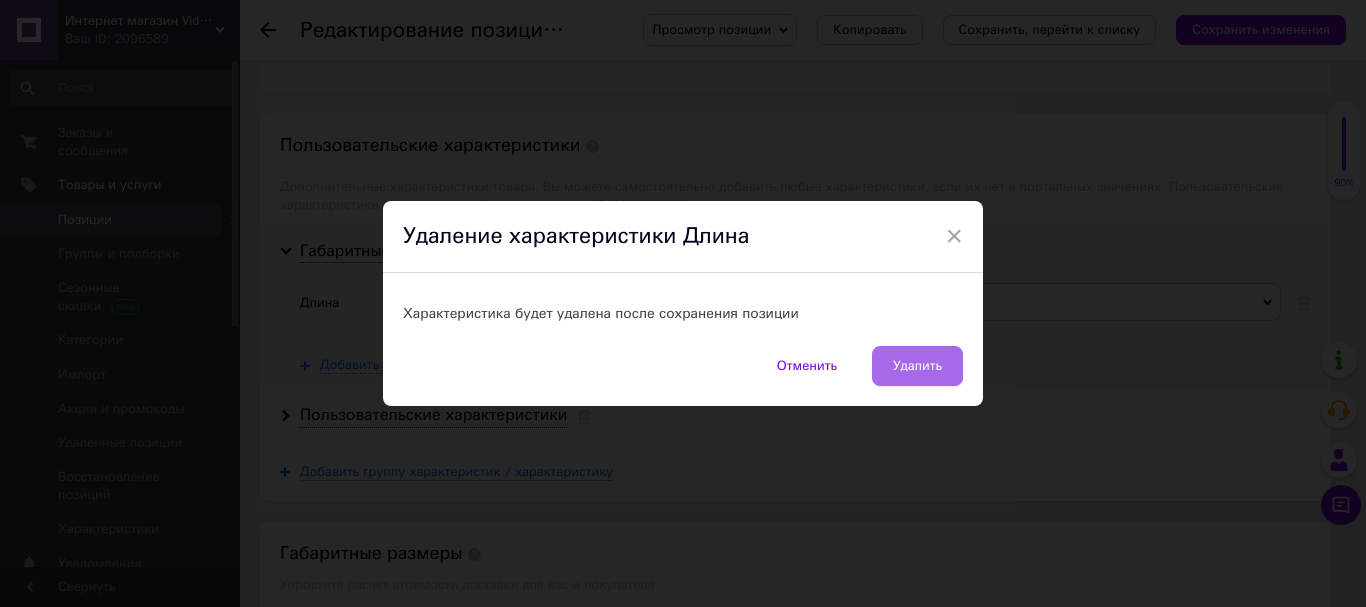 click on "Удалить" at bounding box center (917, 366) 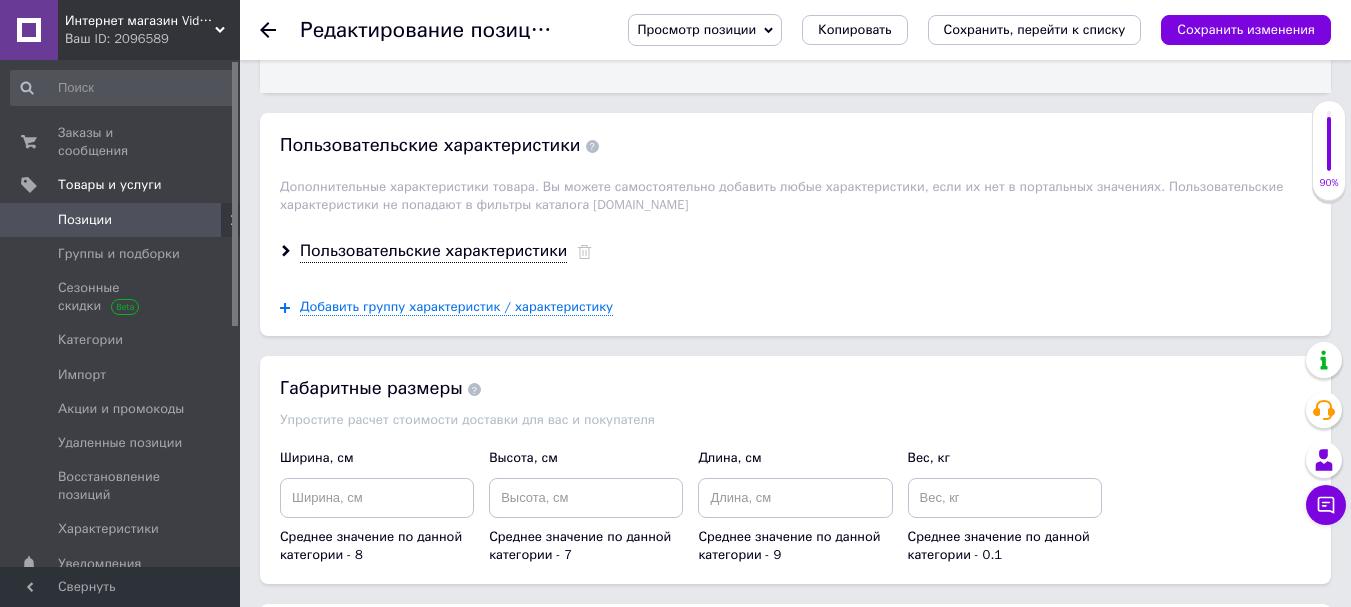 drag, startPoint x: 492, startPoint y: 233, endPoint x: 523, endPoint y: 250, distance: 35.35534 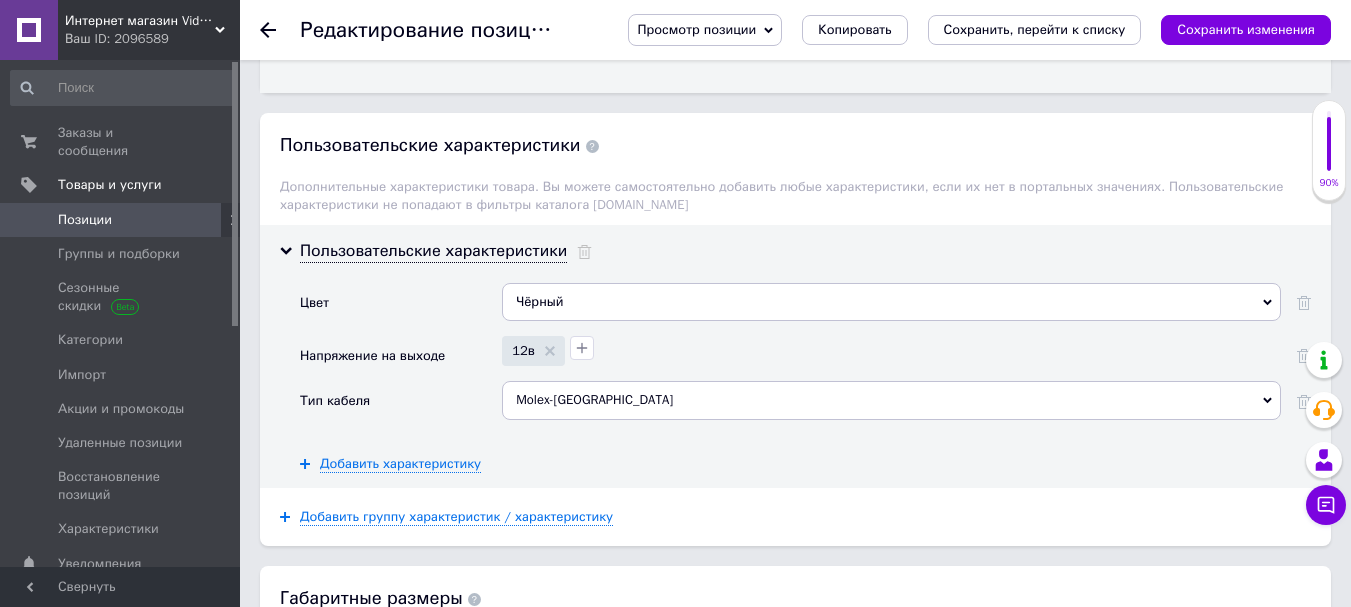 click at bounding box center (1296, 407) 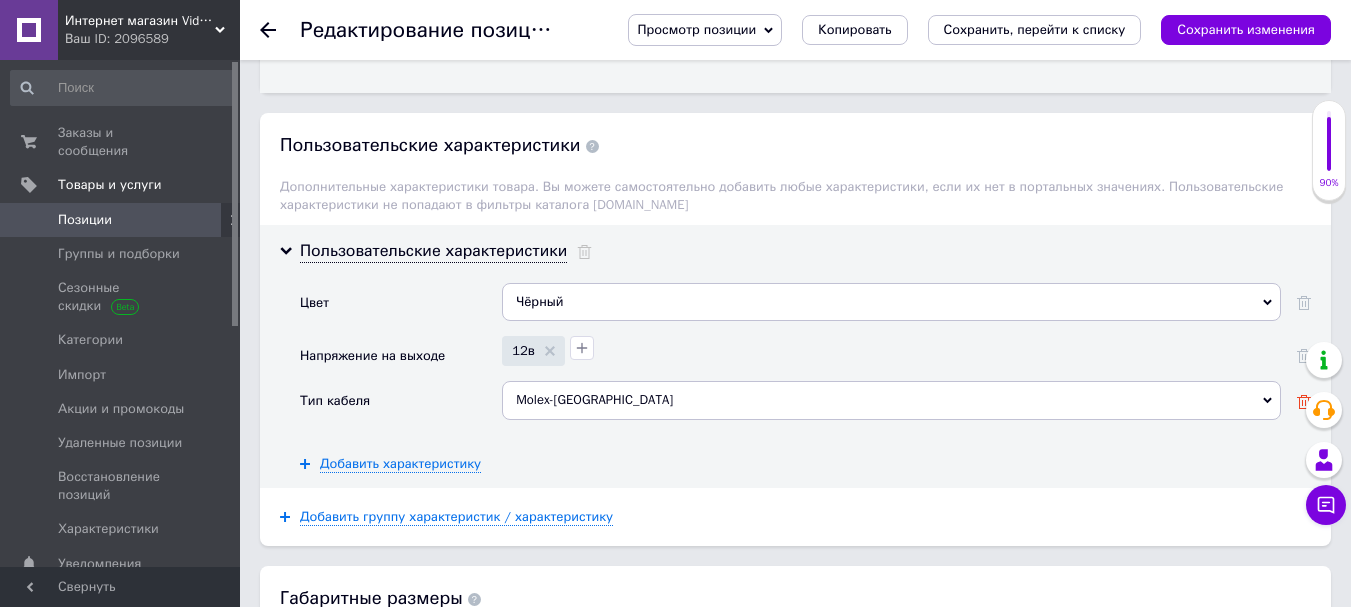 click 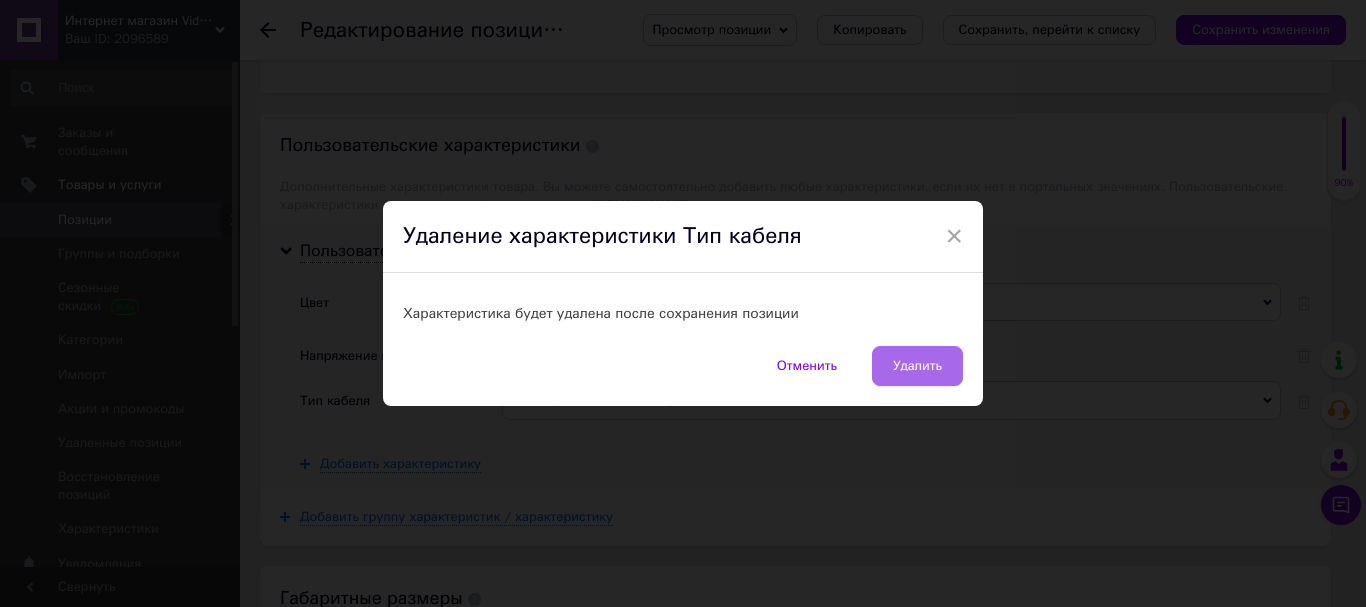 click on "Удалить" at bounding box center [917, 366] 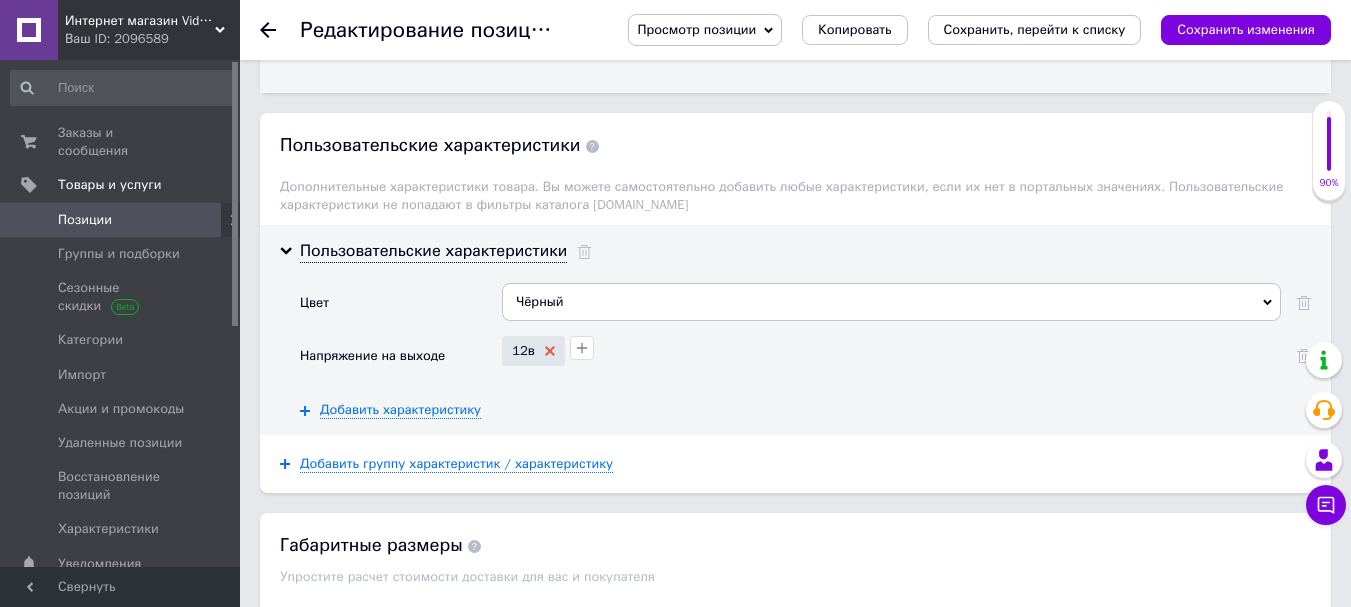 click 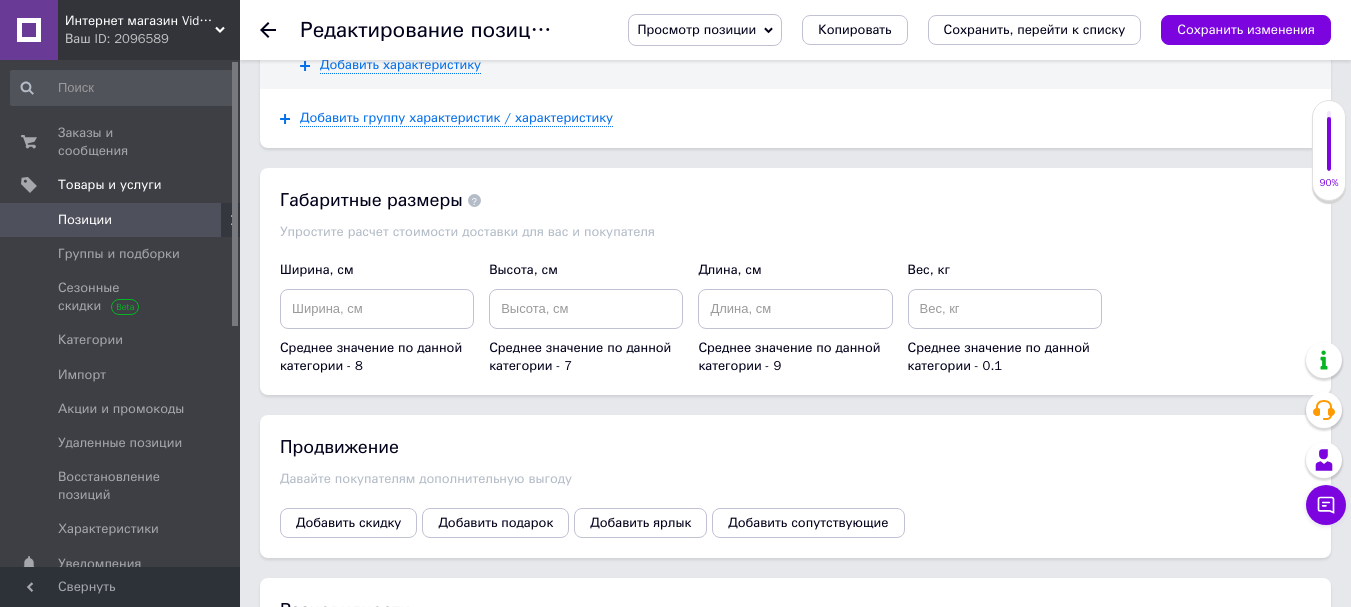 scroll, scrollTop: 2637, scrollLeft: 0, axis: vertical 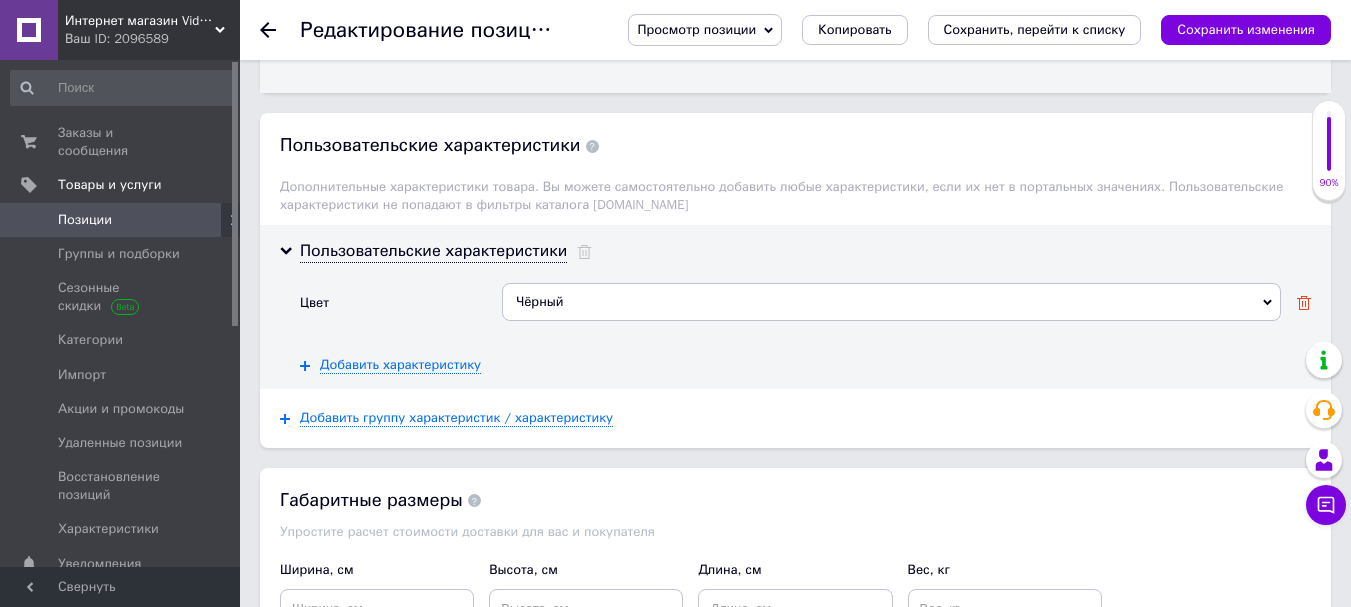 click 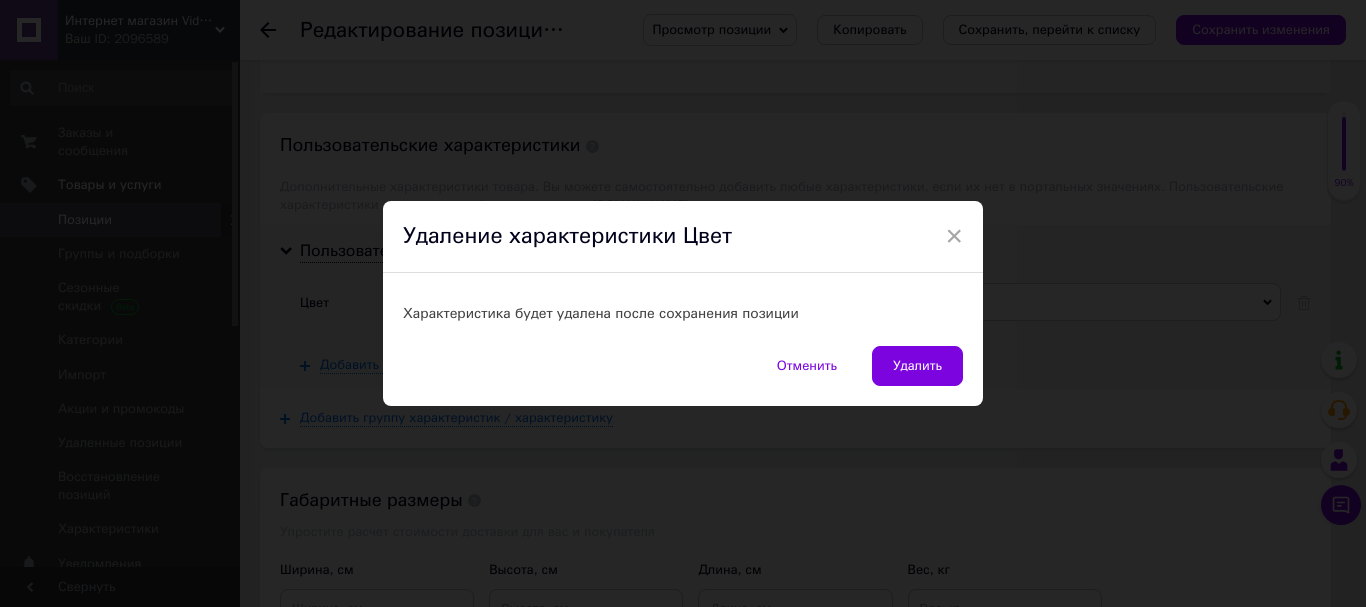 click on "Удалить" at bounding box center [917, 366] 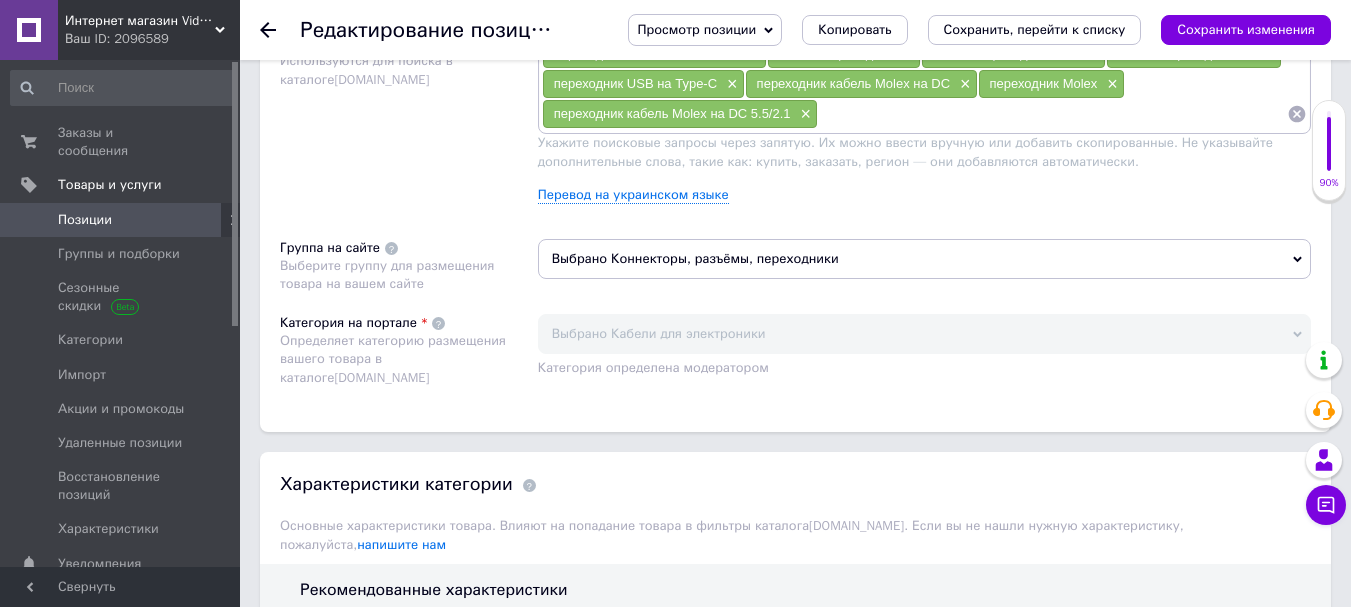 scroll, scrollTop: 1037, scrollLeft: 0, axis: vertical 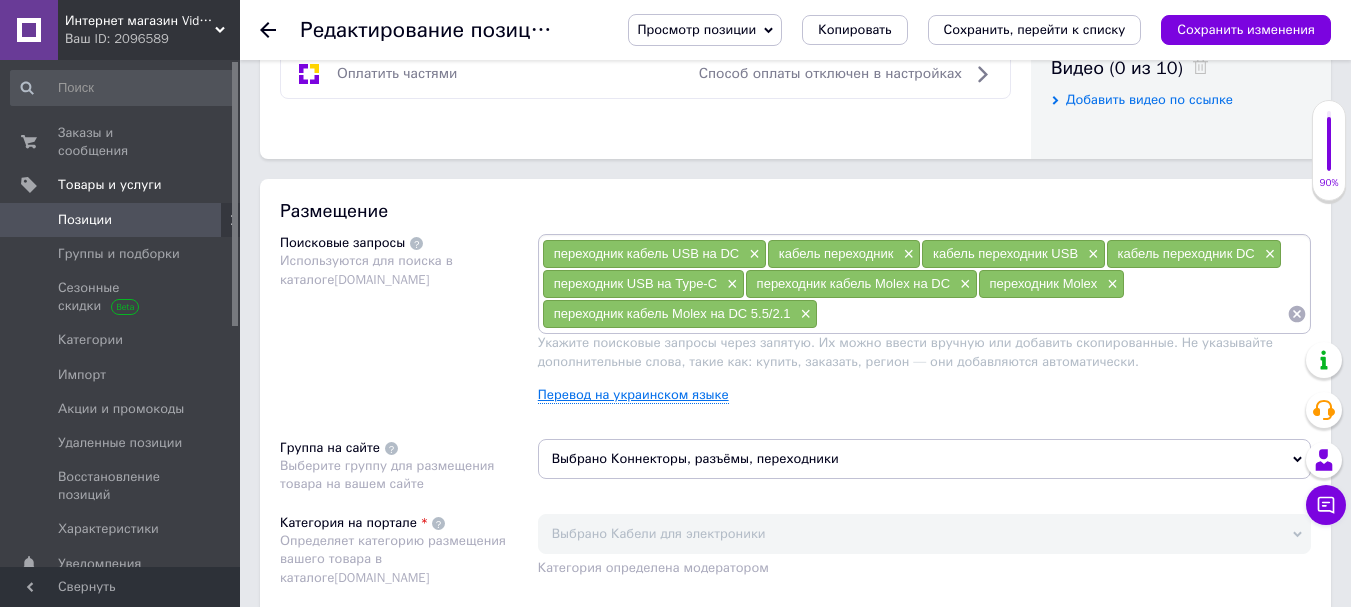 click on "Перевод на украинском языке" at bounding box center [633, 395] 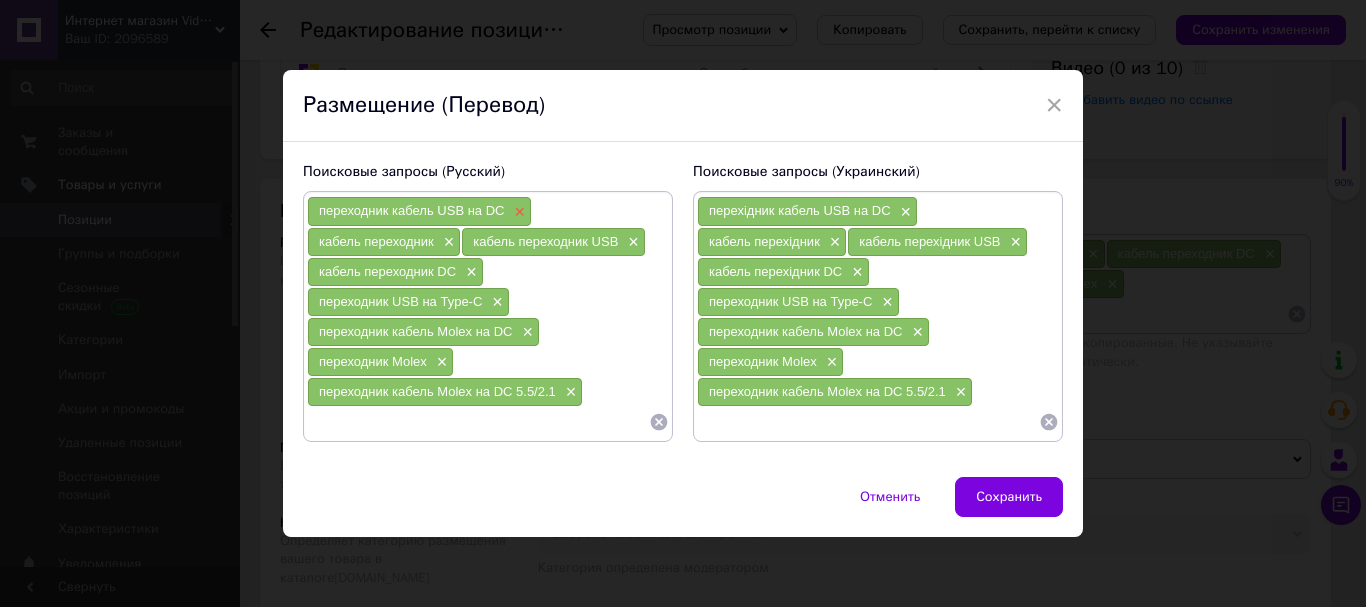 click on "×" at bounding box center (517, 212) 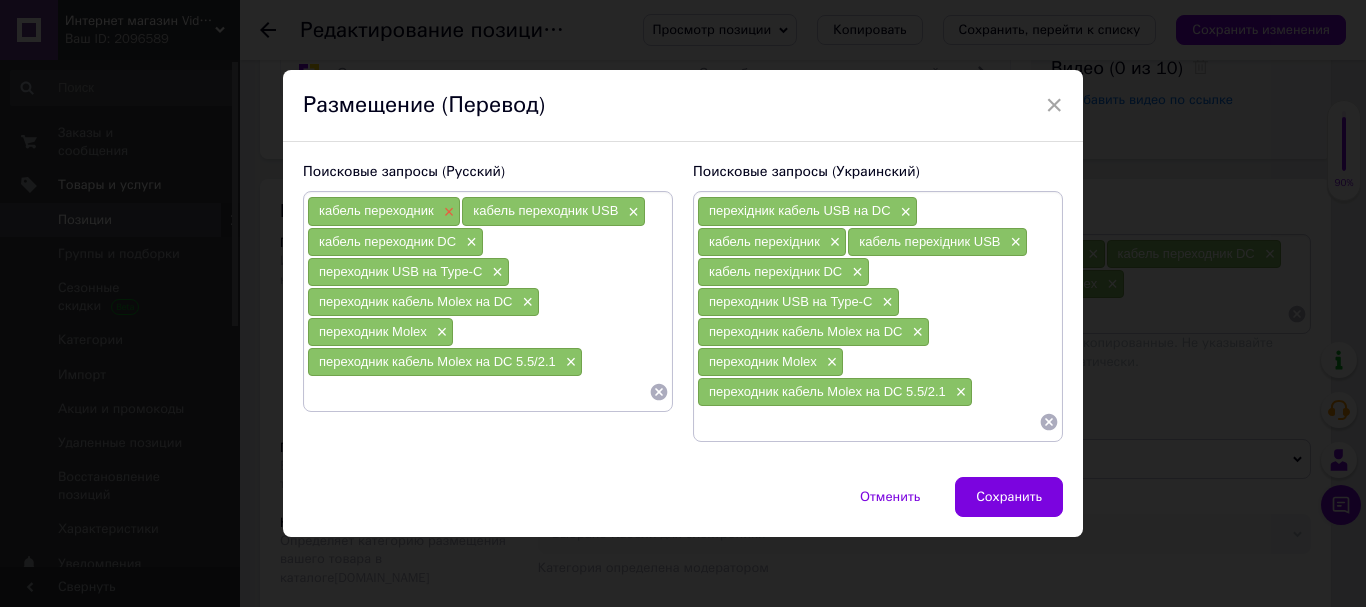 click on "×" at bounding box center [447, 212] 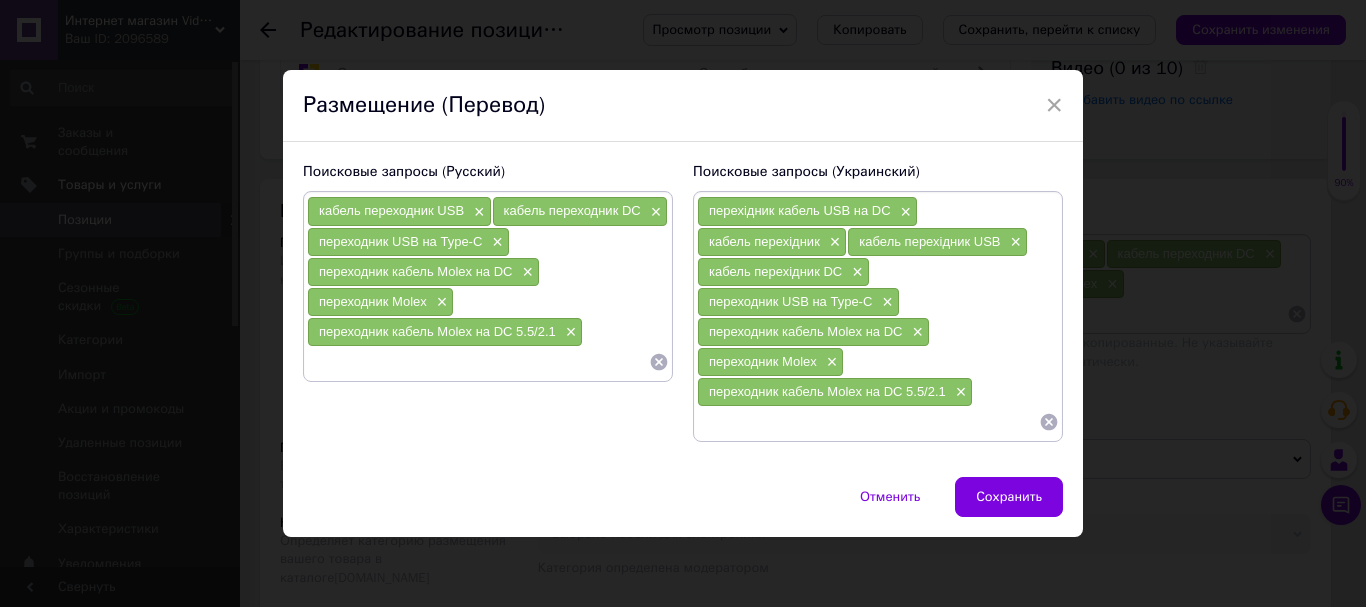 click 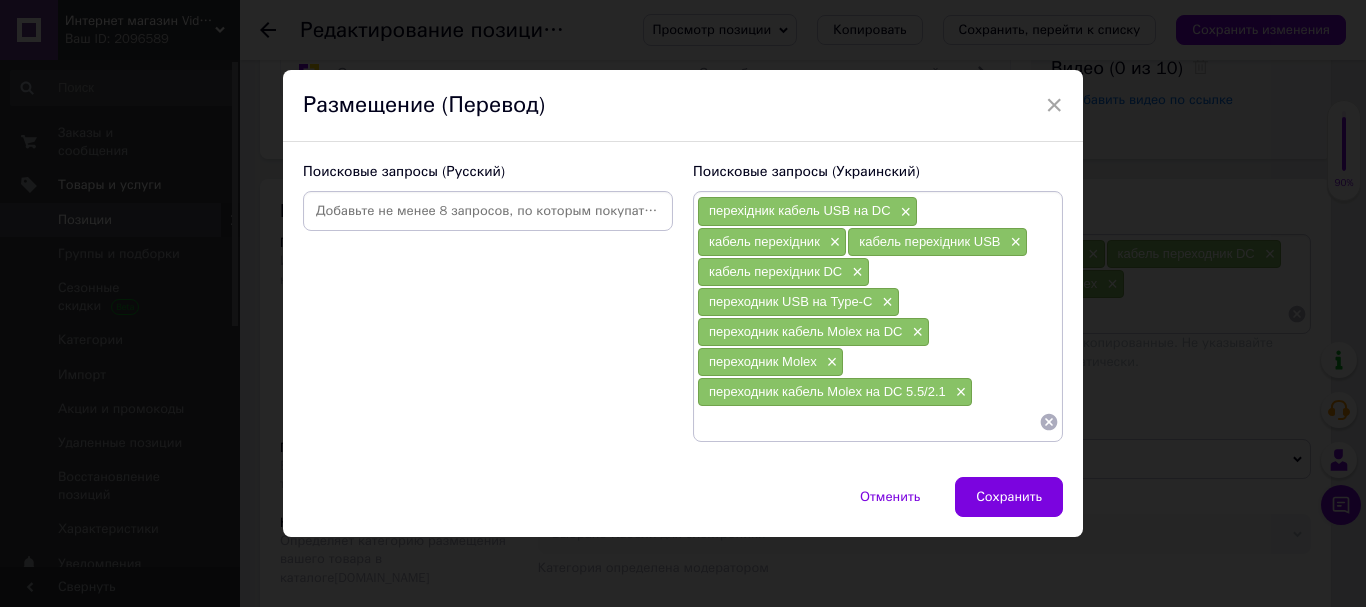 click at bounding box center [488, 211] 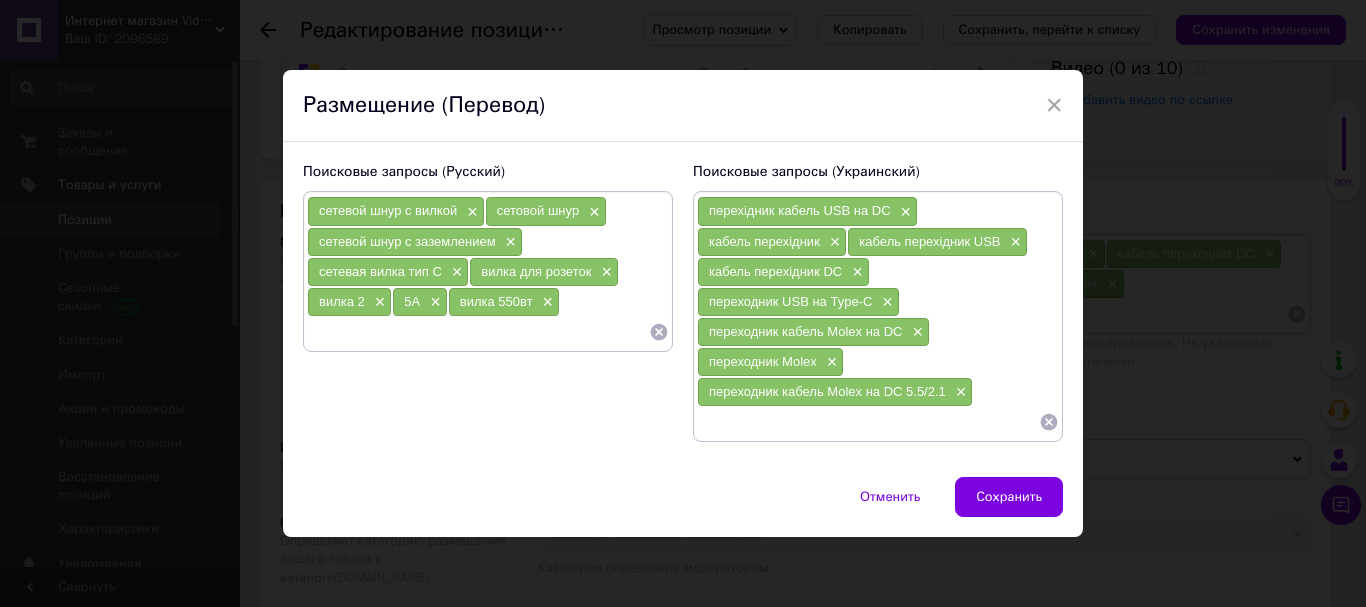 click 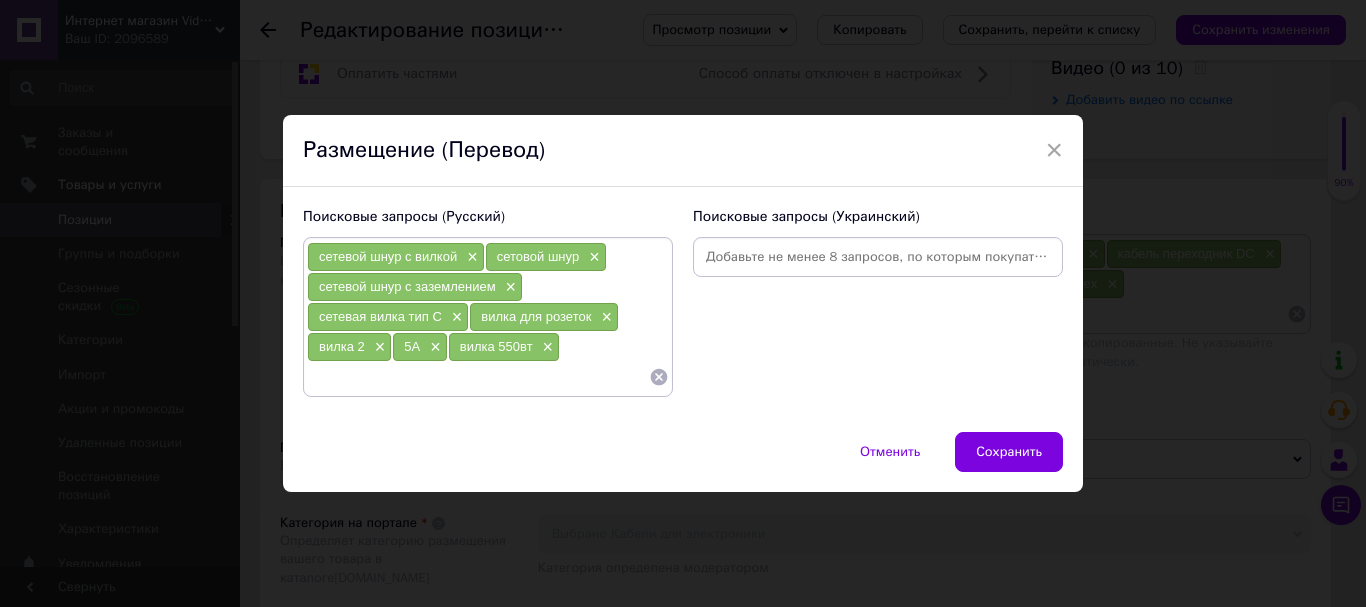 click at bounding box center [878, 257] 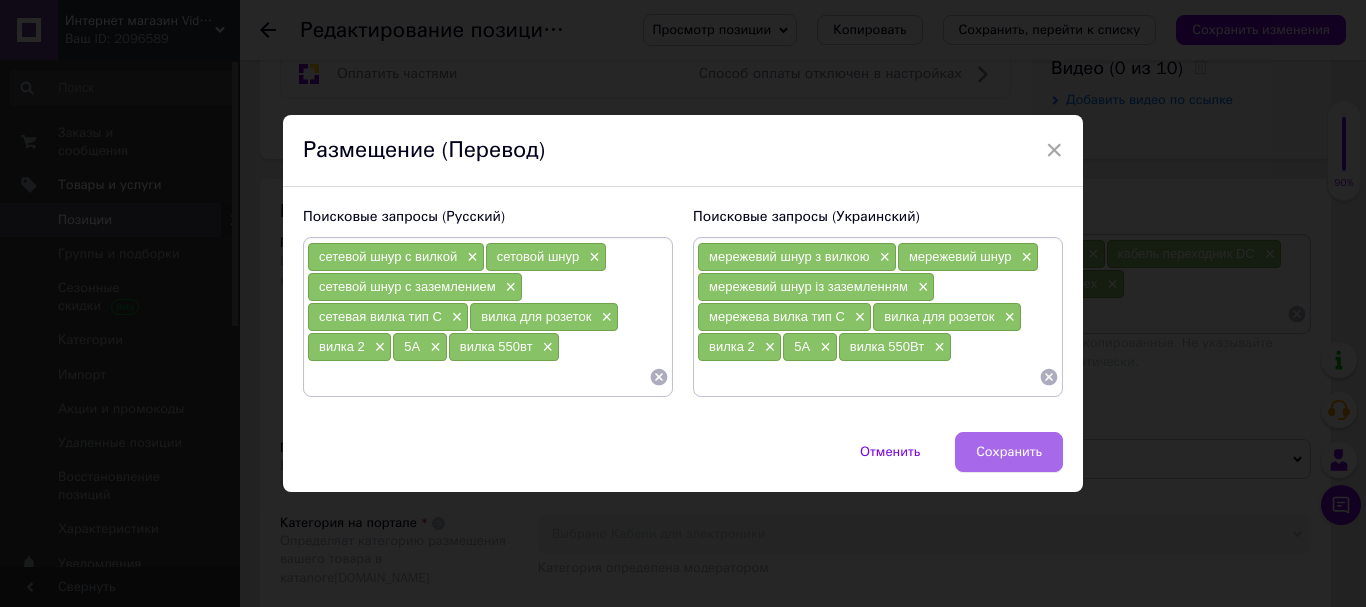click on "Сохранить" at bounding box center (1009, 452) 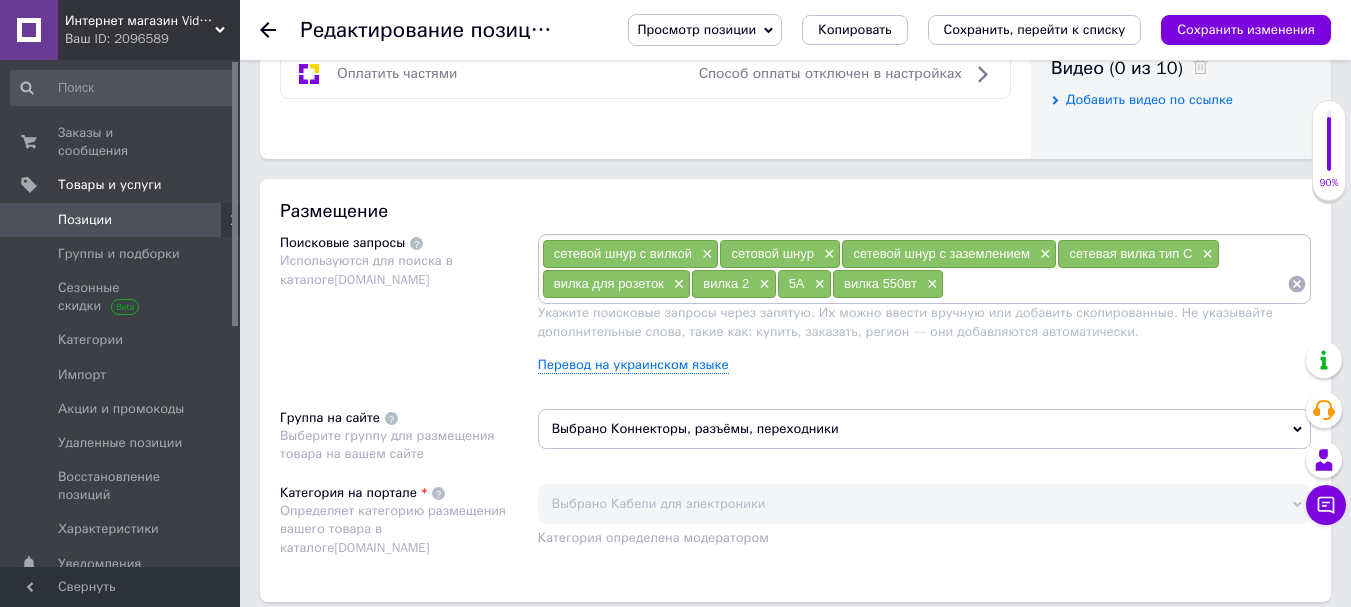 click on "Просмотр позиции Сохранить и посмотреть на сайте Сохранить и посмотреть на портале [DOMAIN_NAME] Копировать Сохранить, перейти к списку Сохранить изменения" at bounding box center [959, 30] 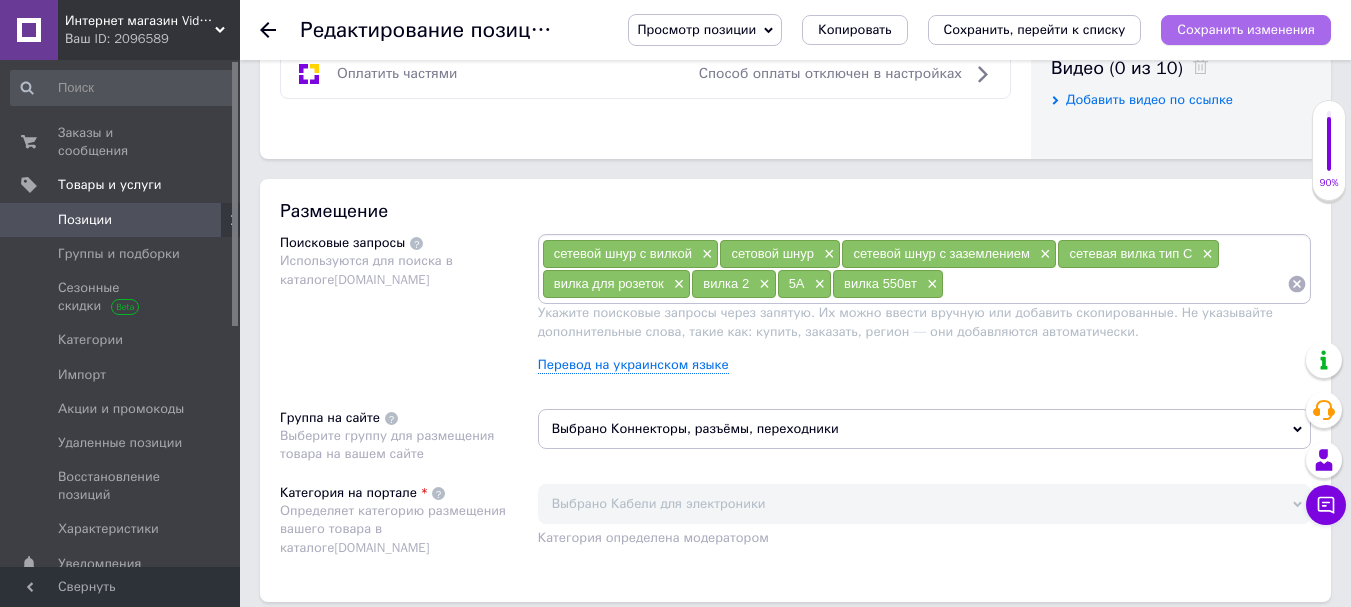 click on "Сохранить изменения" at bounding box center (1246, 29) 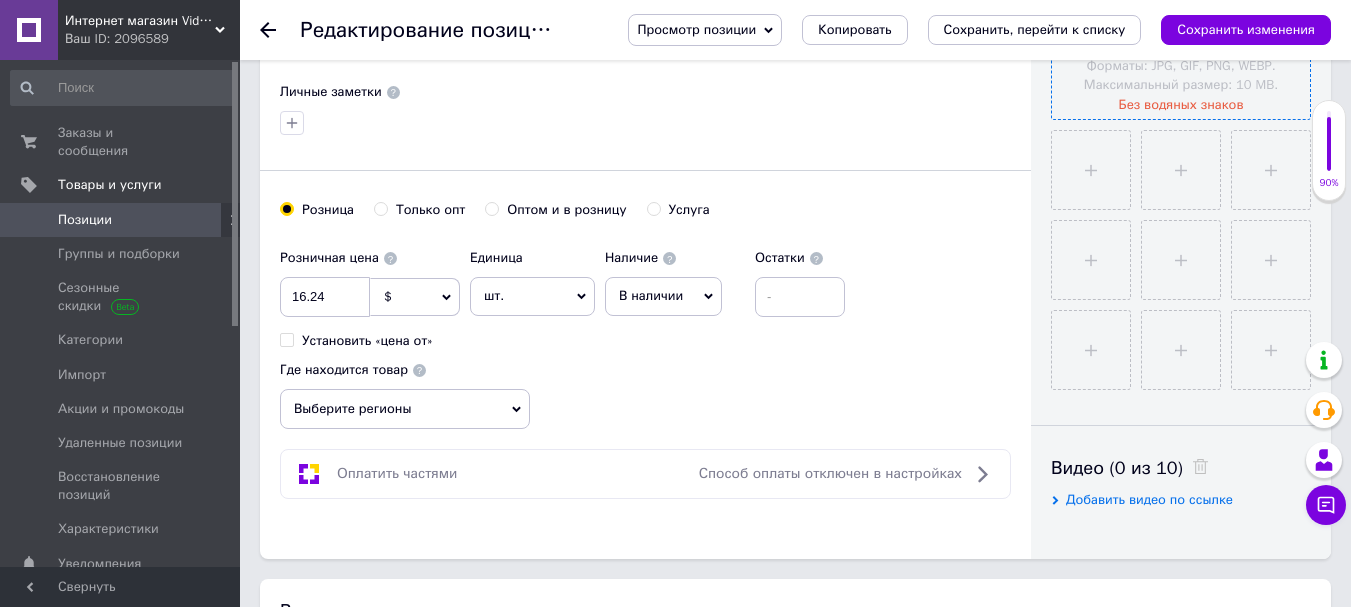 scroll, scrollTop: 337, scrollLeft: 0, axis: vertical 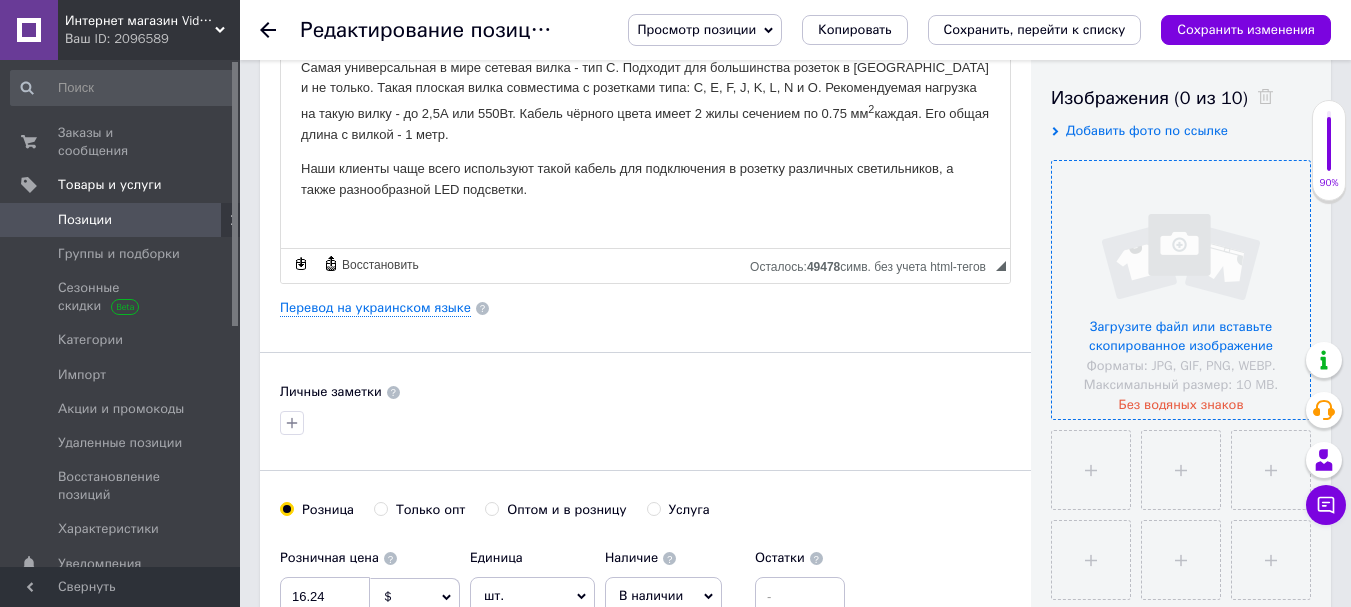 click at bounding box center (1181, 290) 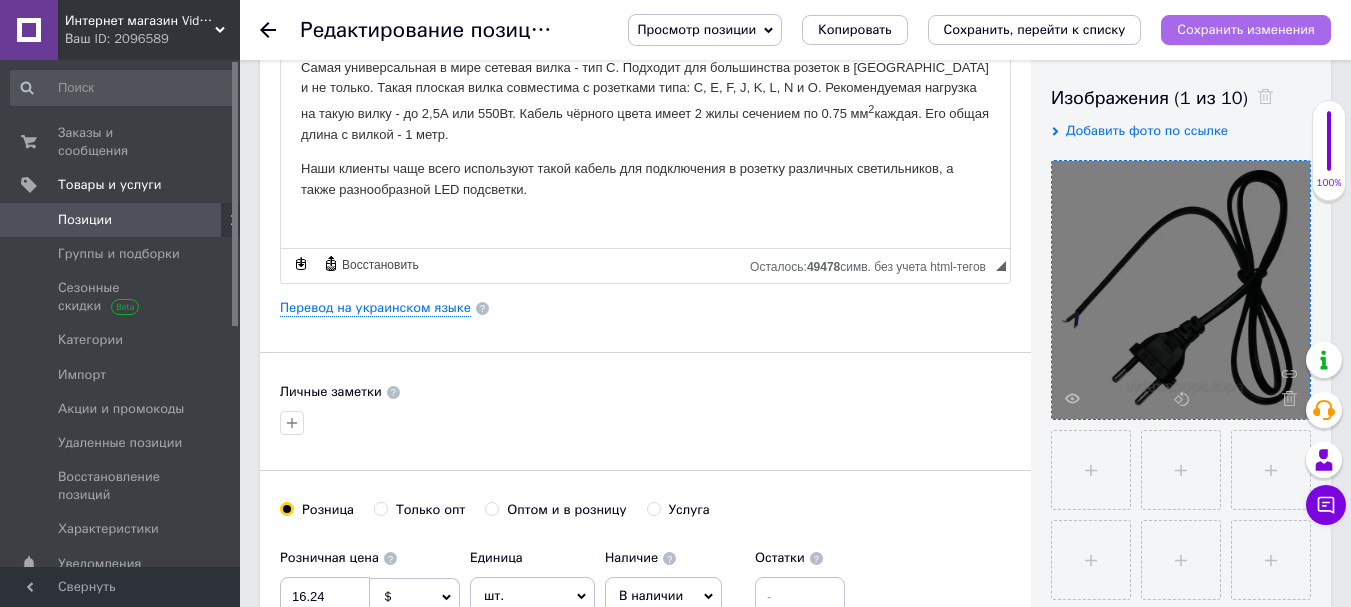 click on "Сохранить изменения" at bounding box center [1246, 29] 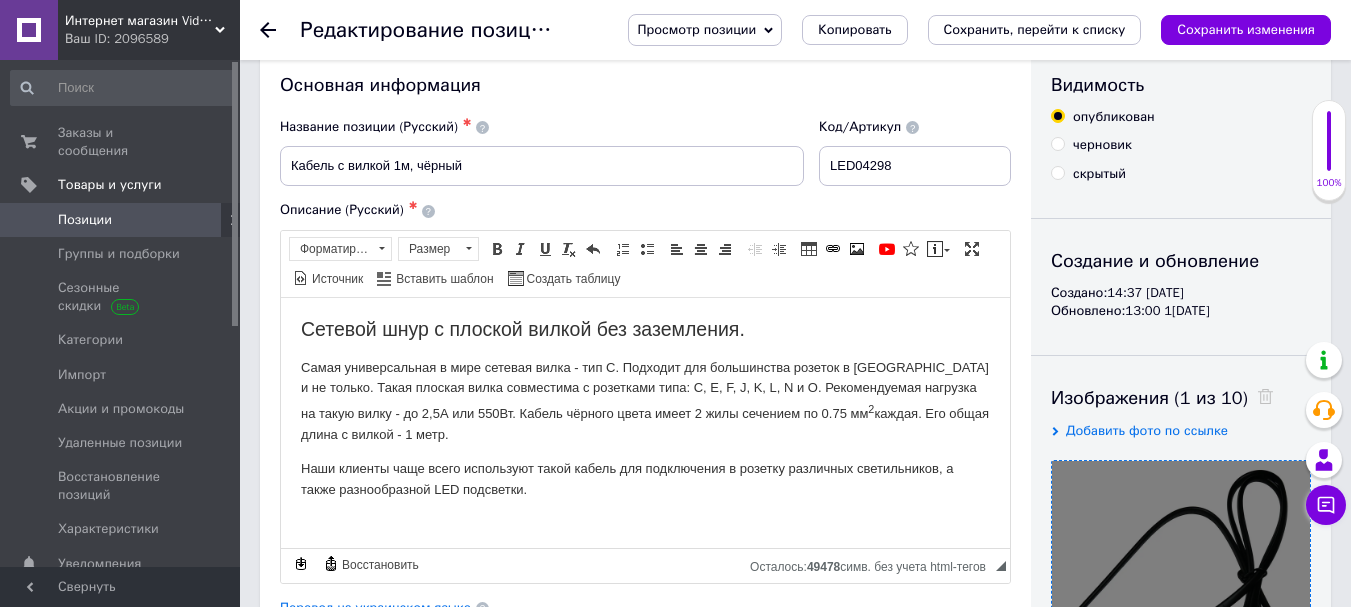 scroll, scrollTop: 0, scrollLeft: 0, axis: both 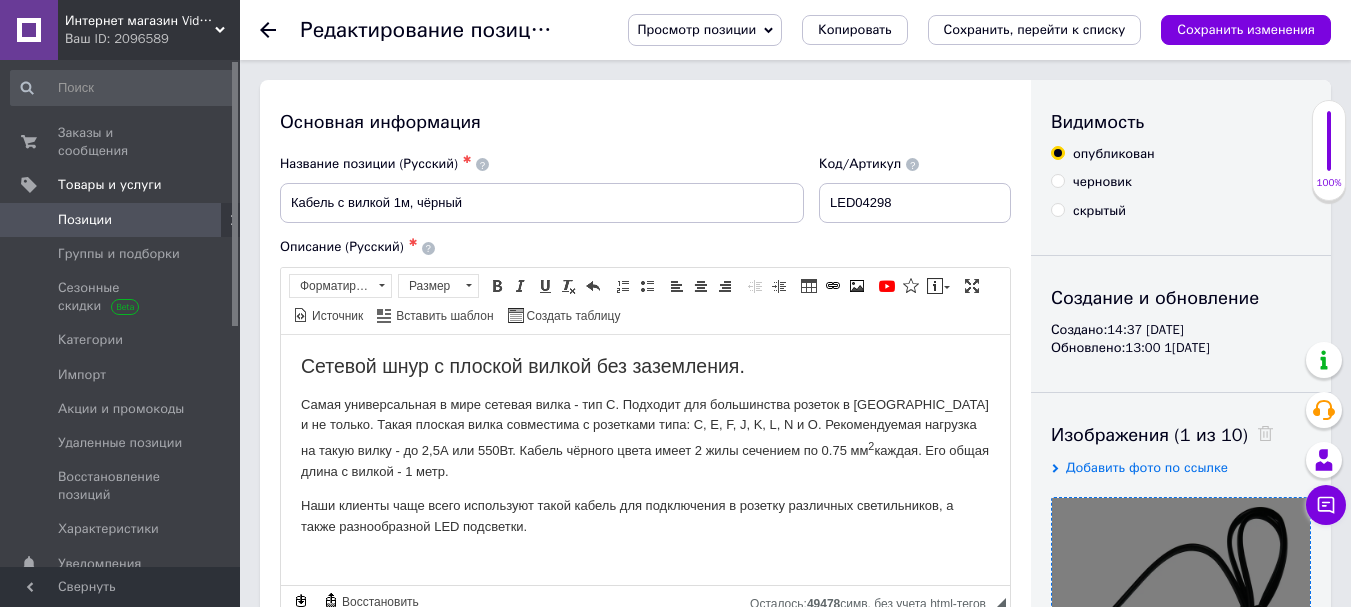 click on "Просмотр позиции" at bounding box center (705, 30) 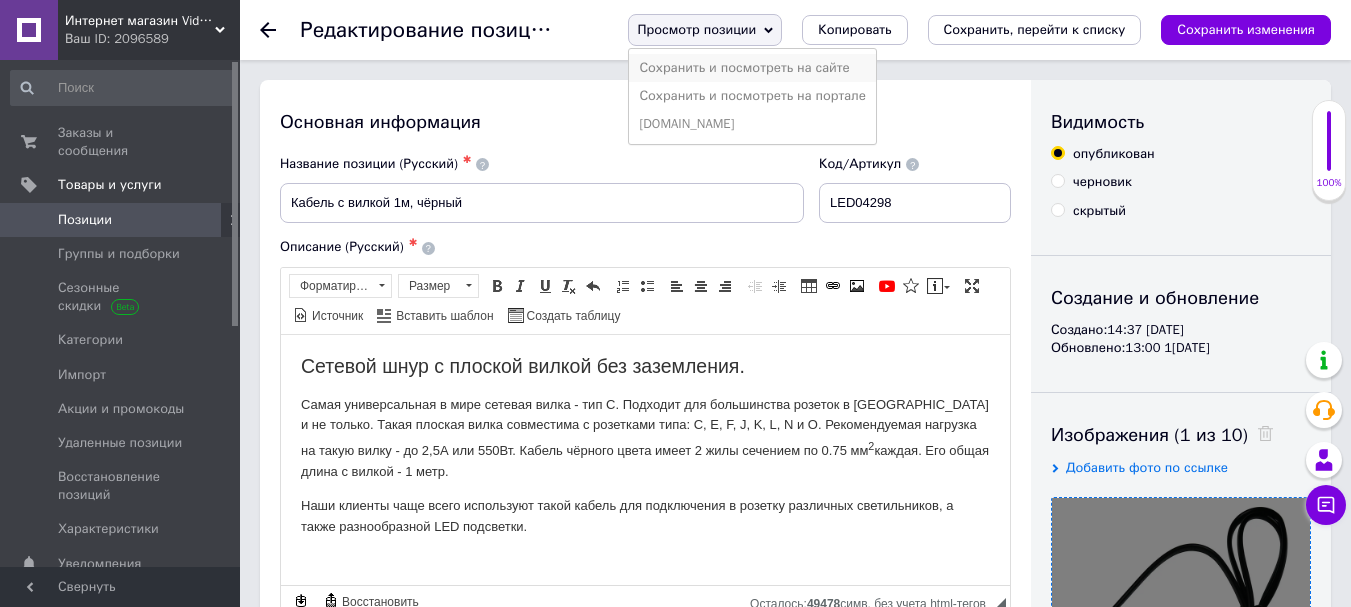 click on "Сохранить и посмотреть на сайте" at bounding box center (752, 68) 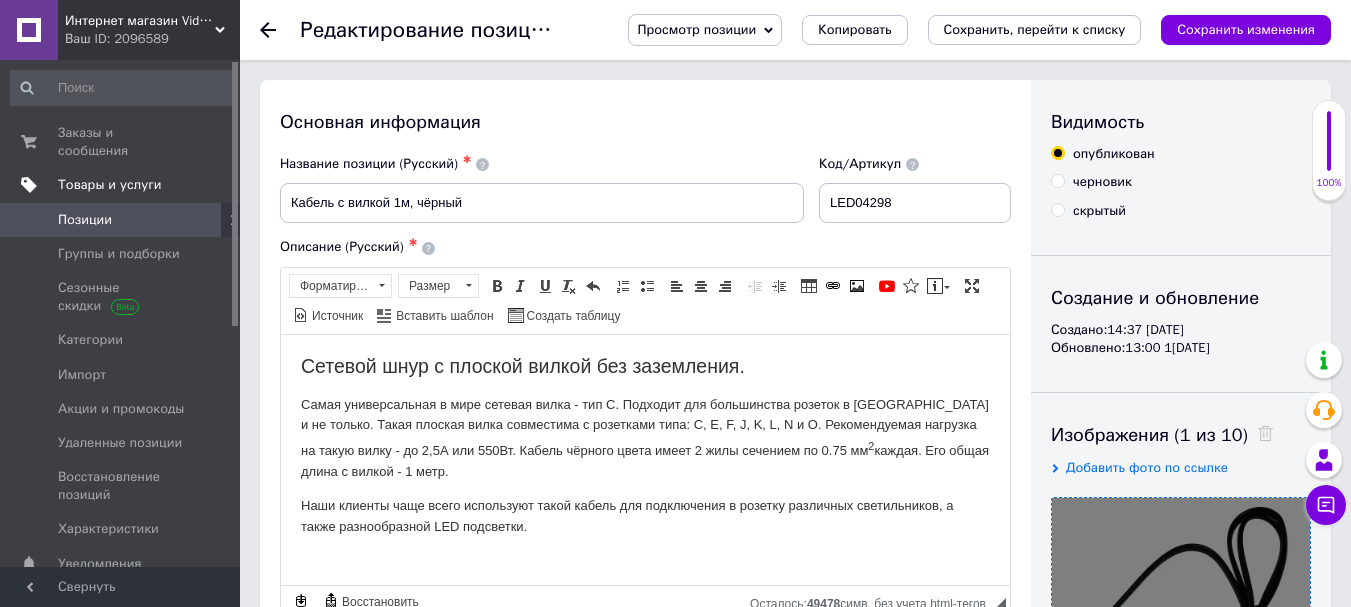 click on "Товары и услуги" at bounding box center [110, 185] 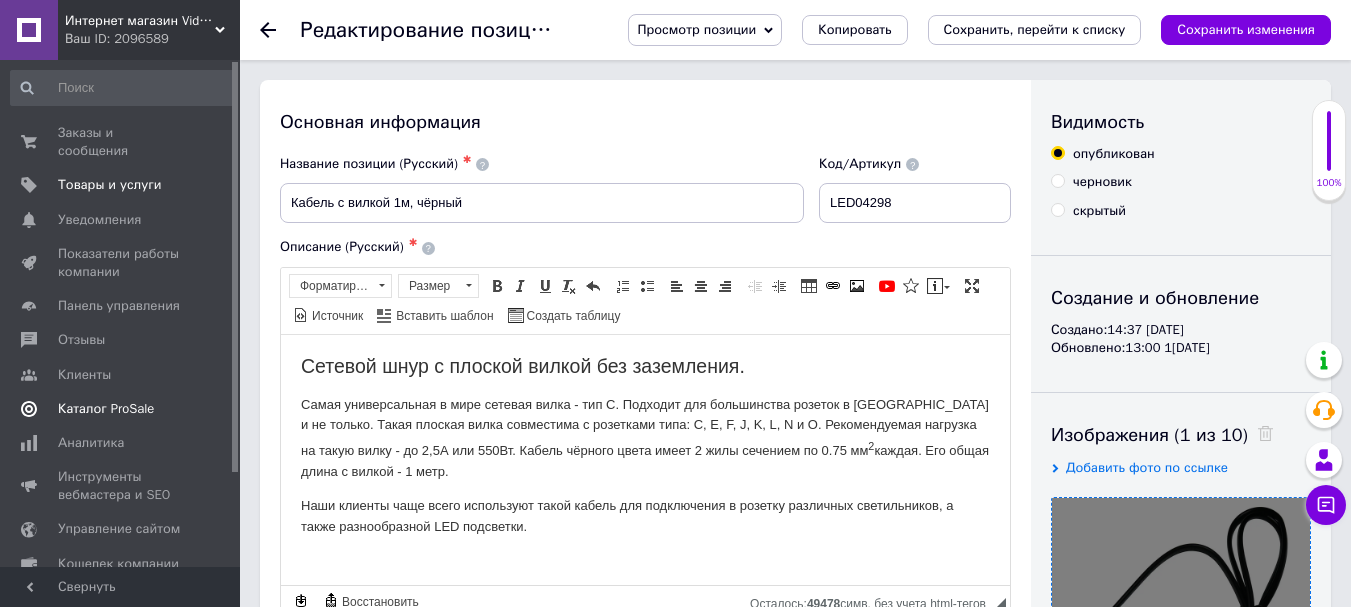 click on "Каталог ProSale" at bounding box center [106, 409] 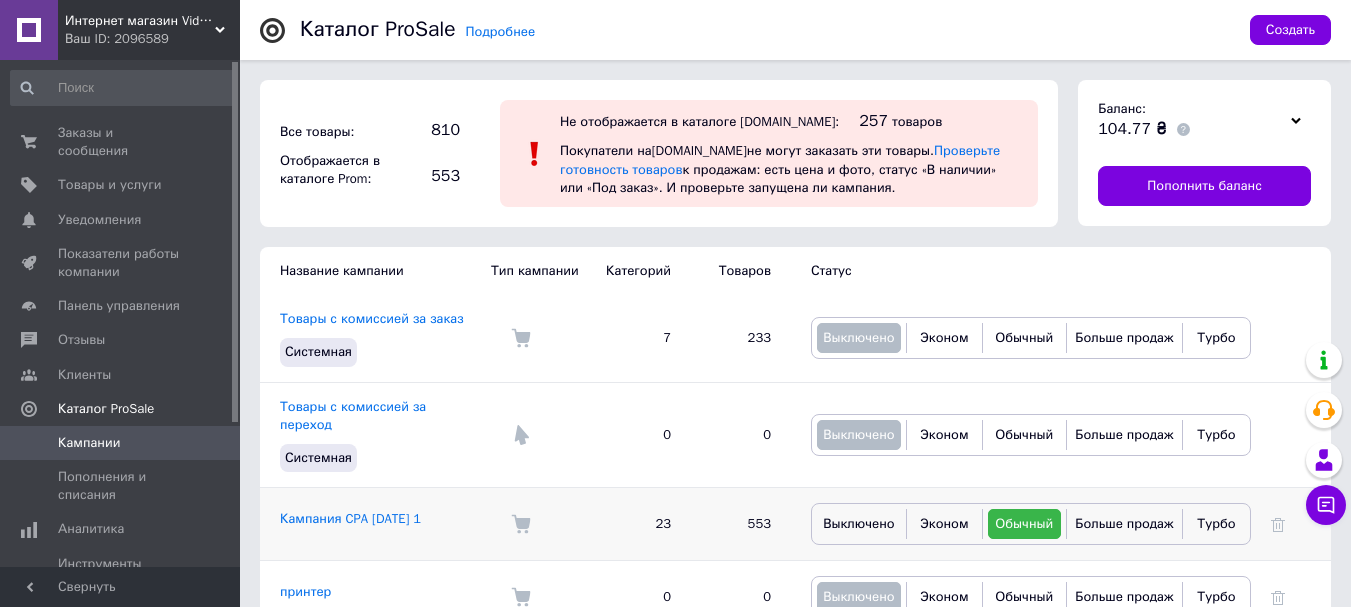 scroll, scrollTop: 46, scrollLeft: 0, axis: vertical 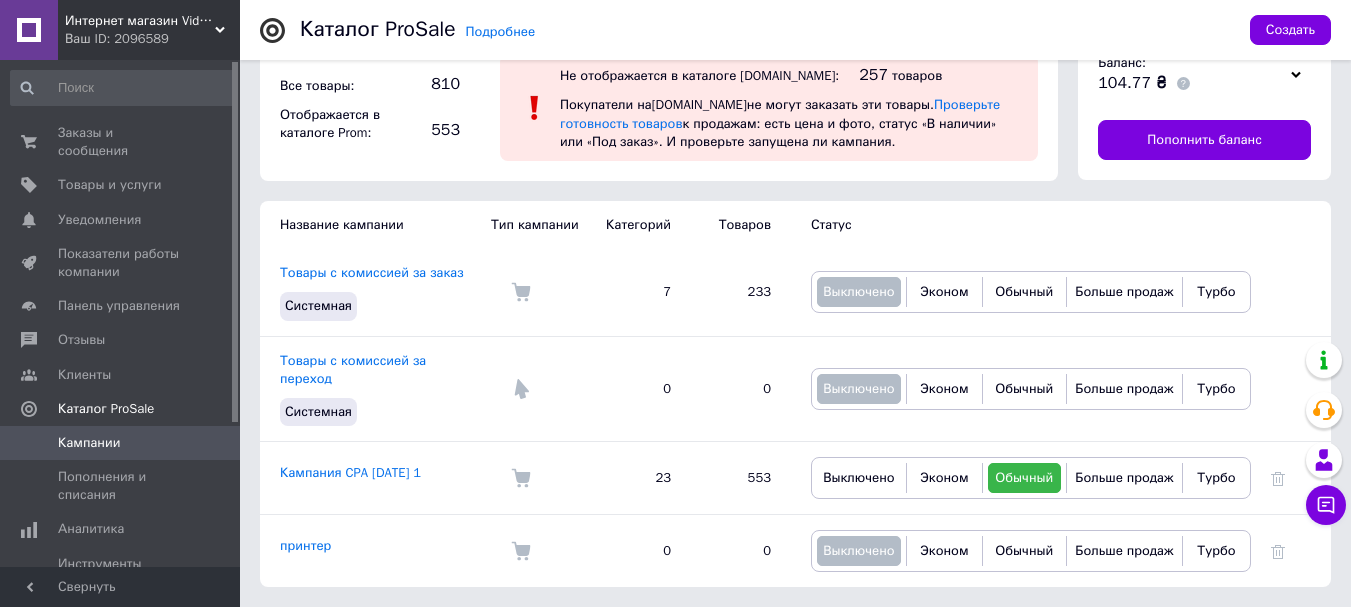 click on "Кампания CPA [DATE] 1" at bounding box center [350, 472] 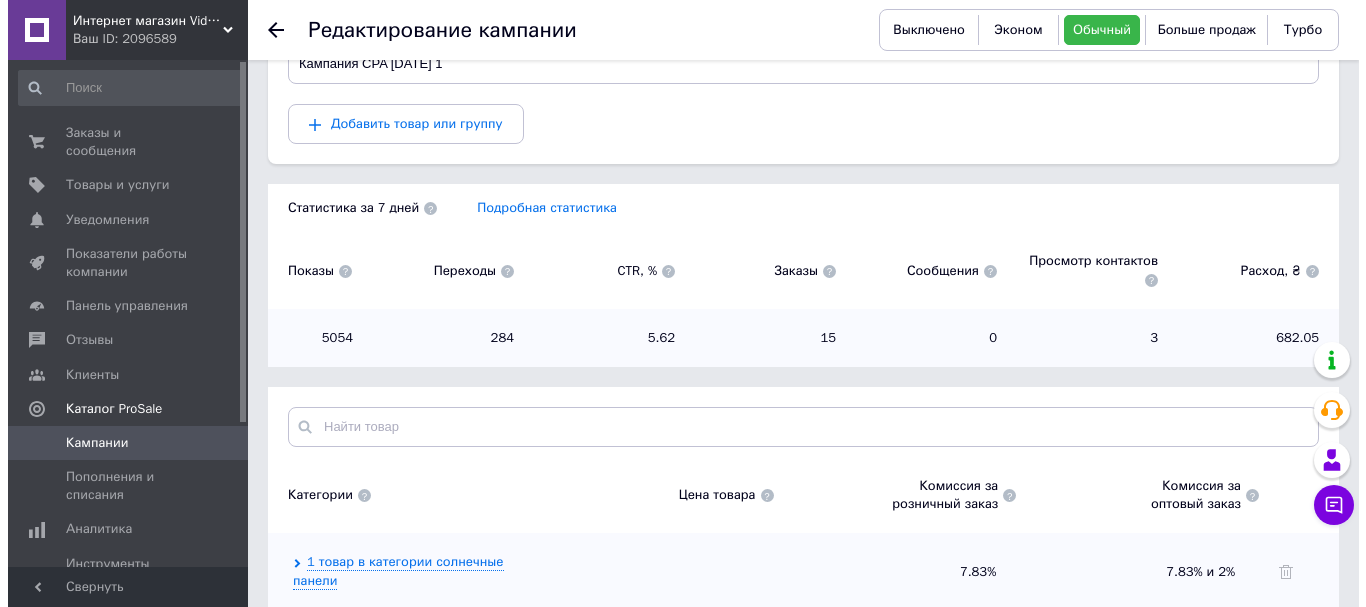 scroll, scrollTop: 51, scrollLeft: 0, axis: vertical 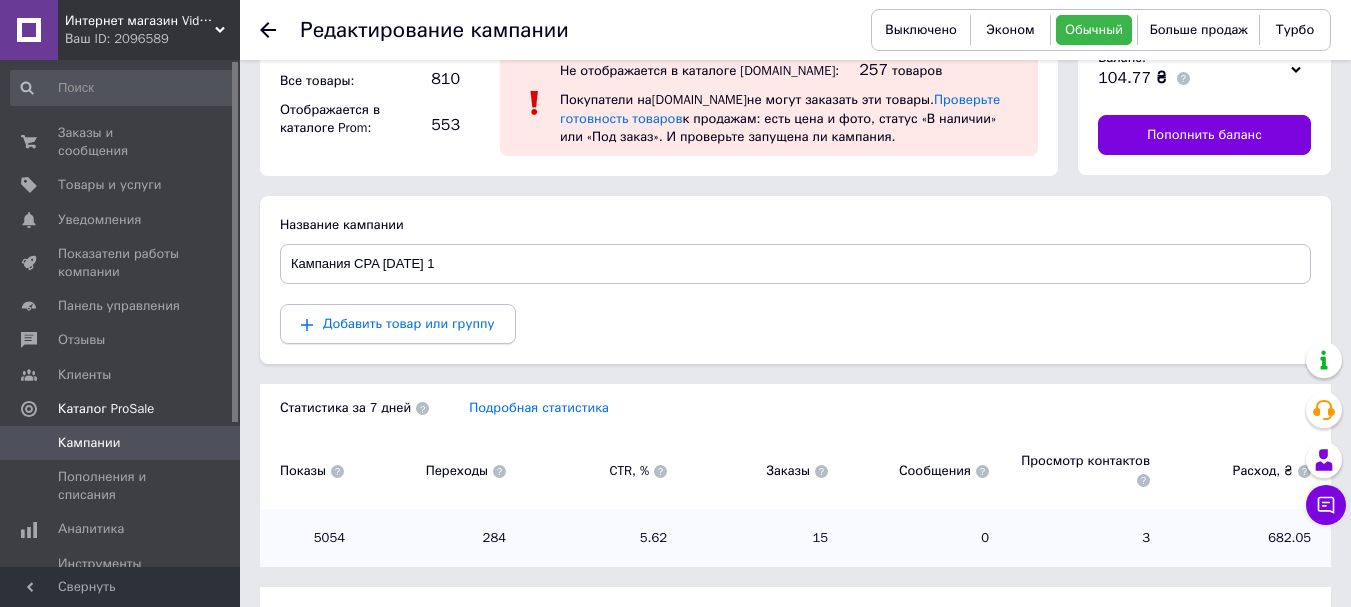 click on "Добавить товар или группу" at bounding box center (409, 323) 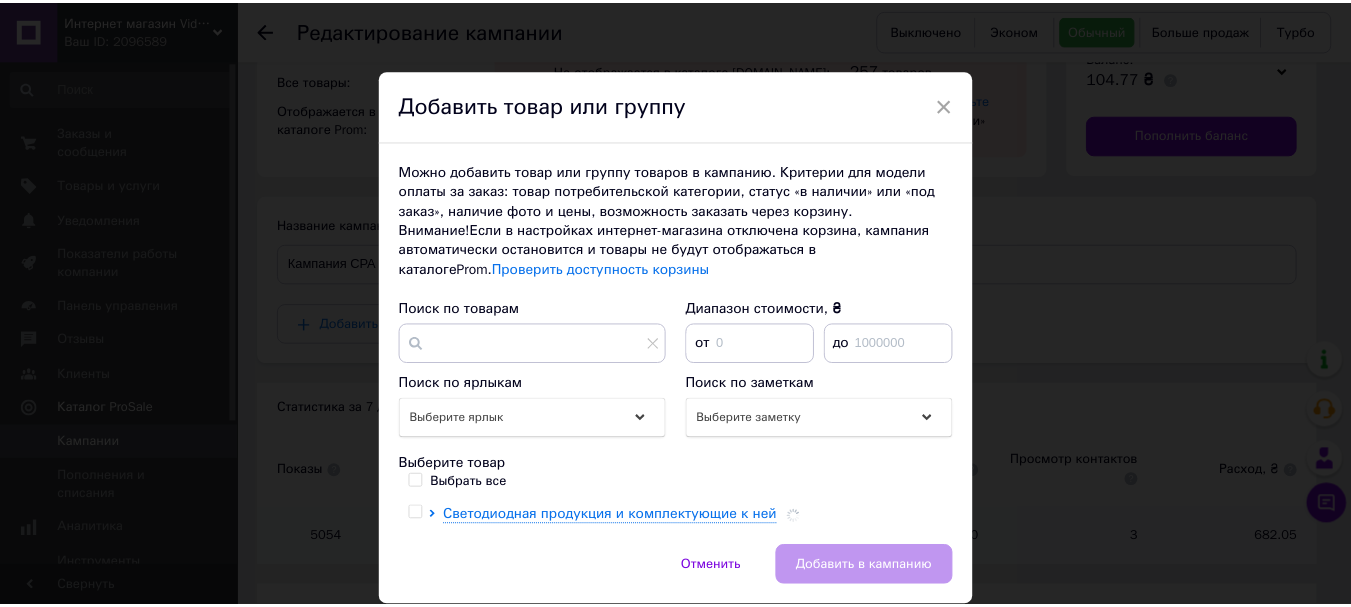 scroll, scrollTop: 70, scrollLeft: 0, axis: vertical 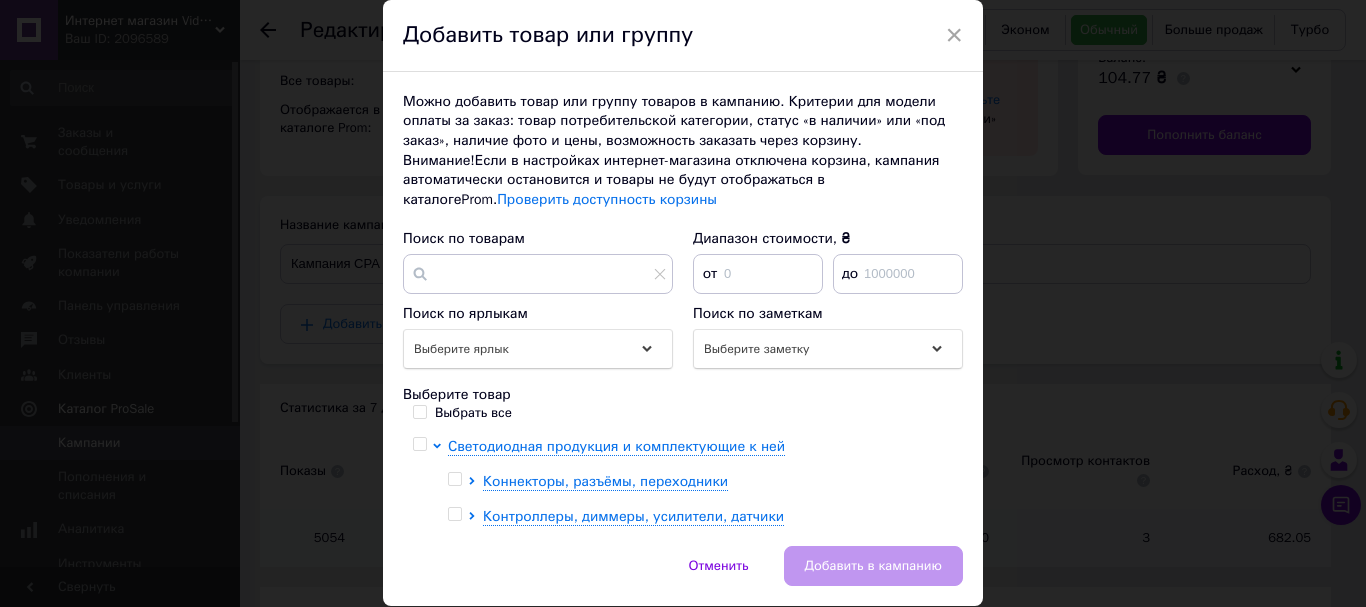 click on "Выбрать все" at bounding box center (419, 411) 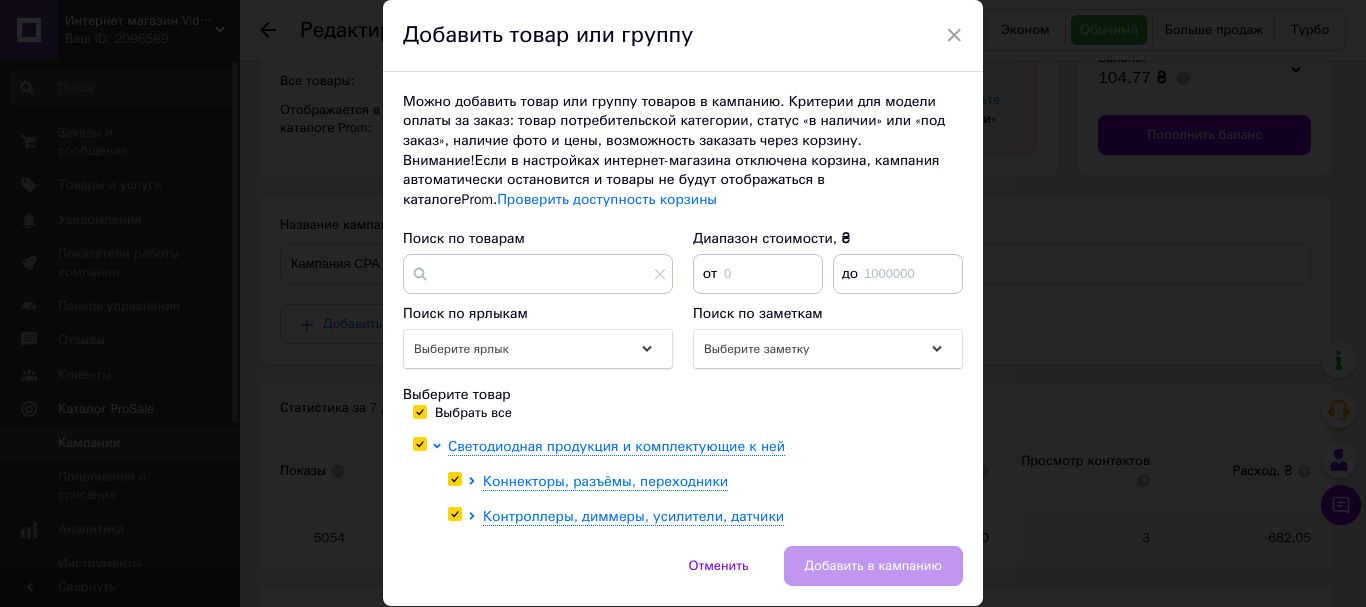 checkbox on "true" 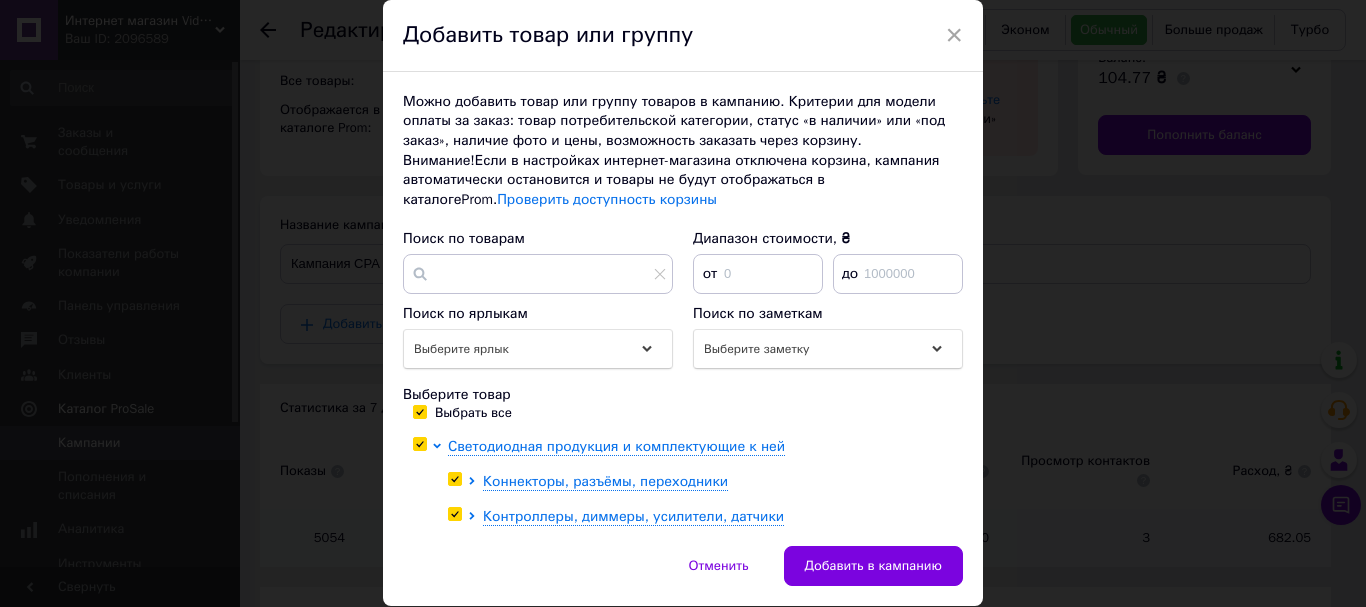 click on "Добавить в кампанию" at bounding box center [873, 566] 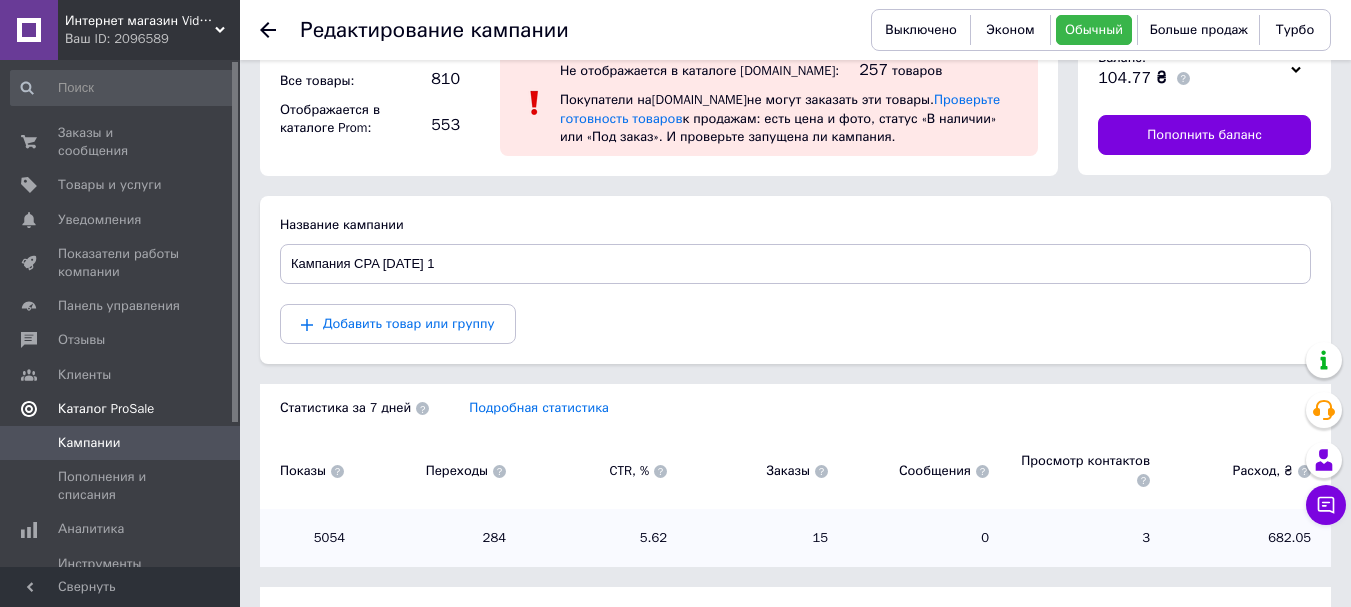 click on "Каталог ProSale" at bounding box center [106, 409] 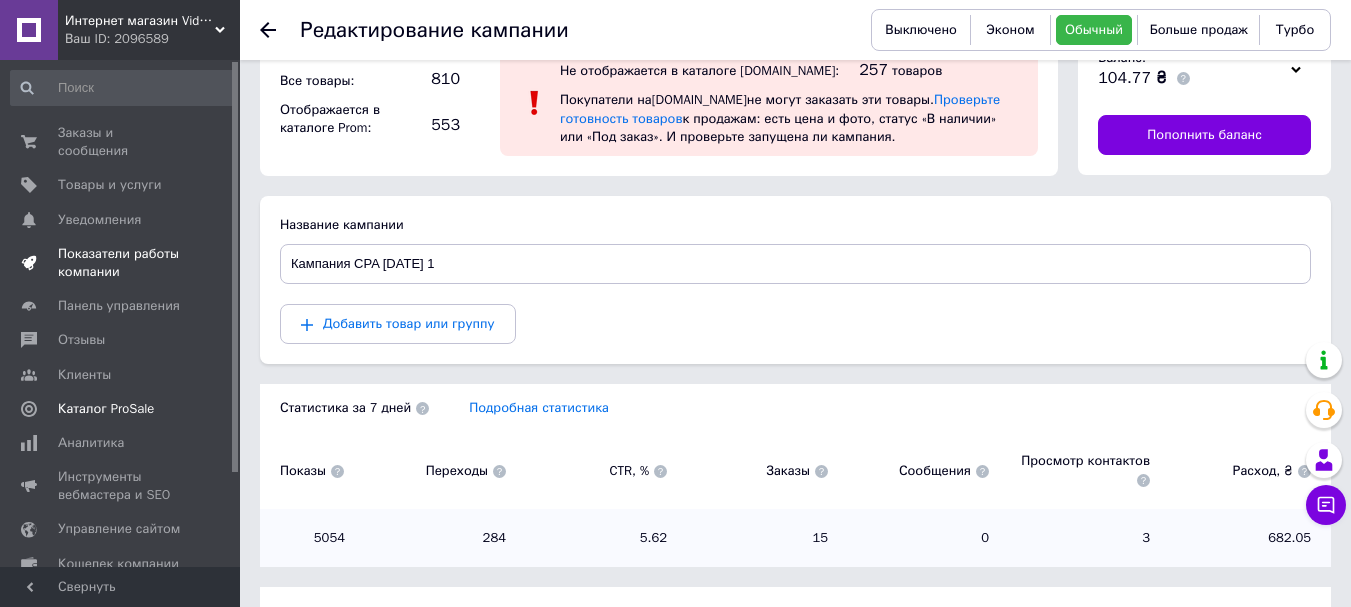 click on "Показатели работы компании" at bounding box center (121, 263) 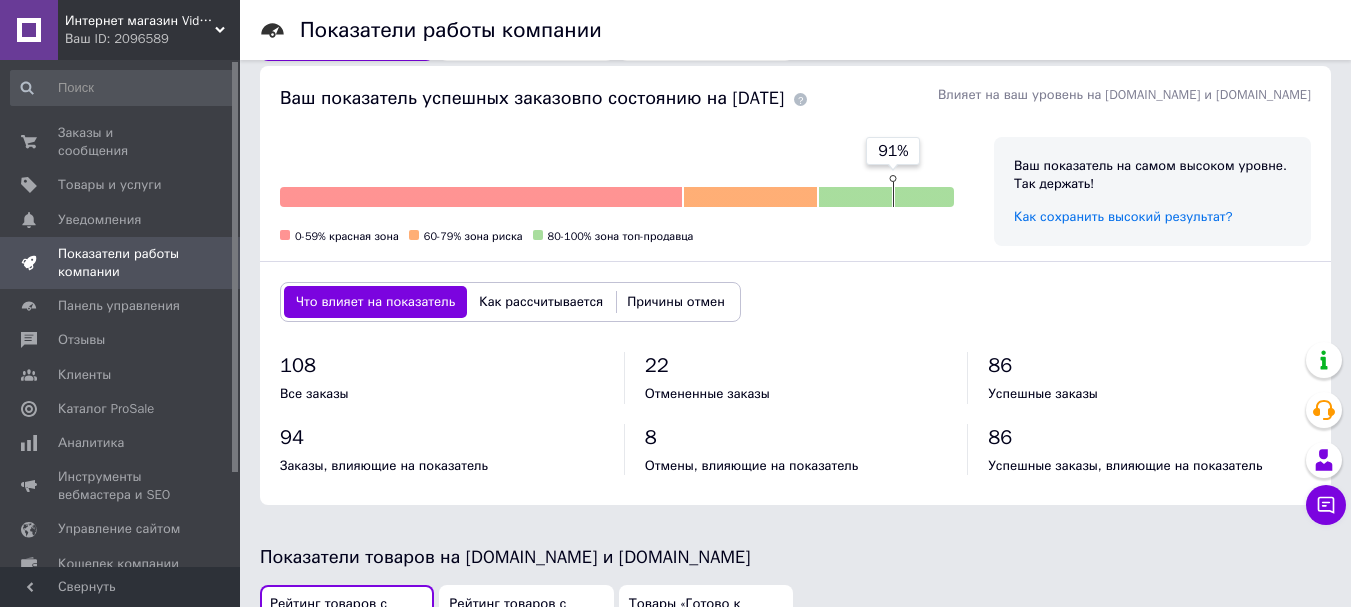 scroll, scrollTop: 300, scrollLeft: 0, axis: vertical 